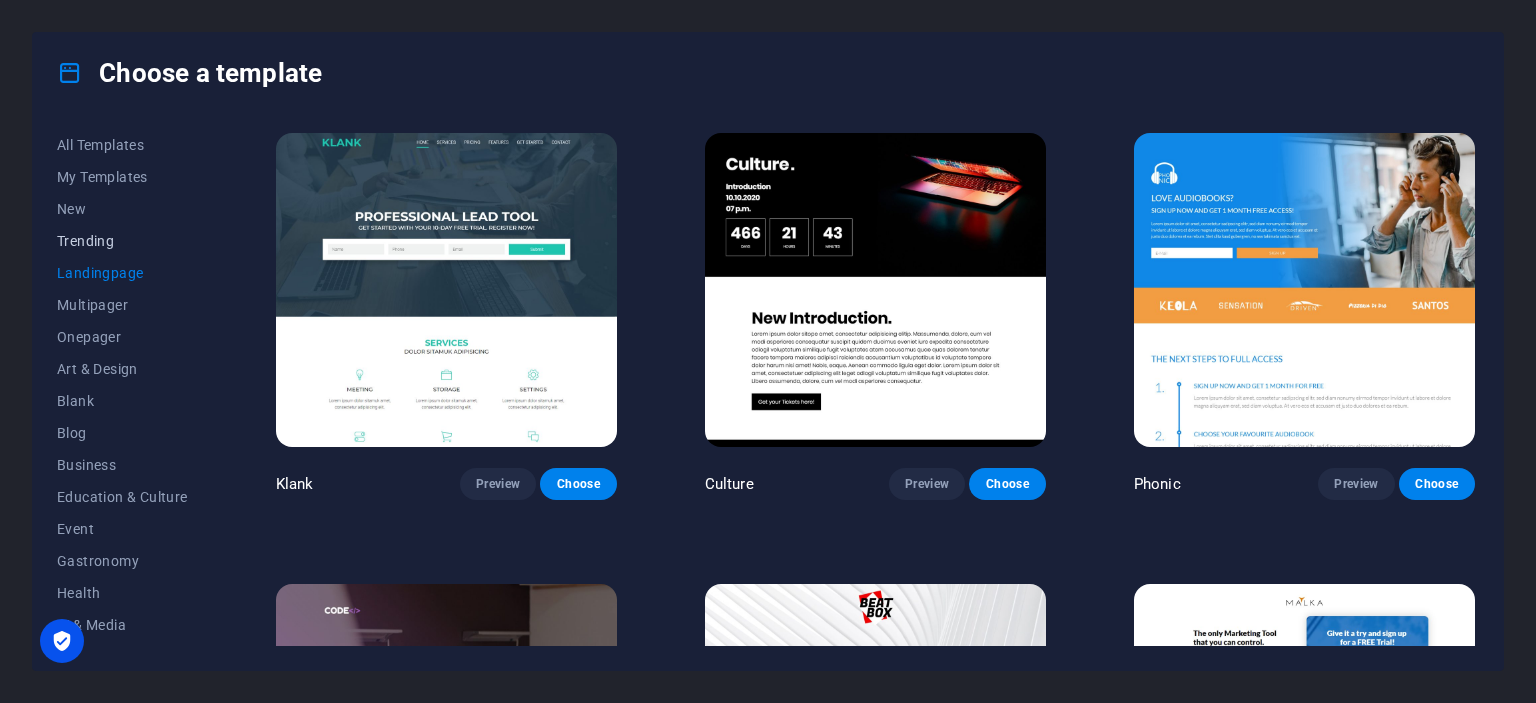 scroll, scrollTop: 0, scrollLeft: 0, axis: both 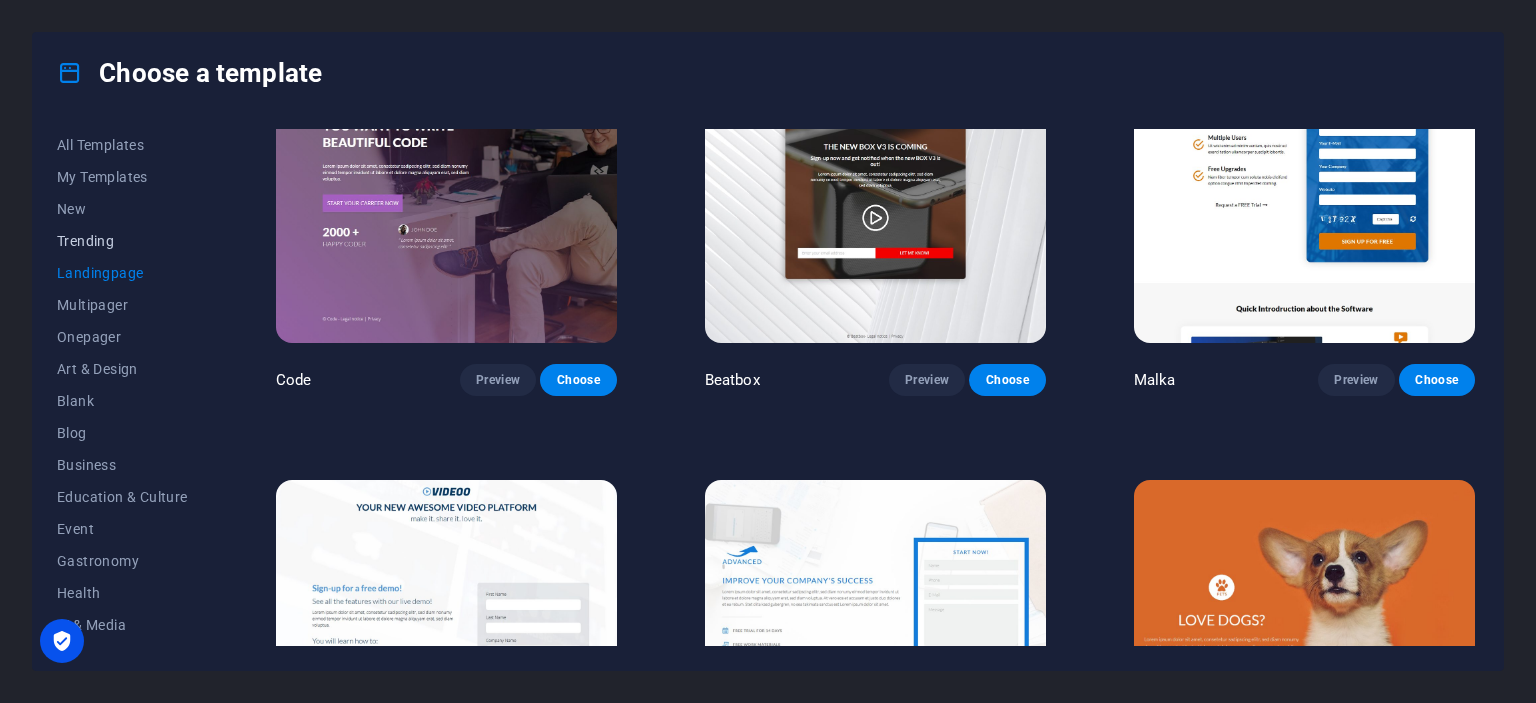 click on "Trending" at bounding box center (122, 241) 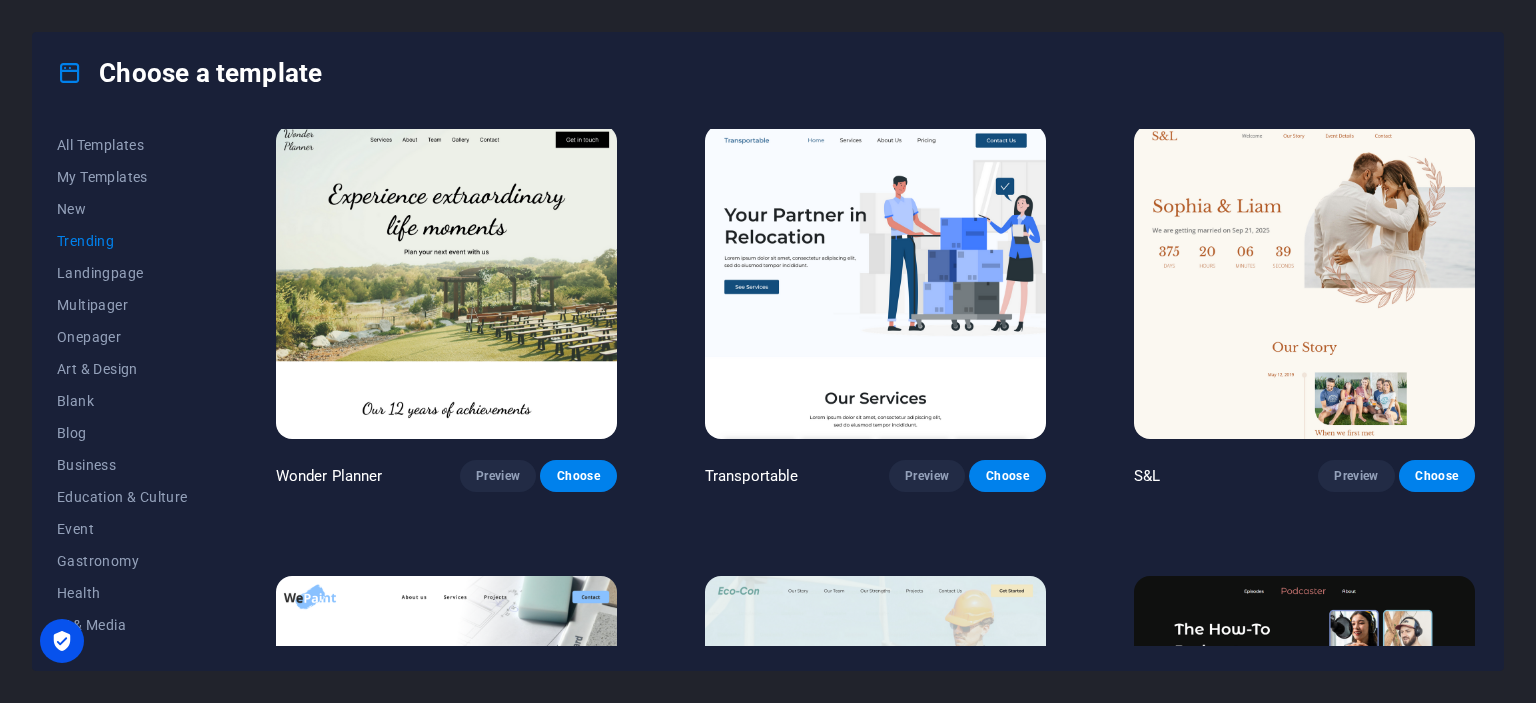 scroll, scrollTop: 0, scrollLeft: 0, axis: both 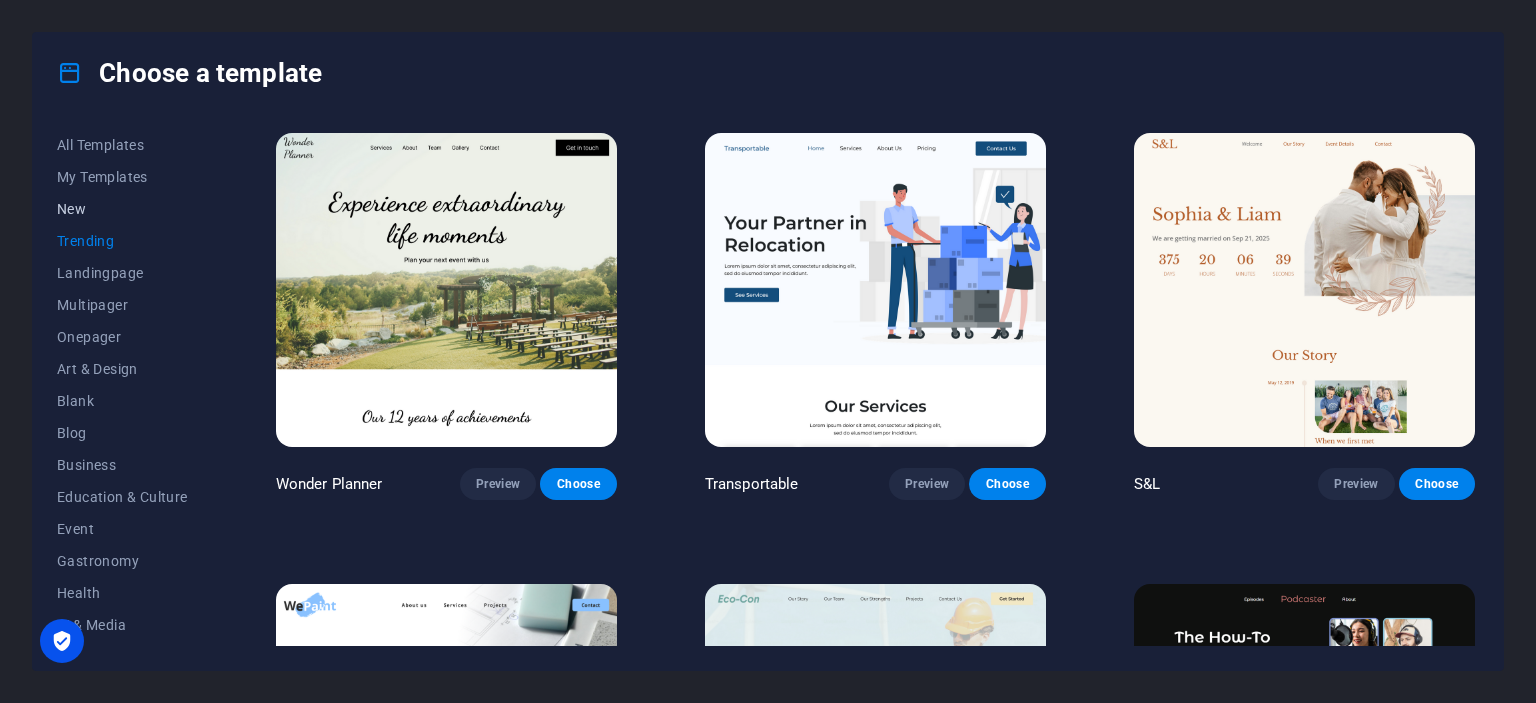 click on "New" at bounding box center (122, 209) 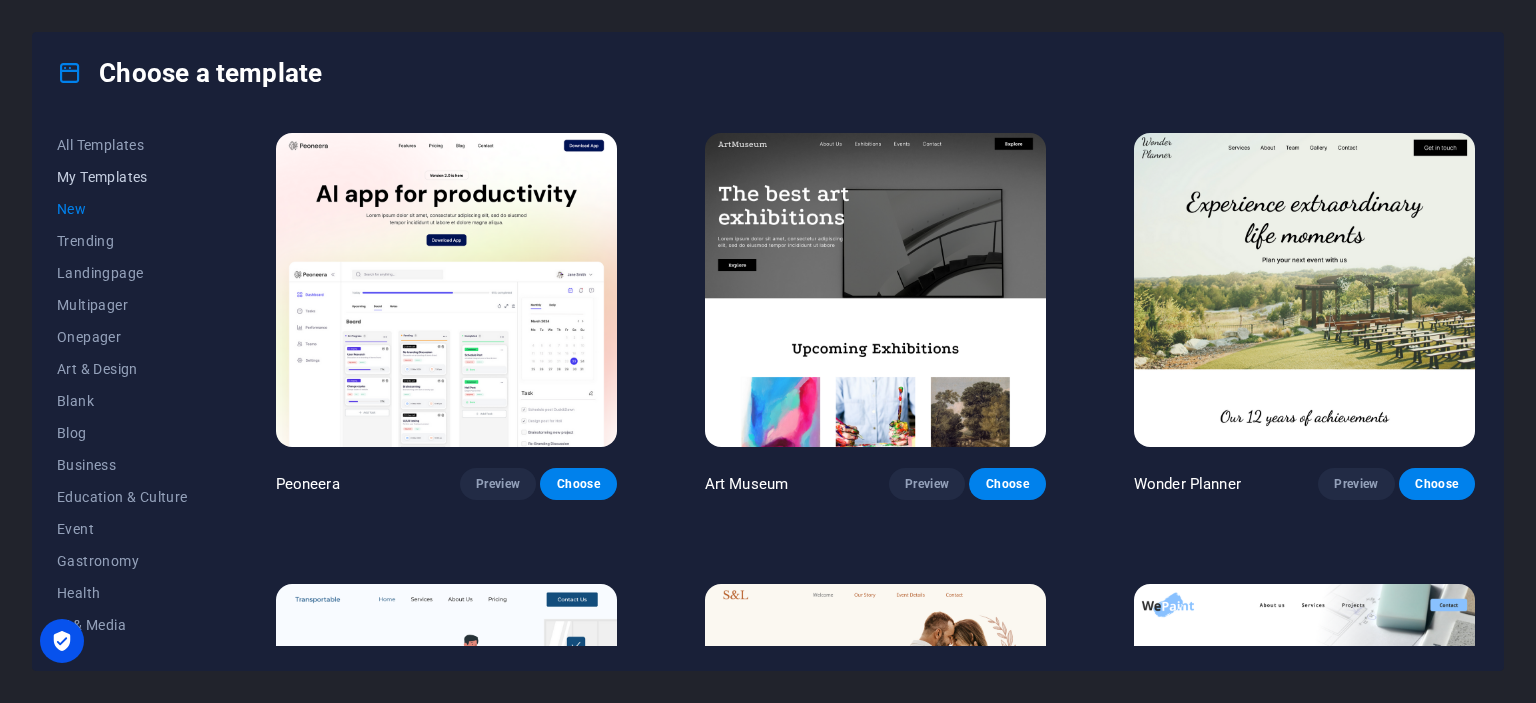 click on "My Templates" at bounding box center [122, 177] 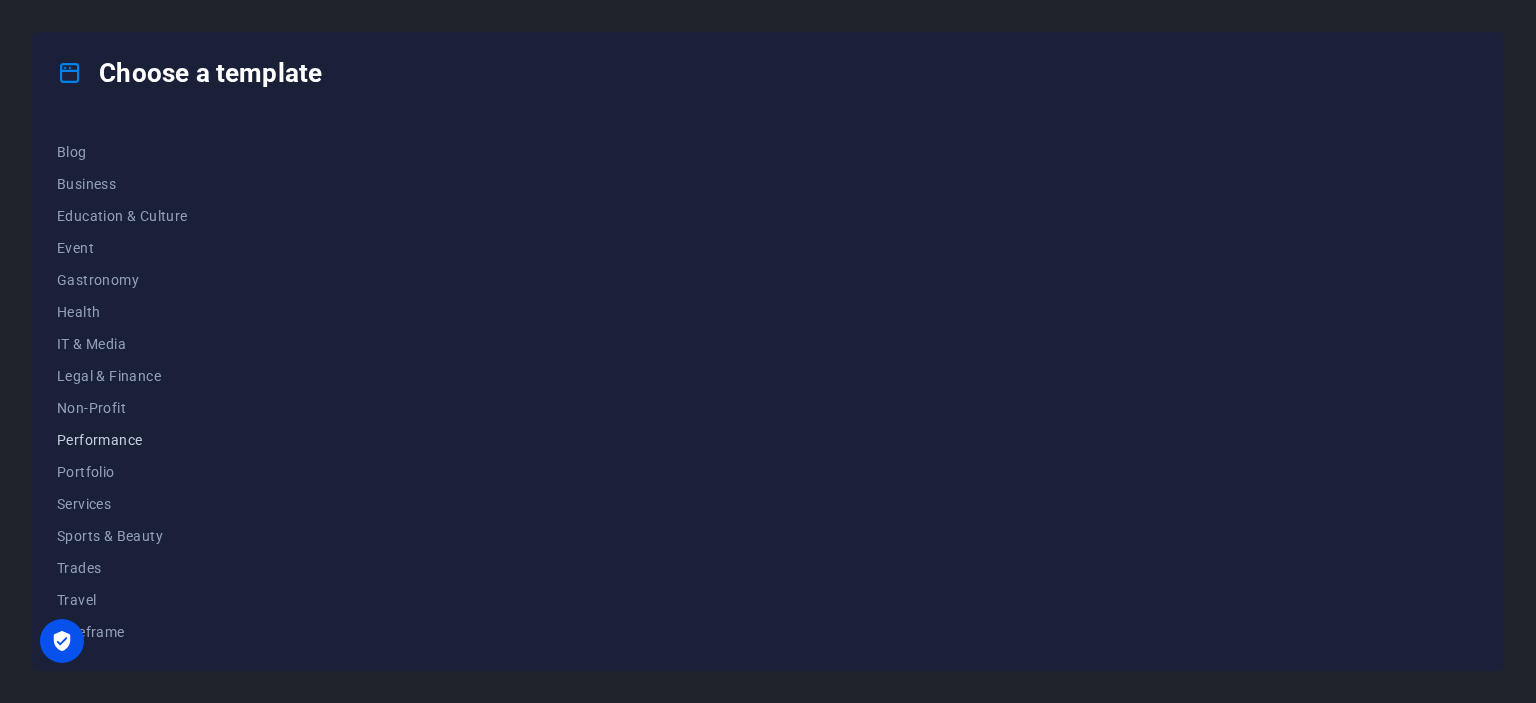 scroll, scrollTop: 282, scrollLeft: 0, axis: vertical 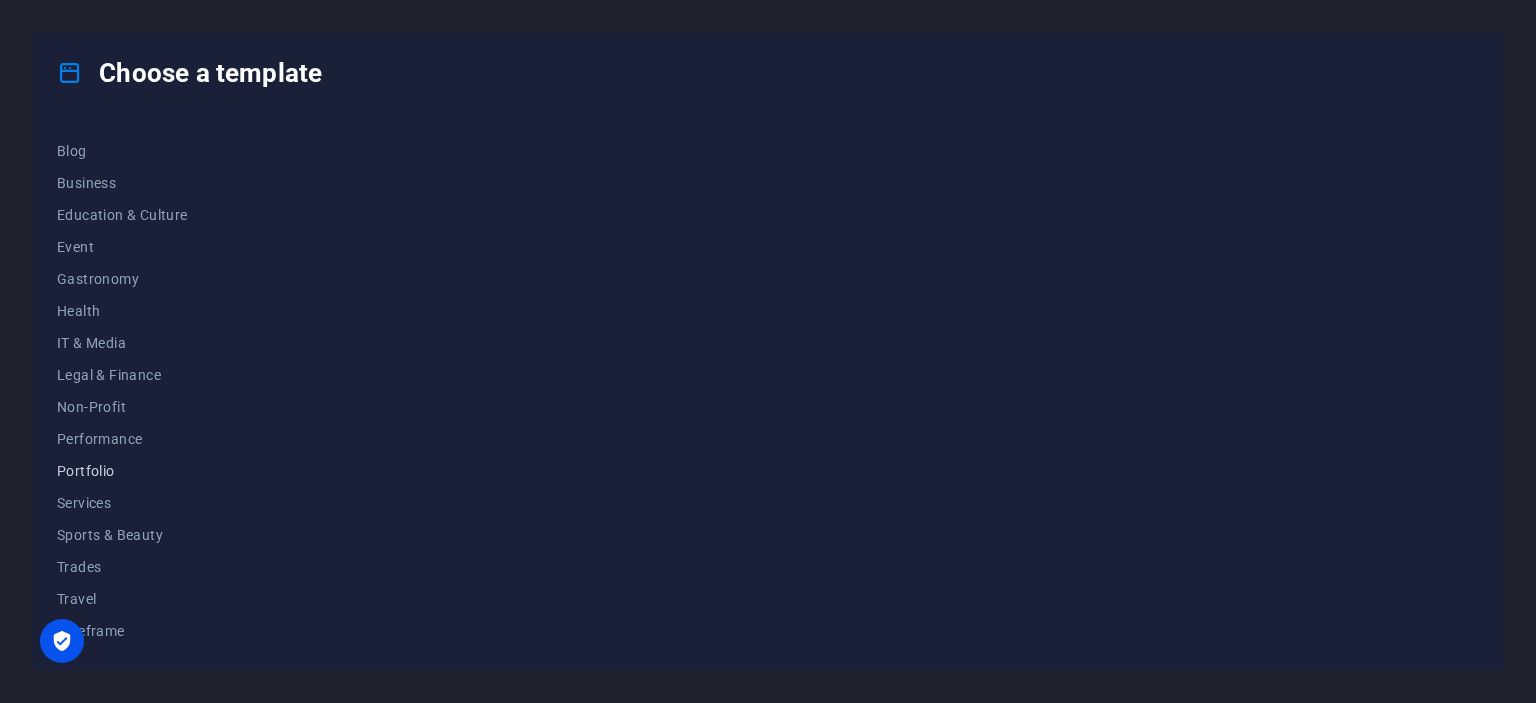 click on "Portfolio" at bounding box center (122, 471) 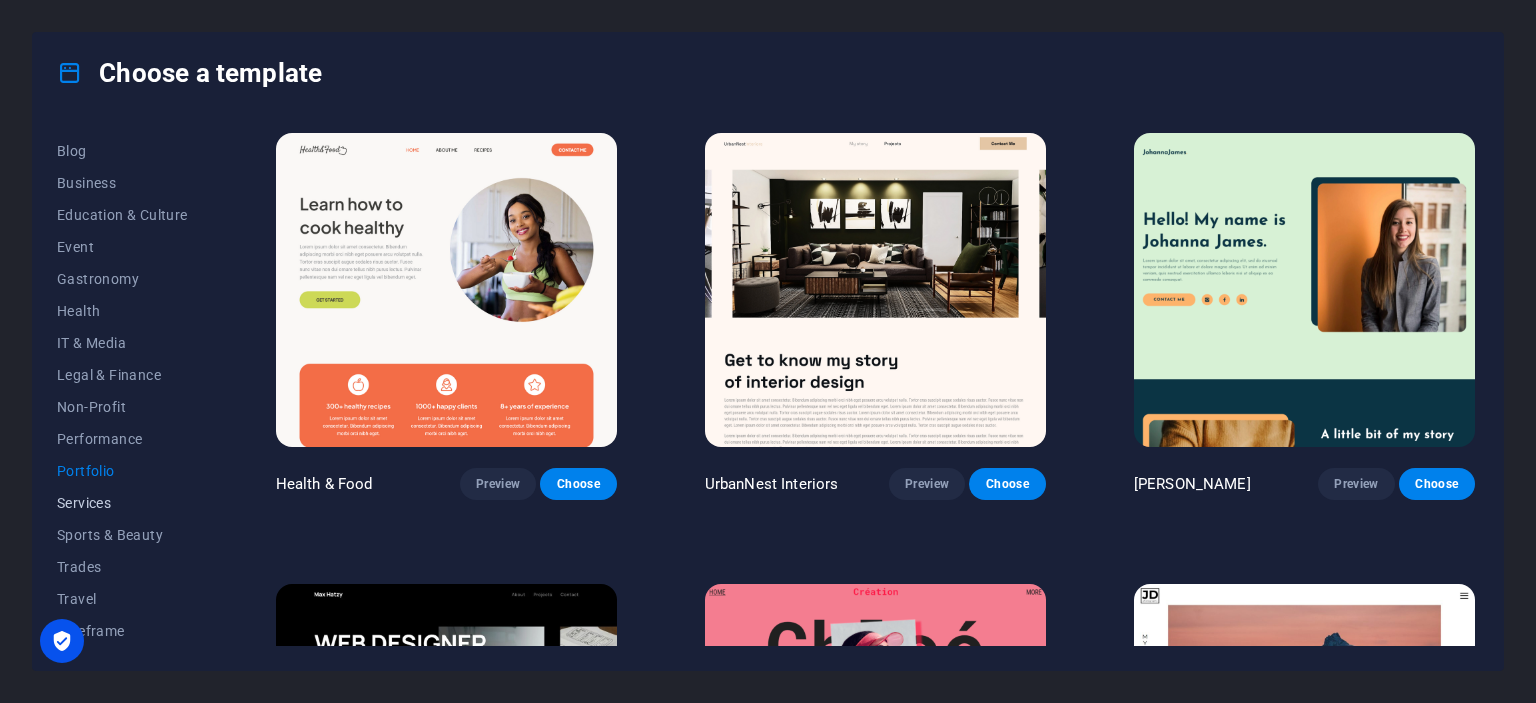 click on "Services" at bounding box center (122, 503) 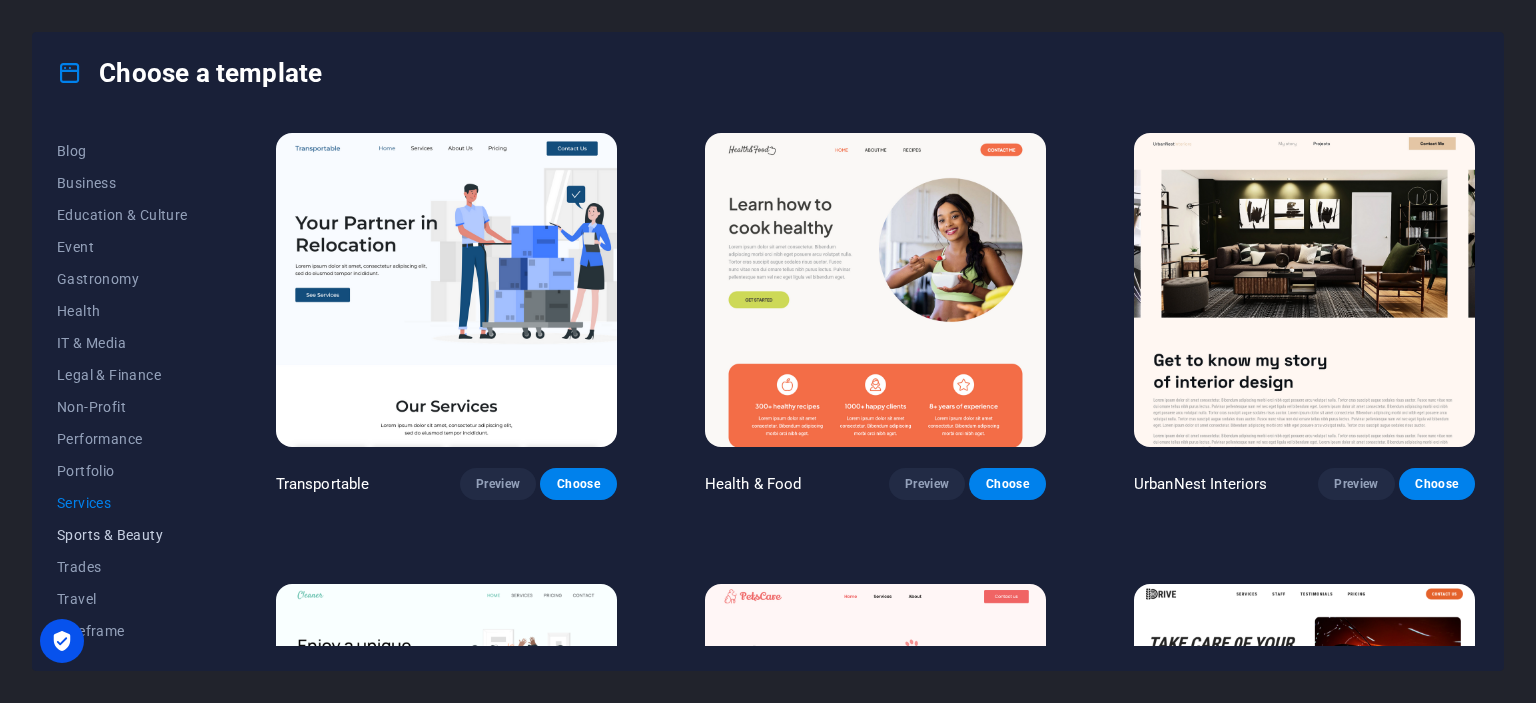 click on "Sports & Beauty" at bounding box center (122, 535) 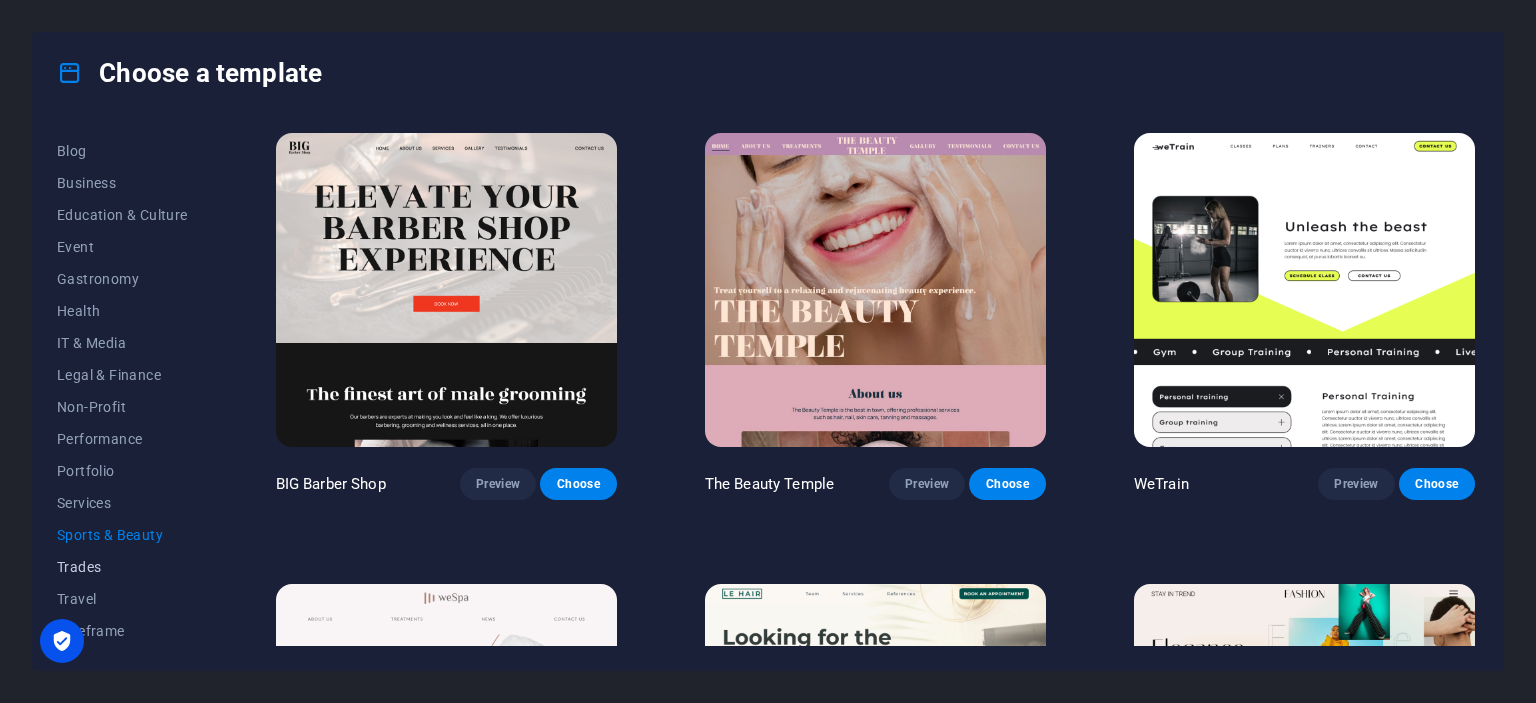 click on "Trades" at bounding box center (122, 567) 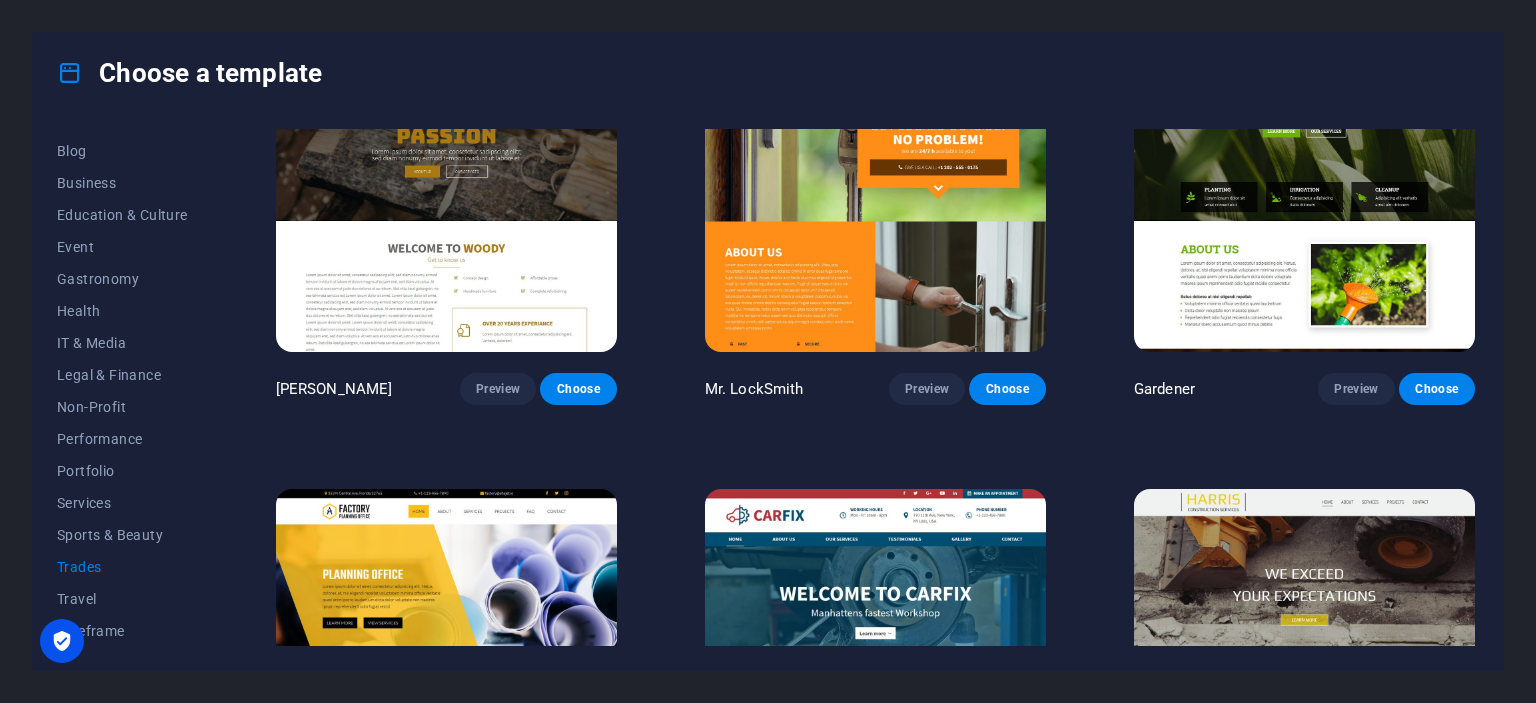 scroll, scrollTop: 758, scrollLeft: 0, axis: vertical 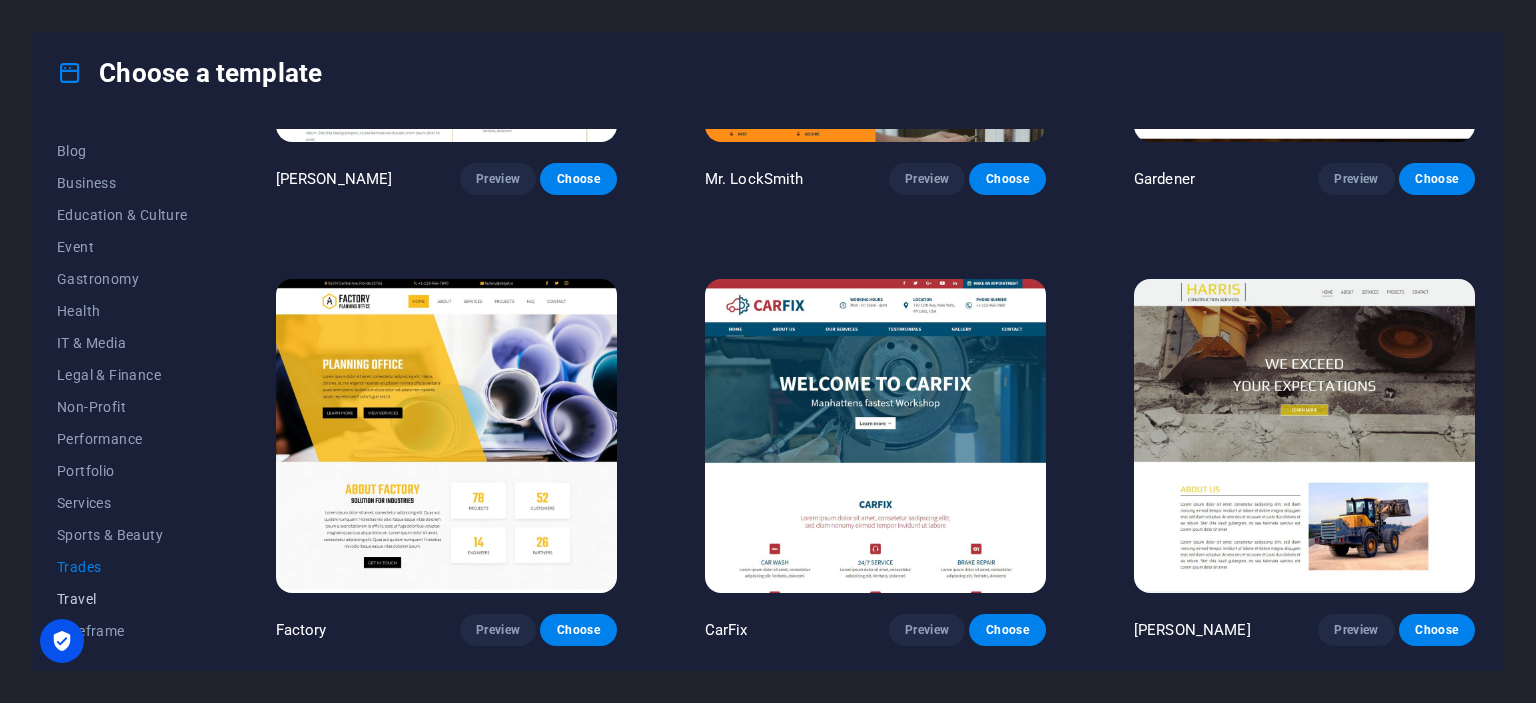 click on "Travel" at bounding box center [122, 599] 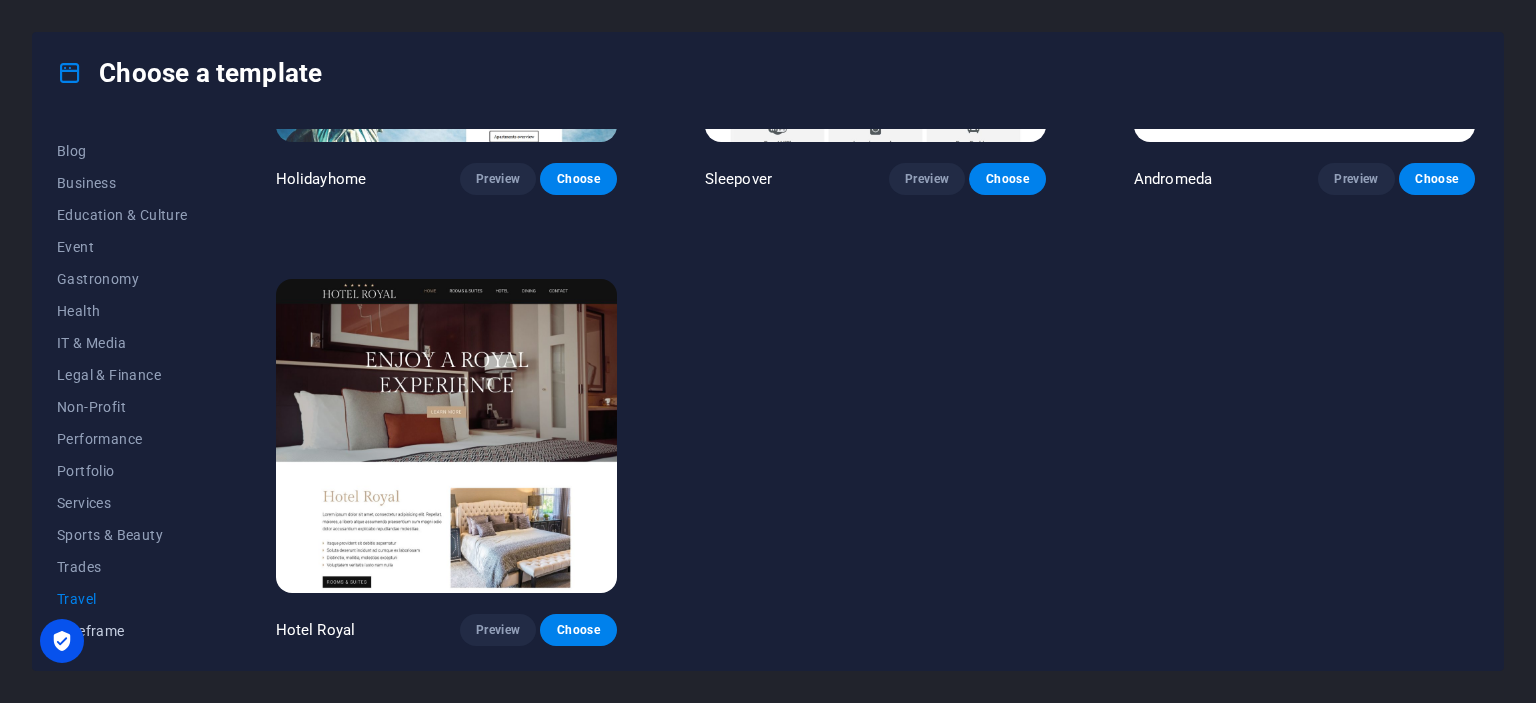 click on "Wireframe" at bounding box center (122, 631) 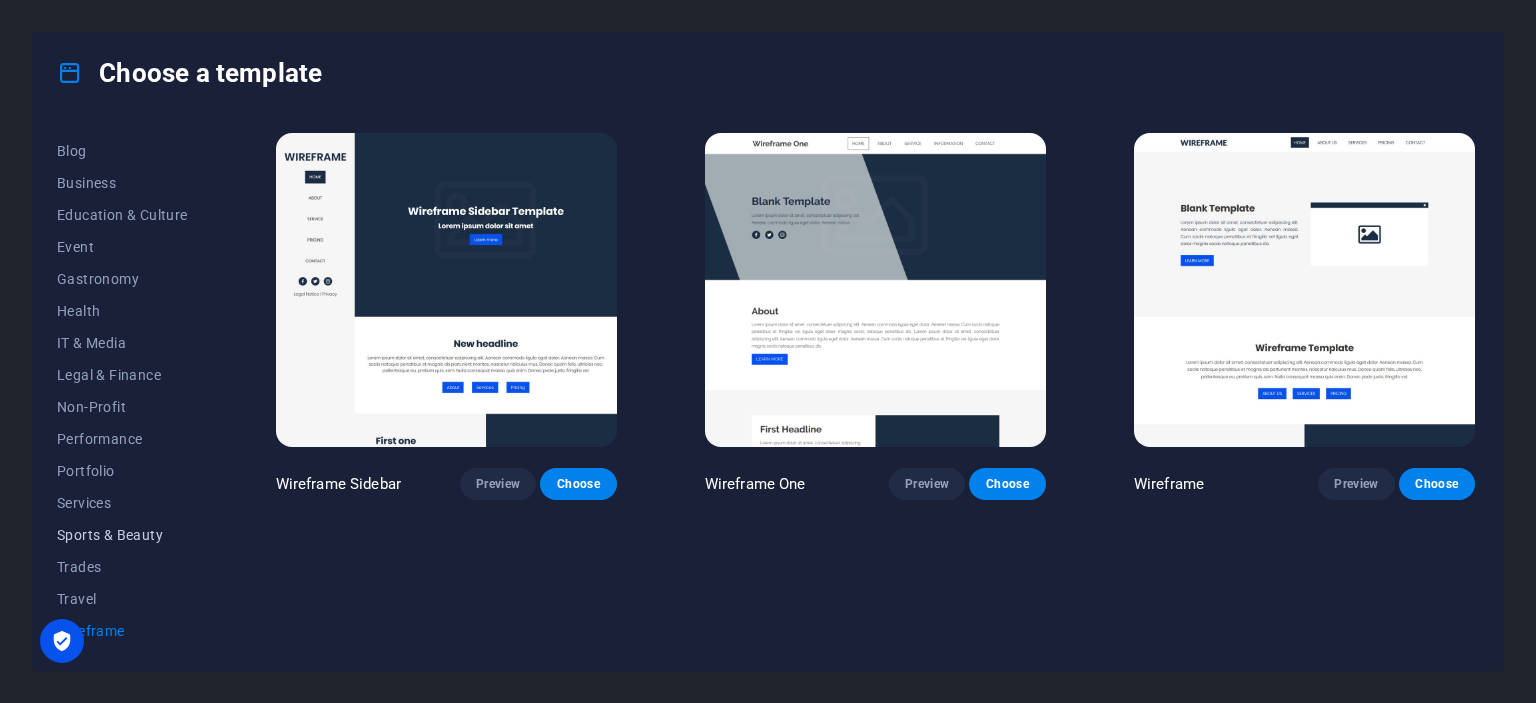 click on "Sports & Beauty" at bounding box center [122, 535] 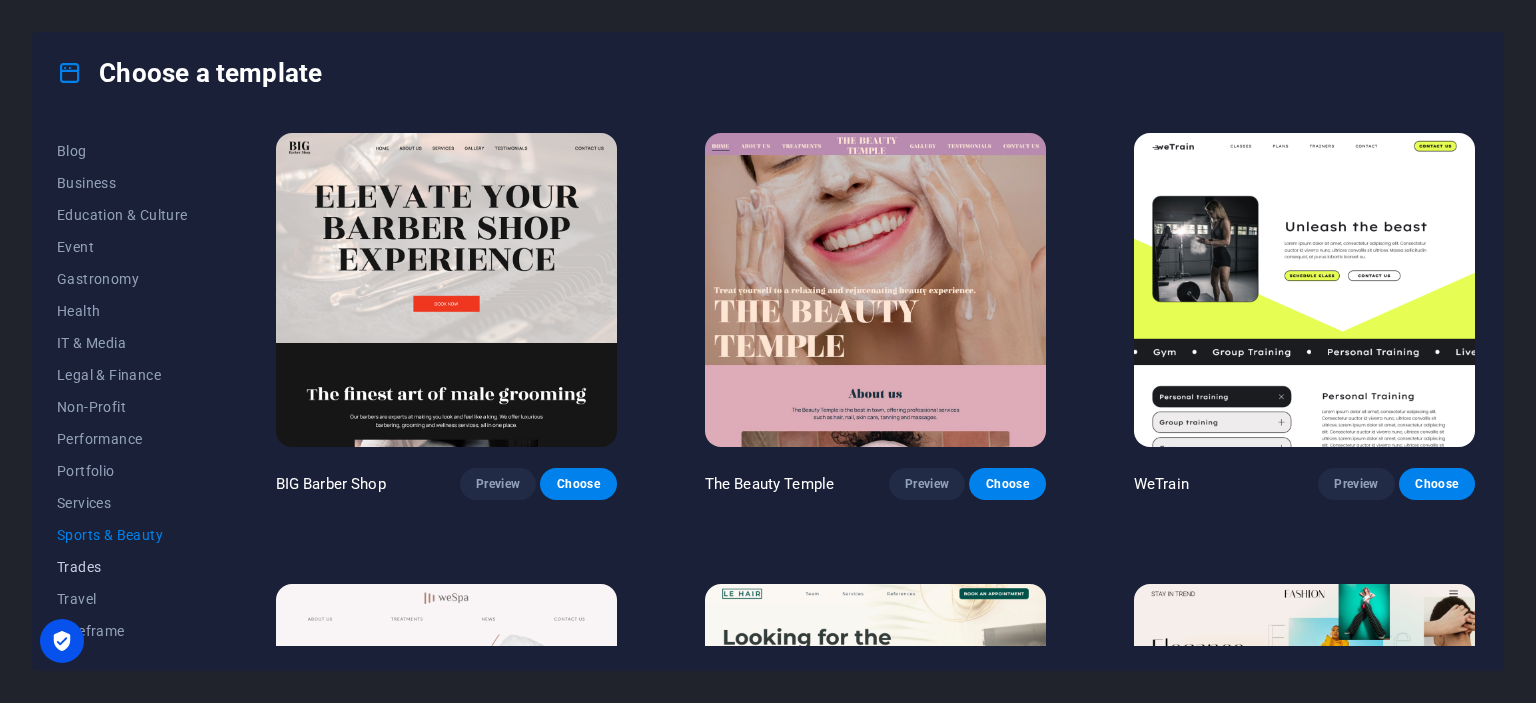 click on "Trades" at bounding box center (122, 567) 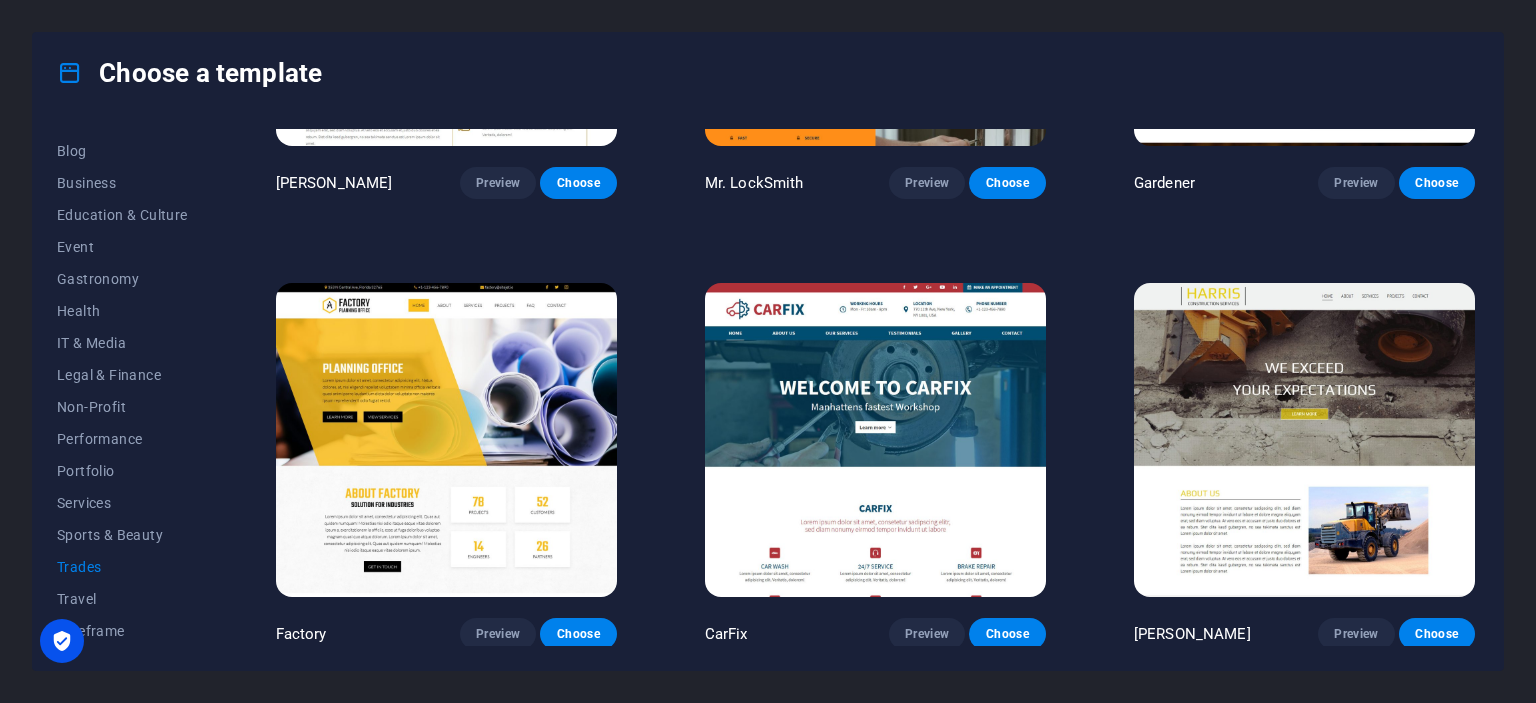 scroll, scrollTop: 758, scrollLeft: 0, axis: vertical 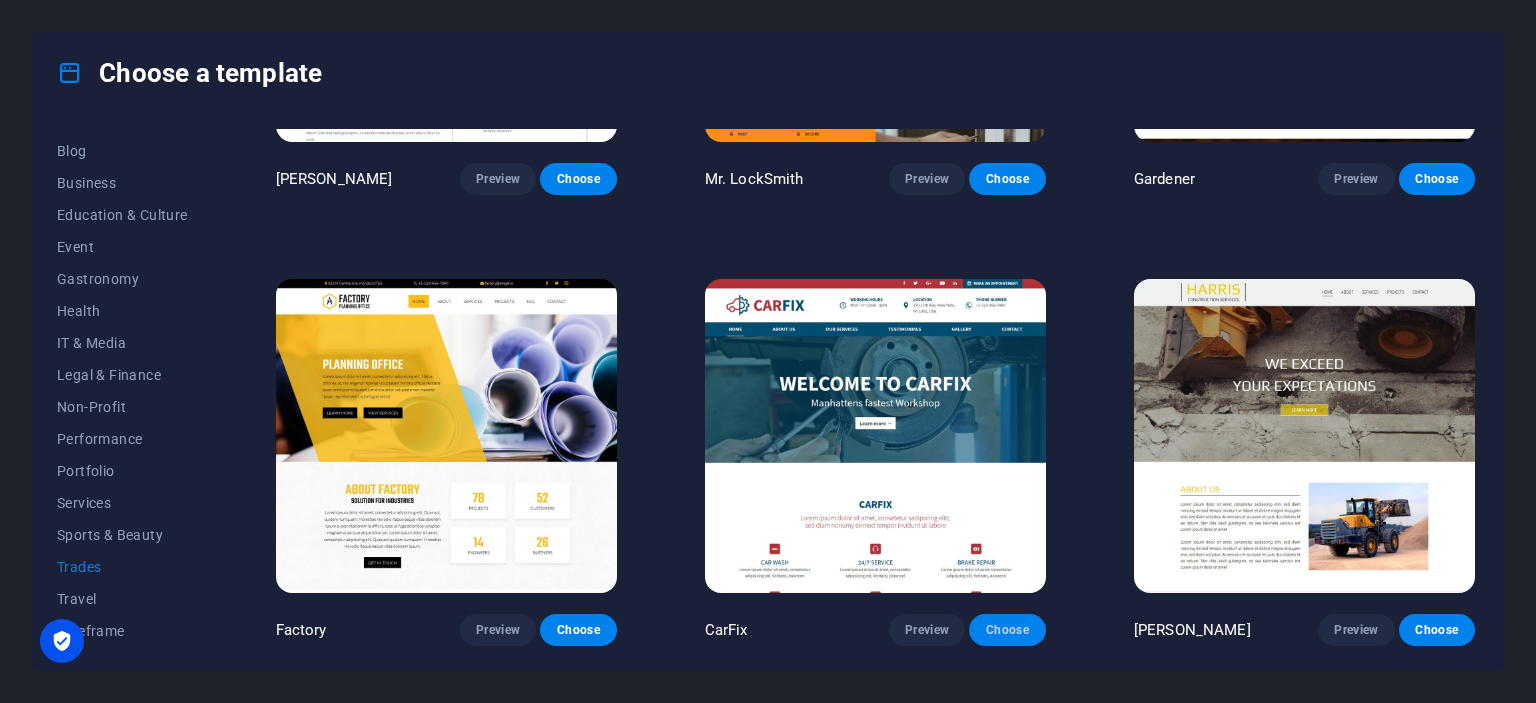click on "Choose" at bounding box center [1007, 630] 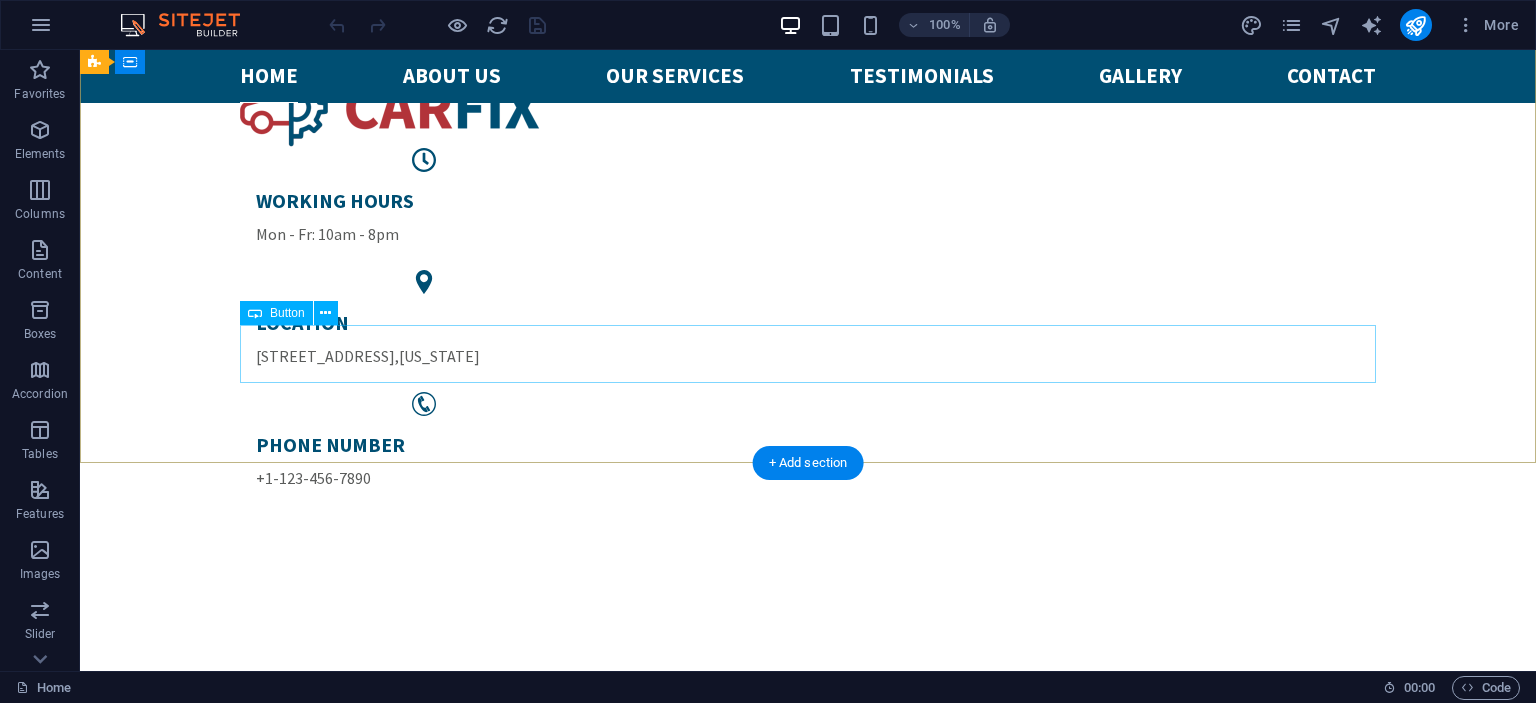 scroll, scrollTop: 0, scrollLeft: 0, axis: both 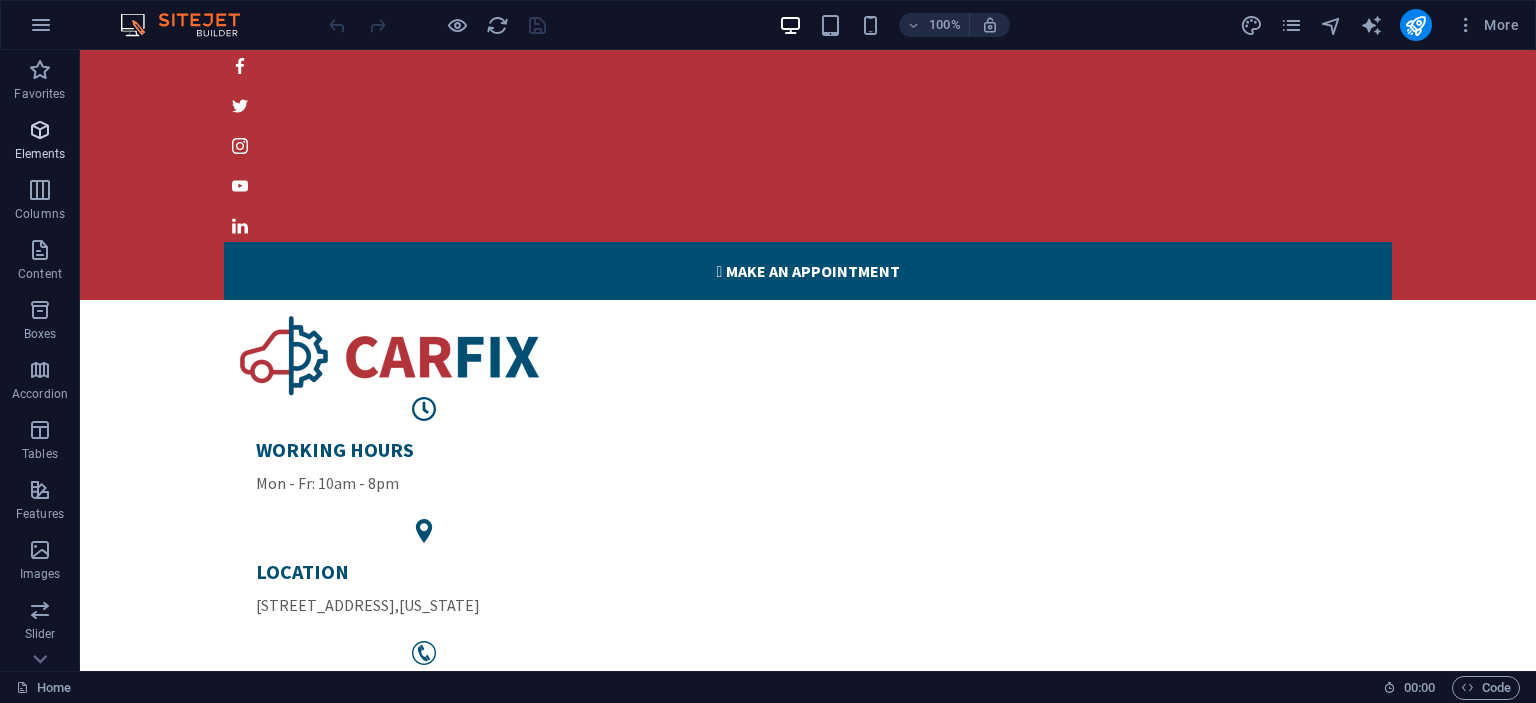 click on "Elements" at bounding box center [40, 142] 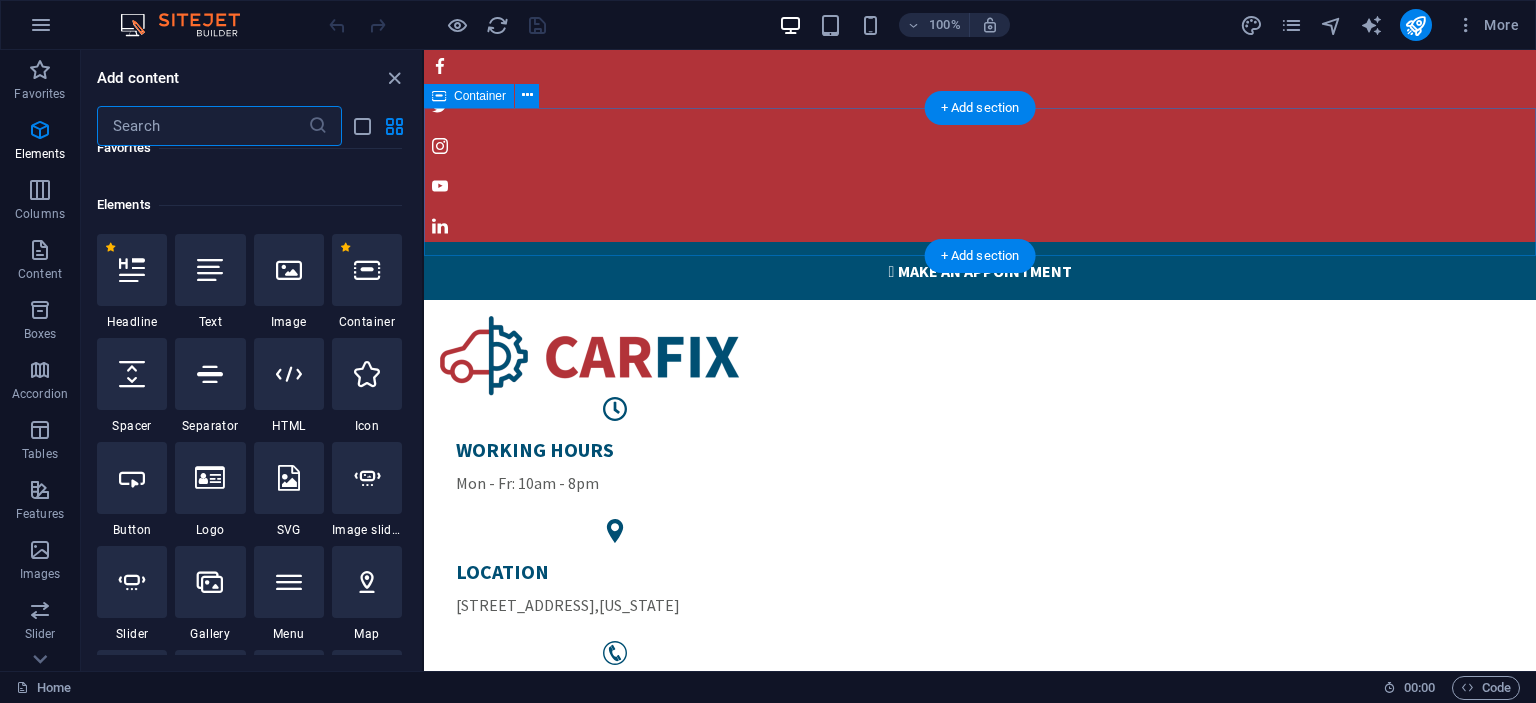 scroll, scrollTop: 213, scrollLeft: 0, axis: vertical 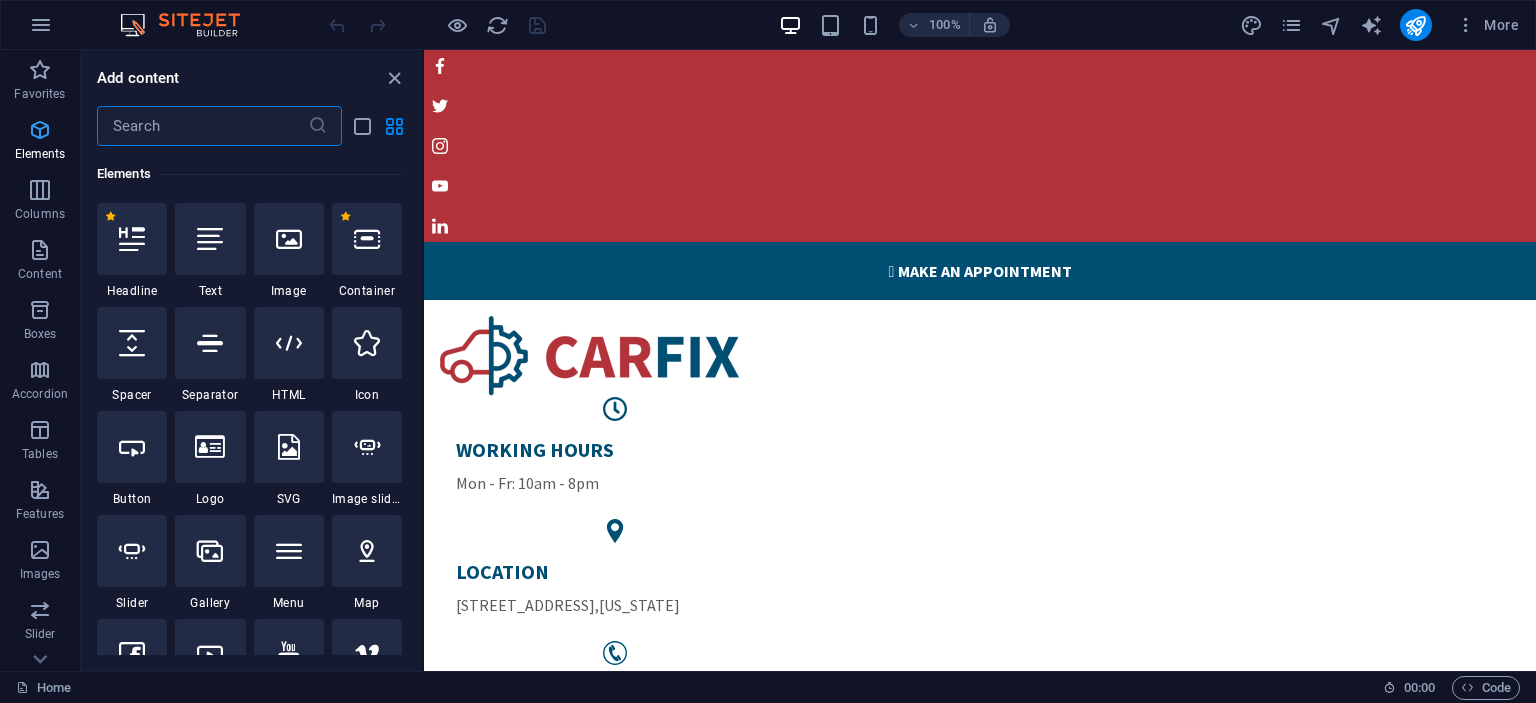 click on "Elements" at bounding box center [40, 142] 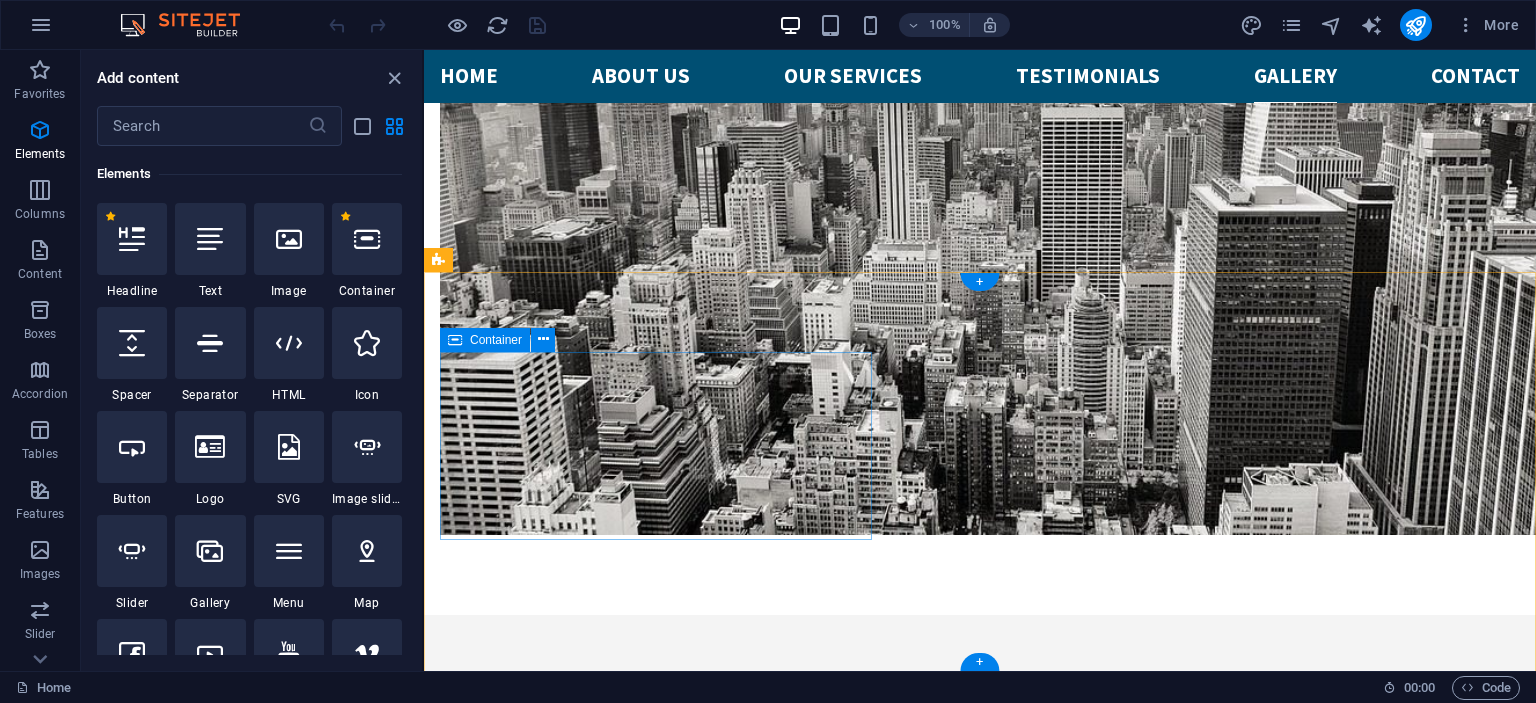 scroll, scrollTop: 4890, scrollLeft: 0, axis: vertical 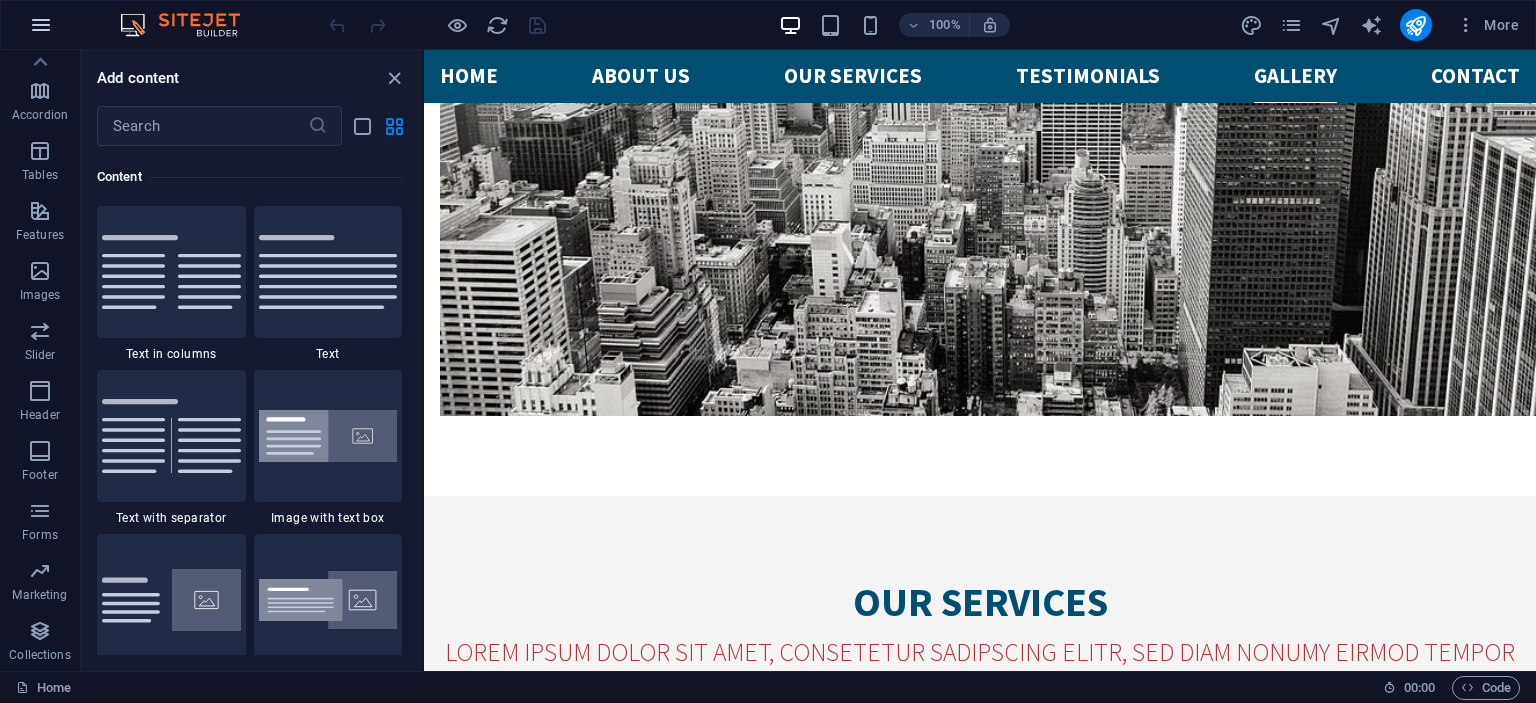 click at bounding box center [41, 25] 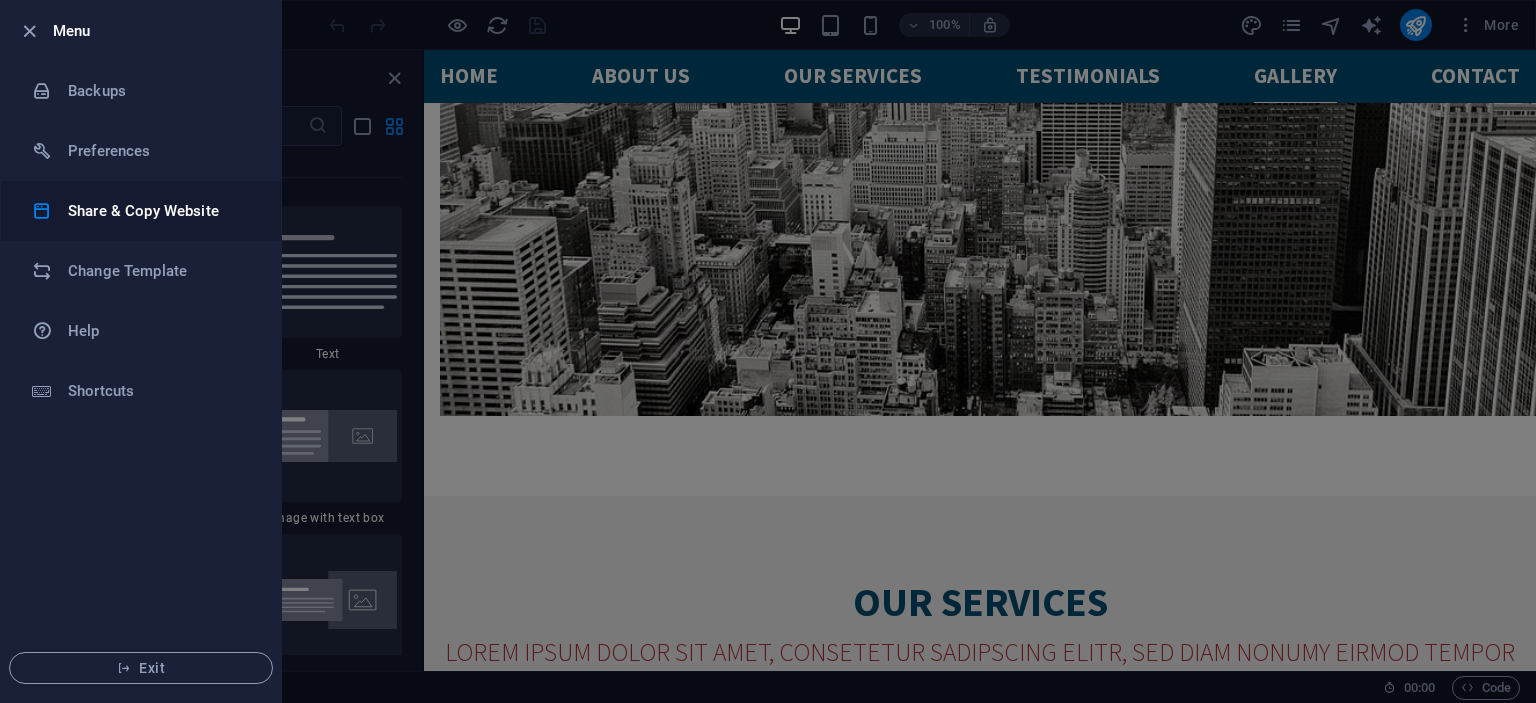 click on "Share & Copy Website" at bounding box center [141, 211] 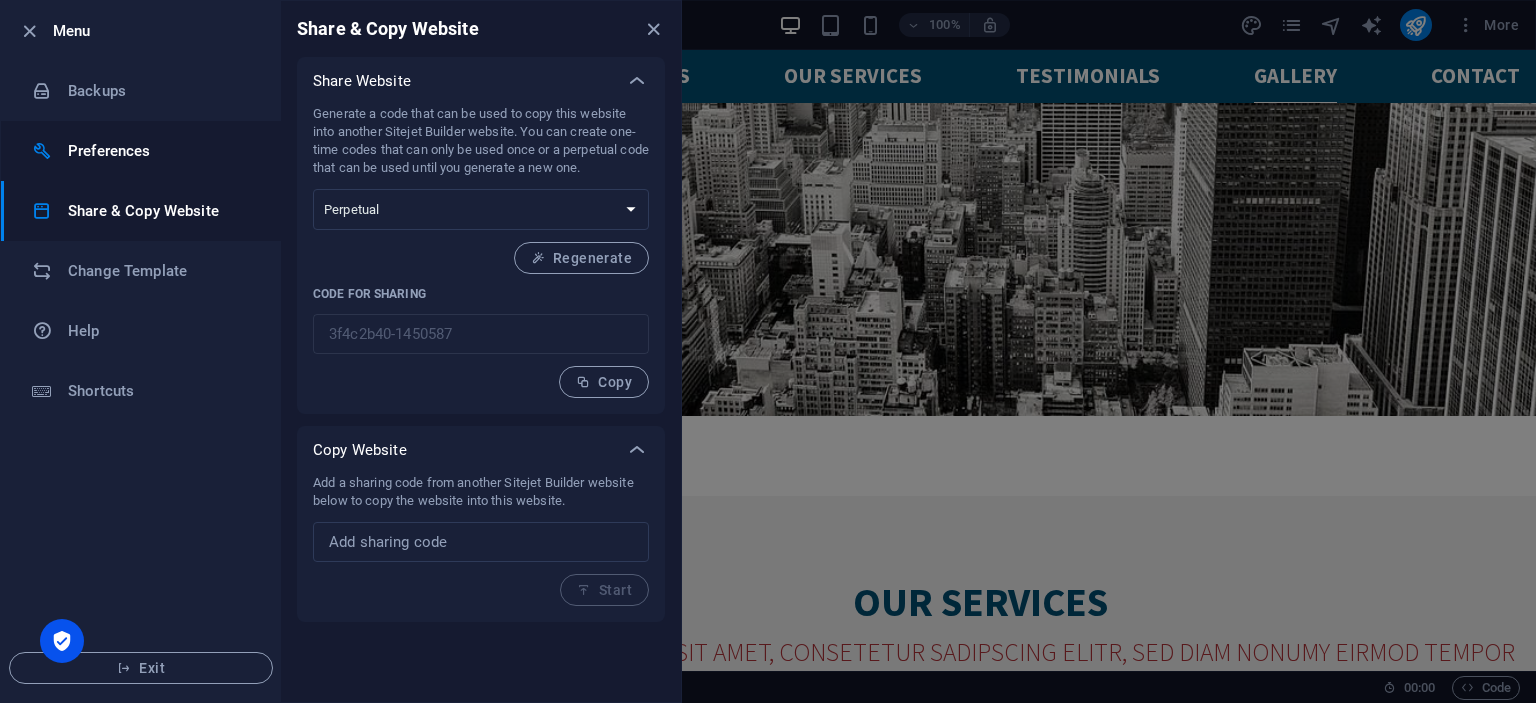 click on "Preferences" at bounding box center (160, 151) 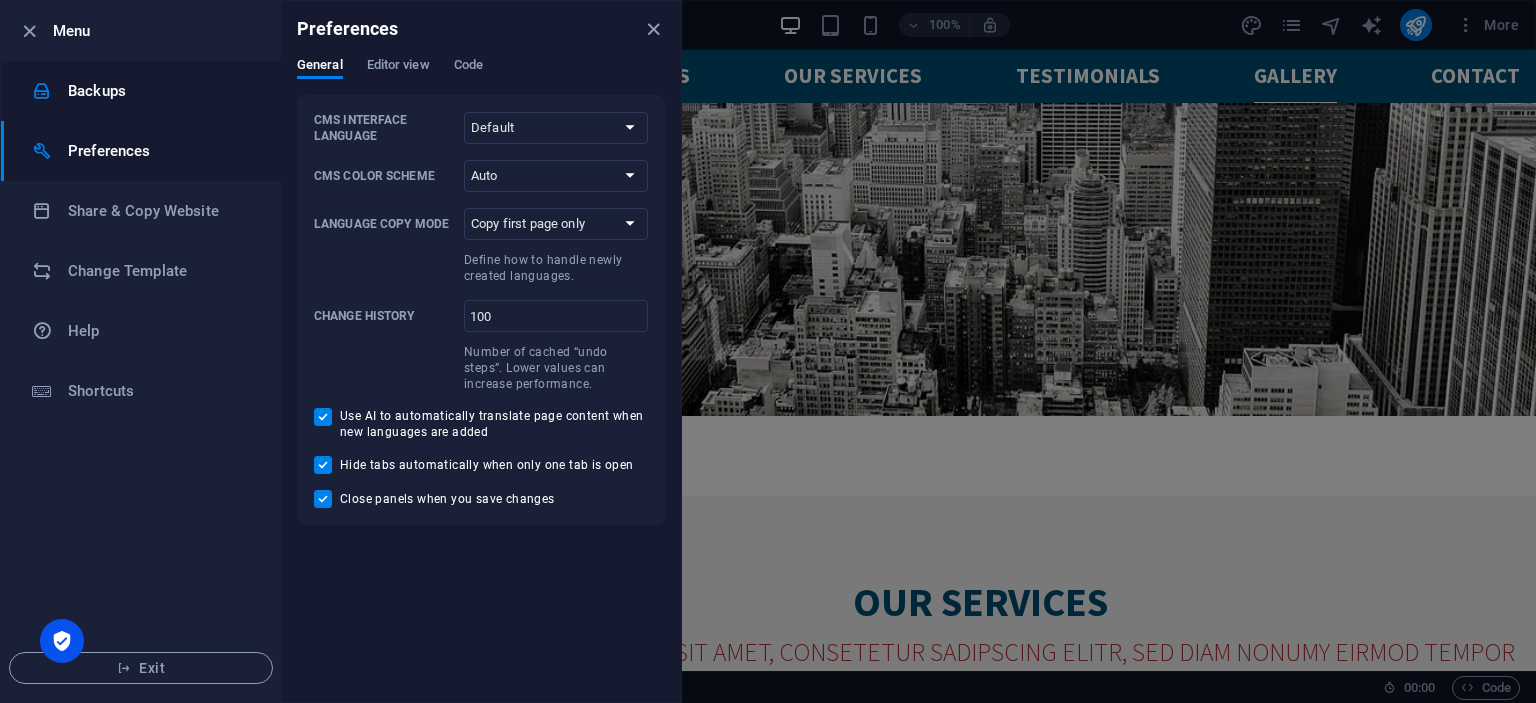 click on "Backups" at bounding box center [160, 91] 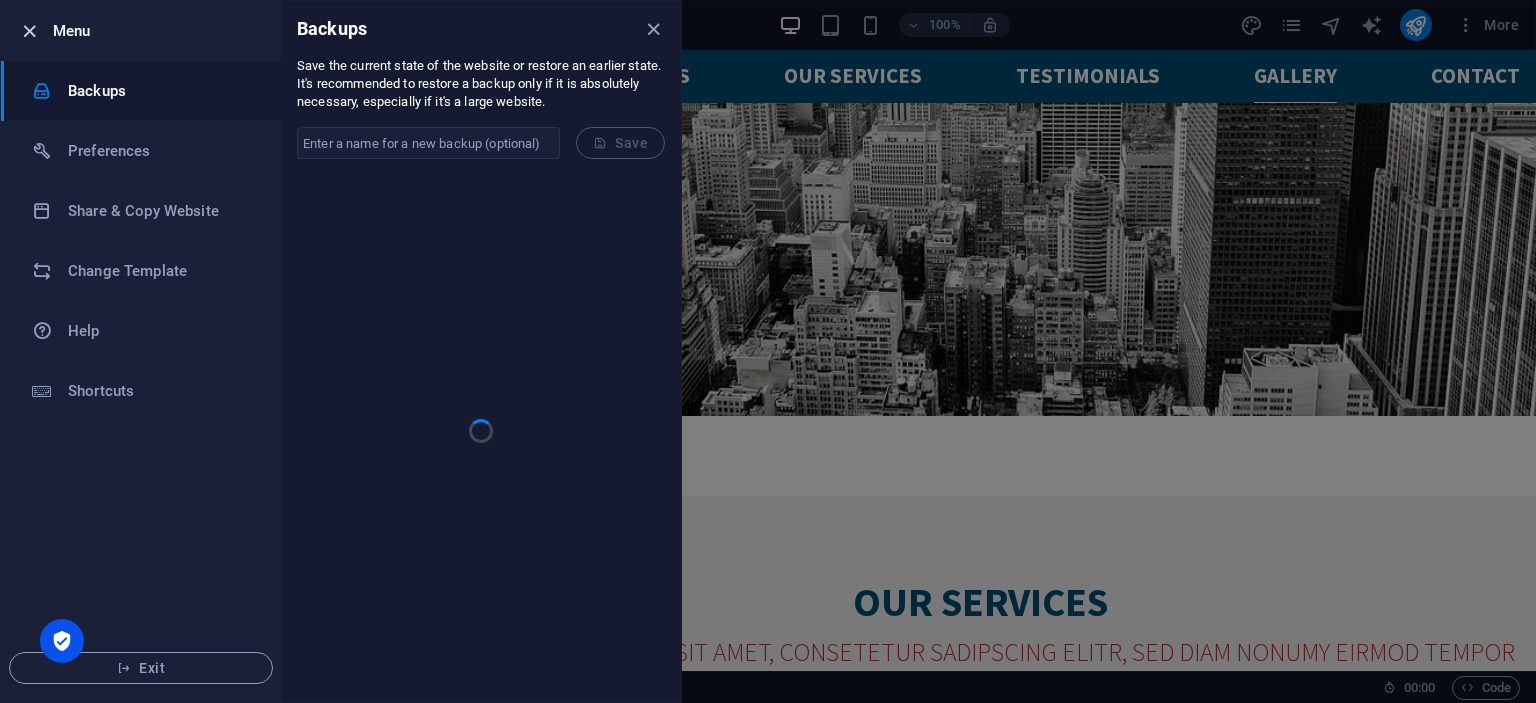 click at bounding box center [29, 31] 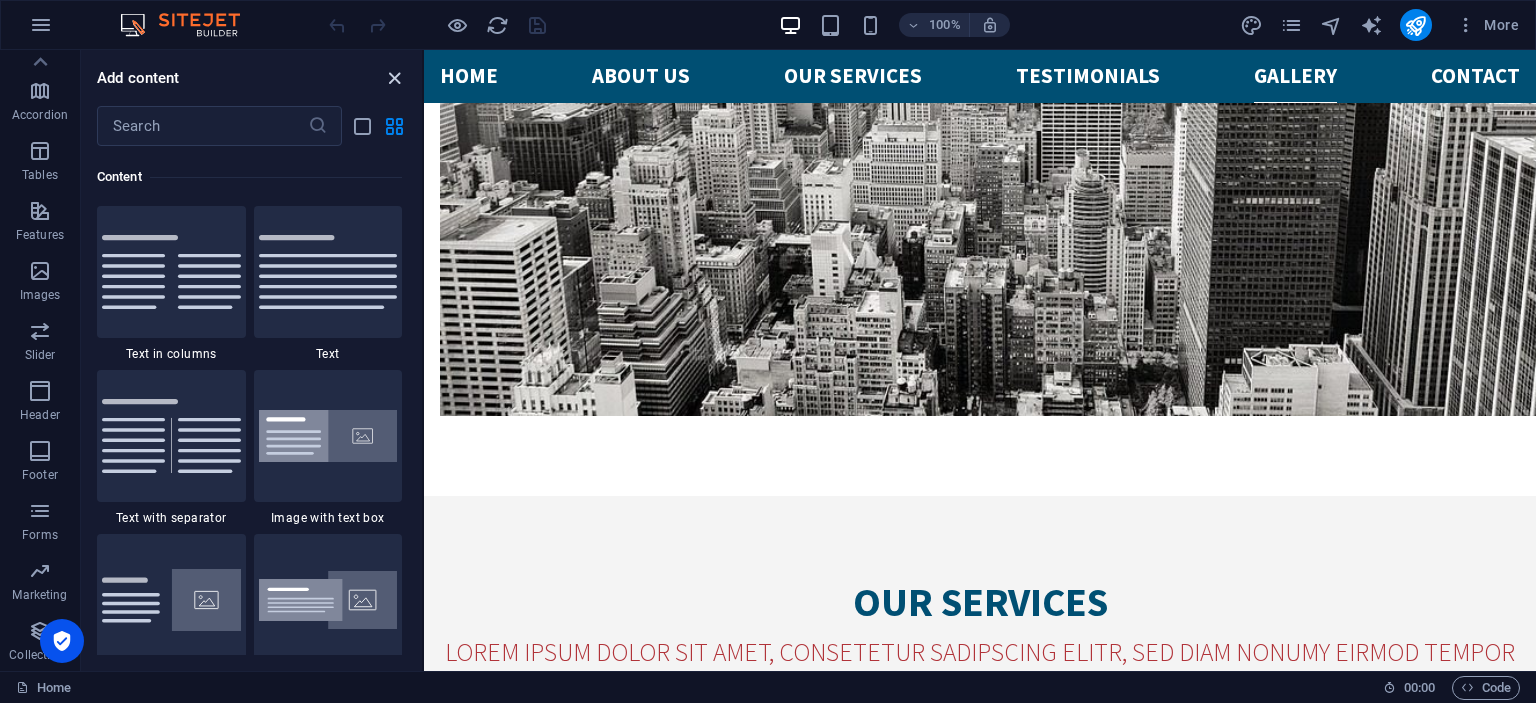 drag, startPoint x: 389, startPoint y: 85, endPoint x: 273, endPoint y: 33, distance: 127.12199 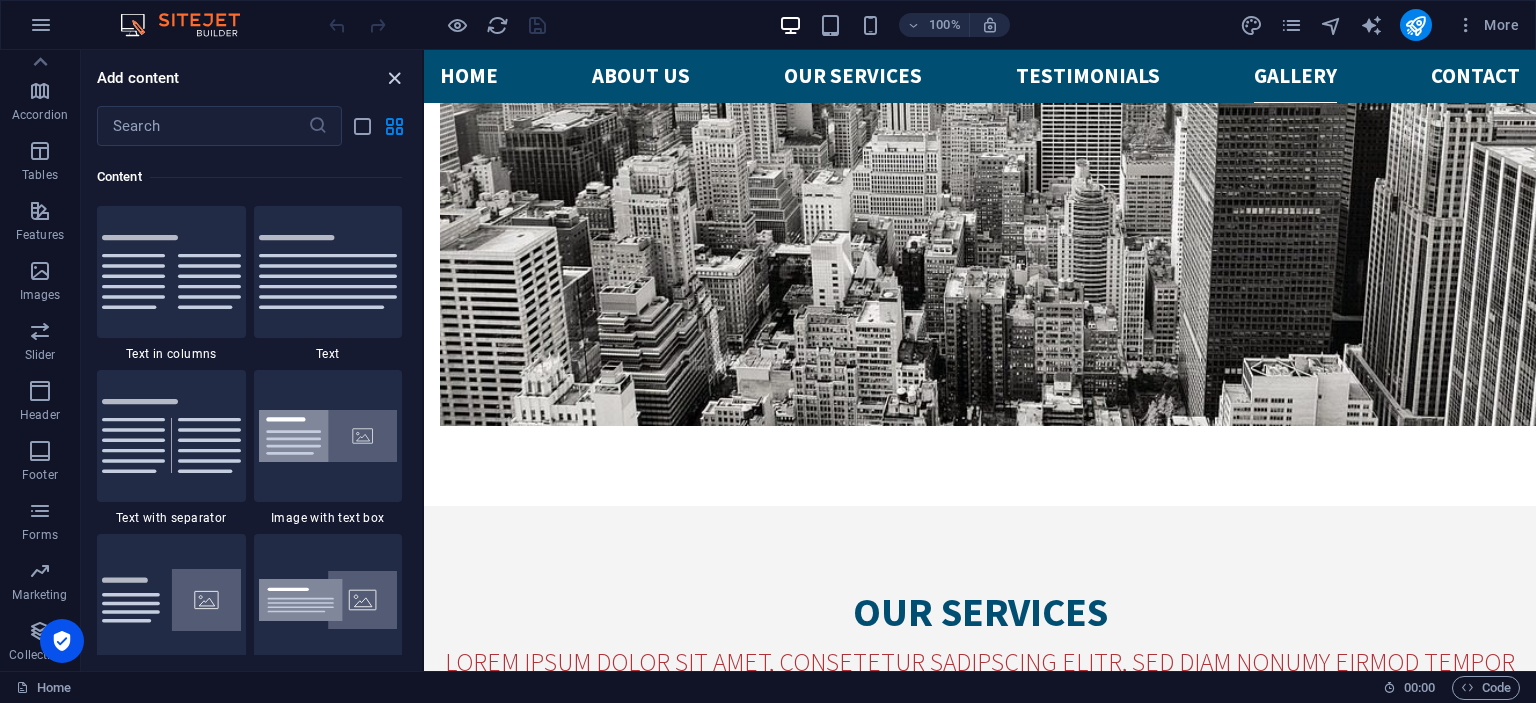 scroll, scrollTop: 4976, scrollLeft: 0, axis: vertical 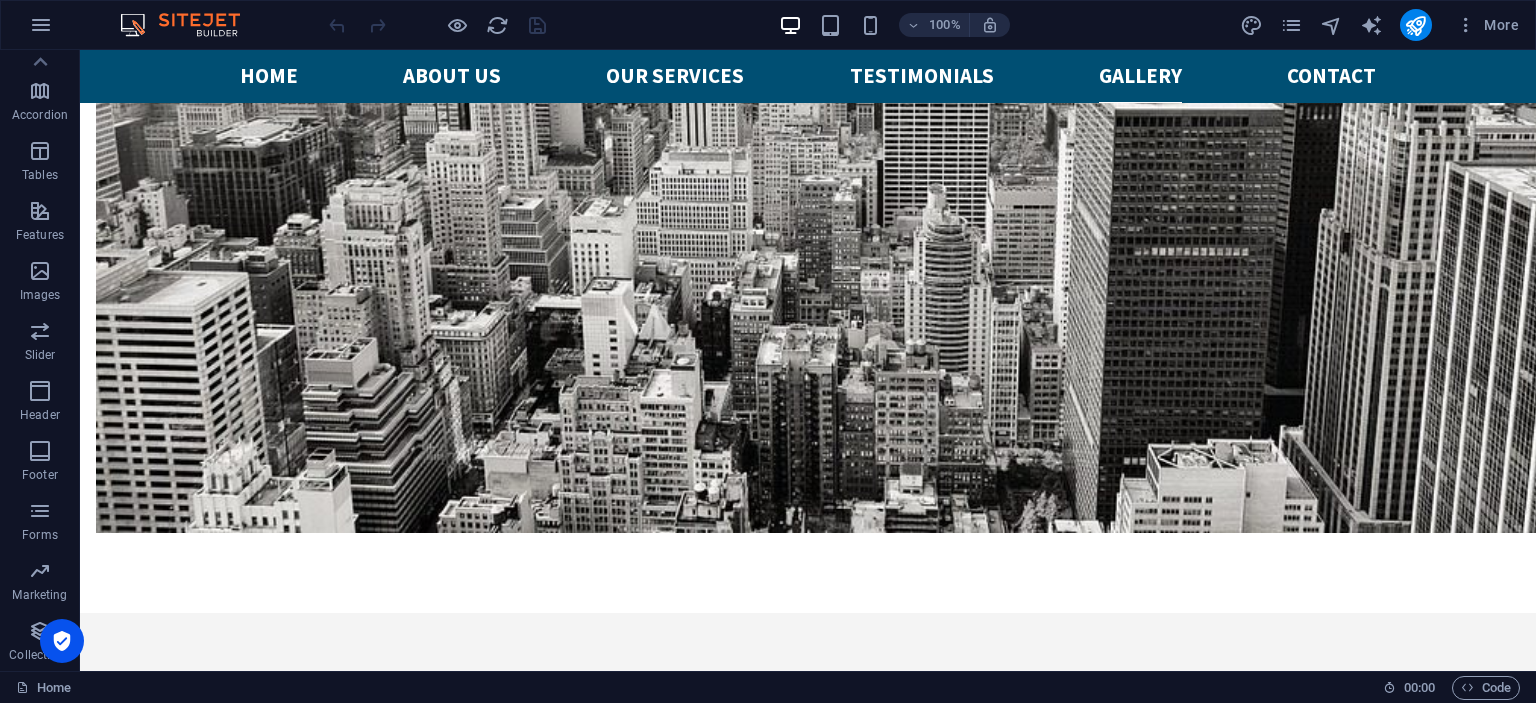 click at bounding box center (190, 25) 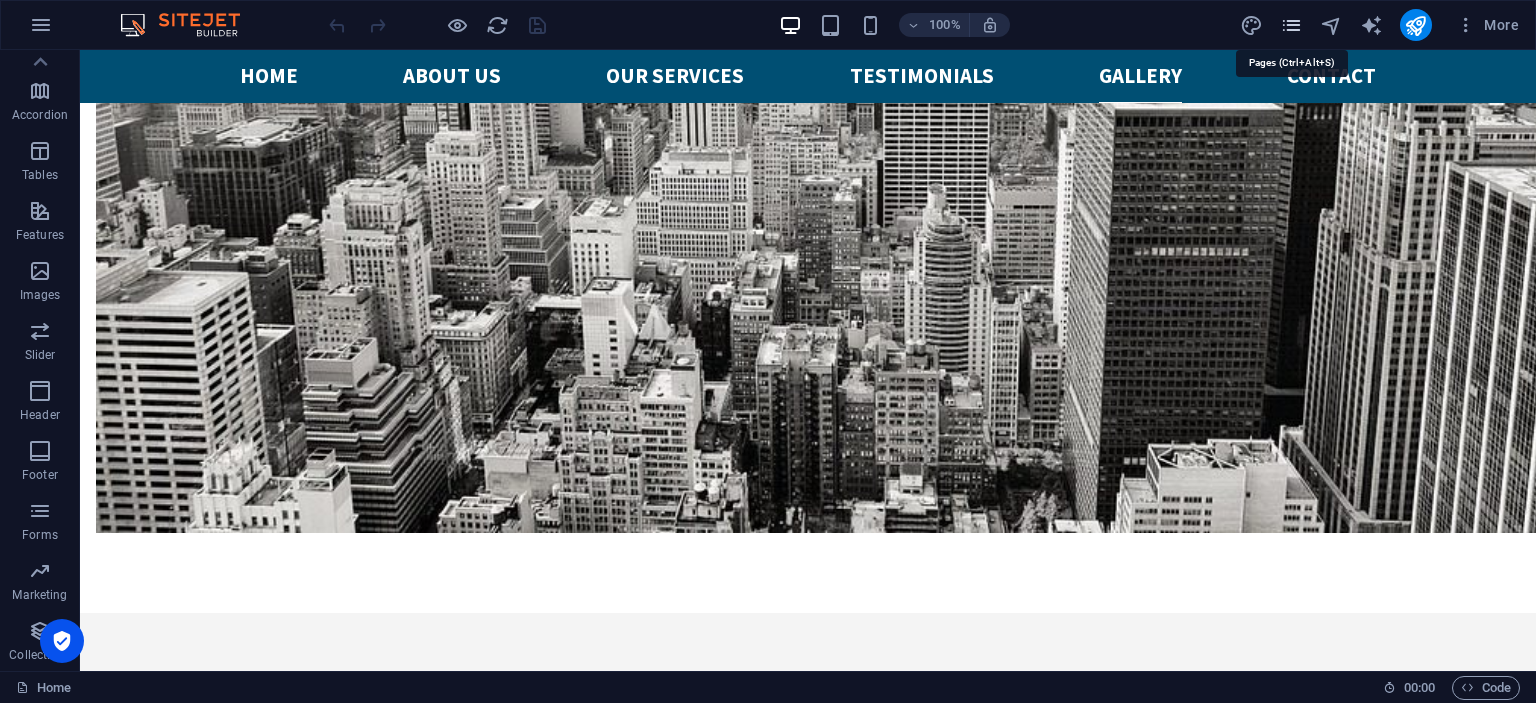 click at bounding box center (1291, 25) 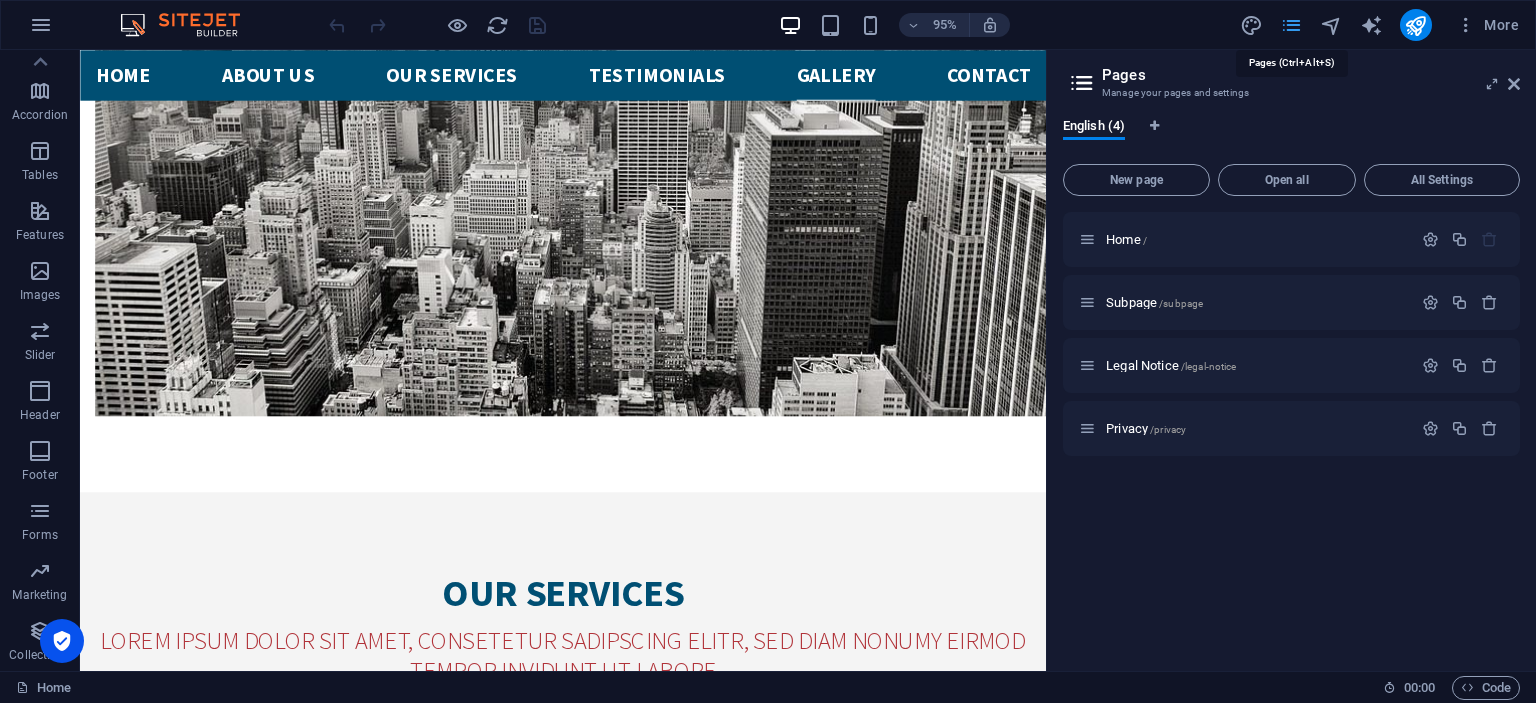 click at bounding box center [1291, 25] 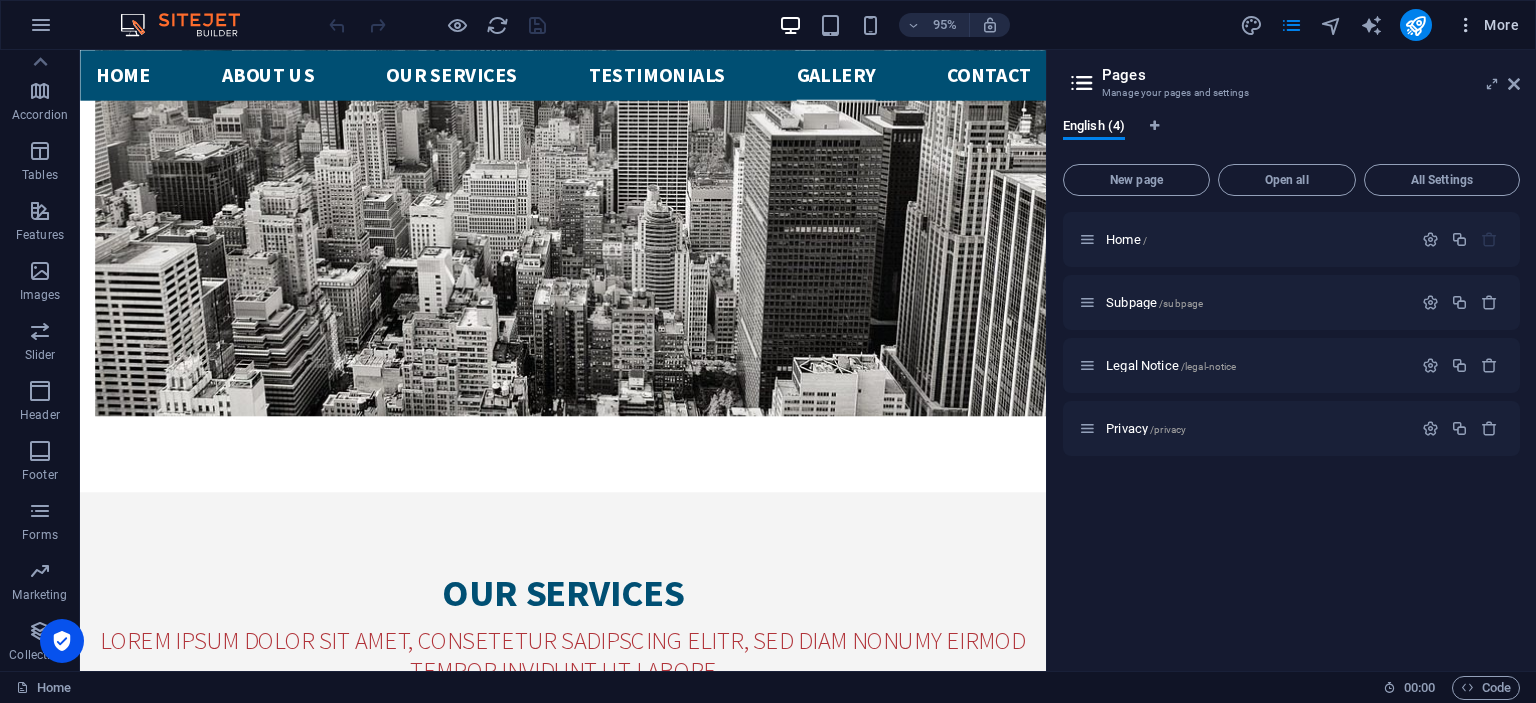 click at bounding box center [1466, 25] 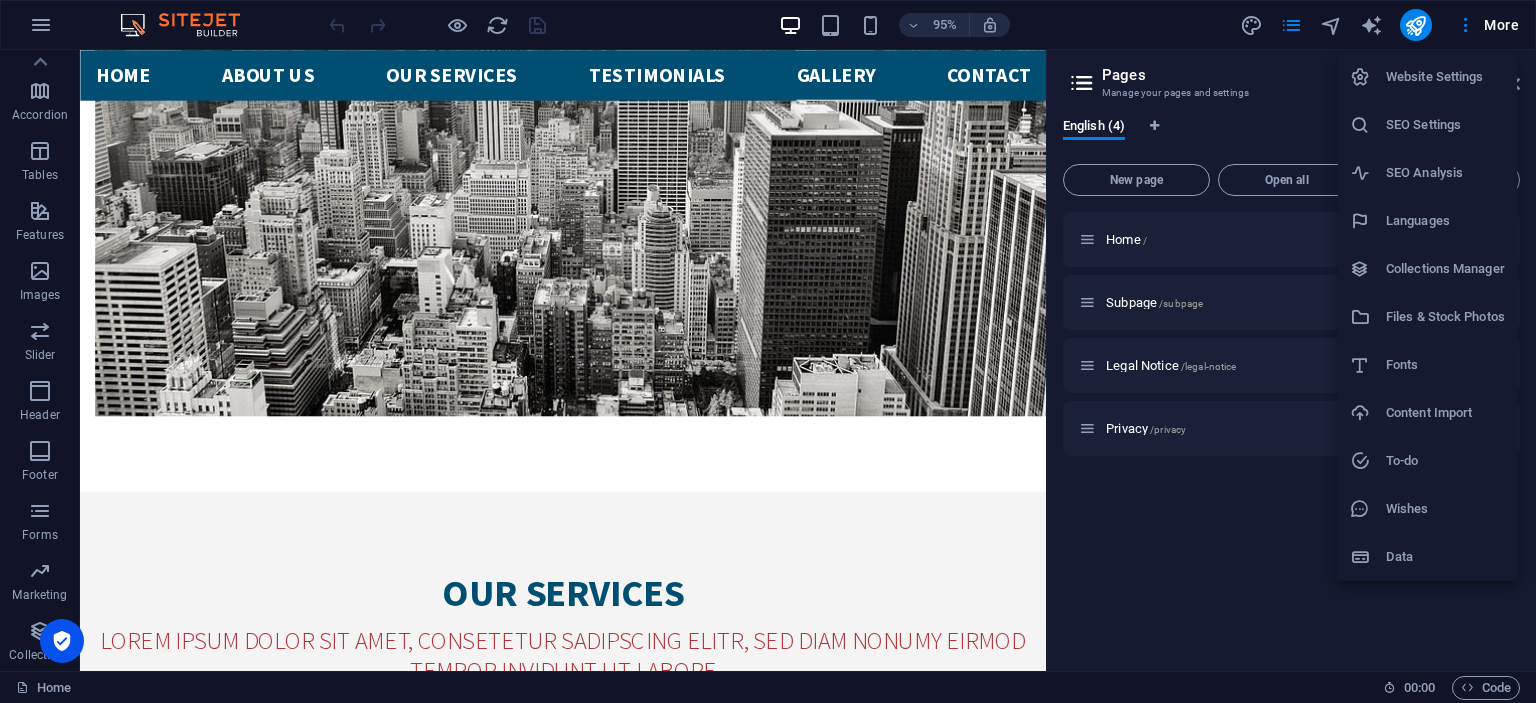 click on "Website Settings" at bounding box center (1445, 77) 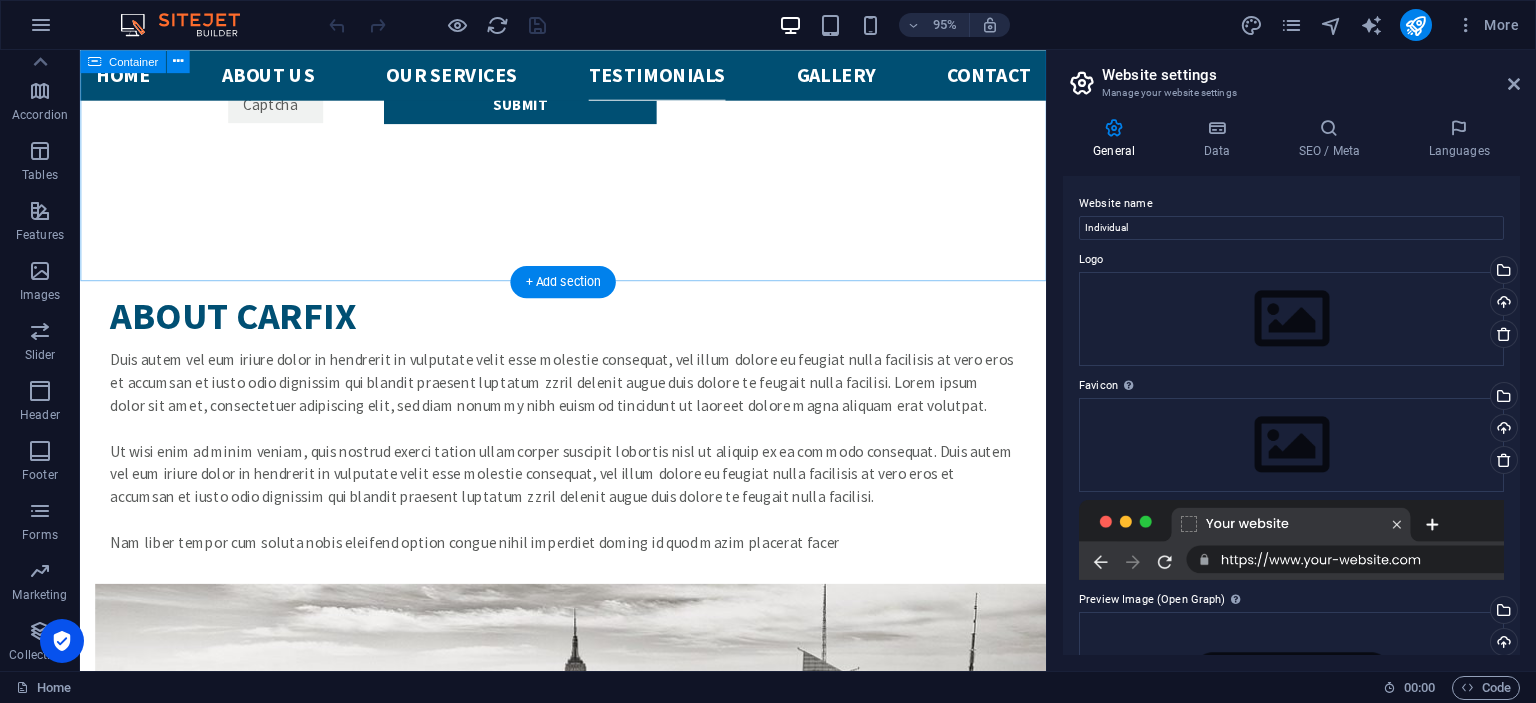 scroll, scrollTop: 3621, scrollLeft: 0, axis: vertical 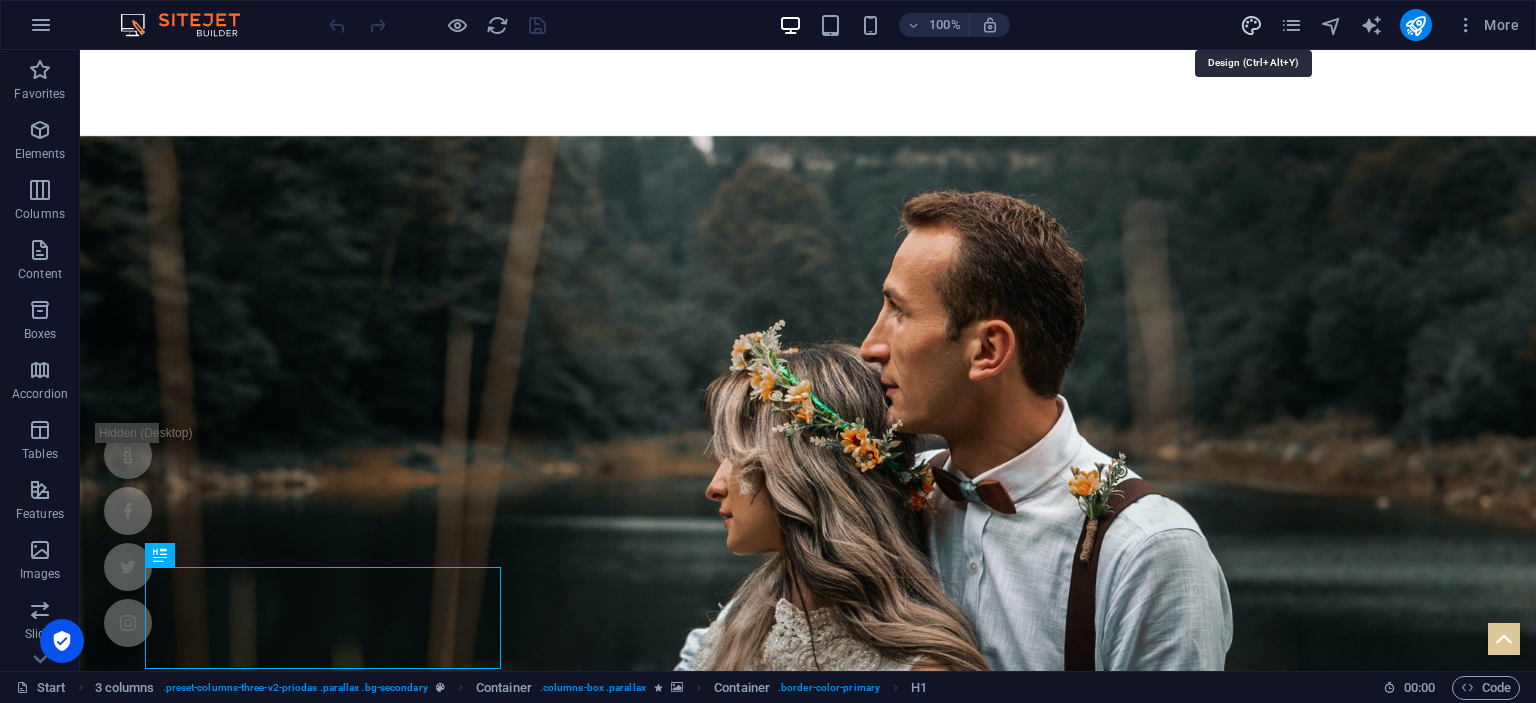 click at bounding box center (1251, 25) 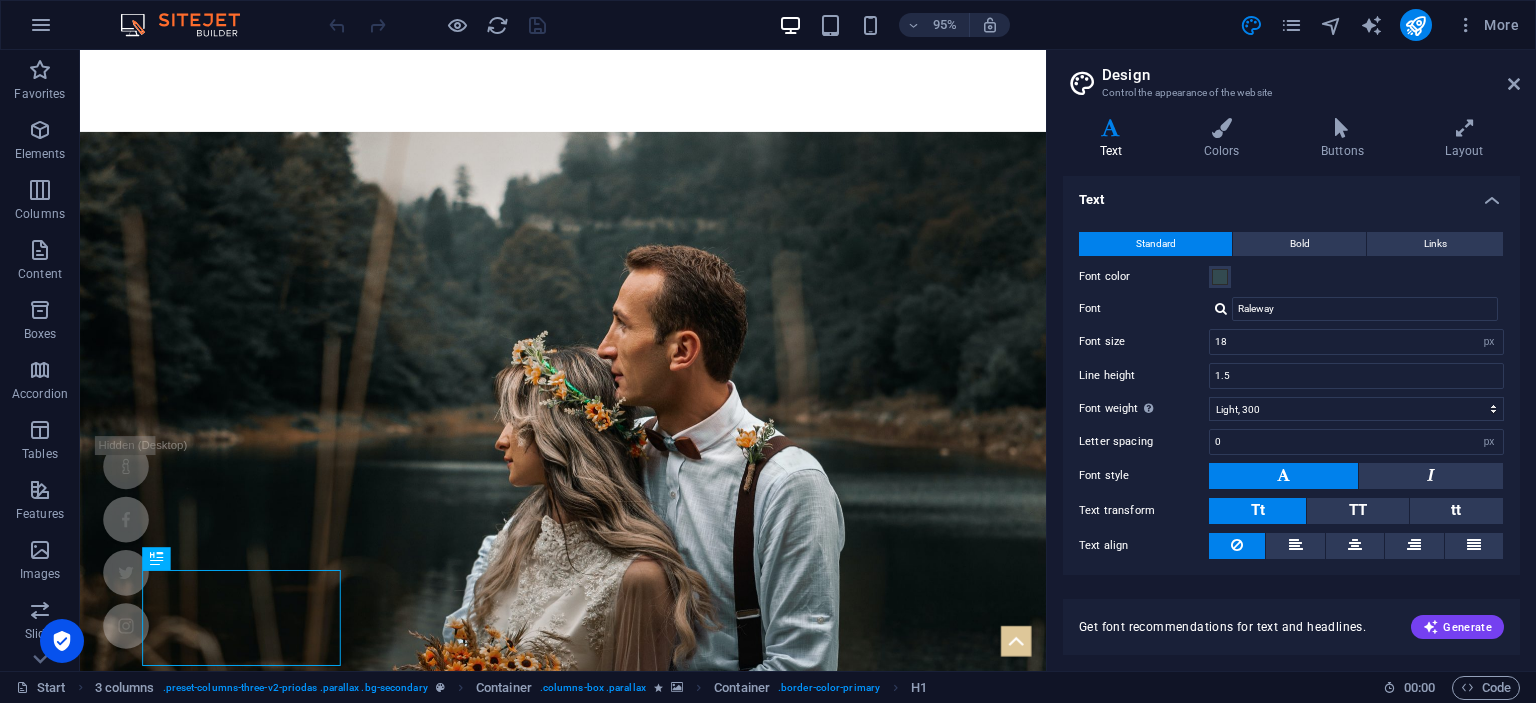 click on "Design" at bounding box center (1311, 75) 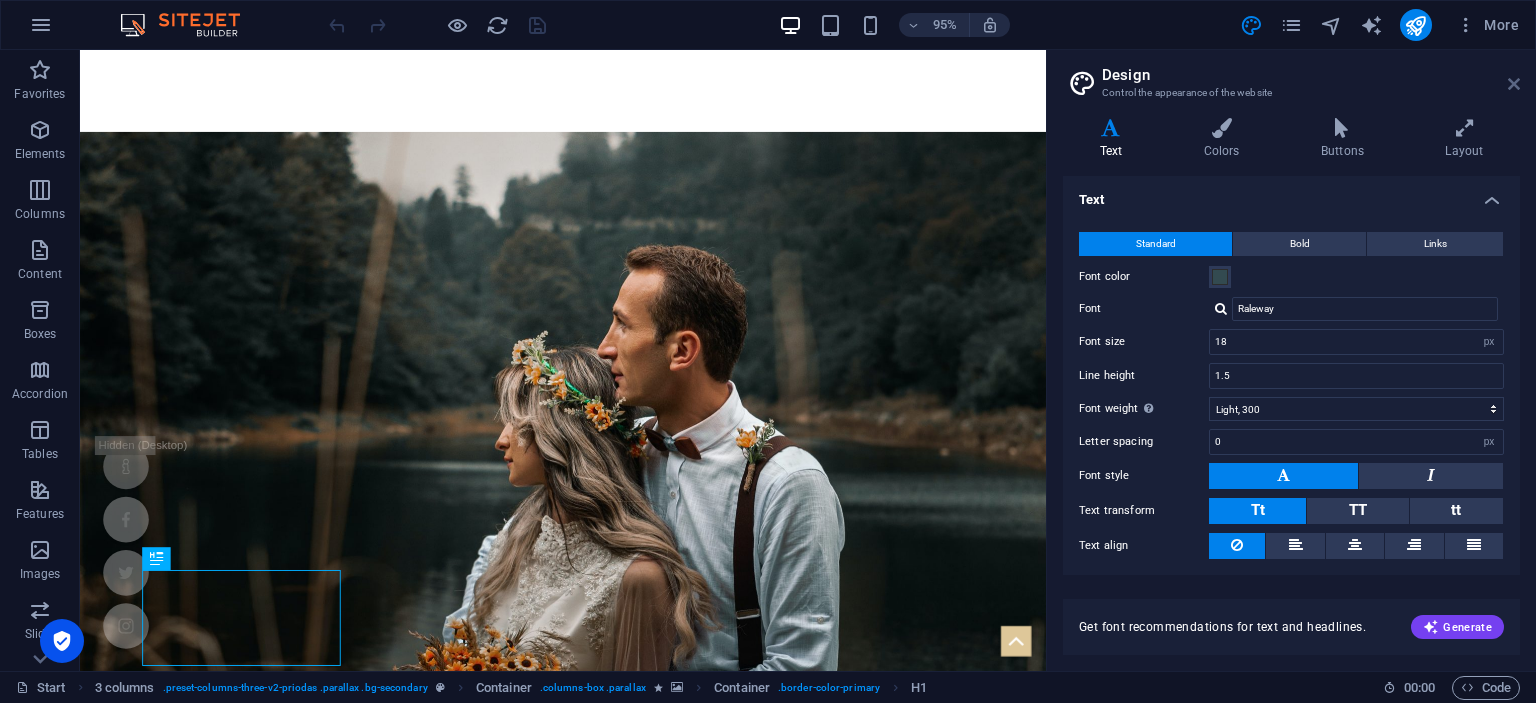 click at bounding box center [1514, 84] 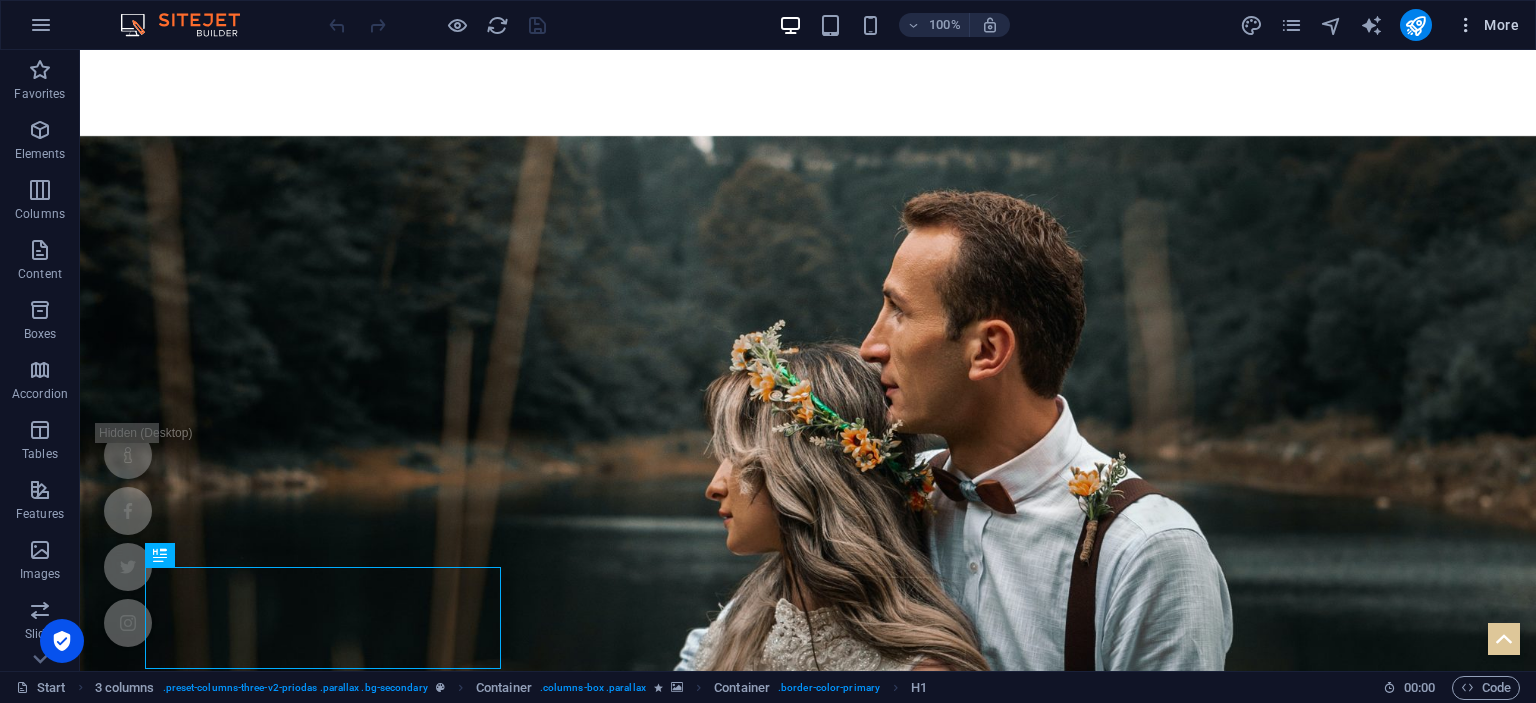 click on "More" at bounding box center [1487, 25] 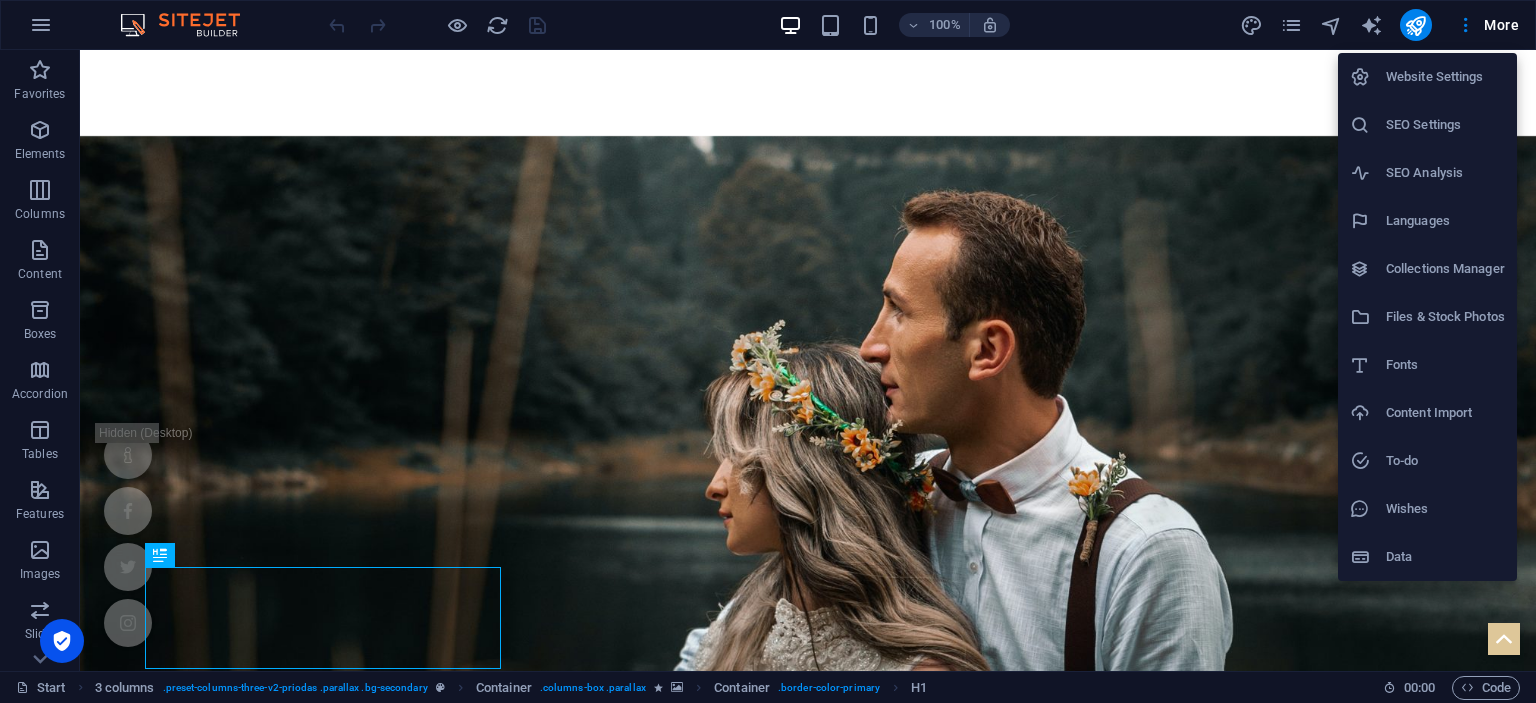 click on "Website Settings" at bounding box center (1445, 77) 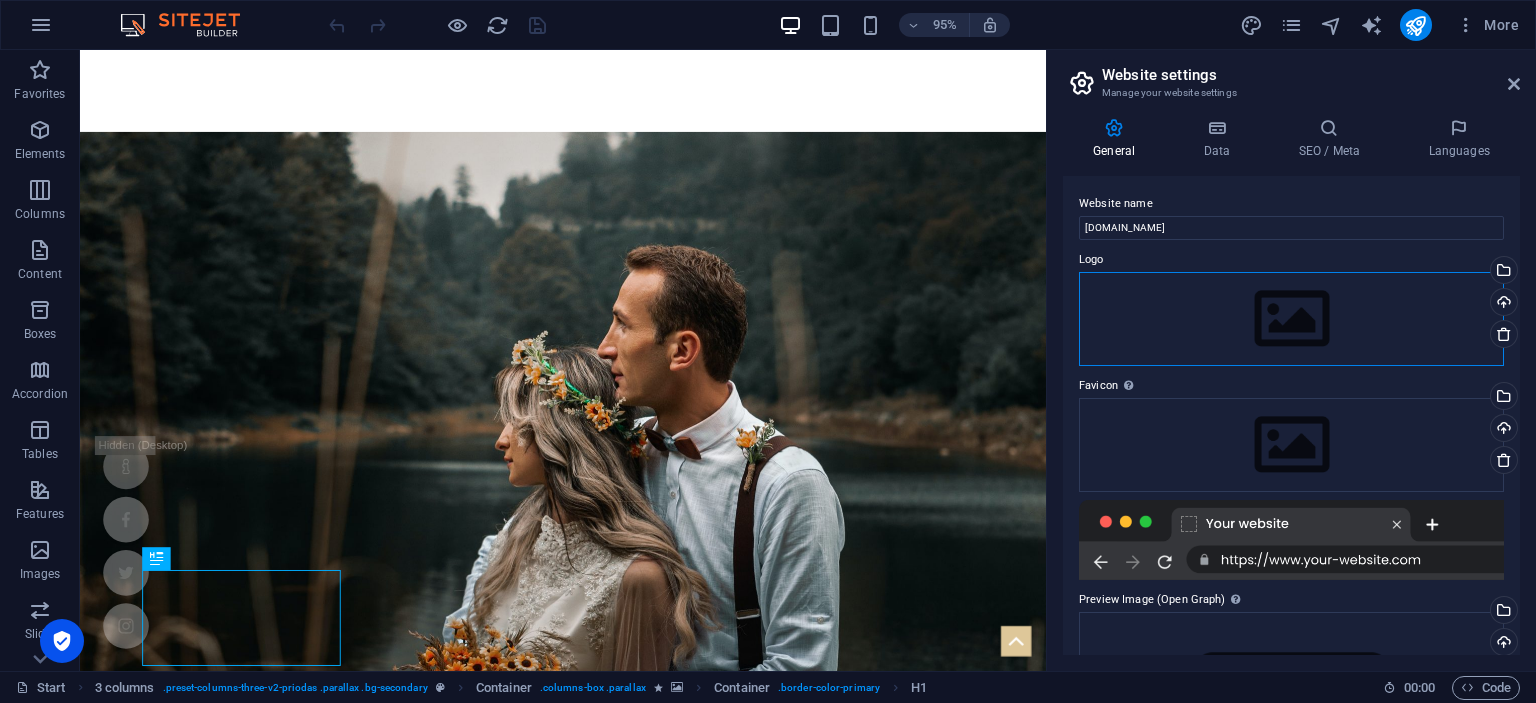 click on "Drag files here, click to choose files or select files from Files or our free stock photos & videos" at bounding box center (1291, 319) 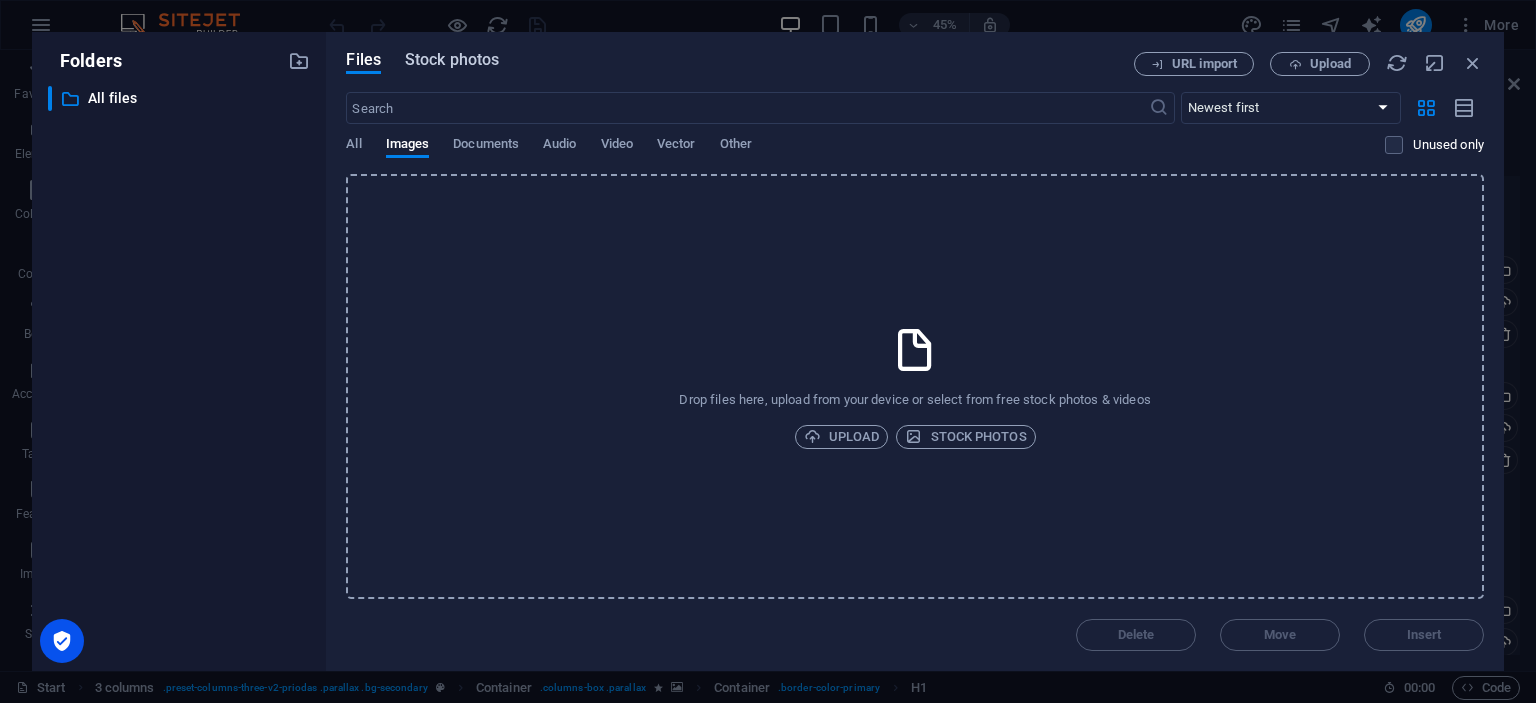 click on "Stock photos" at bounding box center (452, 60) 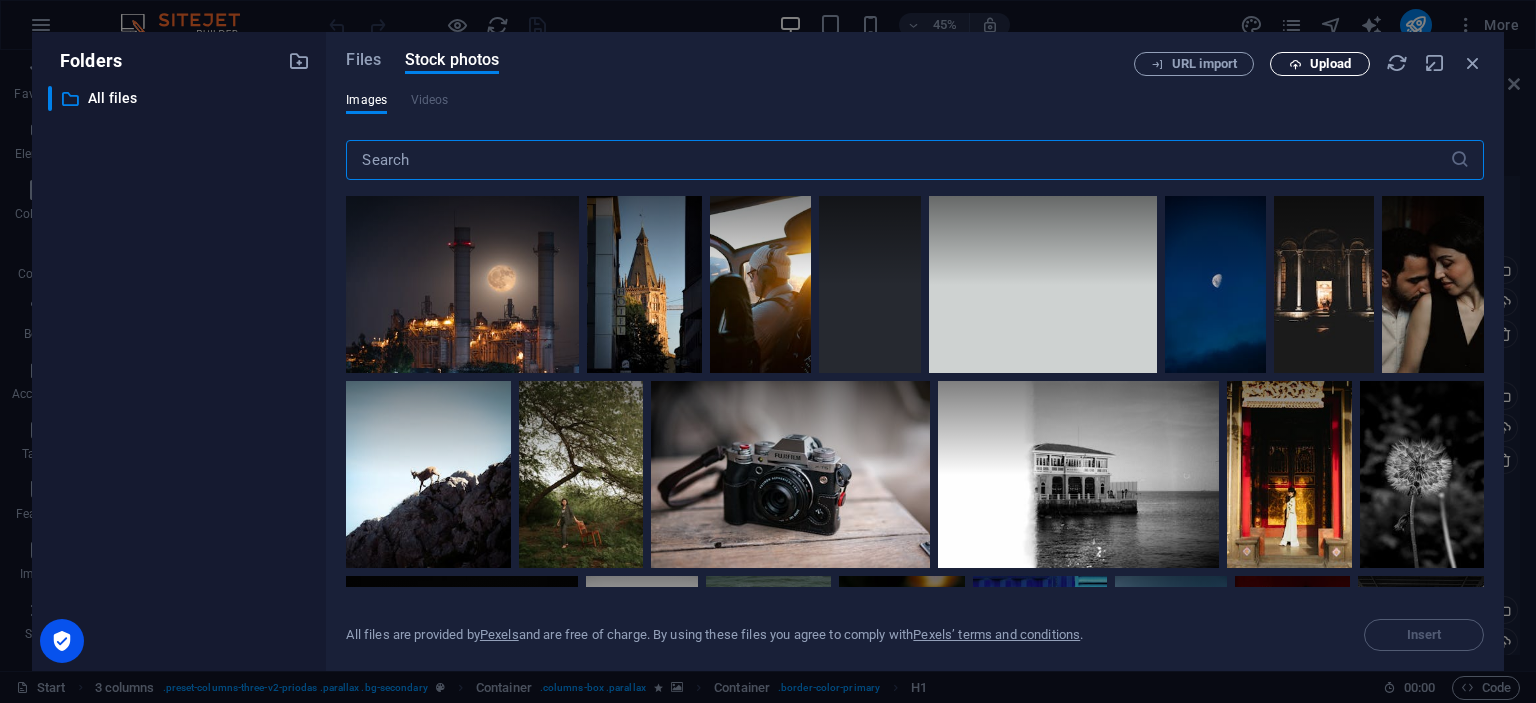 click on "Upload" at bounding box center [1320, 64] 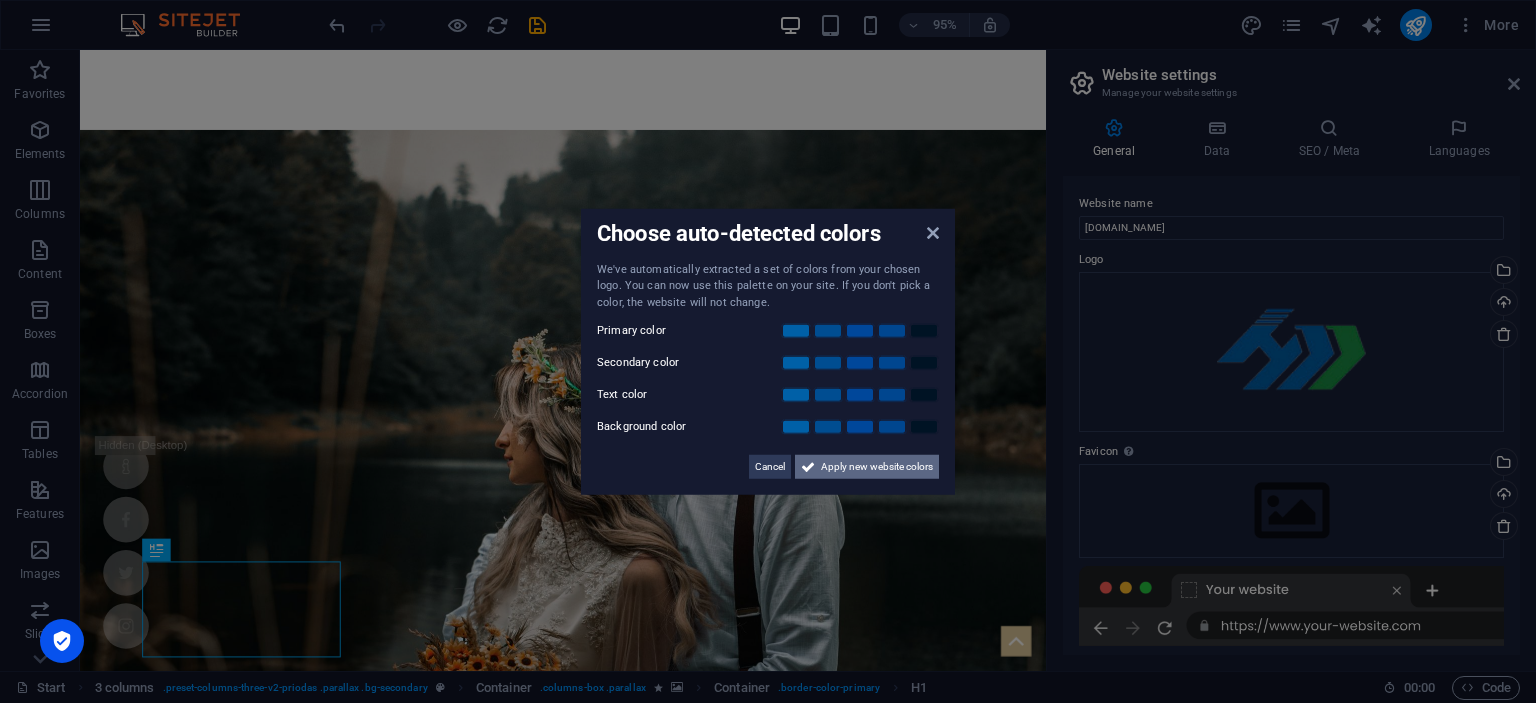 click on "Apply new website colors" at bounding box center [877, 467] 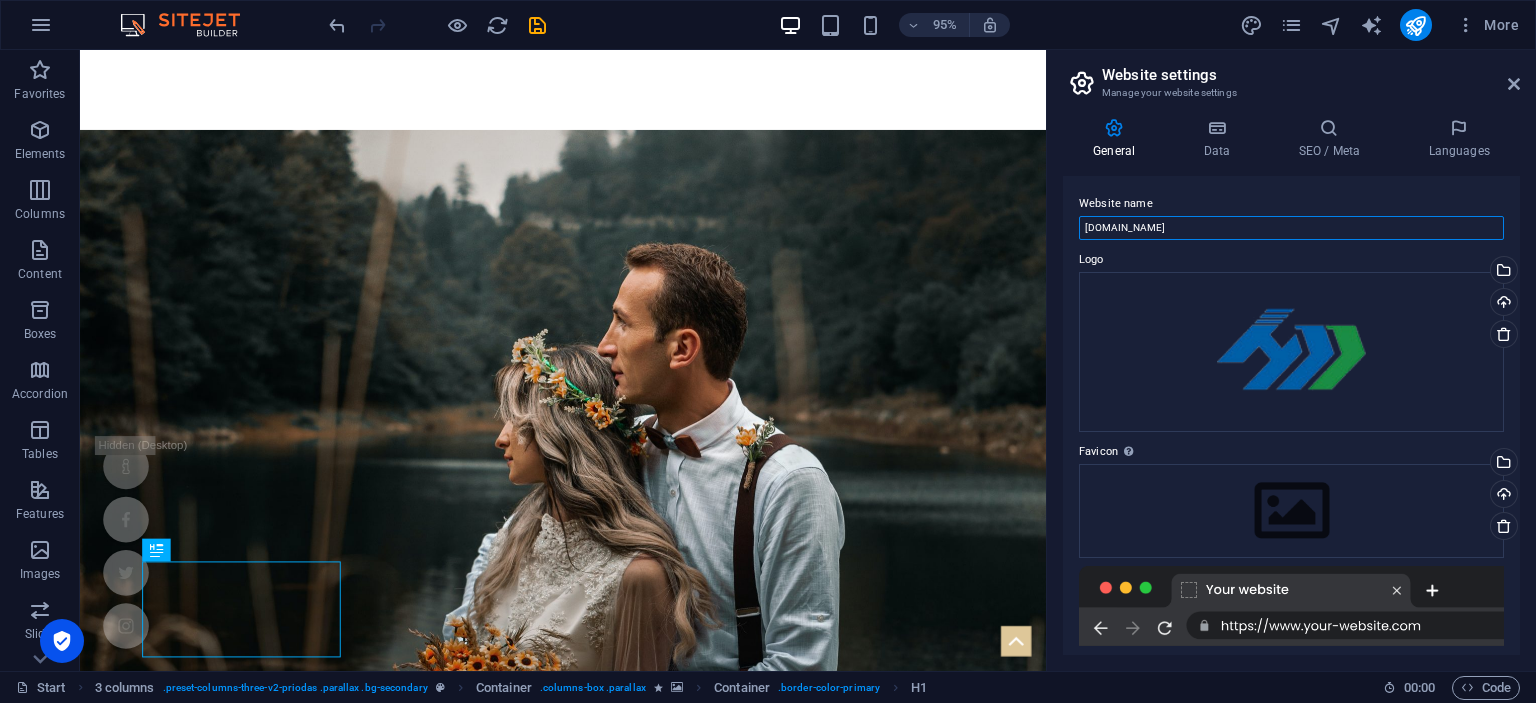 click on "hmevaporator.com" at bounding box center (1291, 228) 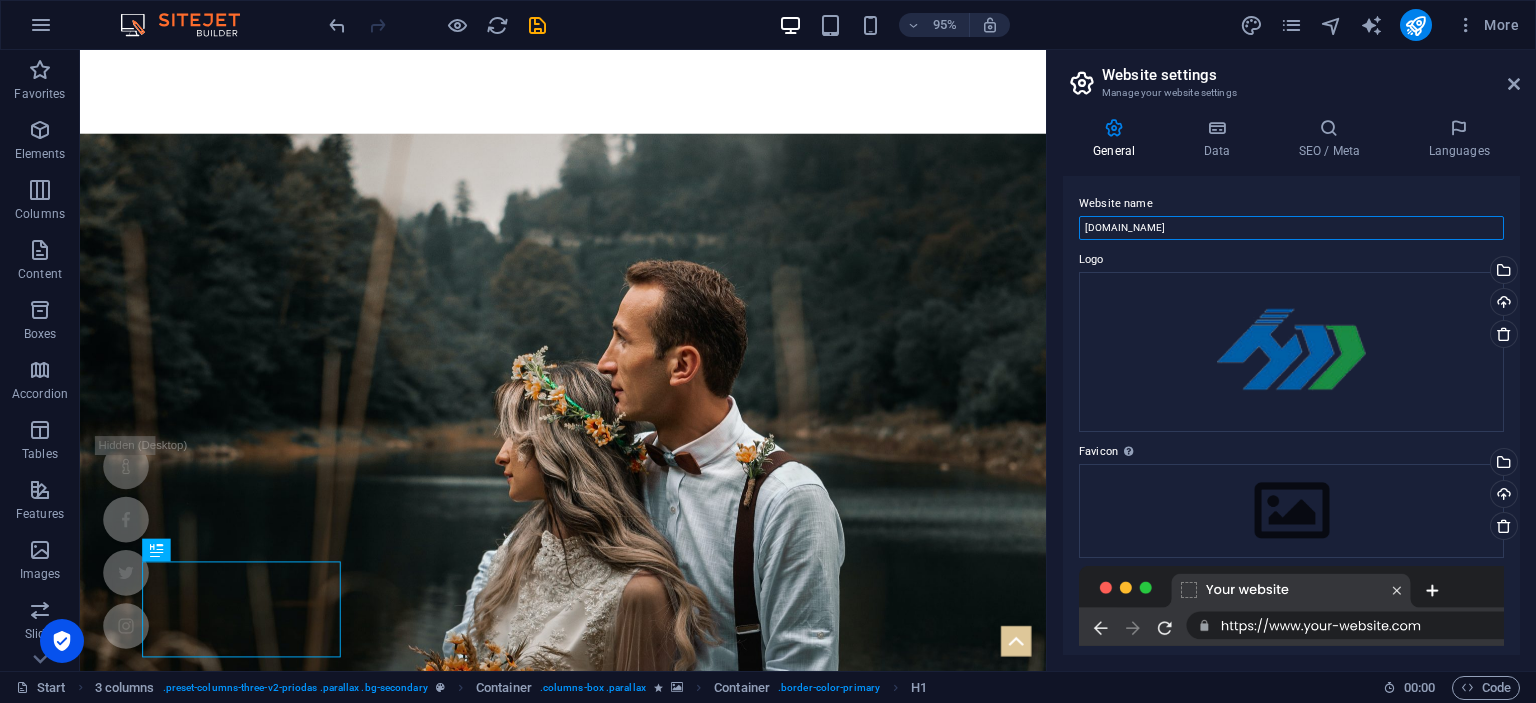 click on "hmevaporator.com" at bounding box center (1291, 228) 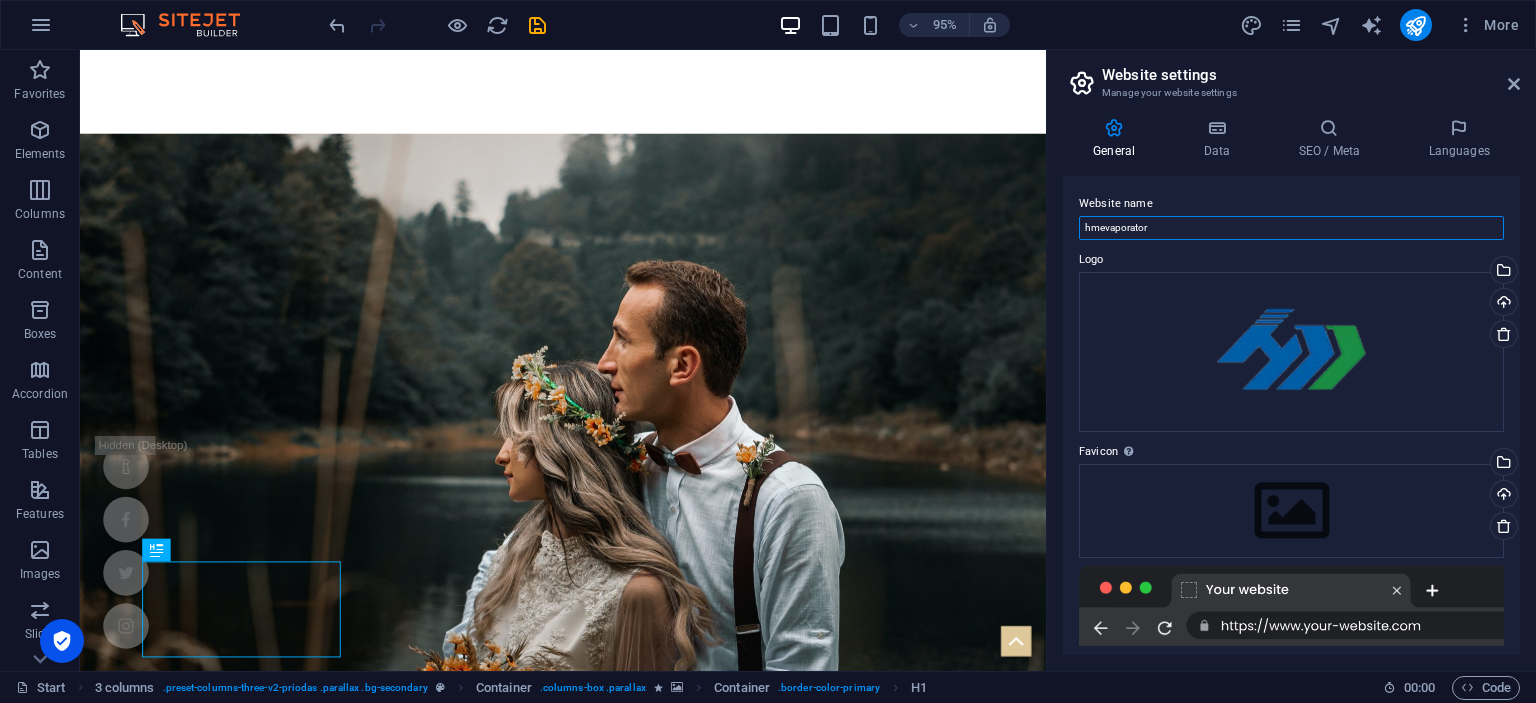 click on "hmevaporator" at bounding box center (1291, 228) 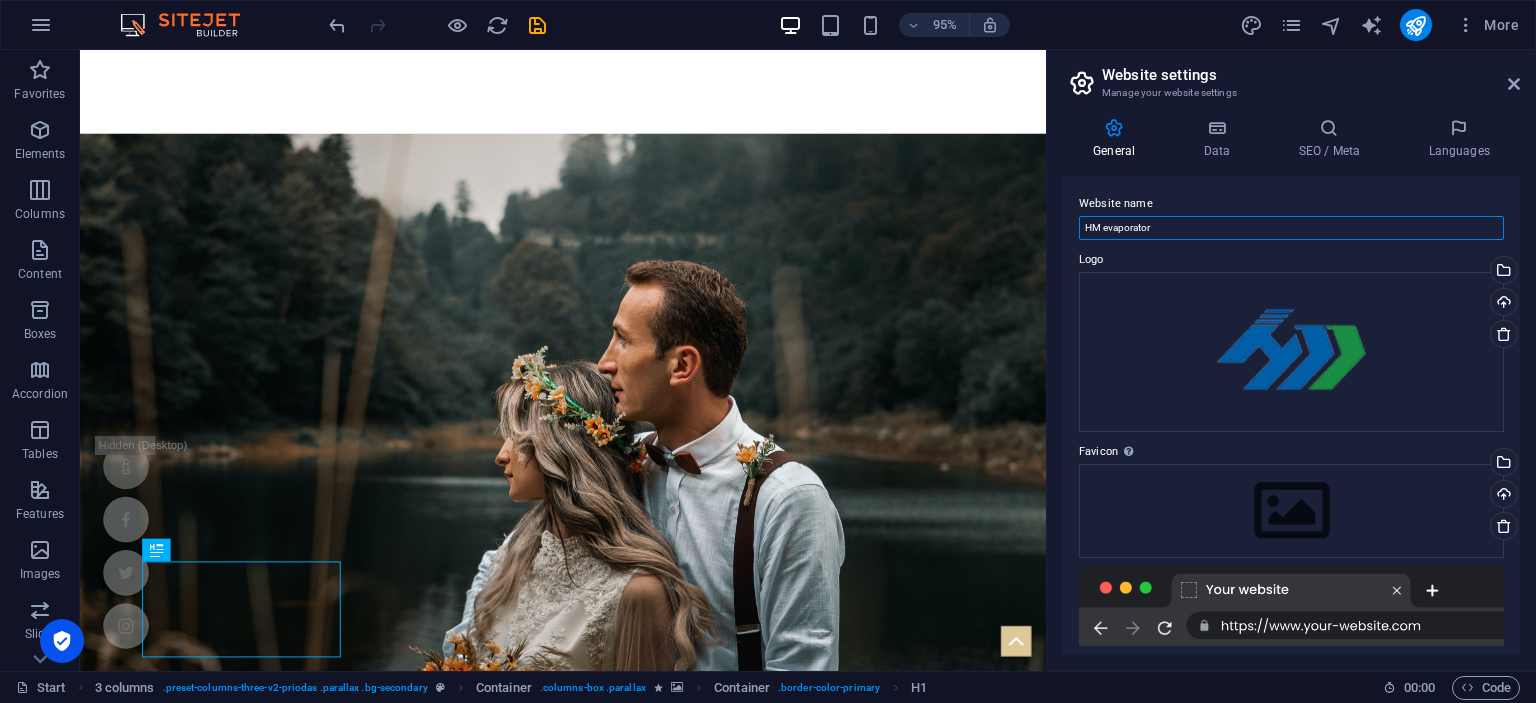 type on "HM evaporator" 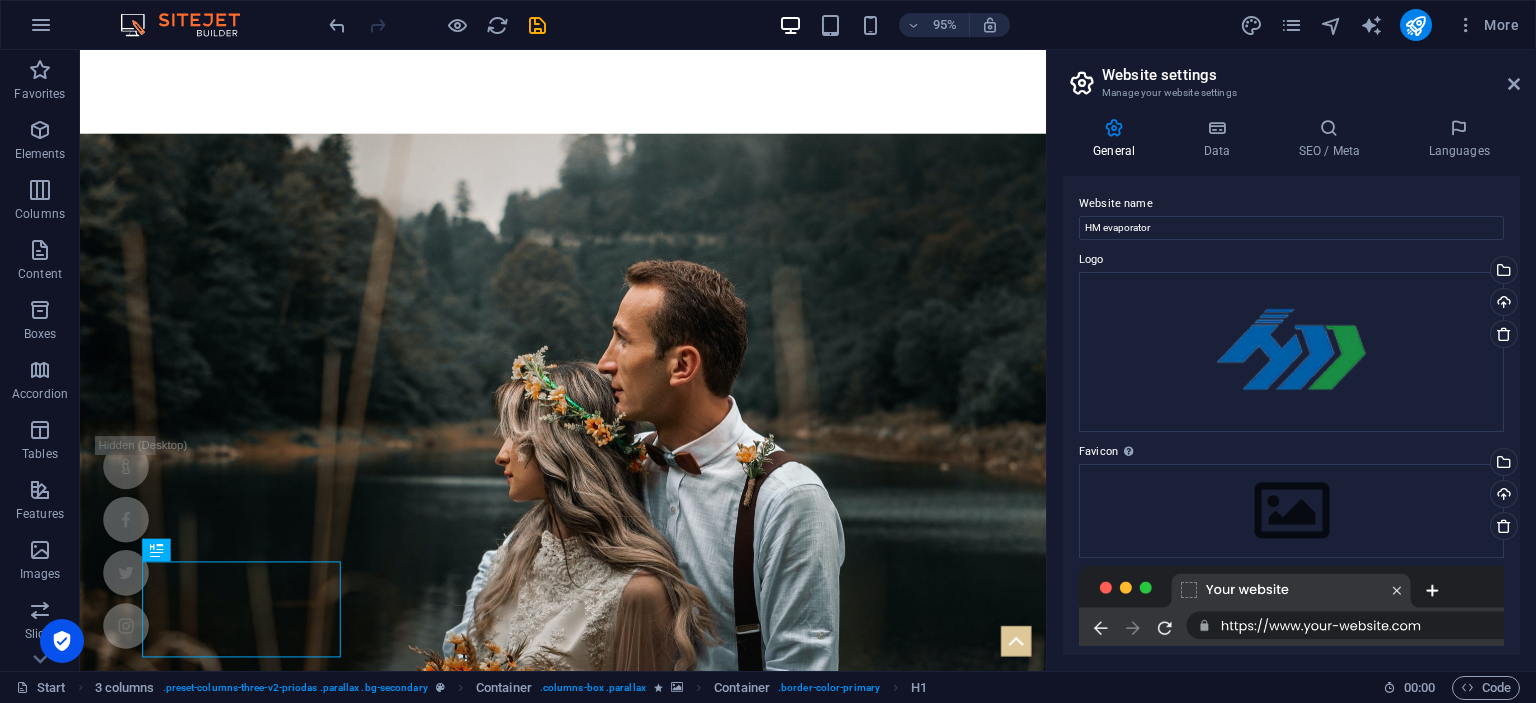 click on "Website name" at bounding box center (1291, 204) 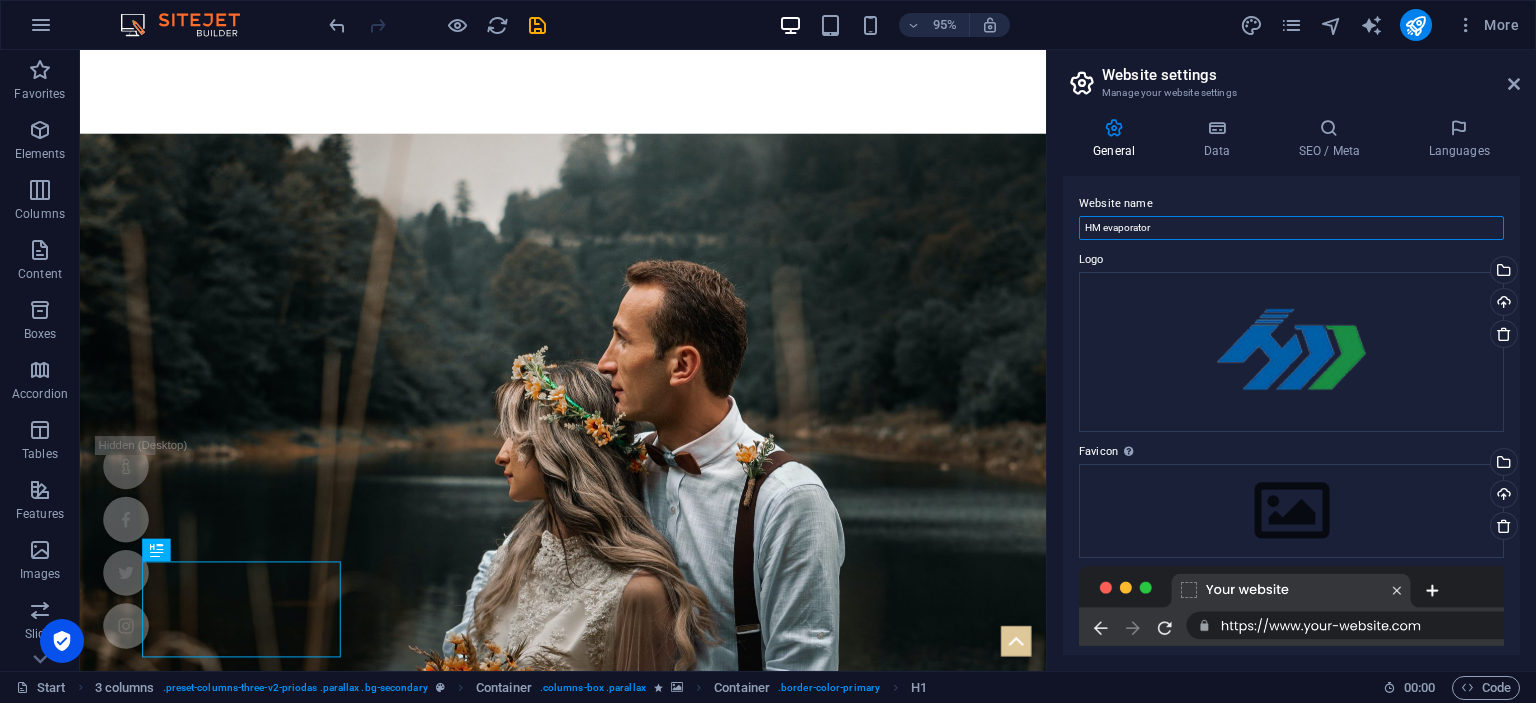 click on "HM evaporator" at bounding box center (1291, 228) 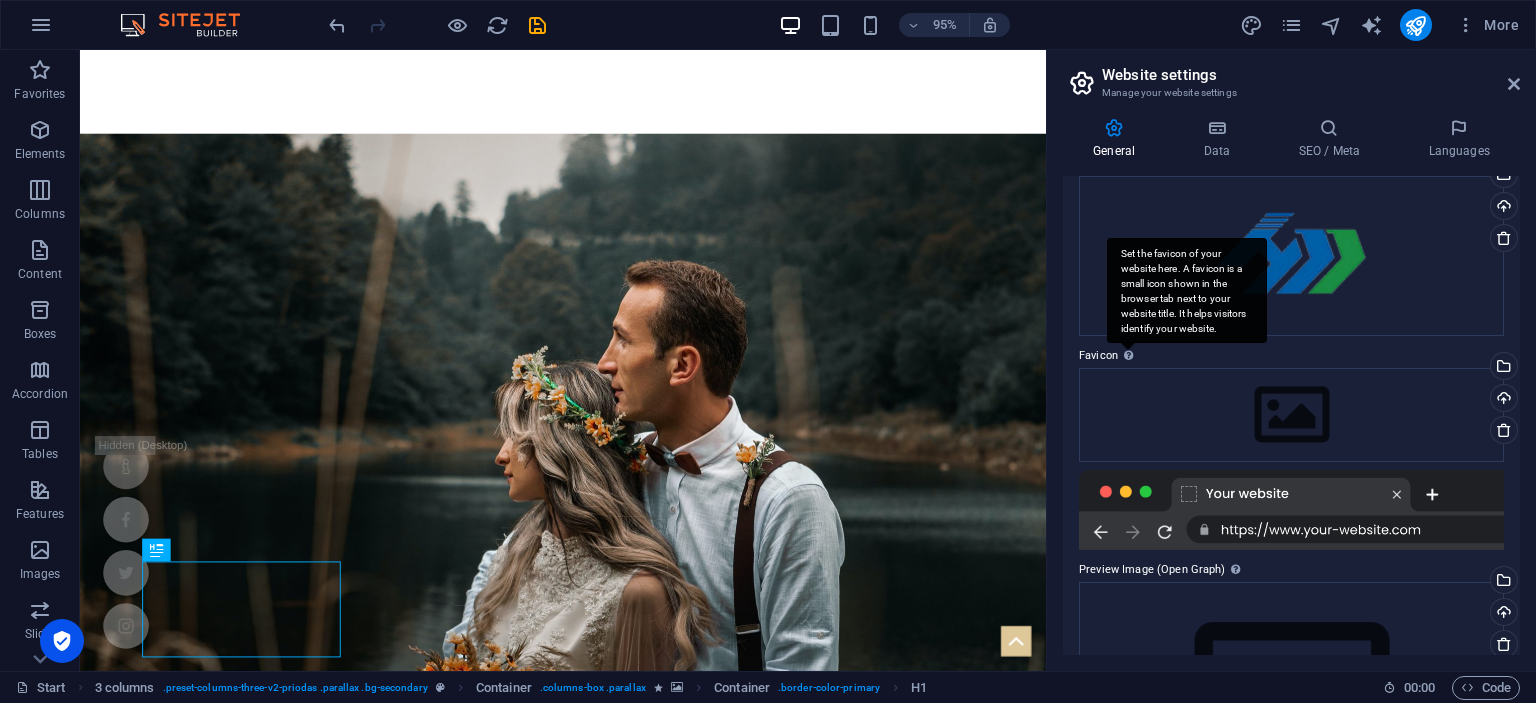 scroll, scrollTop: 91, scrollLeft: 0, axis: vertical 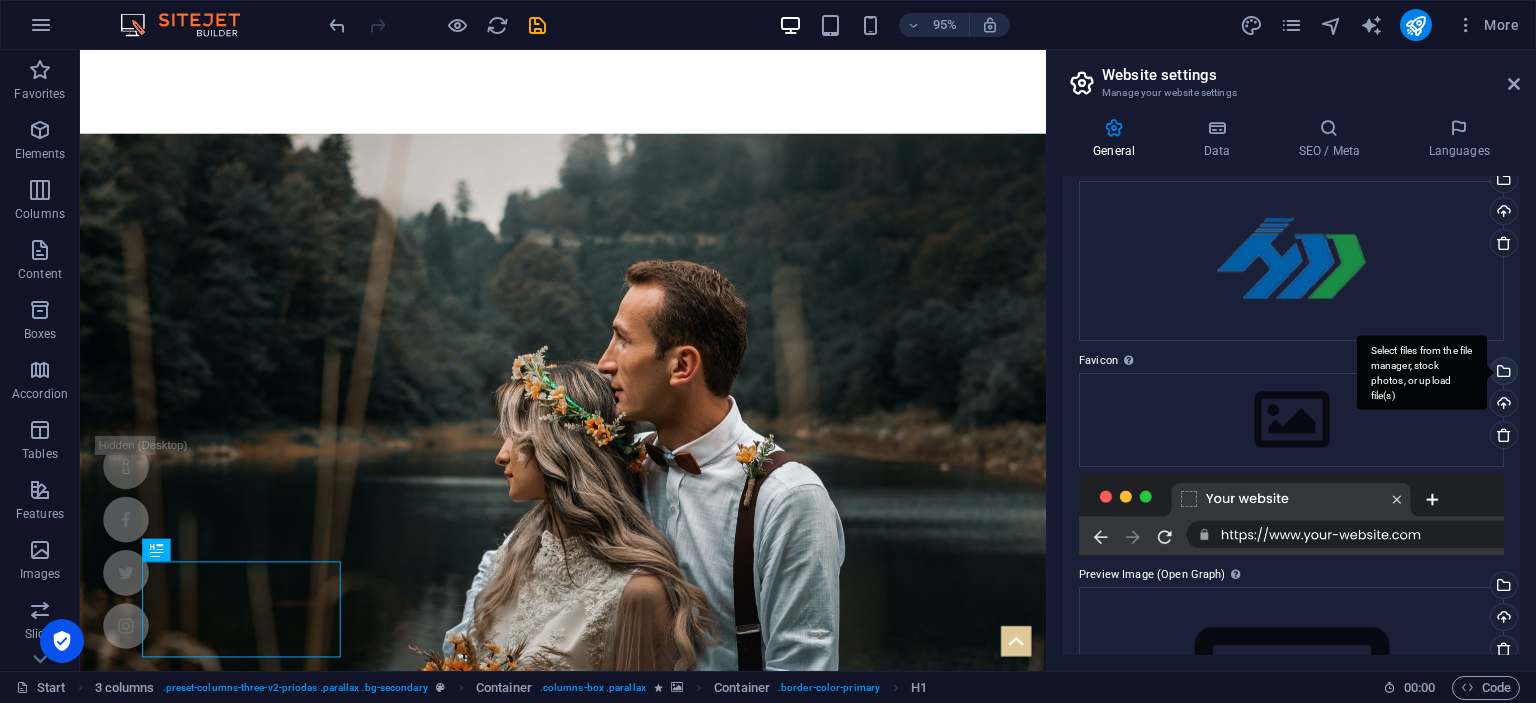 click on "Select files from the file manager, stock photos, or upload file(s)" at bounding box center (1422, 372) 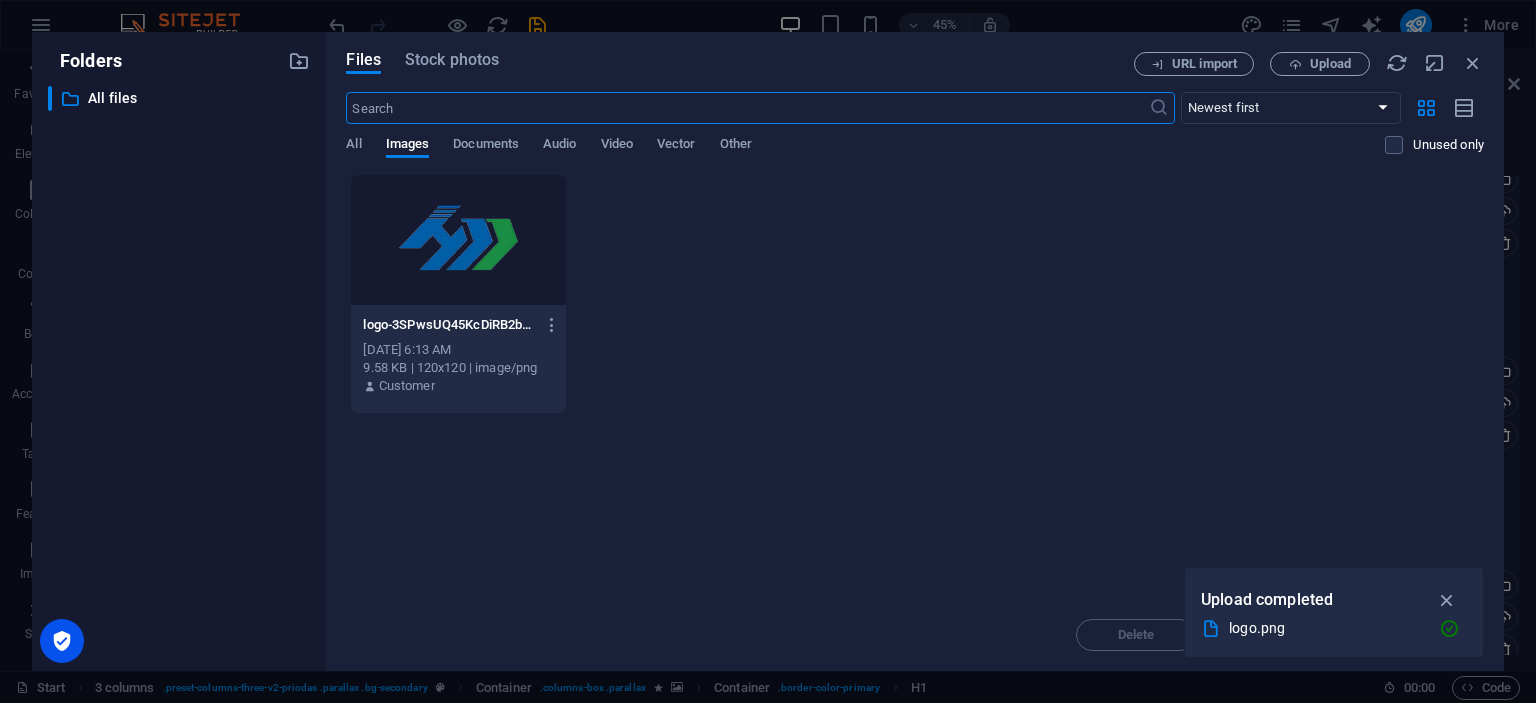 click at bounding box center [458, 240] 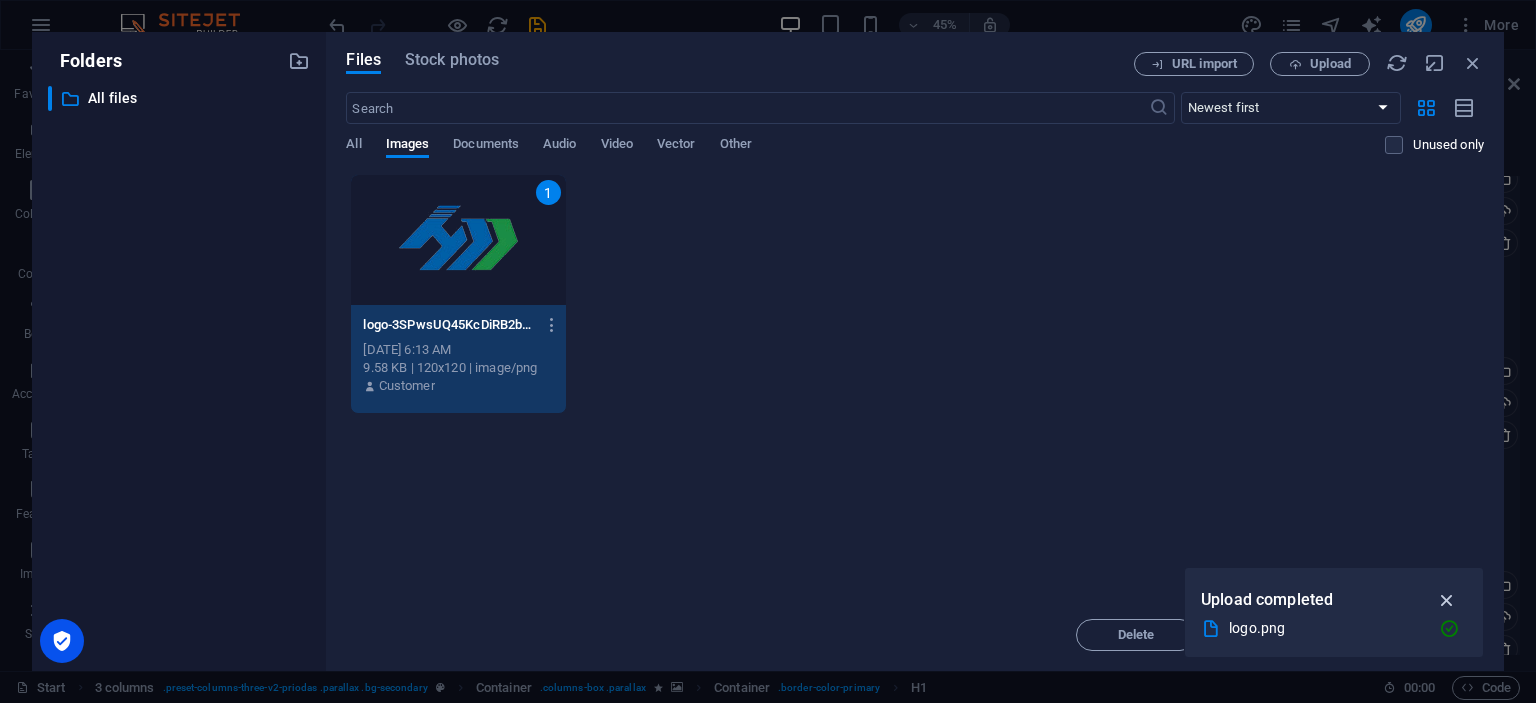 click at bounding box center (1447, 600) 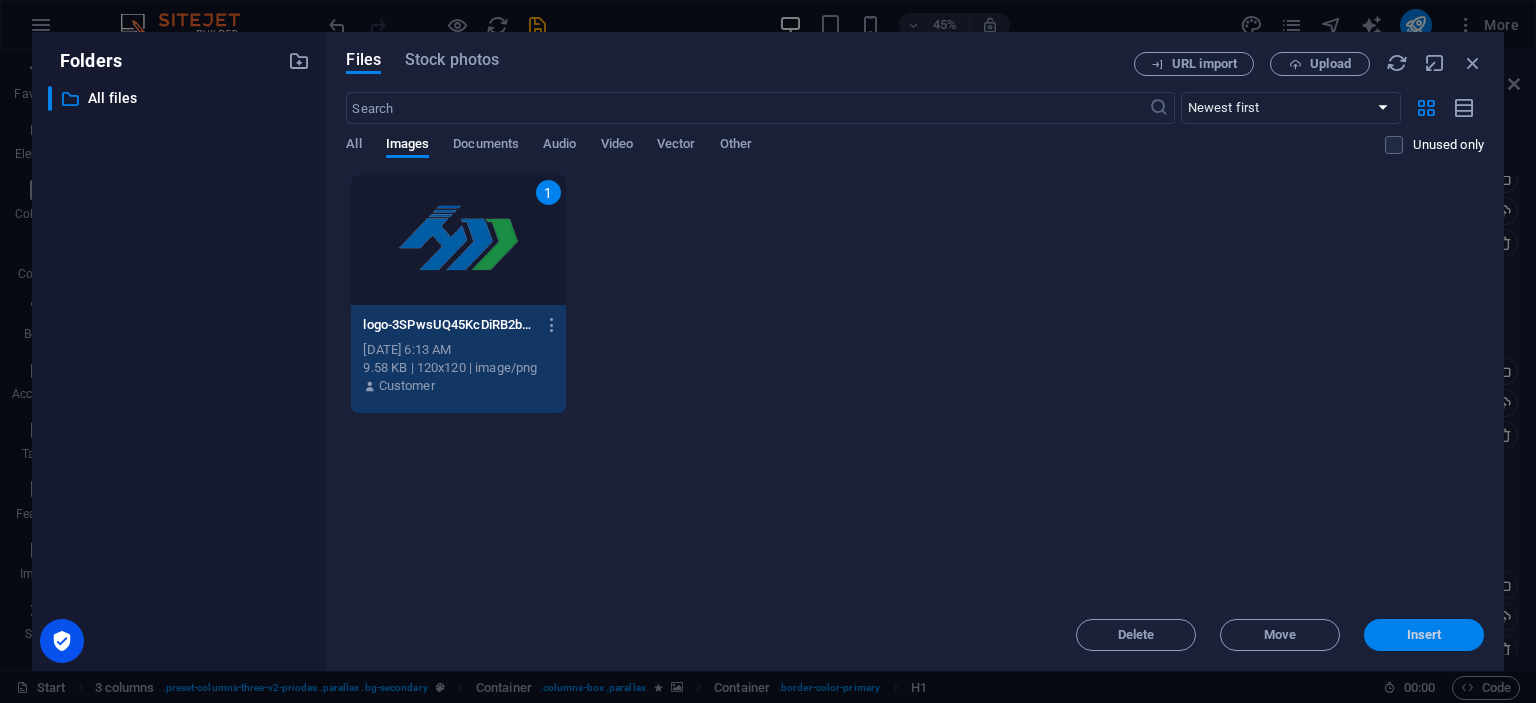 click on "Insert" at bounding box center [1424, 635] 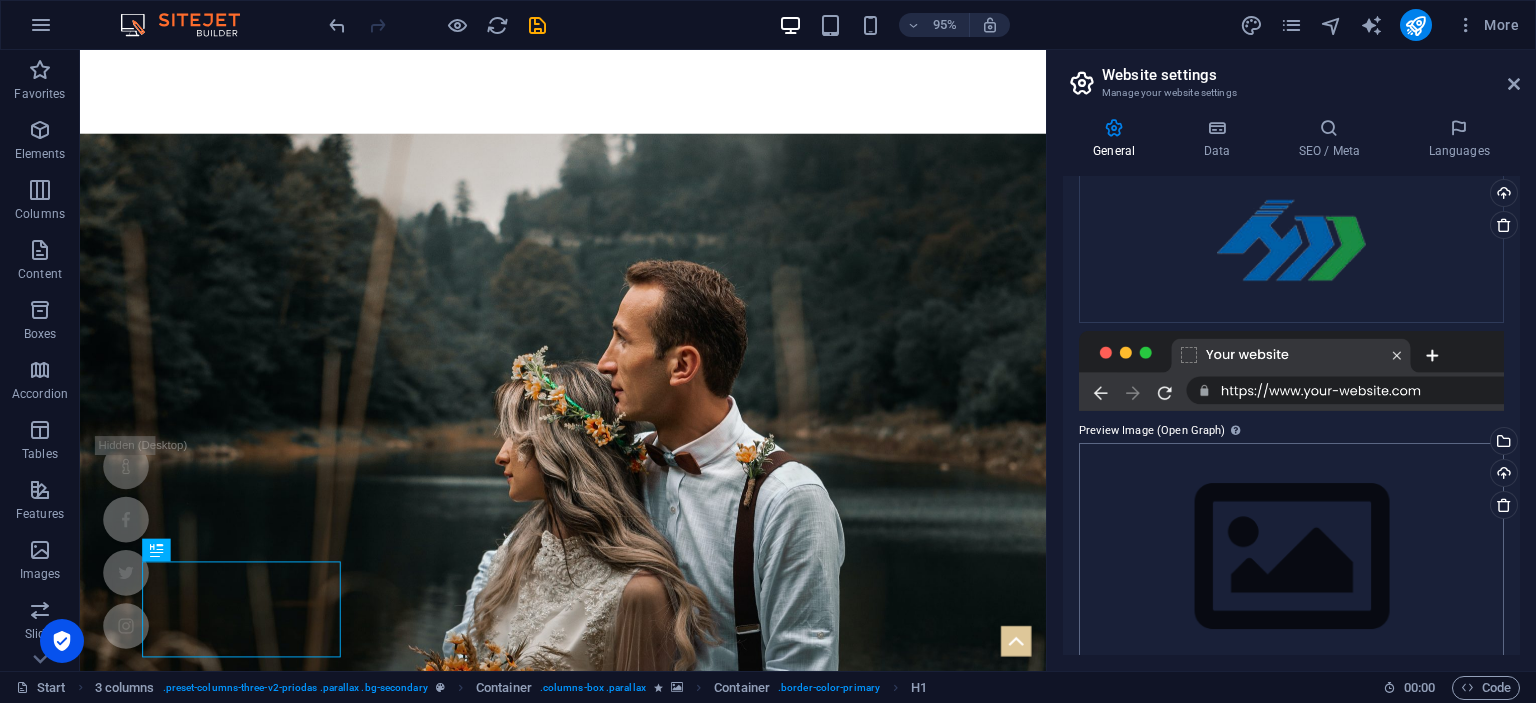 scroll, scrollTop: 334, scrollLeft: 0, axis: vertical 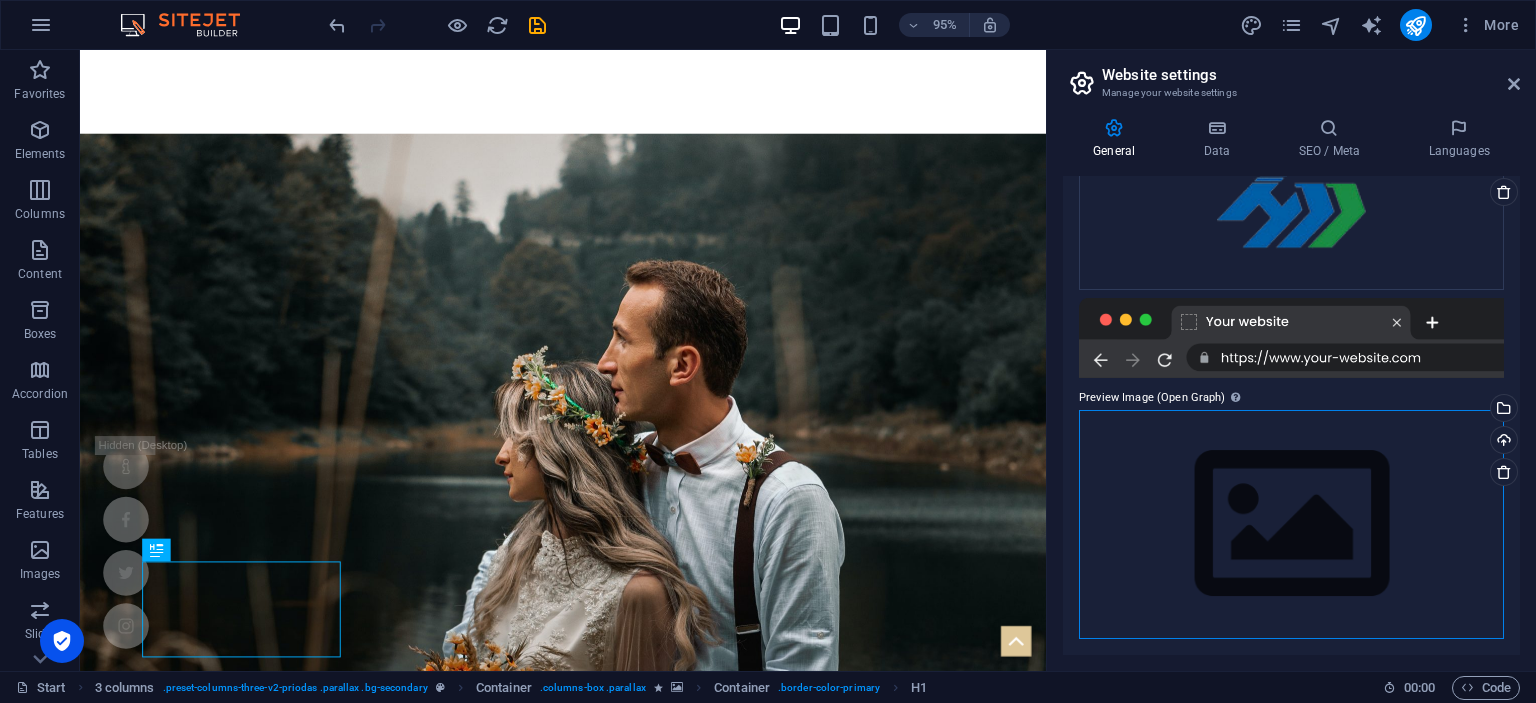 click on "Drag files here, click to choose files or select files from Files or our free stock photos & videos" at bounding box center (1291, 524) 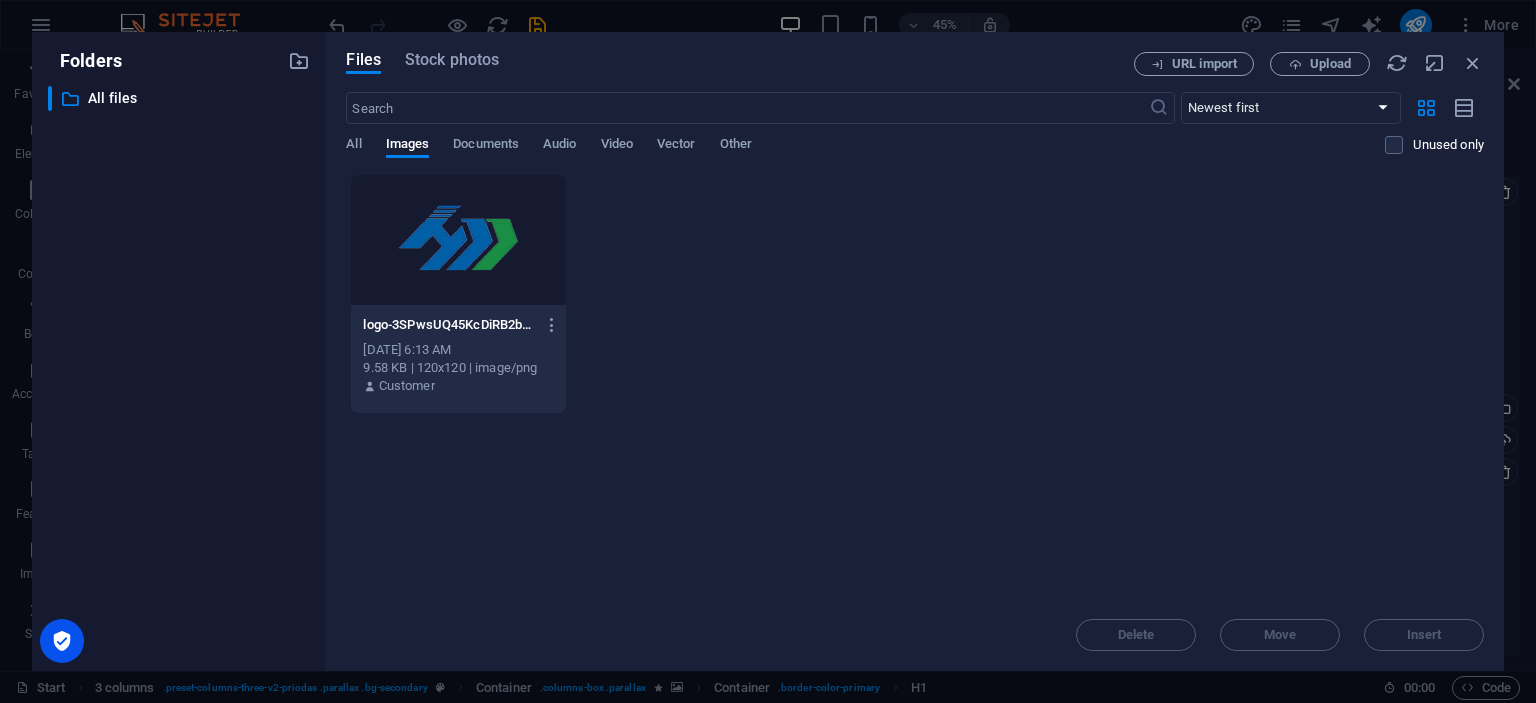 click at bounding box center [458, 240] 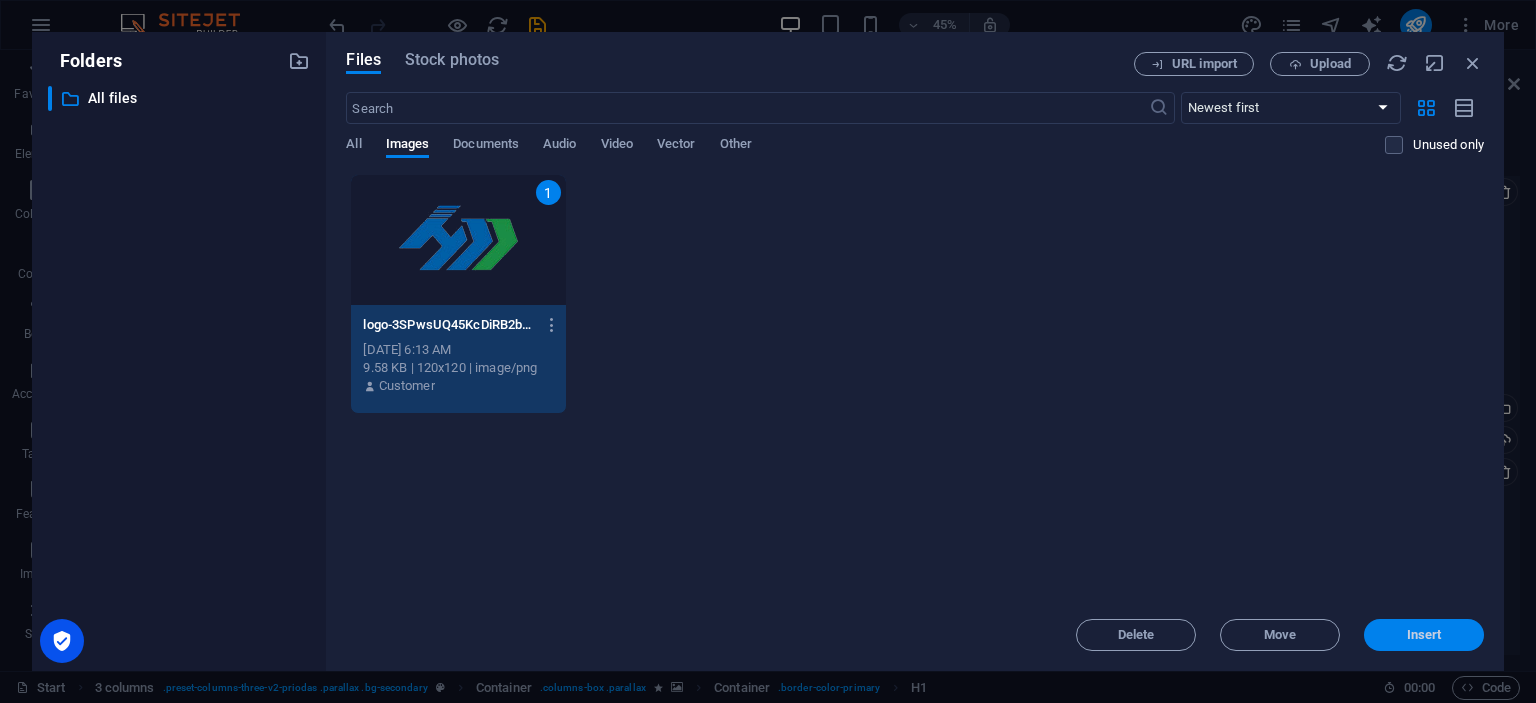 click on "Insert" at bounding box center (1424, 635) 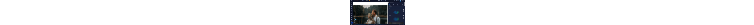 scroll, scrollTop: 0, scrollLeft: 0, axis: both 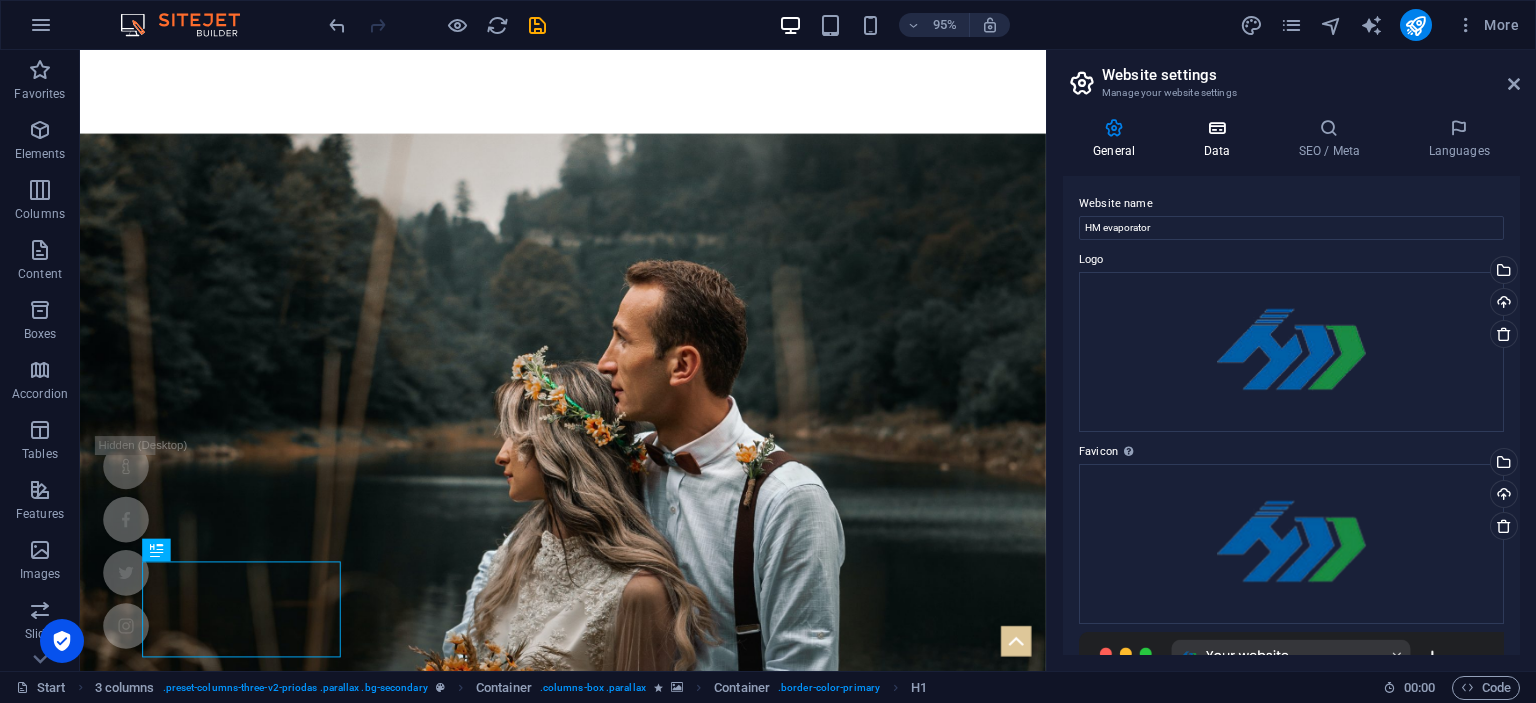 click on "Data" at bounding box center [1220, 139] 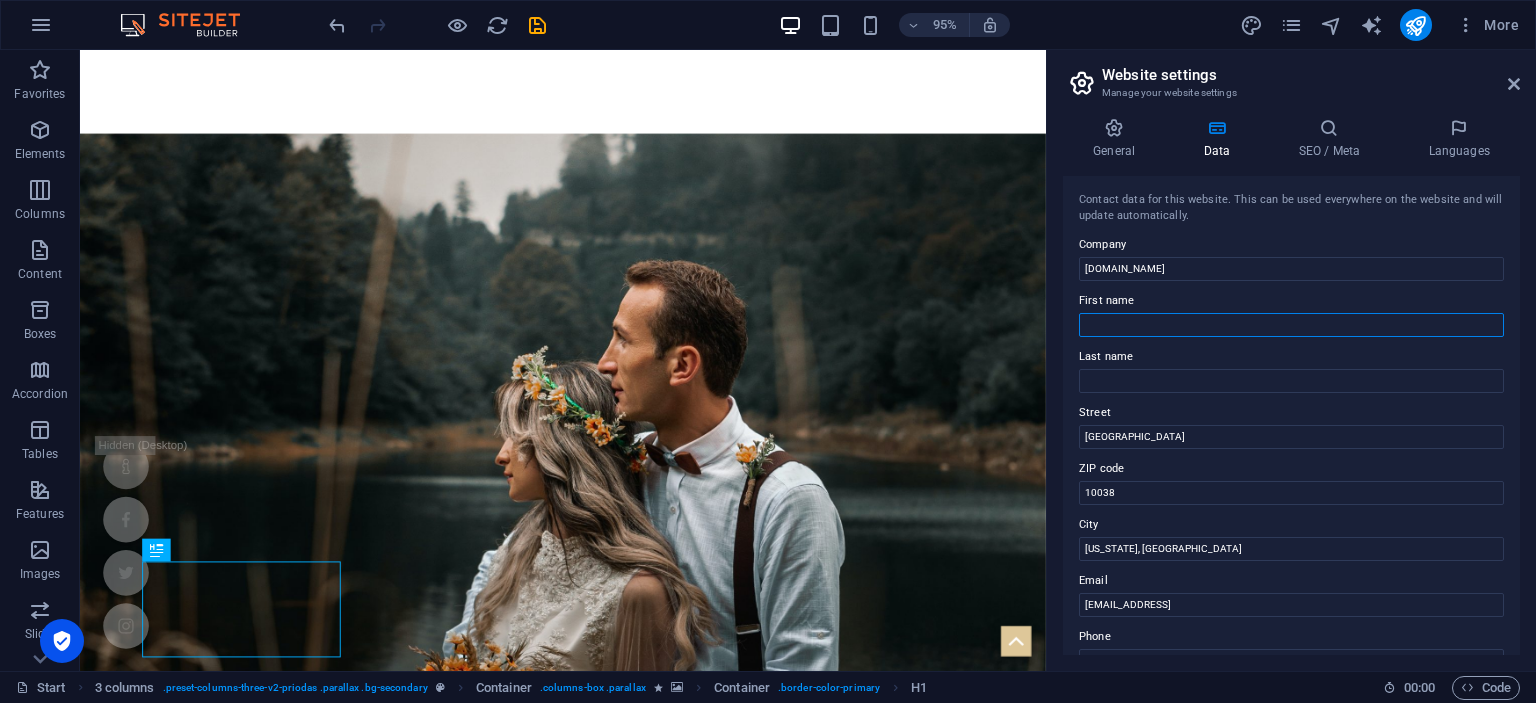 click on "First name" at bounding box center [1291, 325] 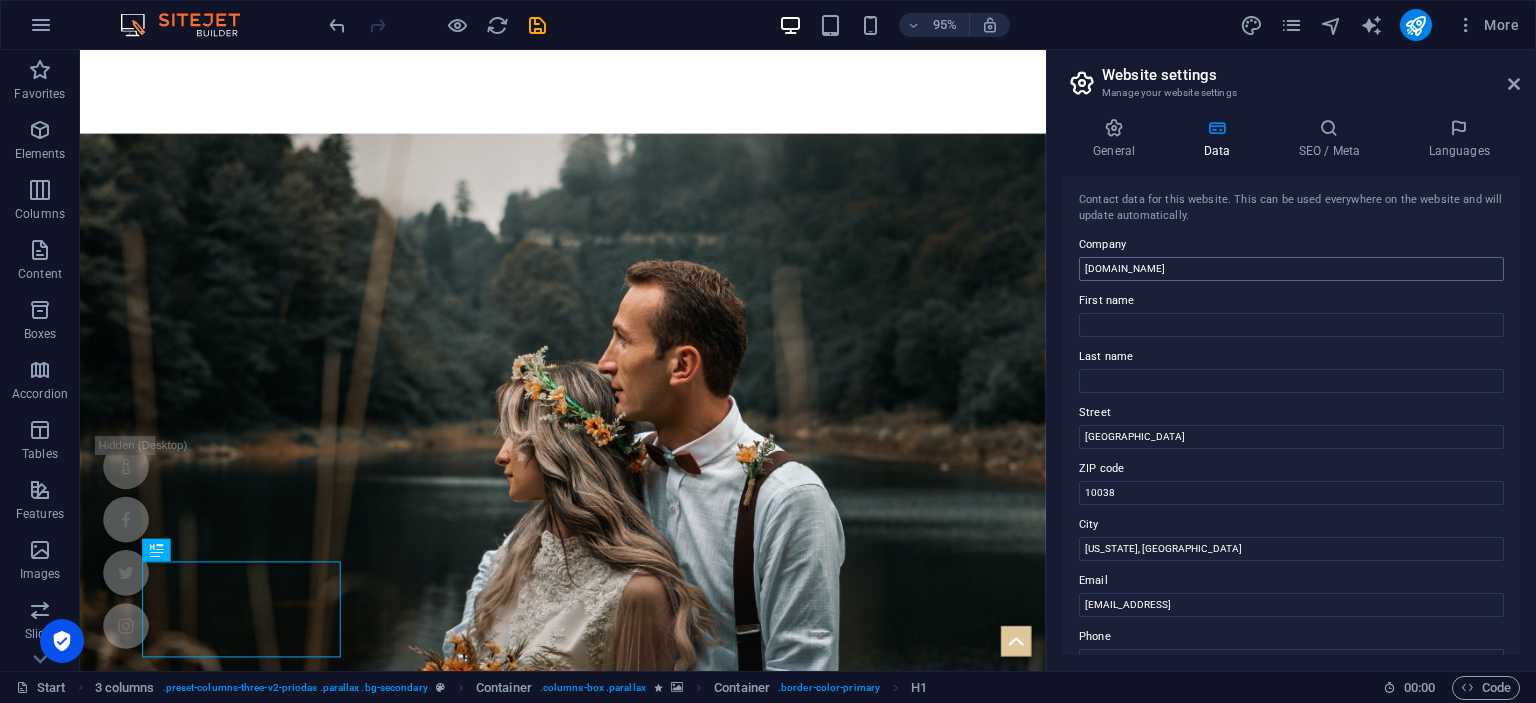 drag, startPoint x: 1219, startPoint y: 252, endPoint x: 1167, endPoint y: 279, distance: 58.59181 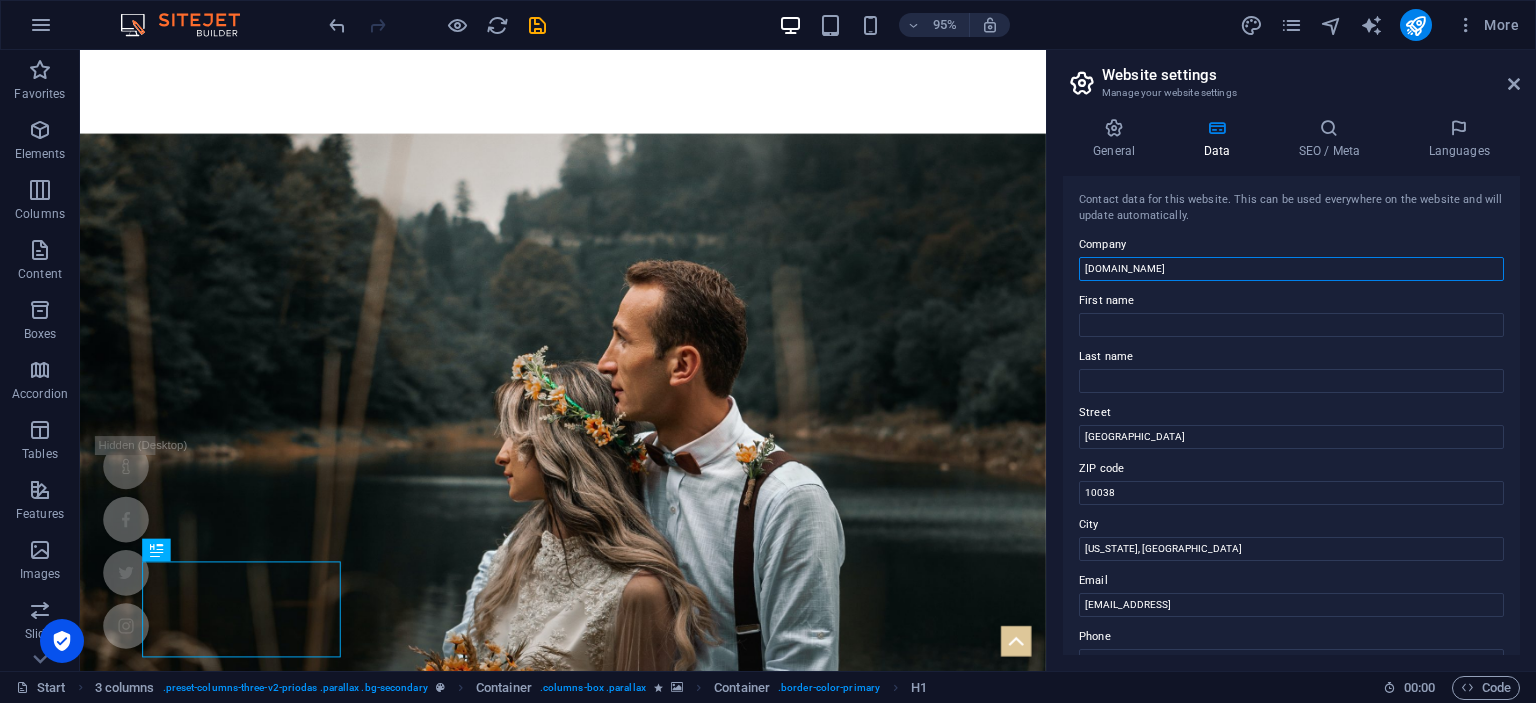 drag, startPoint x: 1201, startPoint y: 275, endPoint x: 981, endPoint y: 267, distance: 220.1454 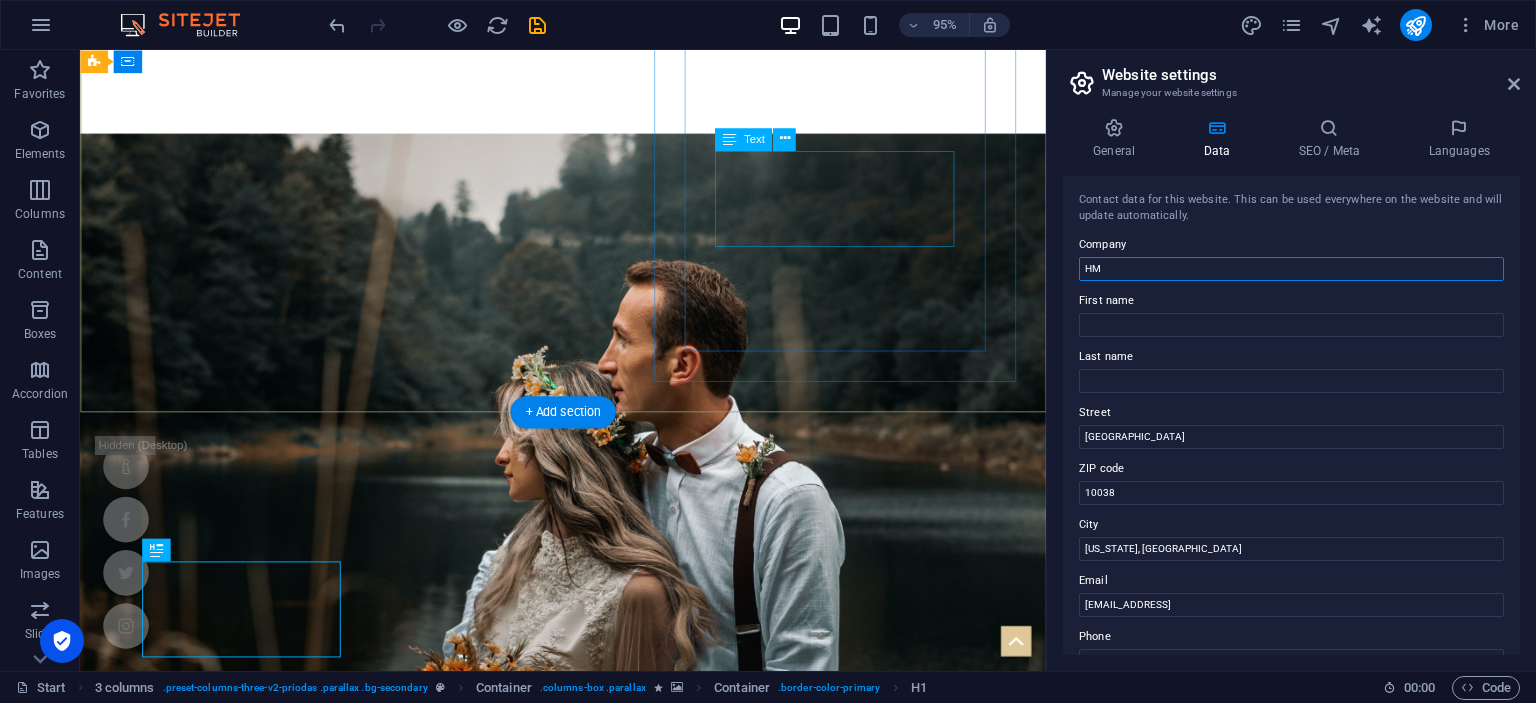 type on "HM" 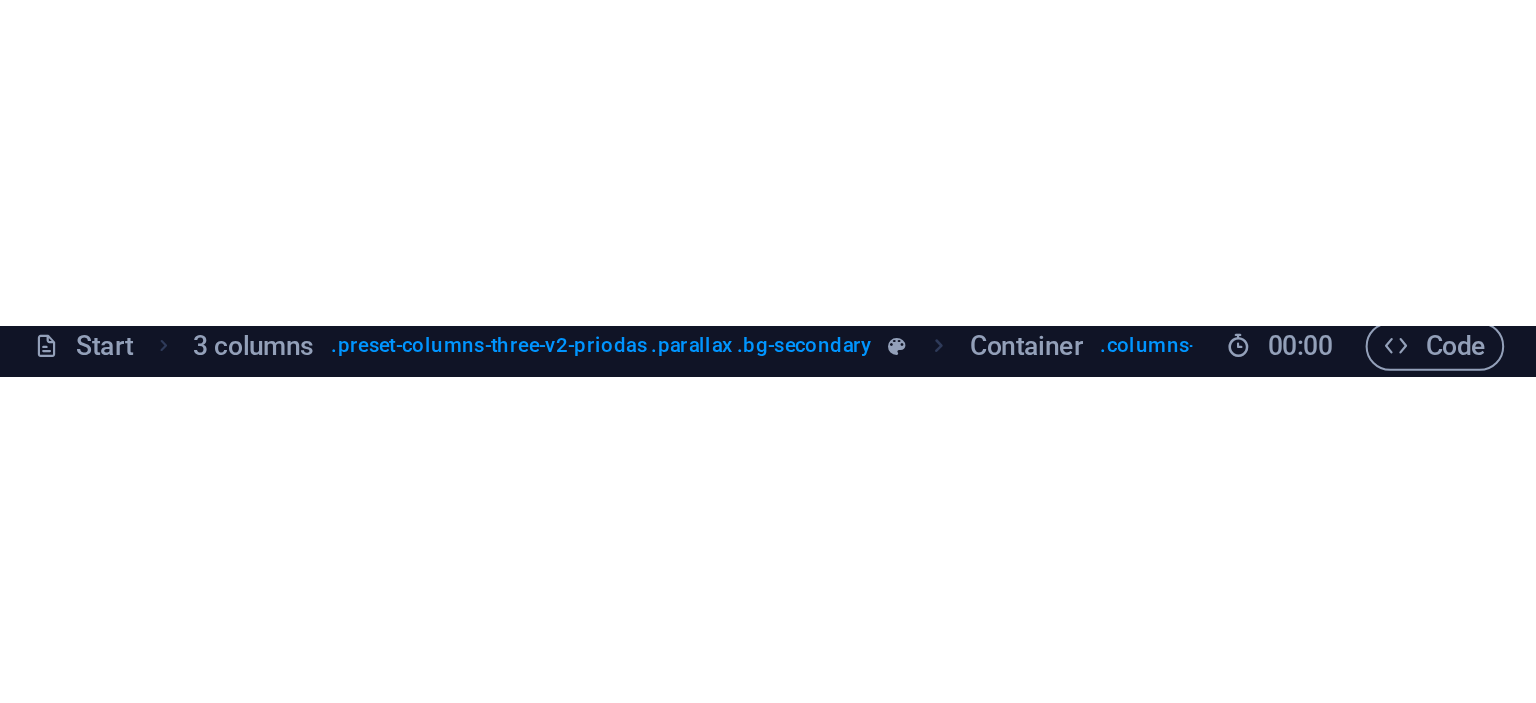 scroll, scrollTop: 729, scrollLeft: 0, axis: vertical 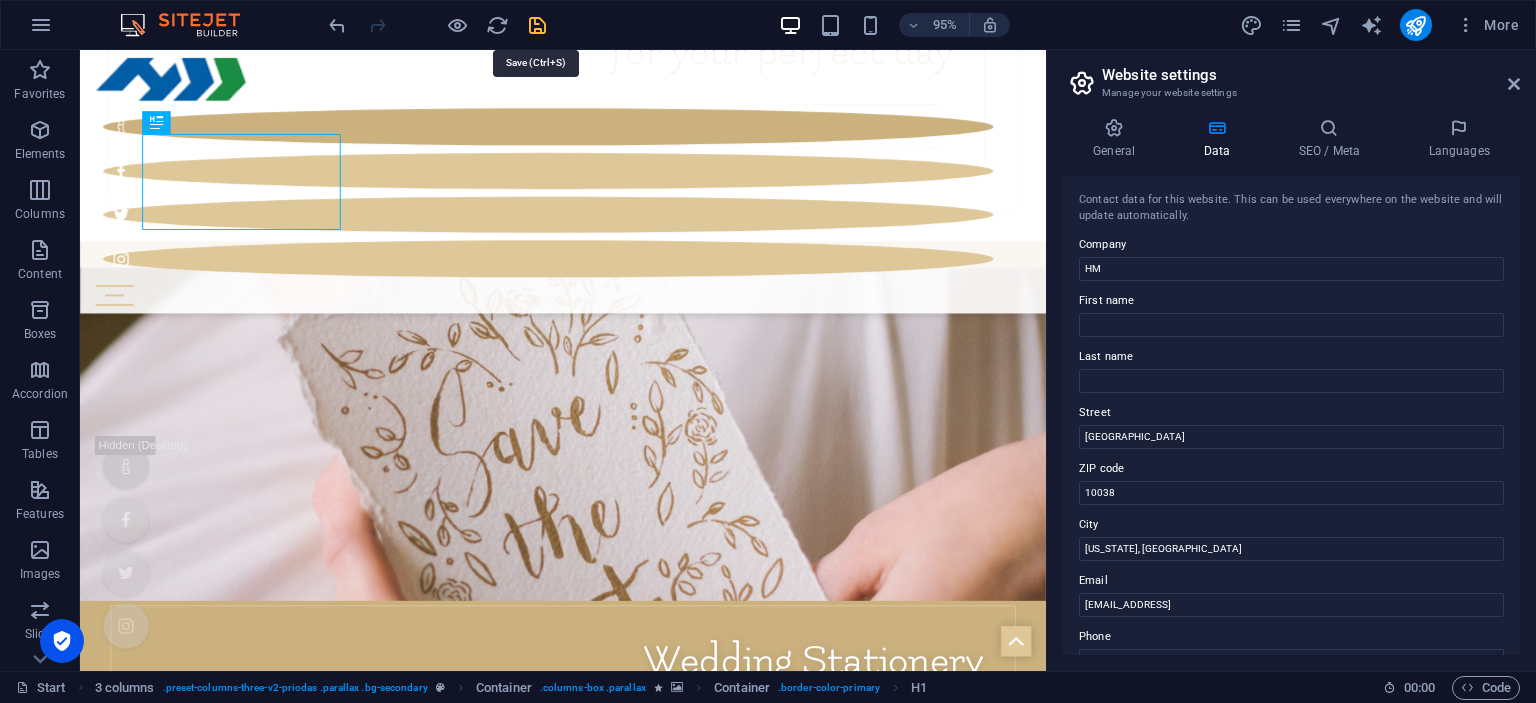 click at bounding box center (537, 25) 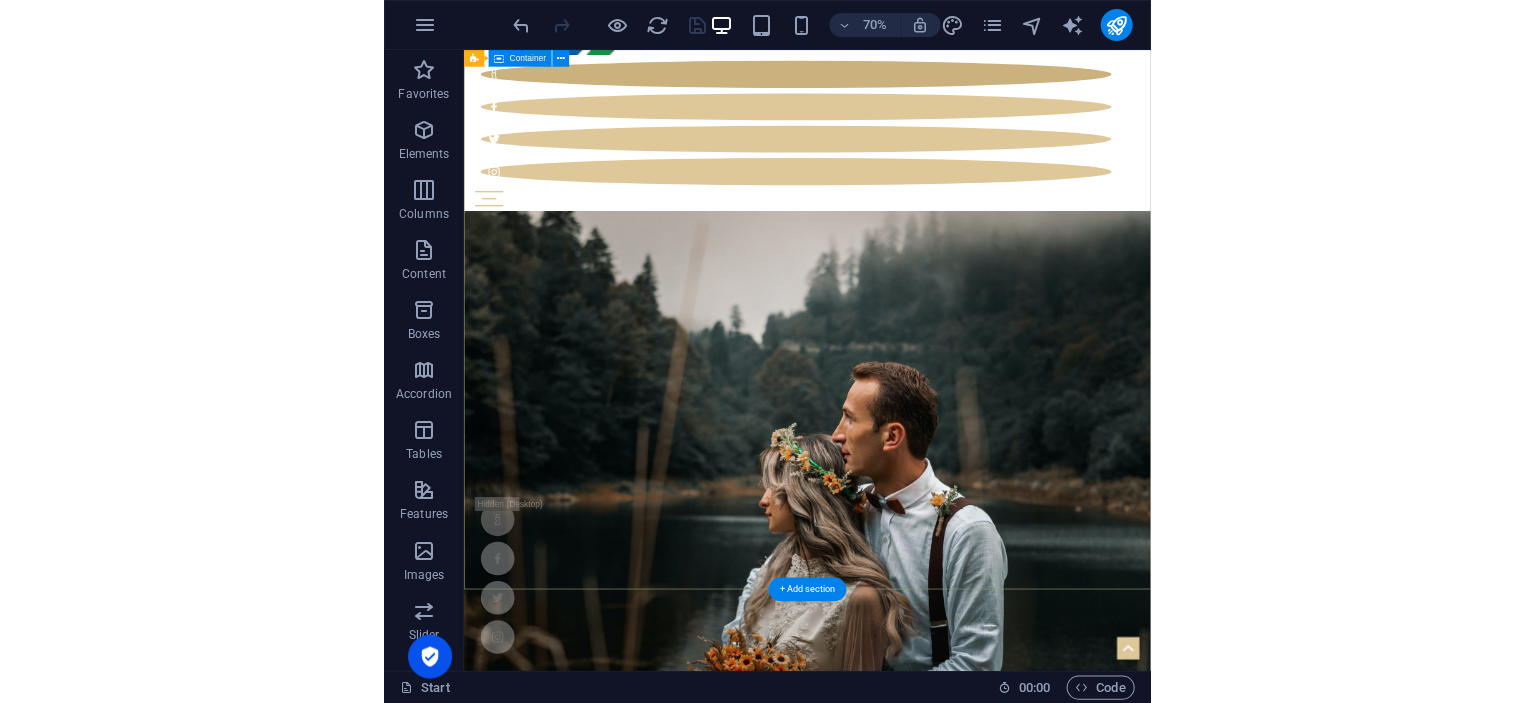 scroll, scrollTop: 0, scrollLeft: 0, axis: both 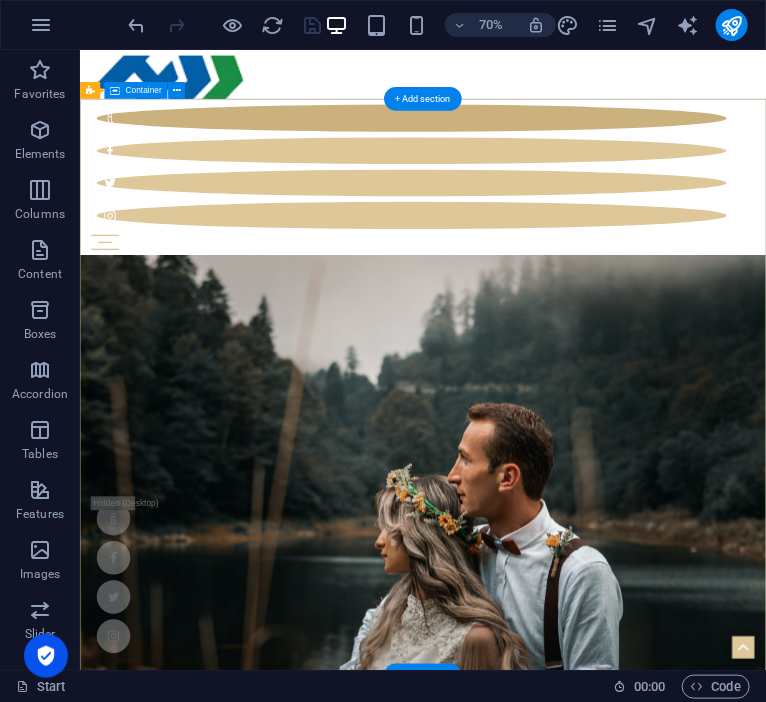 click on "Your wedding planners for your perfect day Learn more" at bounding box center (569, 1389) 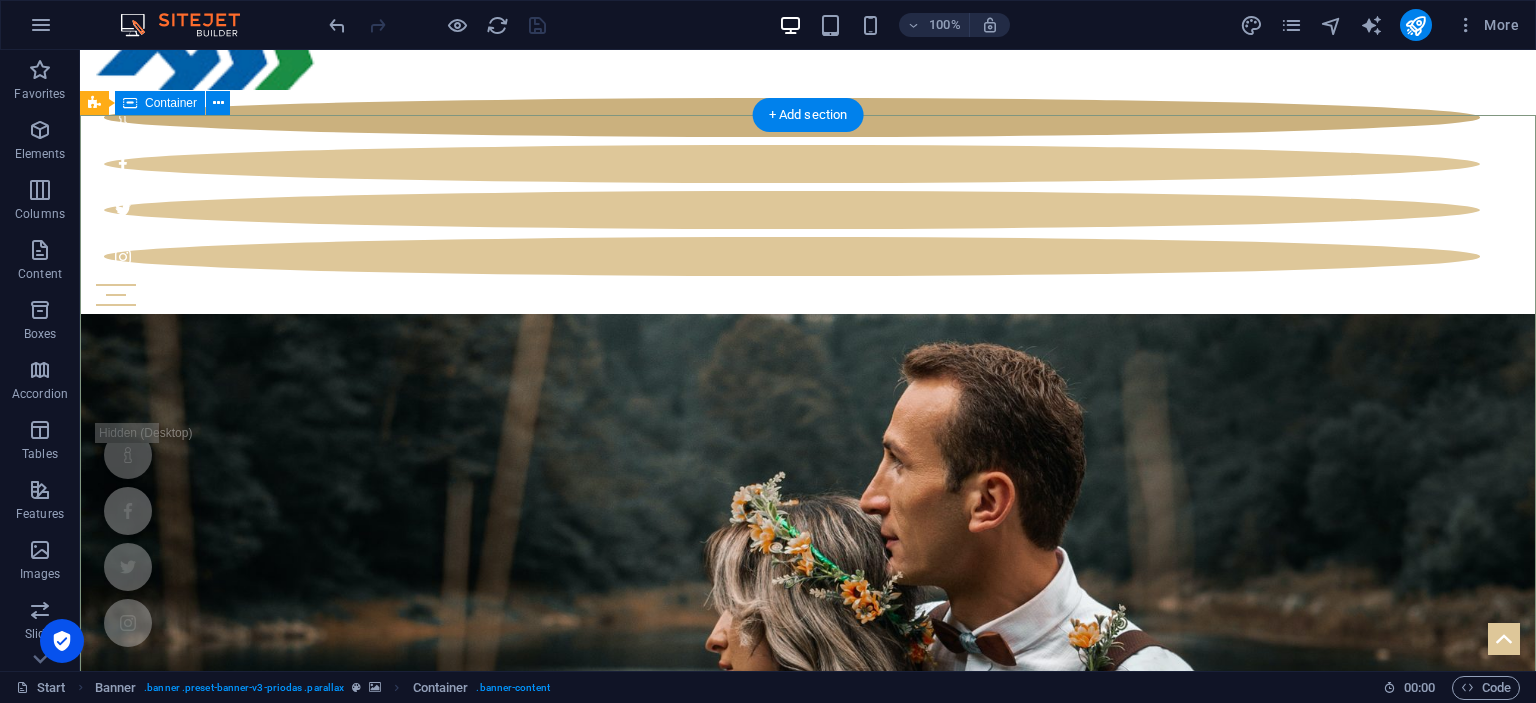 scroll, scrollTop: 249, scrollLeft: 0, axis: vertical 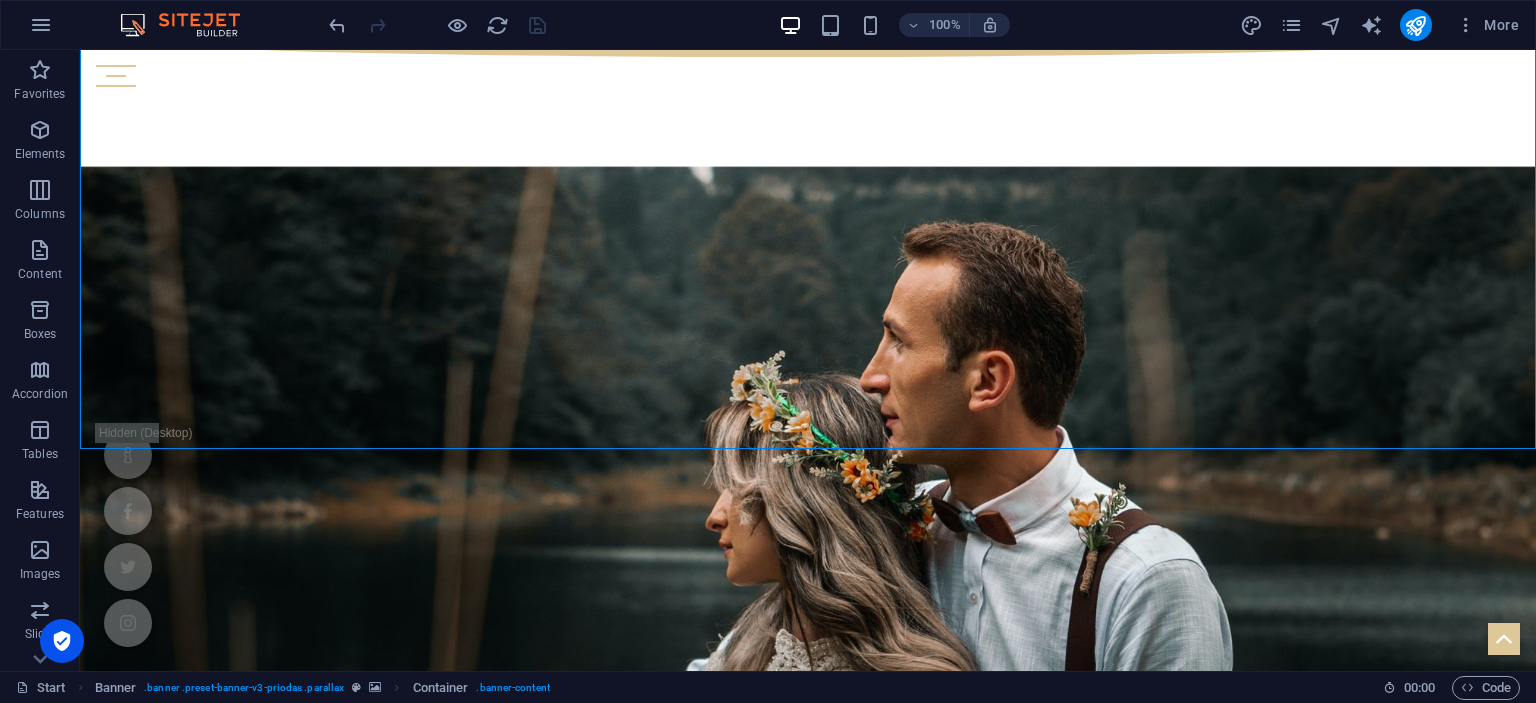 click on "More" at bounding box center [1383, 25] 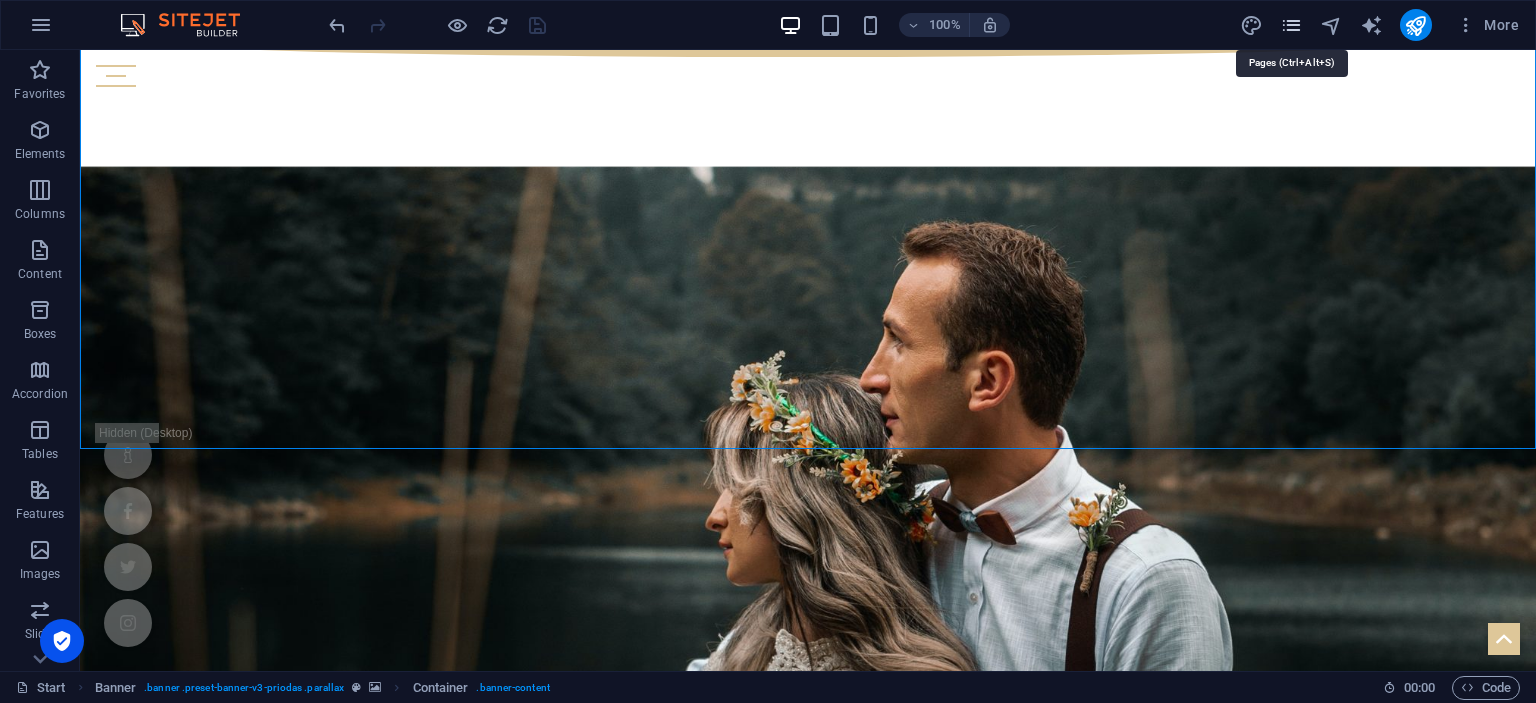 click at bounding box center [1291, 25] 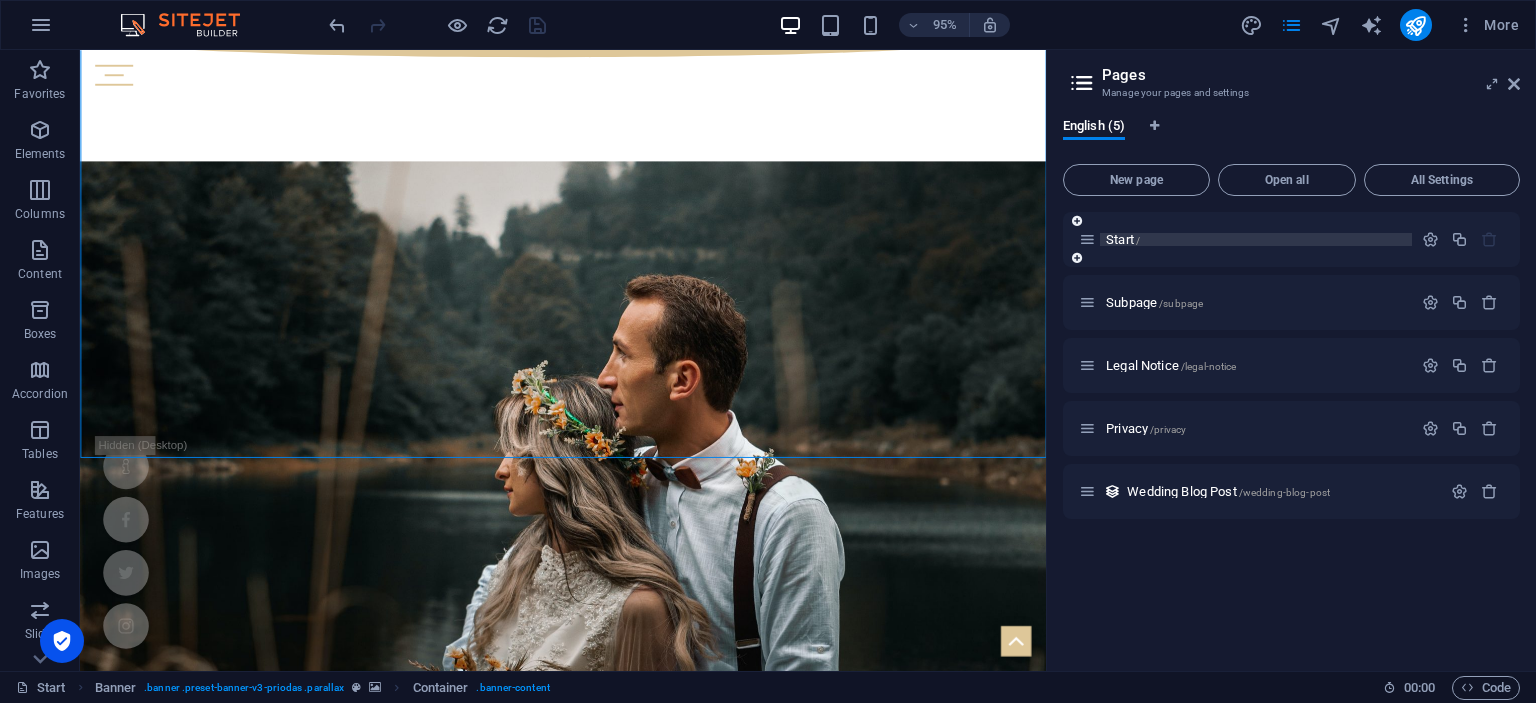 click on "Start /" at bounding box center [1256, 239] 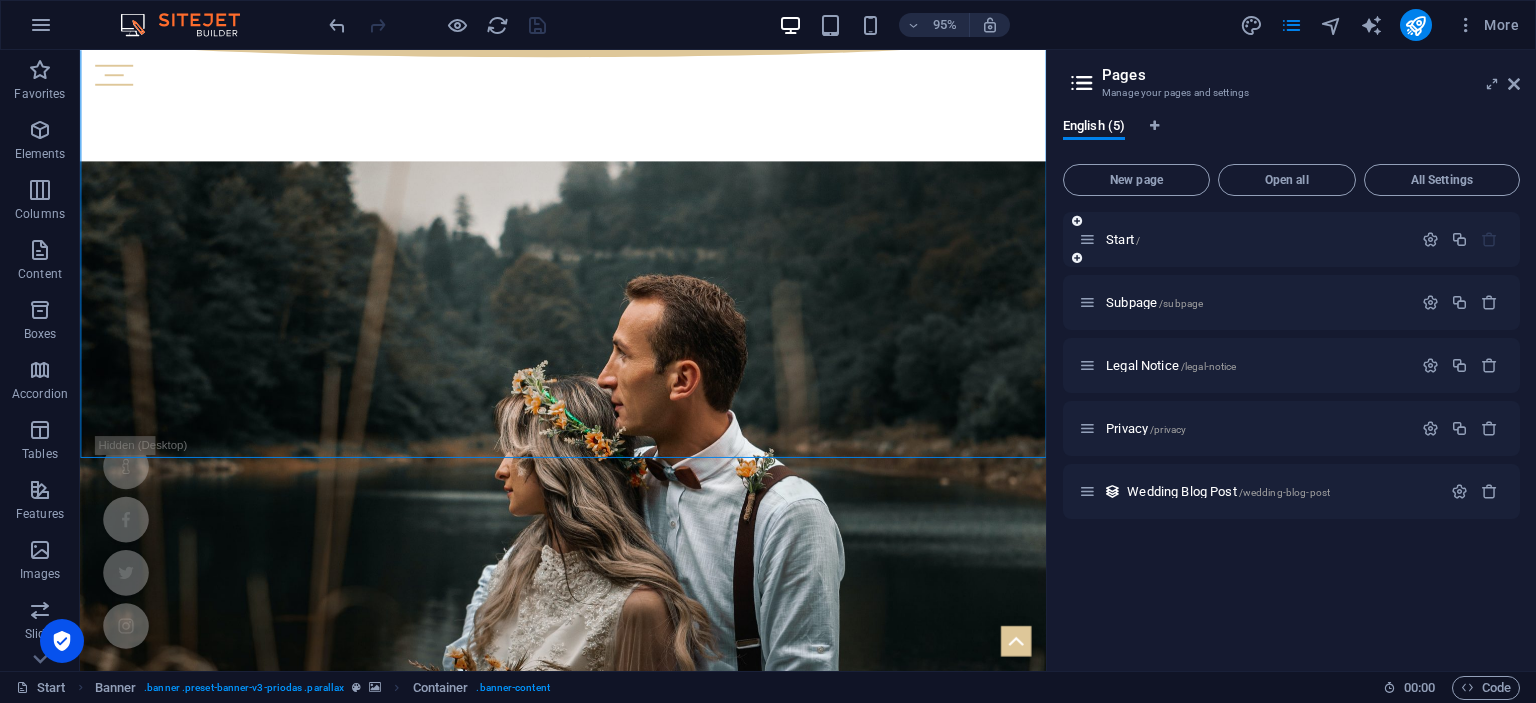 click at bounding box center [1087, 239] 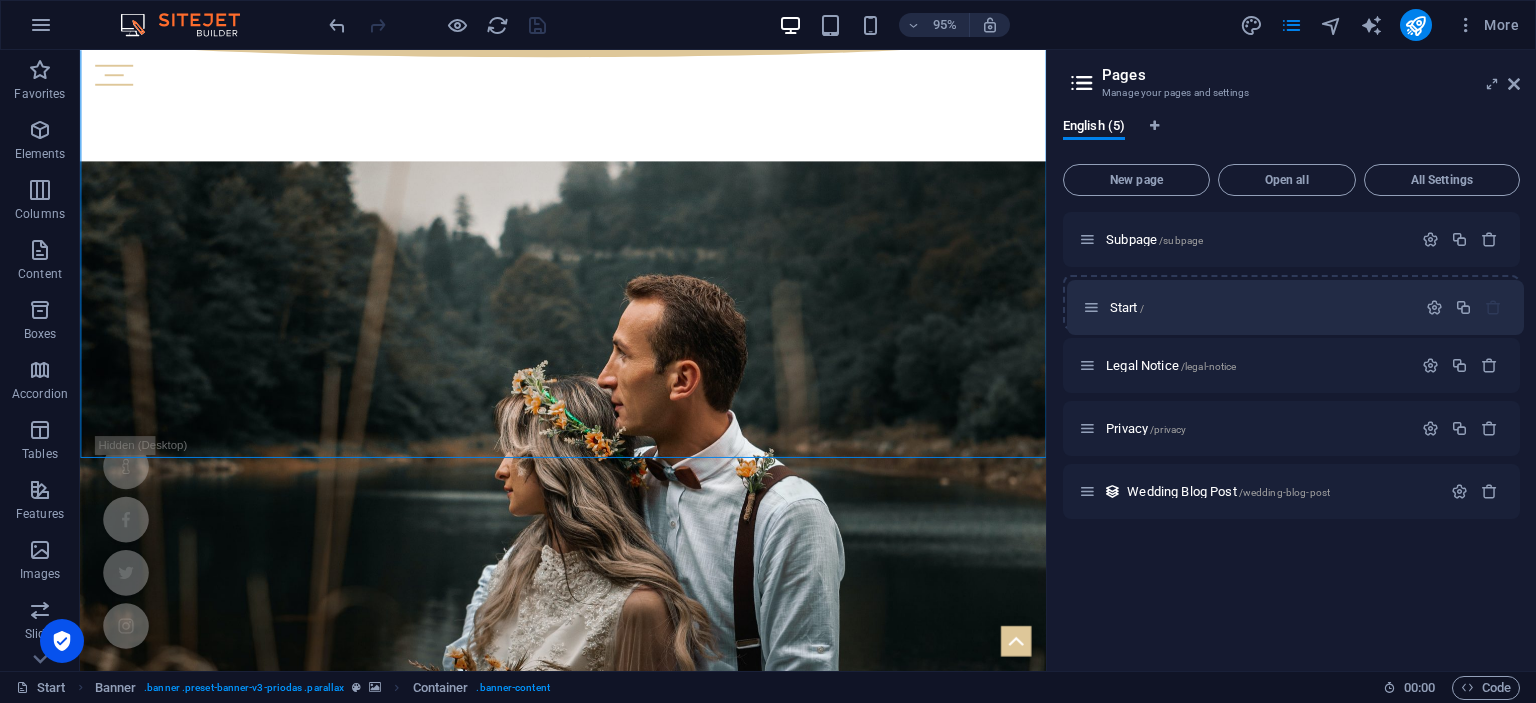 drag, startPoint x: 1088, startPoint y: 244, endPoint x: 1092, endPoint y: 318, distance: 74.10803 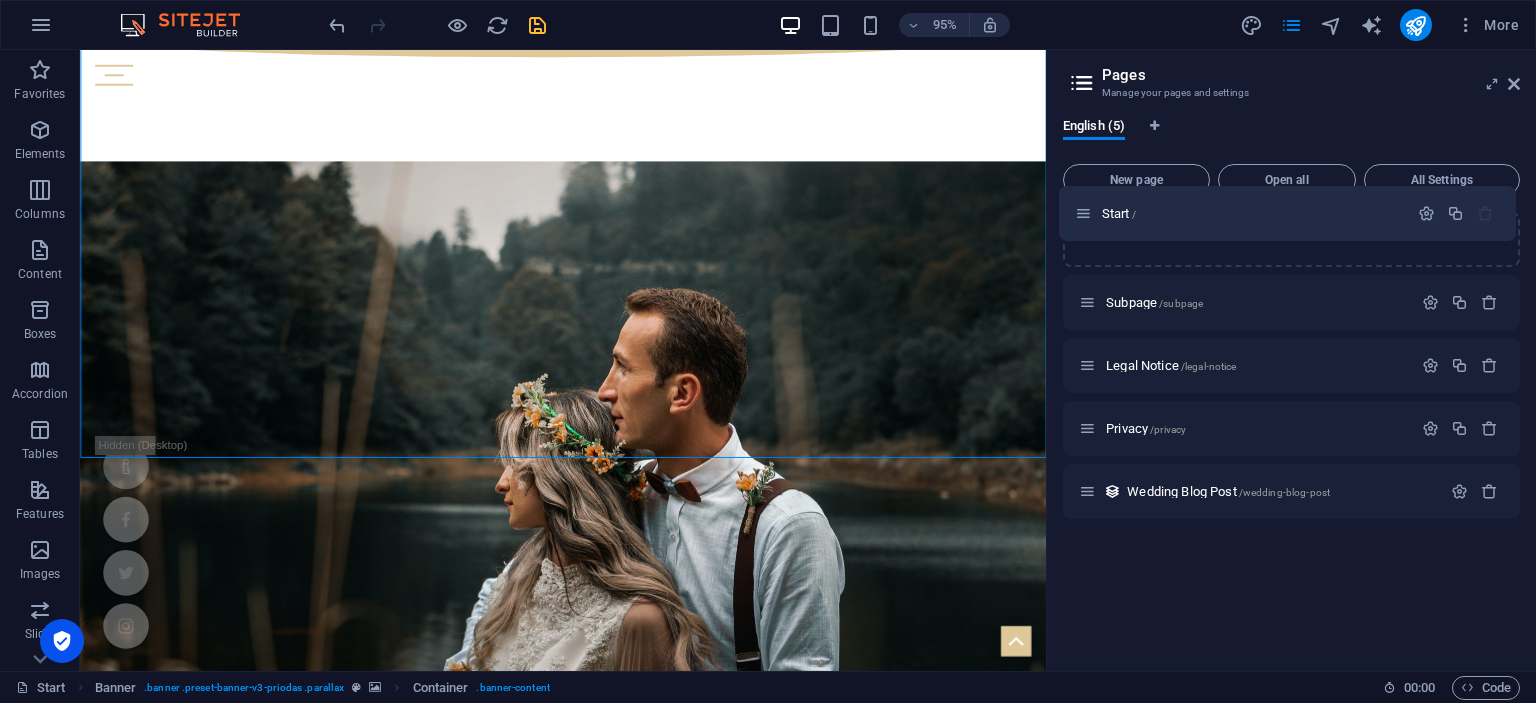 drag, startPoint x: 1090, startPoint y: 307, endPoint x: 1087, endPoint y: 213, distance: 94.04786 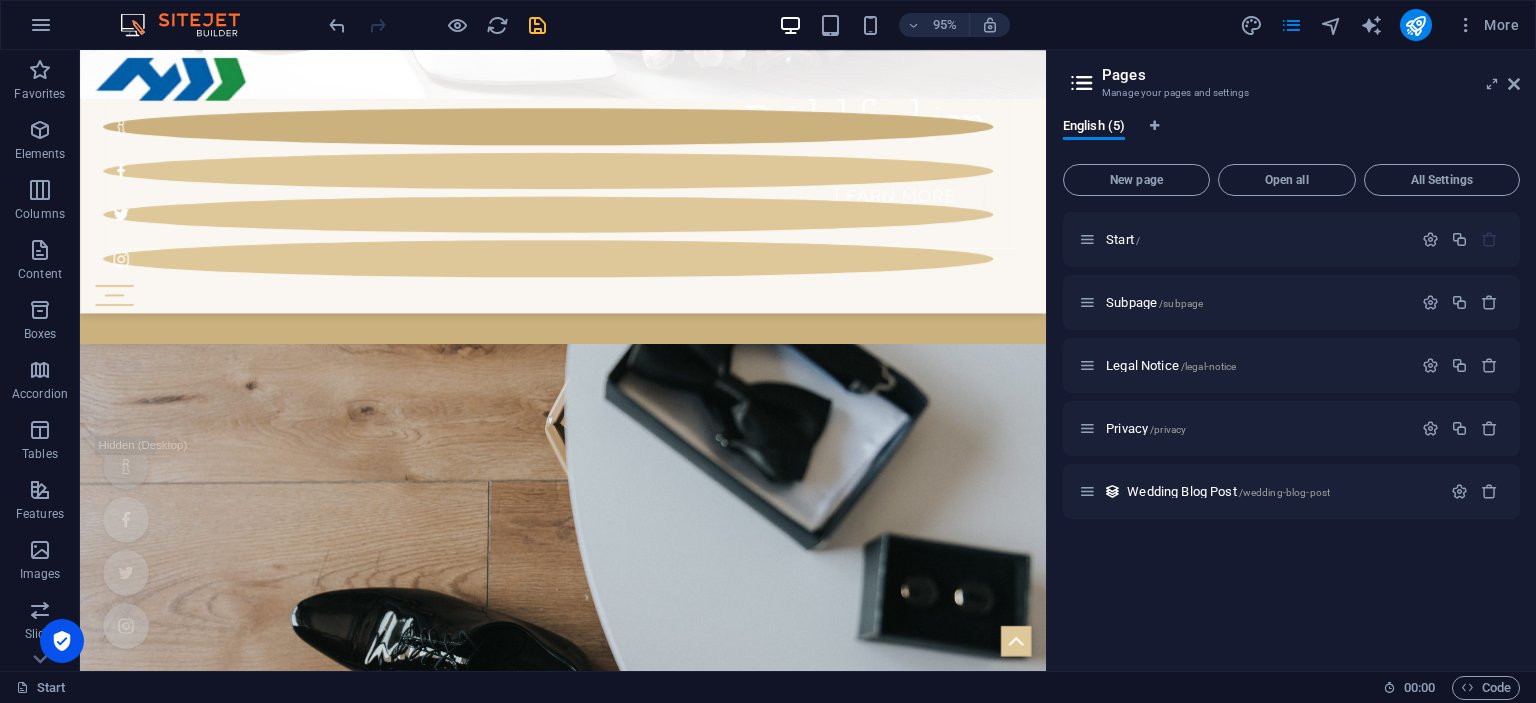 scroll, scrollTop: 2121, scrollLeft: 0, axis: vertical 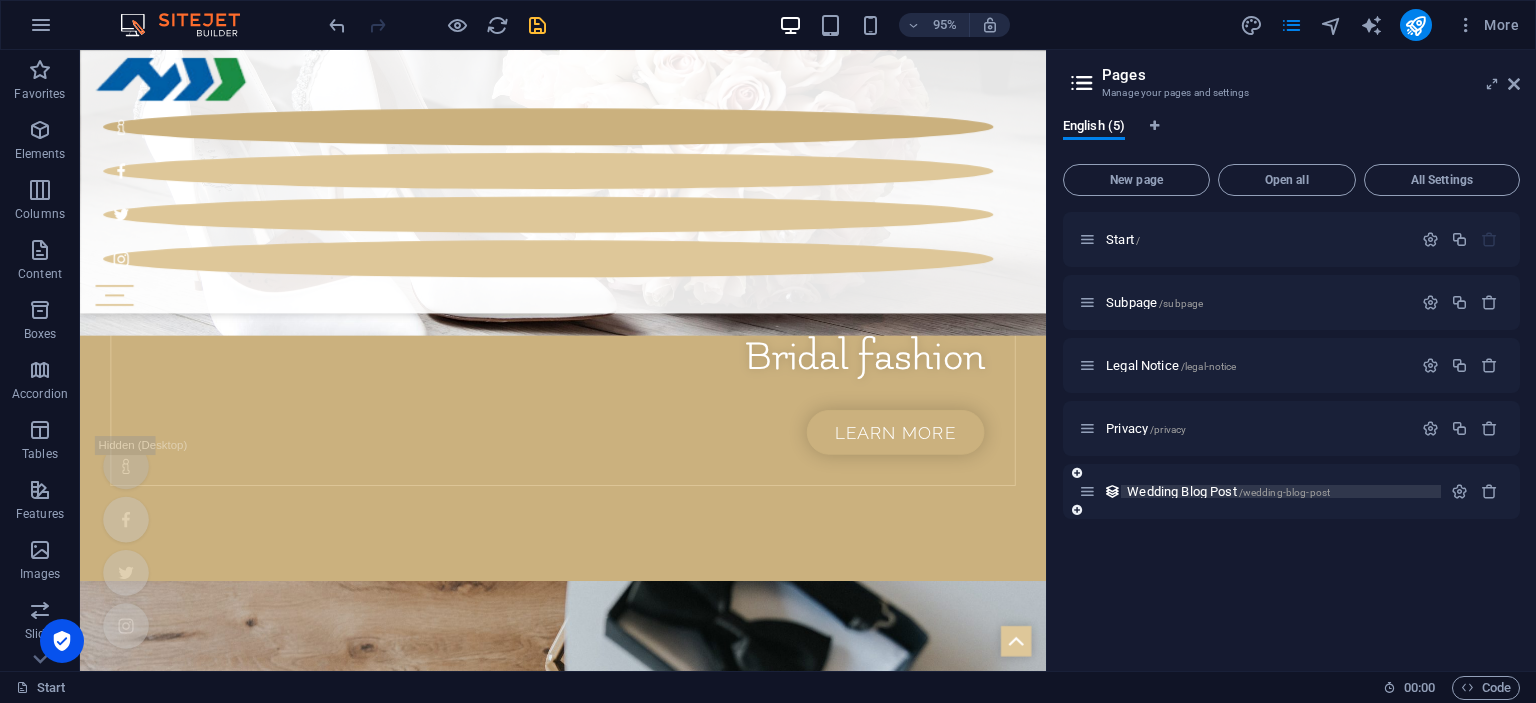 click on "Wedding Blog Post /wedding-blog-post" at bounding box center [1228, 491] 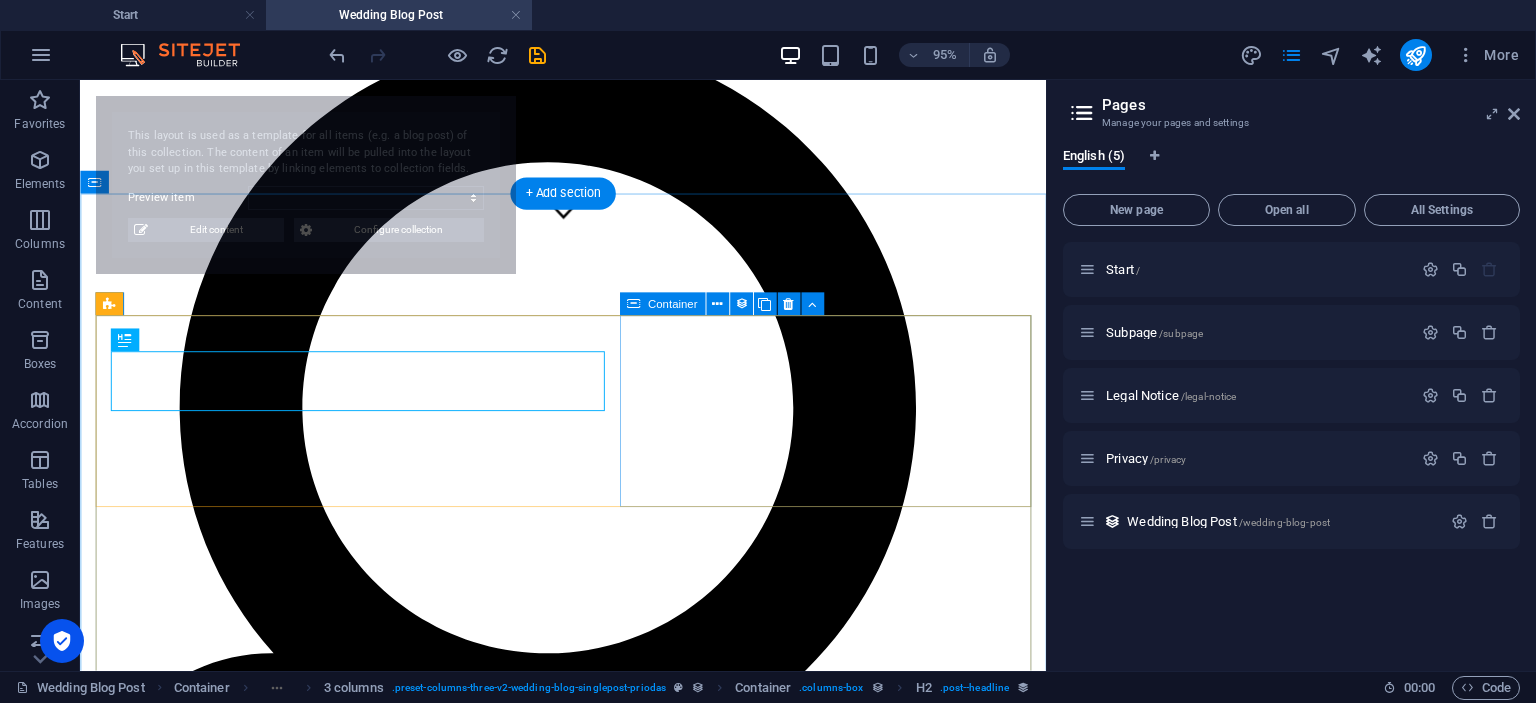 scroll, scrollTop: 0, scrollLeft: 0, axis: both 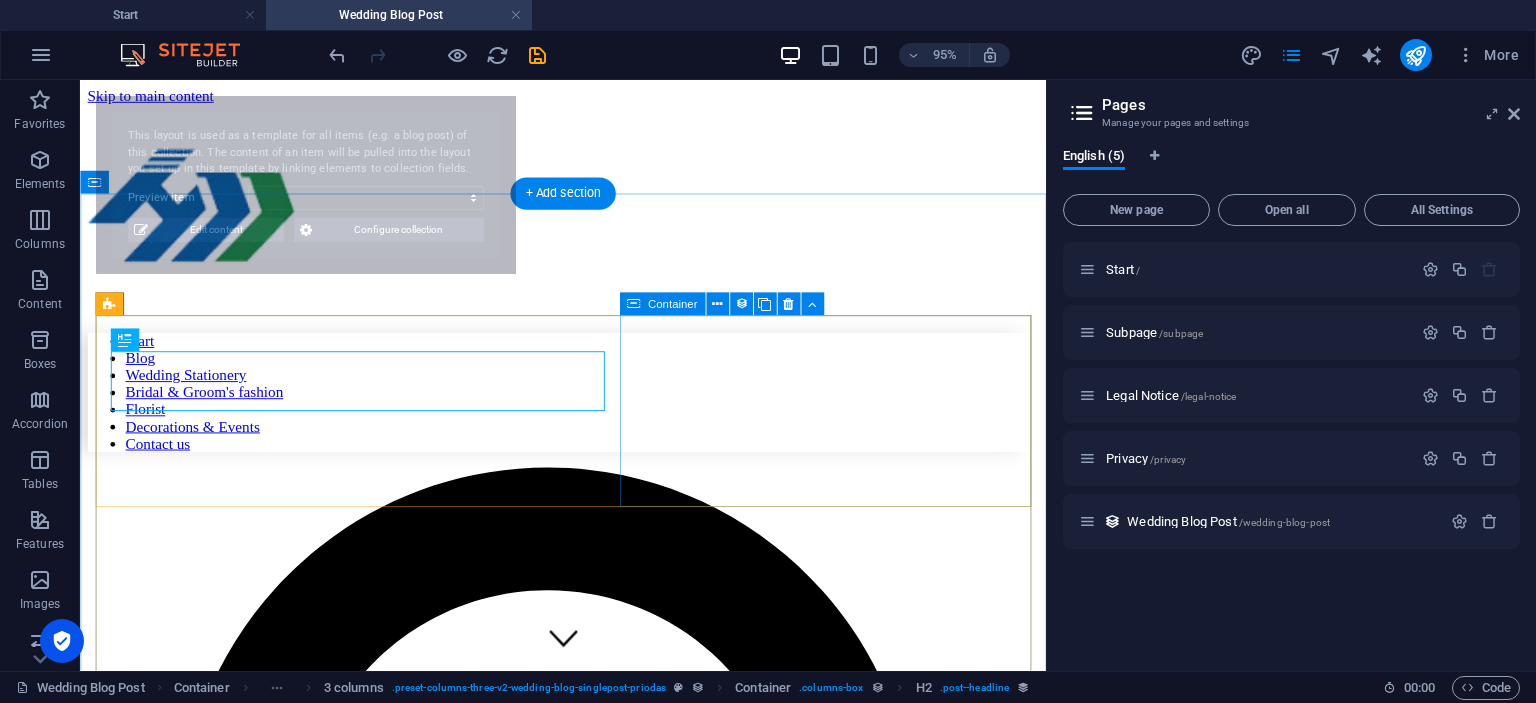select on "6873320422fa133a51008384" 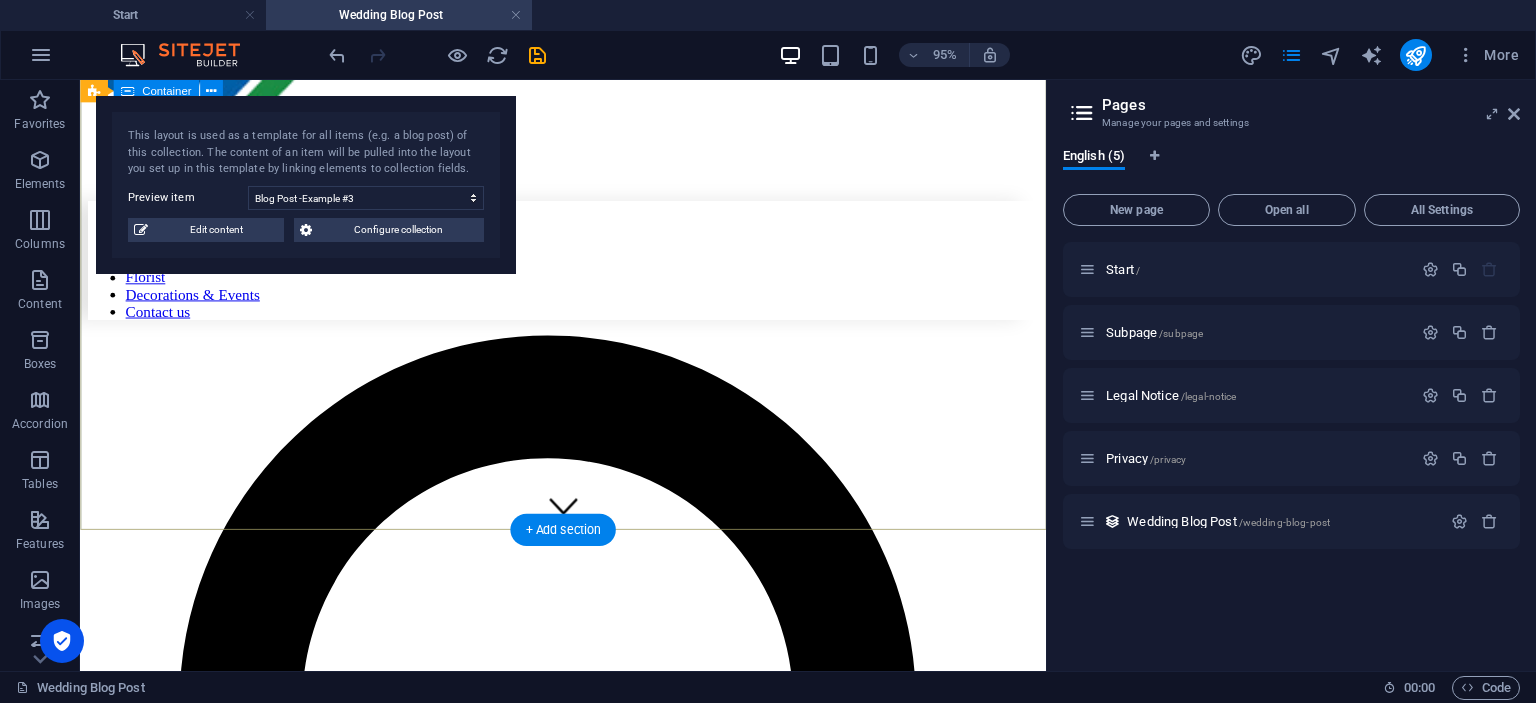 scroll, scrollTop: 124, scrollLeft: 0, axis: vertical 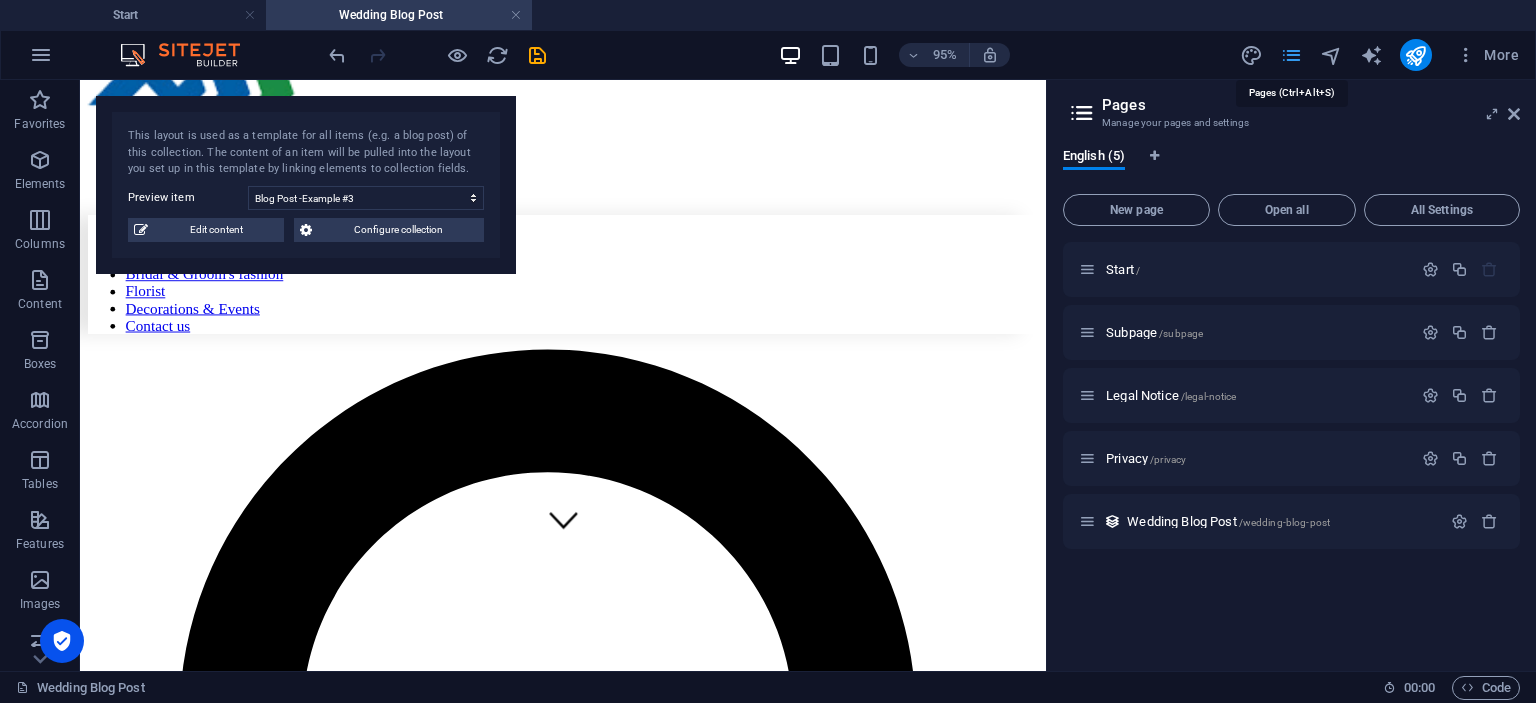 click at bounding box center (1291, 55) 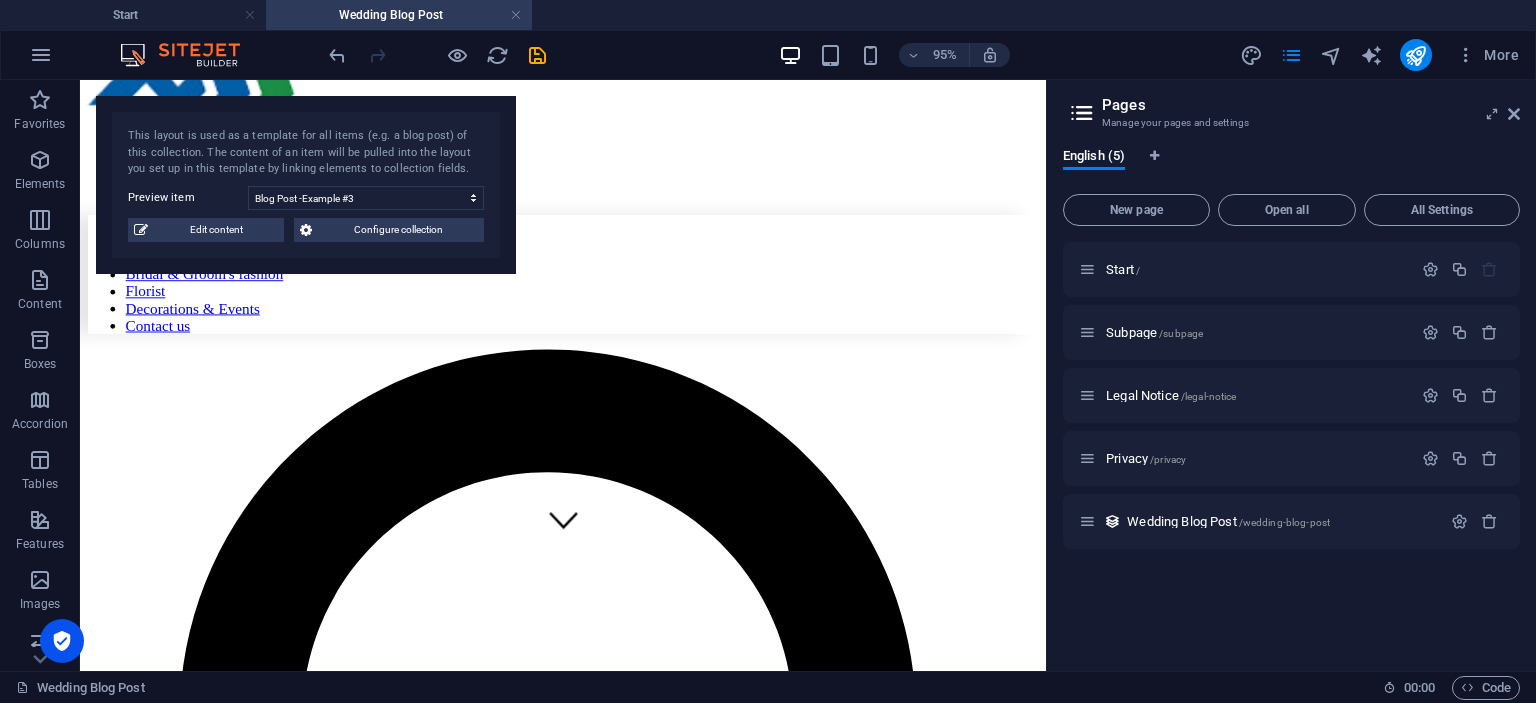 click at bounding box center [1082, 113] 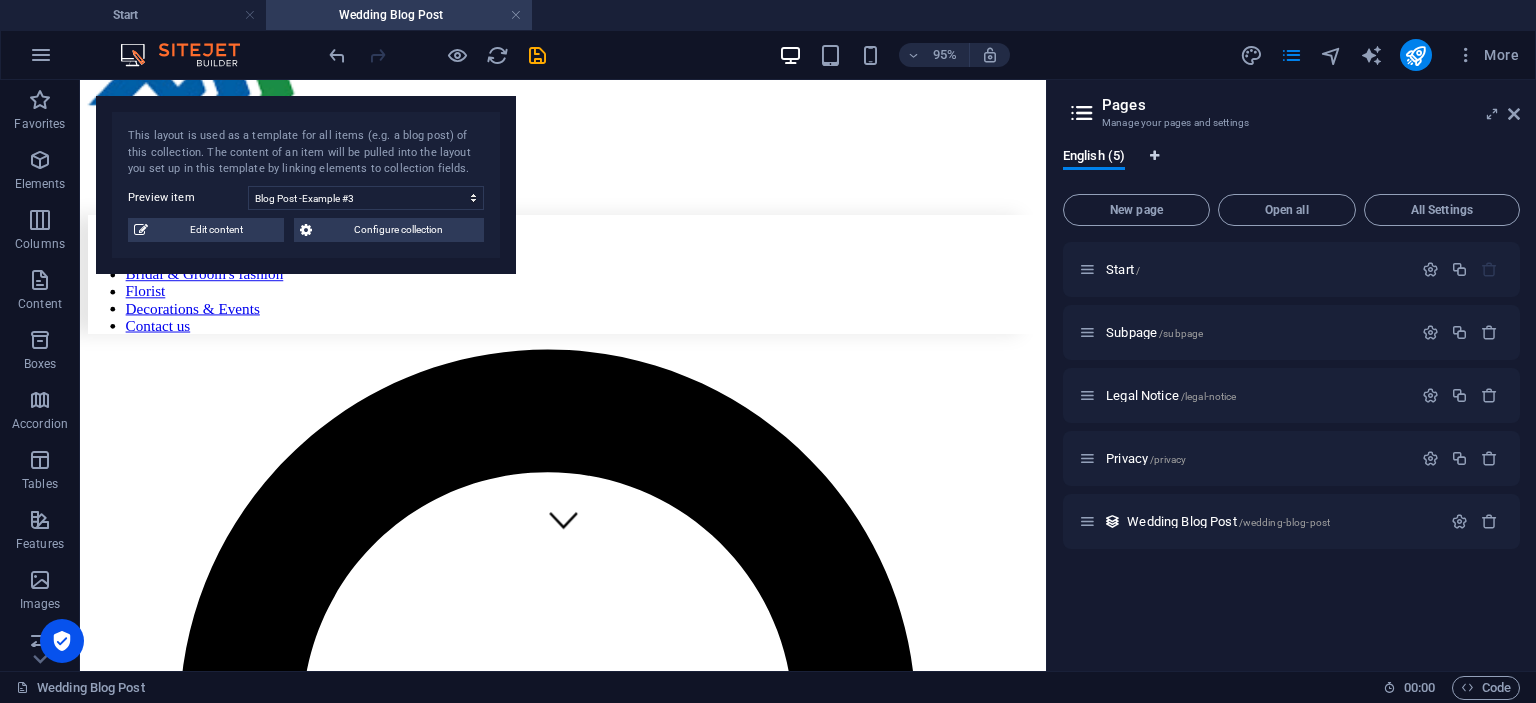 click at bounding box center [1154, 156] 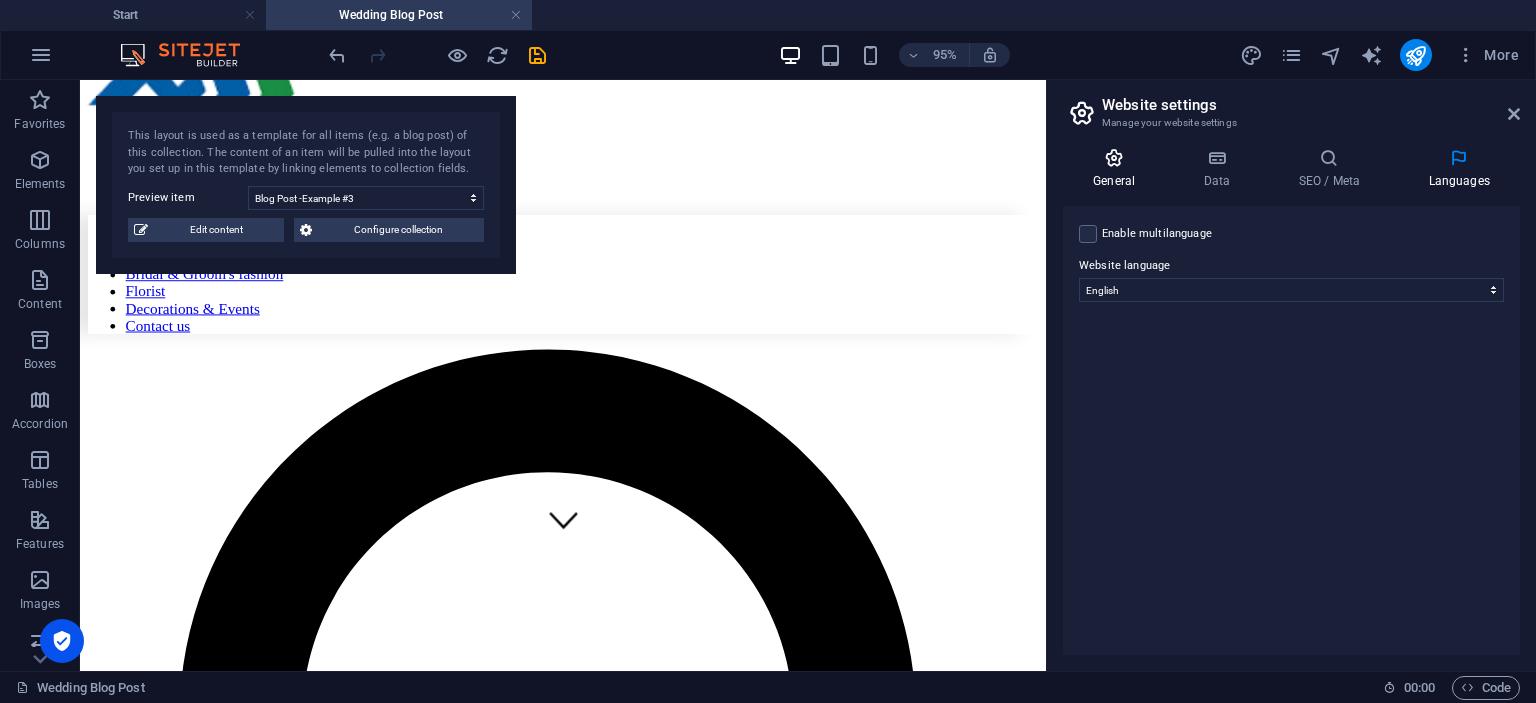 click on "General" at bounding box center [1118, 169] 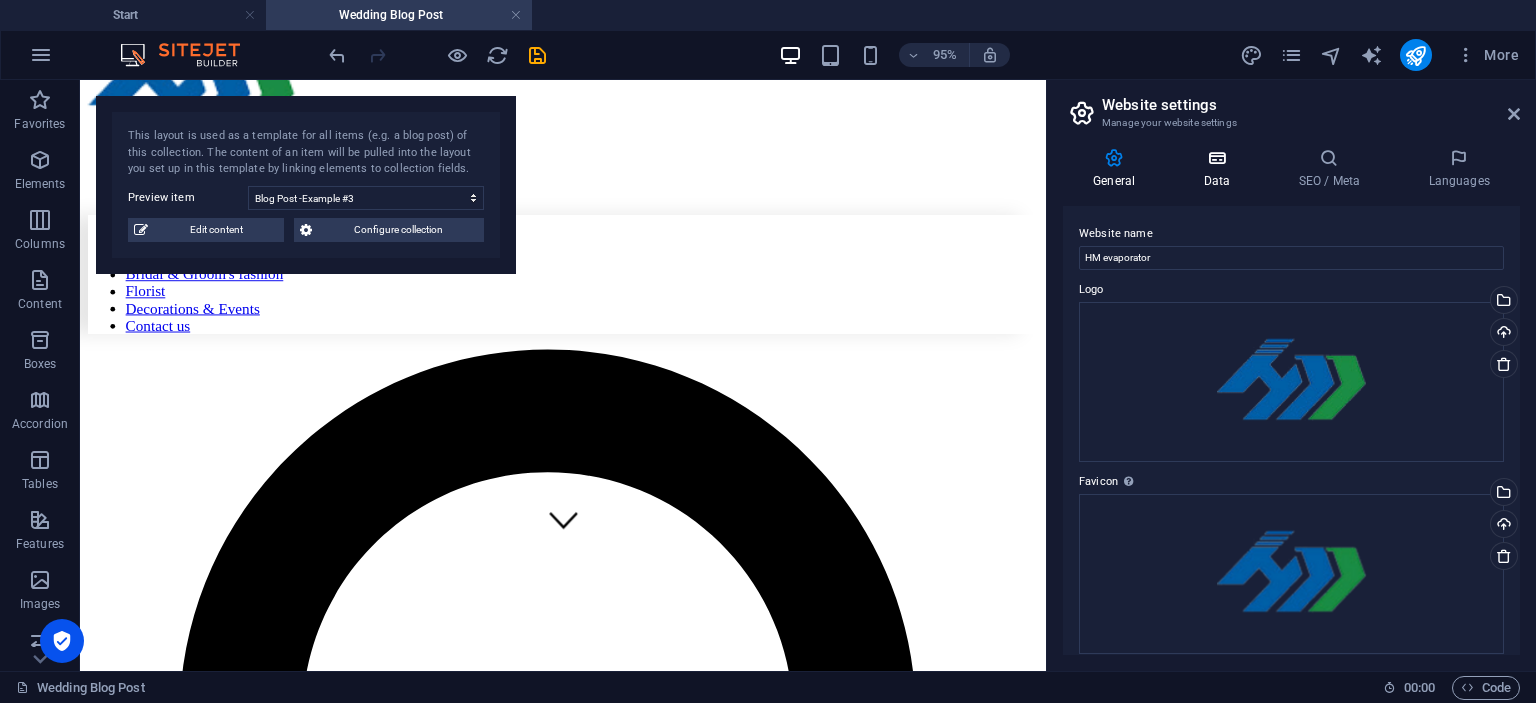 click at bounding box center [1216, 158] 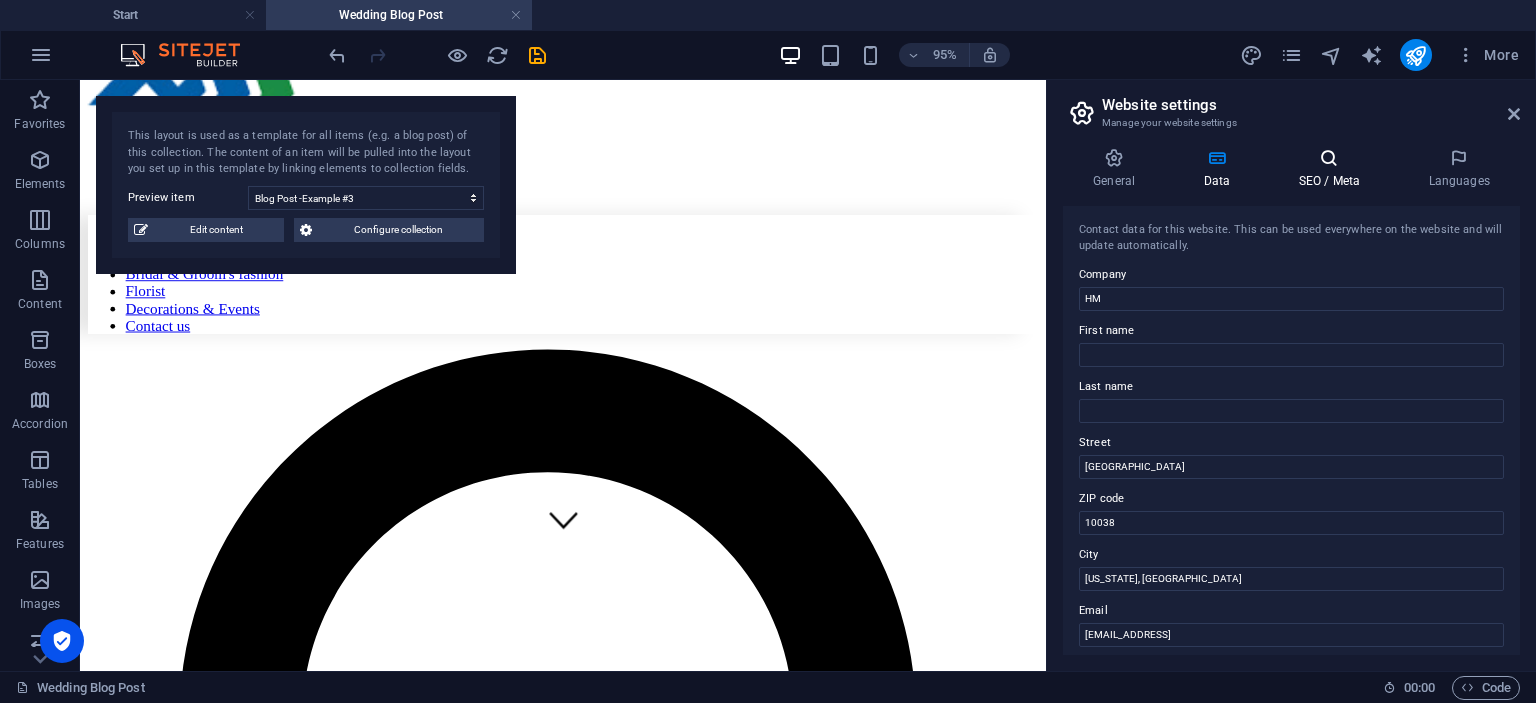 click at bounding box center [1329, 158] 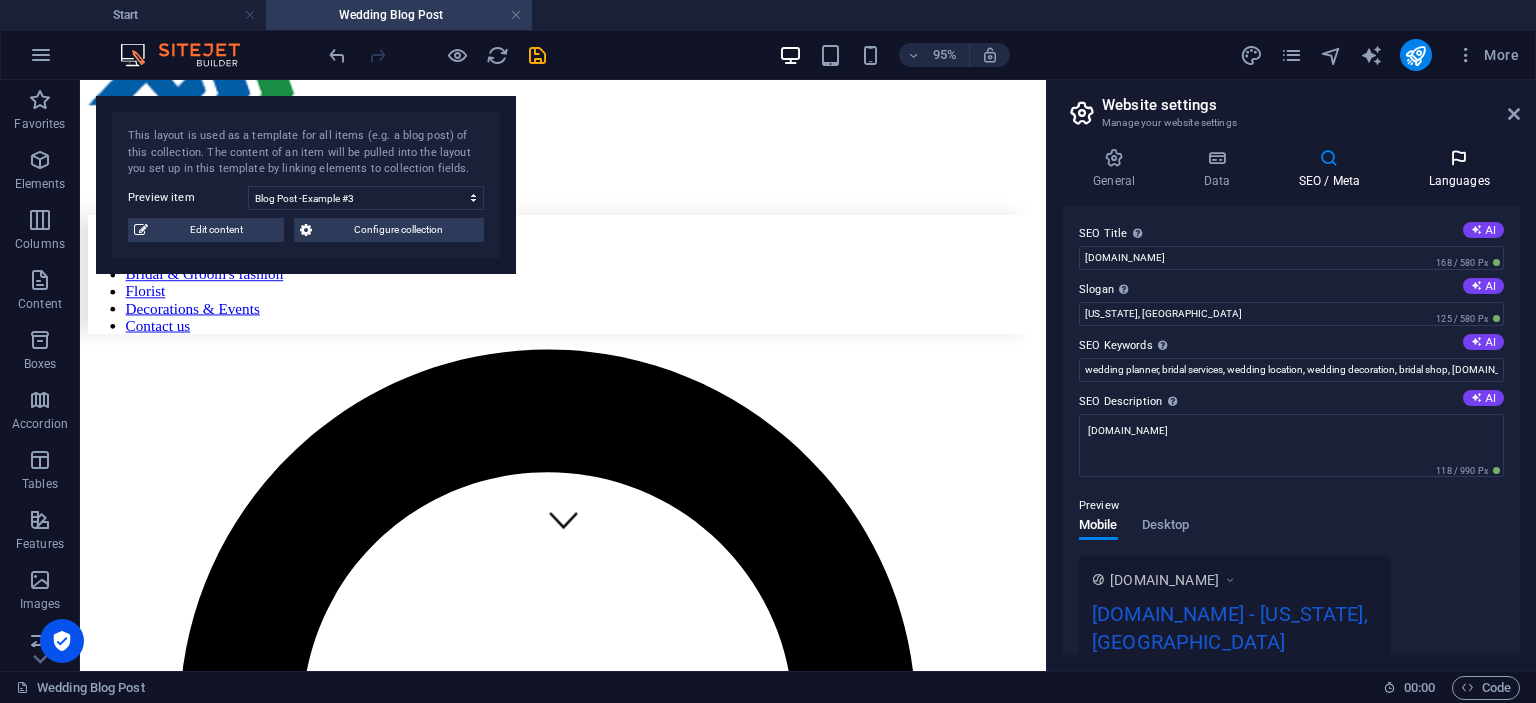 click at bounding box center (1459, 158) 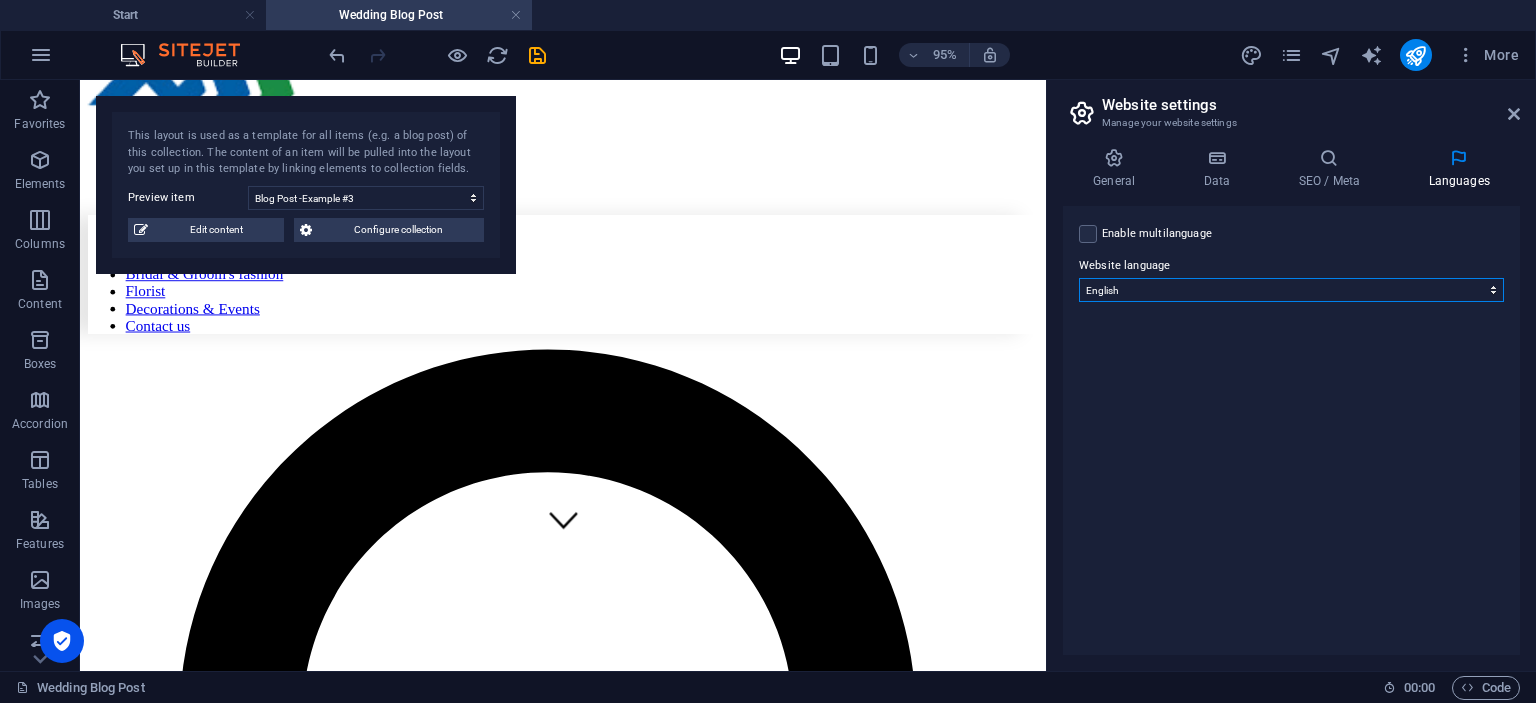 click on "Abkhazian Afar Afrikaans Akan Albanian Amharic Arabic Aragonese Armenian Assamese Avaric Avestan Aymara Azerbaijani Bambara Bashkir Basque Belarusian Bengali Bihari languages Bislama Bokmål Bosnian Breton Bulgarian Burmese Catalan Central Khmer Chamorro Chechen Chinese Church Slavic Chuvash Cornish Corsican Cree Croatian Czech Danish Dutch Dzongkha English Esperanto Estonian Ewe Faroese Farsi (Persian) Fijian Finnish French Fulah Gaelic Galician Ganda Georgian German Greek Greenlandic Guaraní Gujarati Haitian Creole Hausa Hebrew Herero Hindi Hiri Motu Hungarian Icelandic Ido Igbo Indonesian Interlingua Interlingue Inuktitut Inupiaq Irish Italian Japanese Javanese Kannada Kanuri Kashmiri Kazakh Kikuyu Kinyarwanda Komi Kongo Korean Kurdish Kwanyama Kyrgyz Lao Latin Latvian Limburgish Lingala Lithuanian Luba-Katanga Luxembourgish Macedonian Malagasy Malay Malayalam Maldivian Maltese Manx Maori Marathi Marshallese Mongolian Nauru Navajo Ndonga Nepali North Ndebele Northern Sami Norwegian Norwegian Nynorsk Nuosu" at bounding box center [1291, 290] 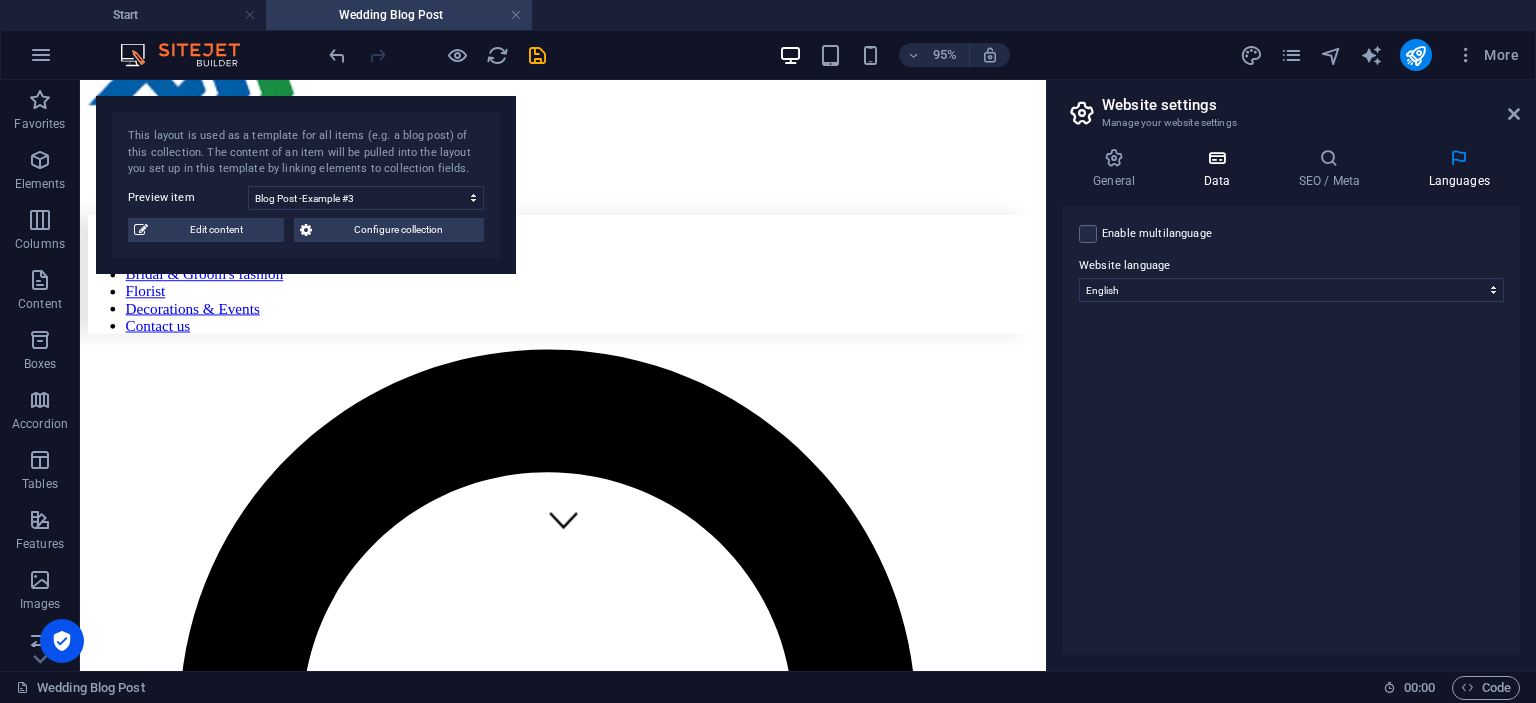click on "Data" at bounding box center (1220, 169) 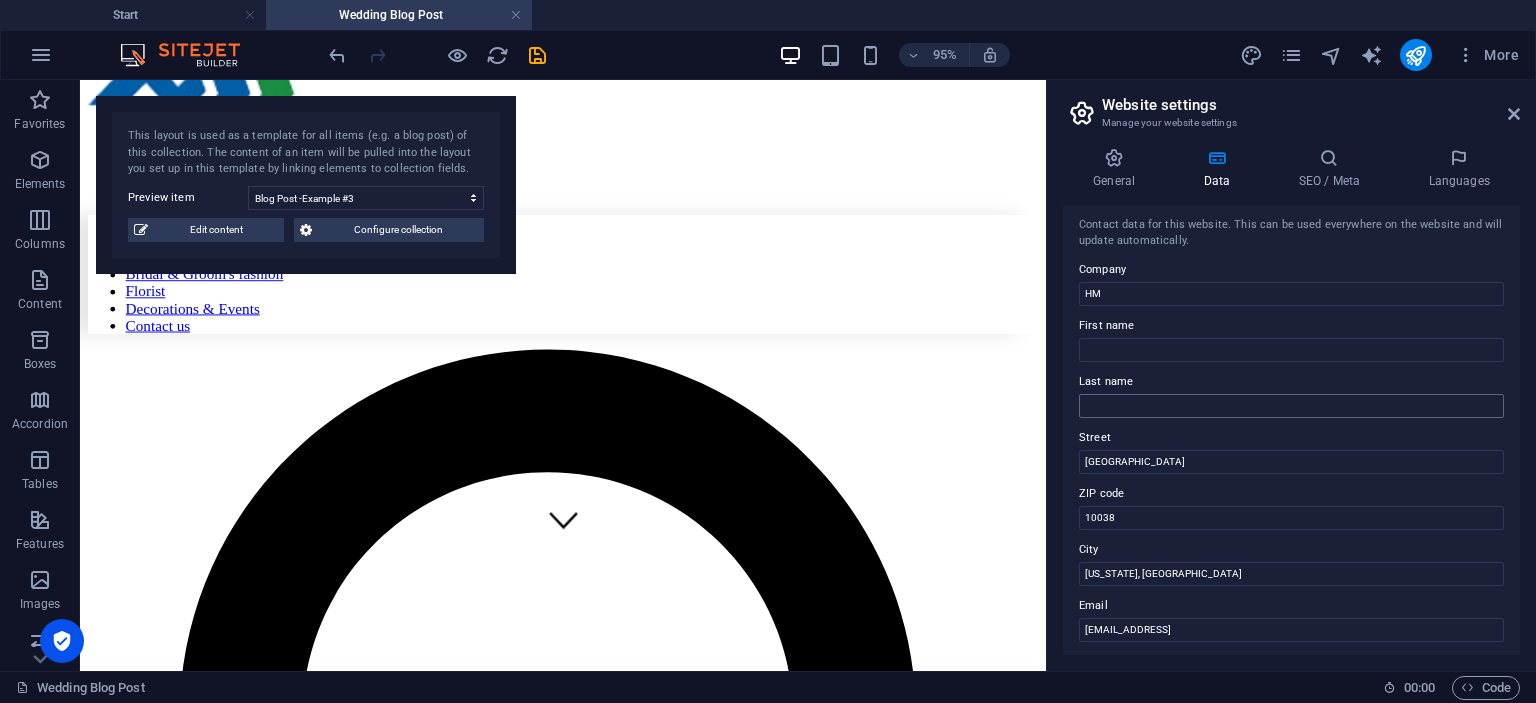 scroll, scrollTop: 0, scrollLeft: 0, axis: both 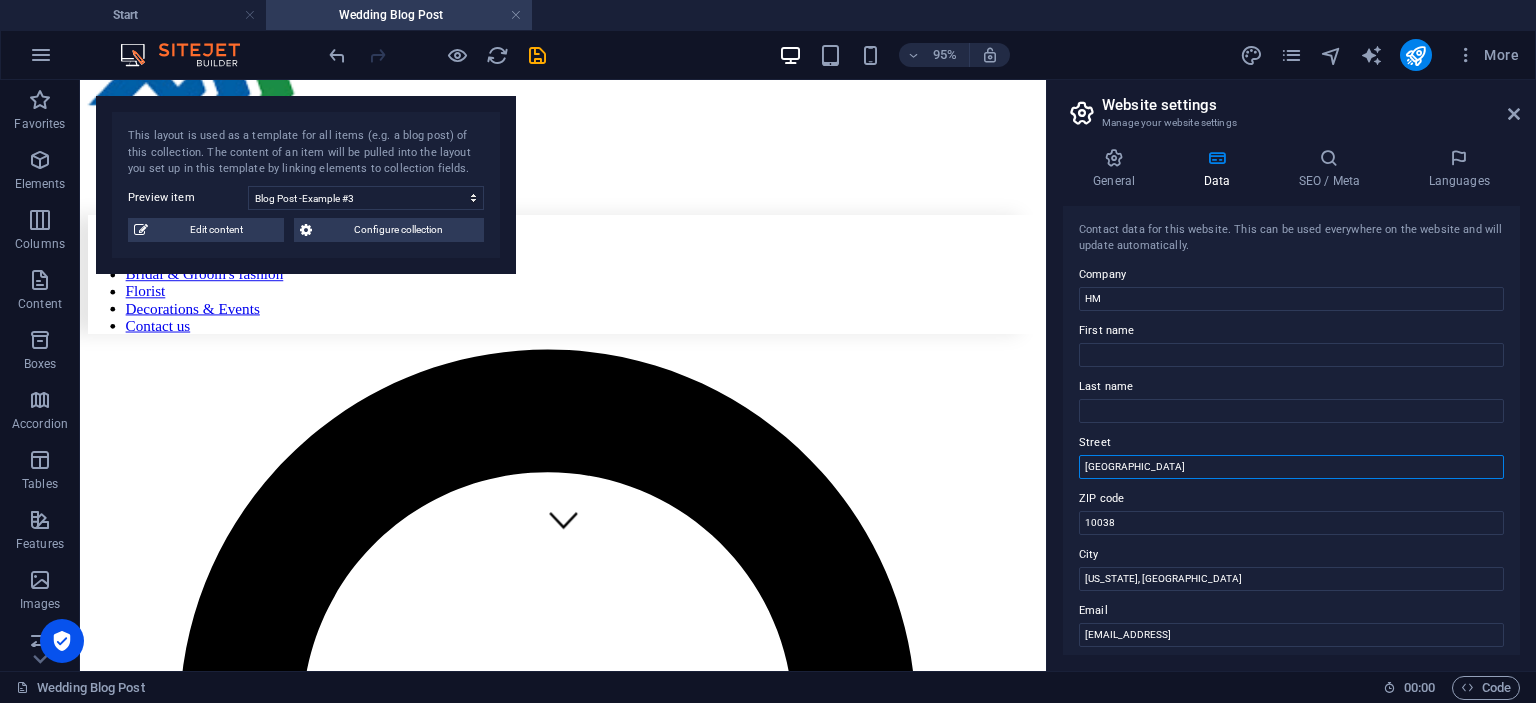 click on "Brooklyn Bridge" at bounding box center [1291, 467] 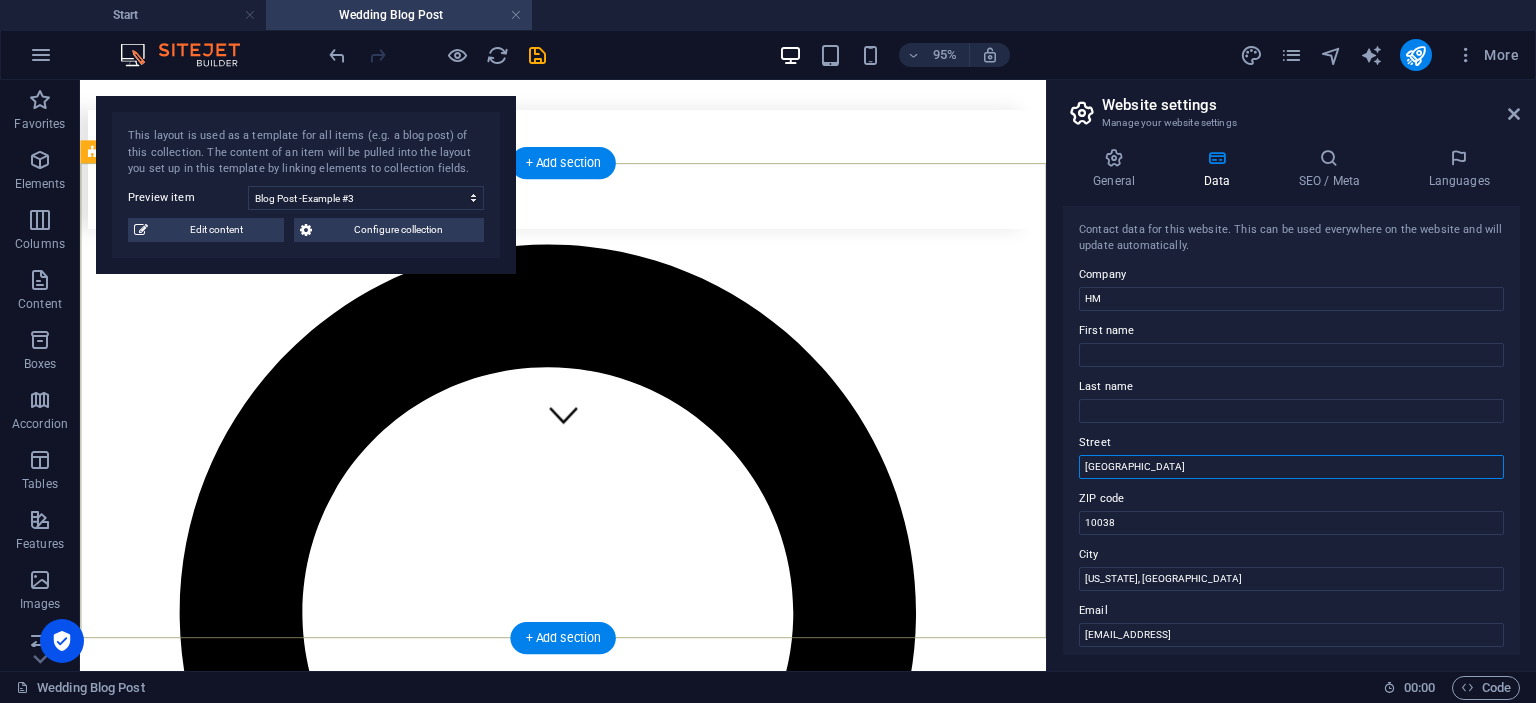 scroll, scrollTop: 249, scrollLeft: 0, axis: vertical 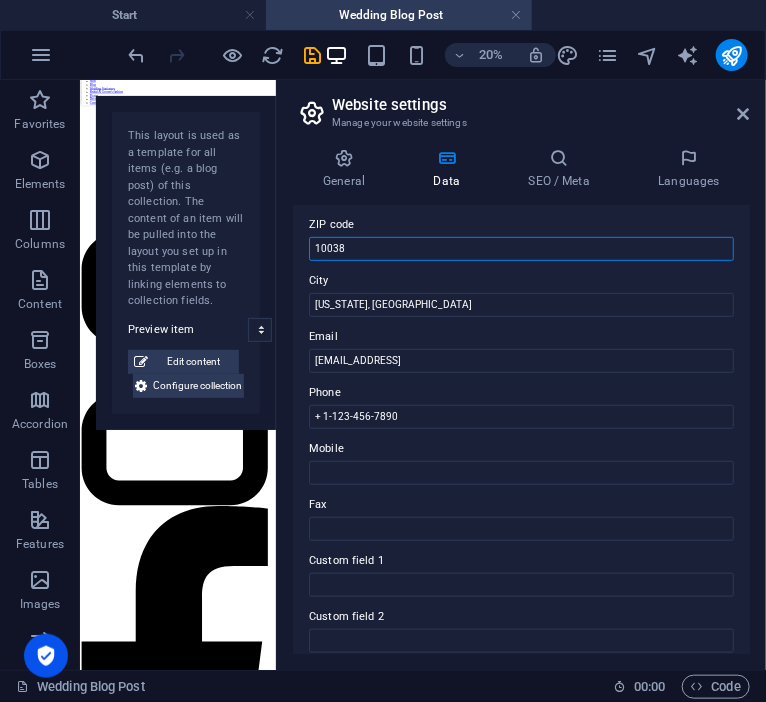click on "10038" at bounding box center (521, 249) 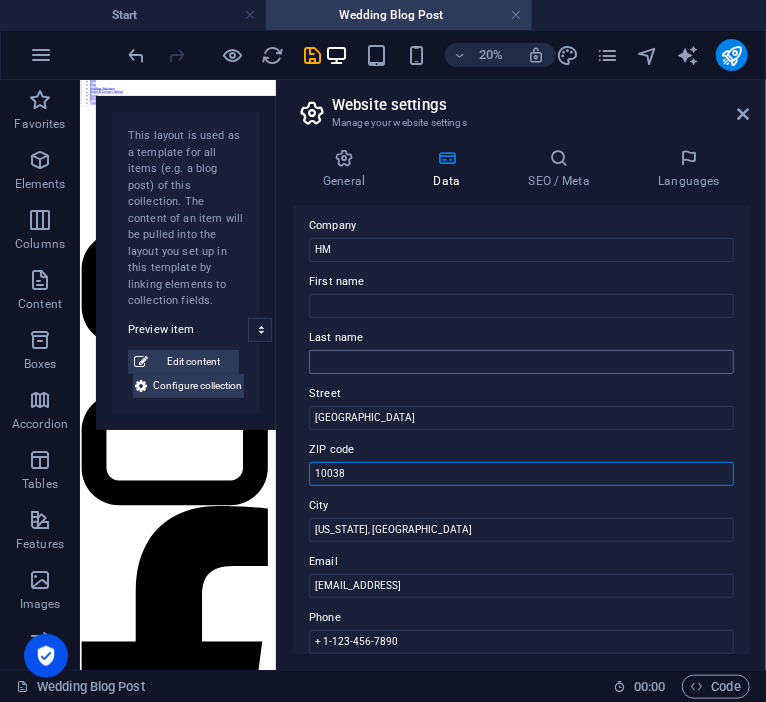 scroll, scrollTop: 0, scrollLeft: 0, axis: both 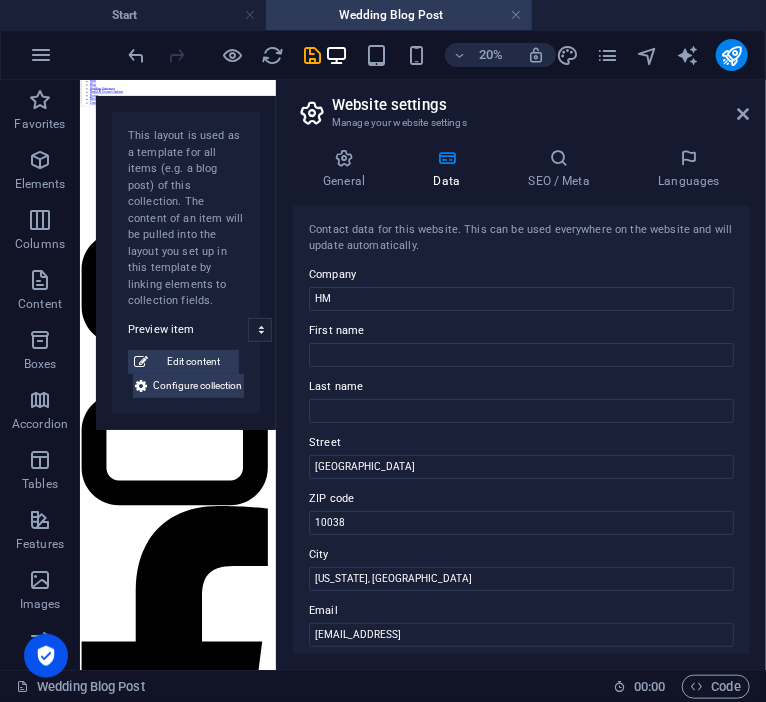 click on "Company" at bounding box center [521, 275] 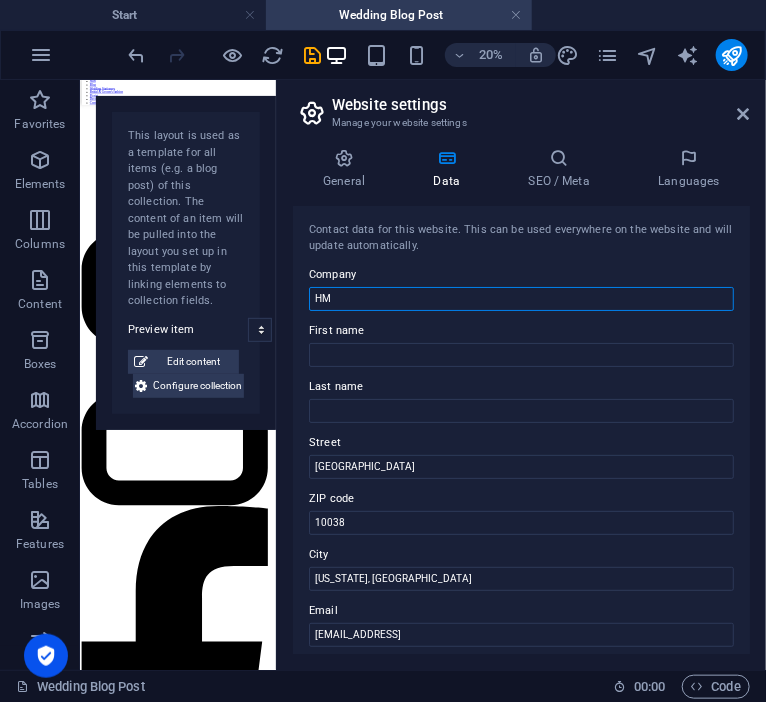 click on "HM" at bounding box center [521, 299] 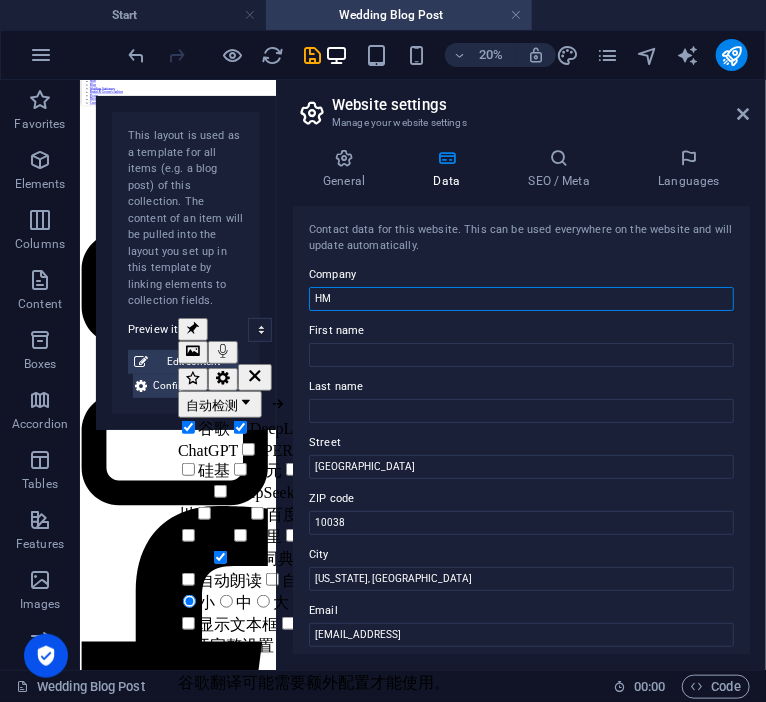 paste on "uanmei Environmental Protection Industry Development Co., Ltd." 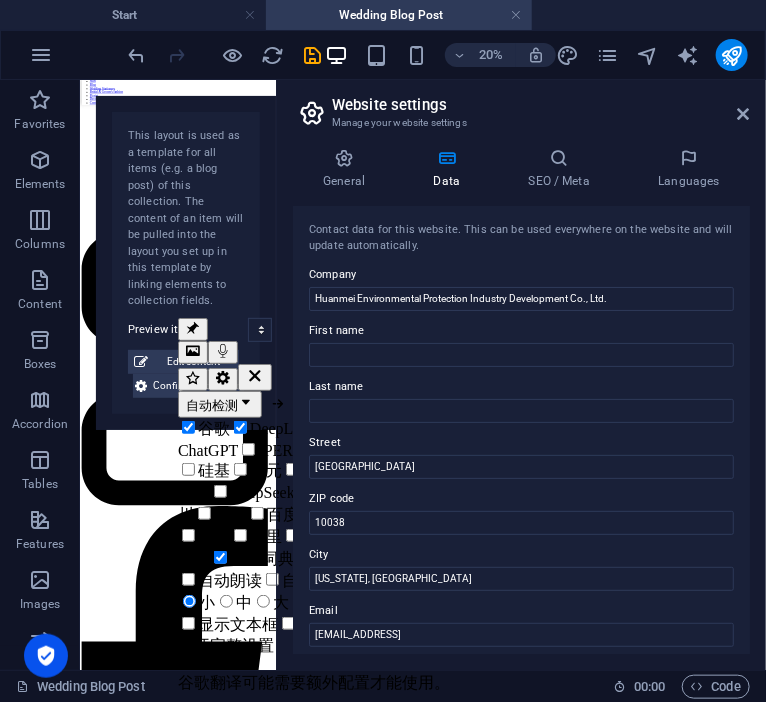 click 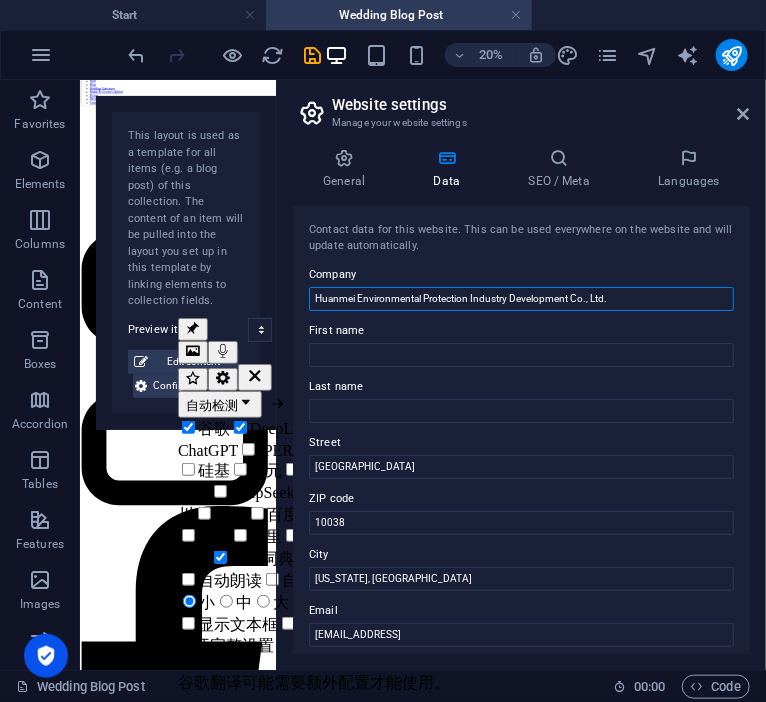 click on "Huanmei Environmental Protection Industry Development Co., Ltd." at bounding box center (521, 299) 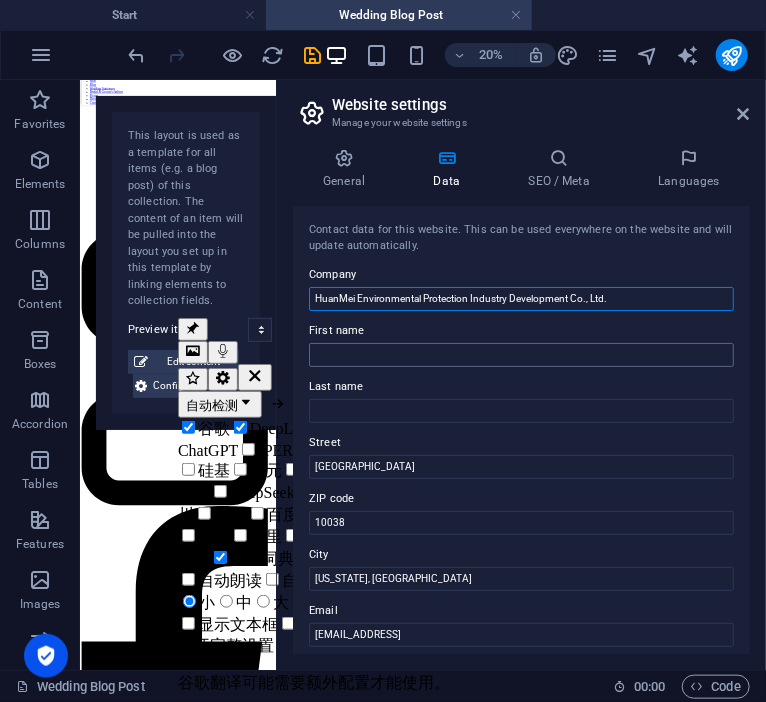 type on "HuanMei Environmental Protection Industry Development Co., Ltd." 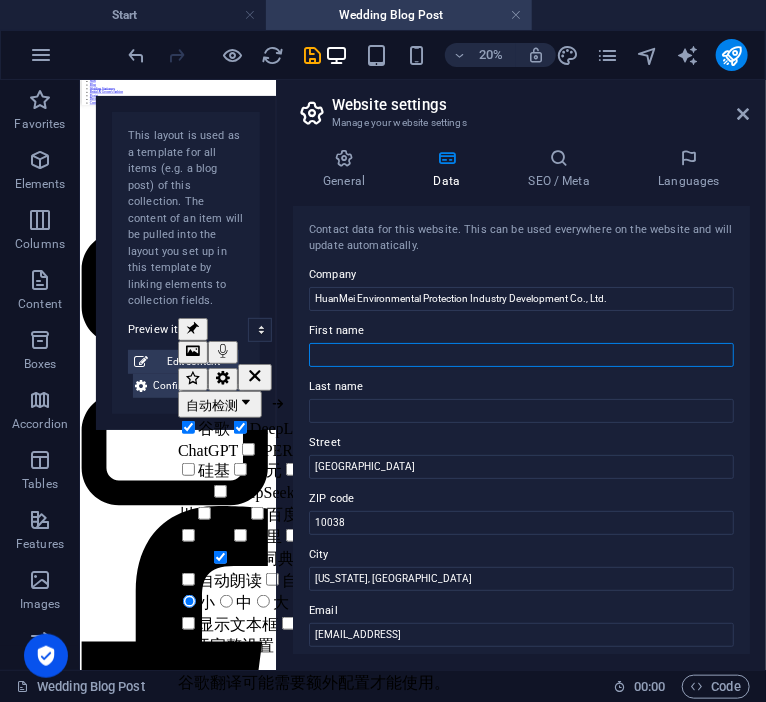 click on "First name" at bounding box center (521, 355) 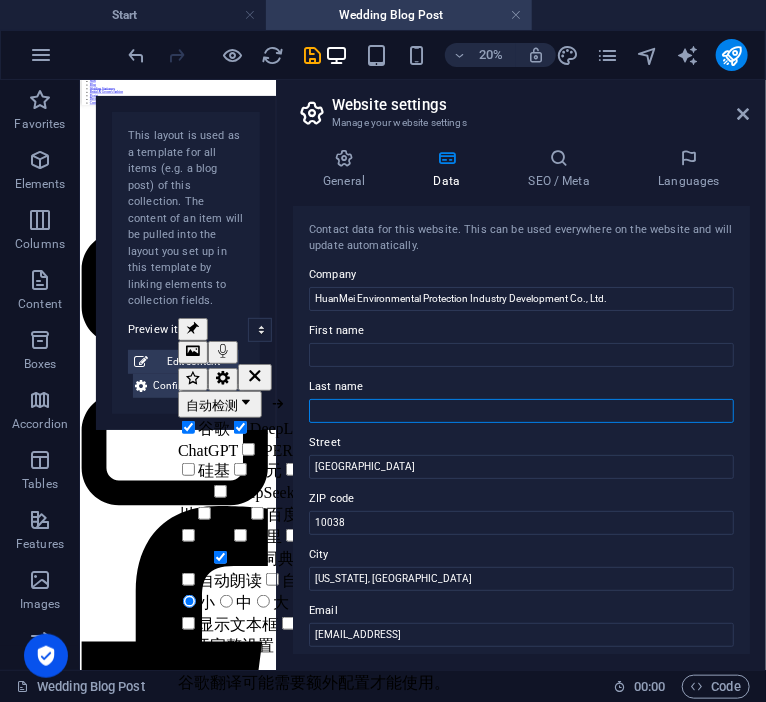 click on "Last name" at bounding box center [521, 411] 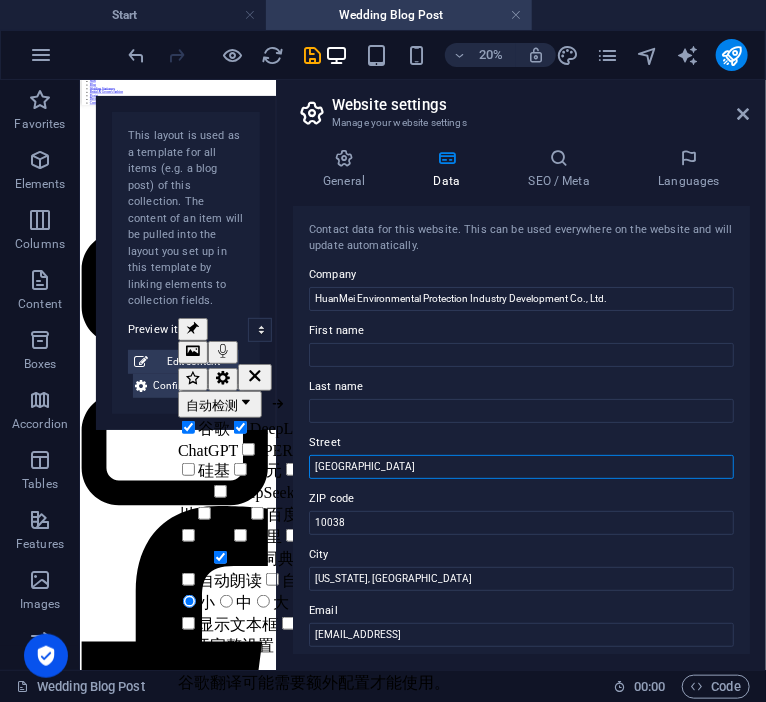 click on "Brooklyn Bridge" at bounding box center [521, 467] 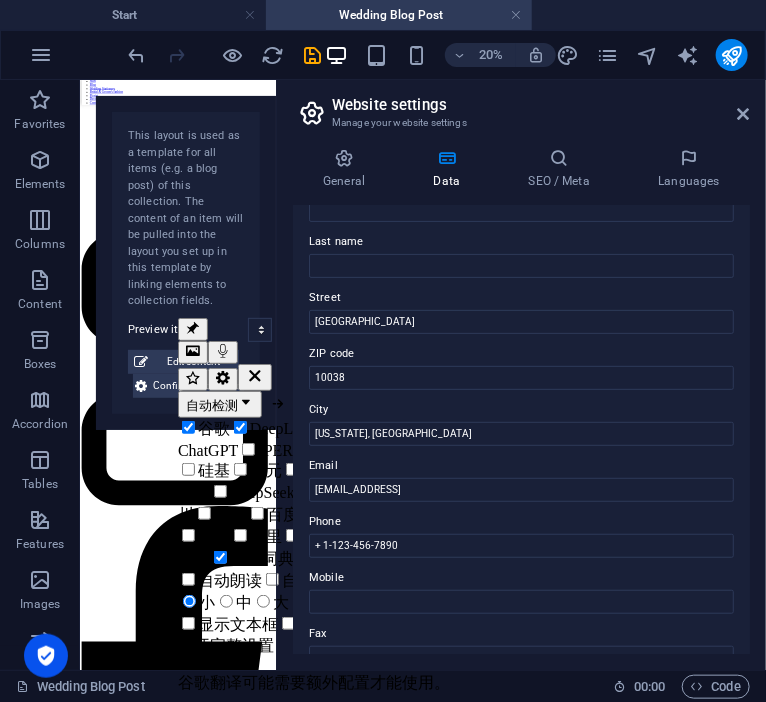 scroll, scrollTop: 182, scrollLeft: 0, axis: vertical 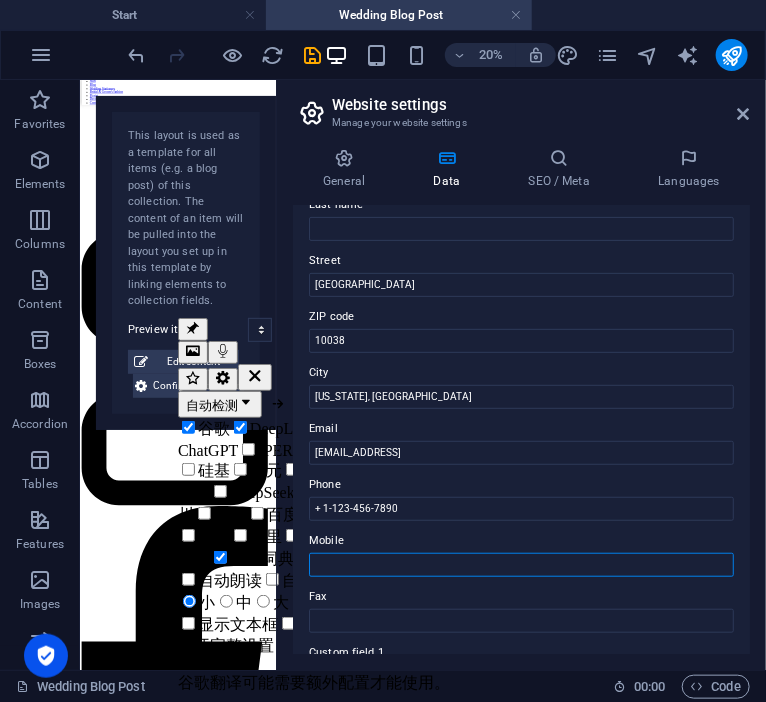 click on "Mobile" at bounding box center (521, 565) 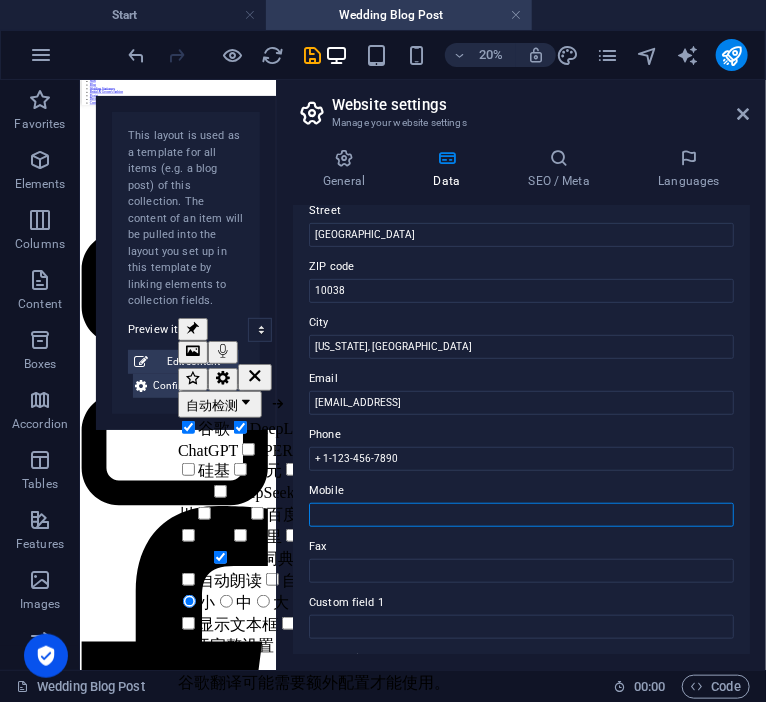 scroll, scrollTop: 182, scrollLeft: 0, axis: vertical 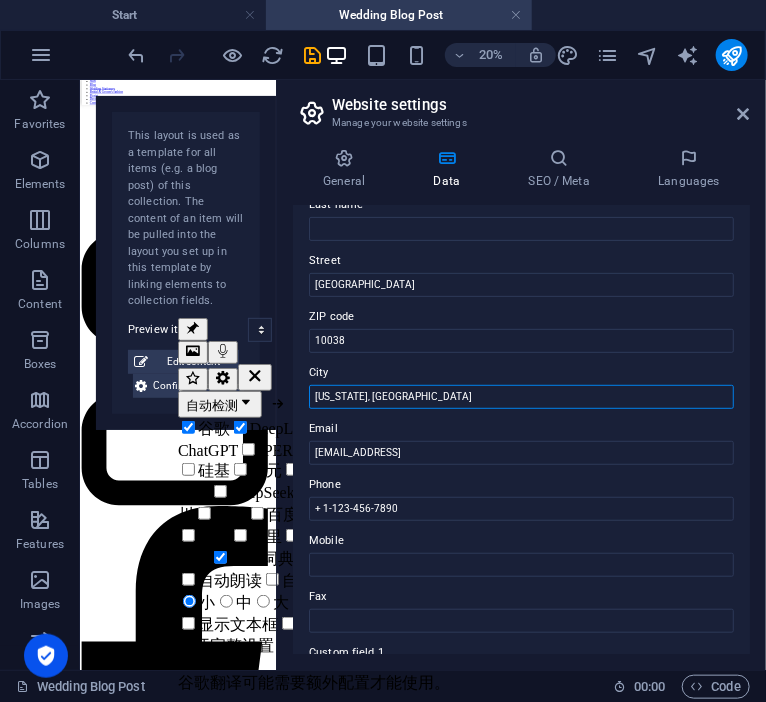 drag, startPoint x: 400, startPoint y: 405, endPoint x: 295, endPoint y: 421, distance: 106.21205 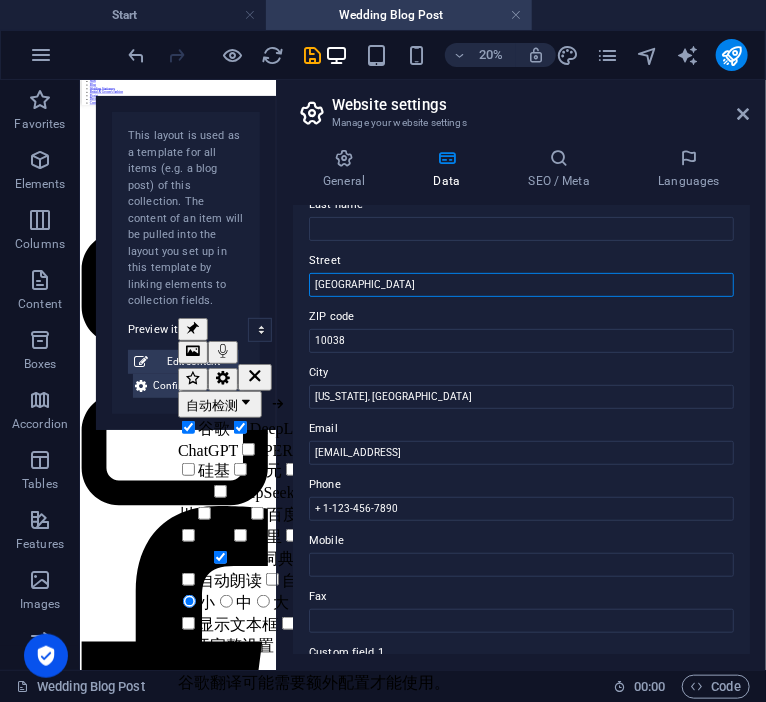 drag, startPoint x: 420, startPoint y: 283, endPoint x: 296, endPoint y: 290, distance: 124.197426 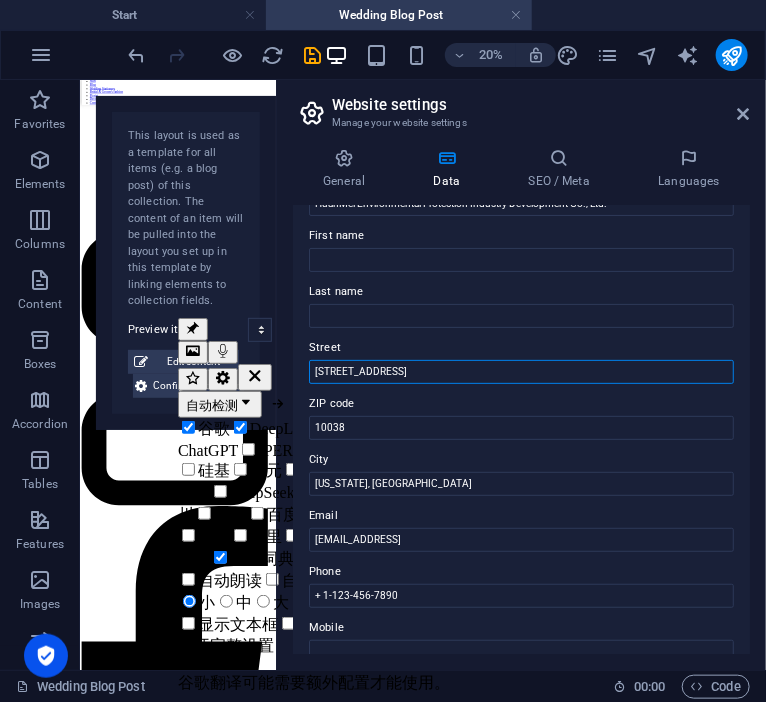 scroll, scrollTop: 91, scrollLeft: 0, axis: vertical 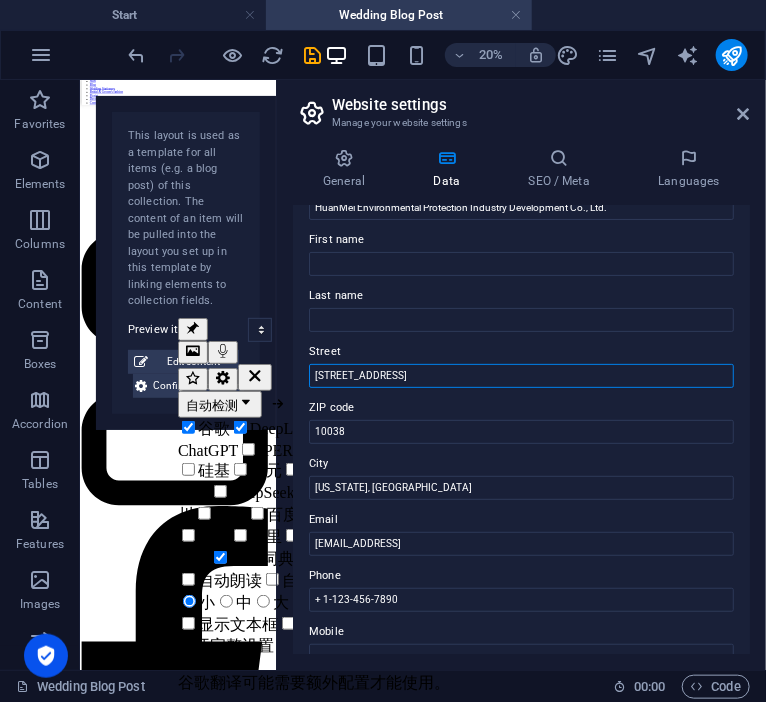 drag, startPoint x: 675, startPoint y: 375, endPoint x: 603, endPoint y: 394, distance: 74.46476 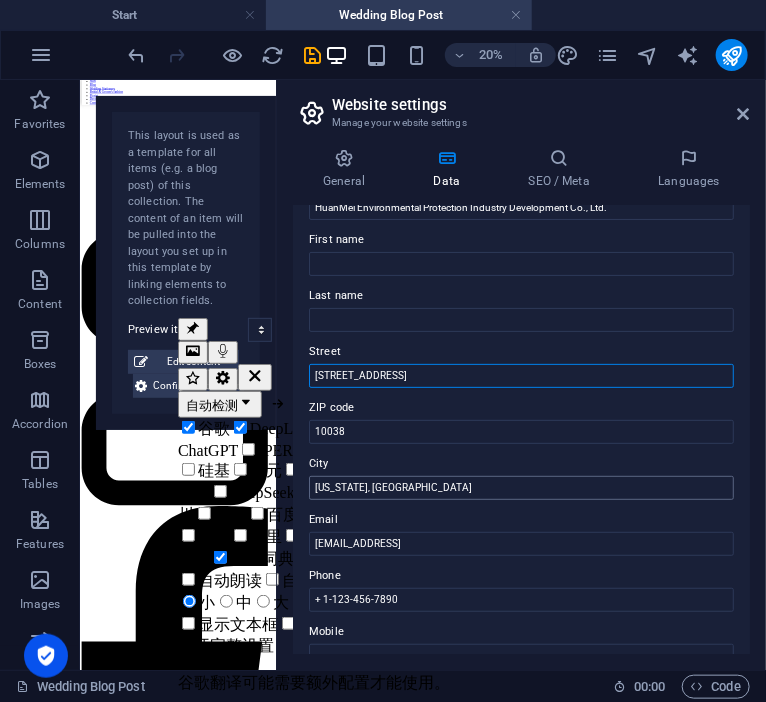 type on "6th Floor, Building 31, Tian’an Headquarters Center, Panyu District" 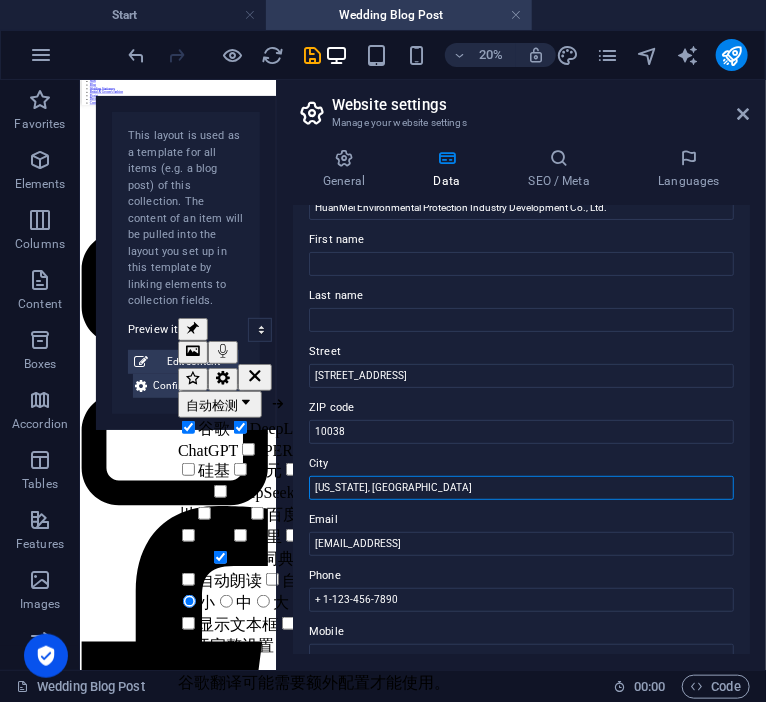 drag, startPoint x: 396, startPoint y: 495, endPoint x: 263, endPoint y: 502, distance: 133.18408 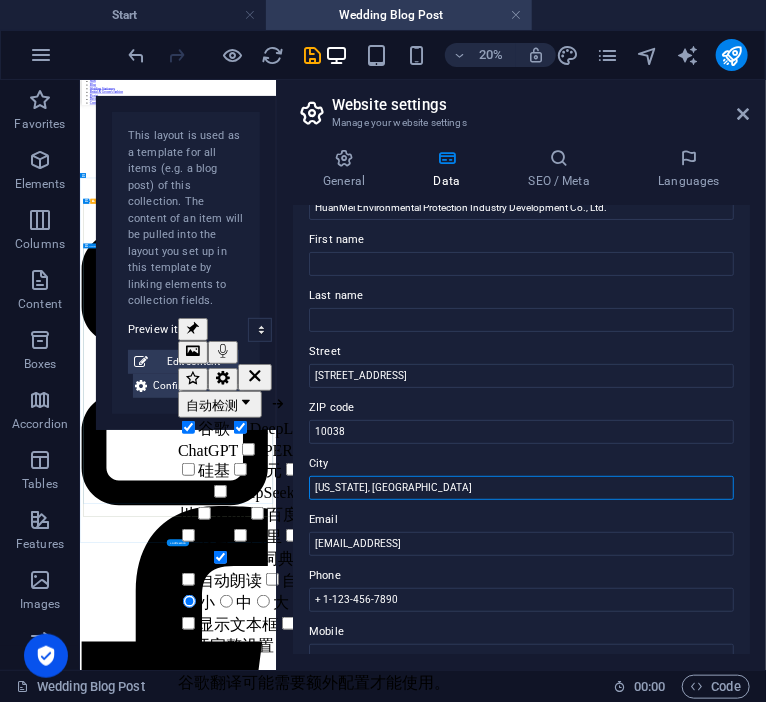 paste on ", Guangzhou" 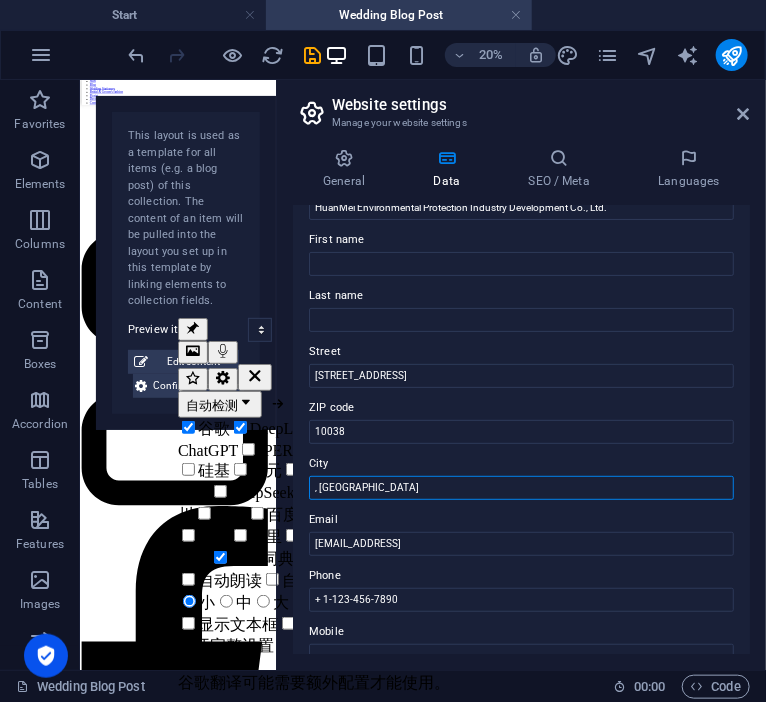 drag, startPoint x: 317, startPoint y: 493, endPoint x: 291, endPoint y: 495, distance: 26.076809 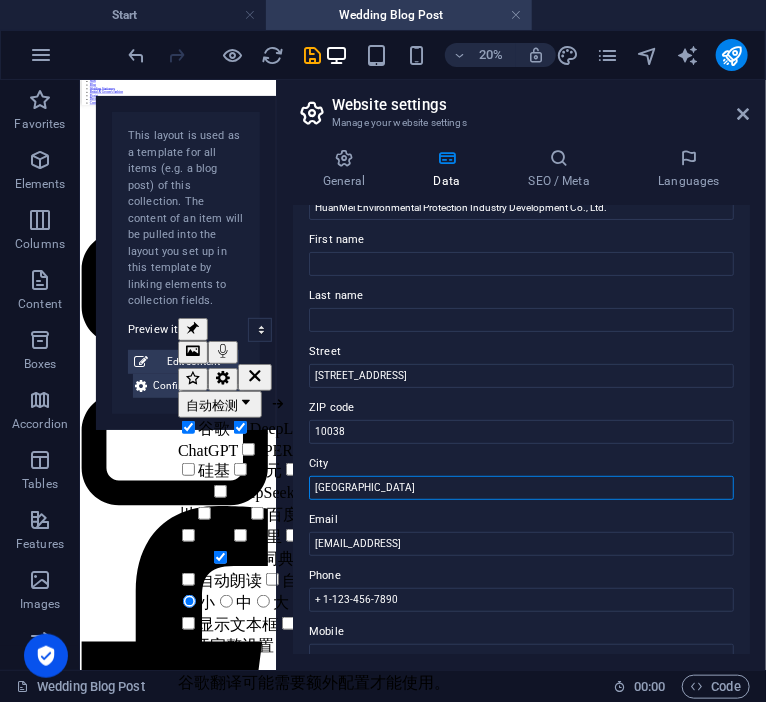 click on "Guangzhou" at bounding box center (521, 488) 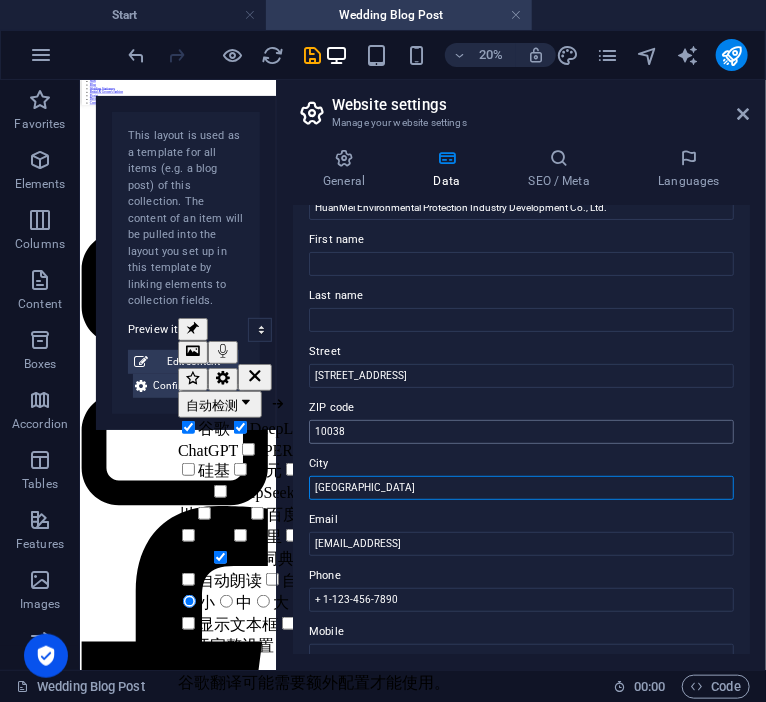 type on "Guangzhou" 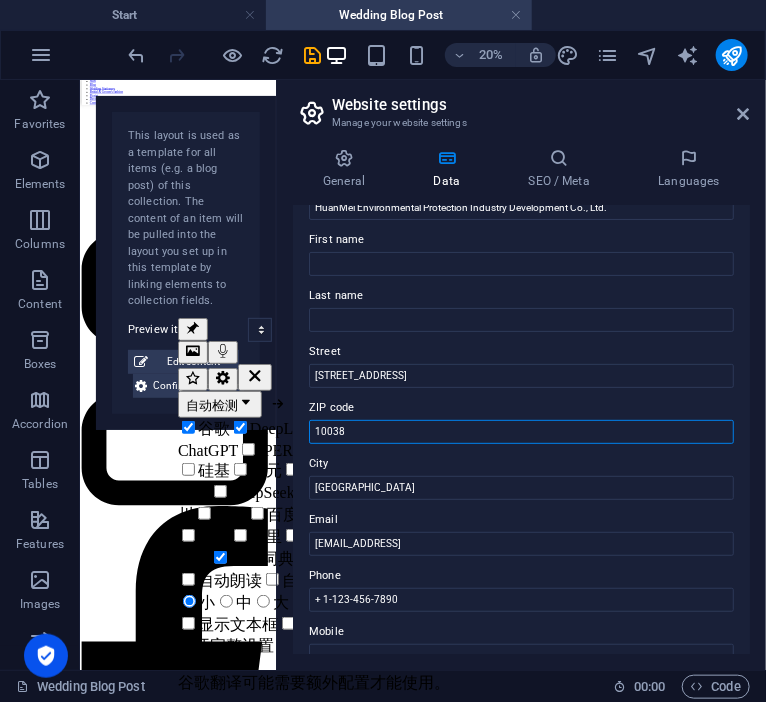 click on "10038" at bounding box center [521, 432] 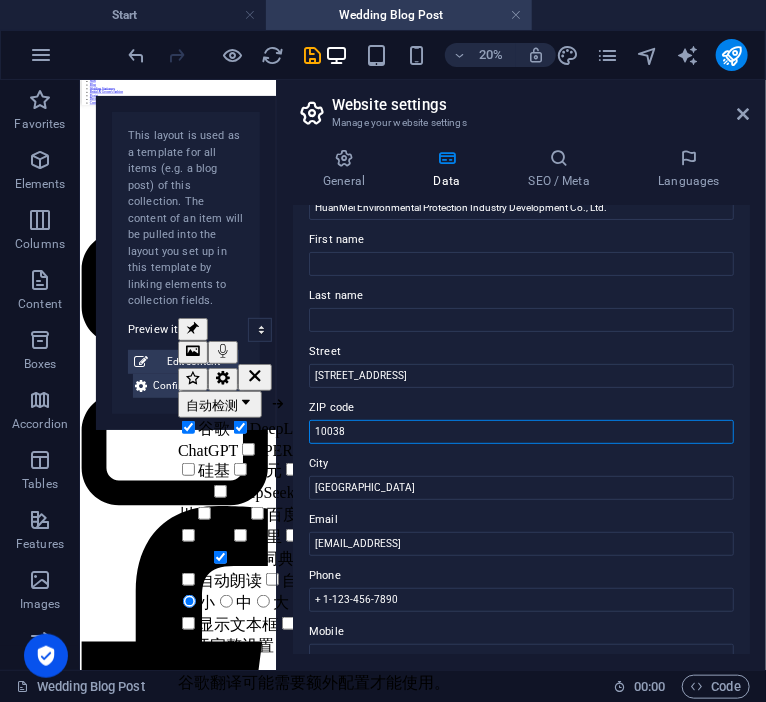 click on "10038" at bounding box center [521, 432] 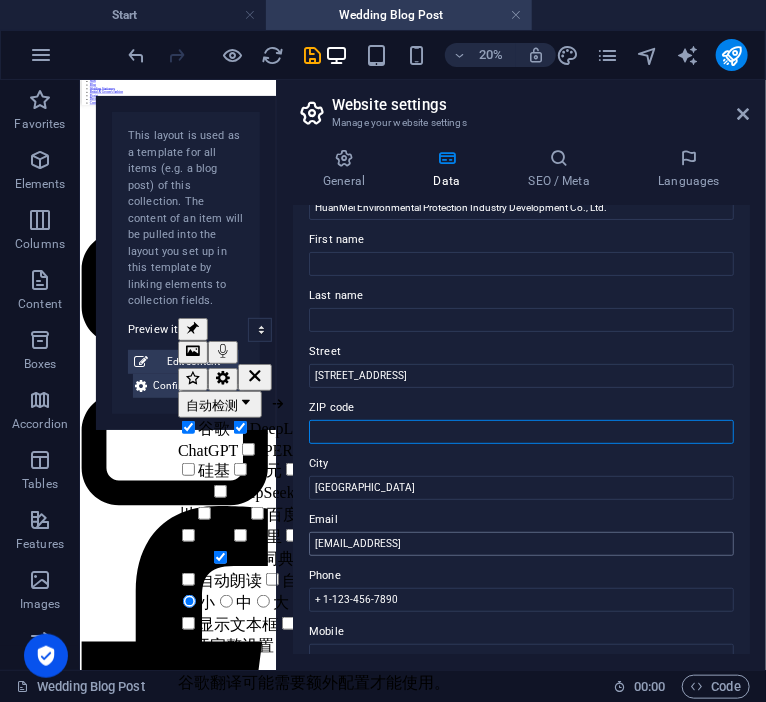 type 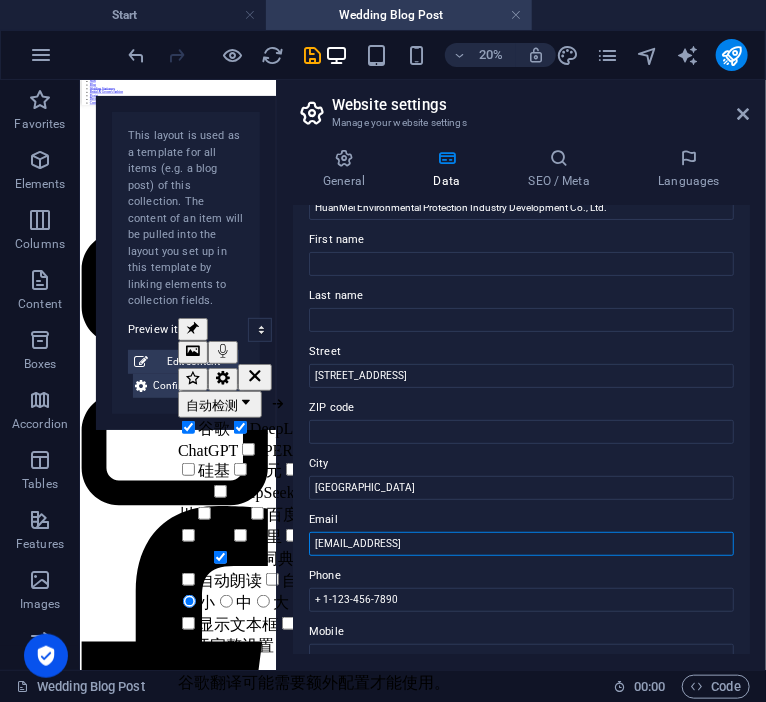 drag, startPoint x: 558, startPoint y: 542, endPoint x: 207, endPoint y: 540, distance: 351.0057 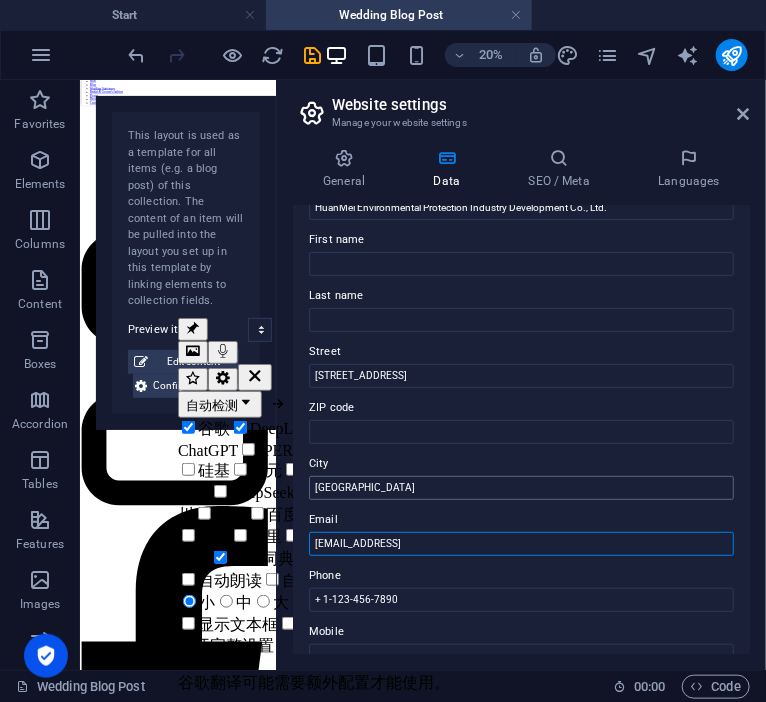 paste on "service@hmevaporator.com" 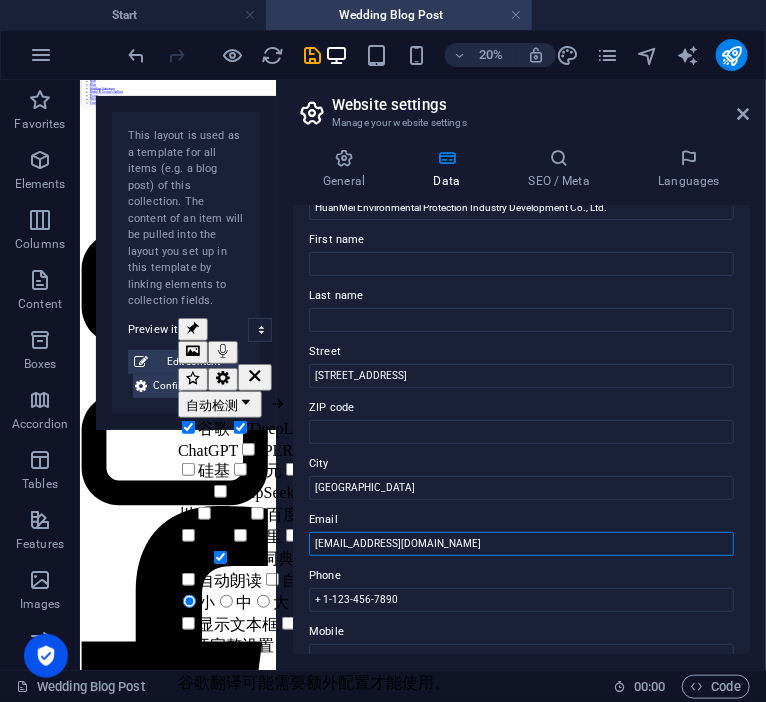 type on "service@hmevaporator.com" 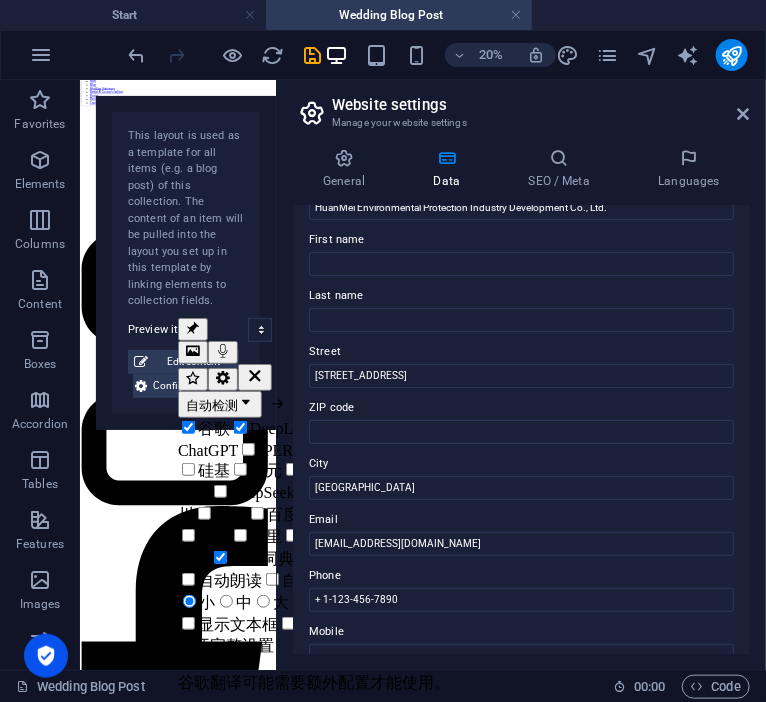 click on "Contact data for this website. This can be used everywhere on the website and will update automatically. Company HuanMei Environmental Protection Industry Development Co., Ltd. First name Last name Street 6th Floor, Building 31, Tian’an Headquarters Center, Panyu District ZIP code City Guangzhou Email service@hmevaporator.com Phone + 1-123-456-7890 Mobile Fax Custom field 1 Custom field 2 Custom field 3 Custom field 4 Custom field 5 Custom field 6" at bounding box center (521, 430) 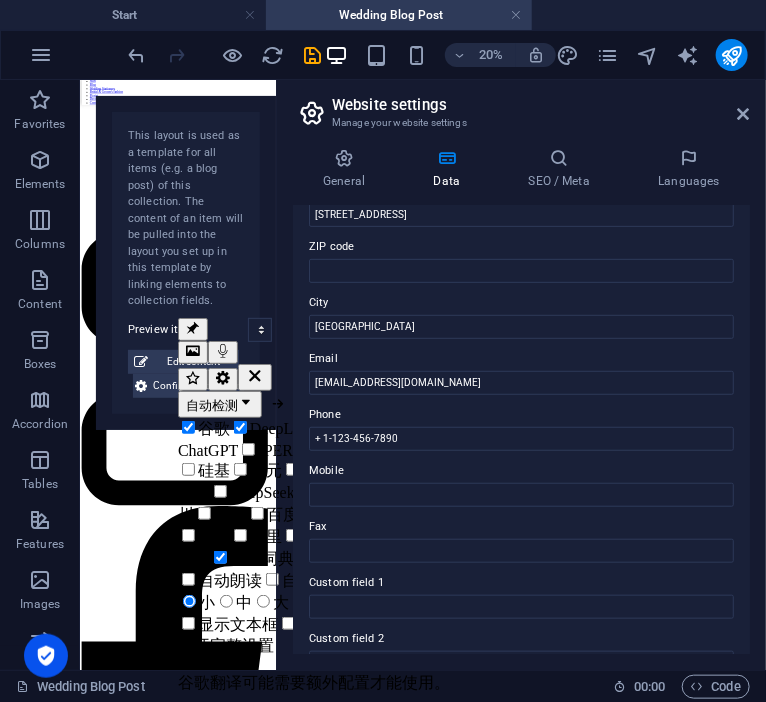 scroll, scrollTop: 274, scrollLeft: 0, axis: vertical 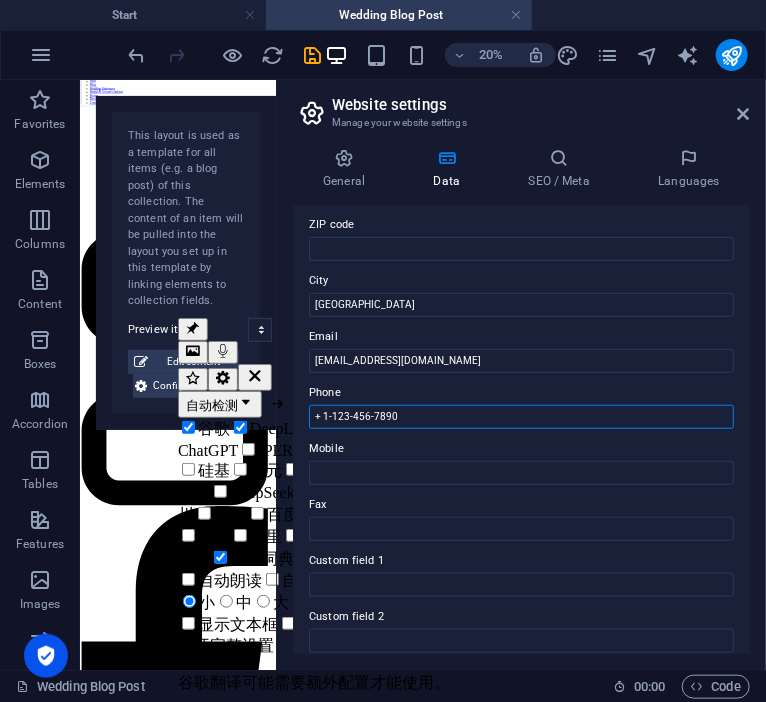 drag, startPoint x: 426, startPoint y: 418, endPoint x: 271, endPoint y: 426, distance: 155.20631 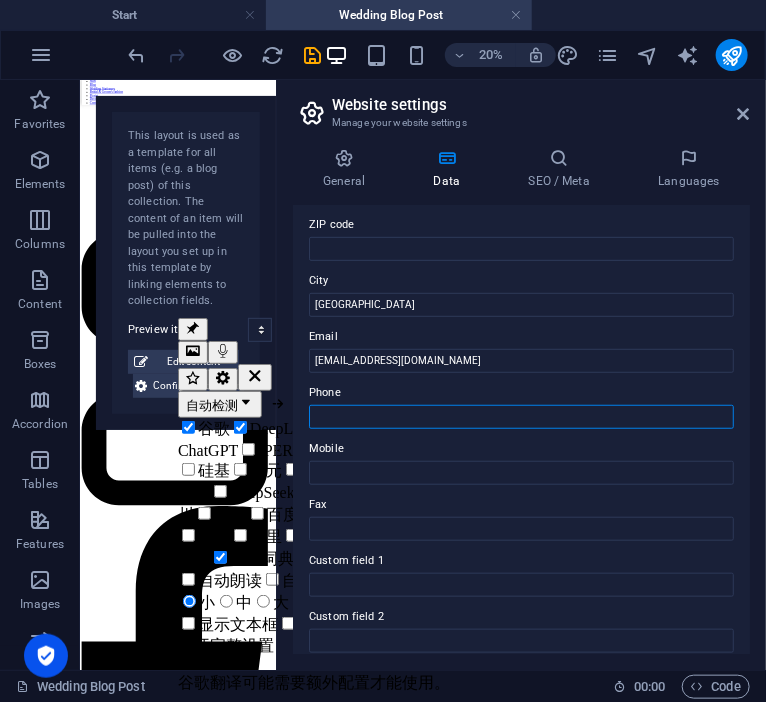 type 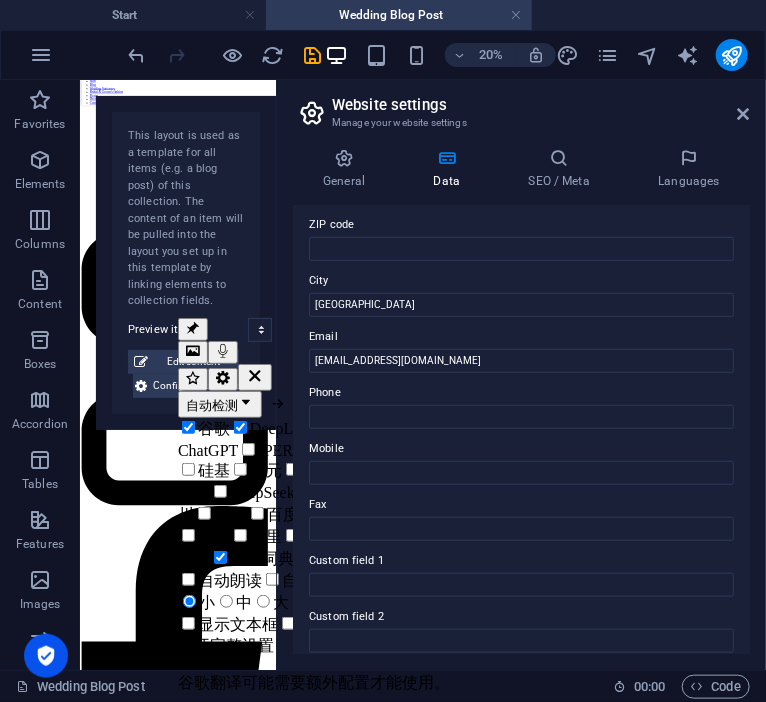 click on "Contact data for this website. This can be used everywhere on the website and will update automatically. Company HuanMei Environmental Protection Industry Development Co., Ltd. First name Last name Street 6th Floor, Building 31, Tian’an Headquarters Center, Panyu District ZIP code City Guangzhou Email service@hmevaporator.com Phone Mobile Fax Custom field 1 Custom field 2 Custom field 3 Custom field 4 Custom field 5 Custom field 6" at bounding box center [521, 430] 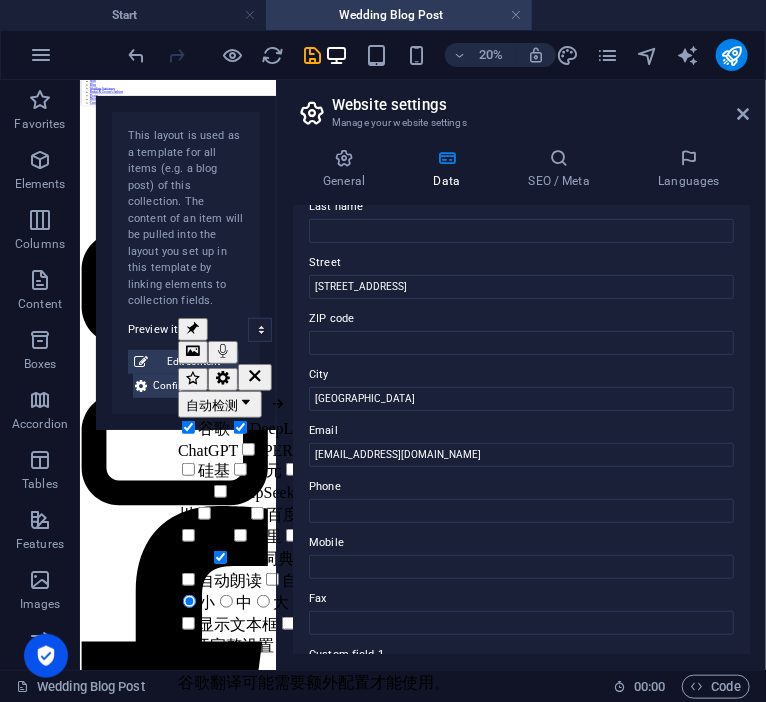 scroll, scrollTop: 238, scrollLeft: 0, axis: vertical 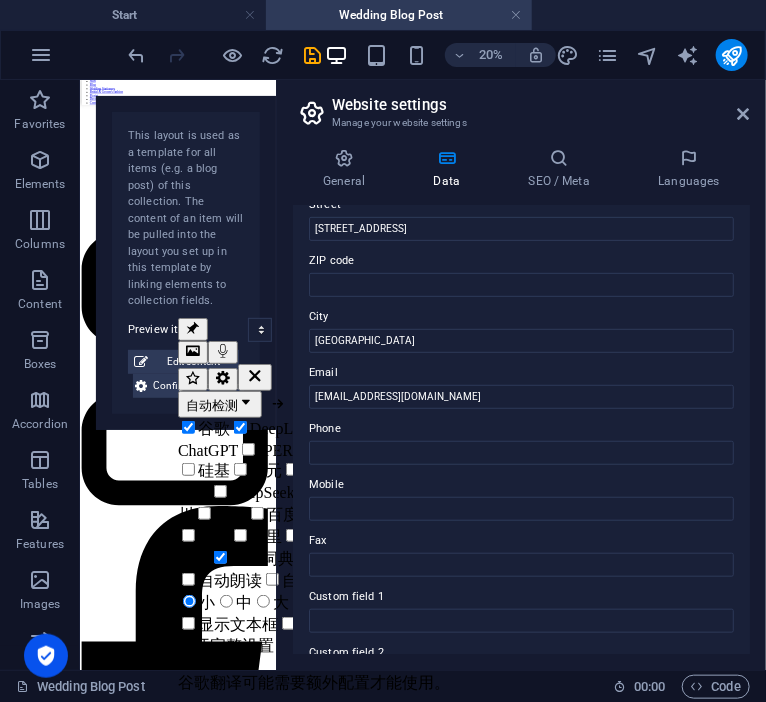 click on "Phone" at bounding box center [521, 429] 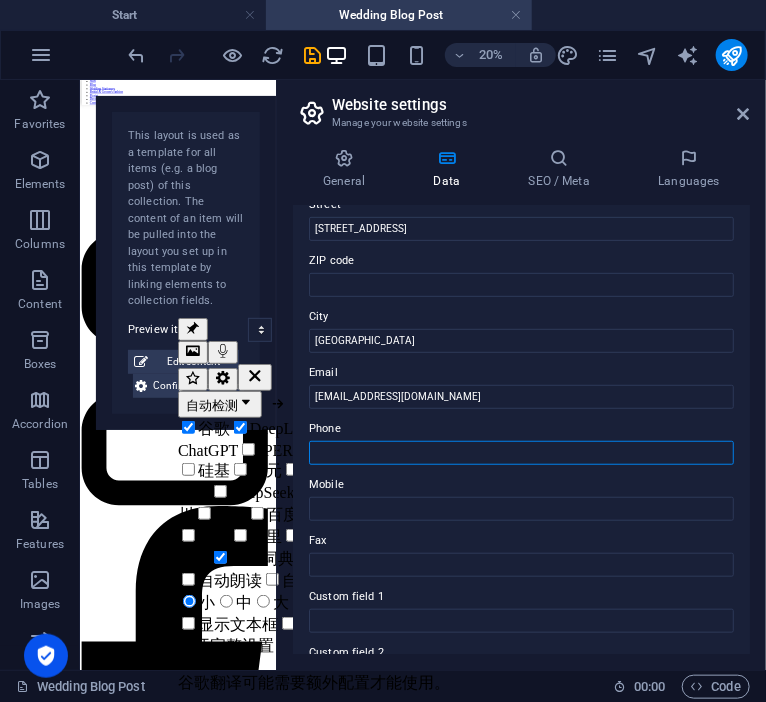 click on "Phone" at bounding box center [521, 453] 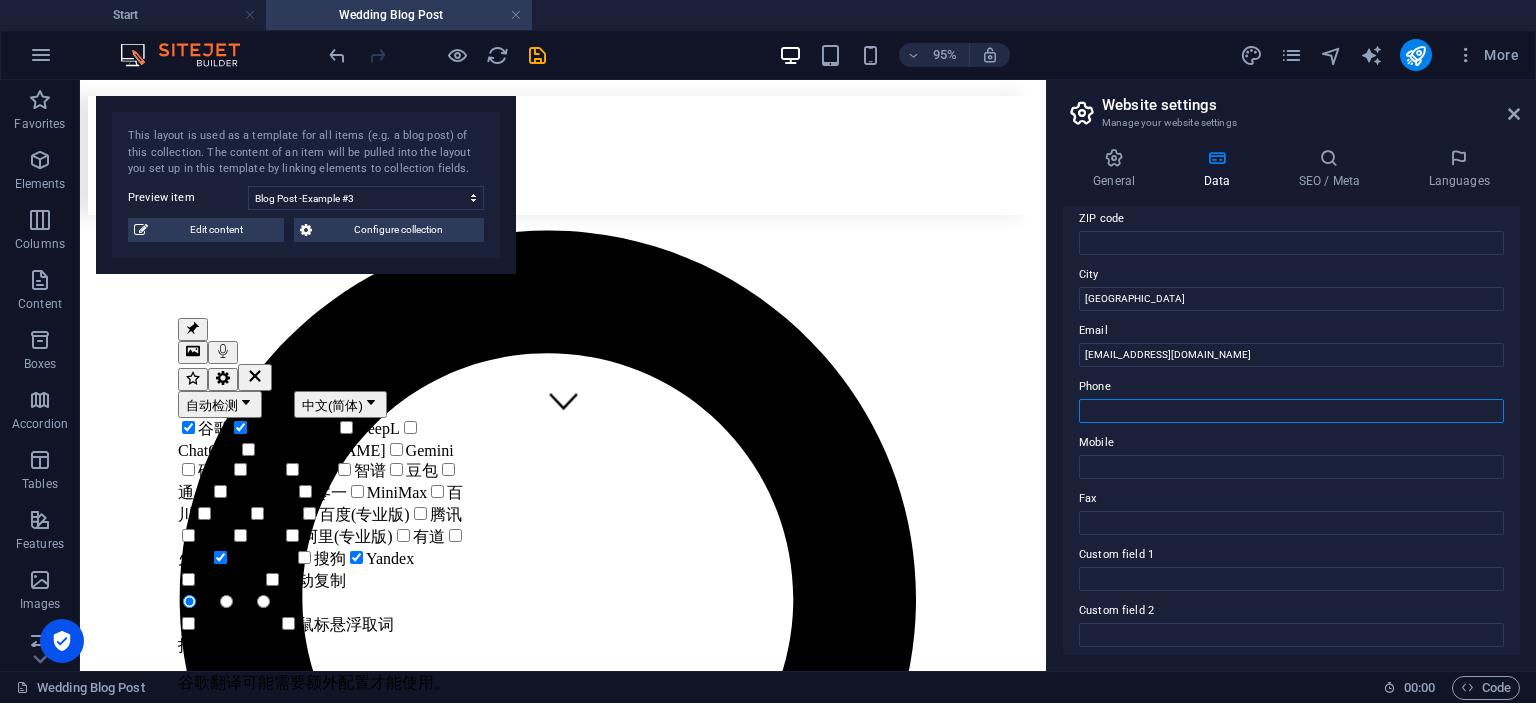 scroll, scrollTop: 182, scrollLeft: 0, axis: vertical 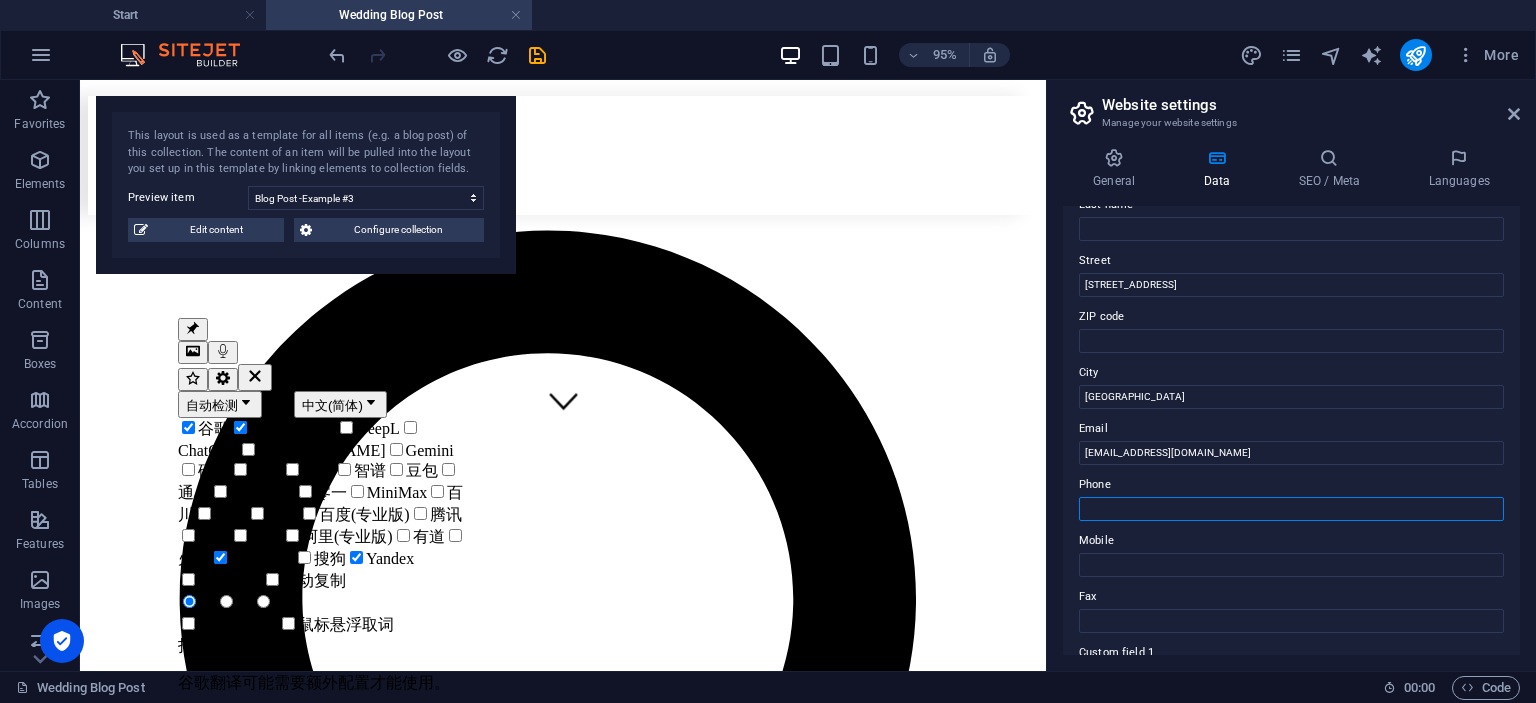 click on "Phone" at bounding box center [1291, 509] 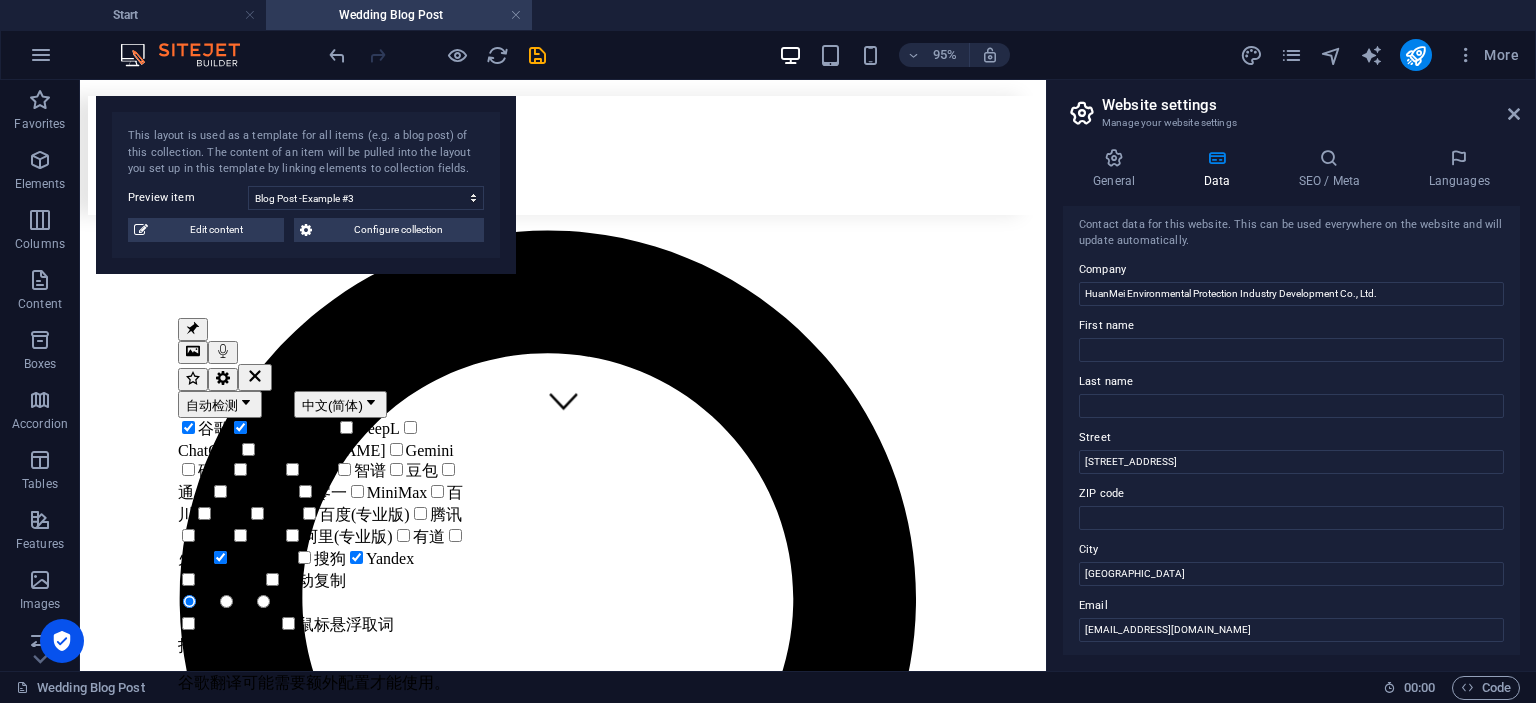 scroll, scrollTop: 0, scrollLeft: 0, axis: both 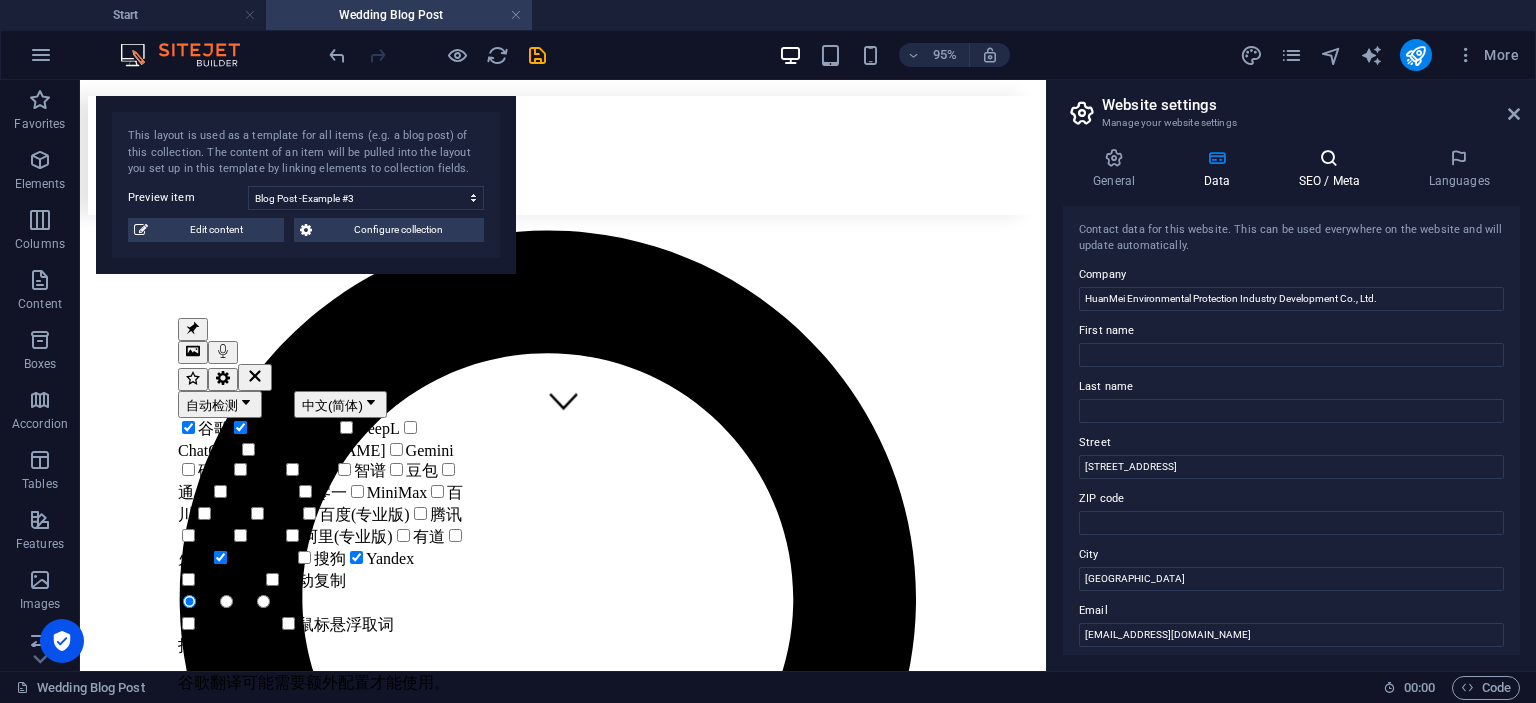click at bounding box center (1329, 158) 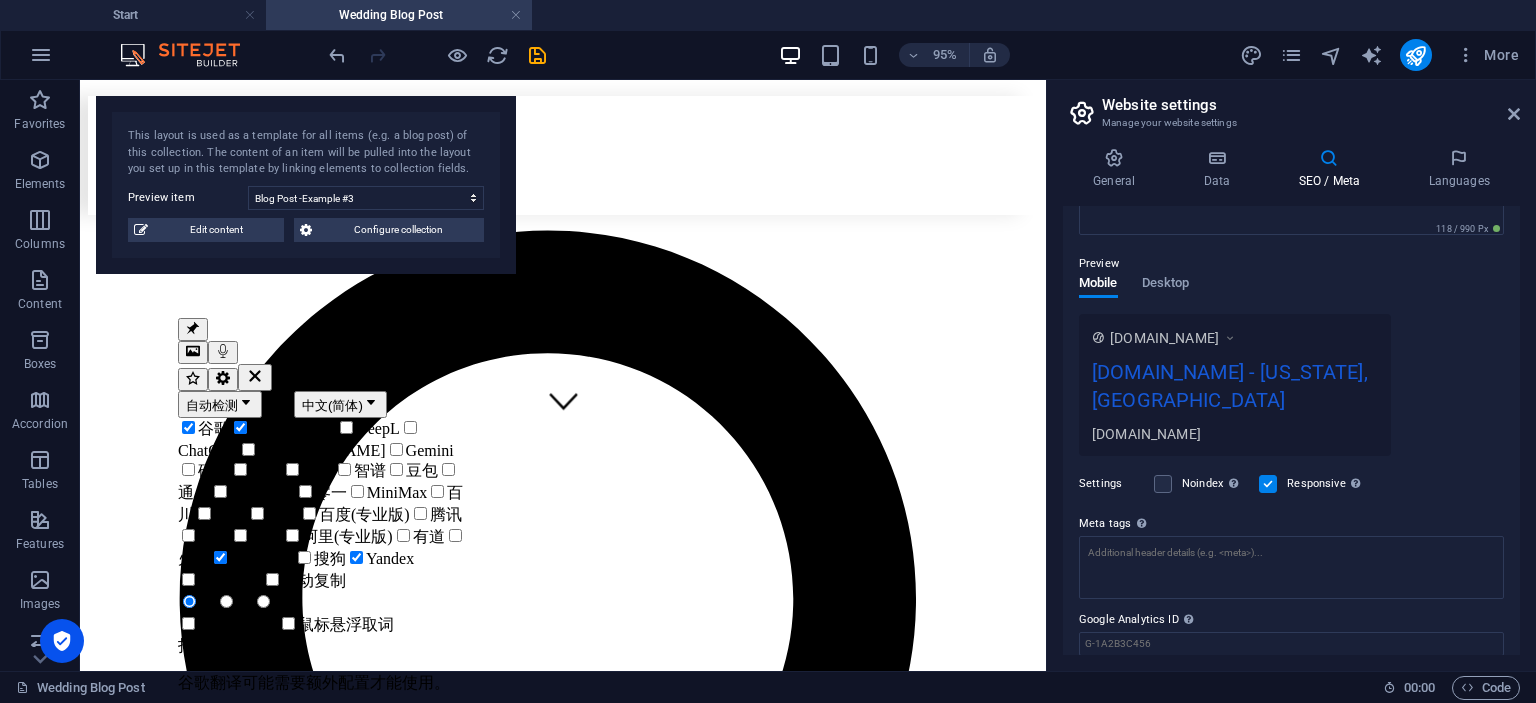 scroll, scrollTop: 274, scrollLeft: 0, axis: vertical 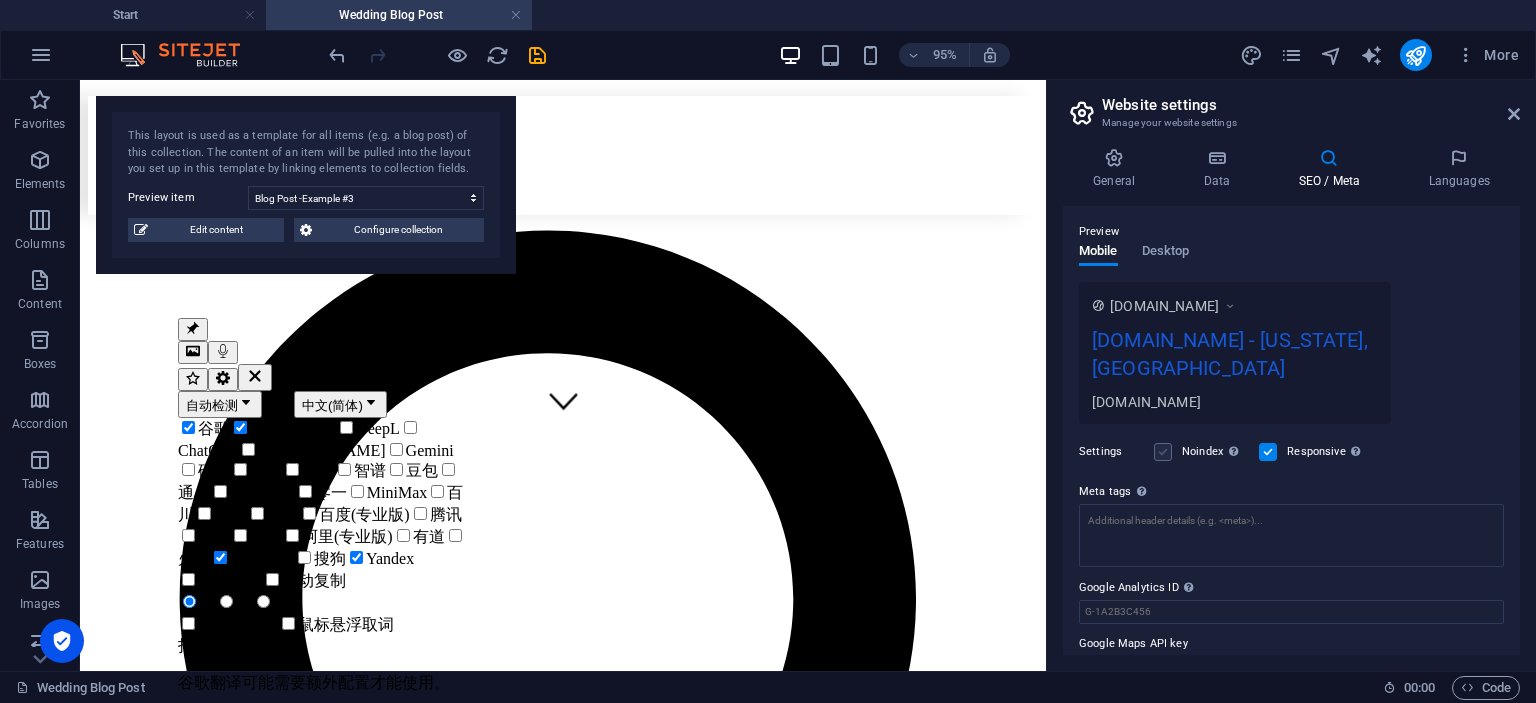 click at bounding box center [1163, 452] 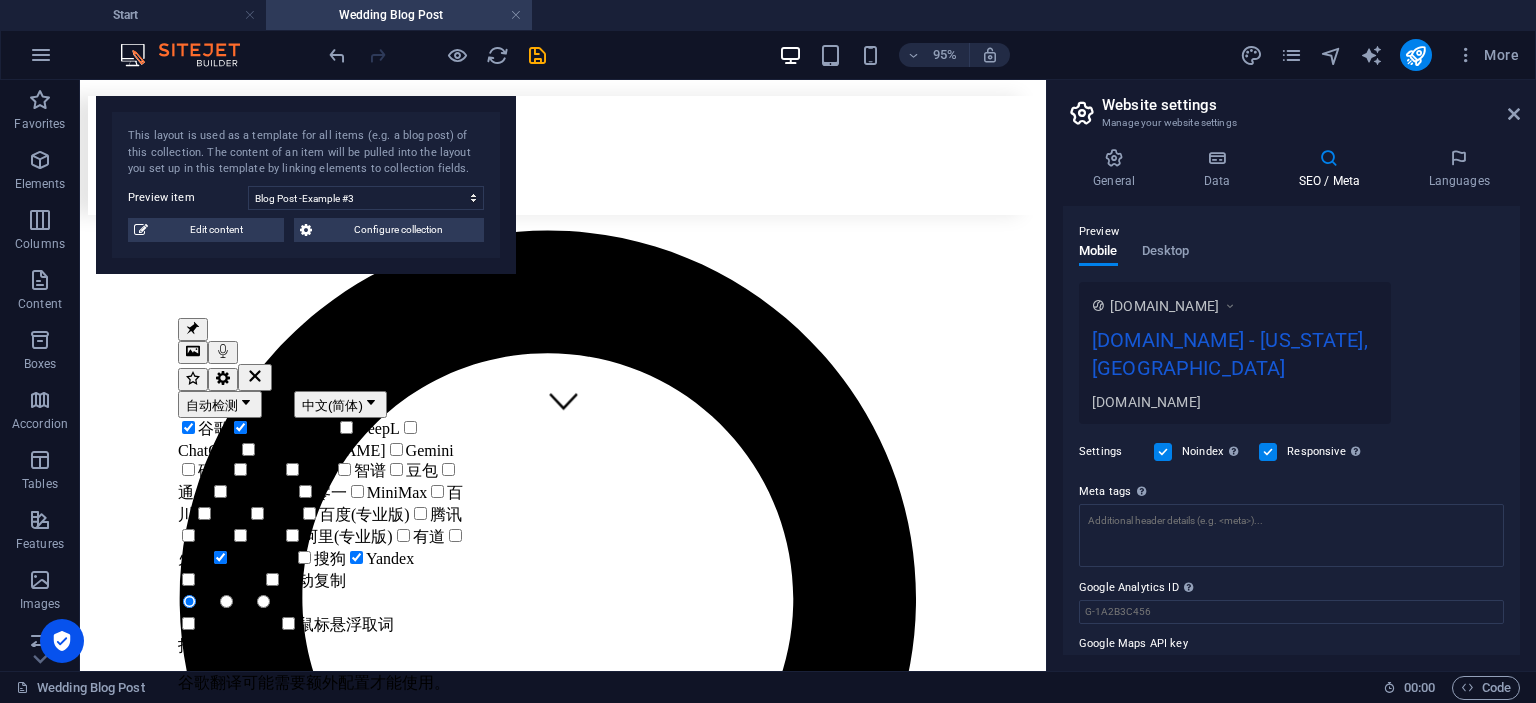 click at bounding box center (1163, 452) 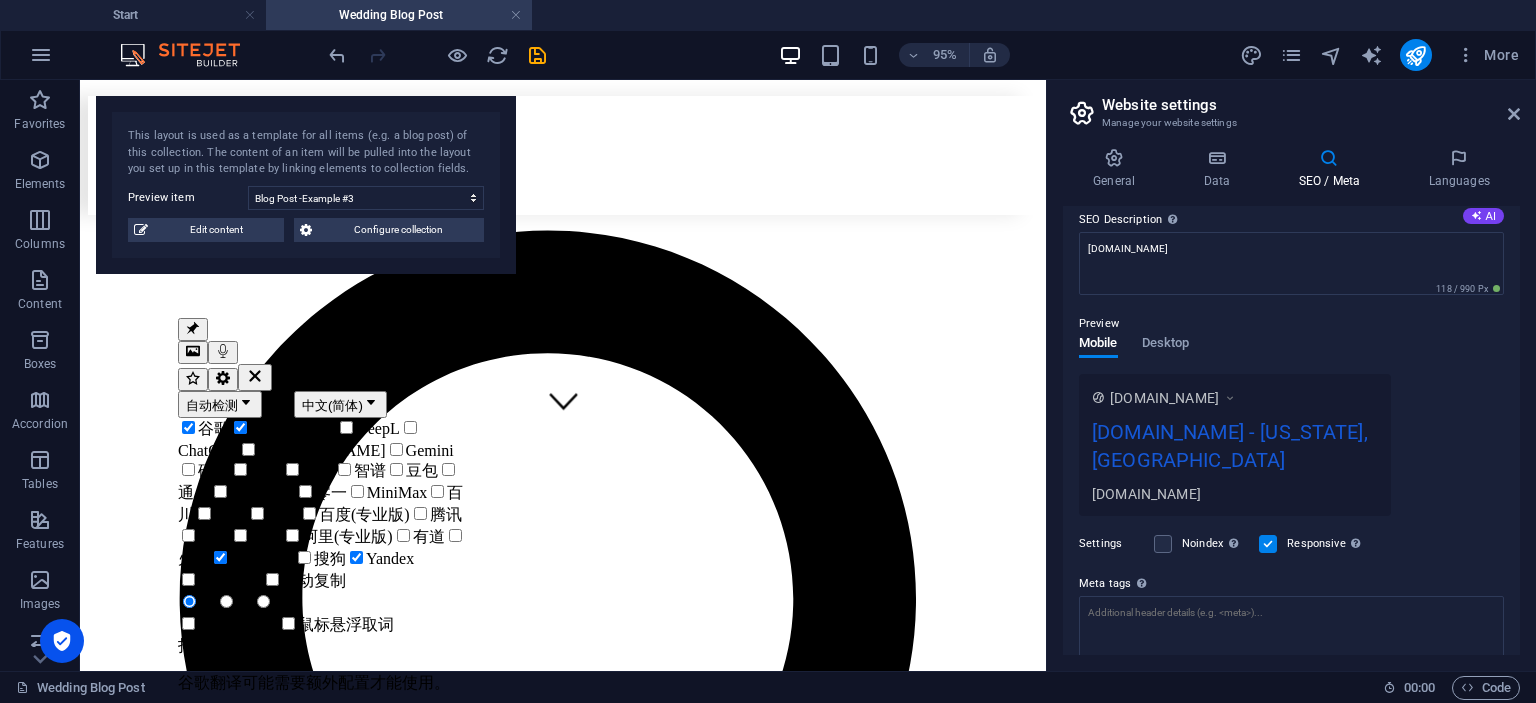 scroll, scrollTop: 91, scrollLeft: 0, axis: vertical 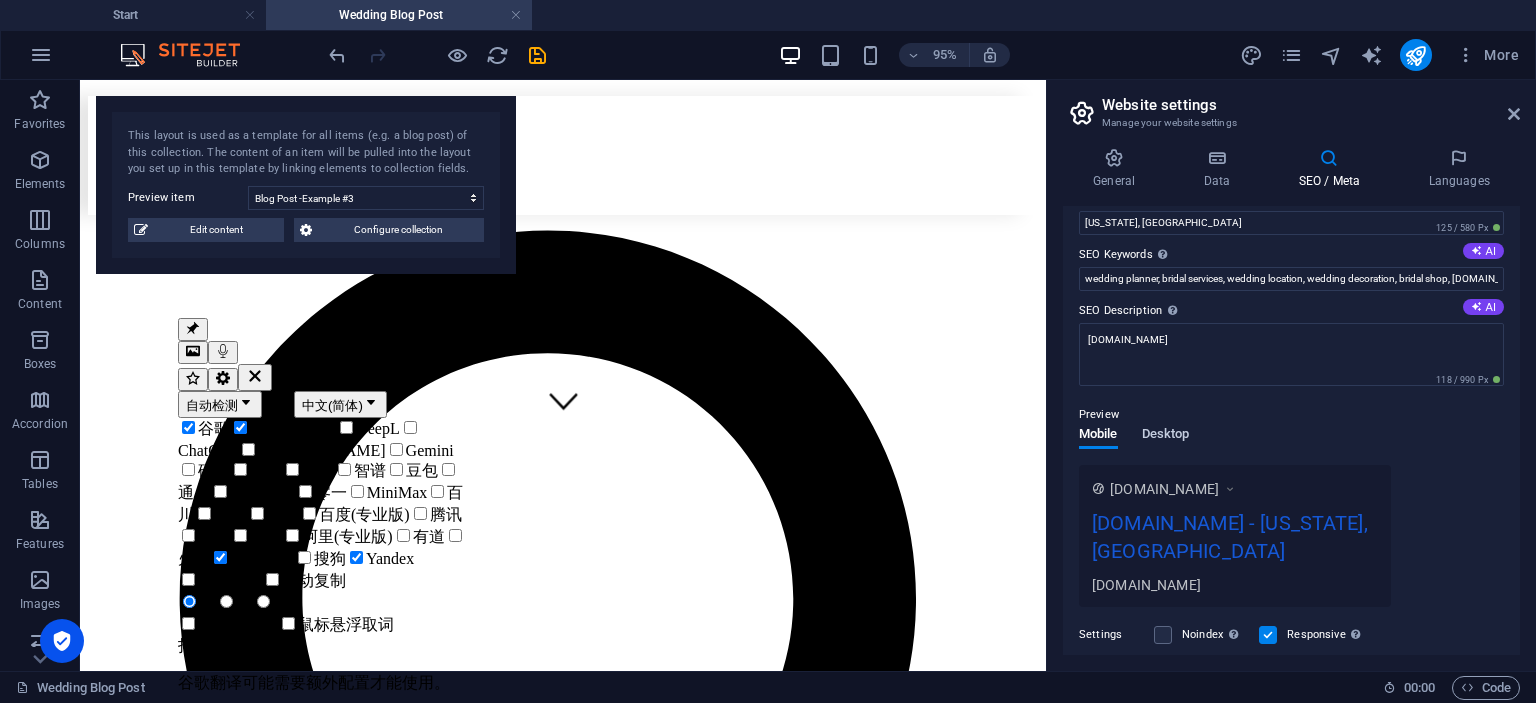 click on "Desktop" at bounding box center (1166, 436) 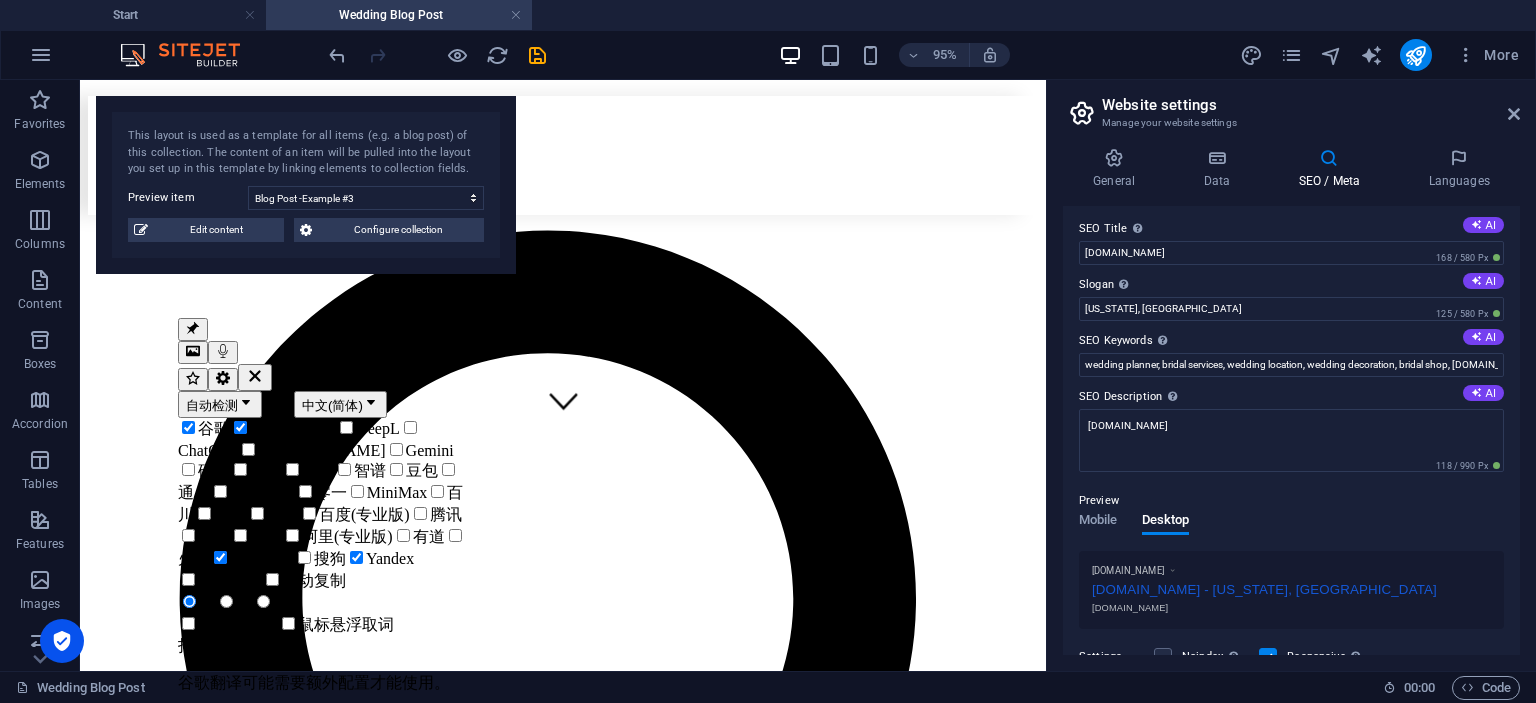 scroll, scrollTop: 0, scrollLeft: 0, axis: both 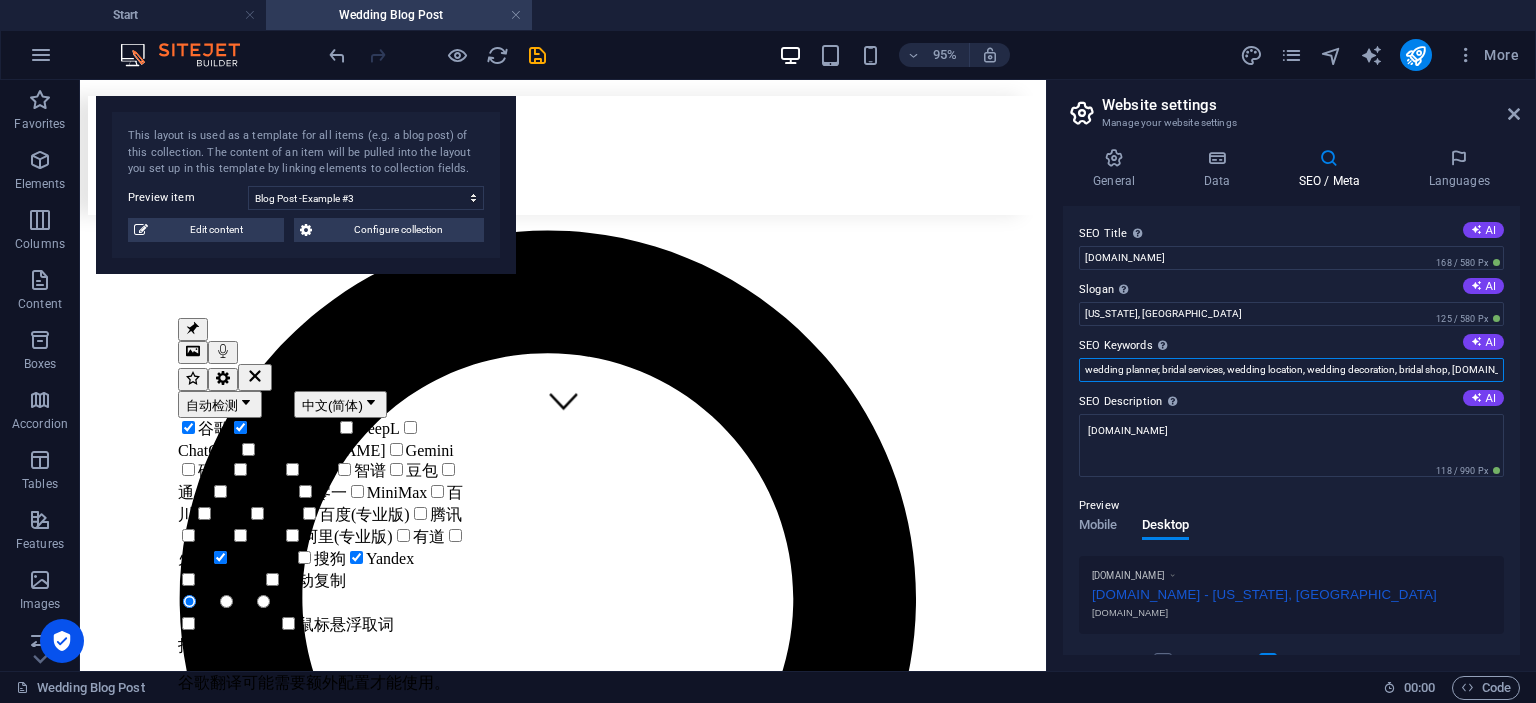 click on "wedding planner, bridal services, wedding location, wedding decoration, bridal shop, hmevaporator.com, New York, NY" at bounding box center [1291, 370] 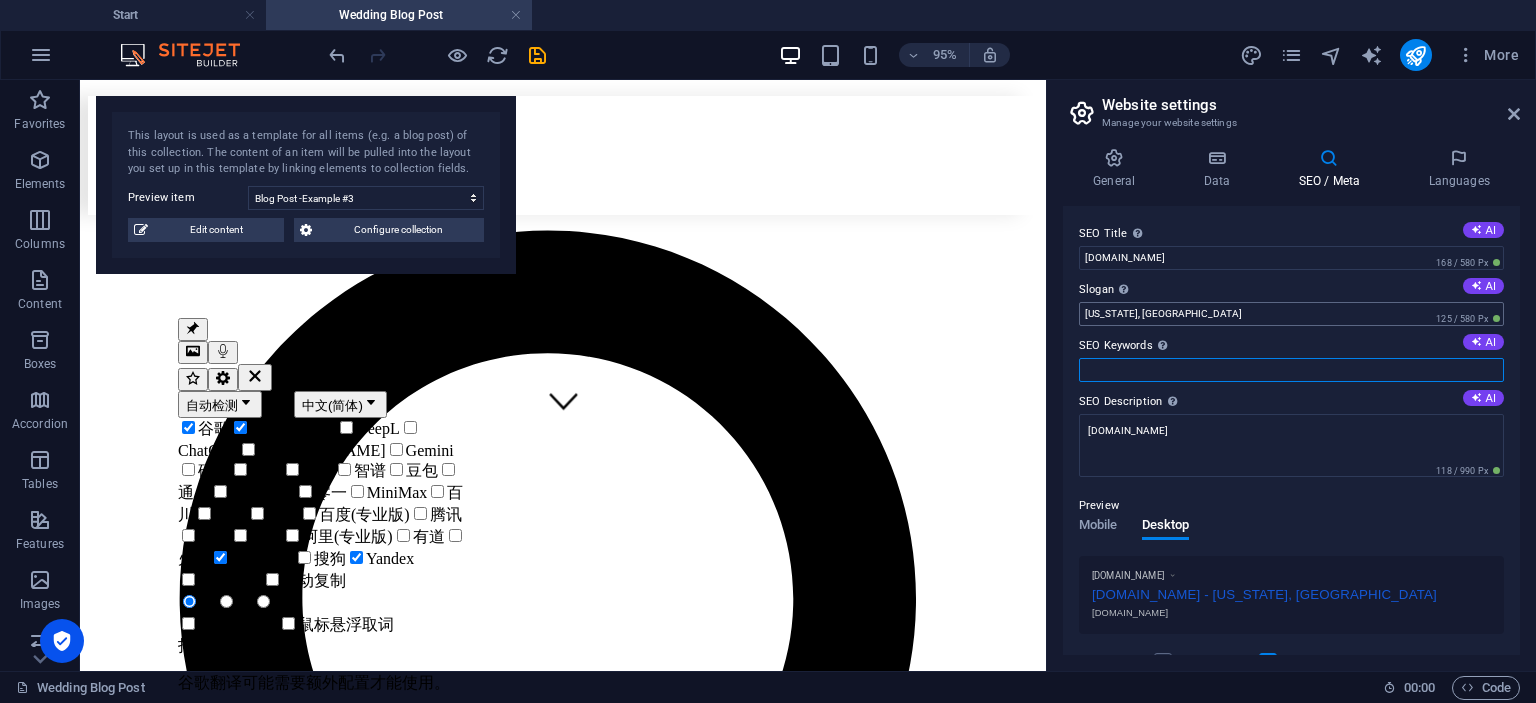 type 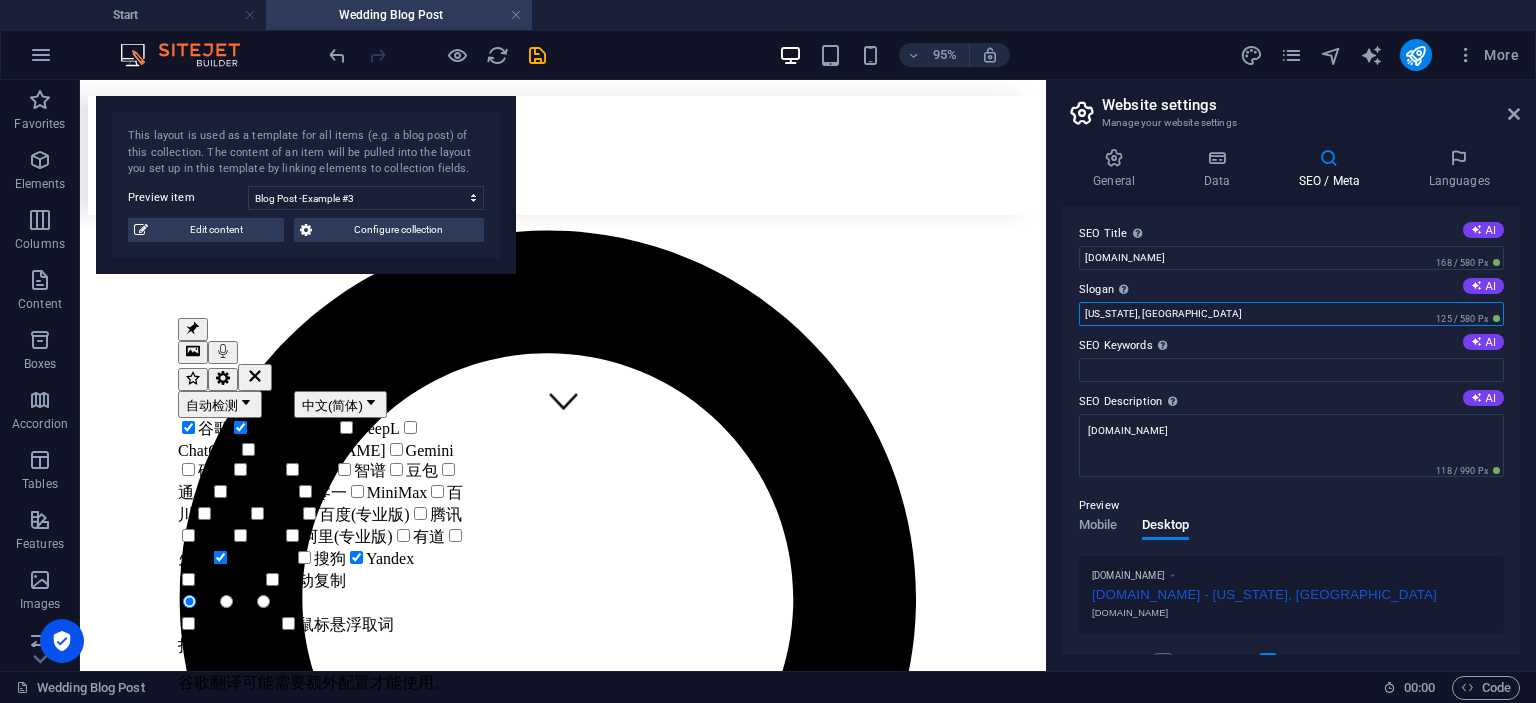 click on "New York, NY" at bounding box center (1291, 314) 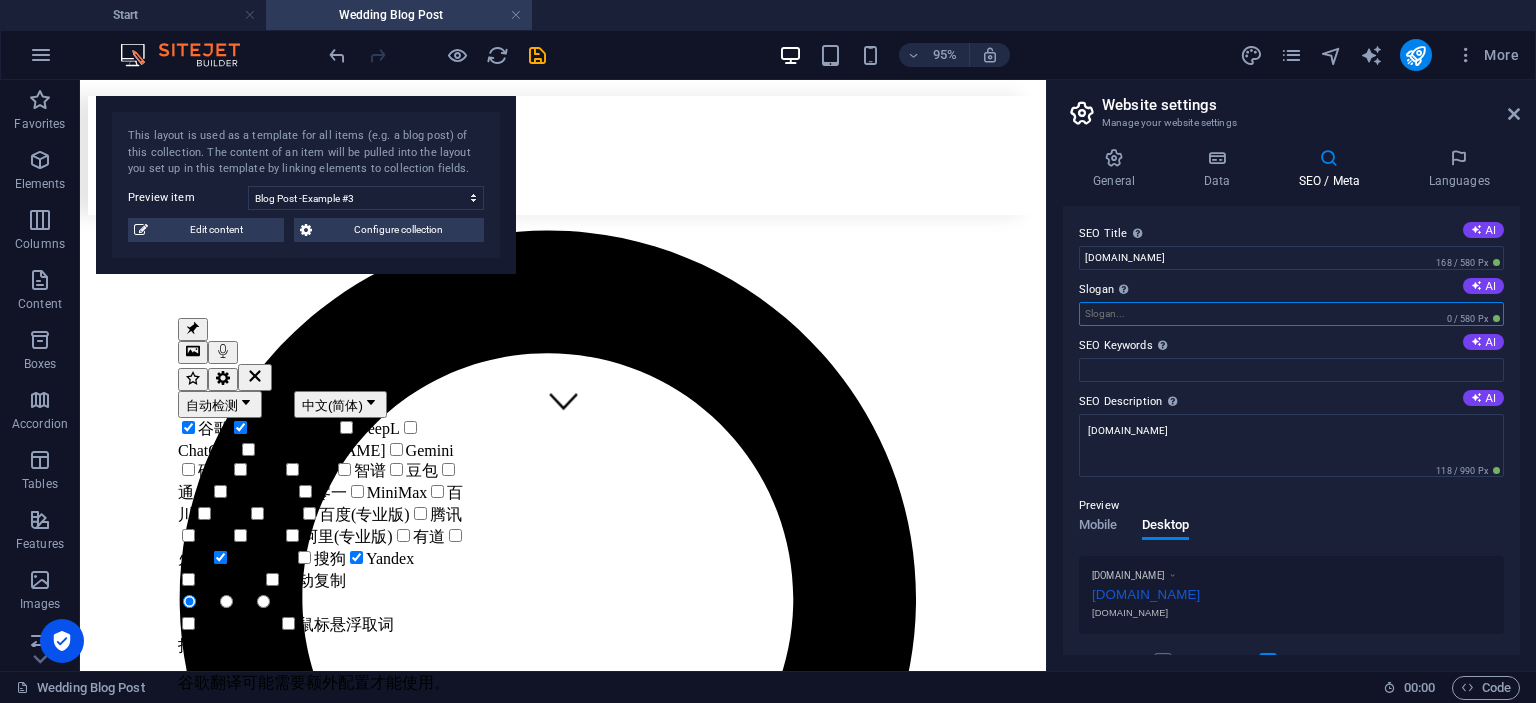 type 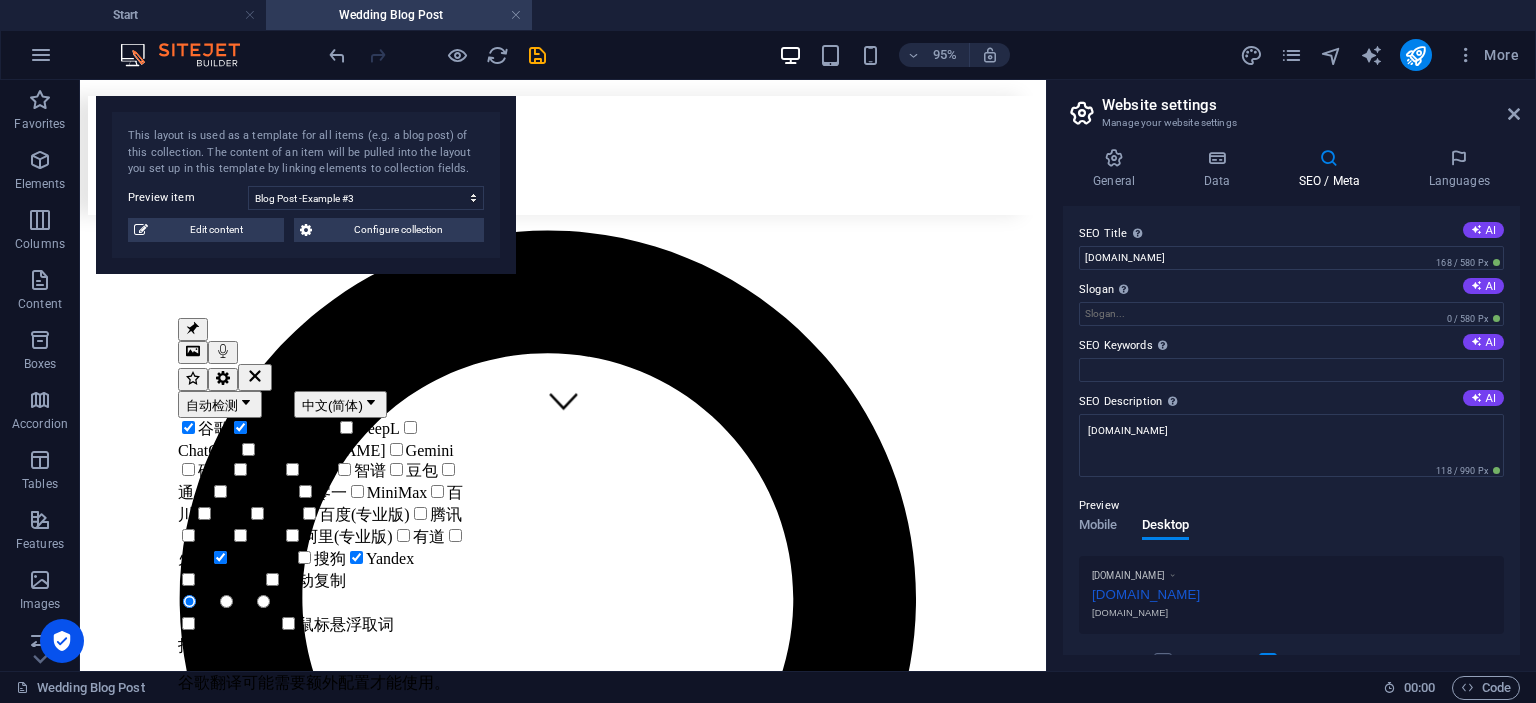 click on "Slogan The slogan of your website. AI" at bounding box center (1291, 290) 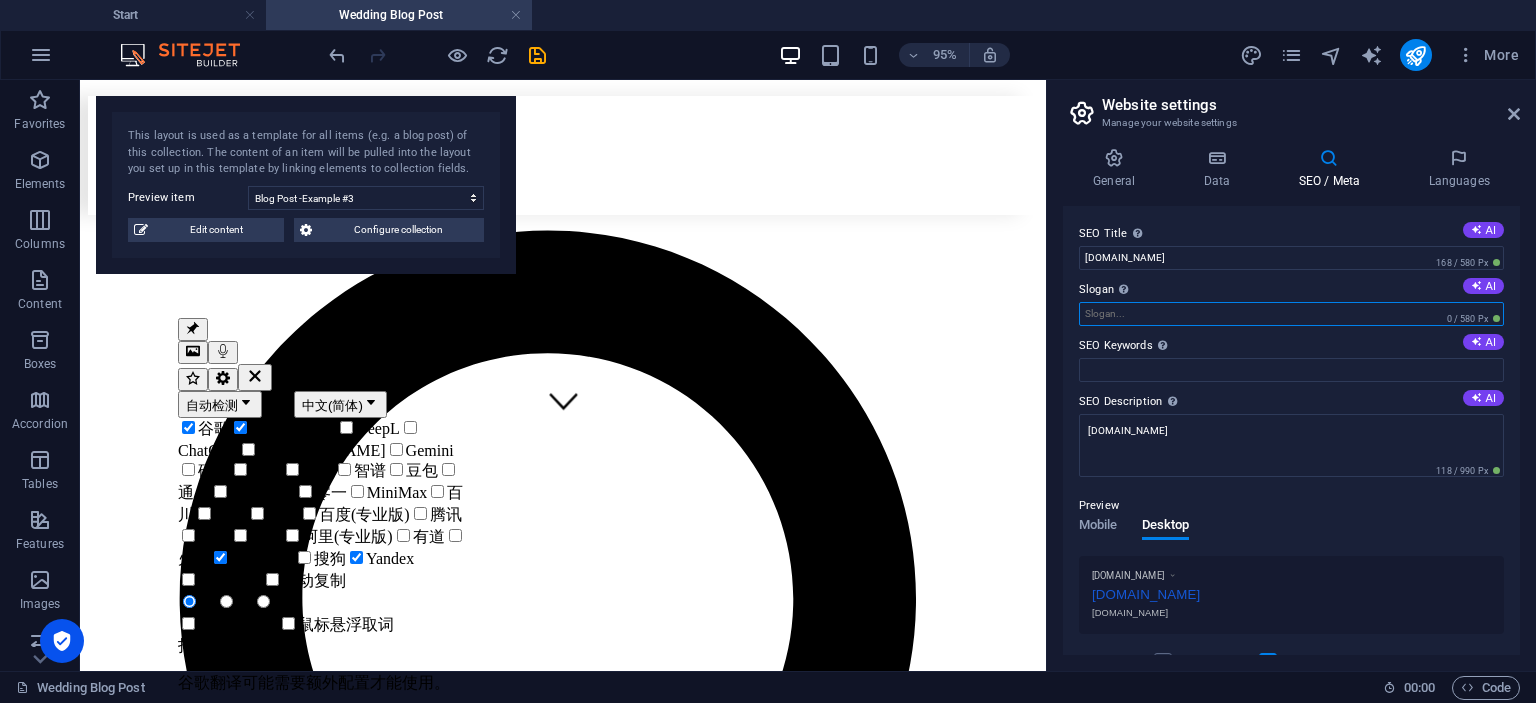 click on "Slogan The slogan of your website. AI" at bounding box center [1291, 314] 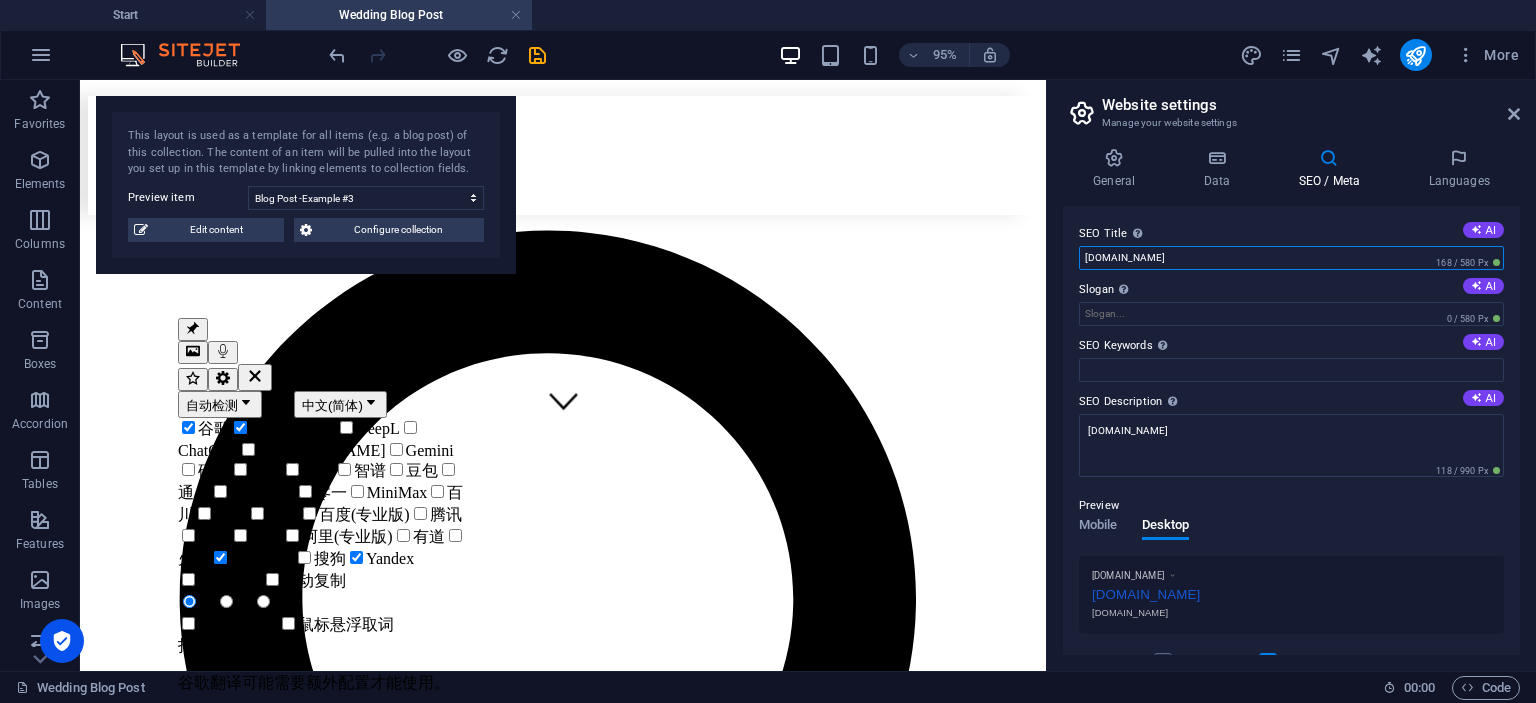 click on "hmevaporator.com" at bounding box center [1291, 258] 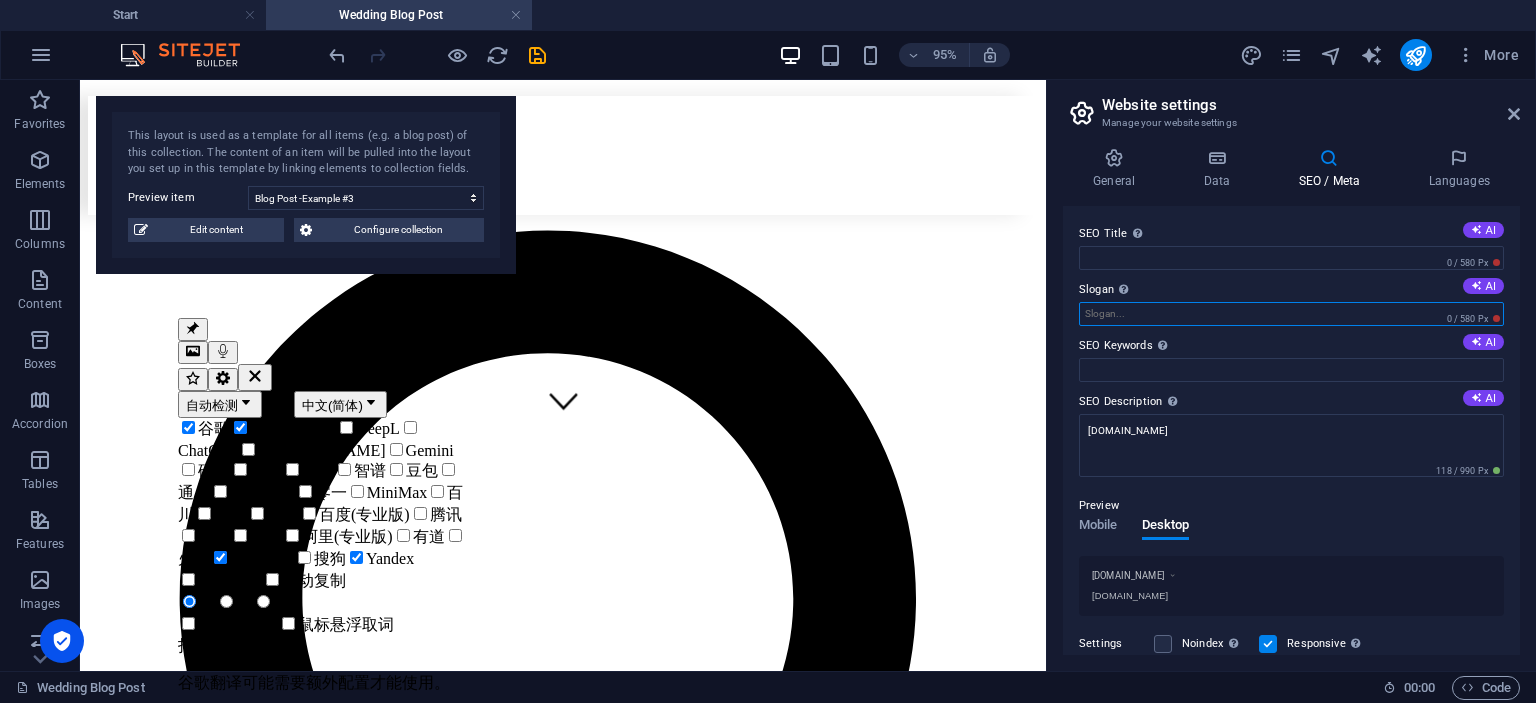 click on "Slogan The slogan of your website. AI" at bounding box center [1291, 314] 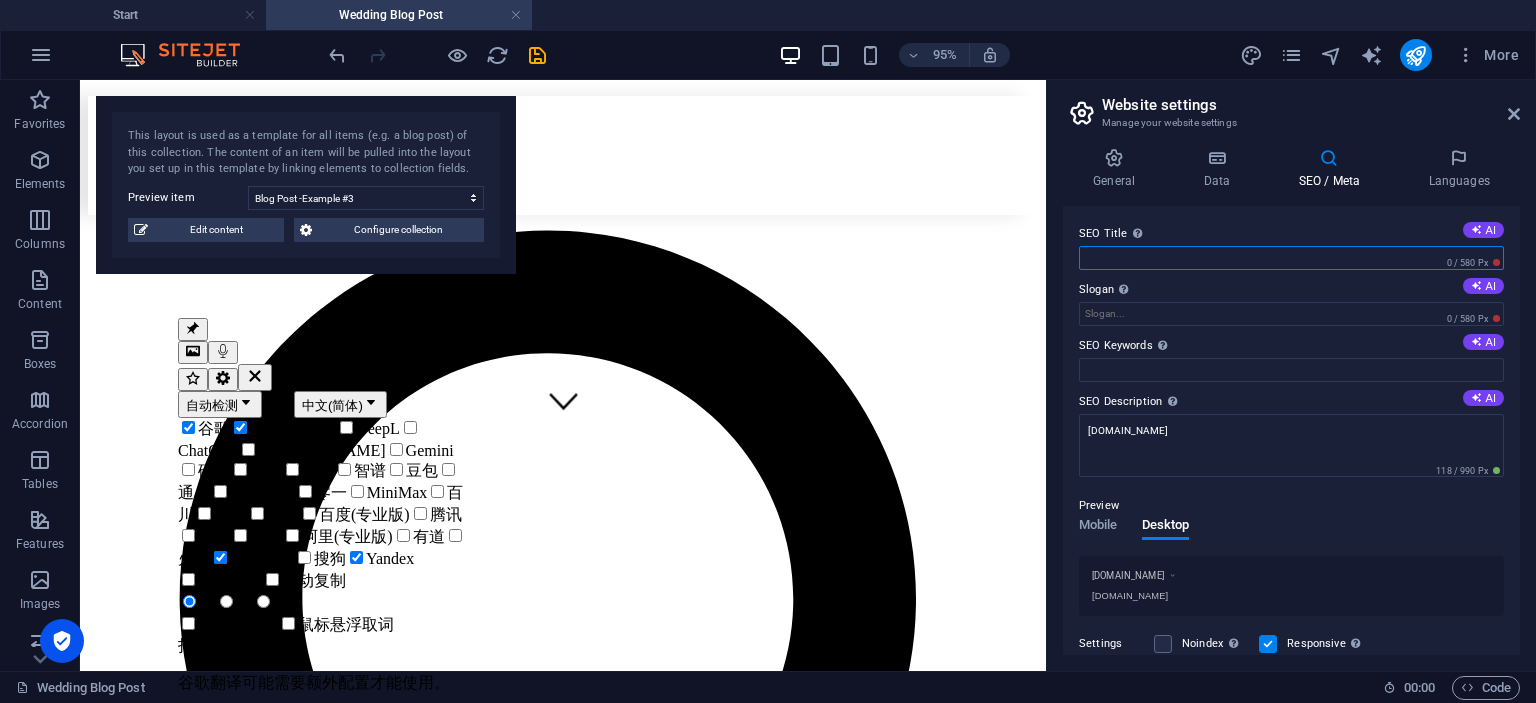 click on "SEO Title The title of your website - make it something that stands out in search engine results. AI" at bounding box center (1291, 258) 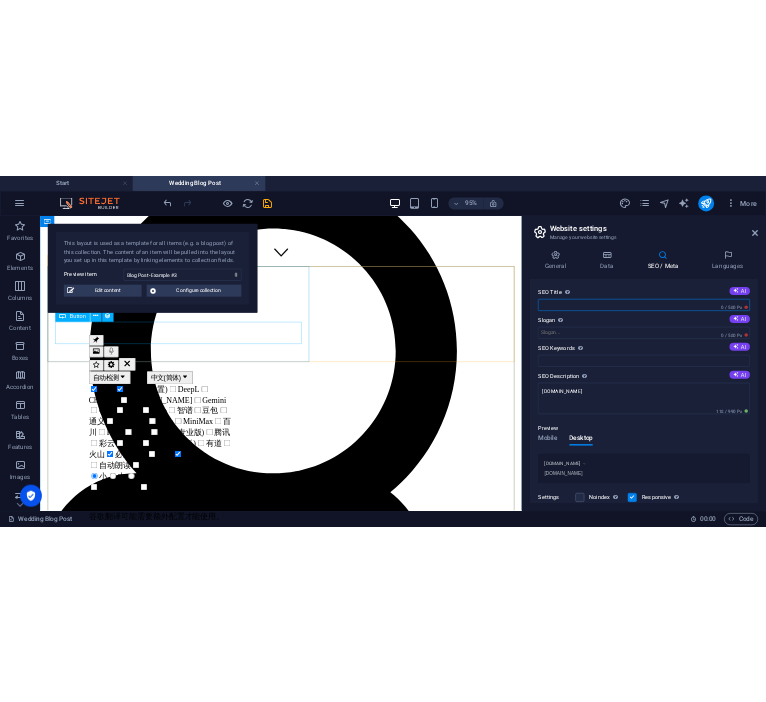 scroll, scrollTop: 498, scrollLeft: 0, axis: vertical 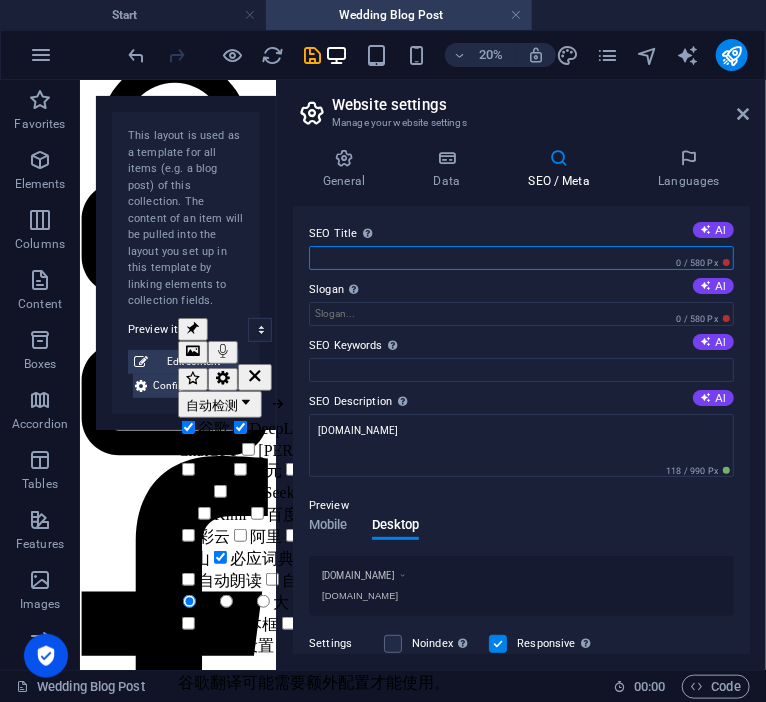 click on "SEO Title The title of your website - make it something that stands out in search engine results. AI" at bounding box center [521, 258] 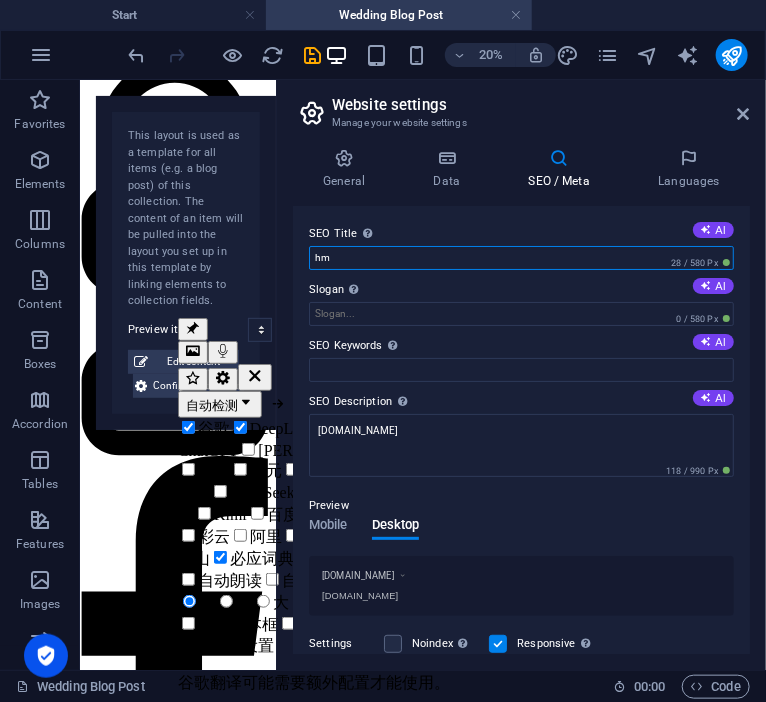 type on "h" 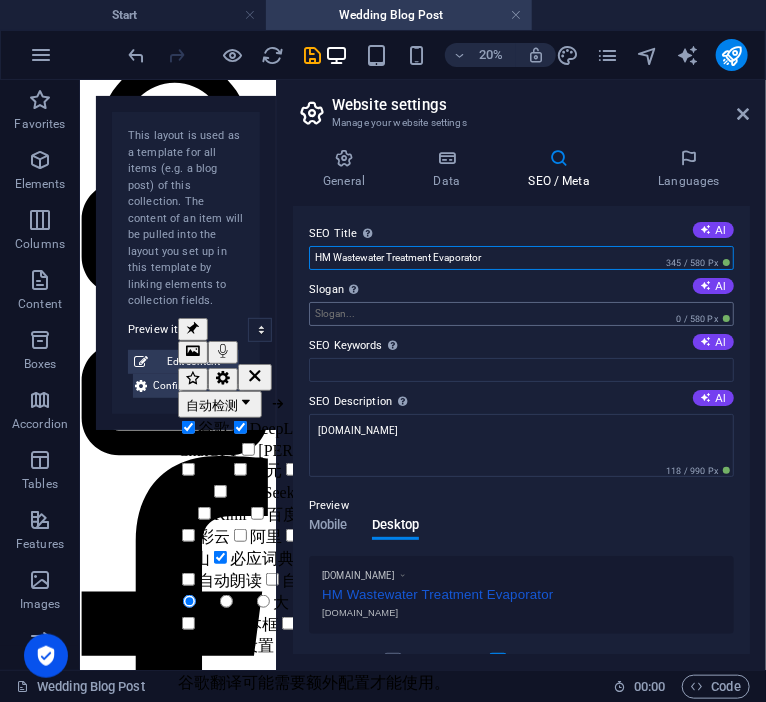 type on "HM Wastewater Treatment Evaporator" 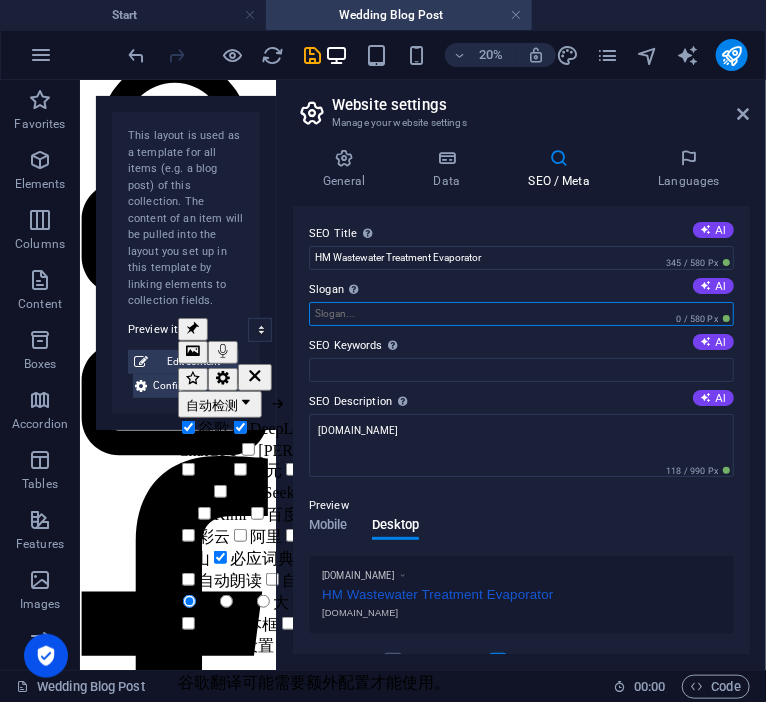 click on "Slogan The slogan of your website. AI" at bounding box center [521, 314] 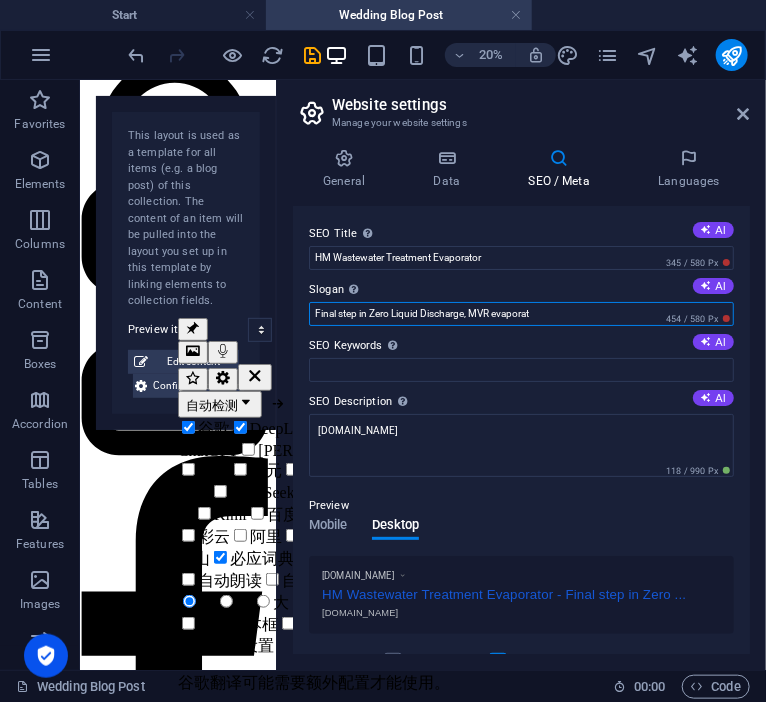 drag, startPoint x: 371, startPoint y: 314, endPoint x: 465, endPoint y: 313, distance: 94.00532 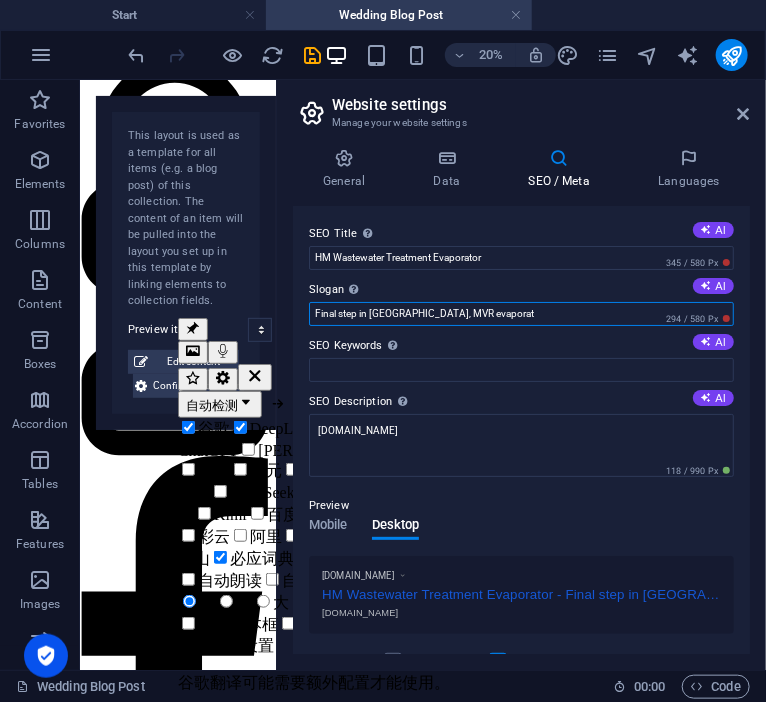 click on "Final step in ZLD, MVR evaporat" at bounding box center [521, 314] 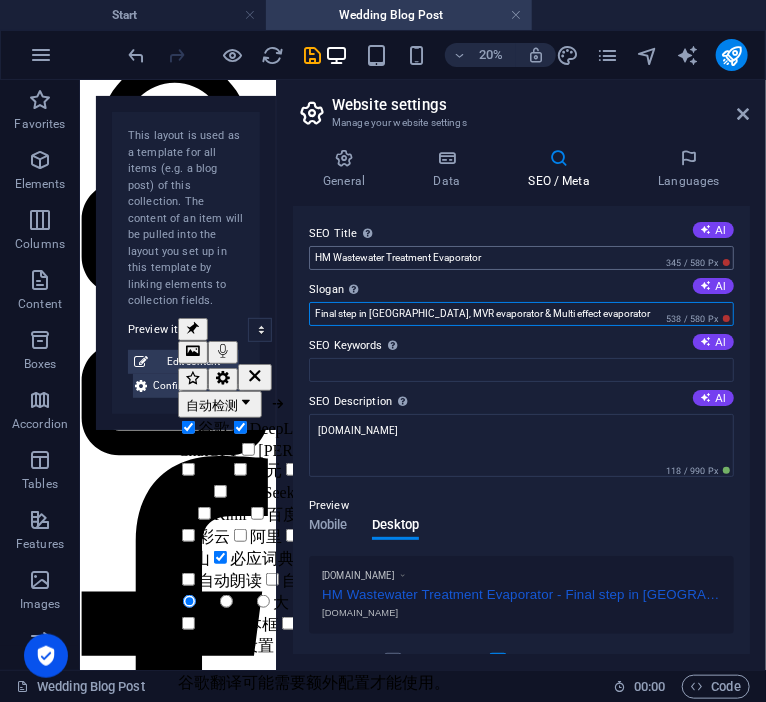 type on "Final step in ZLD, MVR evaporator & Multi effect evaporator" 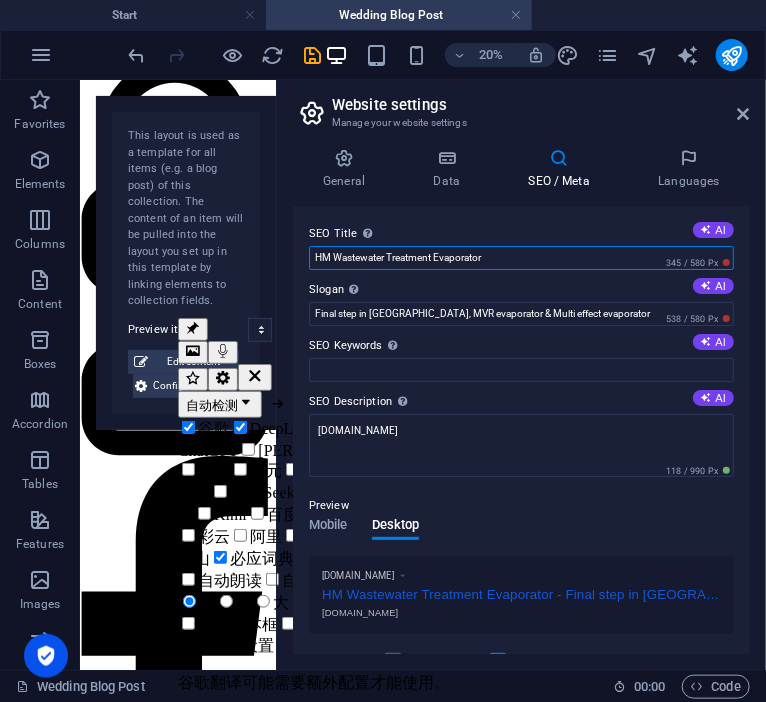 click on "HM Wastewater Treatment Evaporator" at bounding box center (521, 258) 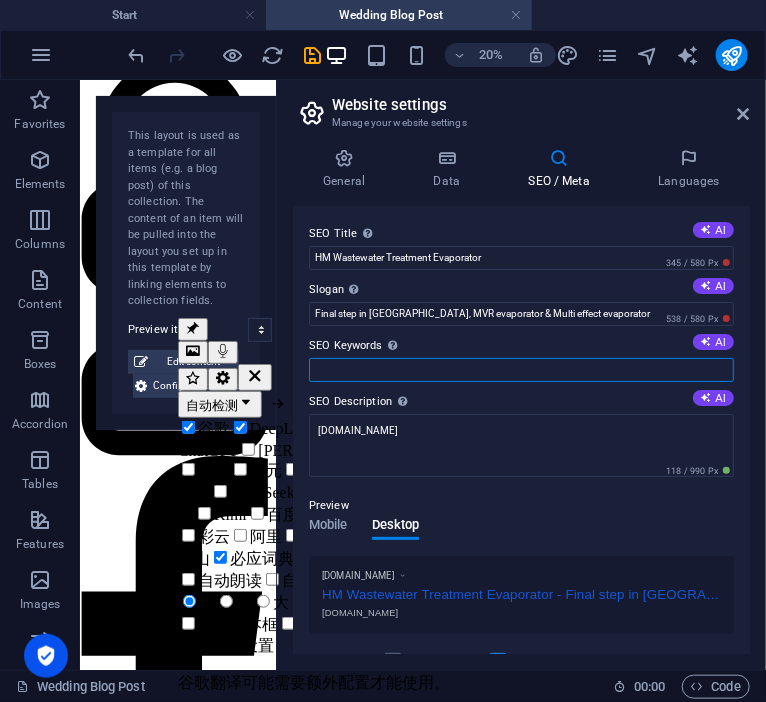 click on "SEO Keywords Comma-separated list of keywords representing your website. AI" at bounding box center (521, 370) 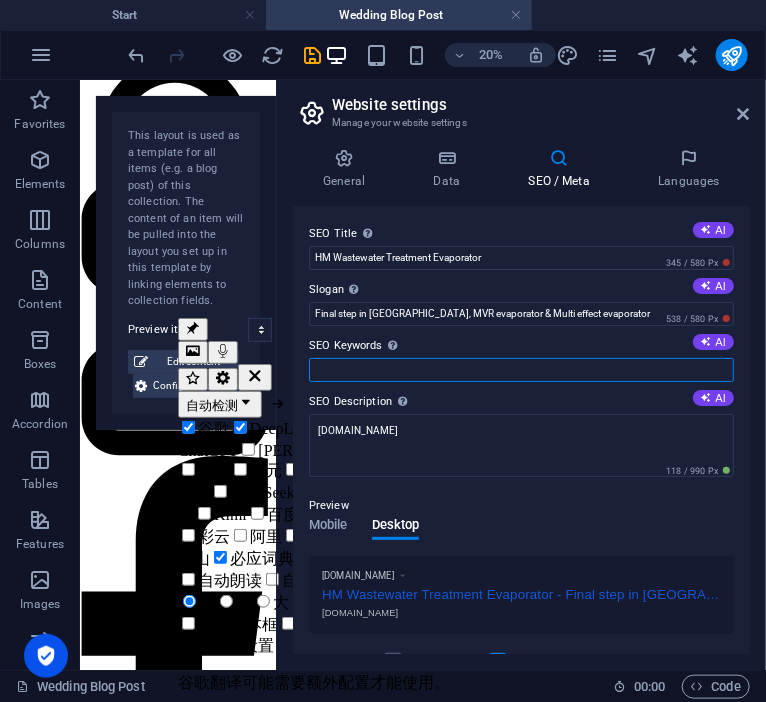 click on "SEO Keywords Comma-separated list of keywords representing your website. AI" at bounding box center [521, 370] 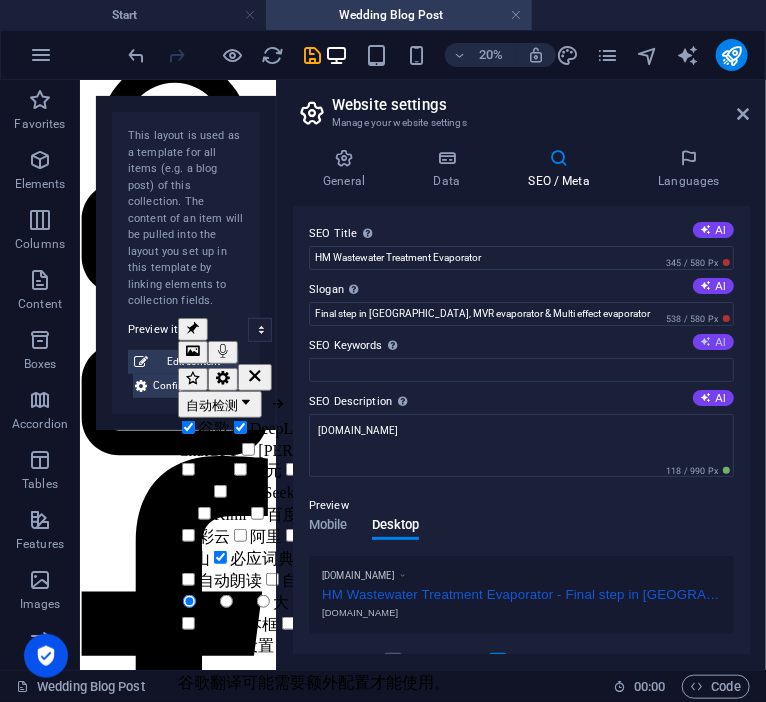 click at bounding box center [706, 341] 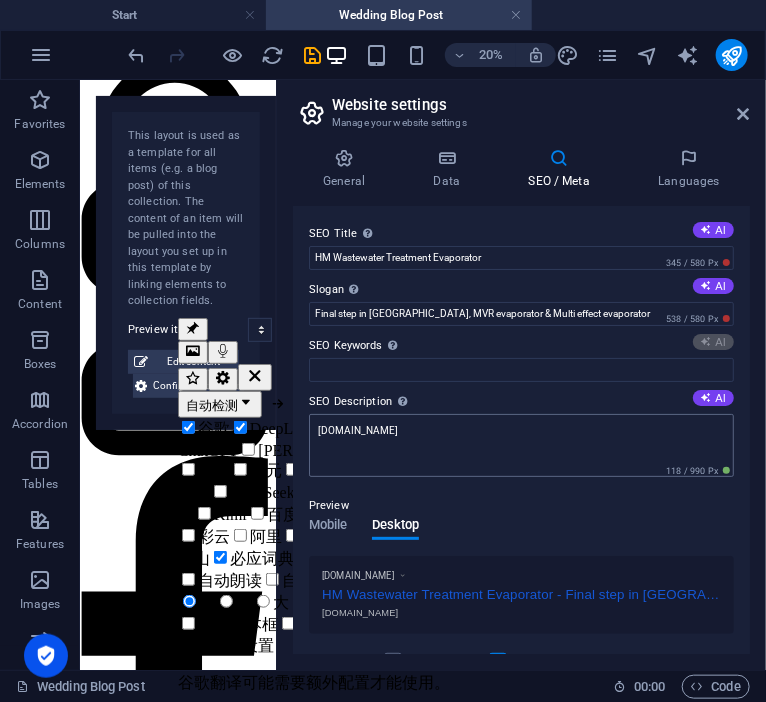 type on "wedding planners, bridal fashion, wedding decoration, wedding stationery, grooms fashion, wedding events" 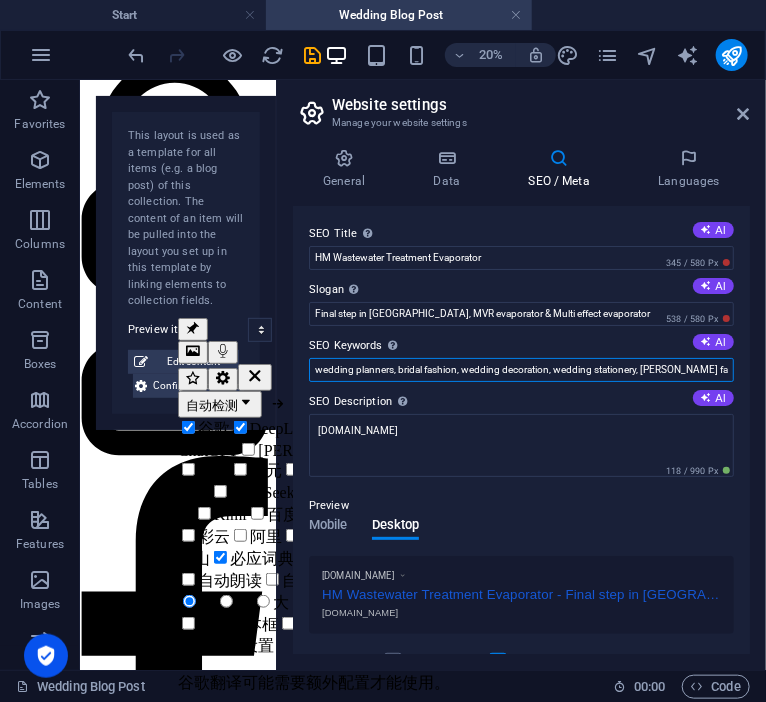click on "wedding planners, bridal fashion, wedding decoration, wedding stationery, grooms fashion, wedding events" at bounding box center (521, 370) 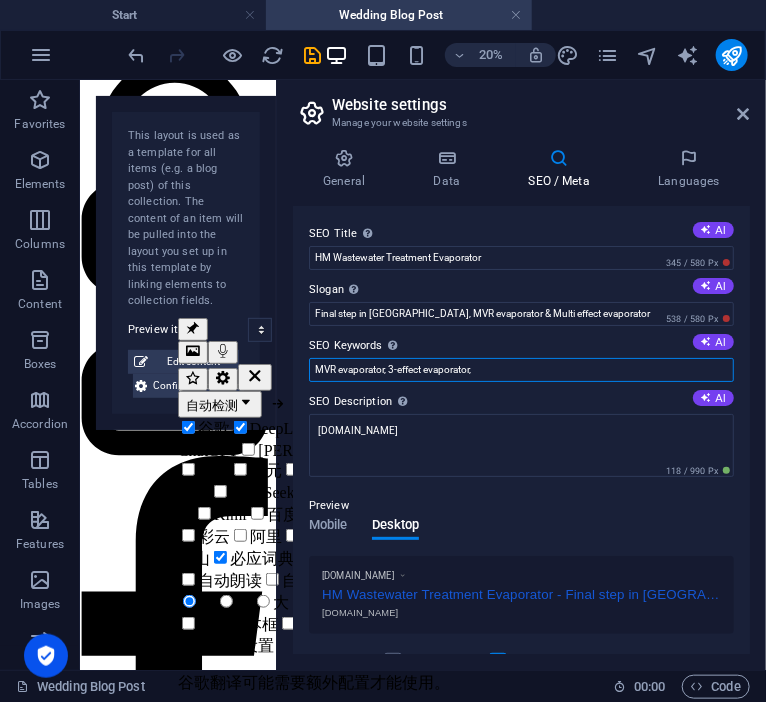 click on "MVR evaporator, 3-effect evaporator," at bounding box center (521, 370) 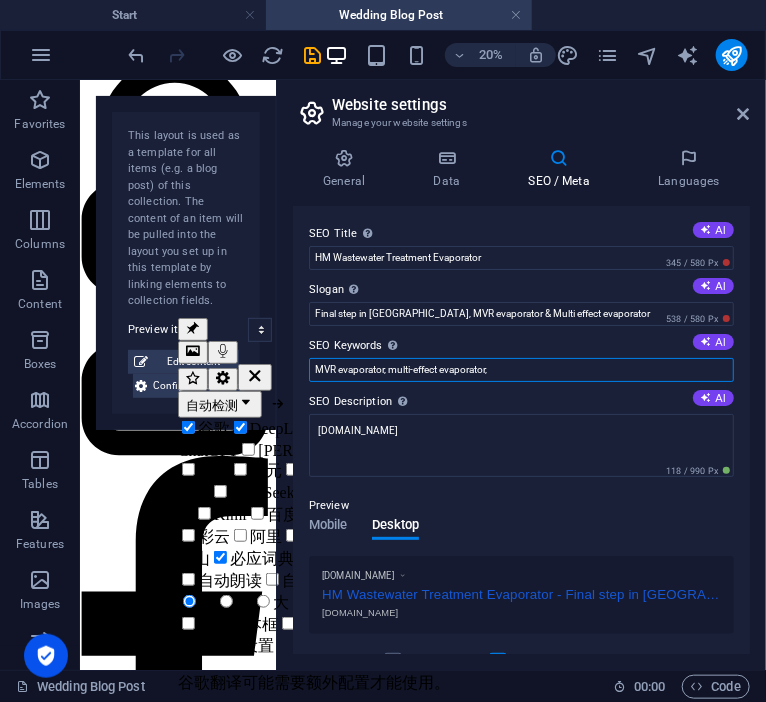 click on "MVR evaporator, multi-effect evaporator," at bounding box center (521, 370) 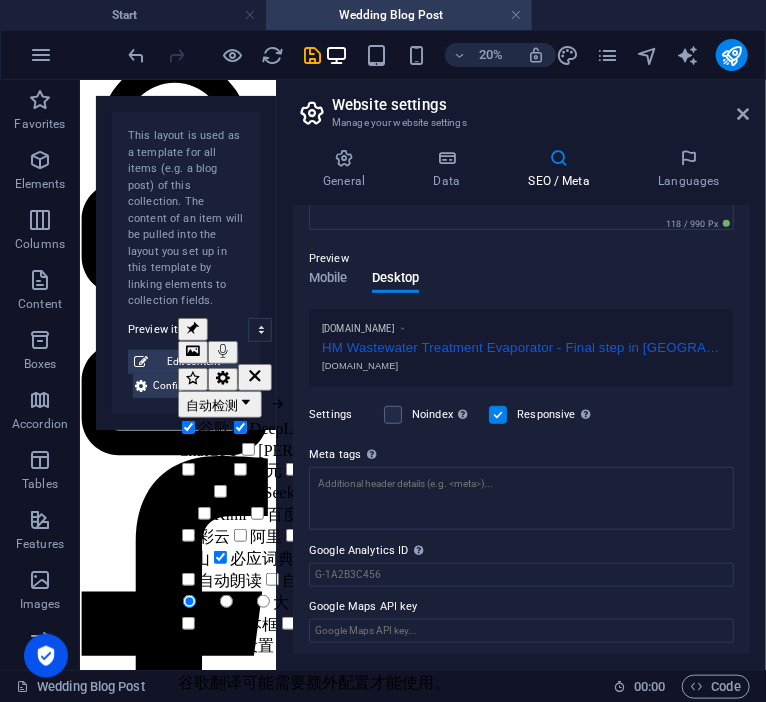 scroll, scrollTop: 250, scrollLeft: 0, axis: vertical 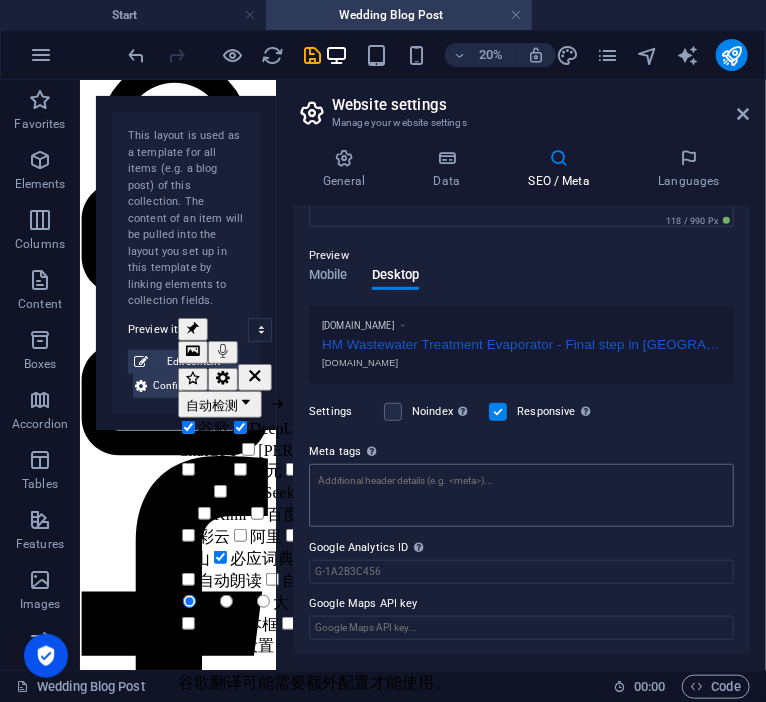 type on "MVR evaporator, multi-effect evaporator, wastewater treatment evaporator" 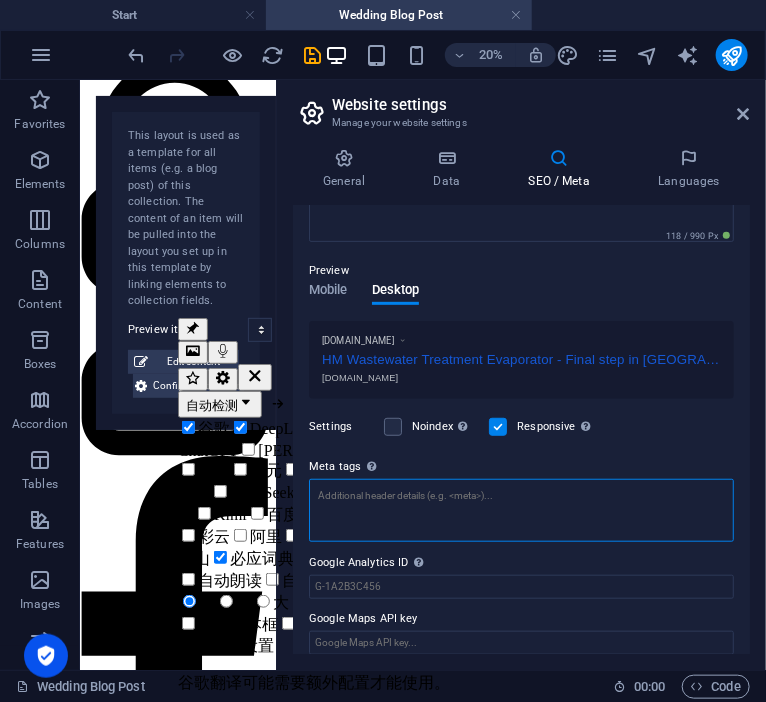 click on "Meta tags Enter HTML code here that will be placed inside the  tags of your website. Please note that your website may not function if you include code with errors." at bounding box center (521, 510) 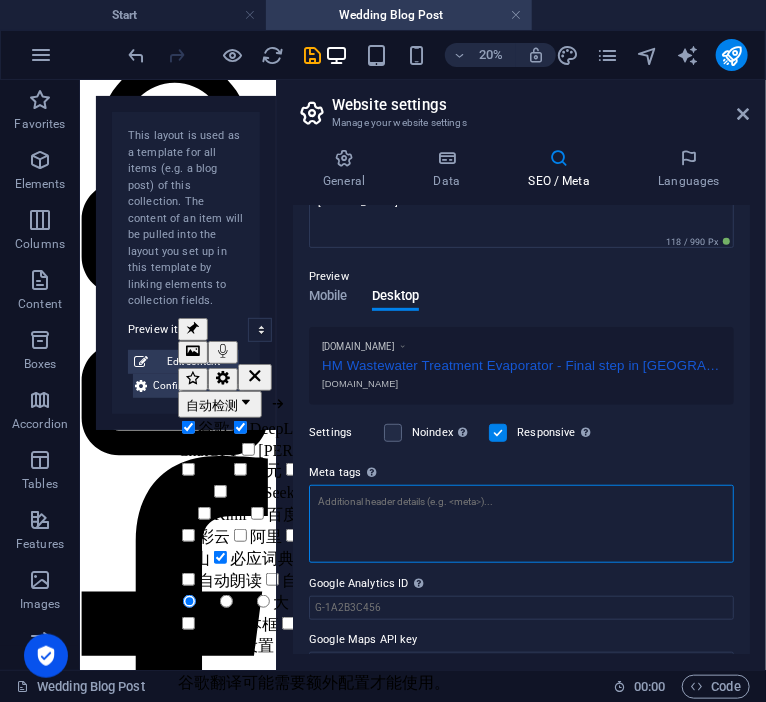 scroll, scrollTop: 235, scrollLeft: 0, axis: vertical 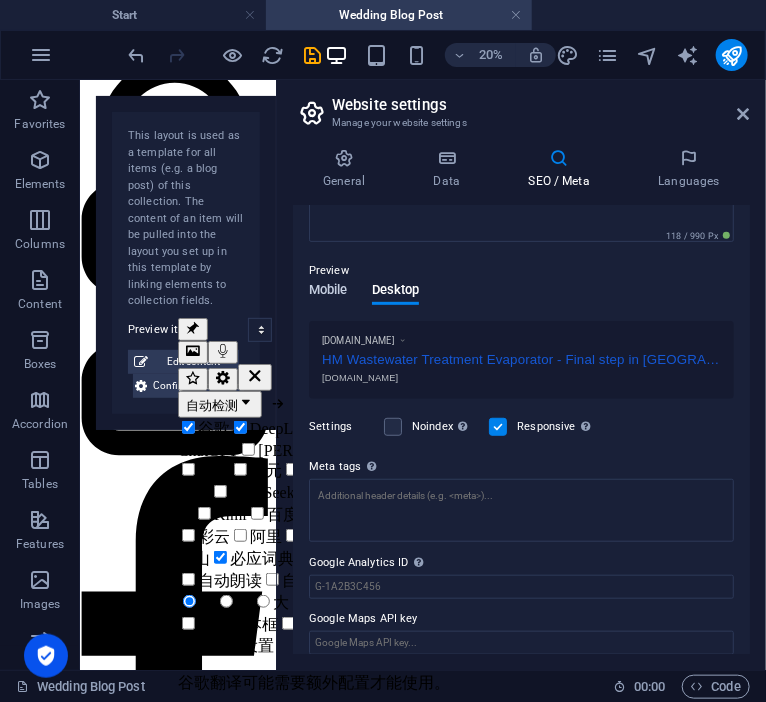 click on "Mobile" at bounding box center (328, 292) 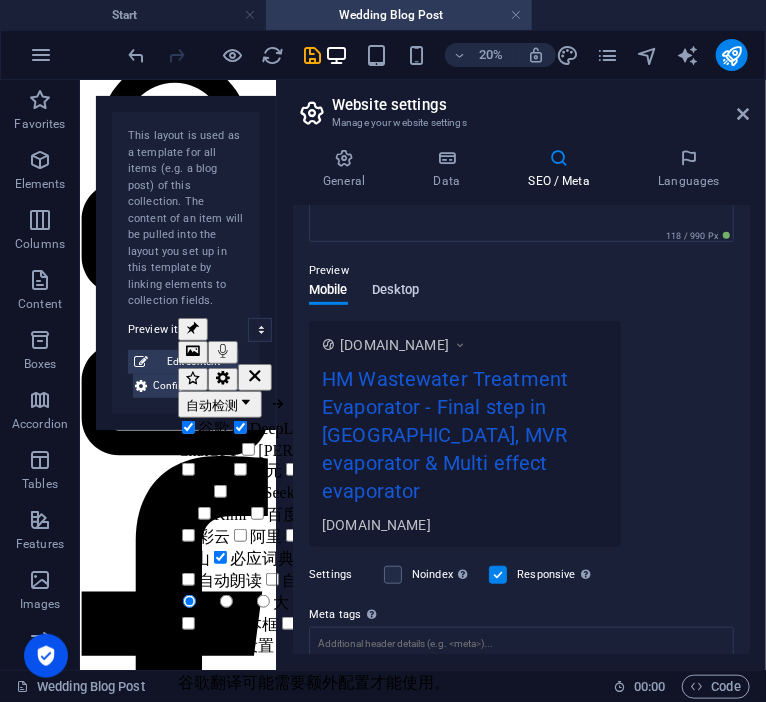 click on "Desktop" at bounding box center [396, 292] 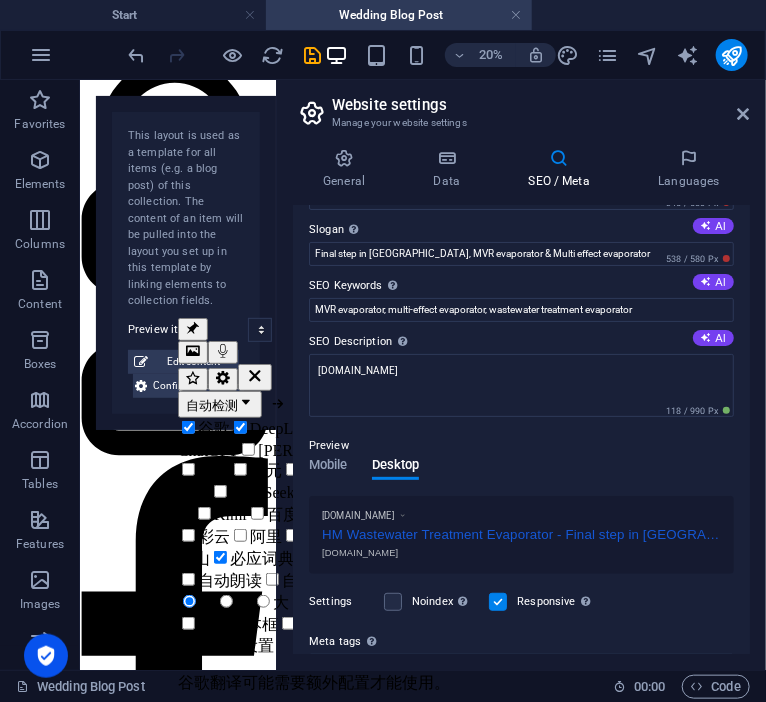 scroll, scrollTop: 53, scrollLeft: 0, axis: vertical 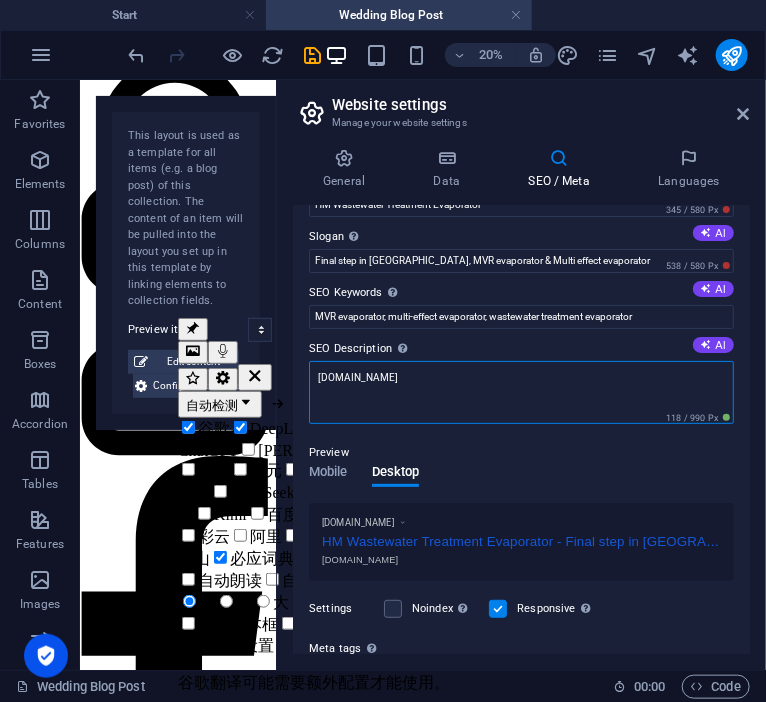 click on "hmevaporator.com" at bounding box center (521, 392) 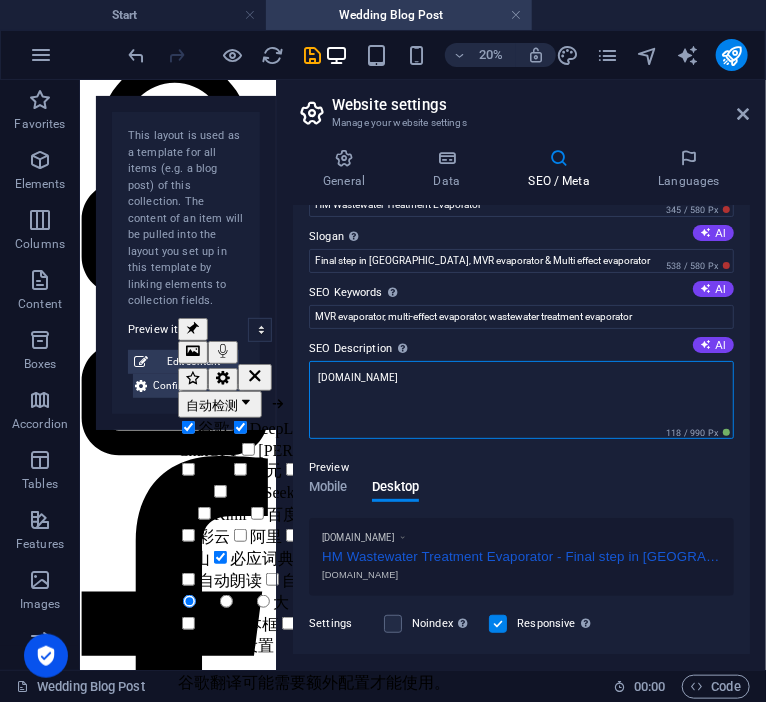 drag, startPoint x: 558, startPoint y: 386, endPoint x: 191, endPoint y: 383, distance: 367.01227 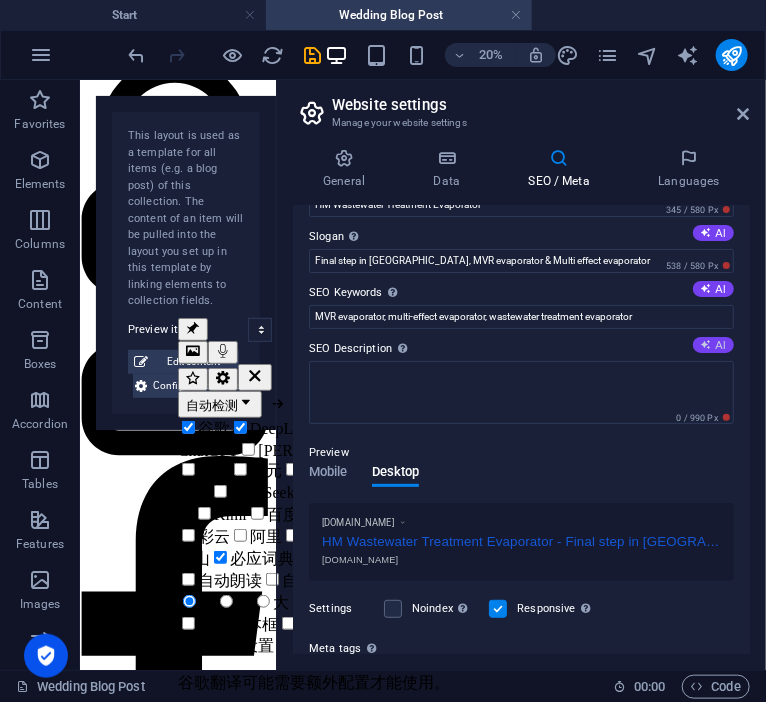 click on "AI" at bounding box center (713, 345) 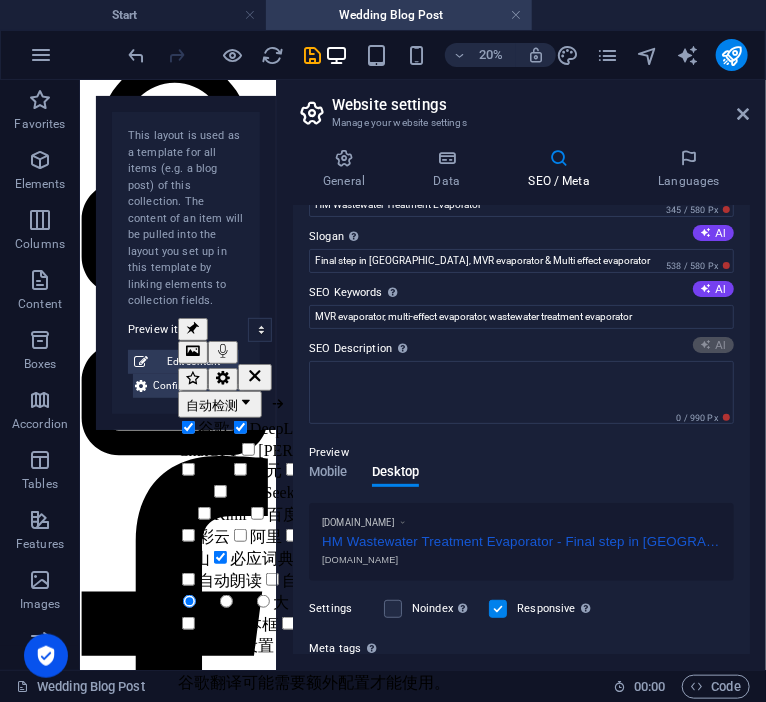 type on "Make your dream wedding a reality with our expert planning, stunning fashion, beautiful stationery, and delightful cakes!" 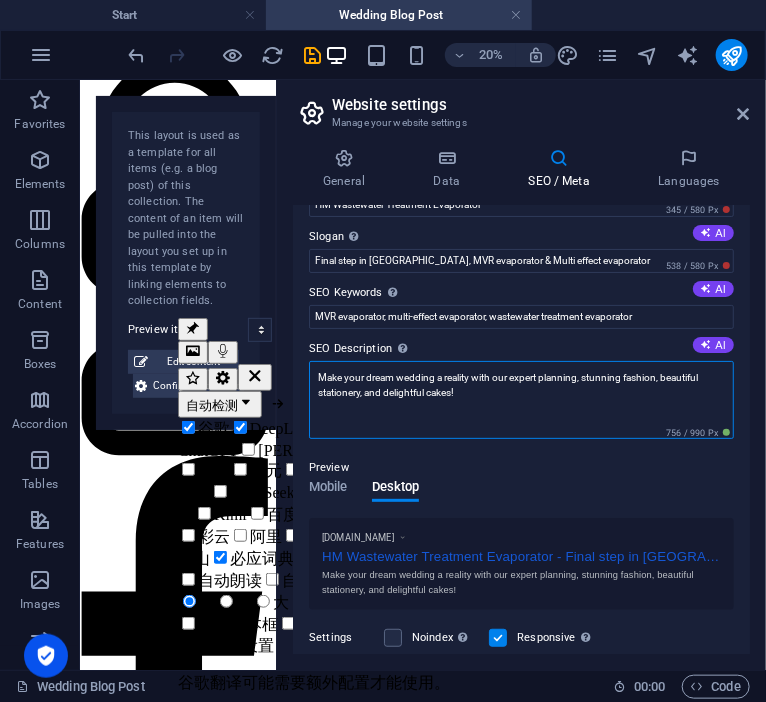 drag, startPoint x: 491, startPoint y: 394, endPoint x: 246, endPoint y: 354, distance: 248.24384 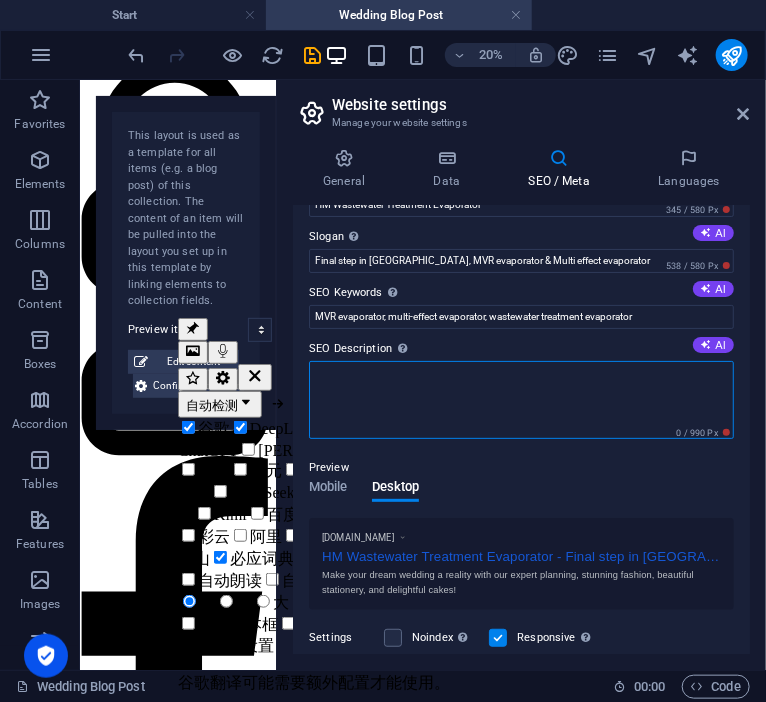 click on "SEO Description Describe the contents of your website - this is crucial for search engines and SEO! AI" at bounding box center [521, 400] 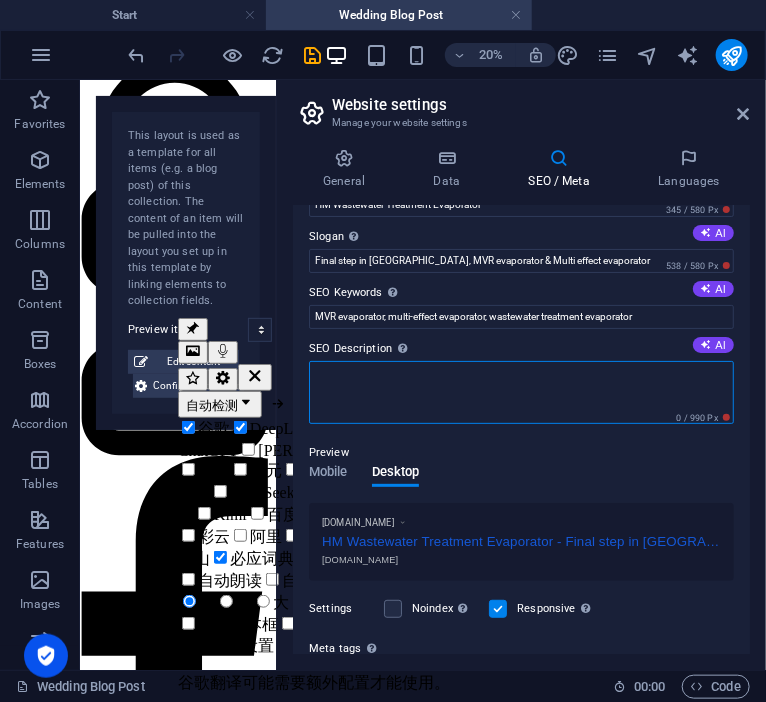 click on "SEO Description Describe the contents of your website - this is crucial for search engines and SEO! AI" at bounding box center [521, 392] 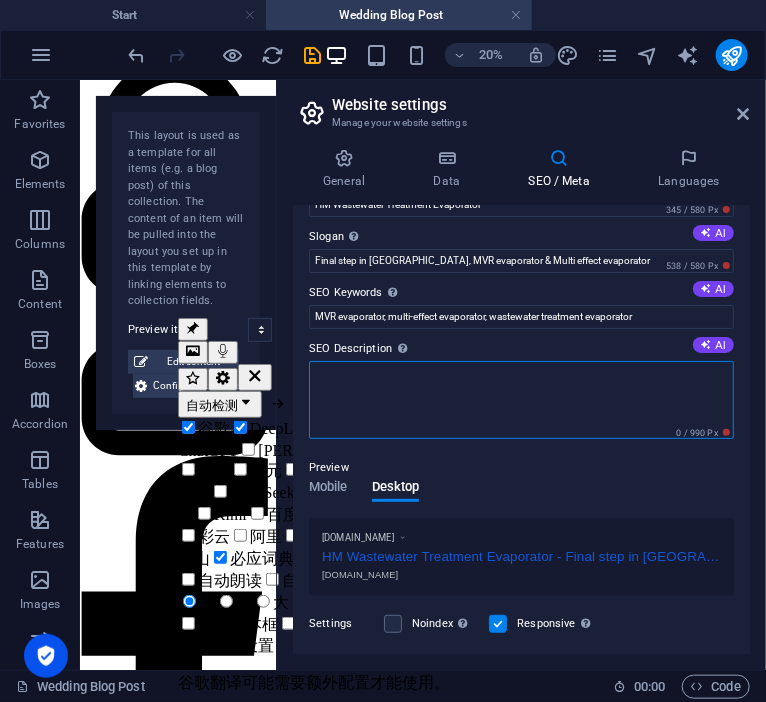 paste on "Mechanical vapor recompression" 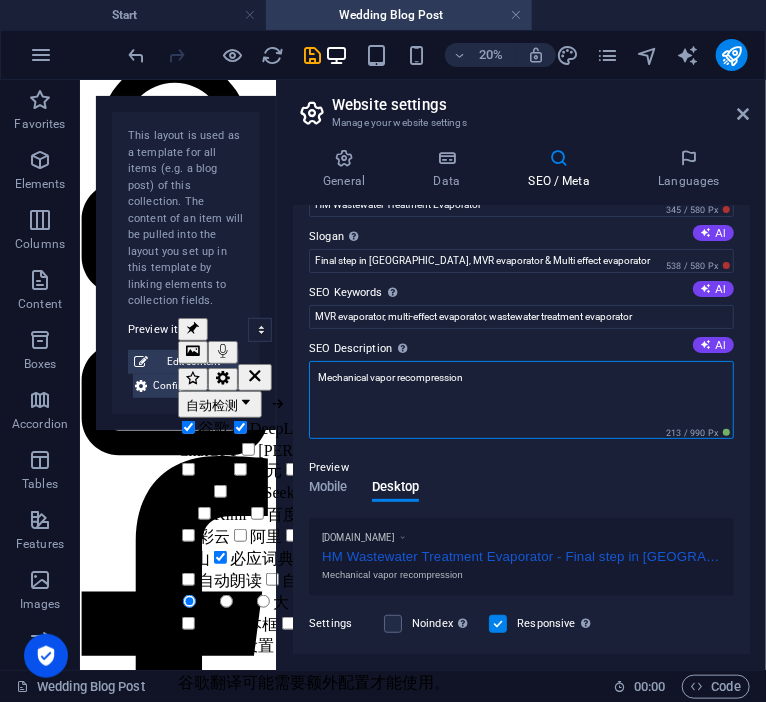 click on "Mechanical vapor recompression" at bounding box center [521, 400] 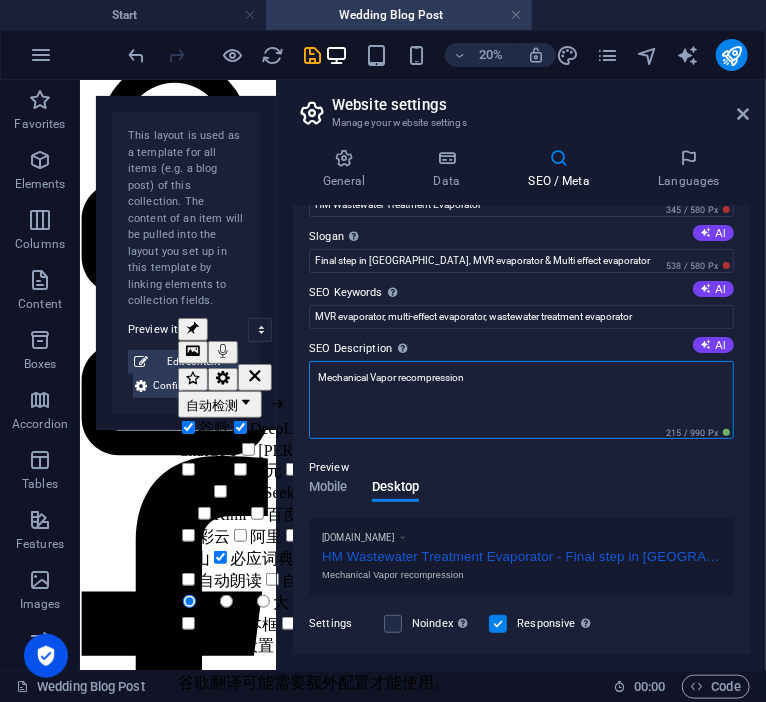 click on "Mechanical Vapor recompression" at bounding box center (521, 400) 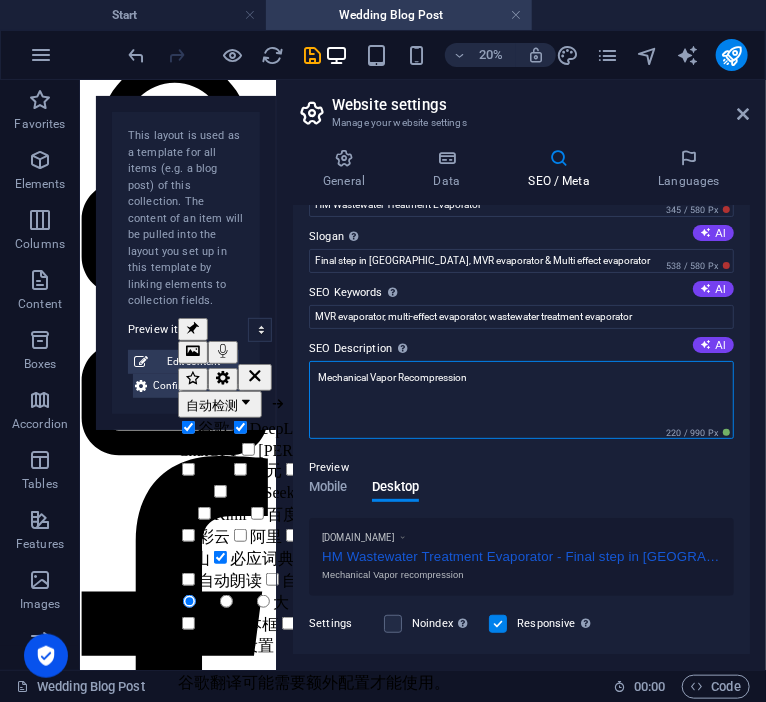 click on "Mechanical Vapor Recompression" at bounding box center [521, 400] 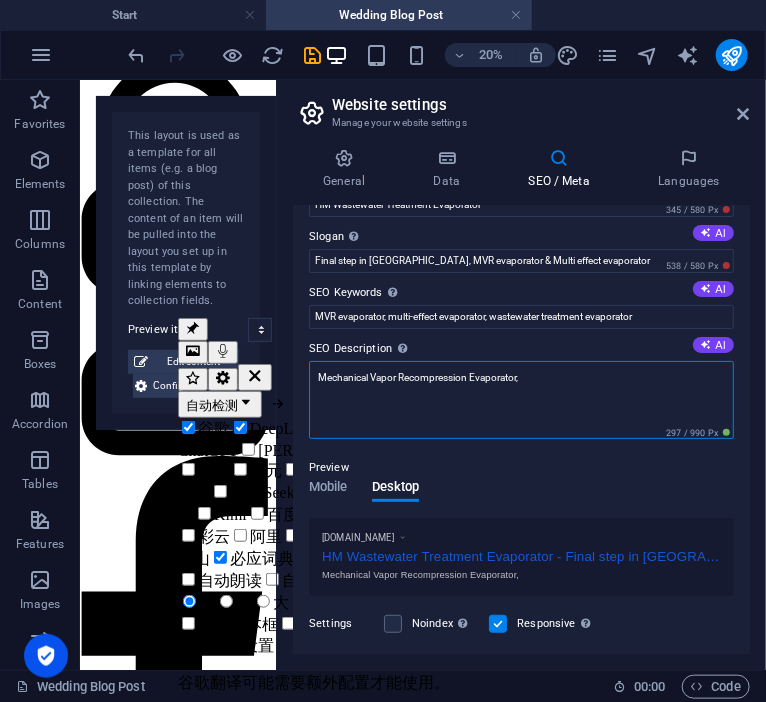 drag, startPoint x: 526, startPoint y: 388, endPoint x: 538, endPoint y: 385, distance: 12.369317 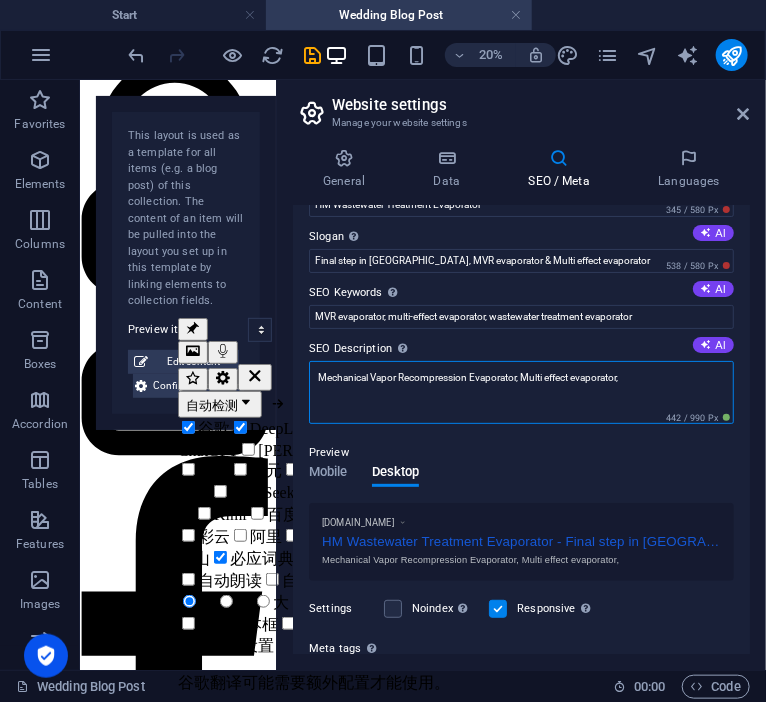 click on "Mechanical Vapor Recompression Evaporator, Multi effect evaporator," at bounding box center [521, 392] 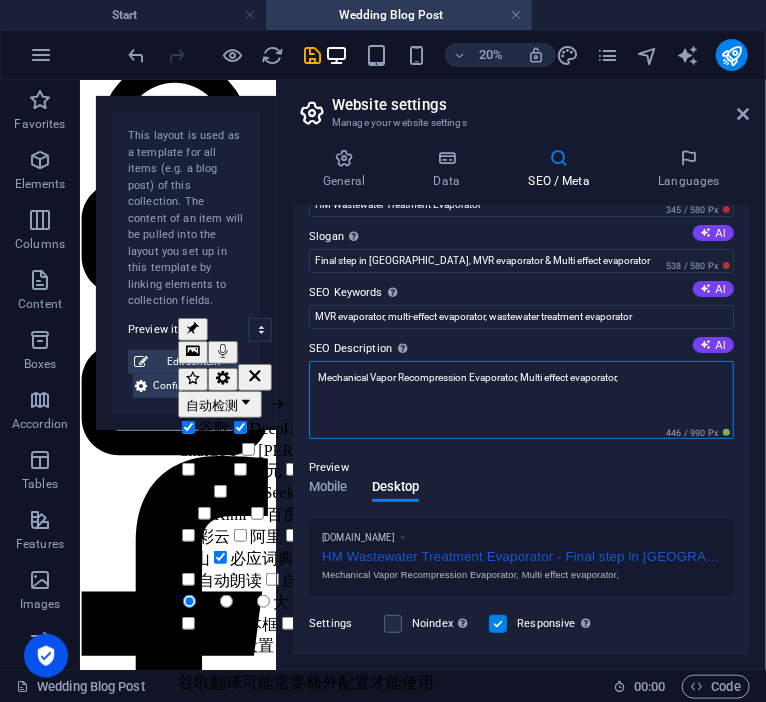 paste on "Heat exchanger, Drying device, Crystallization separation device" 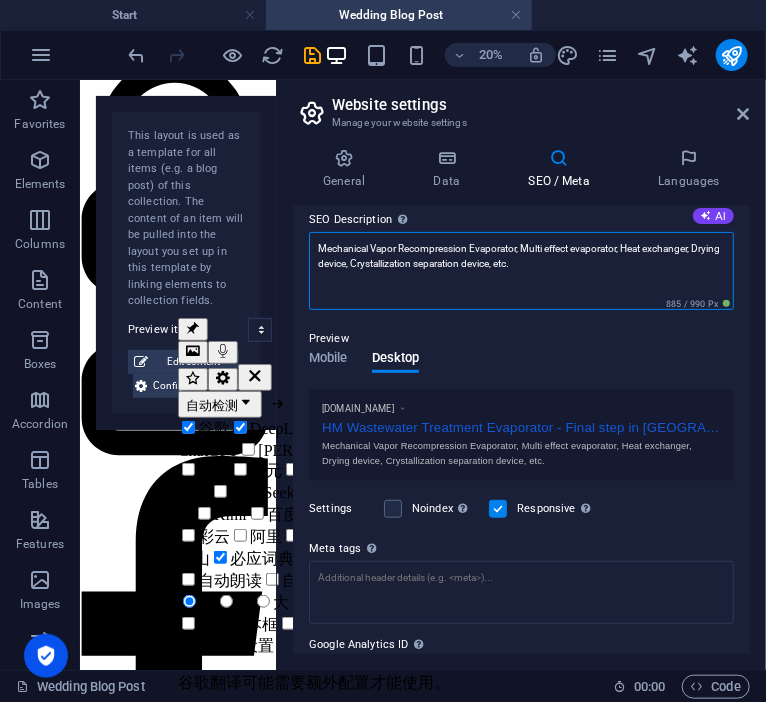 scroll, scrollTop: 280, scrollLeft: 0, axis: vertical 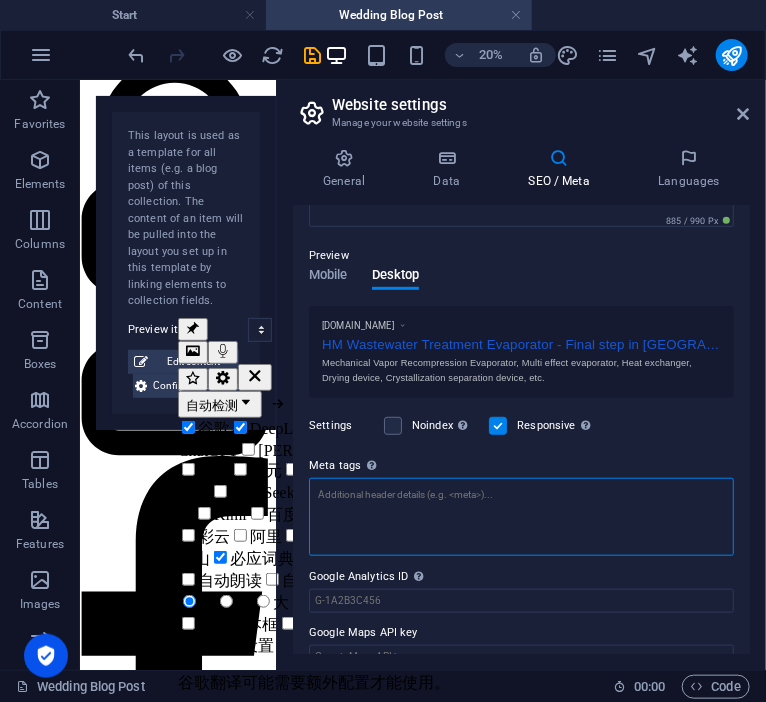 click on "Meta tags Enter HTML code here that will be placed inside the  tags of your website. Please note that your website may not function if you include code with errors." at bounding box center (521, 517) 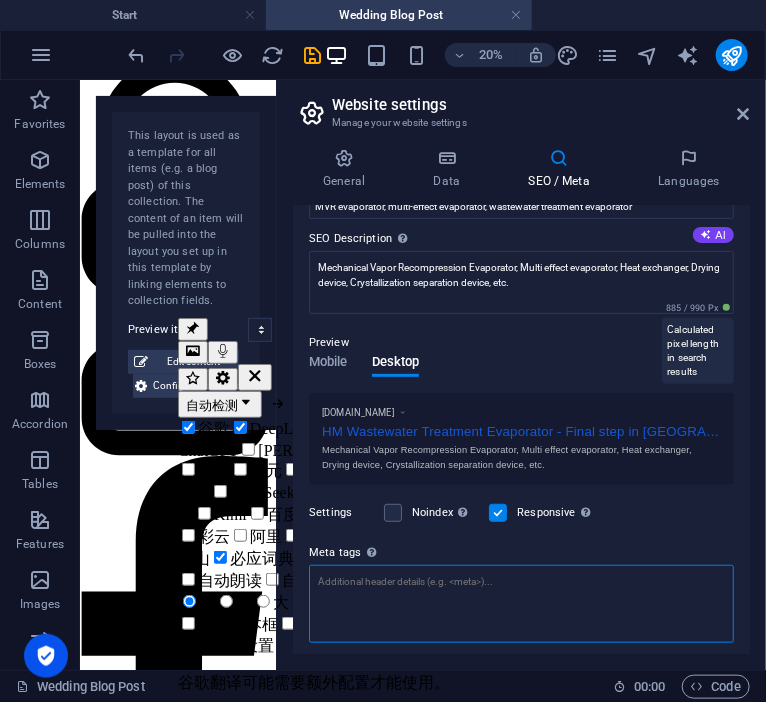 scroll, scrollTop: 158, scrollLeft: 0, axis: vertical 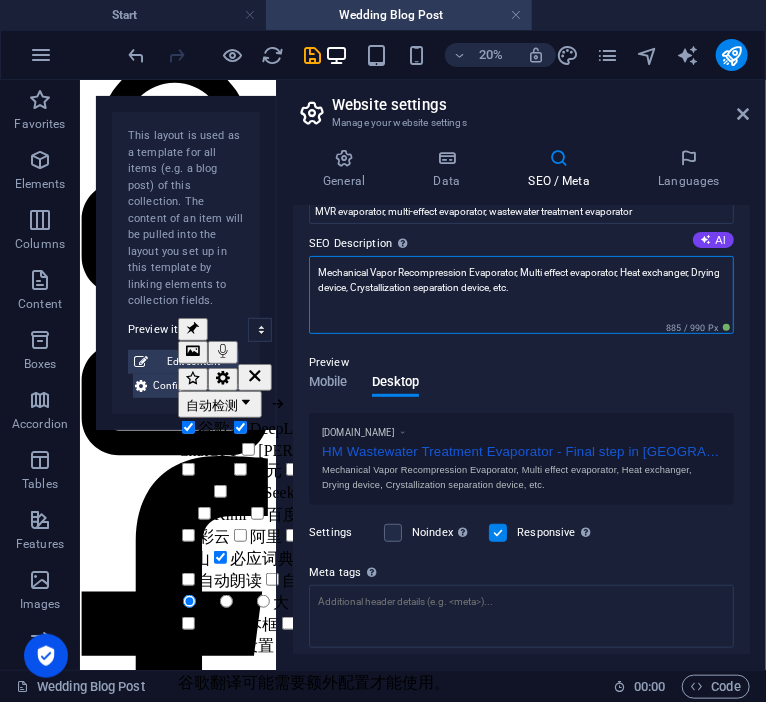click on "Mechanical Vapor Recompression Evaporator, Multi effect evaporator, Heat exchanger, Drying device, Crystallization separation device, etc." at bounding box center (521, 295) 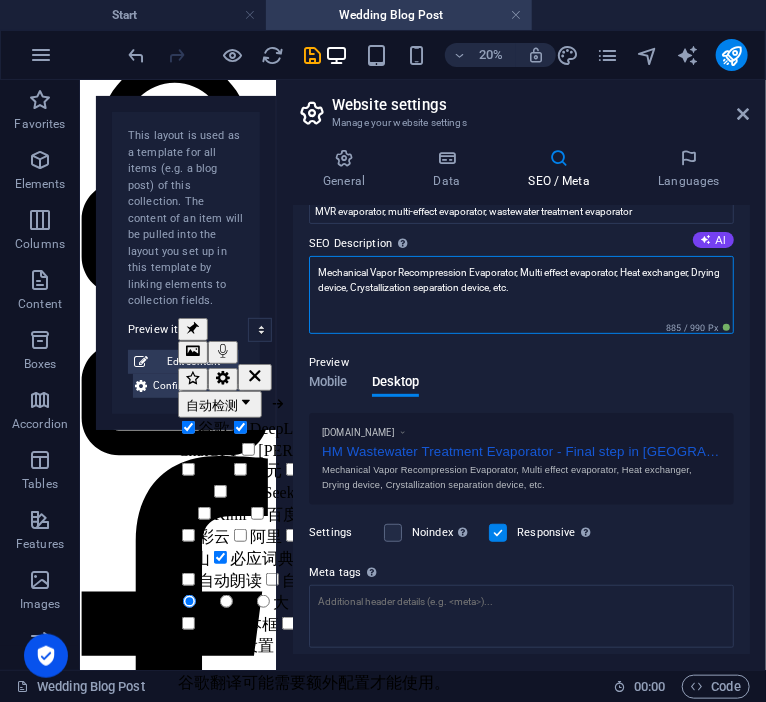 click on "h eat" 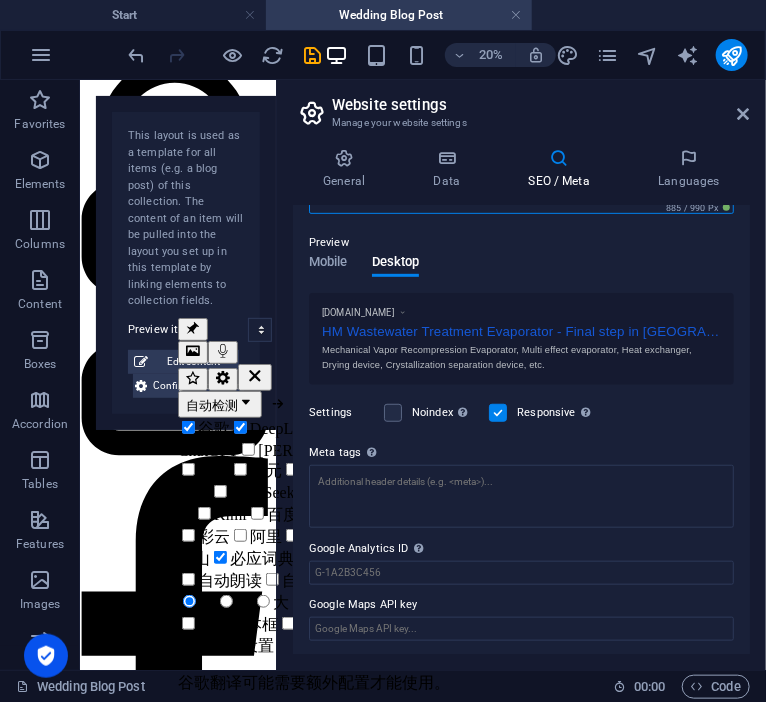 scroll, scrollTop: 280, scrollLeft: 0, axis: vertical 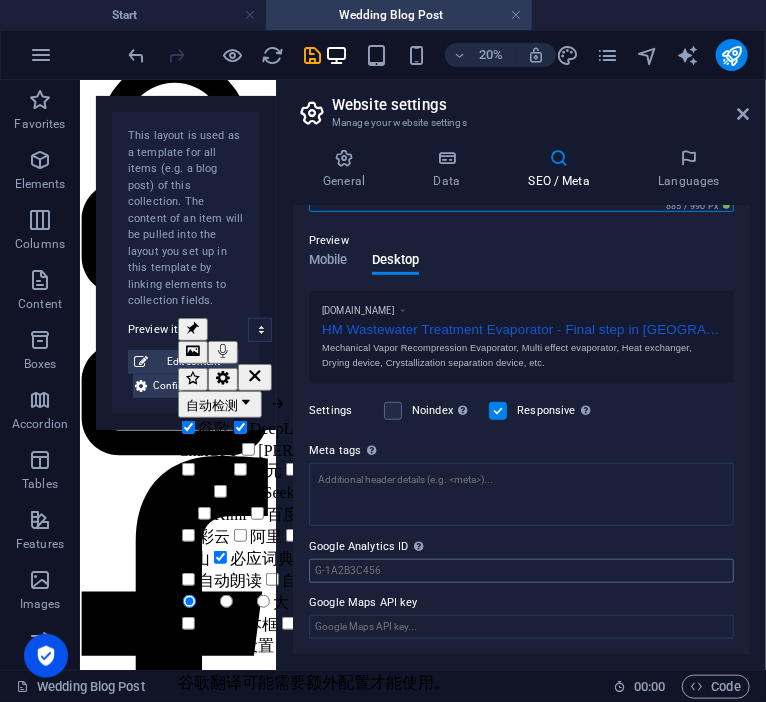 type on "Mechanical Vapor Recompression Evaporator, Multi effect evaporator, heat exchanger, Drying device, Crystallization separation device, etc." 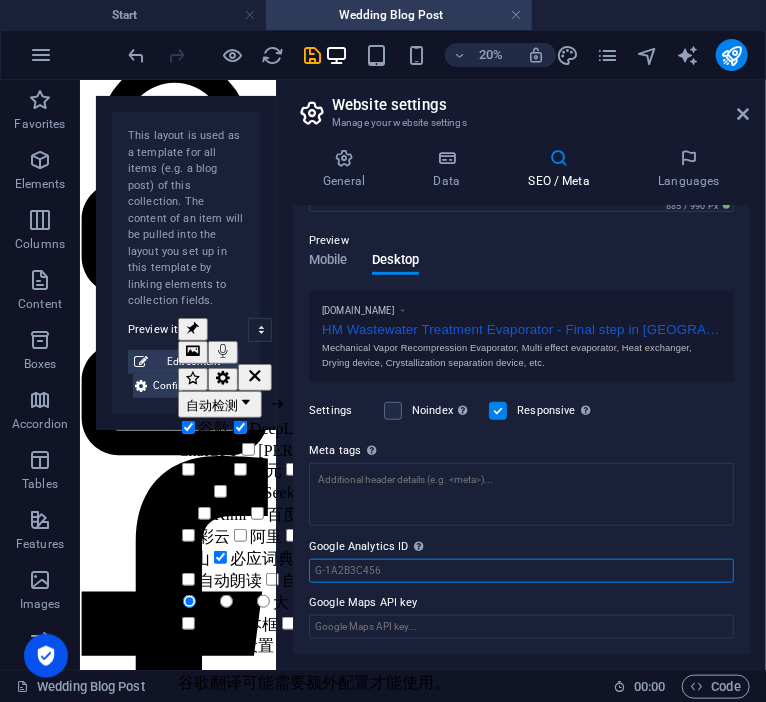 click on "Google Analytics ID Please only add the Google Analytics ID. We automatically include the ID in the tracking snippet. The Analytics ID looks similar to e.g. G-1A2B3C456" at bounding box center [521, 571] 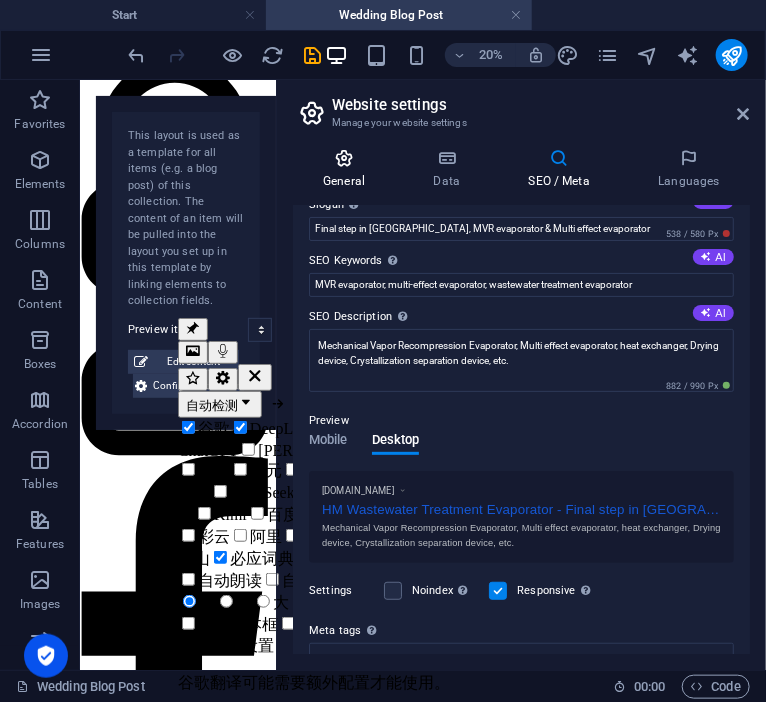 scroll, scrollTop: 82, scrollLeft: 0, axis: vertical 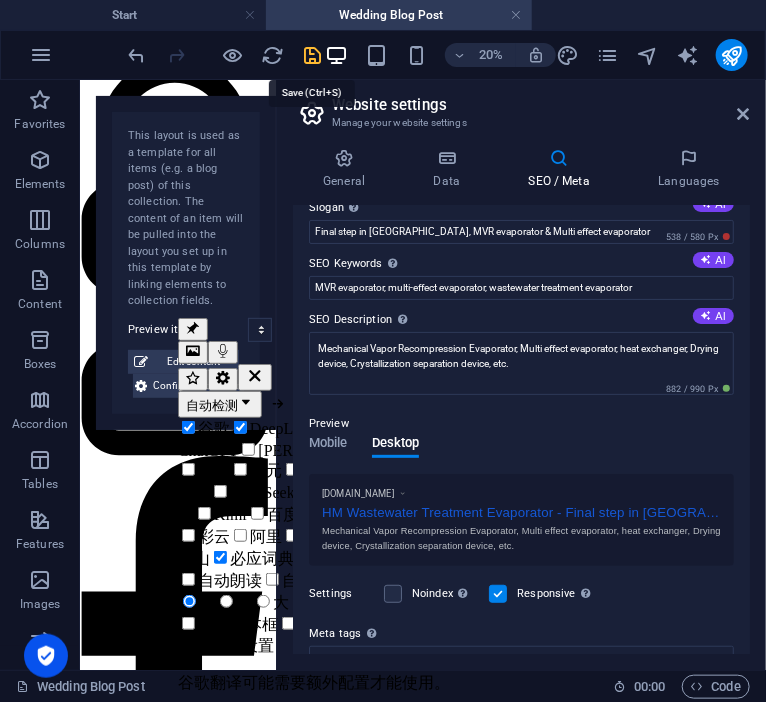click at bounding box center [313, 55] 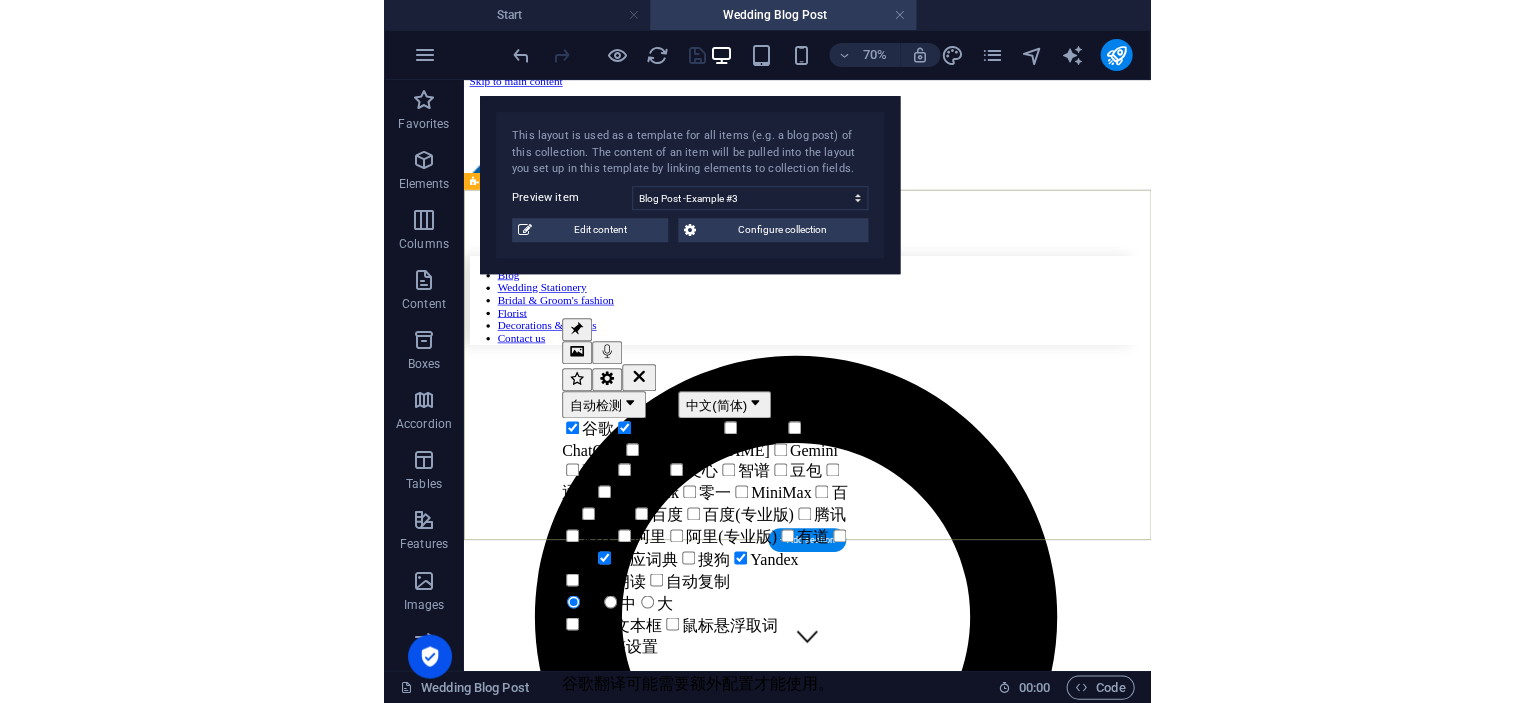 scroll, scrollTop: 0, scrollLeft: 0, axis: both 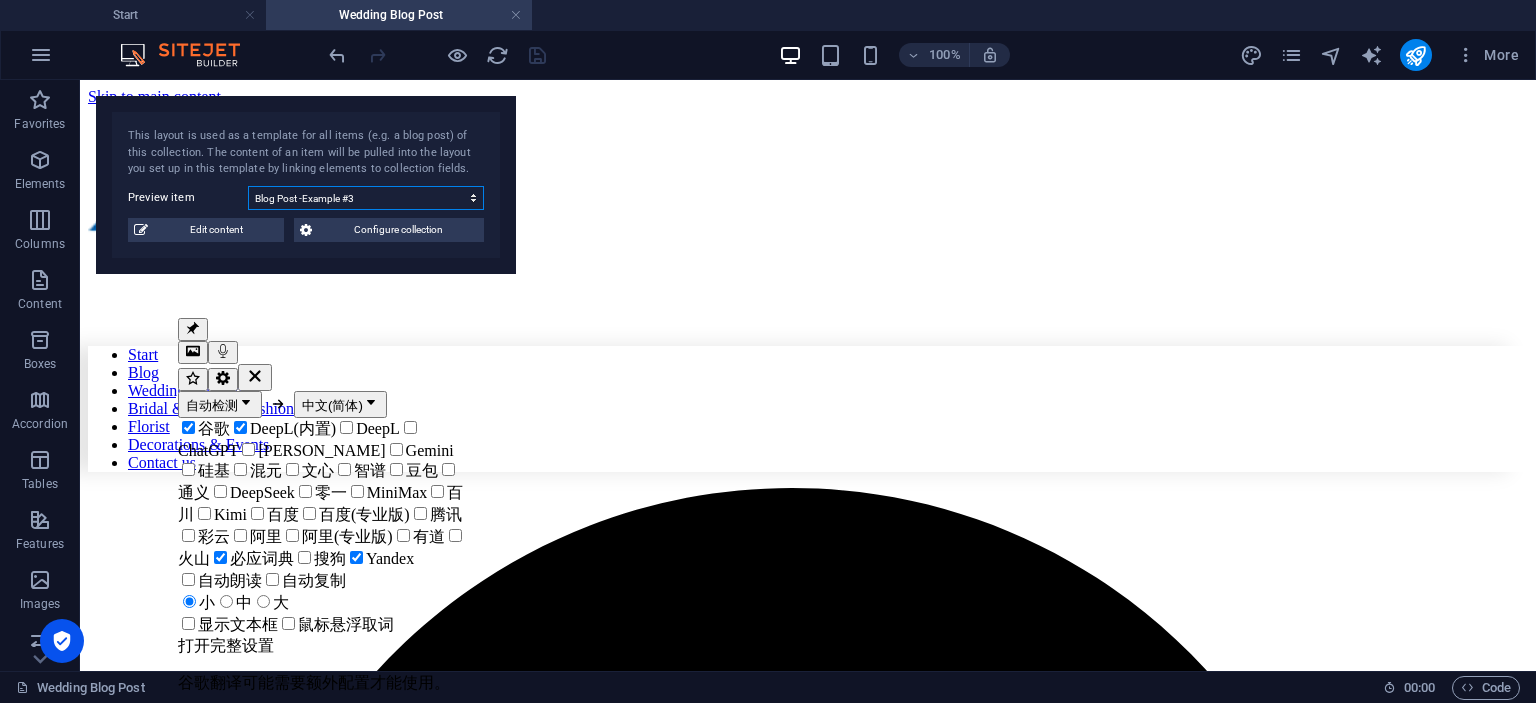 click on "Blog Post -Example #3 Blog Post - Example #2 Blog Post - Example #1" at bounding box center [366, 198] 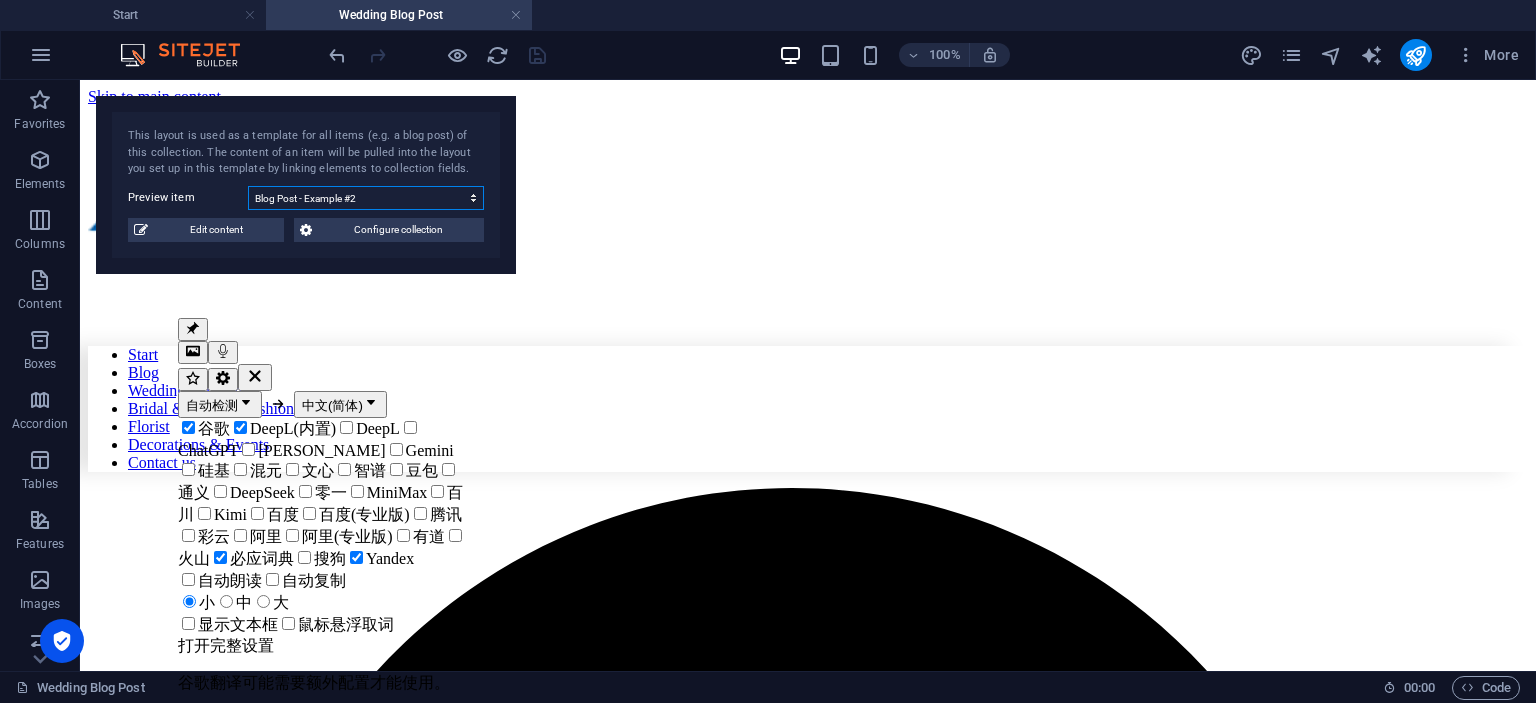 click on "Blog Post - Example #2" at bounding box center [0, 0] 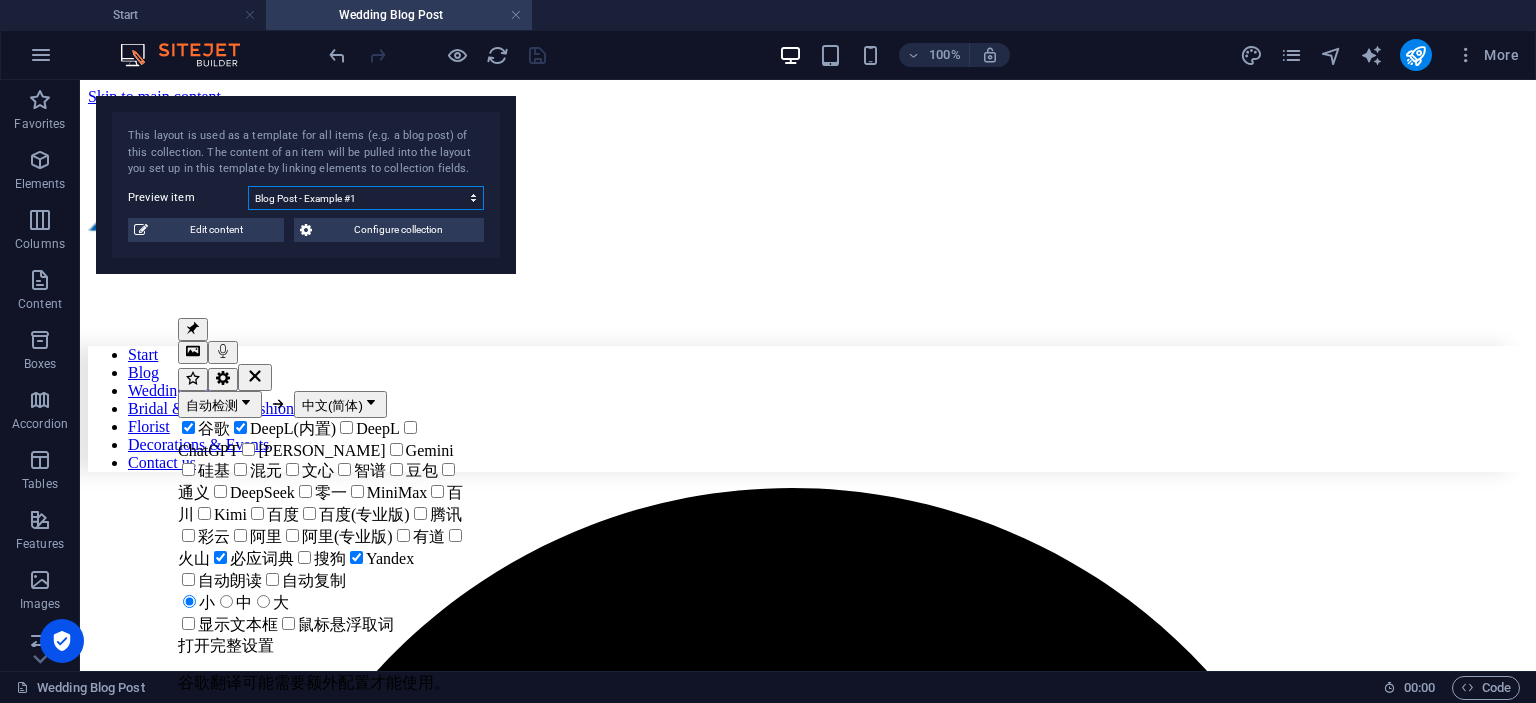 click on "Blog Post - Example #1" at bounding box center (0, 0) 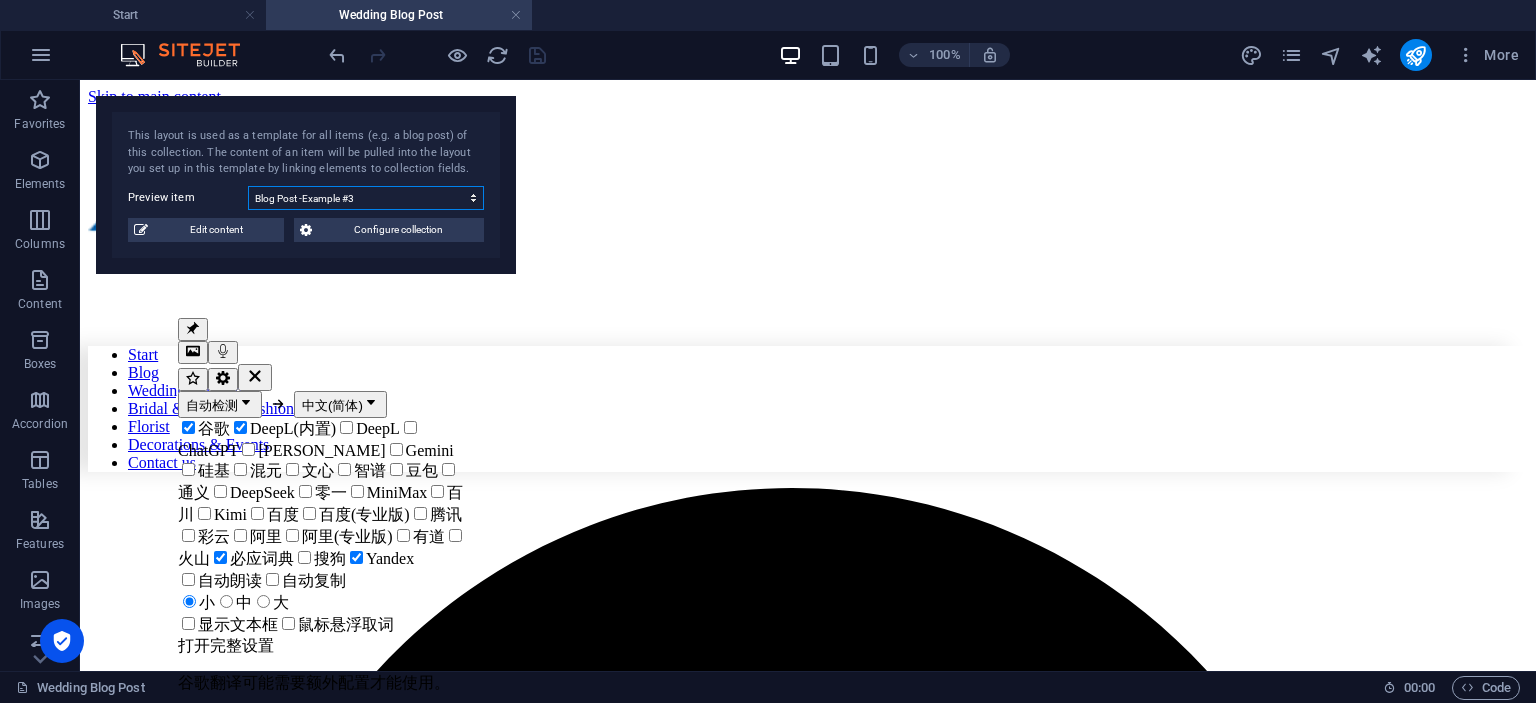 click on "Blog Post -Example #3" at bounding box center (0, 0) 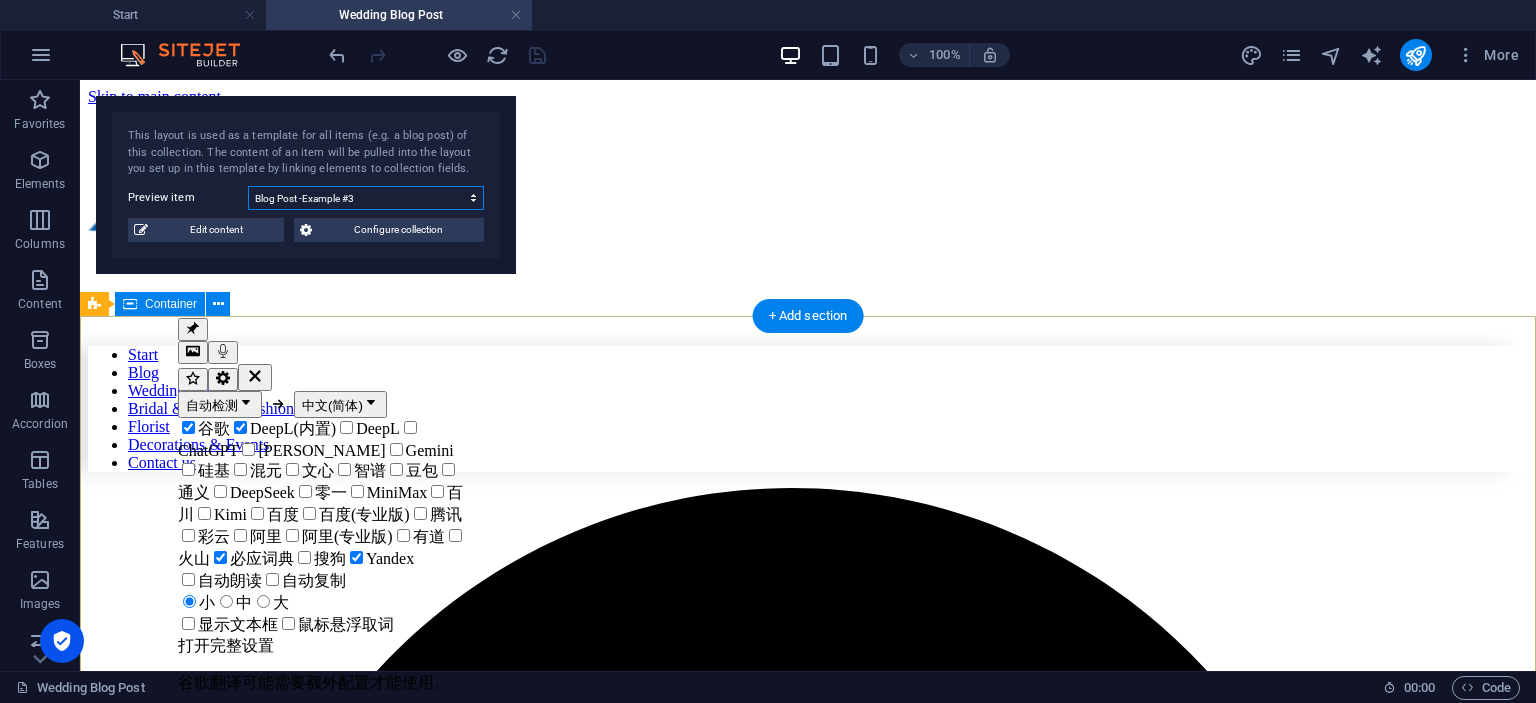 scroll, scrollTop: 499, scrollLeft: 0, axis: vertical 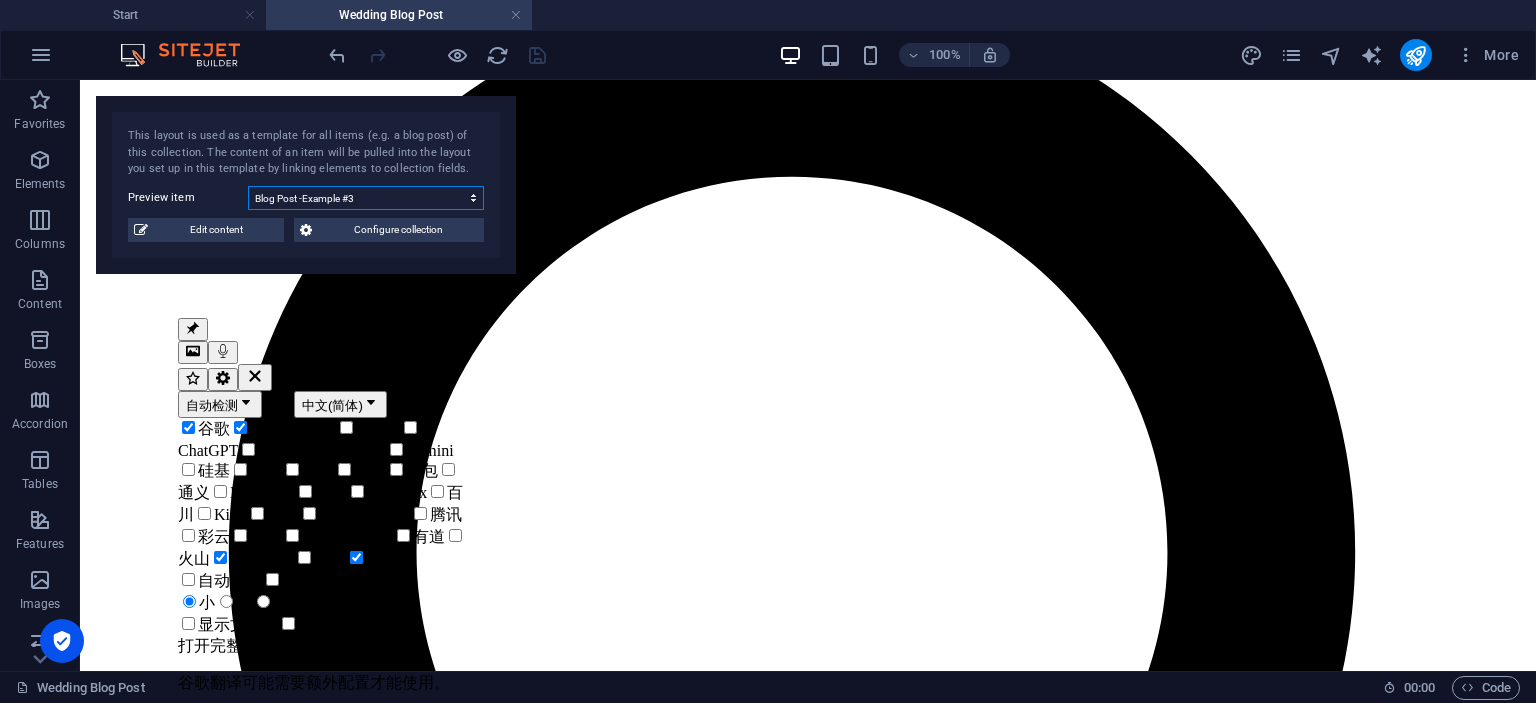 click on "Blog Post -Example #3 Blog Post - Example #2 Blog Post - Example #1" at bounding box center (366, 198) 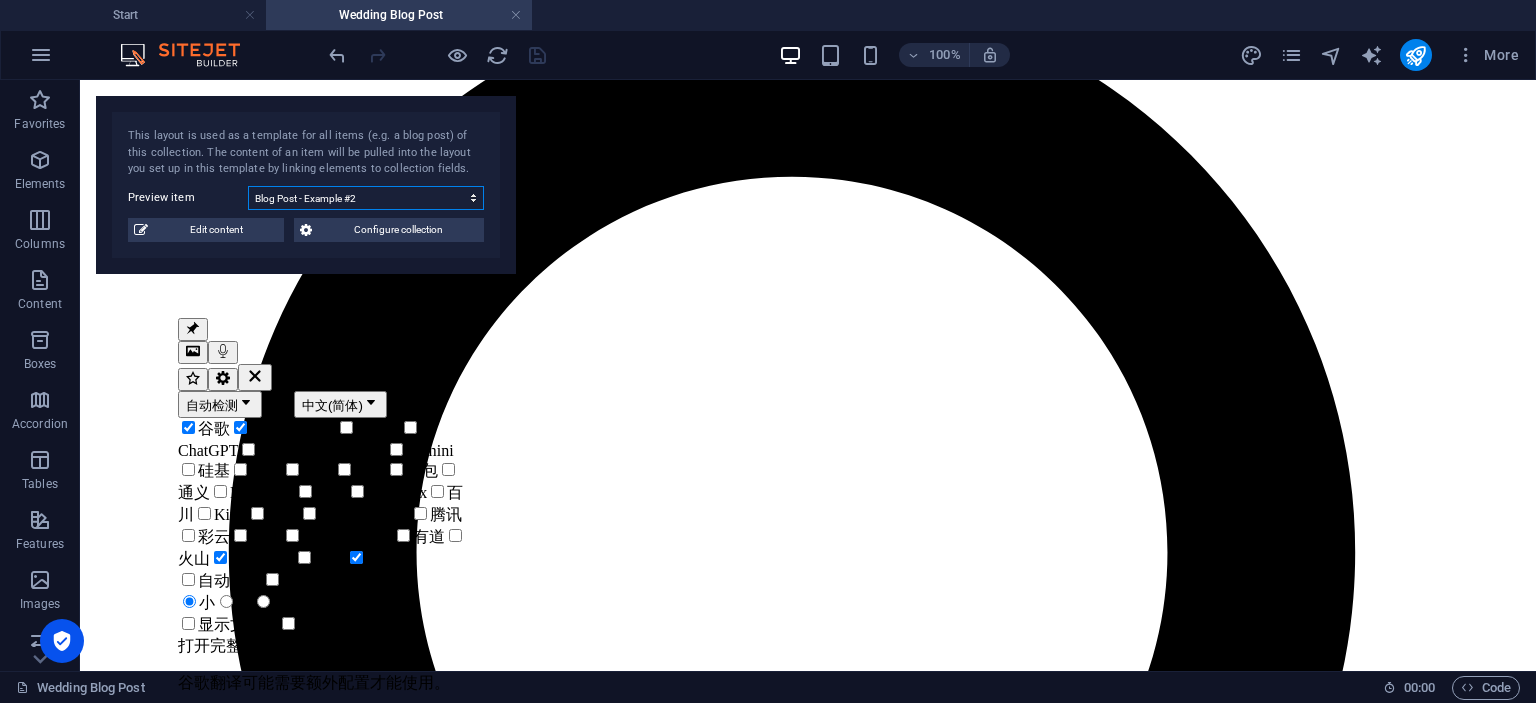 click on "Blog Post - Example #2" at bounding box center [0, 0] 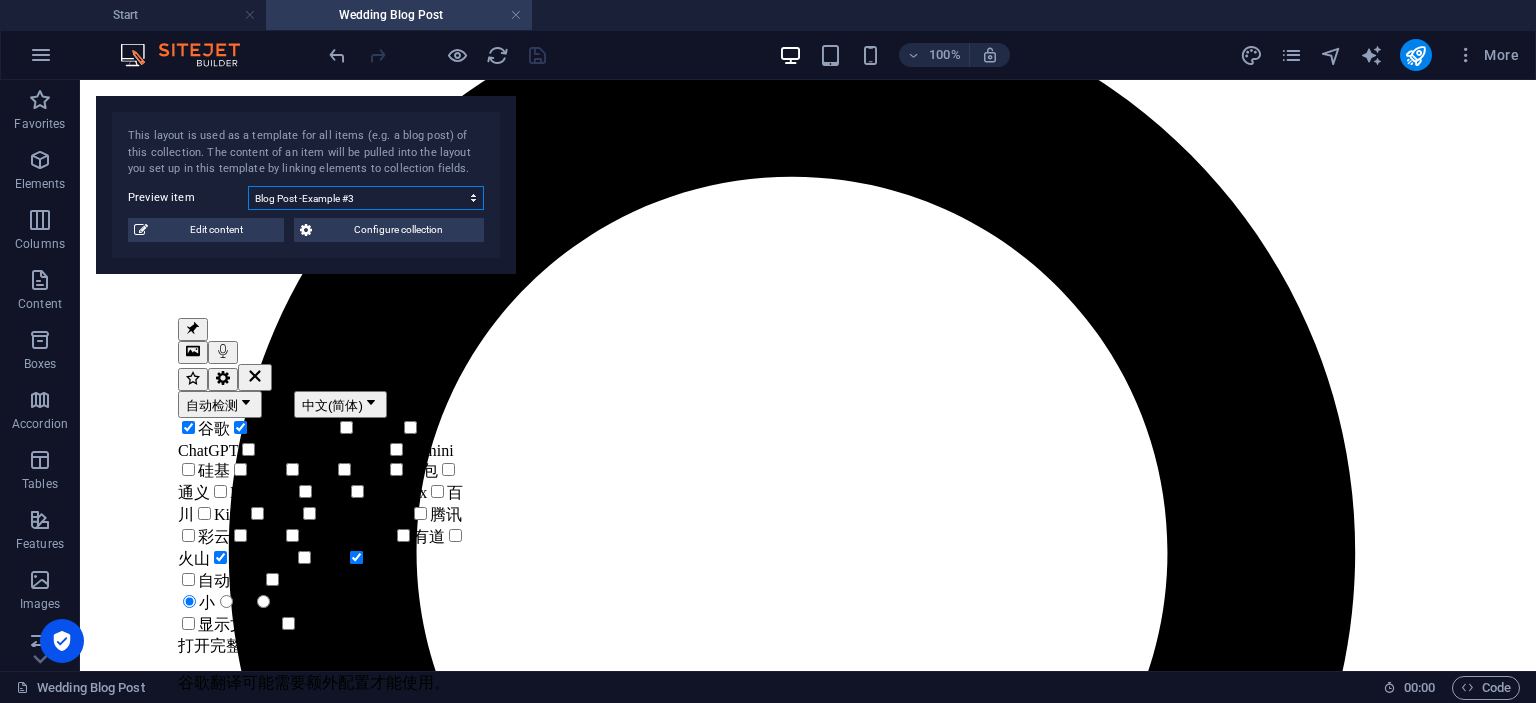 click on "Blog Post -Example #3" at bounding box center [0, 0] 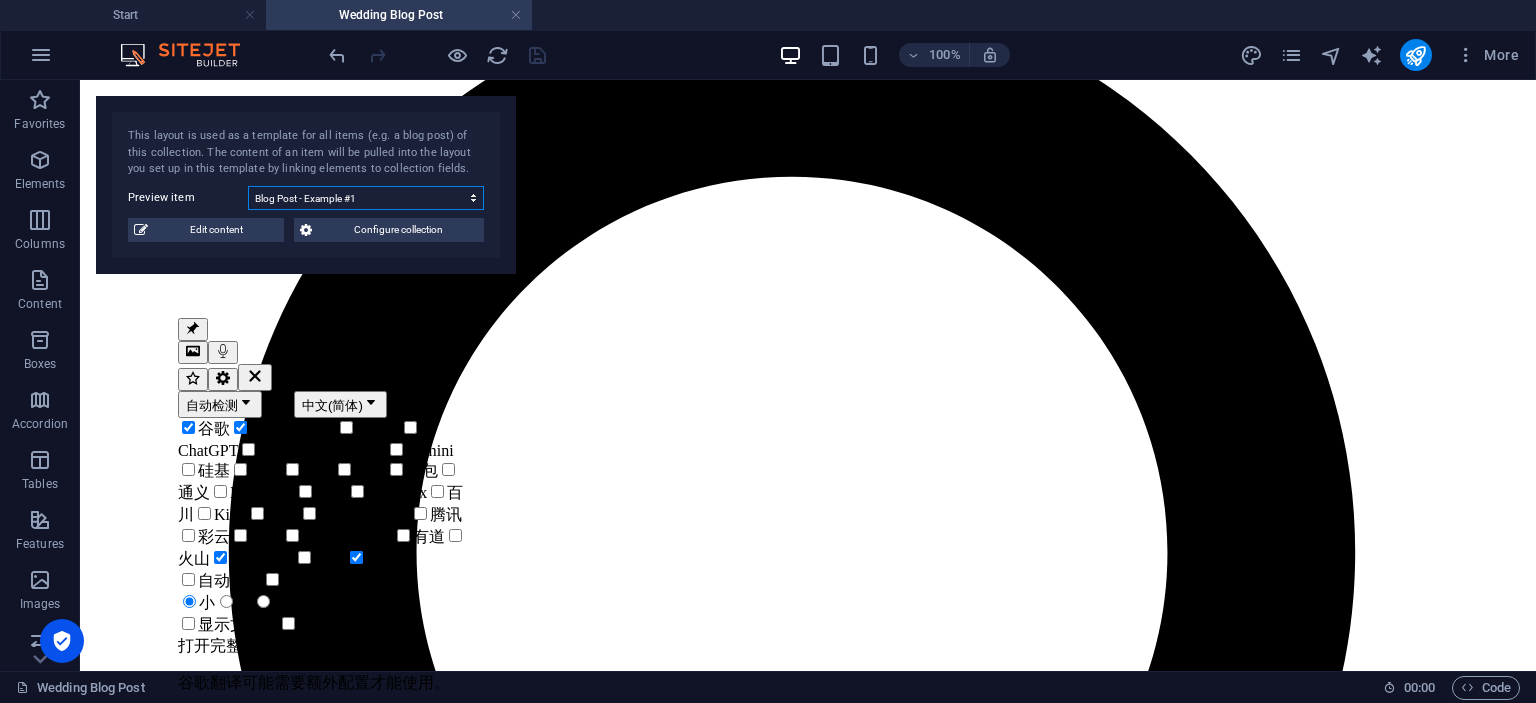 click on "Blog Post - Example #1" at bounding box center [0, 0] 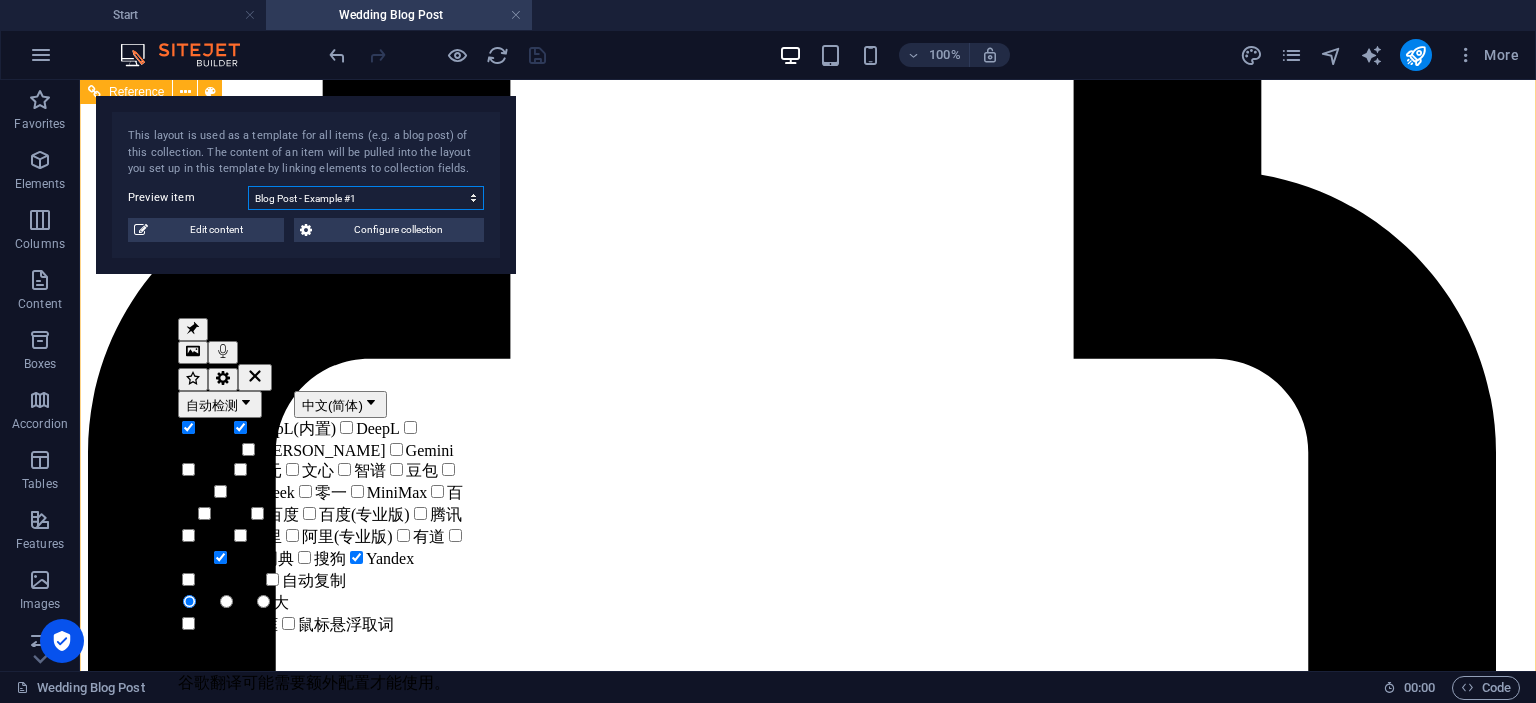 scroll, scrollTop: 2496, scrollLeft: 0, axis: vertical 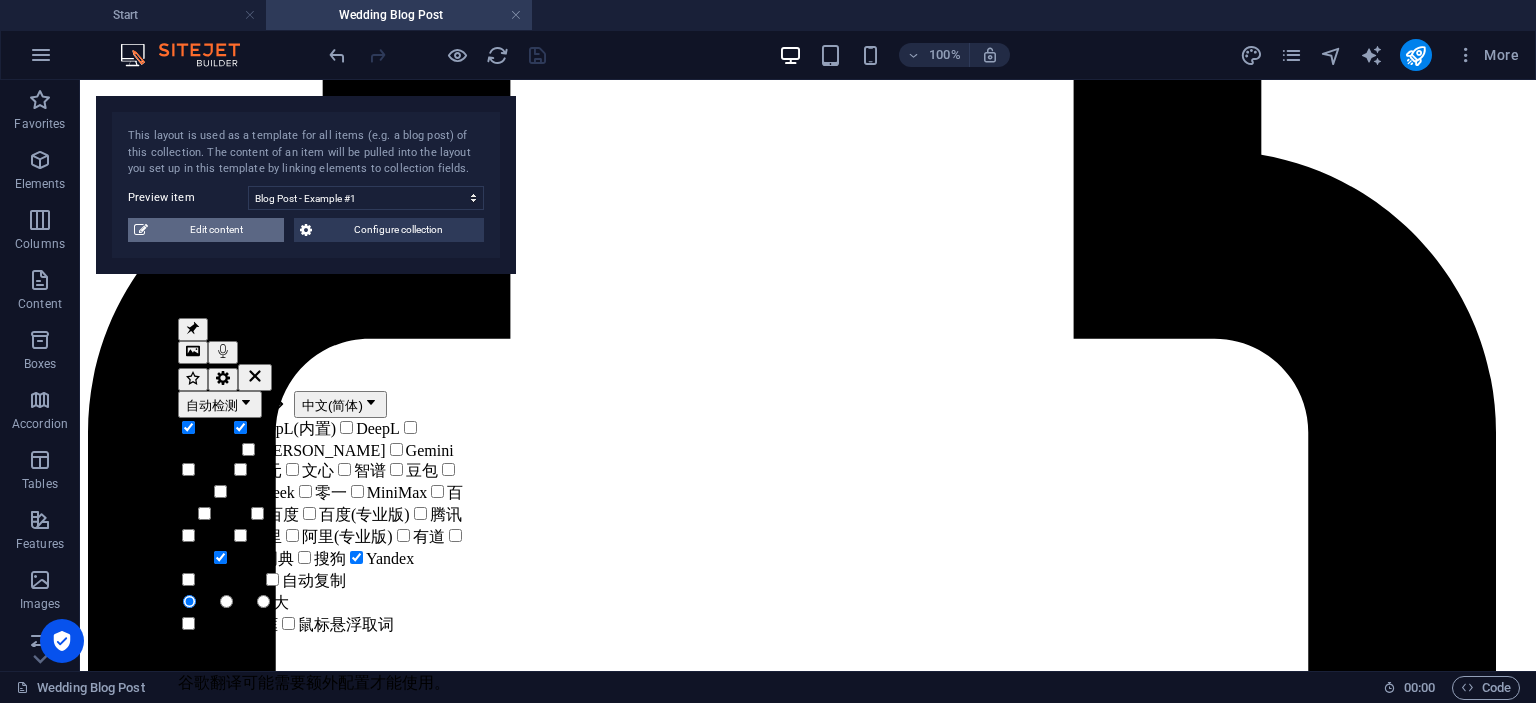 click on "Edit content" at bounding box center (216, 230) 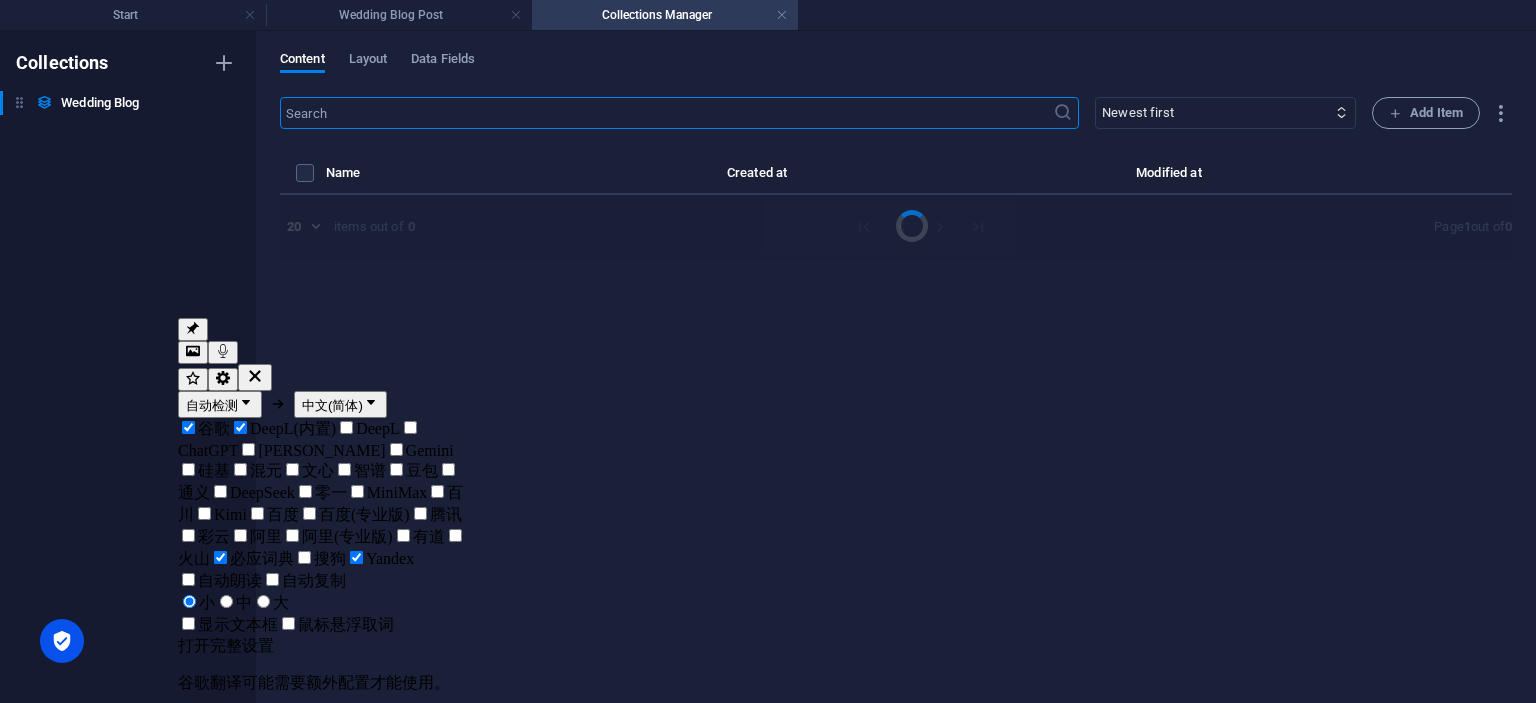 select on "Category 1" 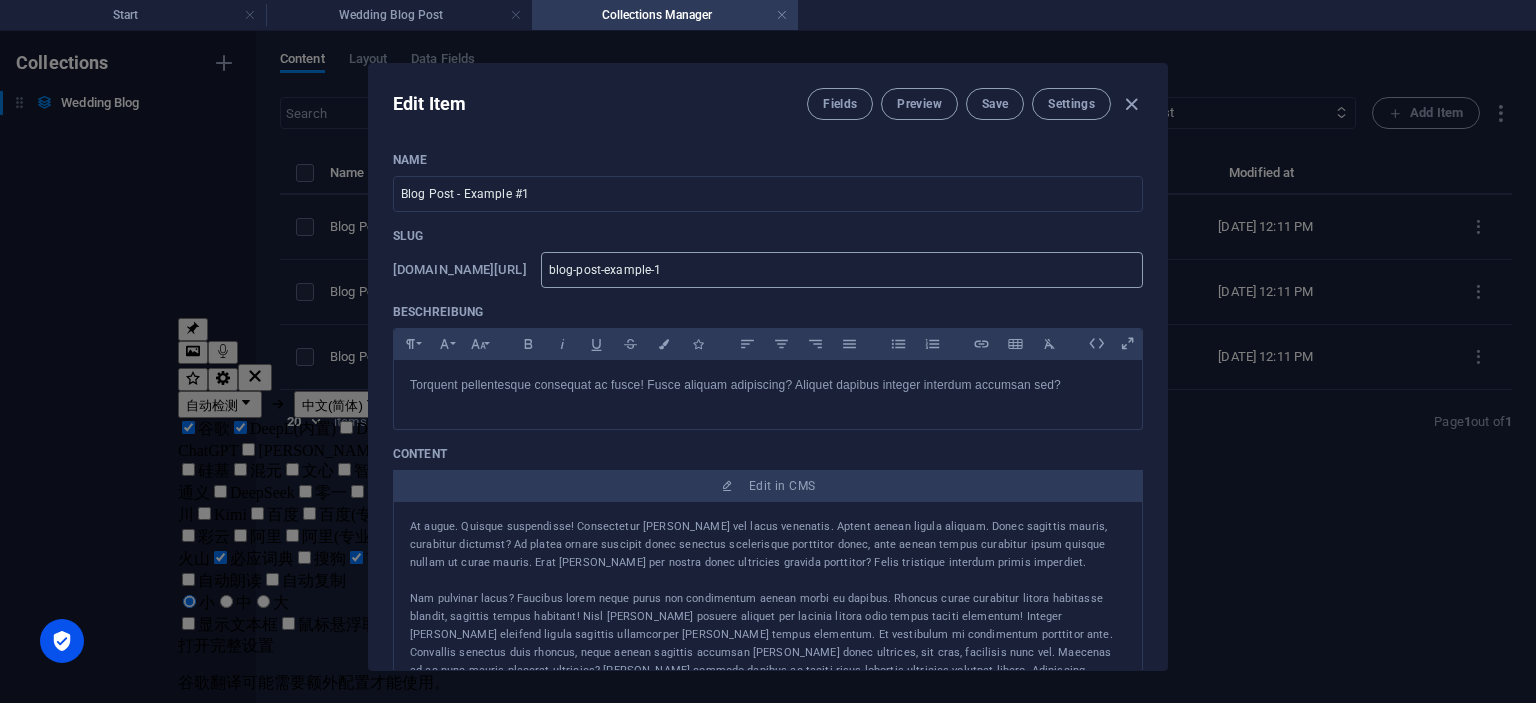 click on "blog-post-example-1" at bounding box center (842, 270) 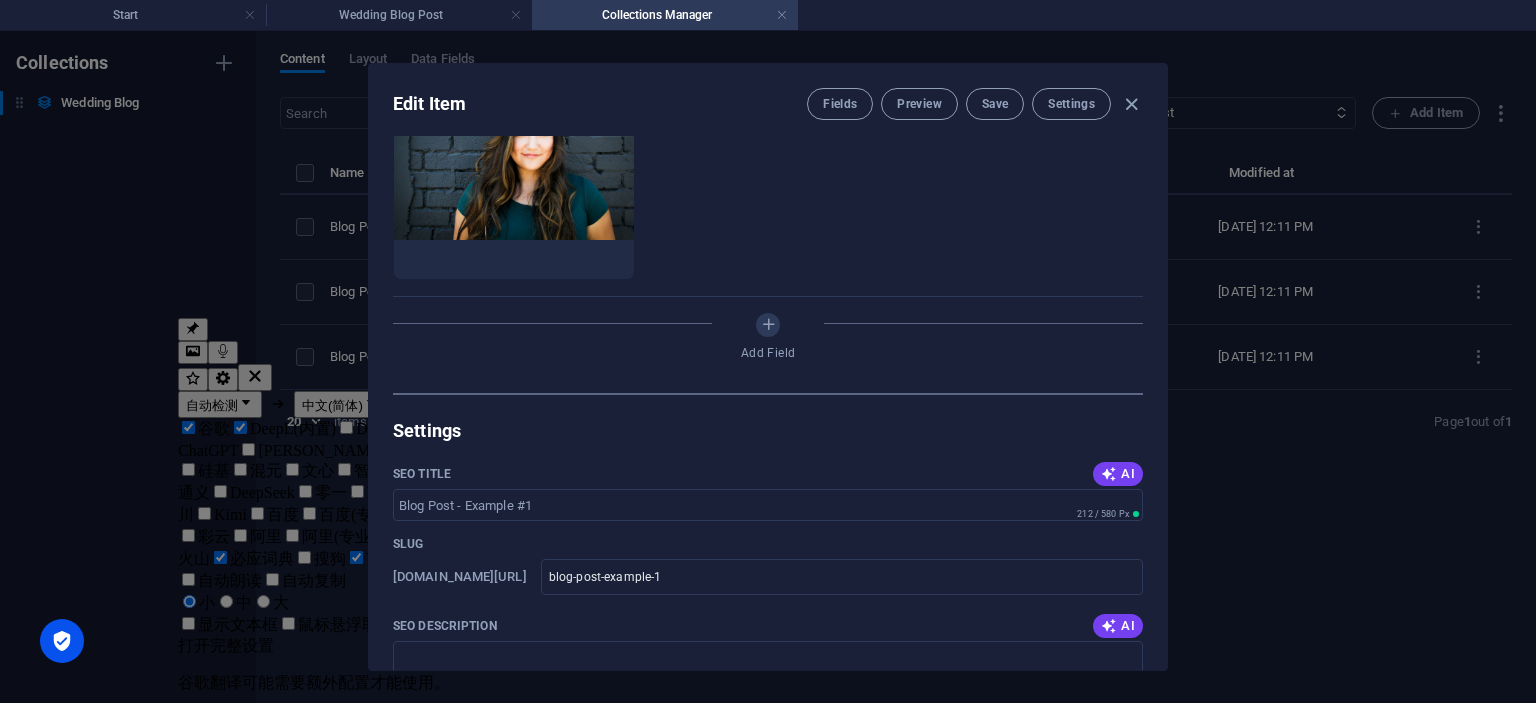 scroll, scrollTop: 1550, scrollLeft: 0, axis: vertical 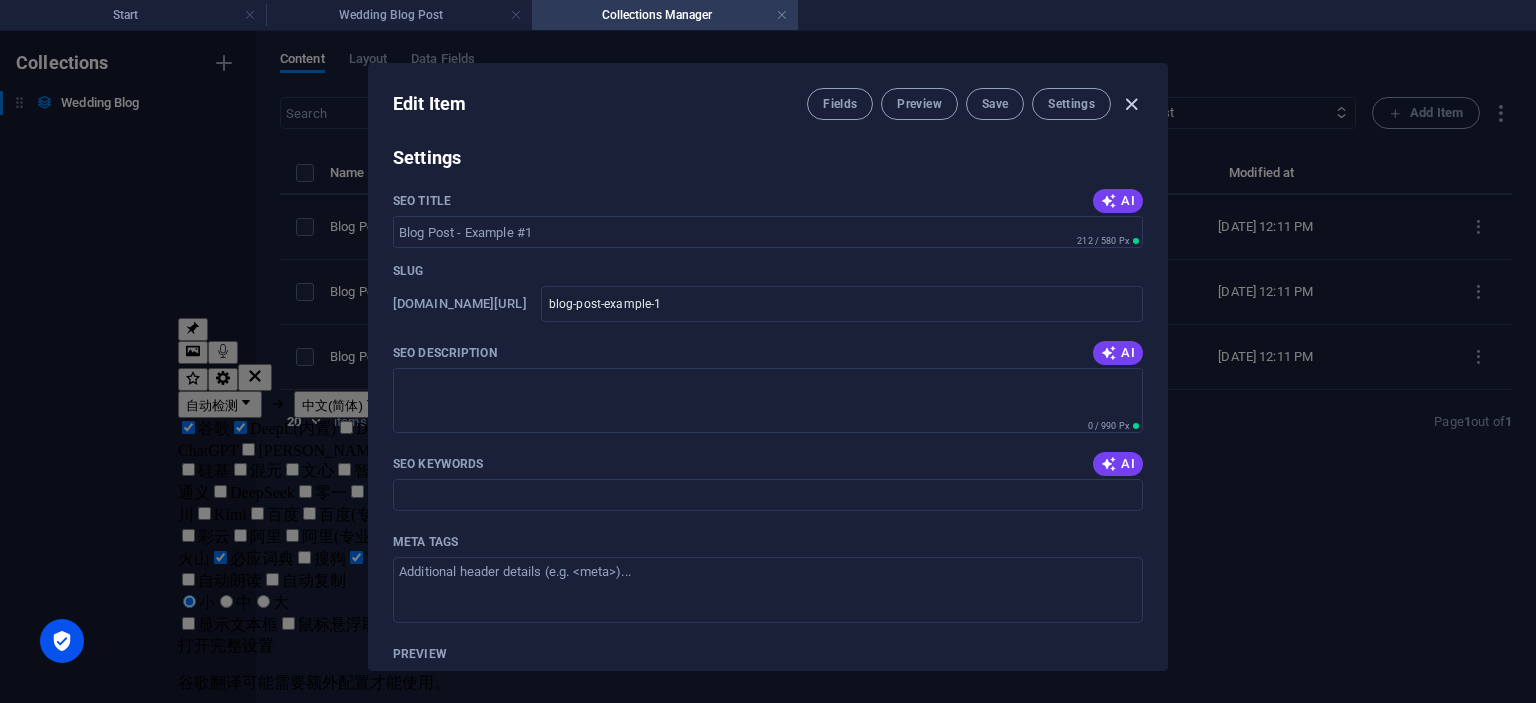 click at bounding box center (1131, 104) 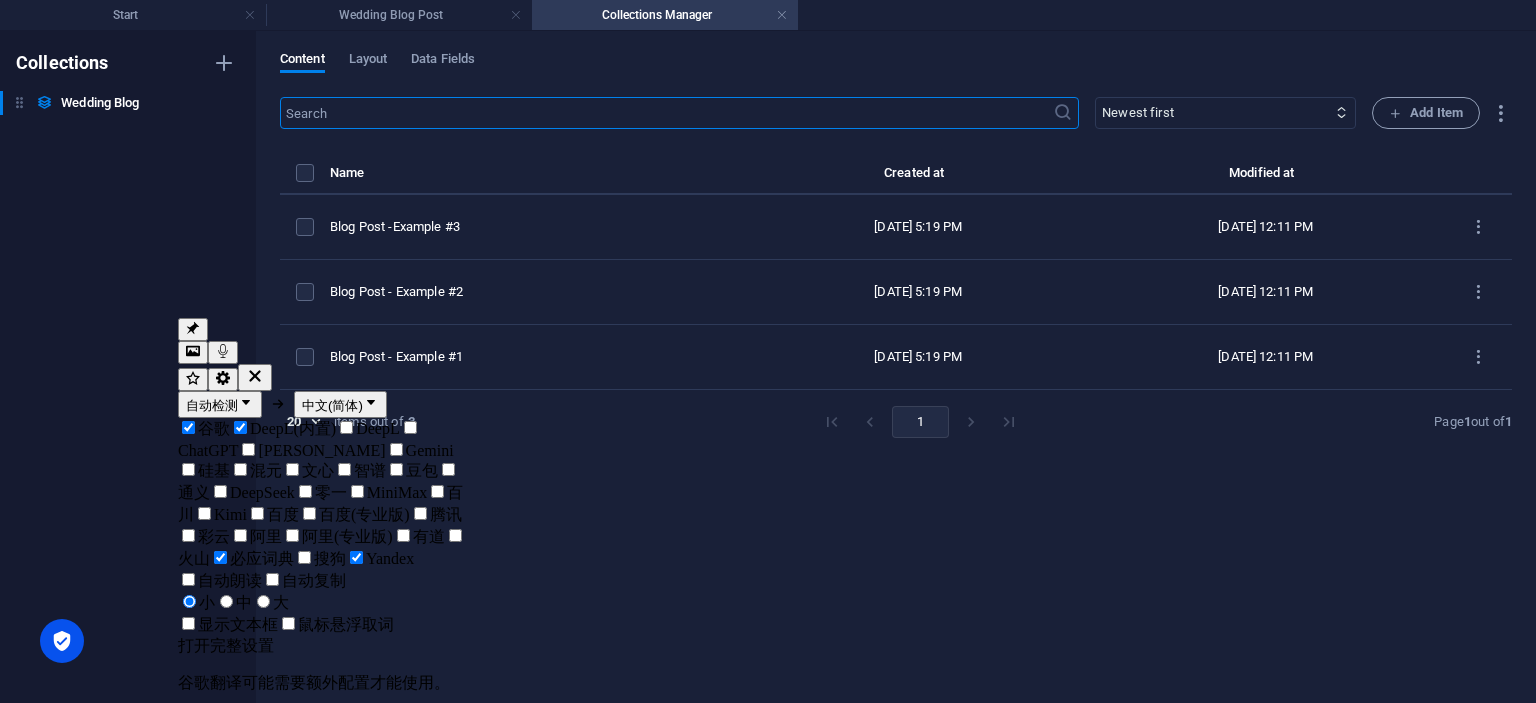 scroll, scrollTop: 1274, scrollLeft: 0, axis: vertical 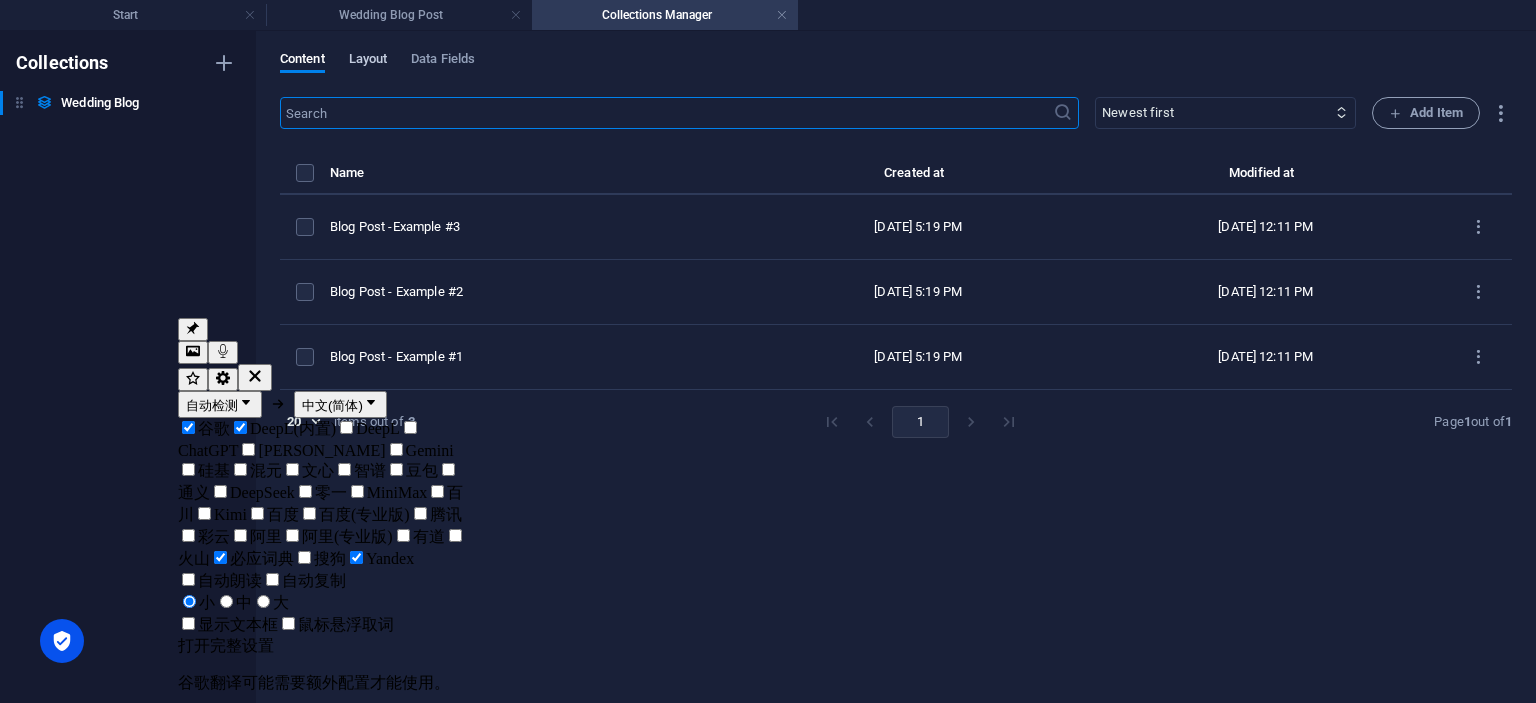 click on "Layout" at bounding box center [368, 61] 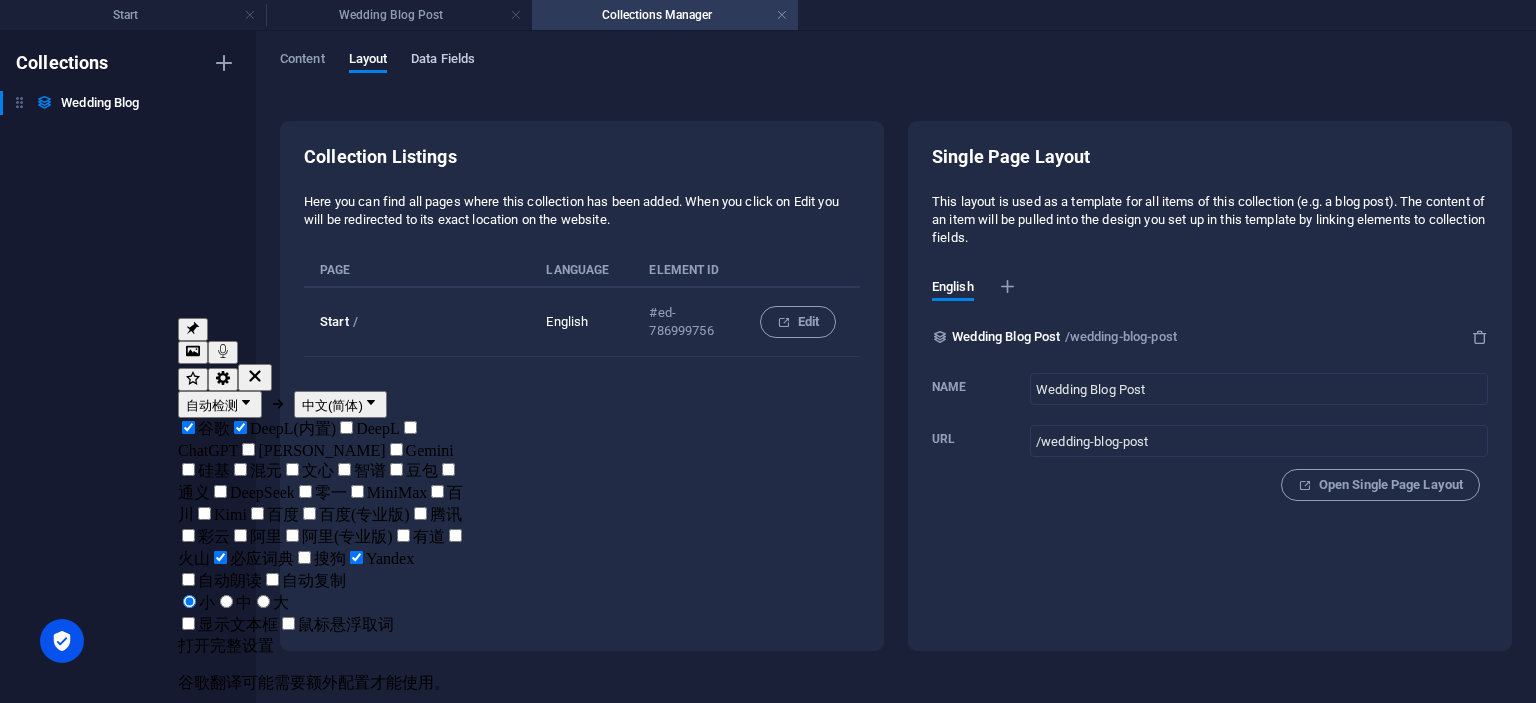 click on "Data Fields" at bounding box center (443, 61) 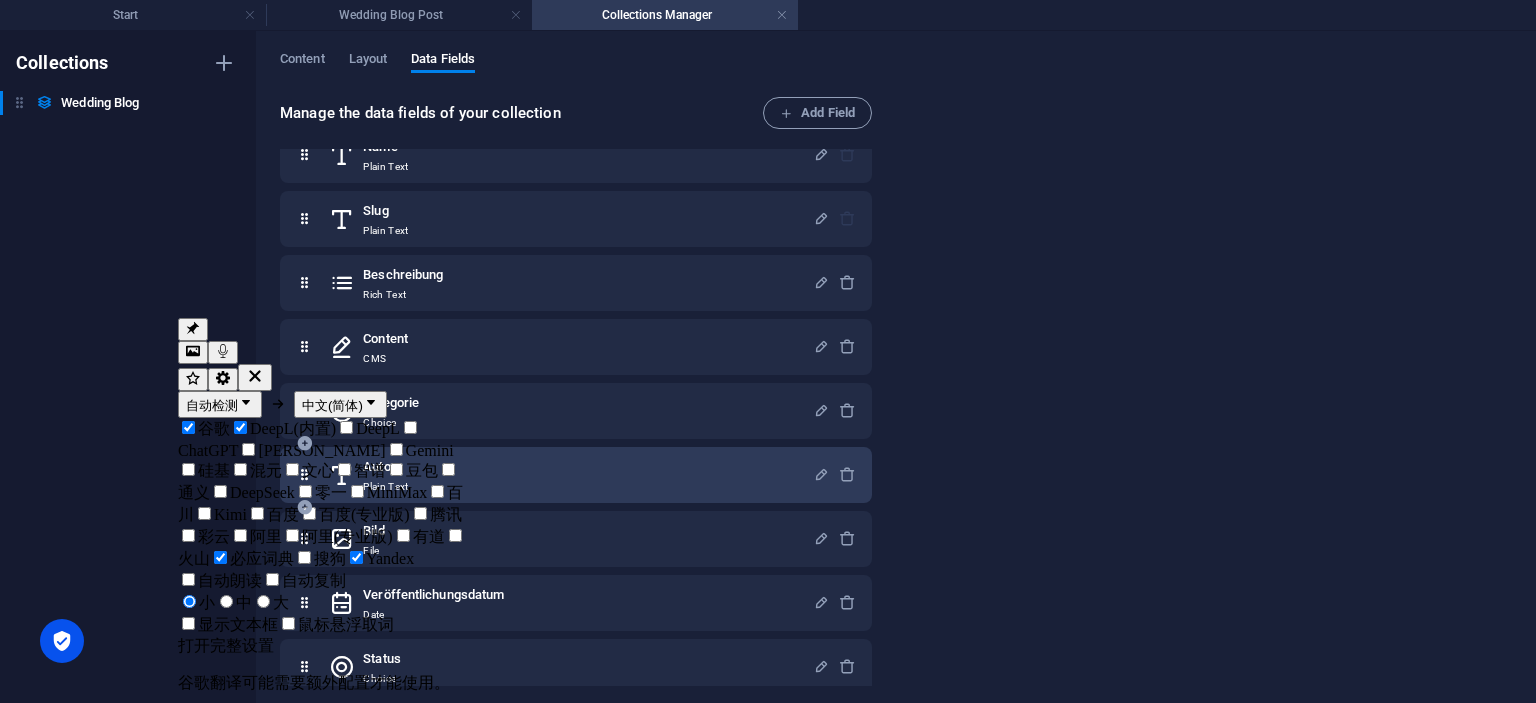 scroll, scrollTop: 0, scrollLeft: 0, axis: both 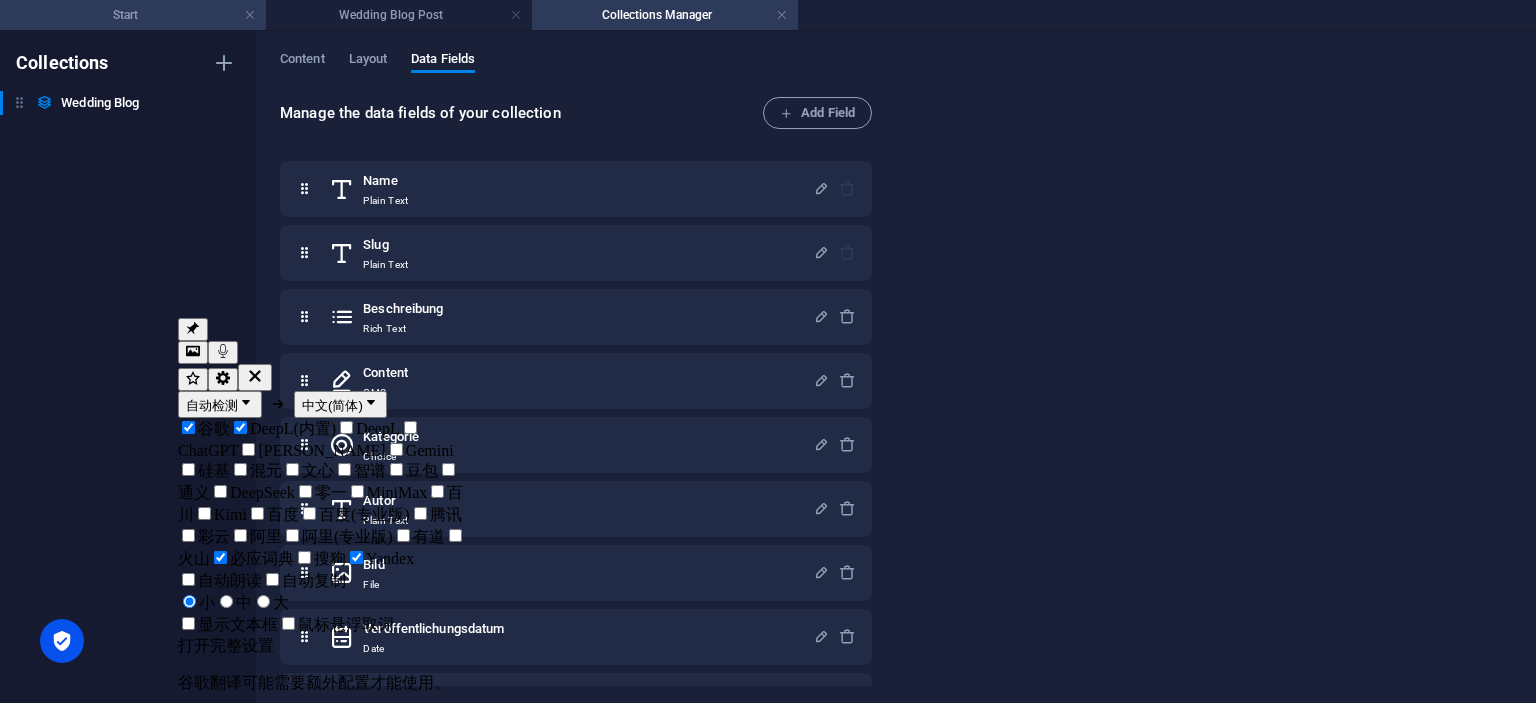 click on "Start" at bounding box center (133, 15) 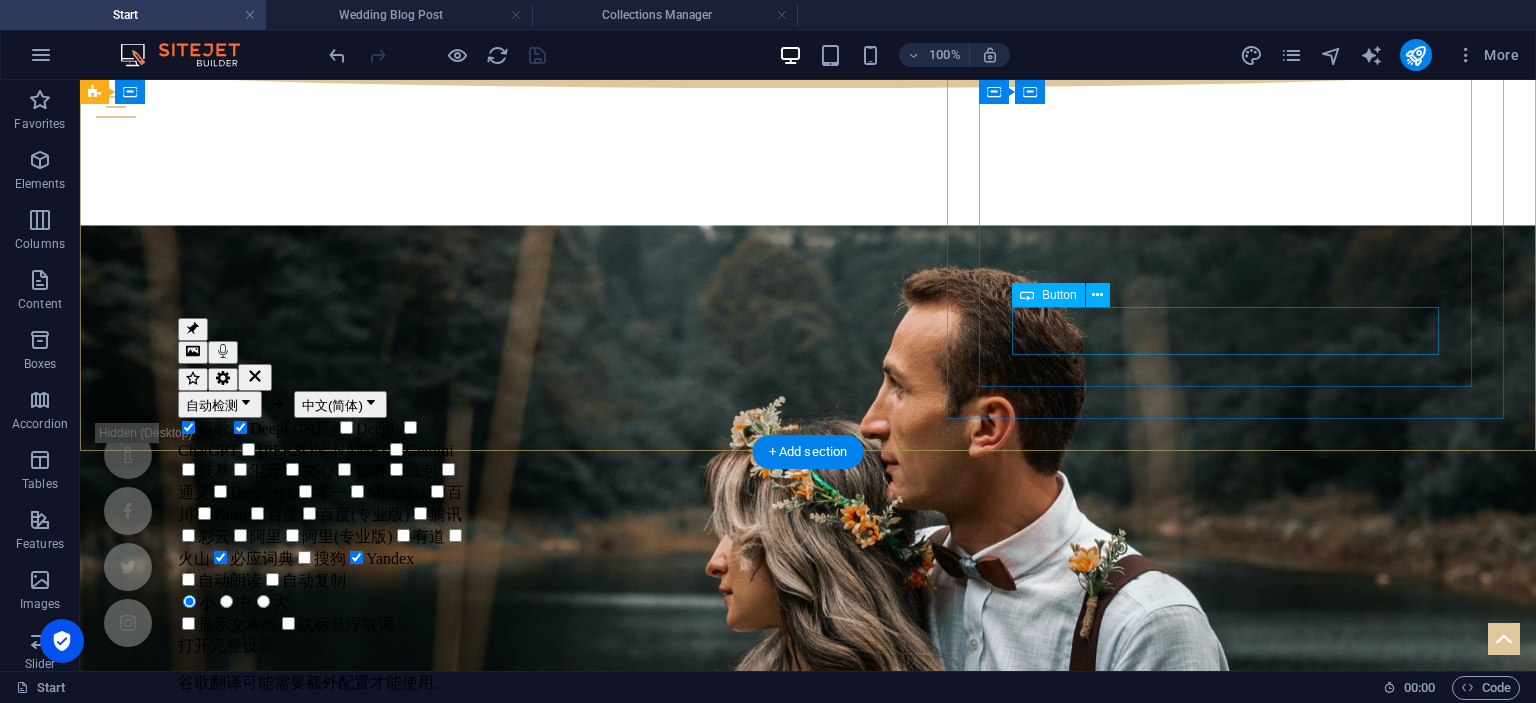 scroll, scrollTop: 0, scrollLeft: 0, axis: both 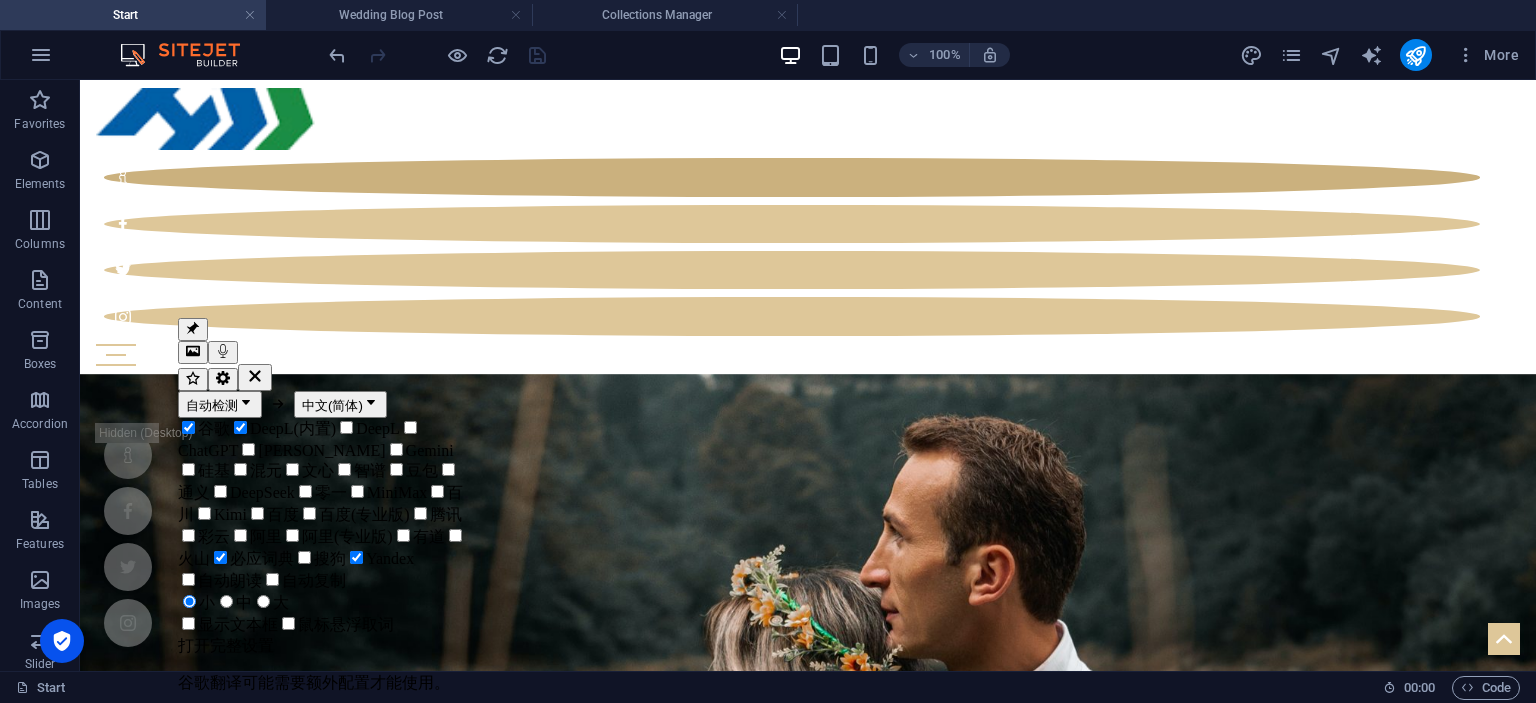 click on "100%" at bounding box center [894, 55] 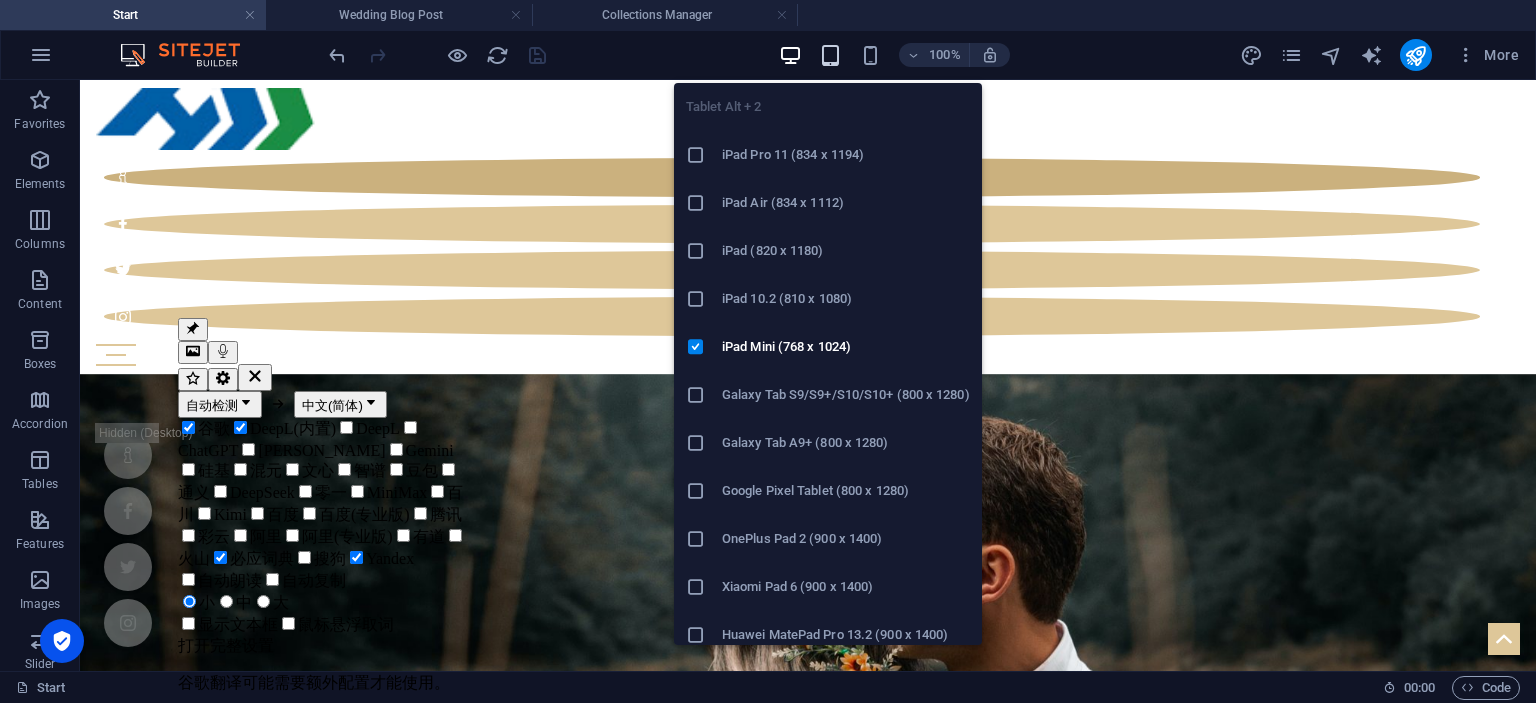 click at bounding box center (830, 55) 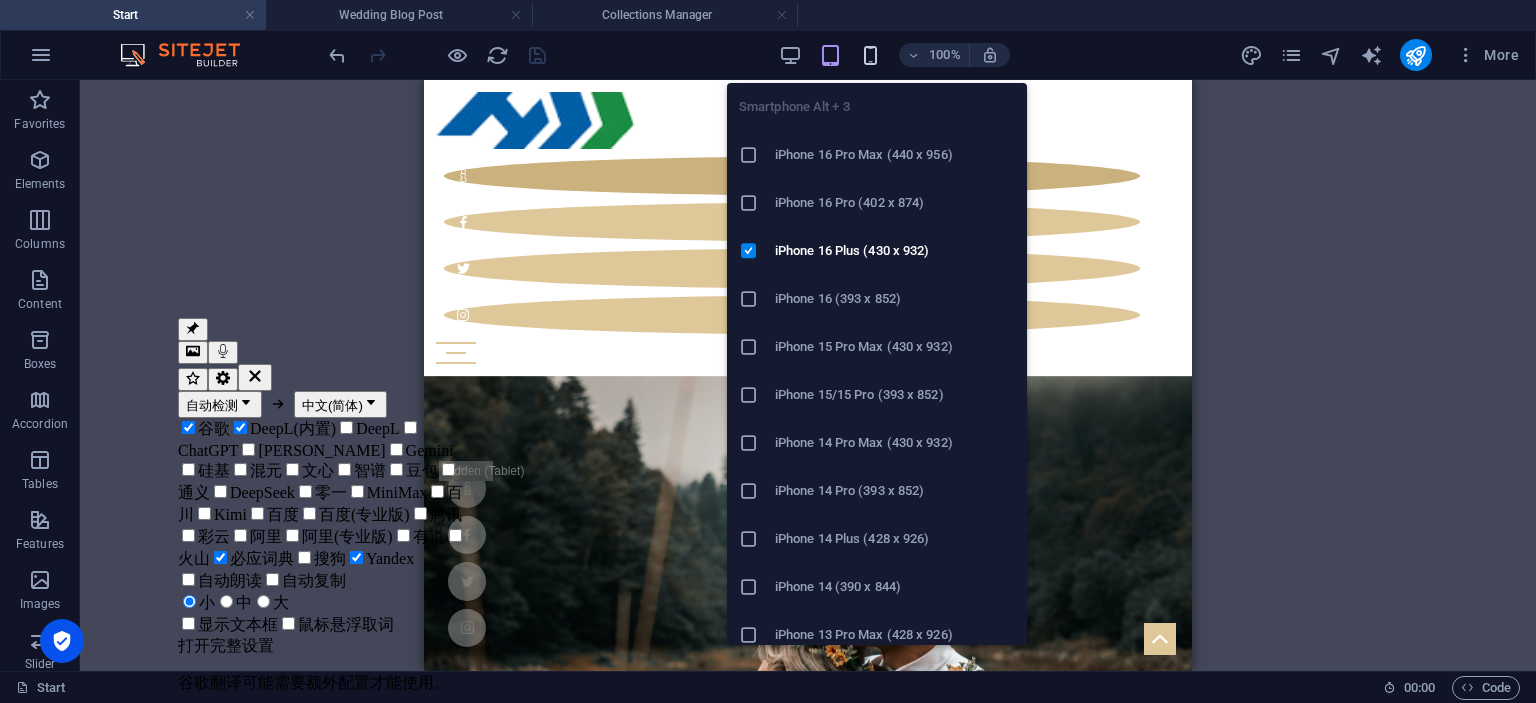 click on "Smartphone Alt + 3 iPhone 16 Pro Max (440 x 956) iPhone 16 Pro (402 x 874) iPhone 16 Plus (430 x 932) iPhone 16 (393 x 852) iPhone 15 Pro Max (430 x 932) iPhone 15/15 Pro (393 x 852) iPhone 14 Pro Max (430 x 932) iPhone 14 Pro (393 x 852) iPhone 14 Plus (428 x 926) iPhone 14 (390 x 844) iPhone 13 Pro Max (428 x 926) iPhone 13/13 Pro (390 x 844) iPhone 13 Mini (375 x 812) iPhone SE (2nd gen) (375 x 667) Galaxy S22/S23/S24 Ultra (384 x 824) Galaxy S22/S23/S24 Plus (384 x 832) Galaxy S22/S23/S24 (360 x 780) Galaxy S21 Ultra/Plus (384 x 854) Galaxy S21 (360 x 800) Galaxy S20 FE (412 x 914) Galaxy A32 (412 x 915) Pixel 9 Pro XL (428 x 926) Pixel 9/9 Pro (412 x 915) Pixel 8/8 Pro (412 x 732) Pixel 7/7 Pro (412 x 915) Pixel 6/6 Pro (412 x 915) Huawei P60 Pro (412 x 915) Huawei Mate 50 Pro (412 x 932) Huawei P50 Pro (412 x 915) Xiaomi 13 Pro (412 x 915) Xiaomi 12 Pro (412 x 915) Xiaomi Redmi Note 12 Pro (412 x 915)" at bounding box center (877, 356) 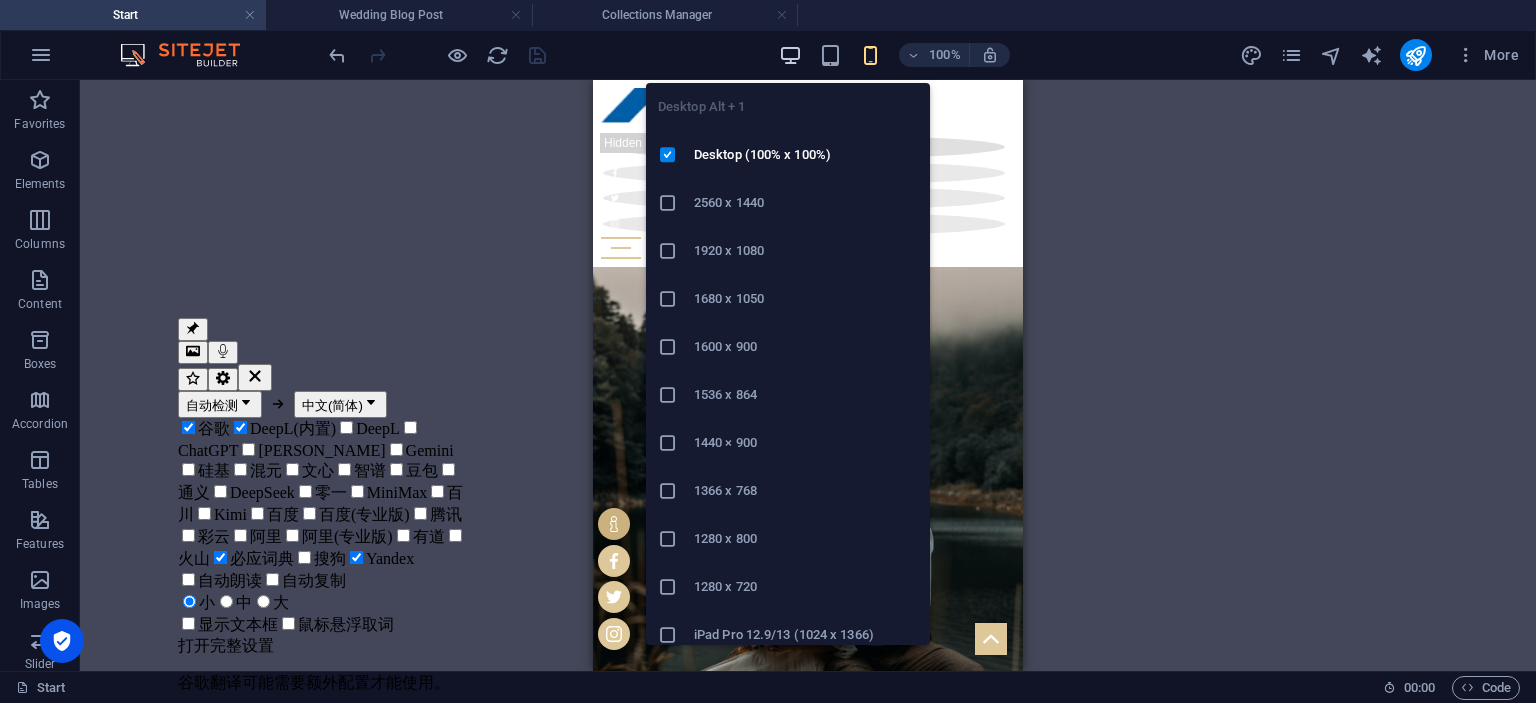 click at bounding box center [790, 55] 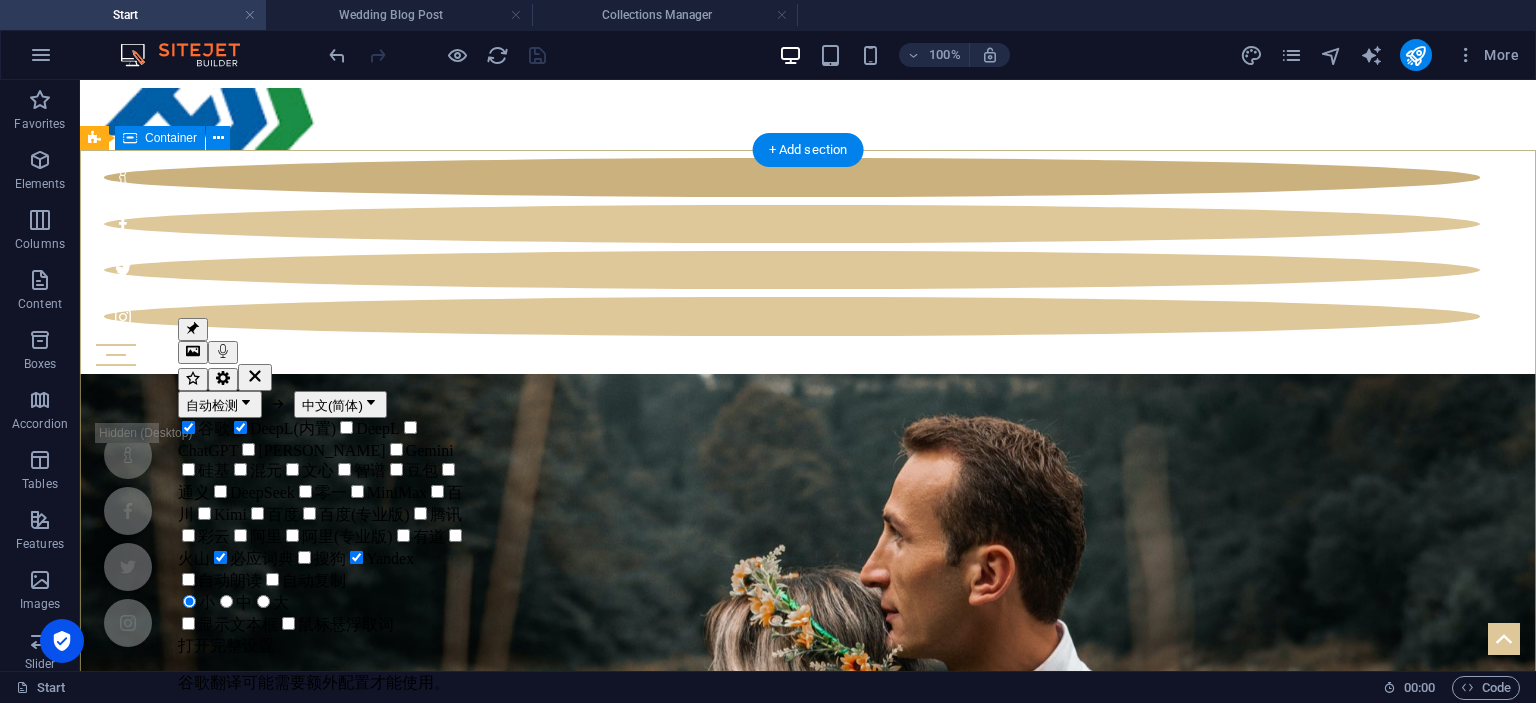 click on "Your wedding planners for your perfect day Learn more" at bounding box center (808, 1138) 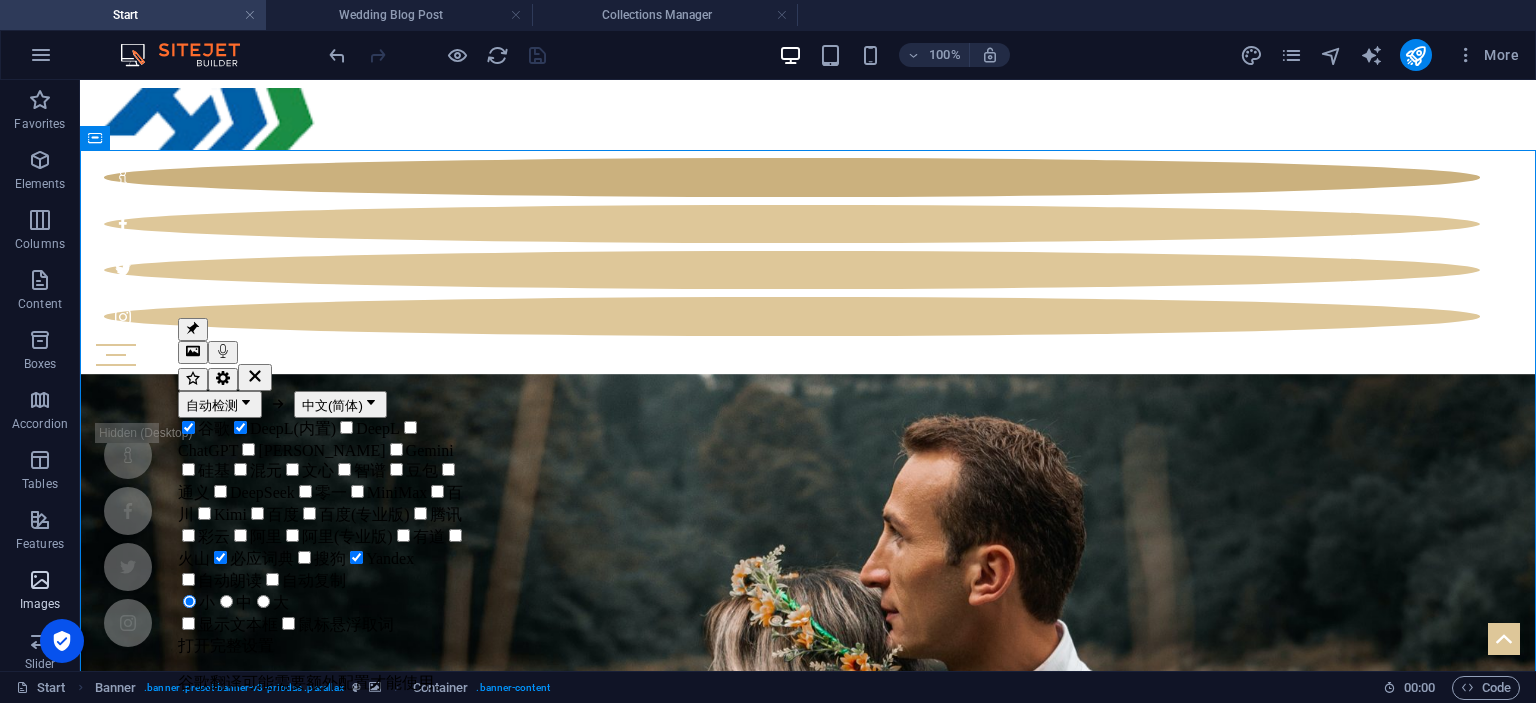 click at bounding box center [40, 580] 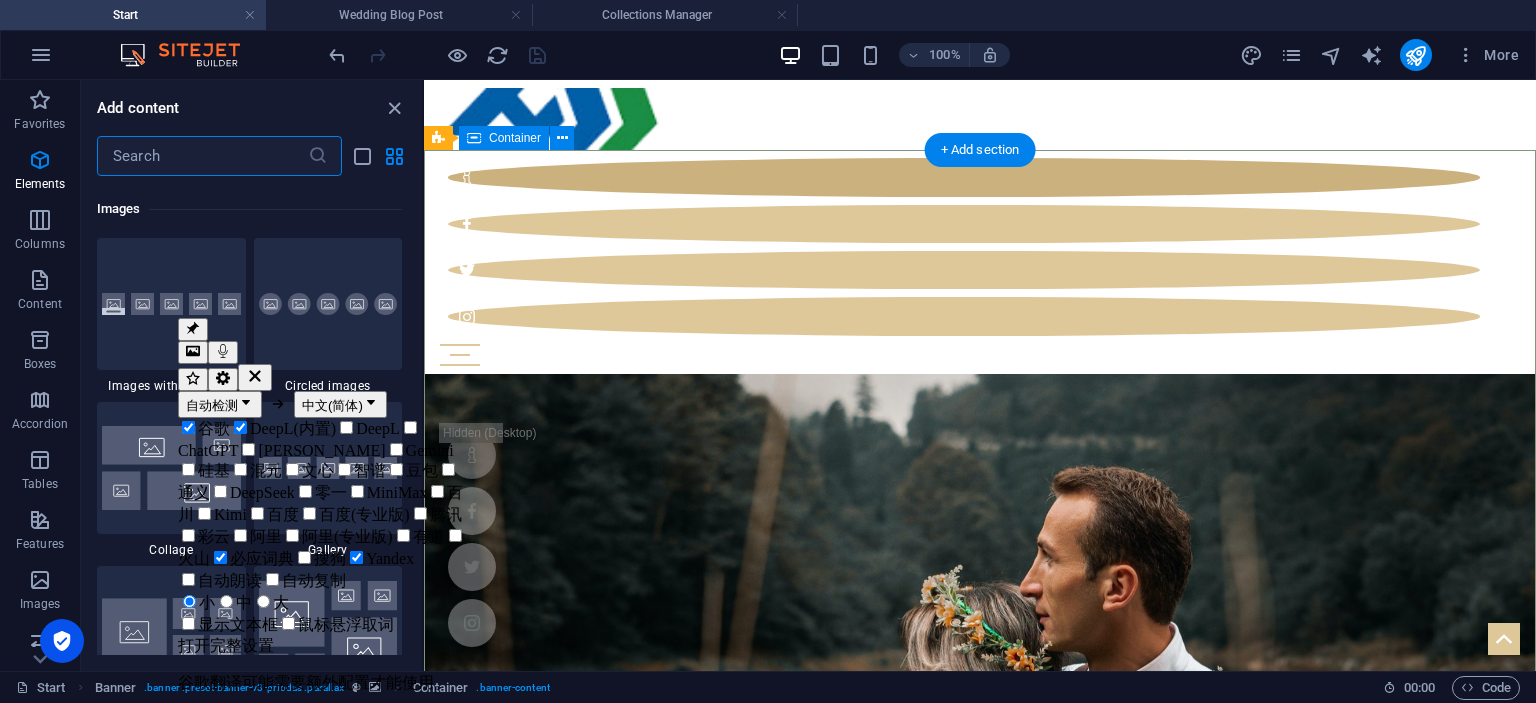 scroll, scrollTop: 9976, scrollLeft: 0, axis: vertical 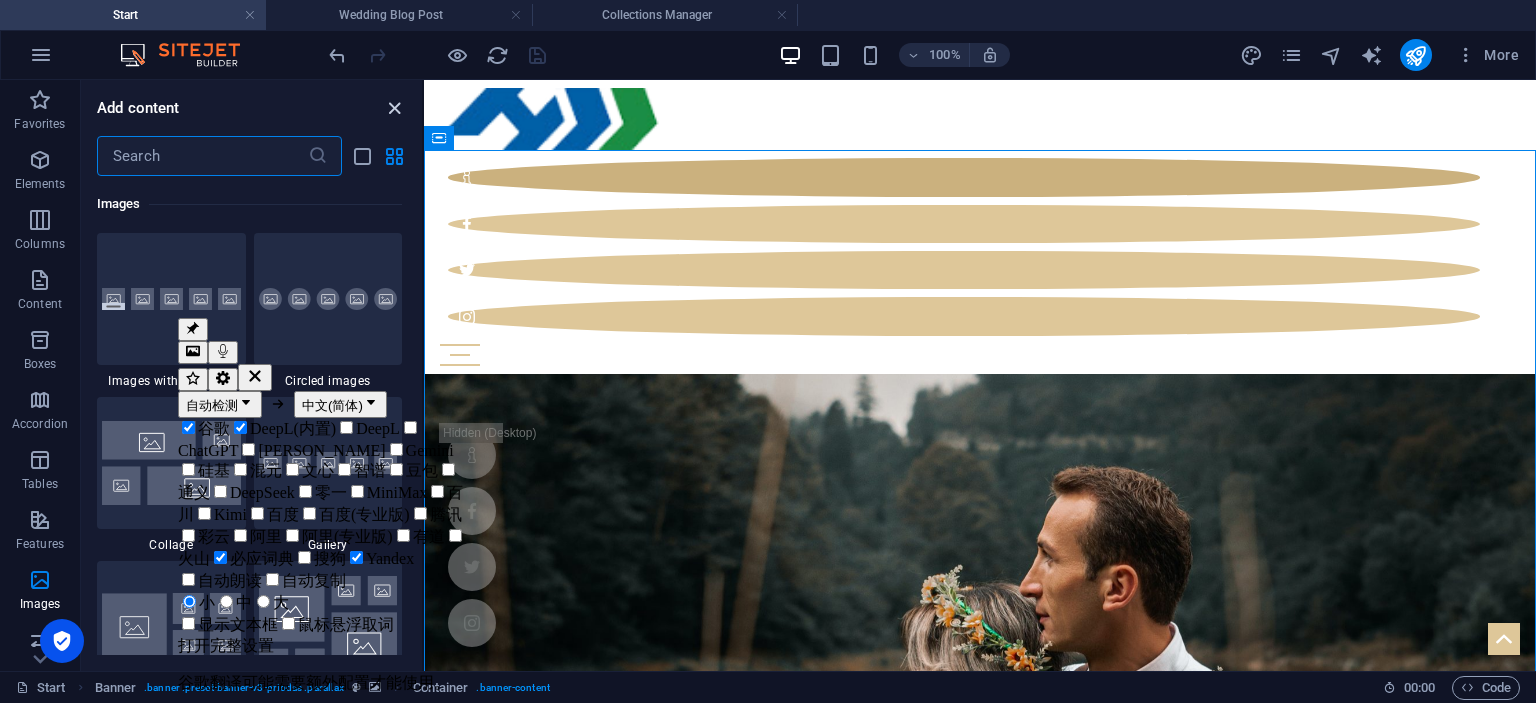 click at bounding box center [394, 108] 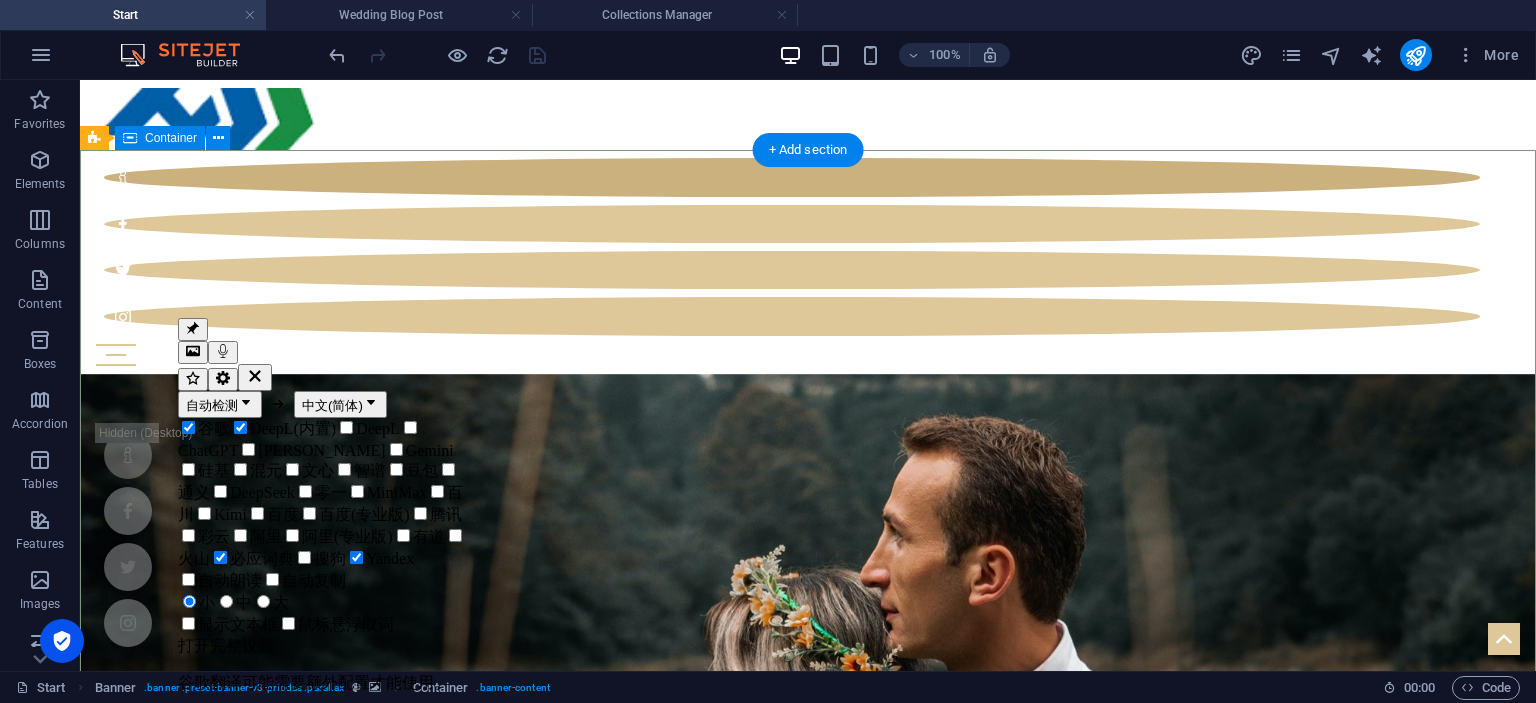 click on "Your wedding planners for your perfect day Learn more" at bounding box center (808, 1138) 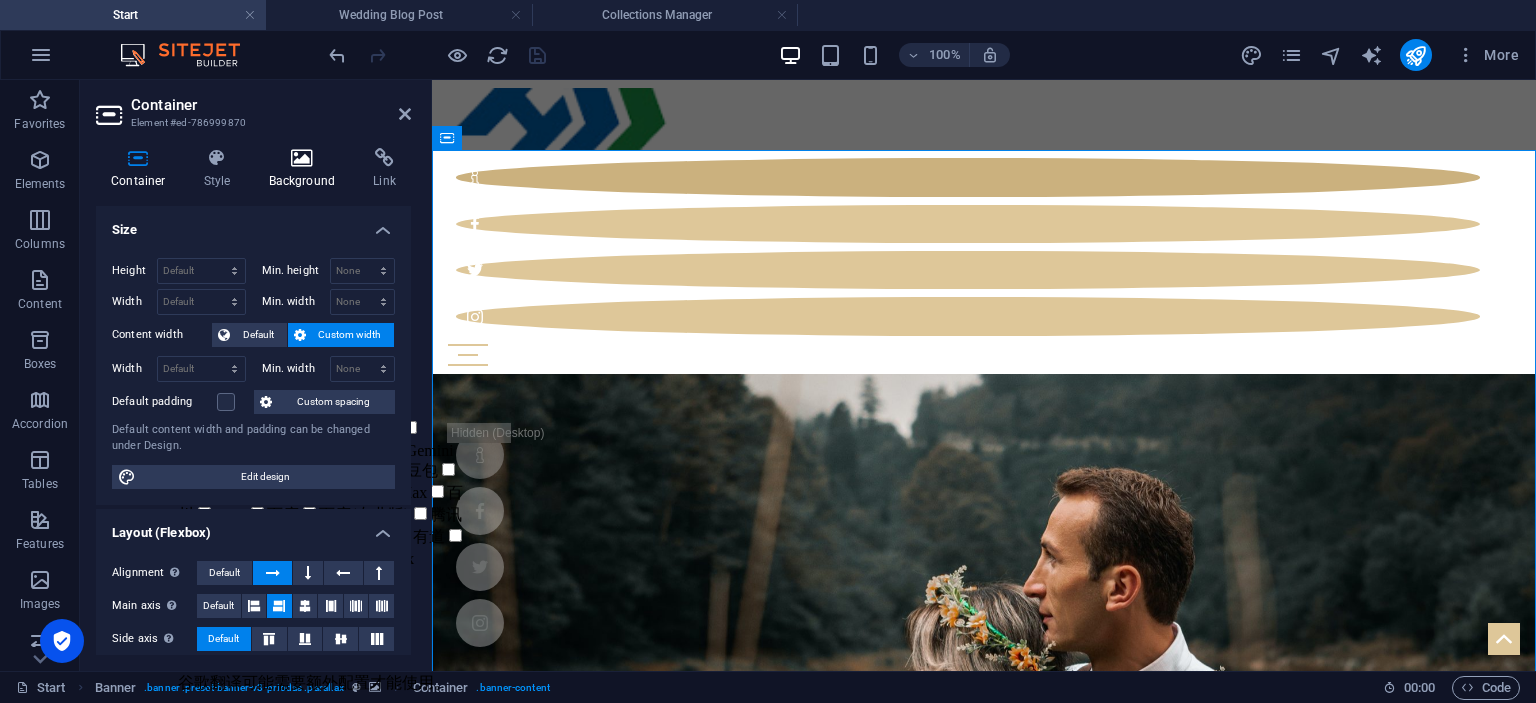click on "Background" at bounding box center [306, 169] 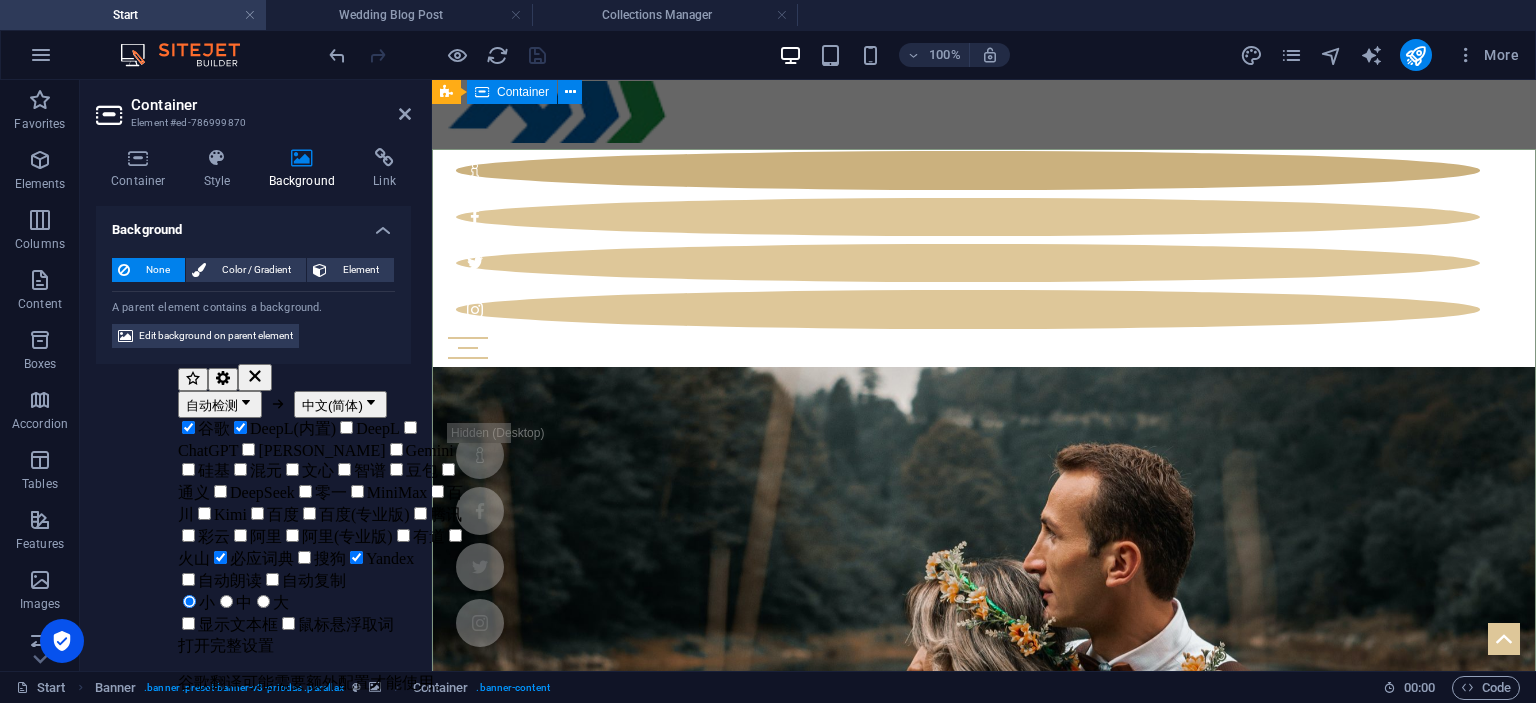 scroll, scrollTop: 0, scrollLeft: 0, axis: both 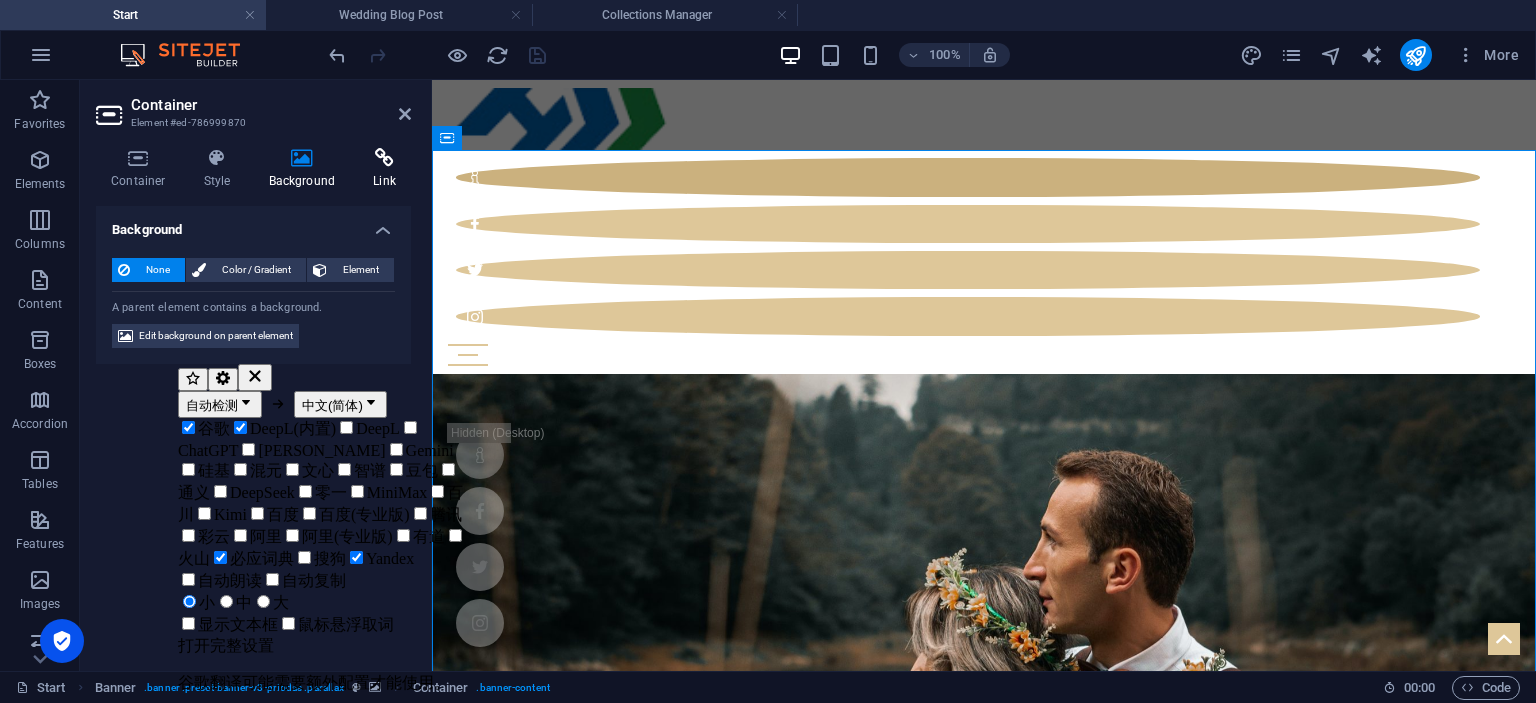 click at bounding box center [384, 158] 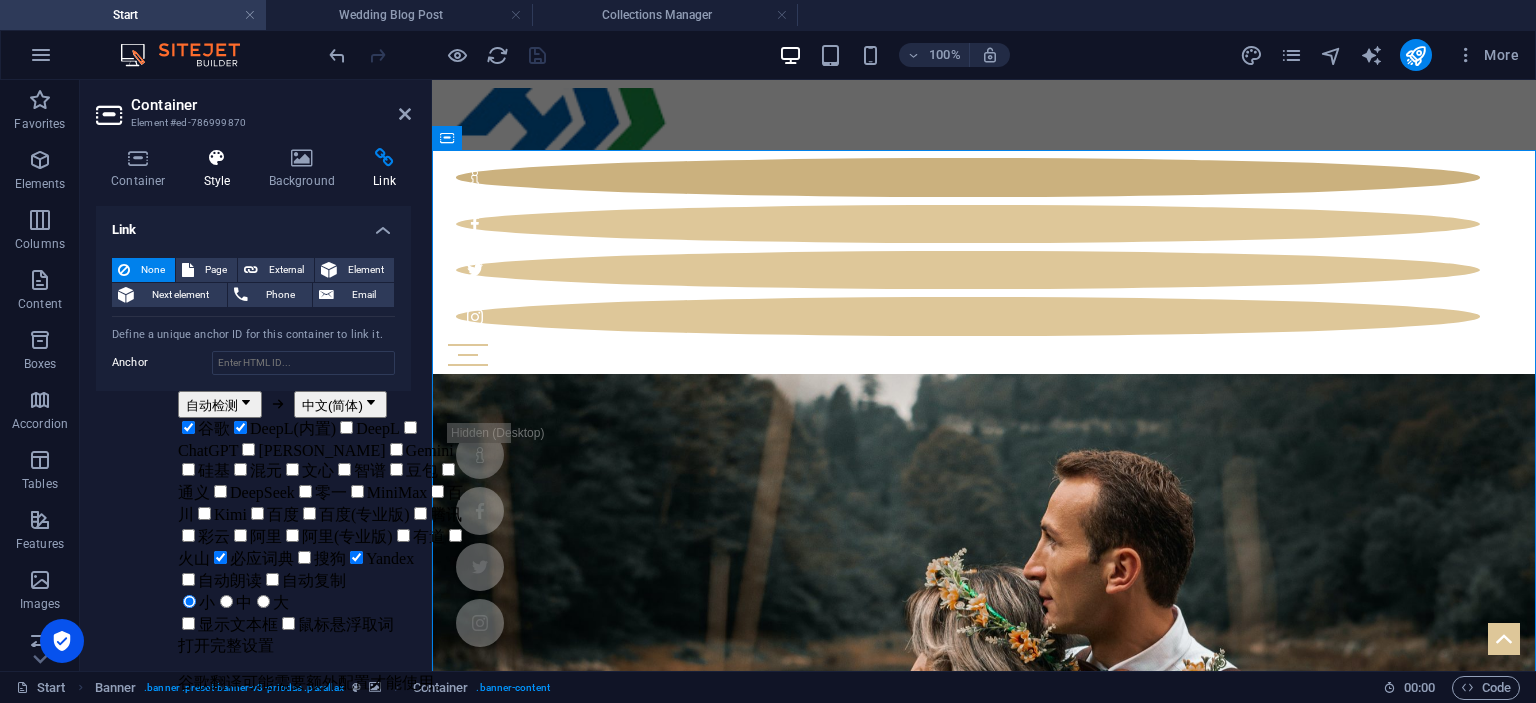 click at bounding box center (217, 158) 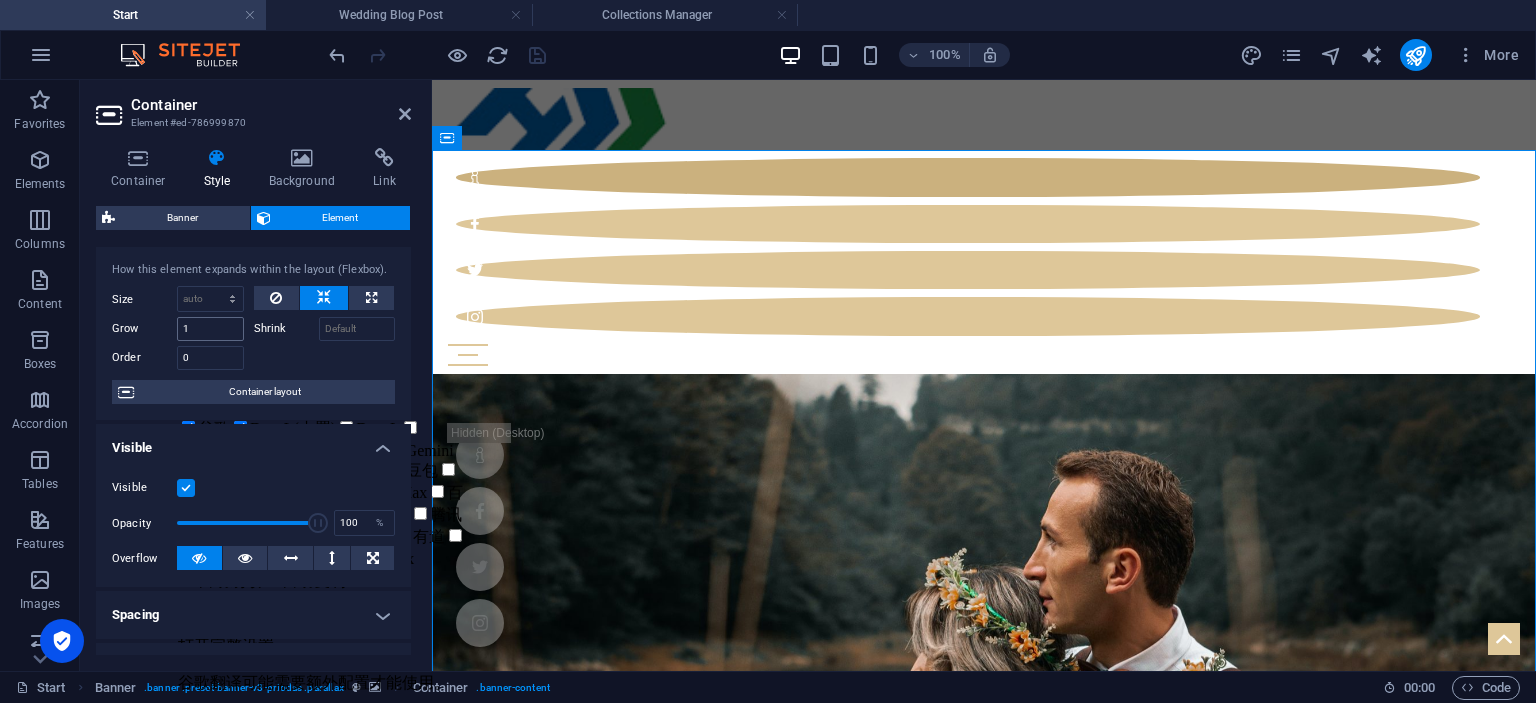 scroll, scrollTop: 0, scrollLeft: 0, axis: both 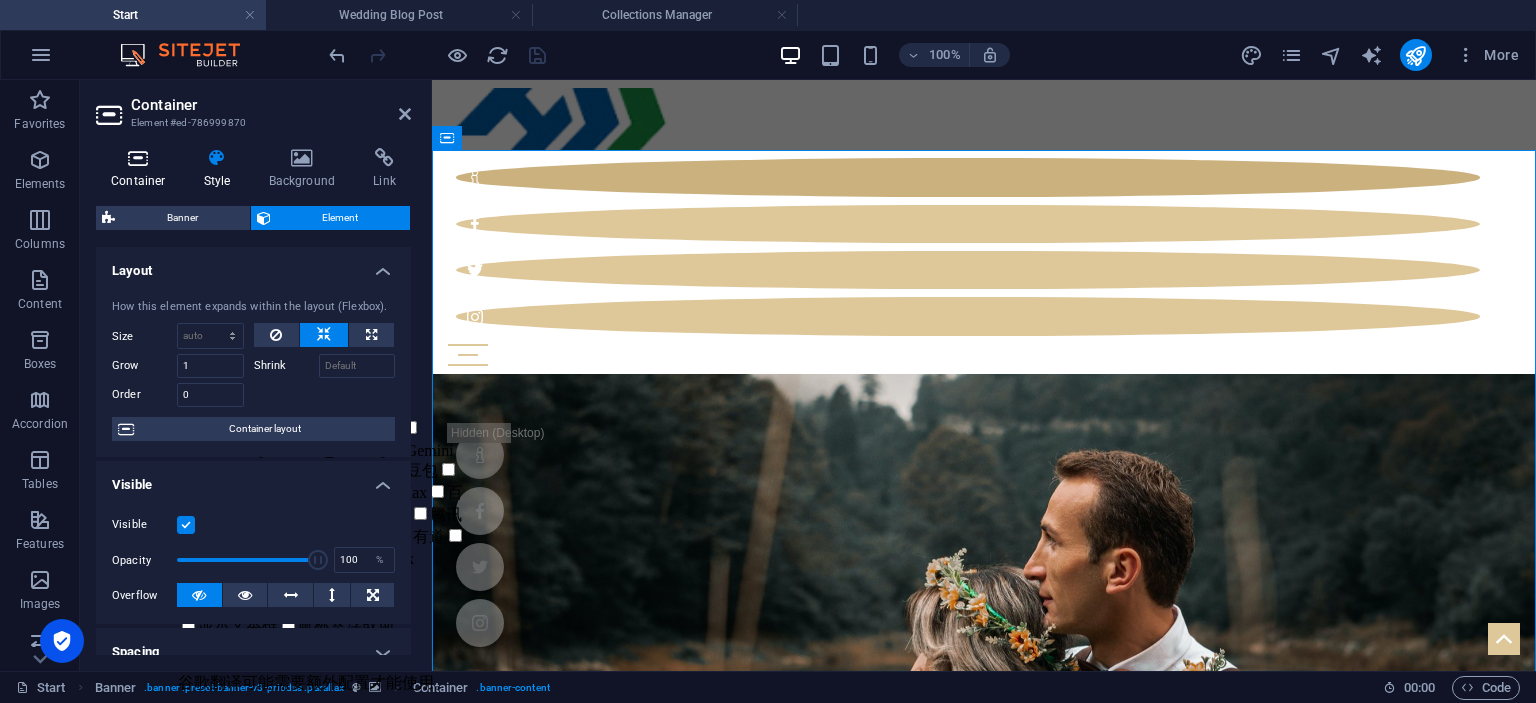 click at bounding box center [138, 158] 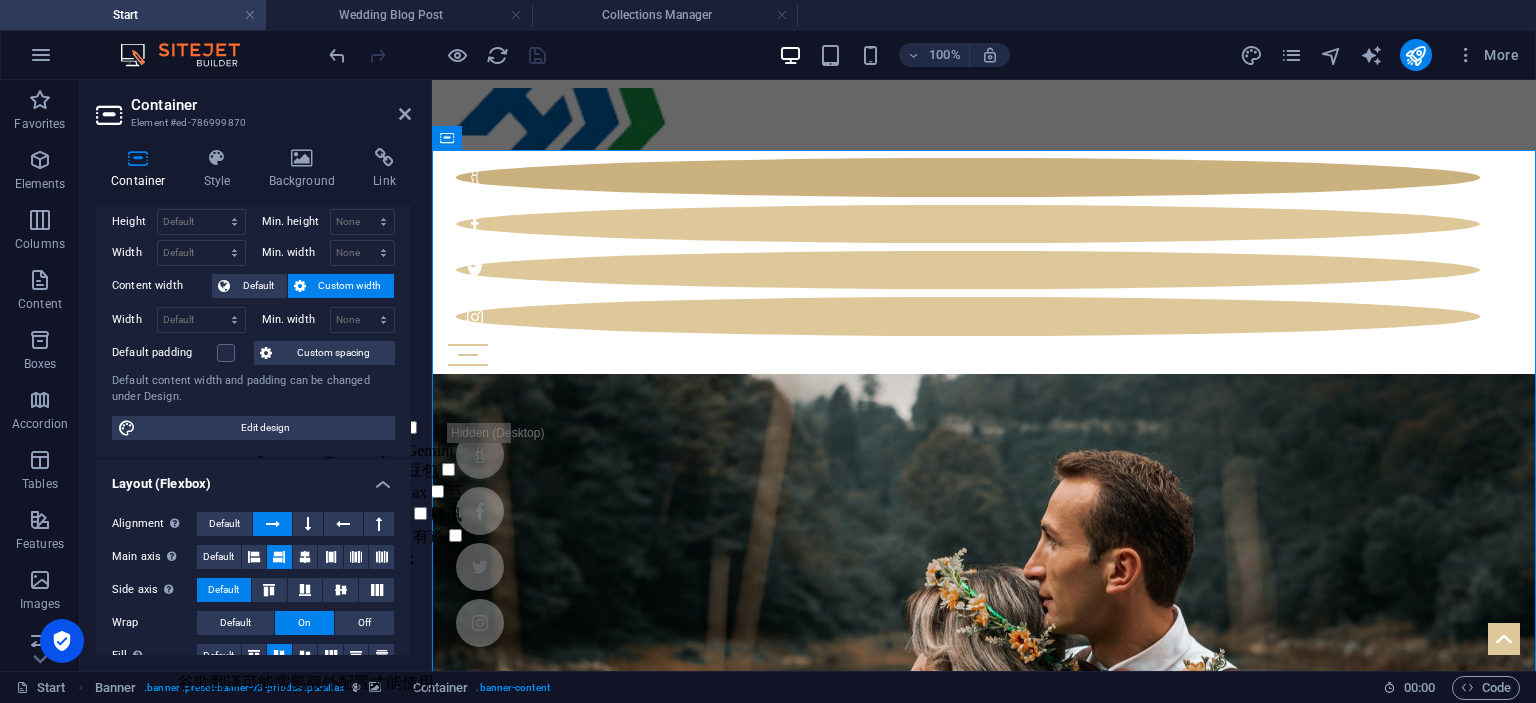 scroll, scrollTop: 0, scrollLeft: 0, axis: both 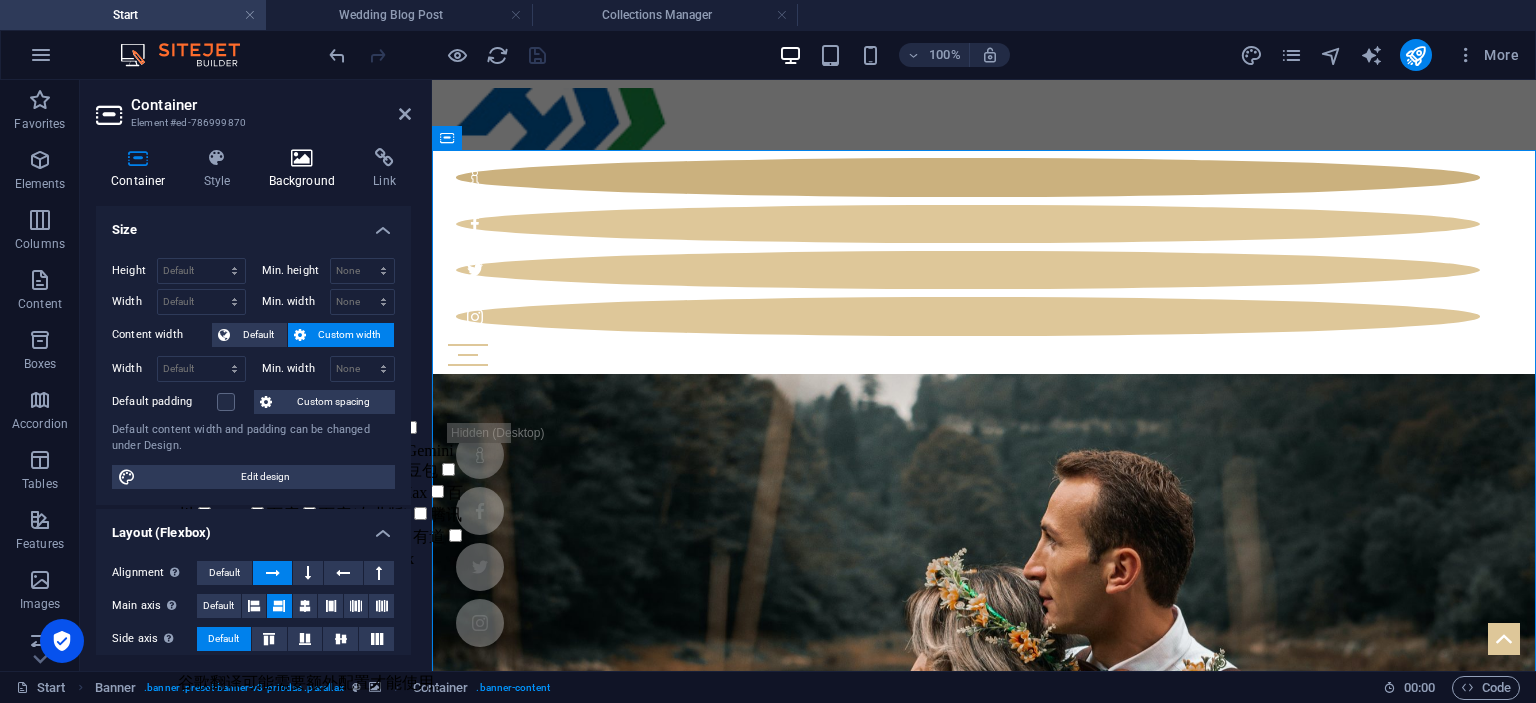 click at bounding box center (302, 158) 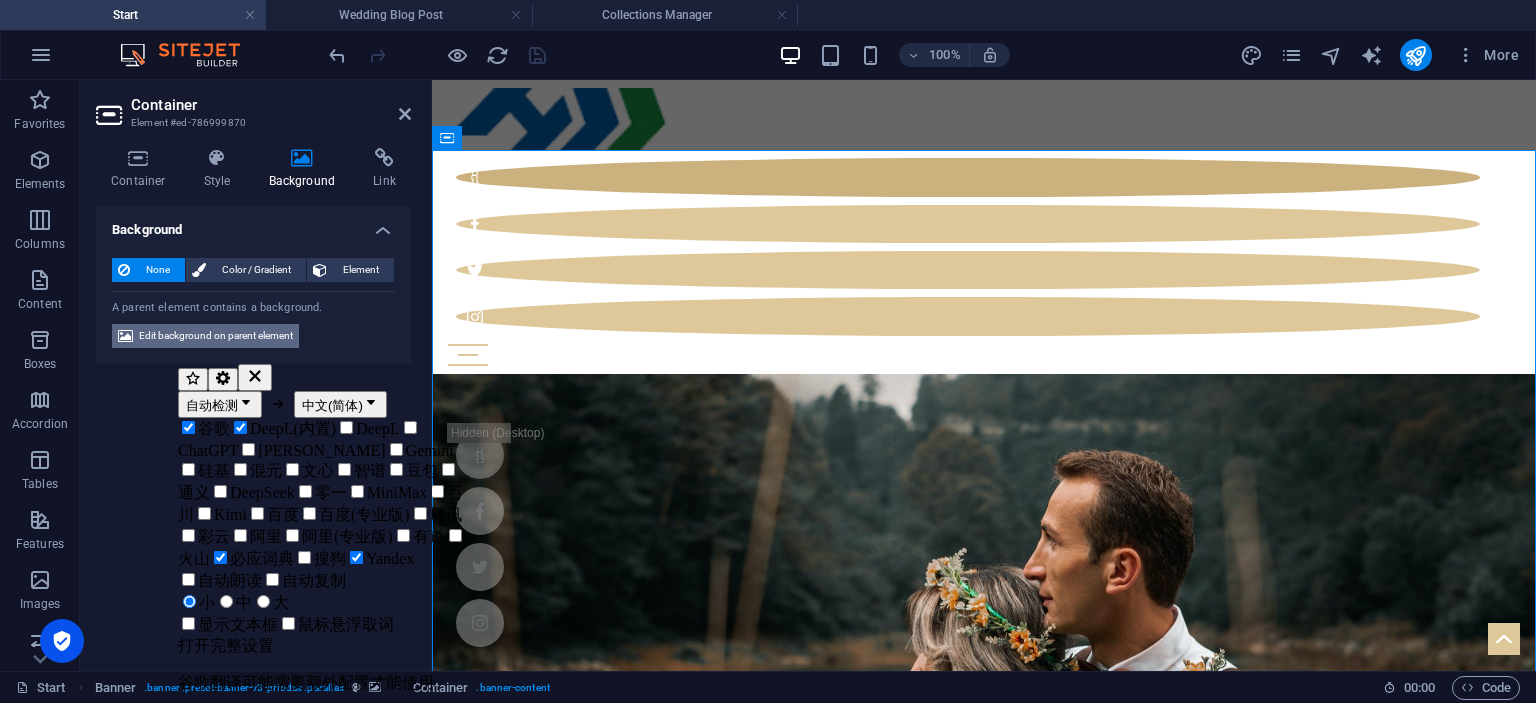 click on "Edit background on parent element" at bounding box center [216, 336] 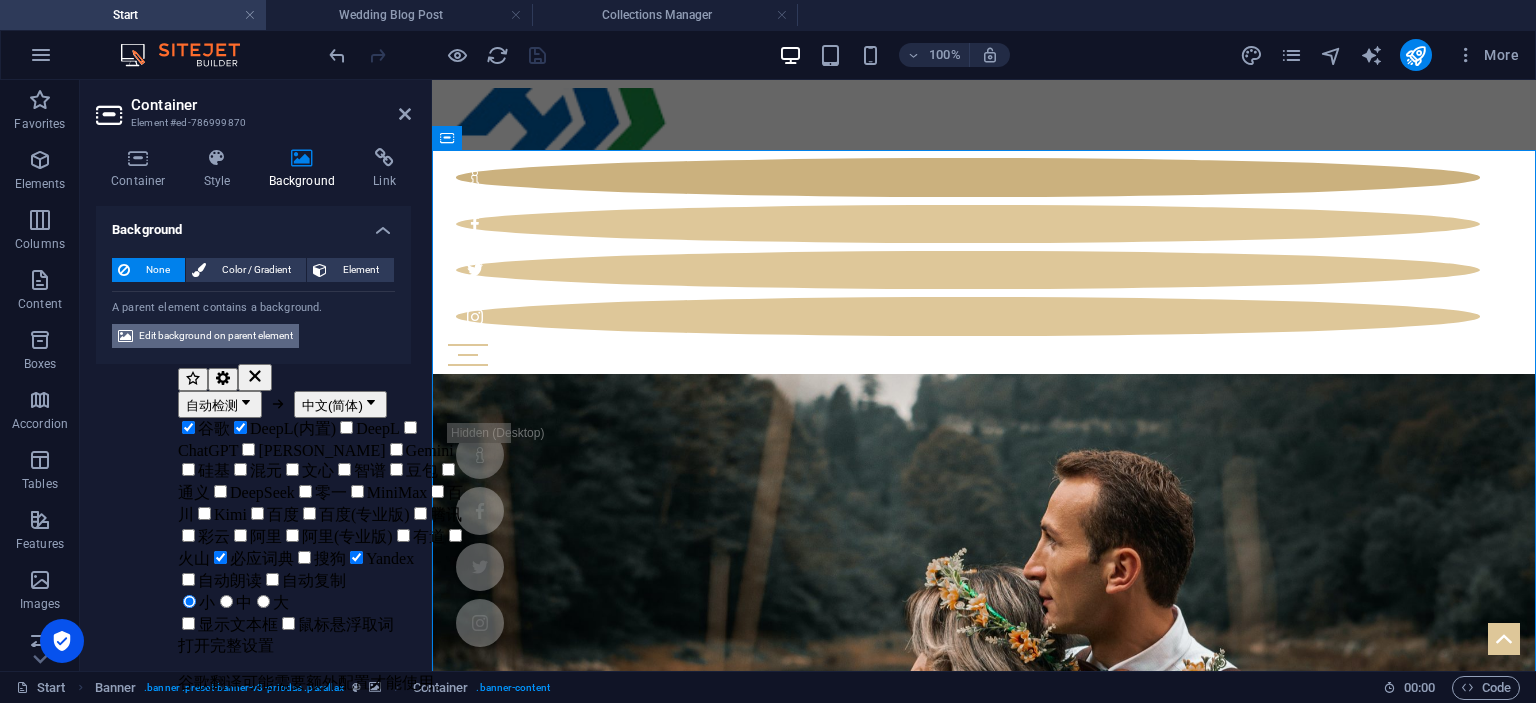 select on "%" 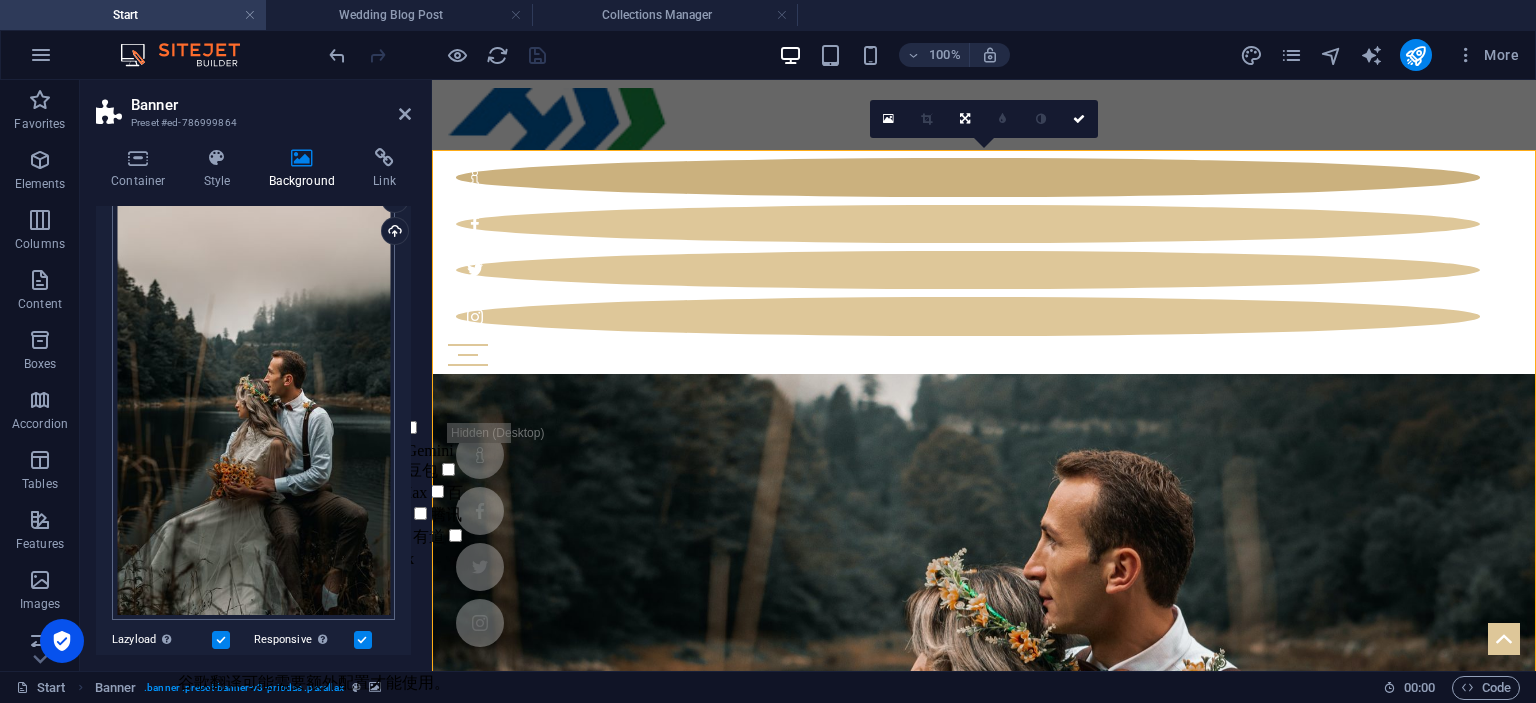 scroll, scrollTop: 0, scrollLeft: 0, axis: both 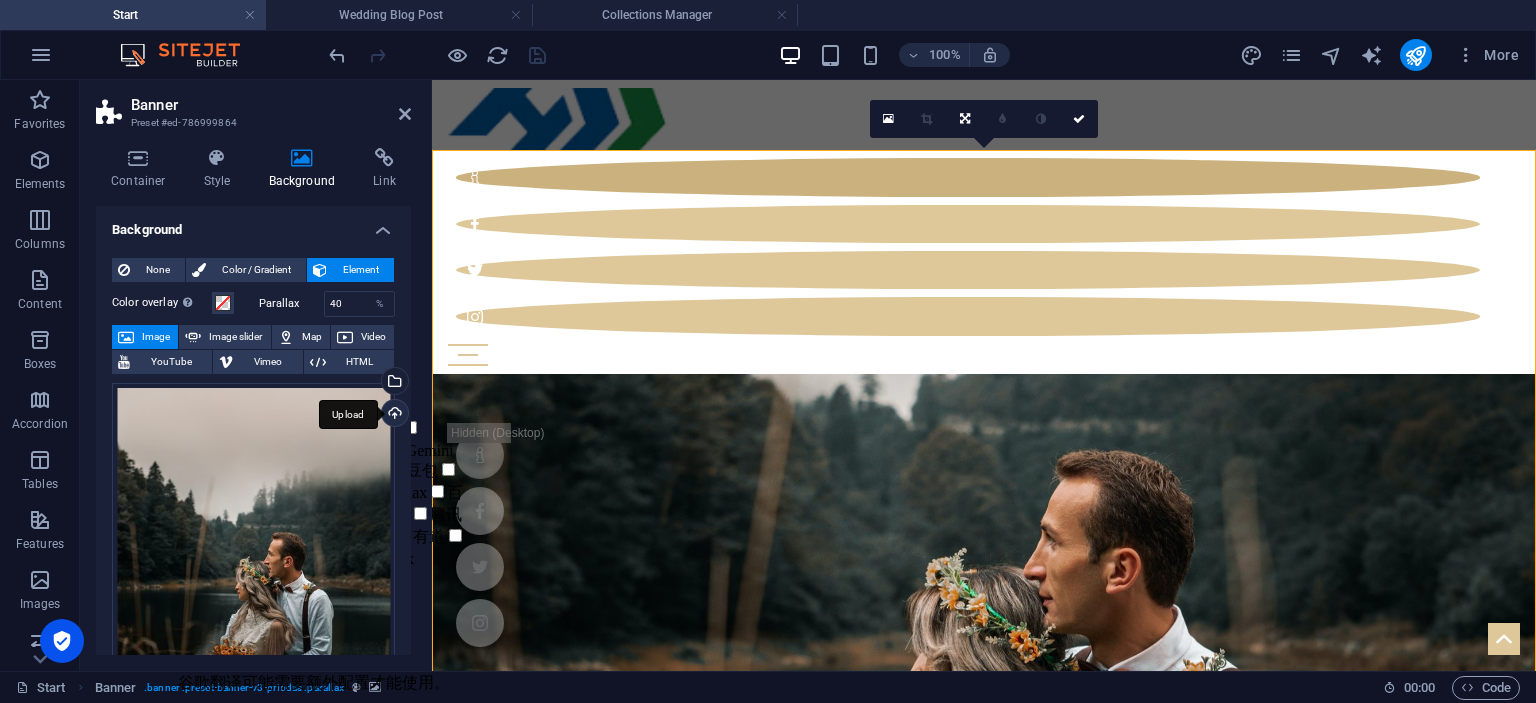 click on "Upload" at bounding box center (393, 415) 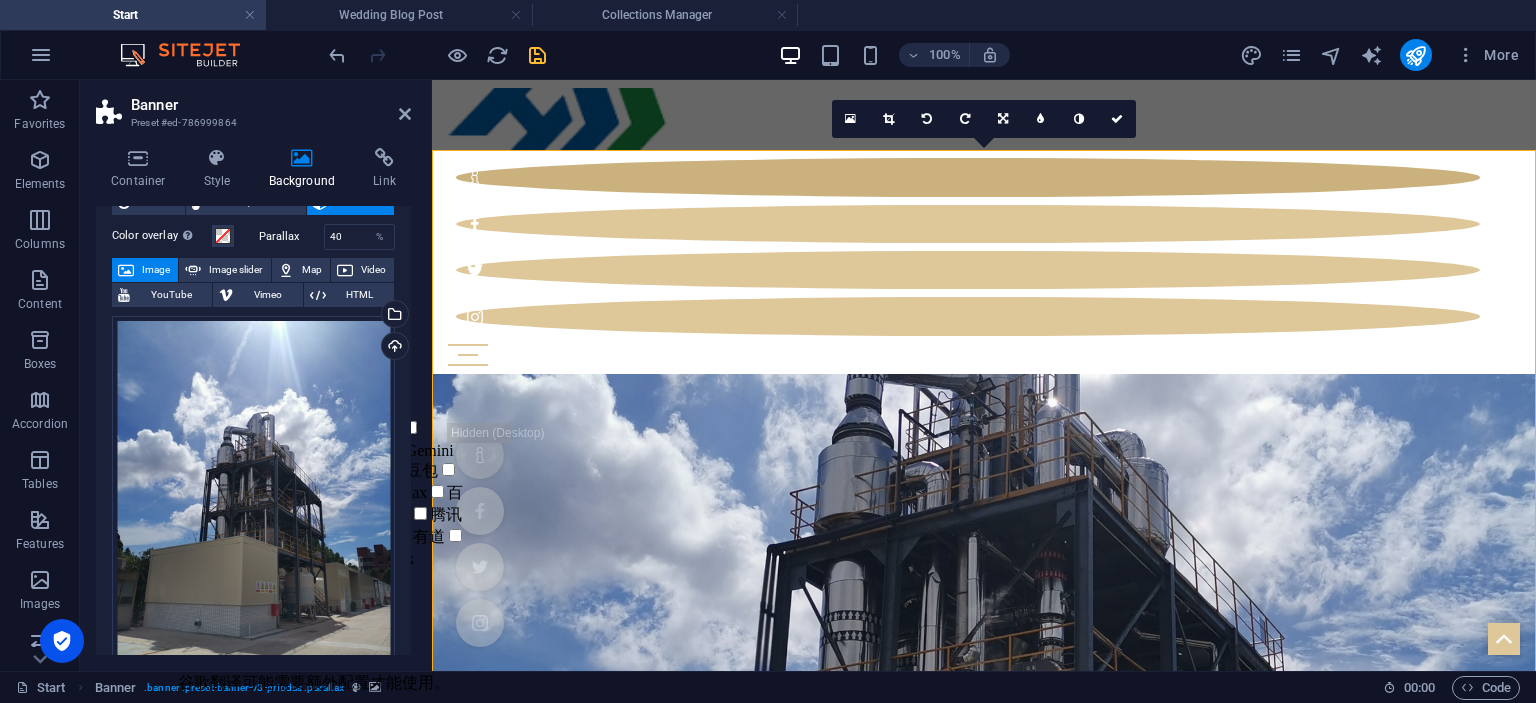 scroll, scrollTop: 0, scrollLeft: 0, axis: both 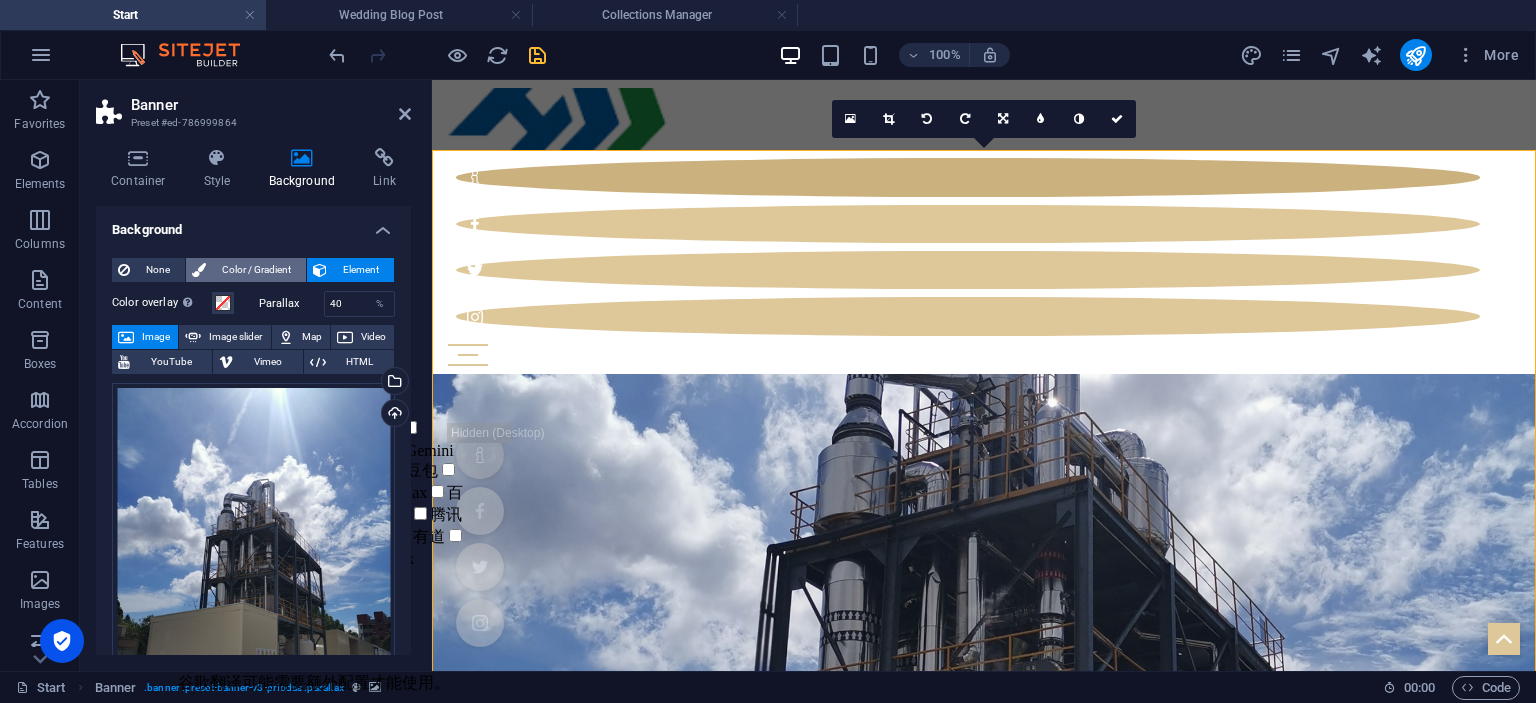 click on "Color / Gradient" at bounding box center [256, 270] 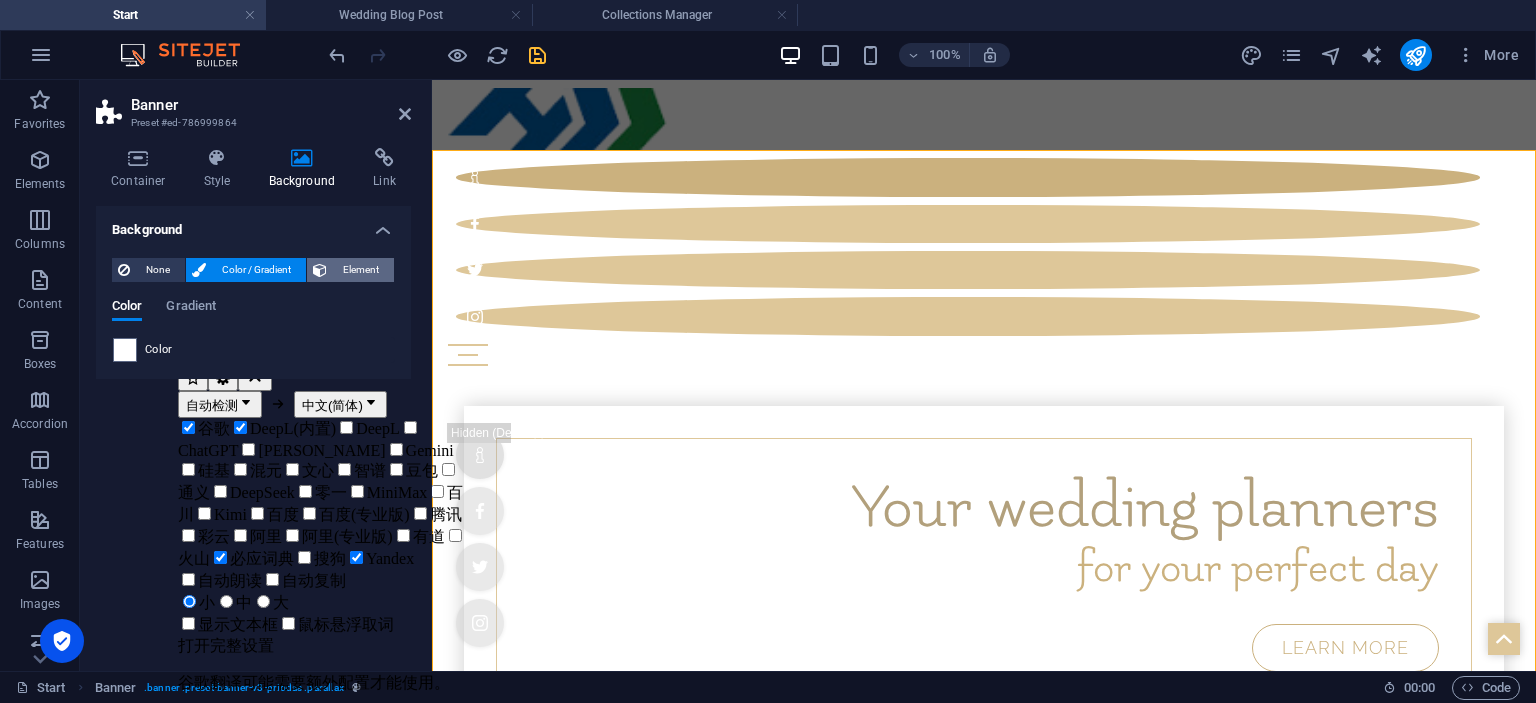 click on "Element" at bounding box center [360, 270] 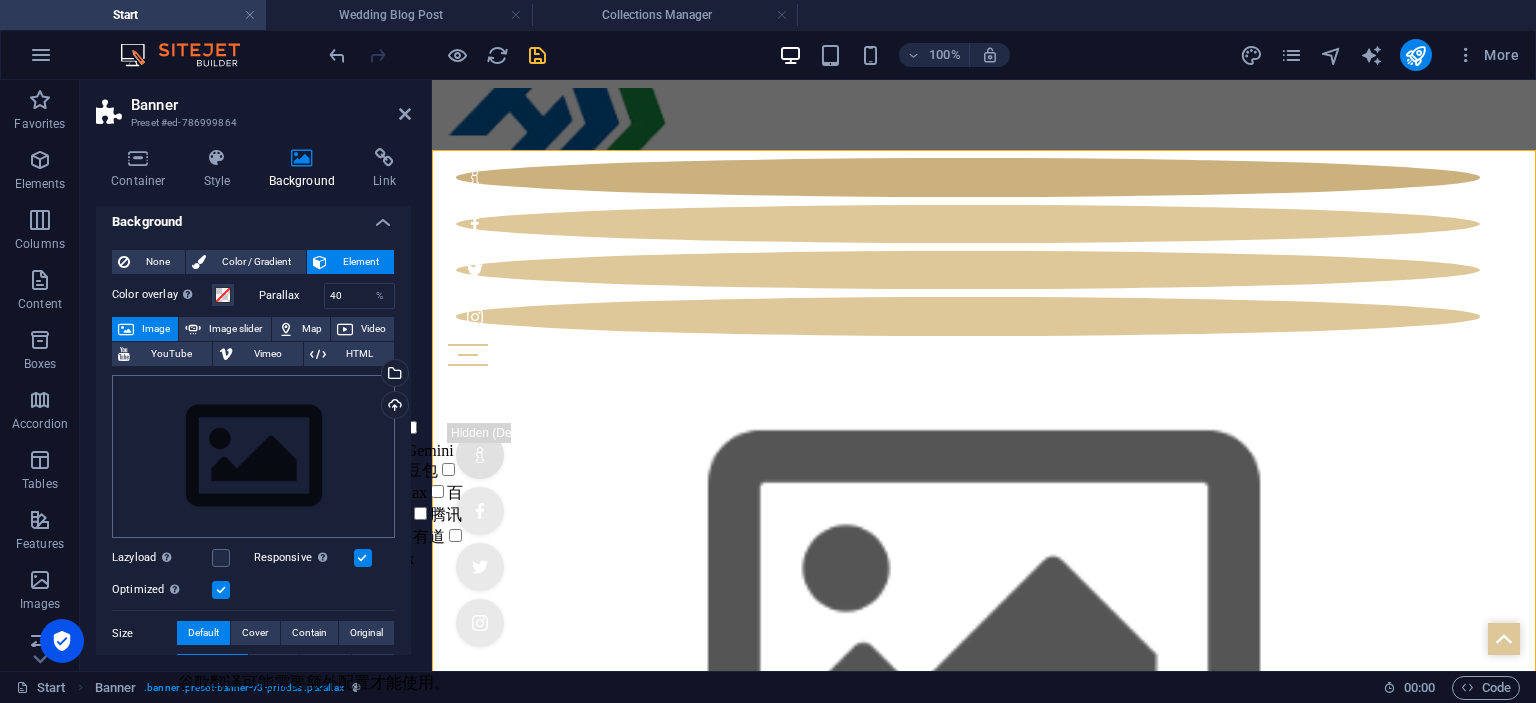 scroll, scrollTop: 0, scrollLeft: 0, axis: both 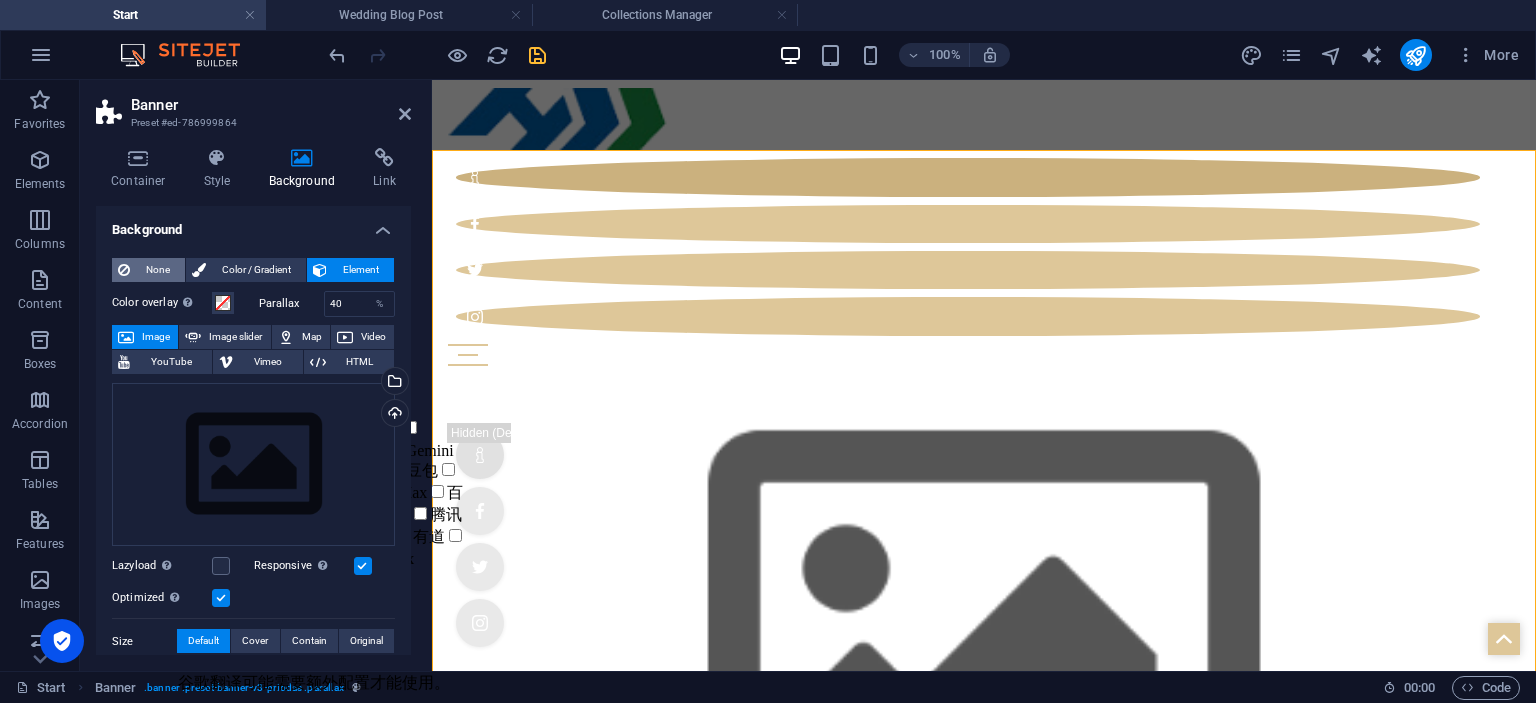 click on "None" at bounding box center (157, 270) 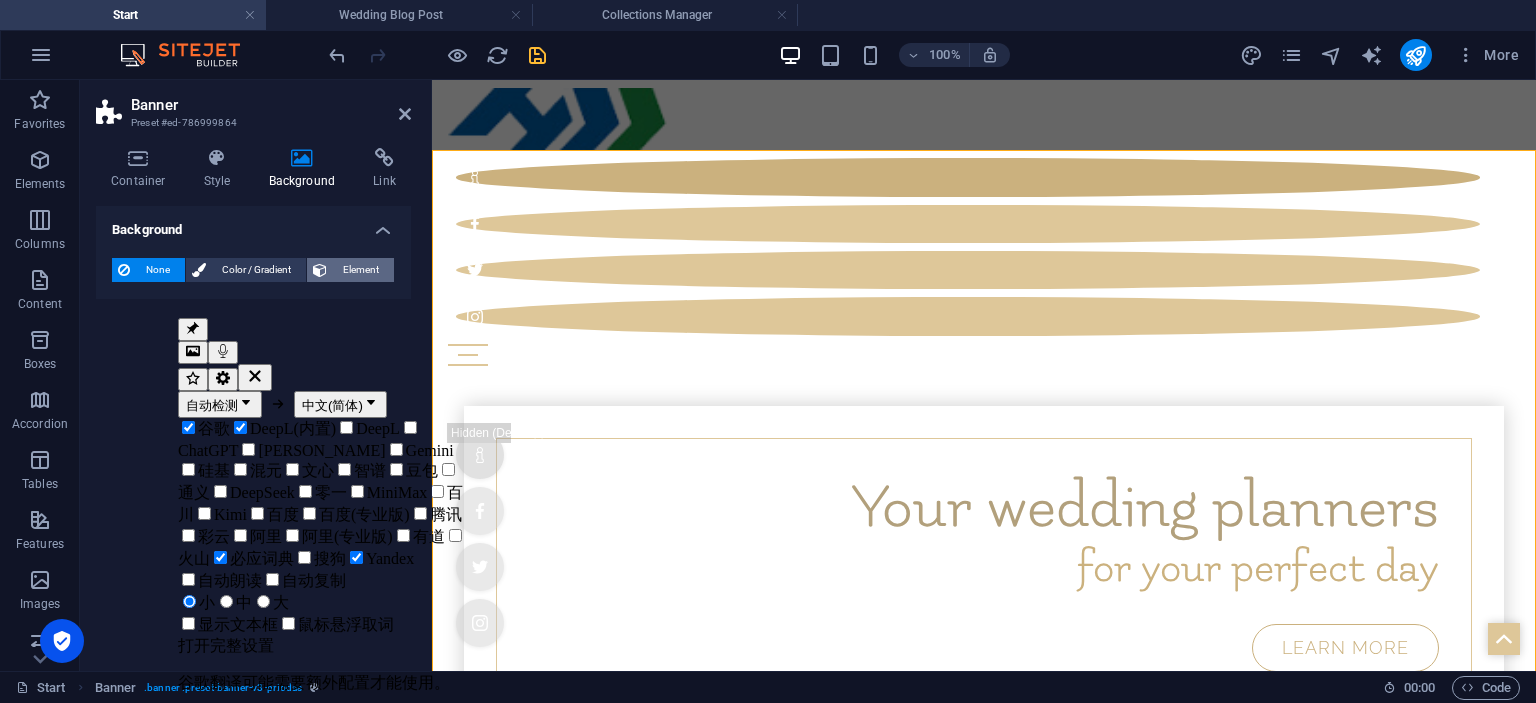 click on "Element" at bounding box center [360, 270] 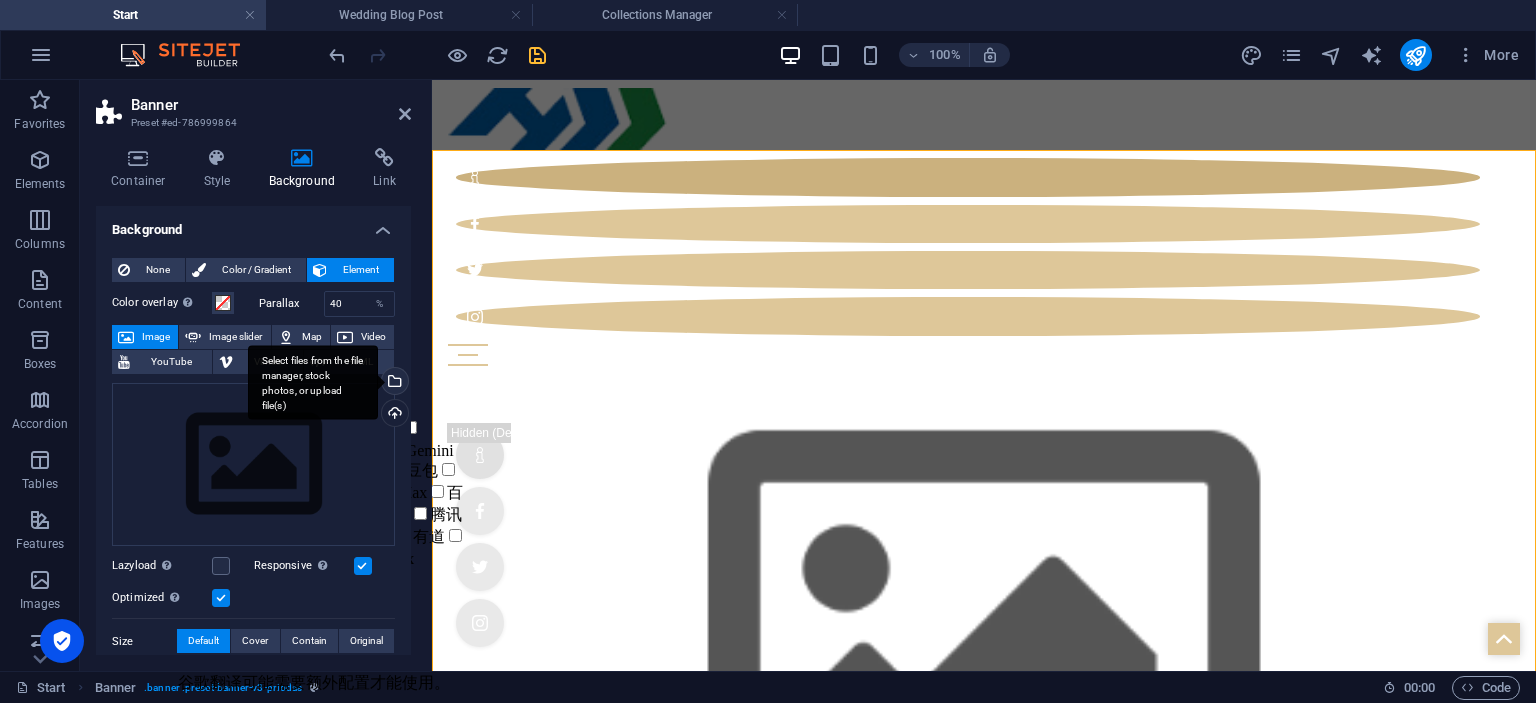 click on "Select files from the file manager, stock photos, or upload file(s)" at bounding box center (393, 383) 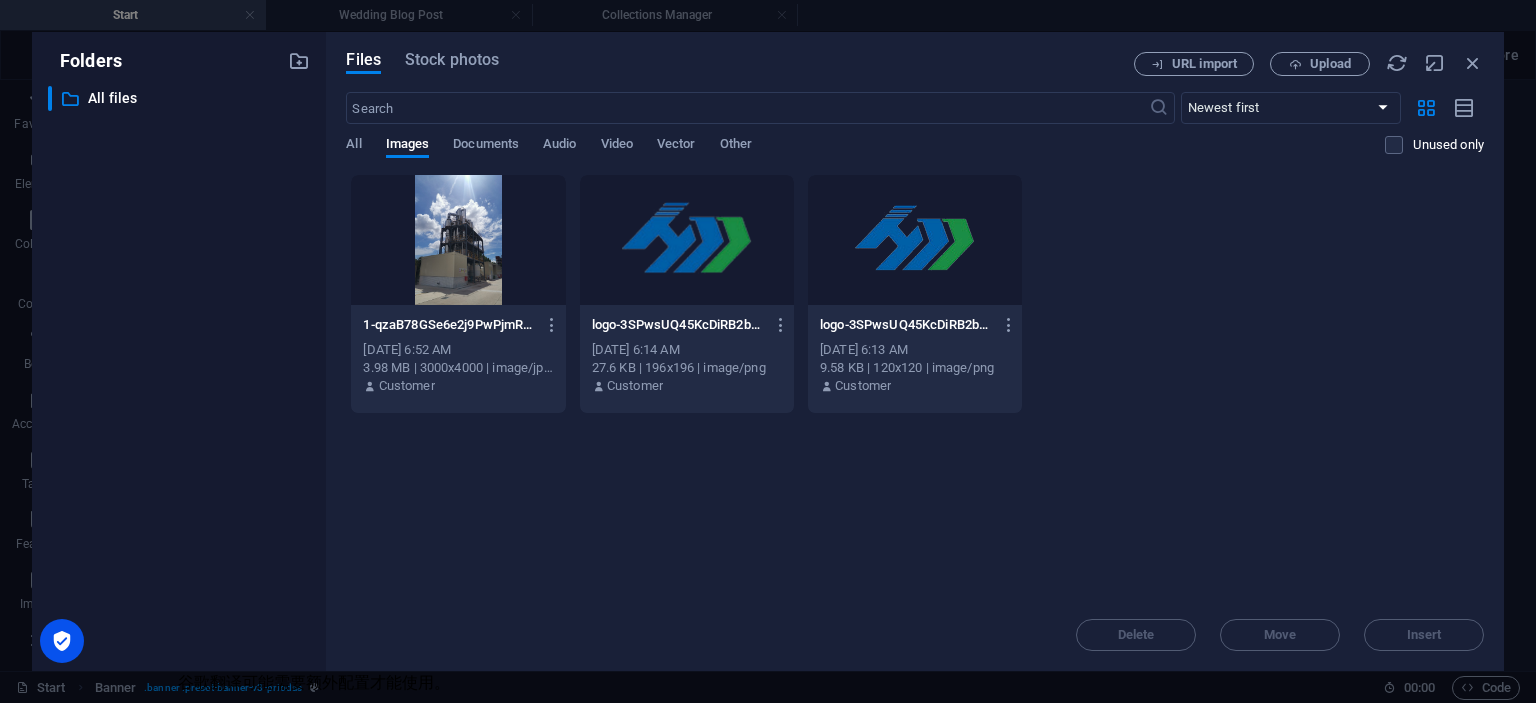 click at bounding box center (458, 240) 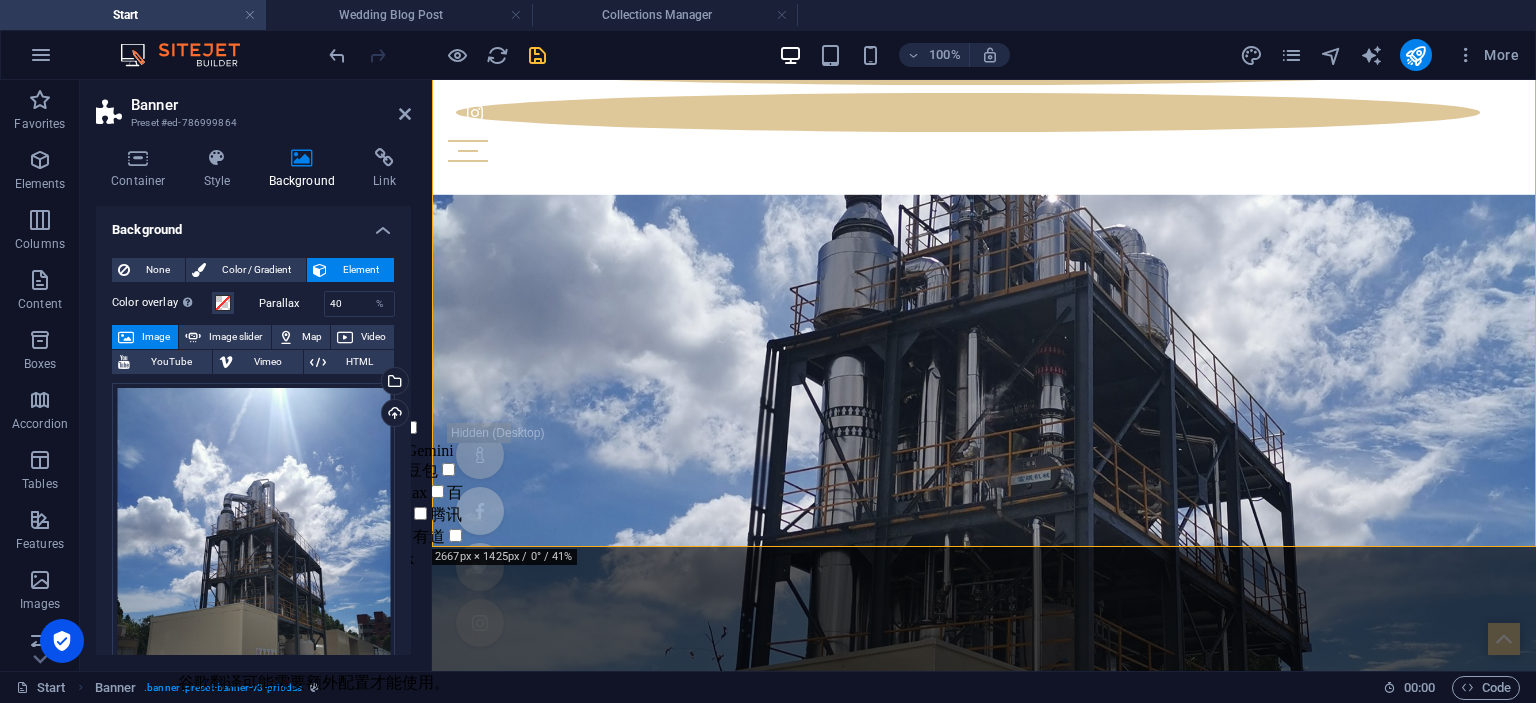 scroll, scrollTop: 249, scrollLeft: 0, axis: vertical 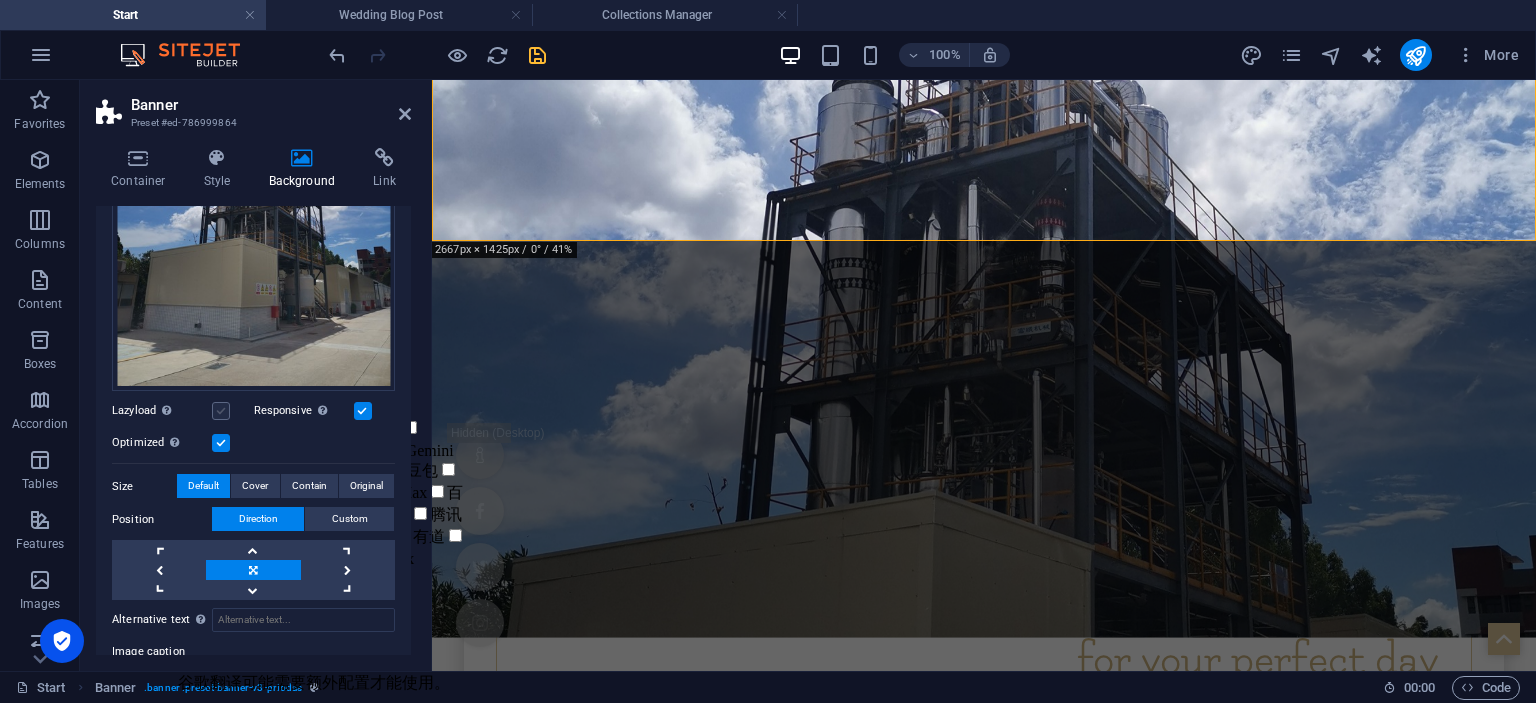 click at bounding box center (221, 411) 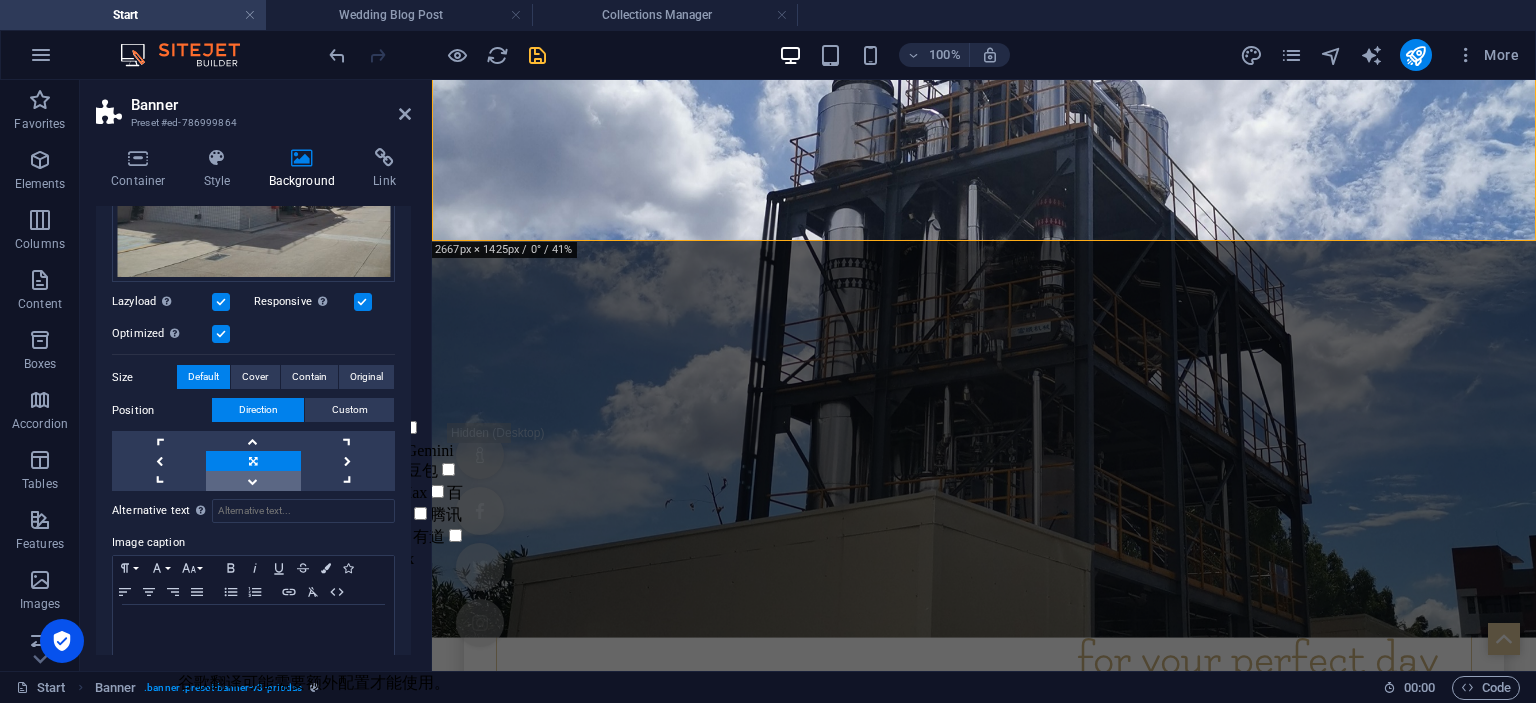 scroll, scrollTop: 502, scrollLeft: 0, axis: vertical 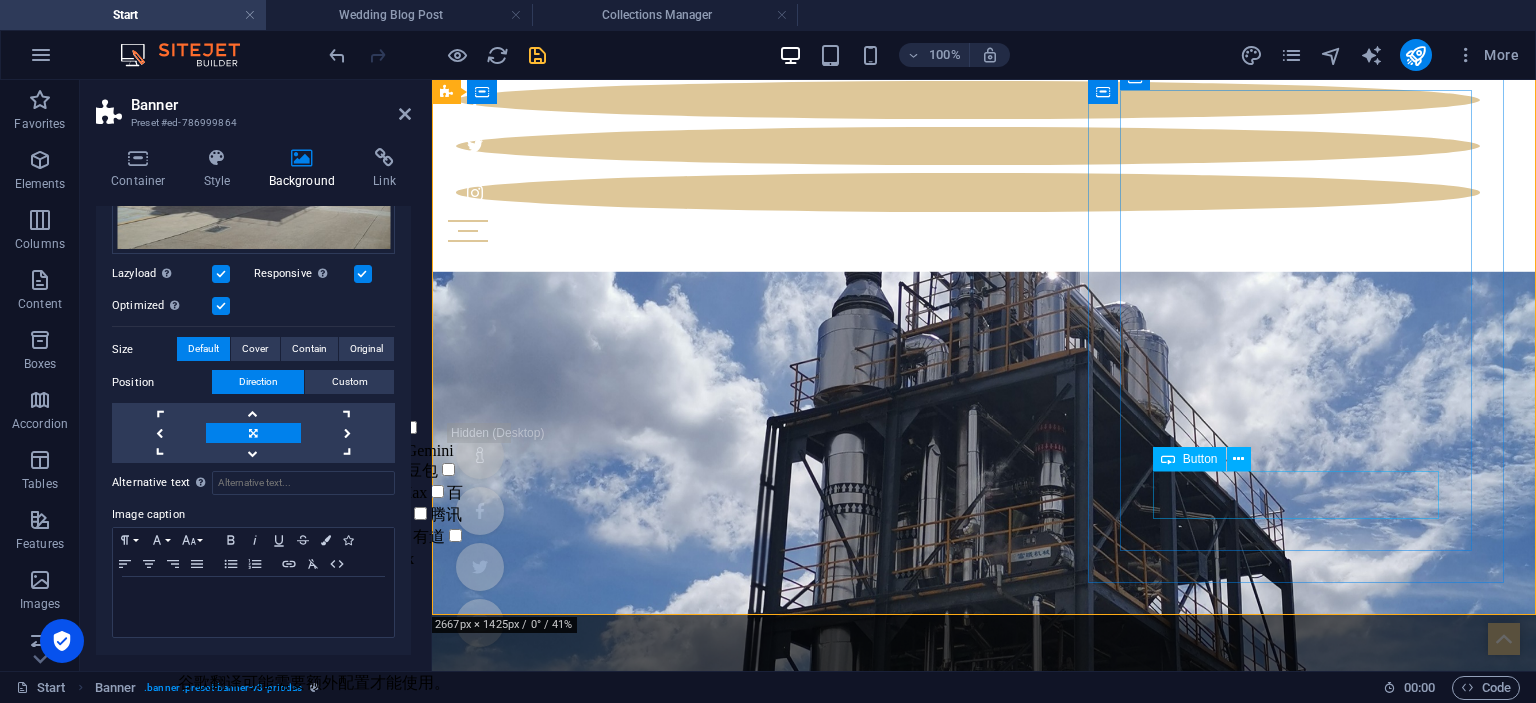 click on "Learn more" at bounding box center (984, 1115) 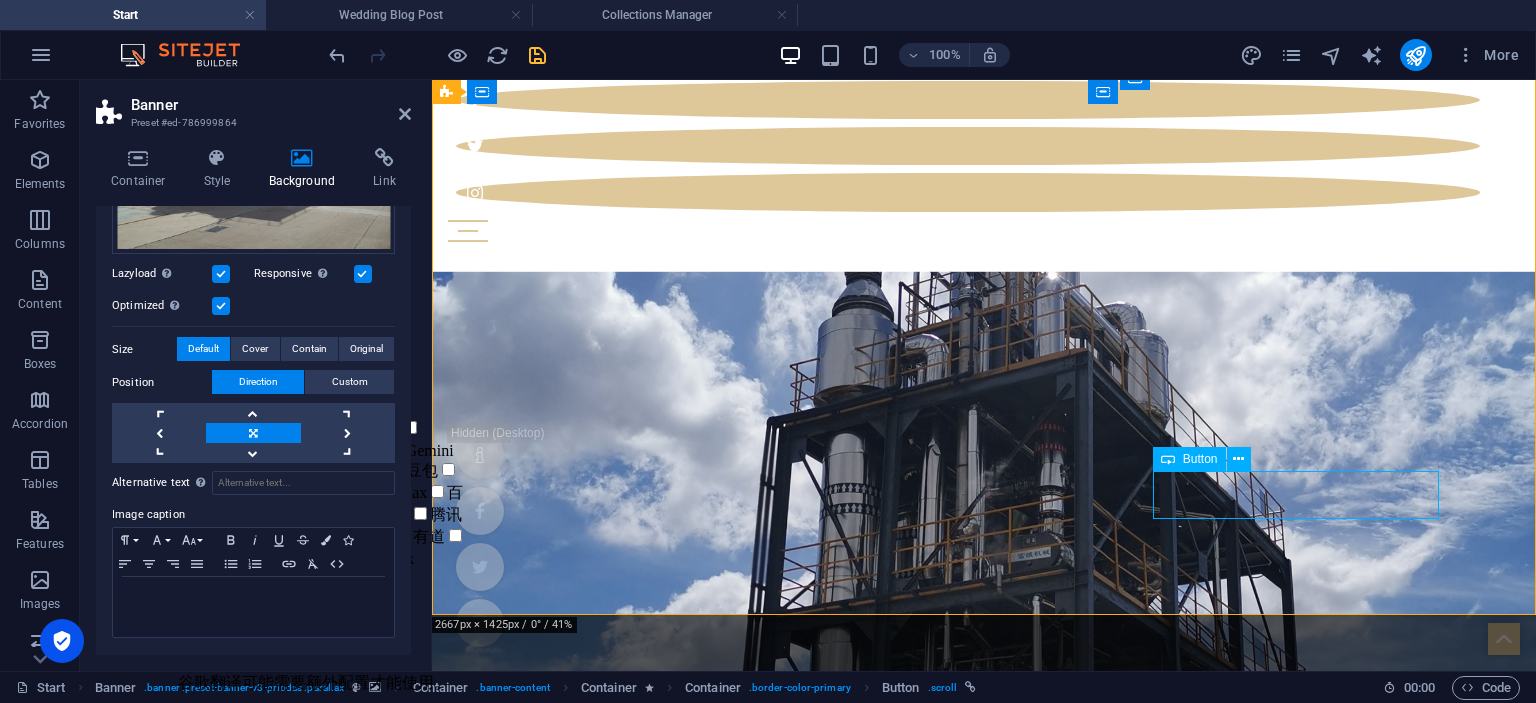 scroll, scrollTop: 0, scrollLeft: 0, axis: both 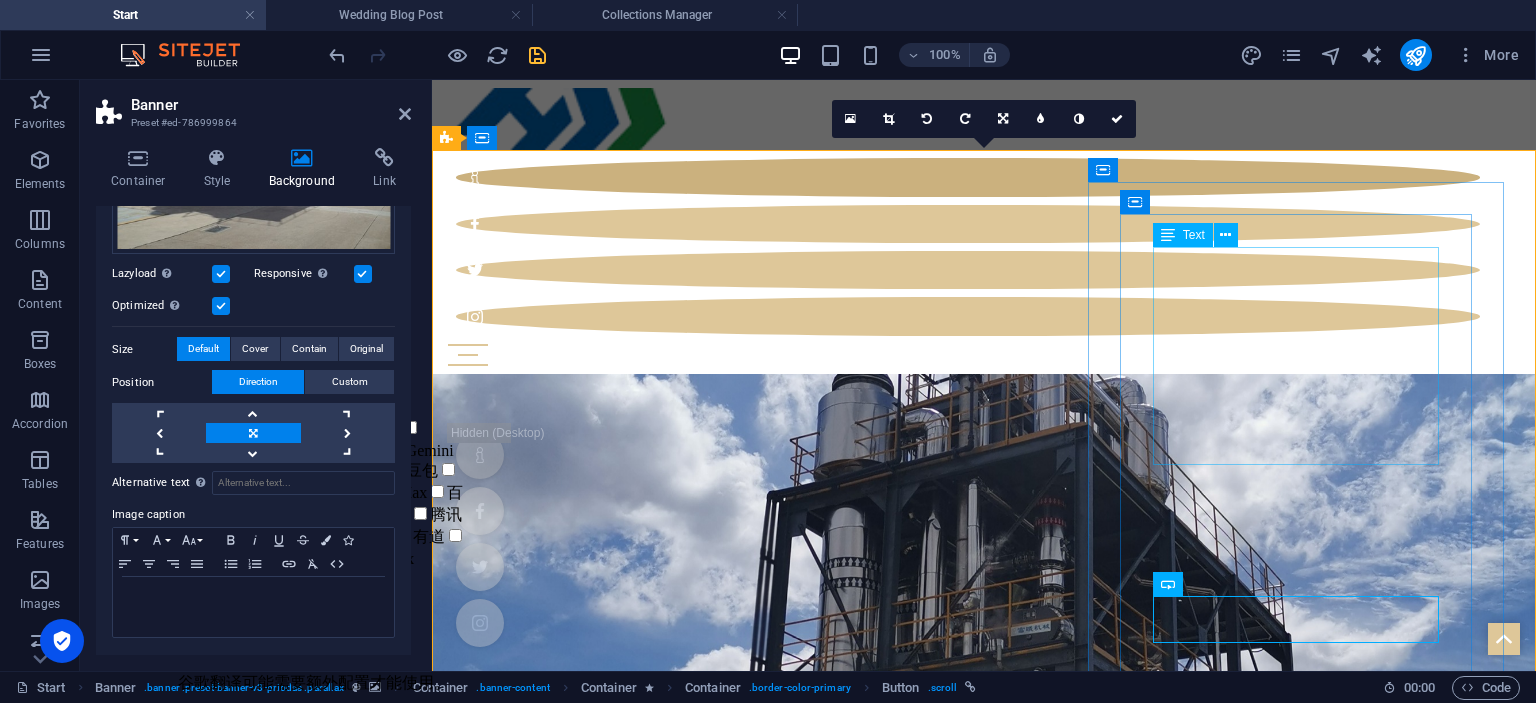 click on "Your wedding planners" at bounding box center [984, 1098] 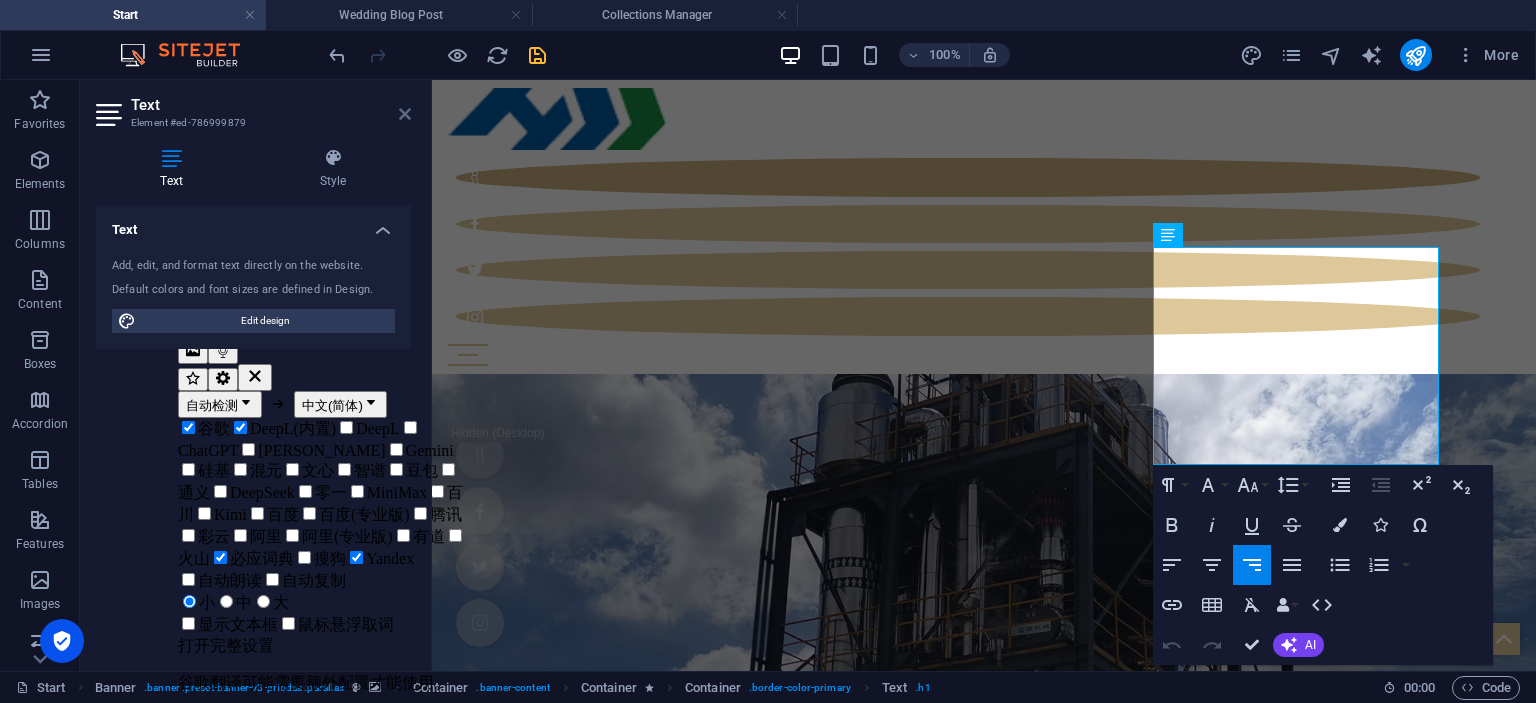 click at bounding box center (405, 114) 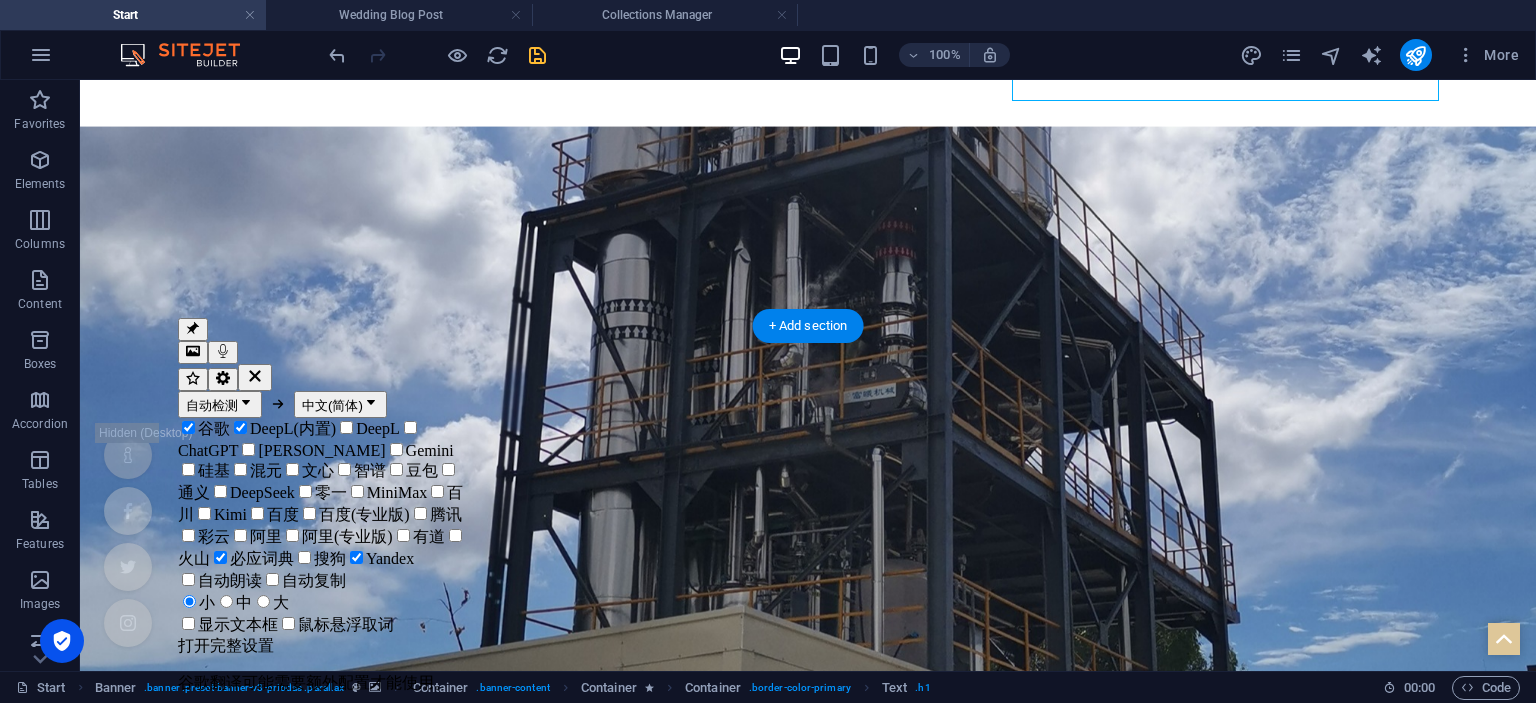 scroll, scrollTop: 0, scrollLeft: 0, axis: both 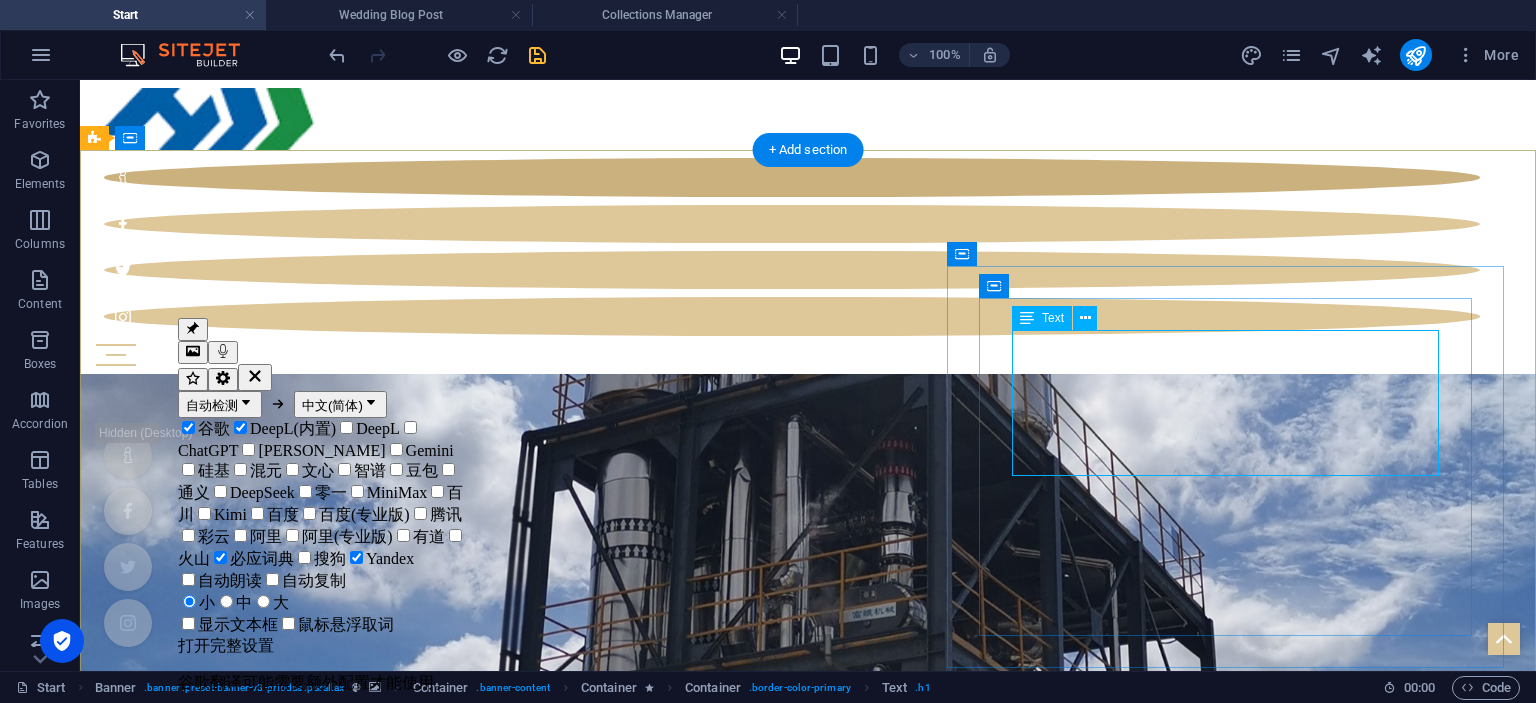 click on "Your wedding planners" at bounding box center (808, 1074) 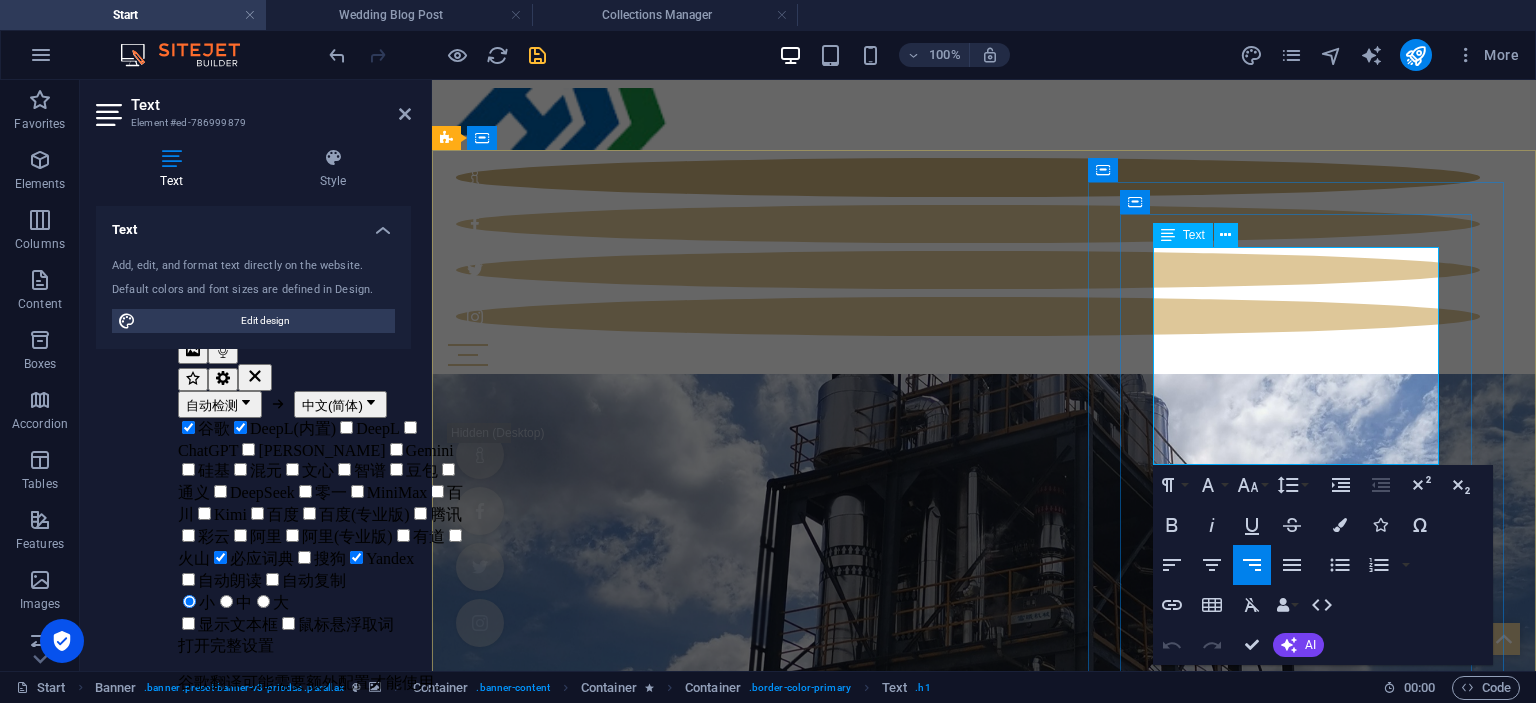 click on "Your wedding planners" at bounding box center (984, 1074) 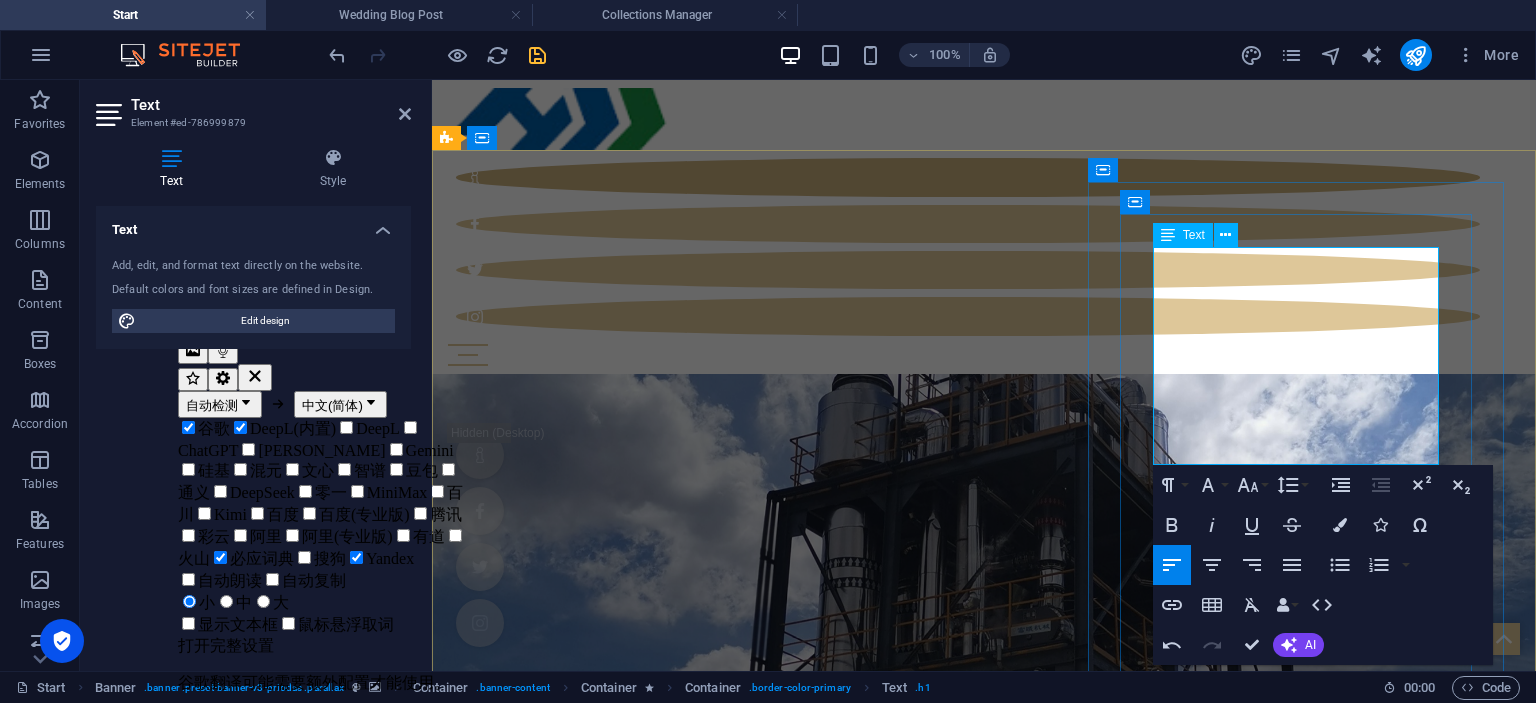 click on "HM Industrial Evaporator" at bounding box center [984, 1098] 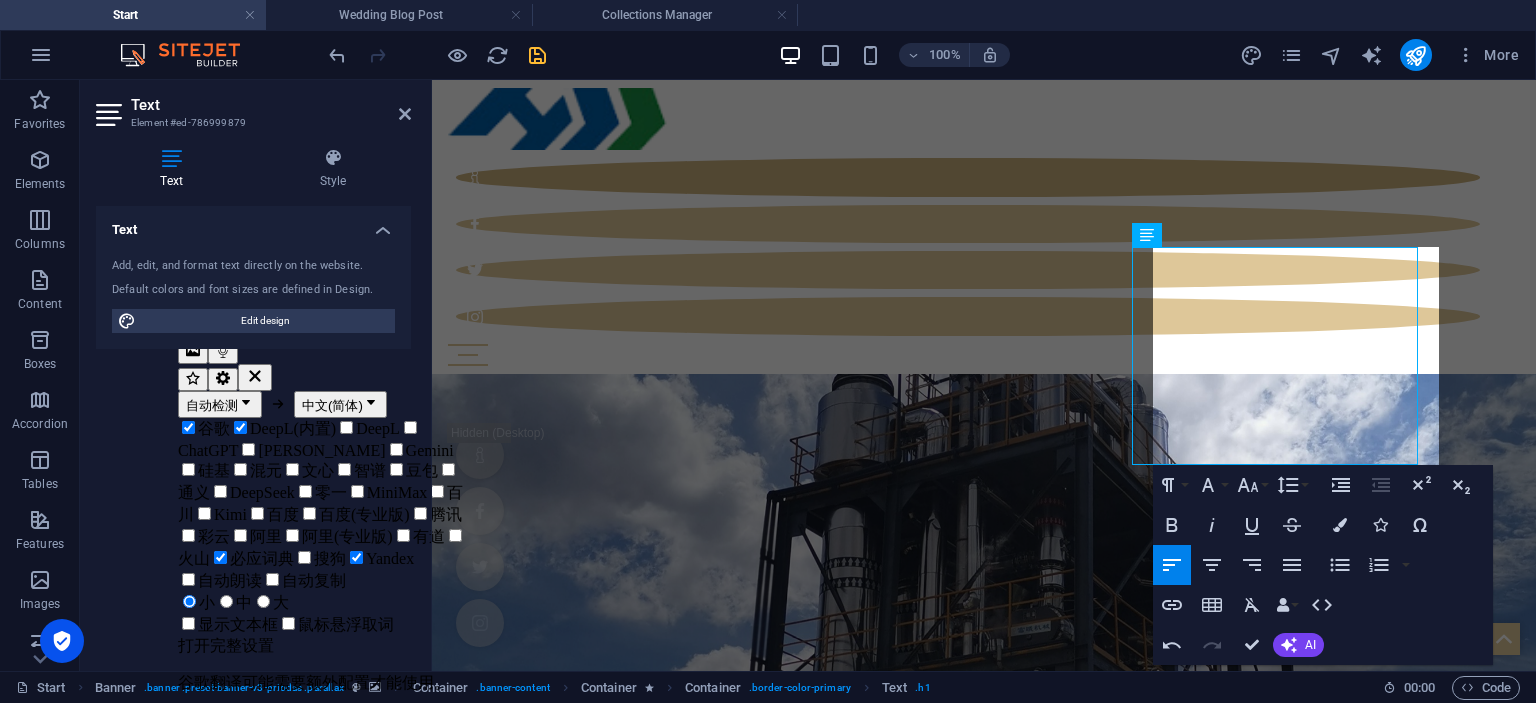 scroll, scrollTop: 0, scrollLeft: 0, axis: both 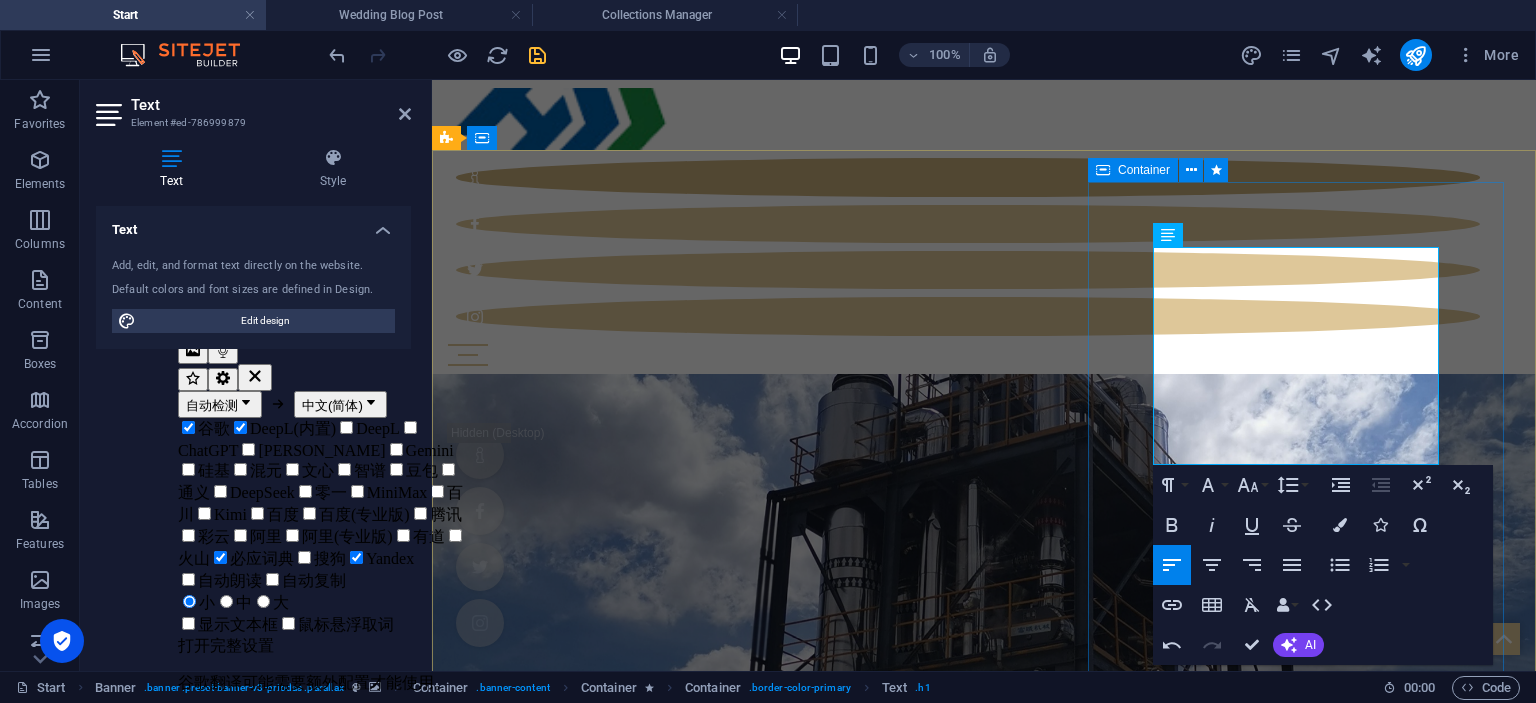 click on "HM Wastewater Evaporator for your perfect day Learn more" at bounding box center [984, 1162] 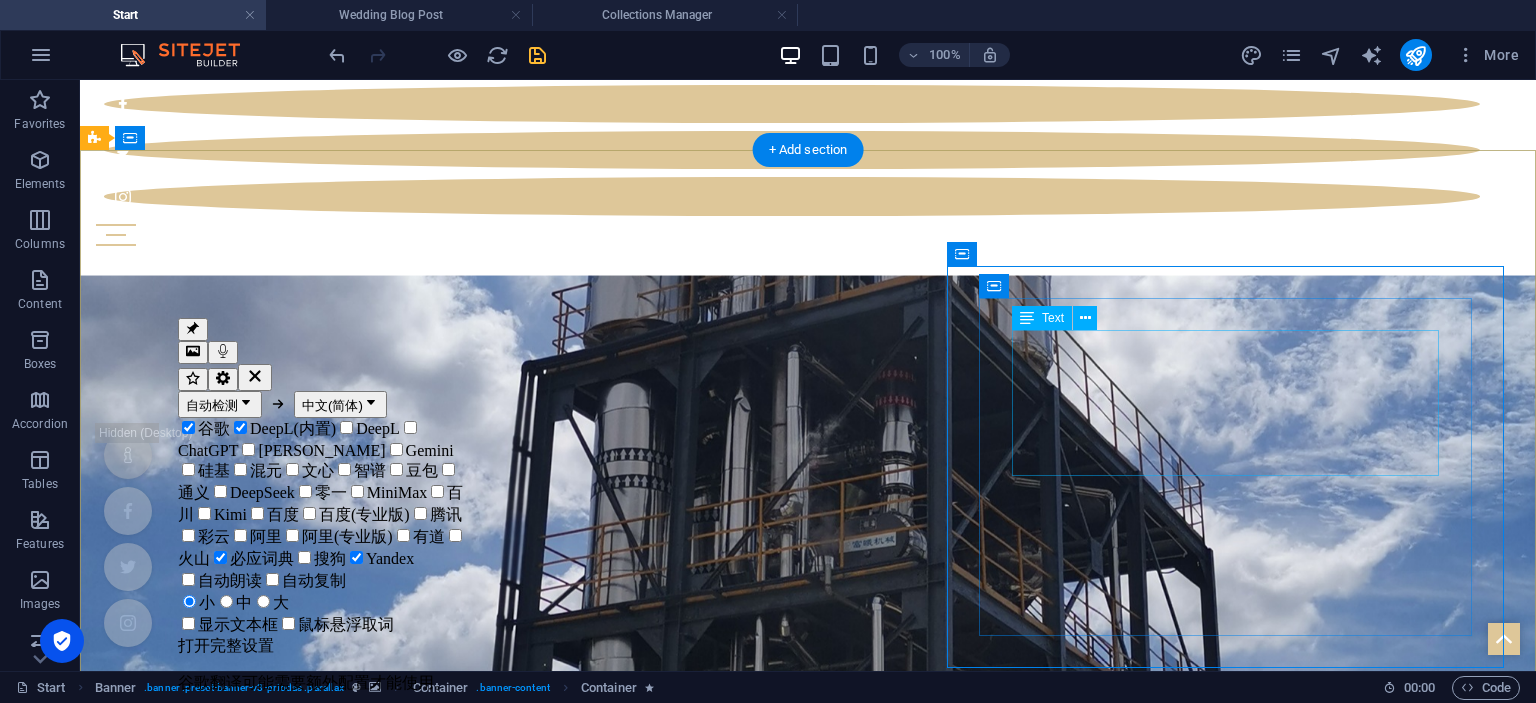 scroll, scrollTop: 124, scrollLeft: 0, axis: vertical 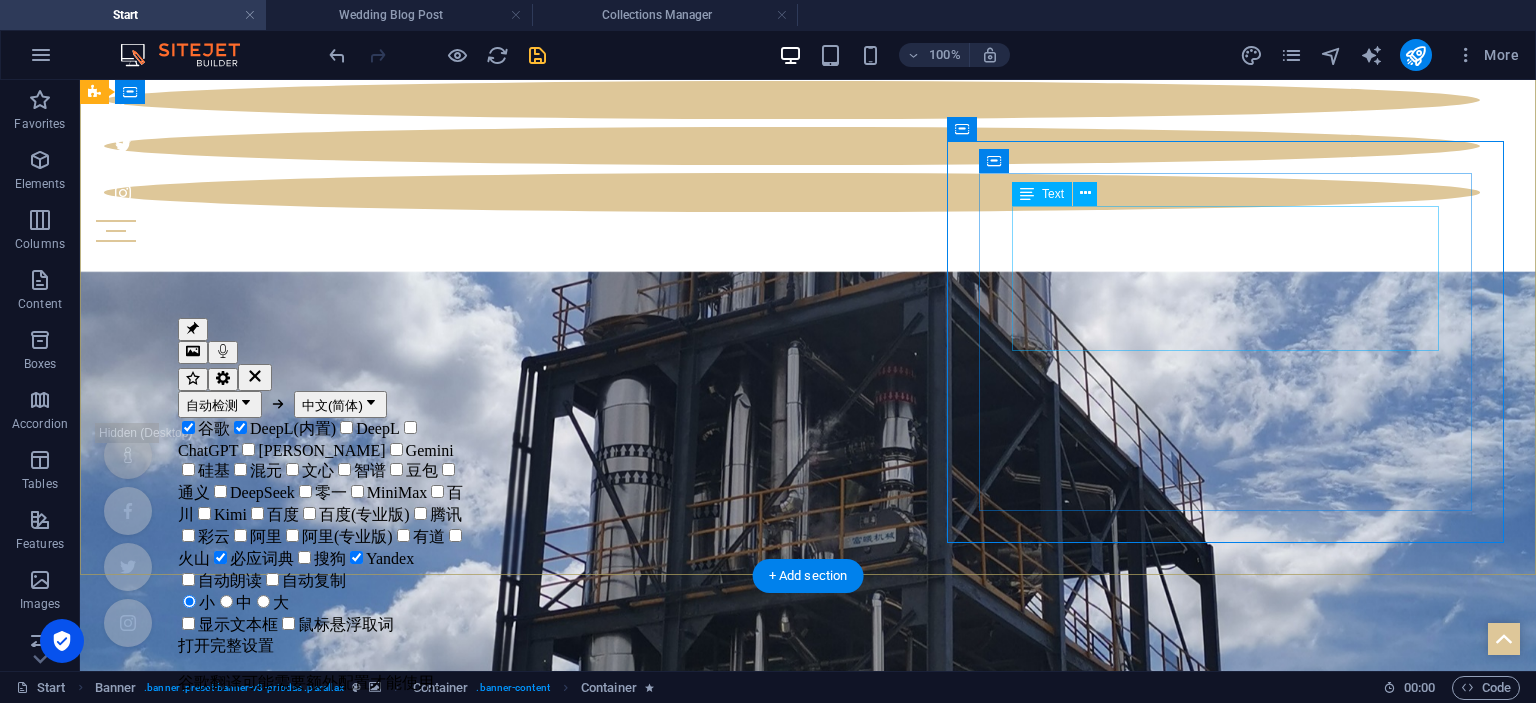 click on "HM Wastewater Evaporator" at bounding box center (808, 950) 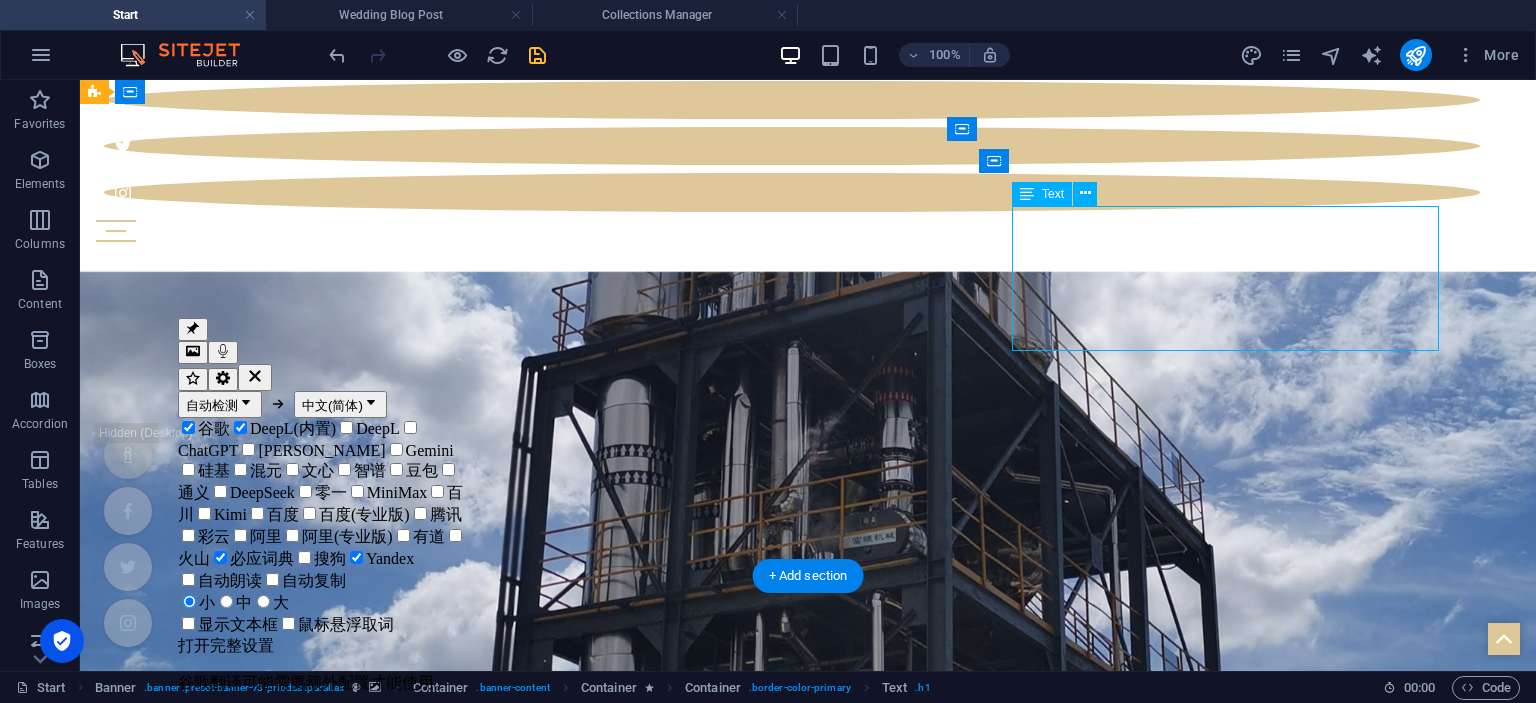 click on "HM Wastewater Evaporator" at bounding box center (808, 950) 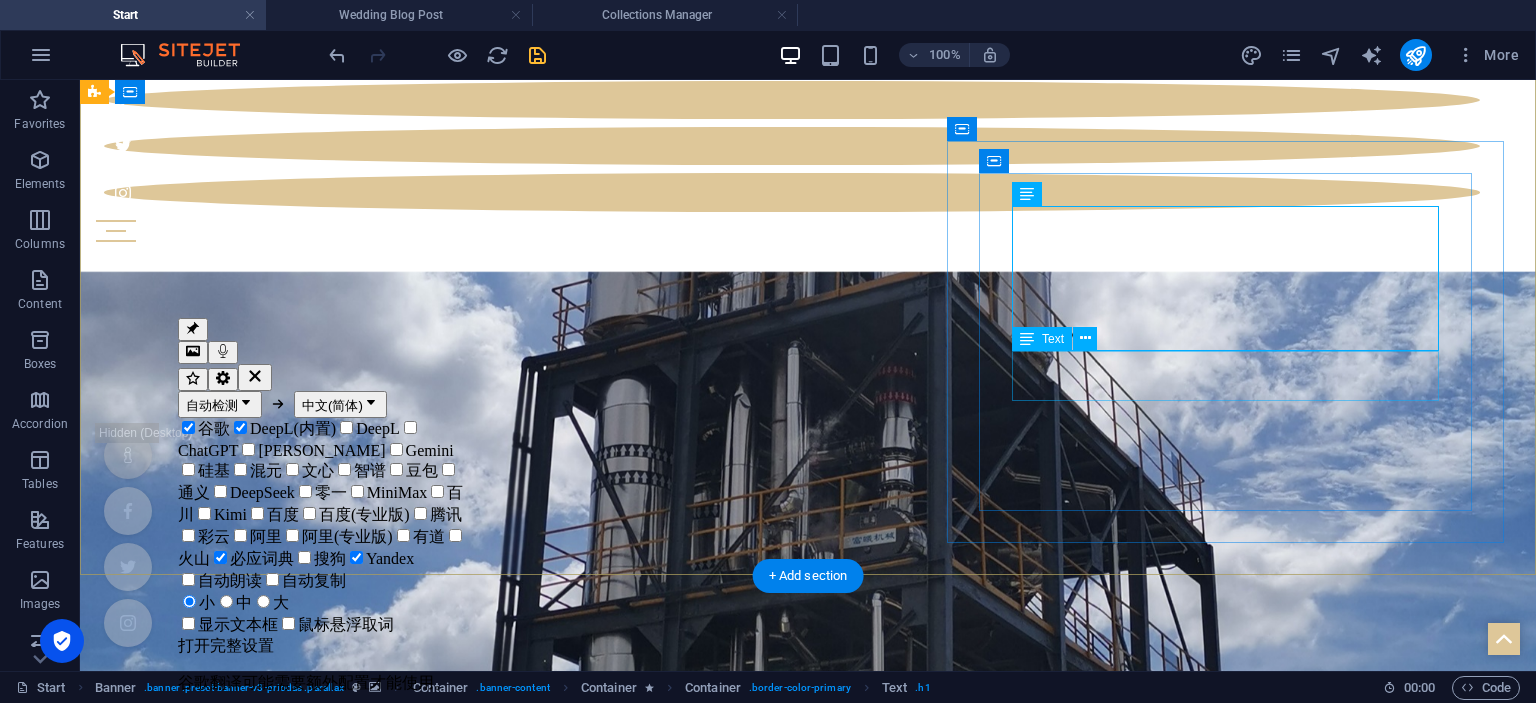 click on "for your perfect day" at bounding box center (808, 1011) 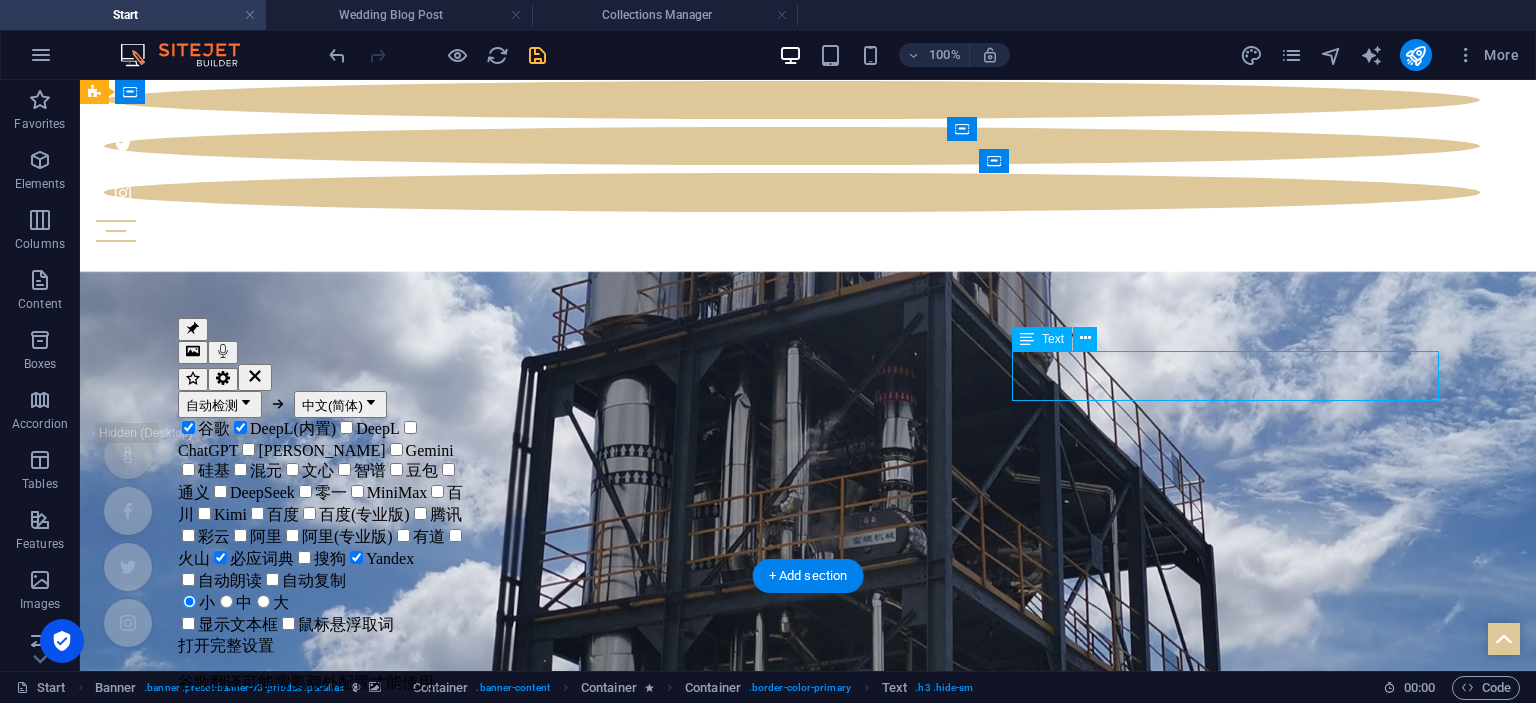click on "for your perfect day" at bounding box center (808, 1011) 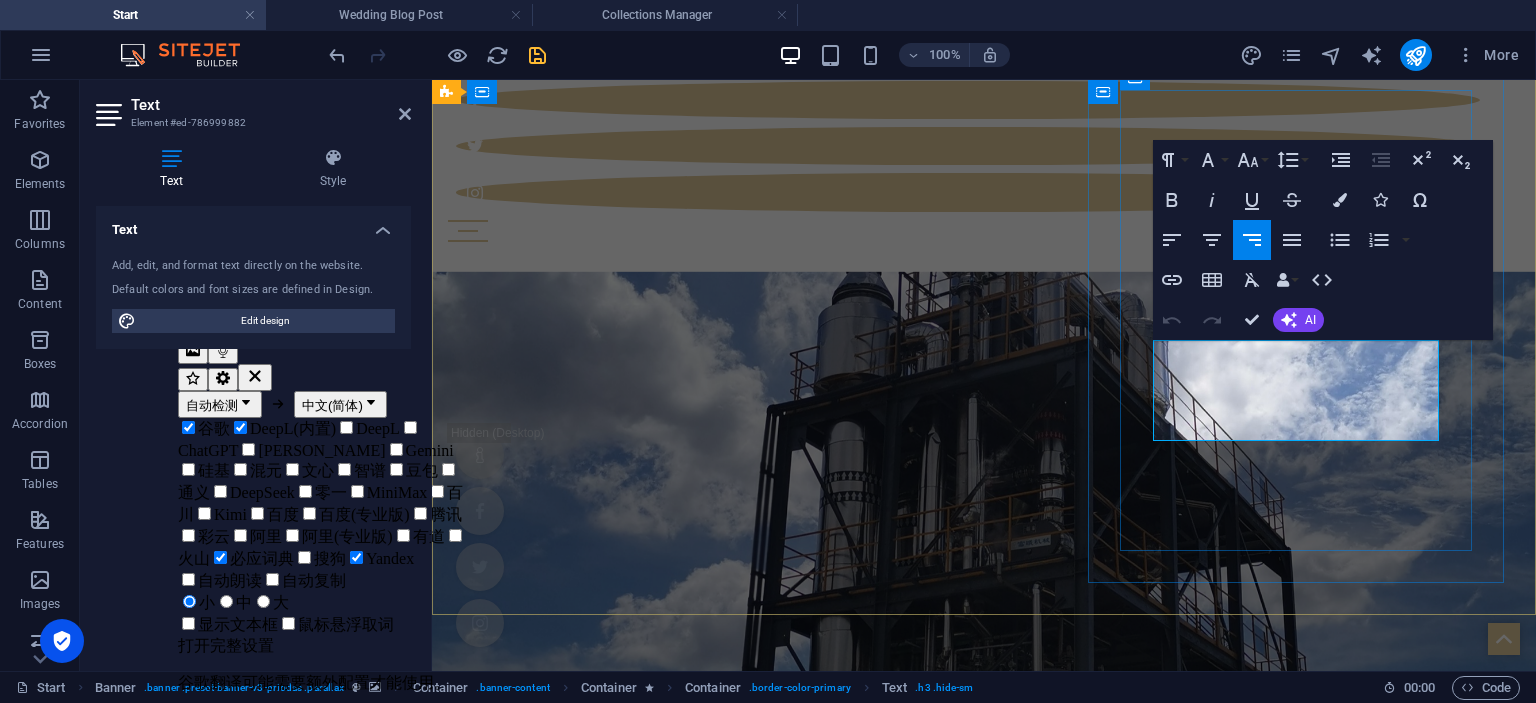 drag, startPoint x: 1326, startPoint y: 377, endPoint x: 1435, endPoint y: 406, distance: 112.79185 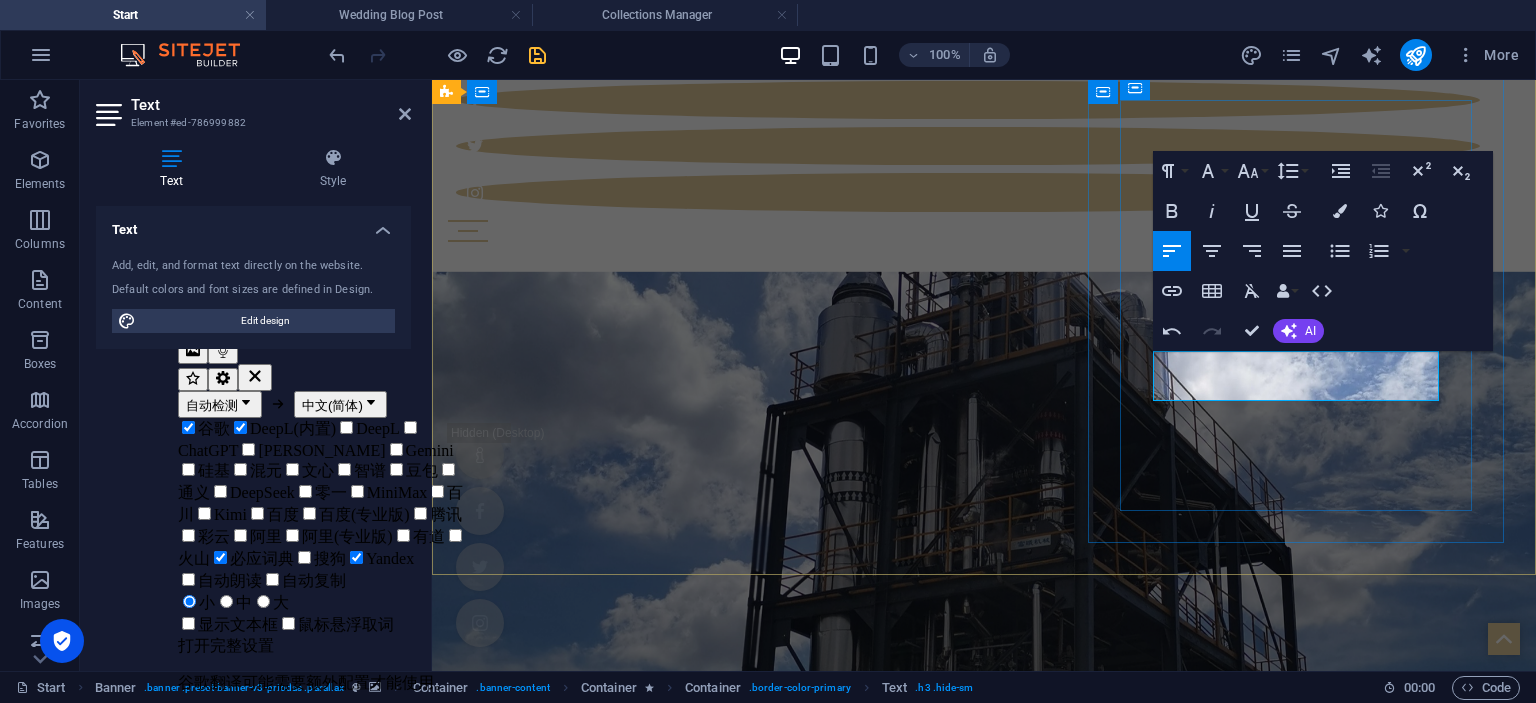 type 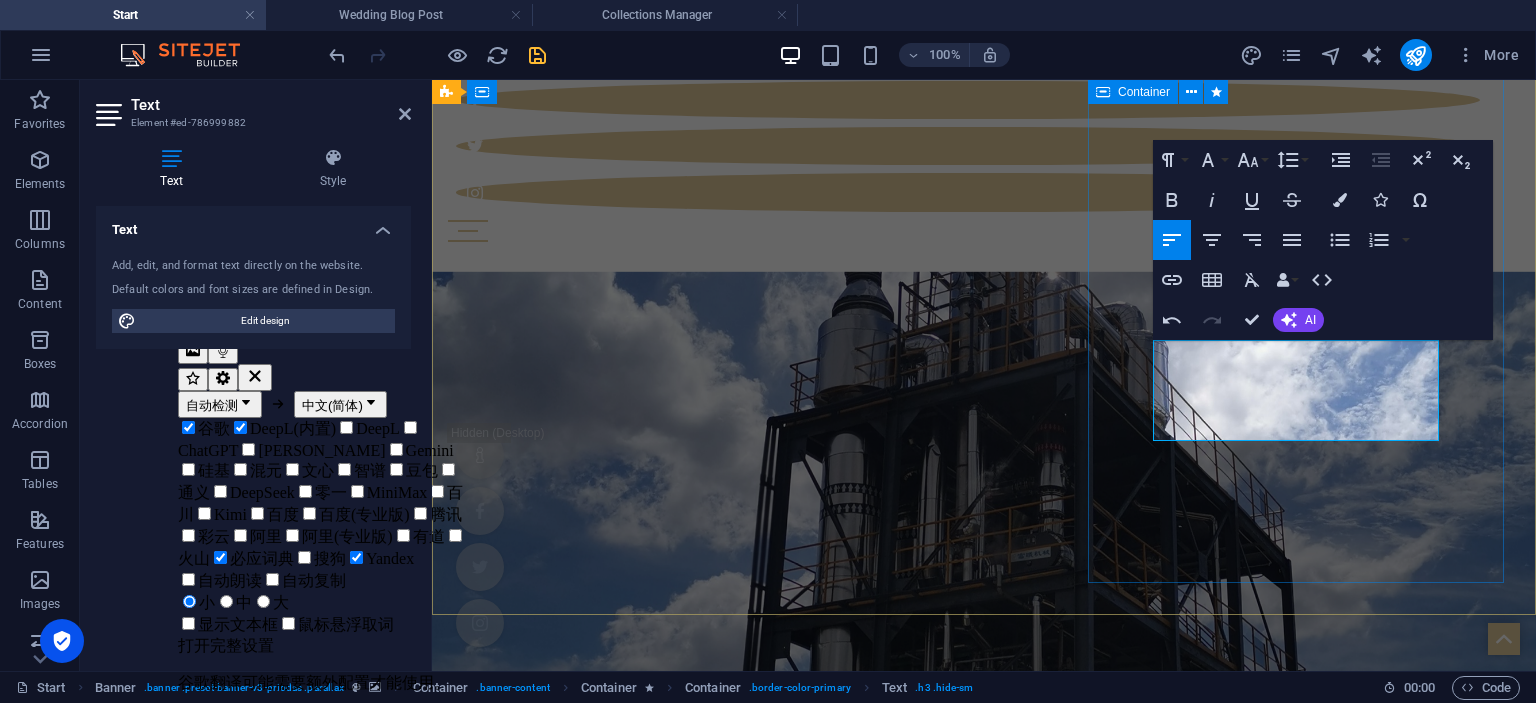 click on "HM Wastewater Evaporator Final step to ZLD Learn more" at bounding box center [984, 1038] 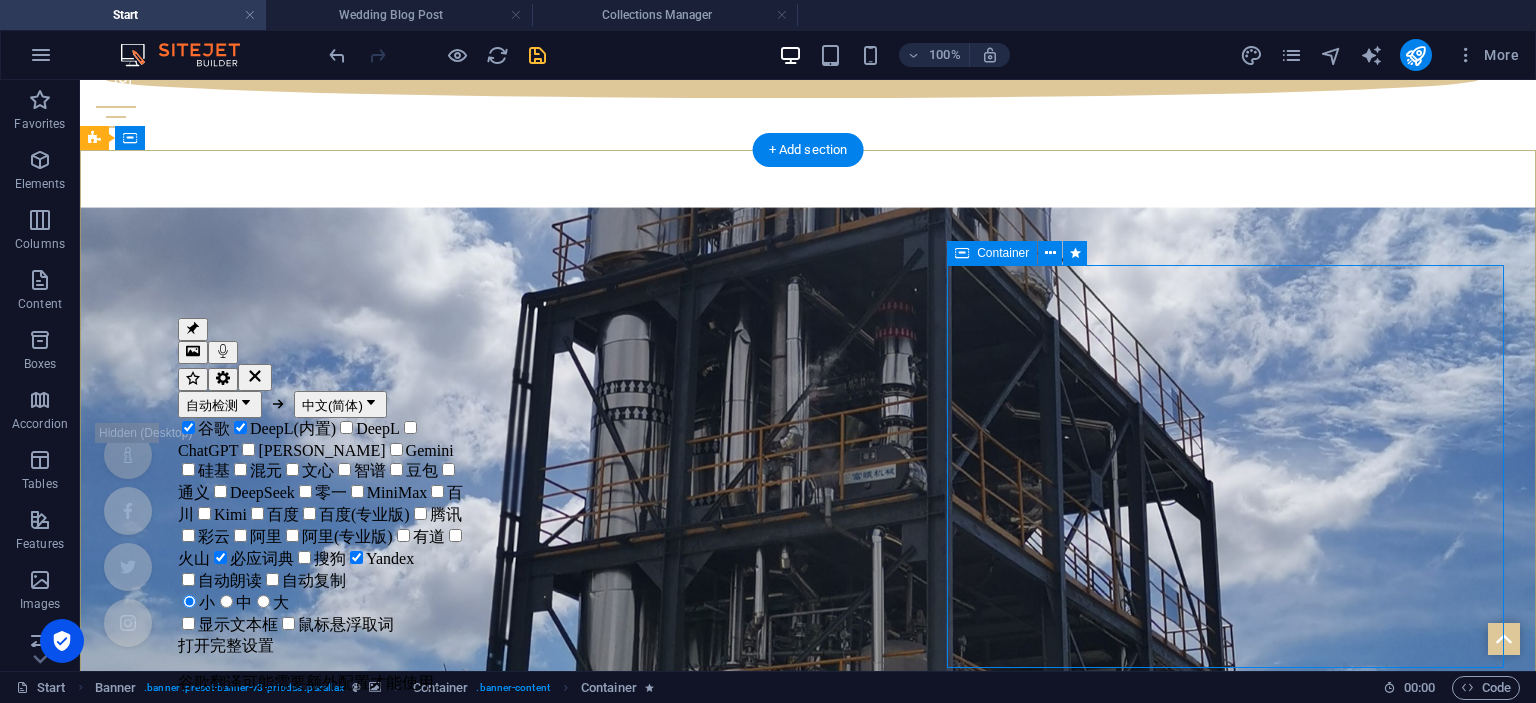 scroll, scrollTop: 249, scrollLeft: 0, axis: vertical 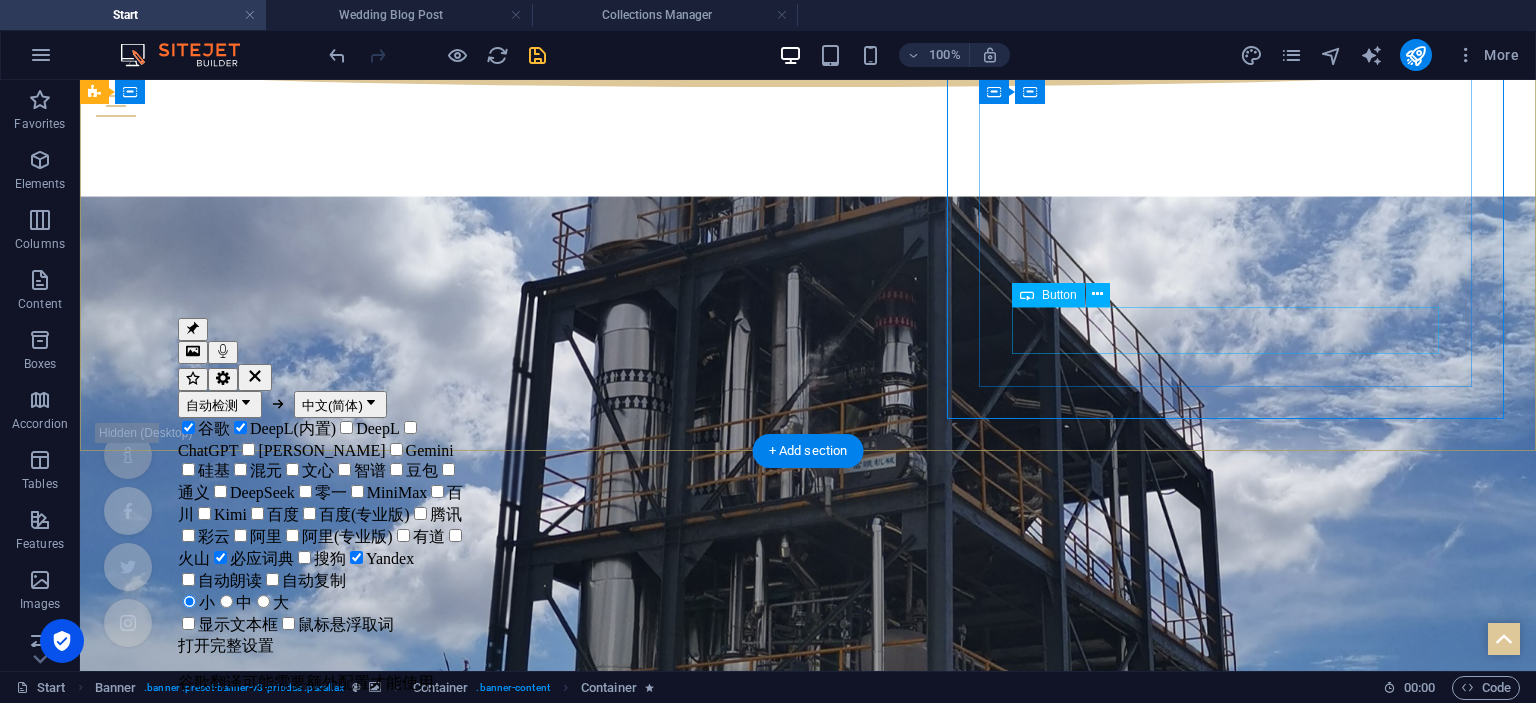 click on "Learn more" at bounding box center (808, 966) 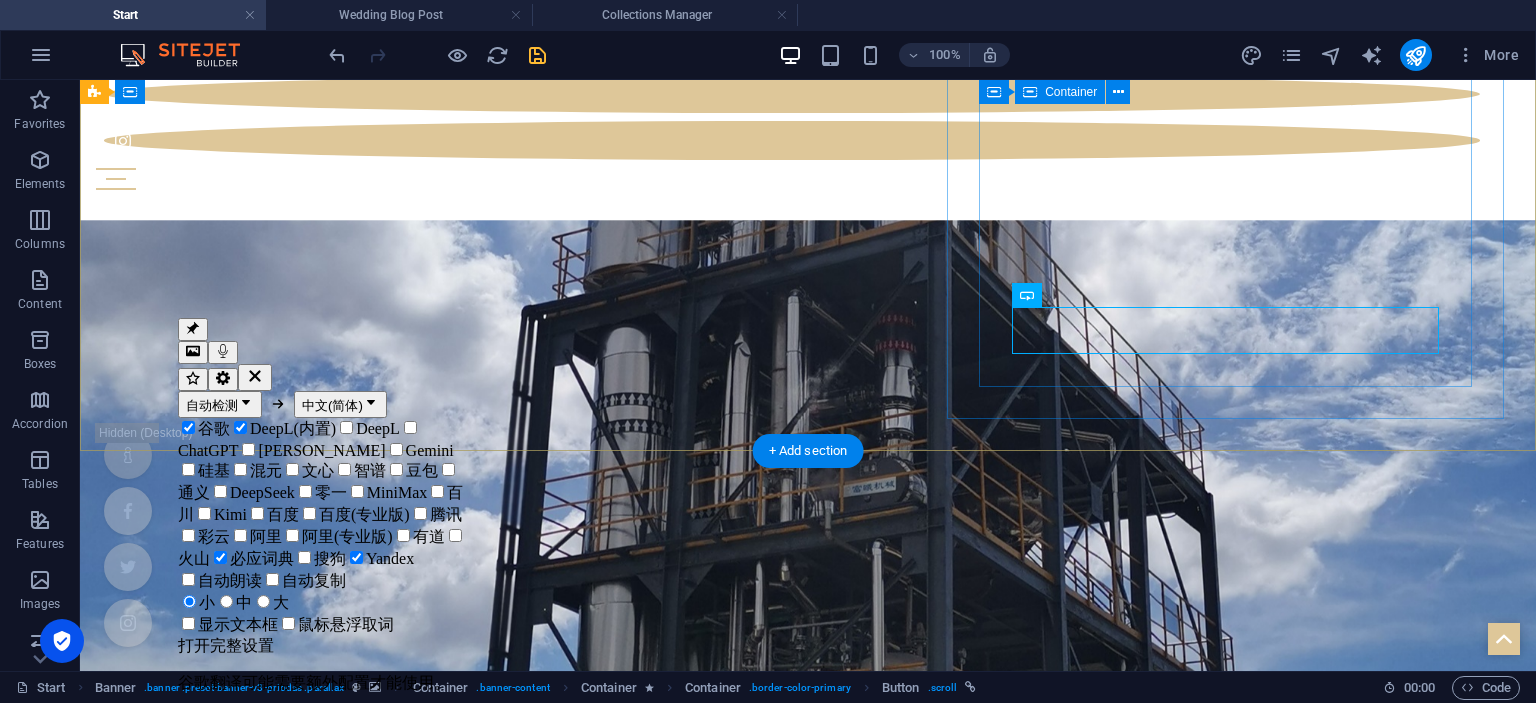 scroll, scrollTop: 124, scrollLeft: 0, axis: vertical 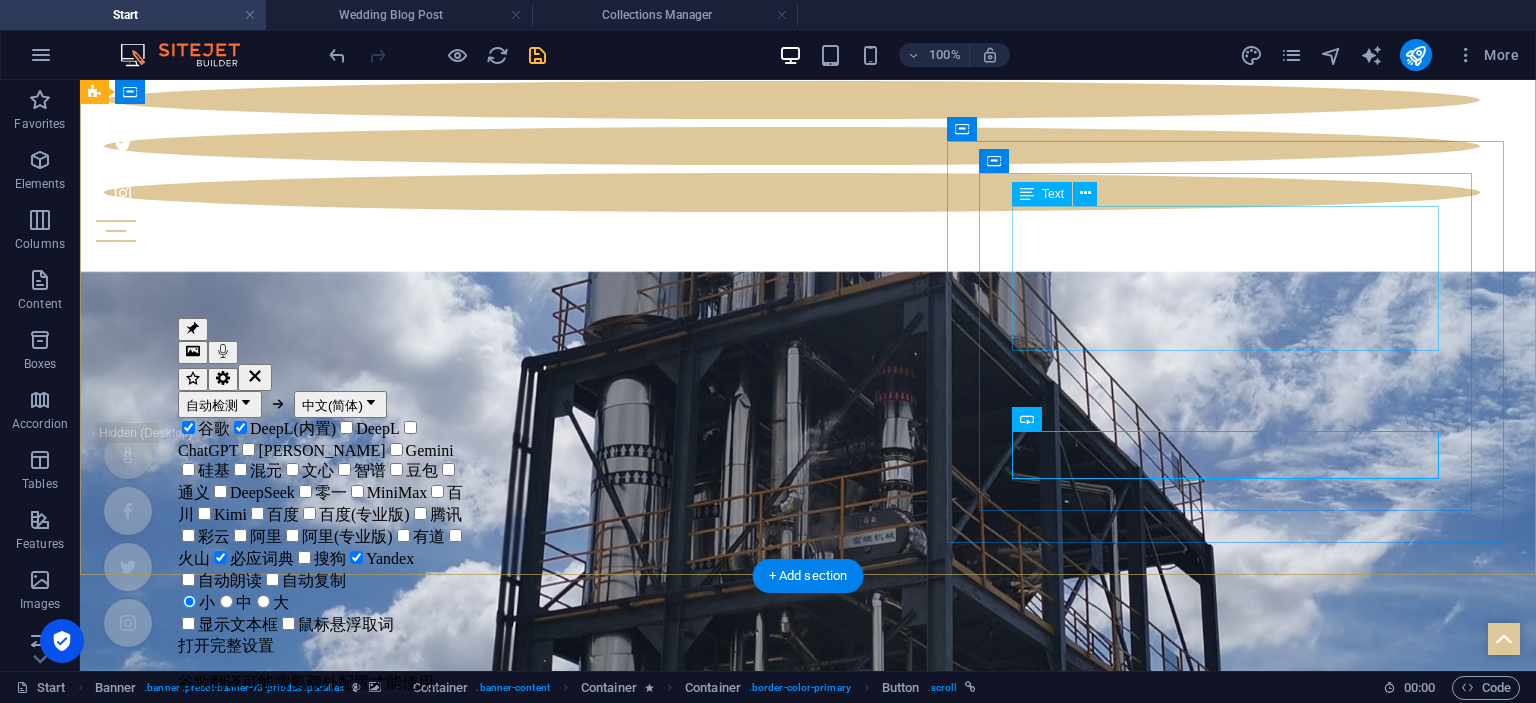 click on "HM Wastewater Evaporator" at bounding box center (808, 950) 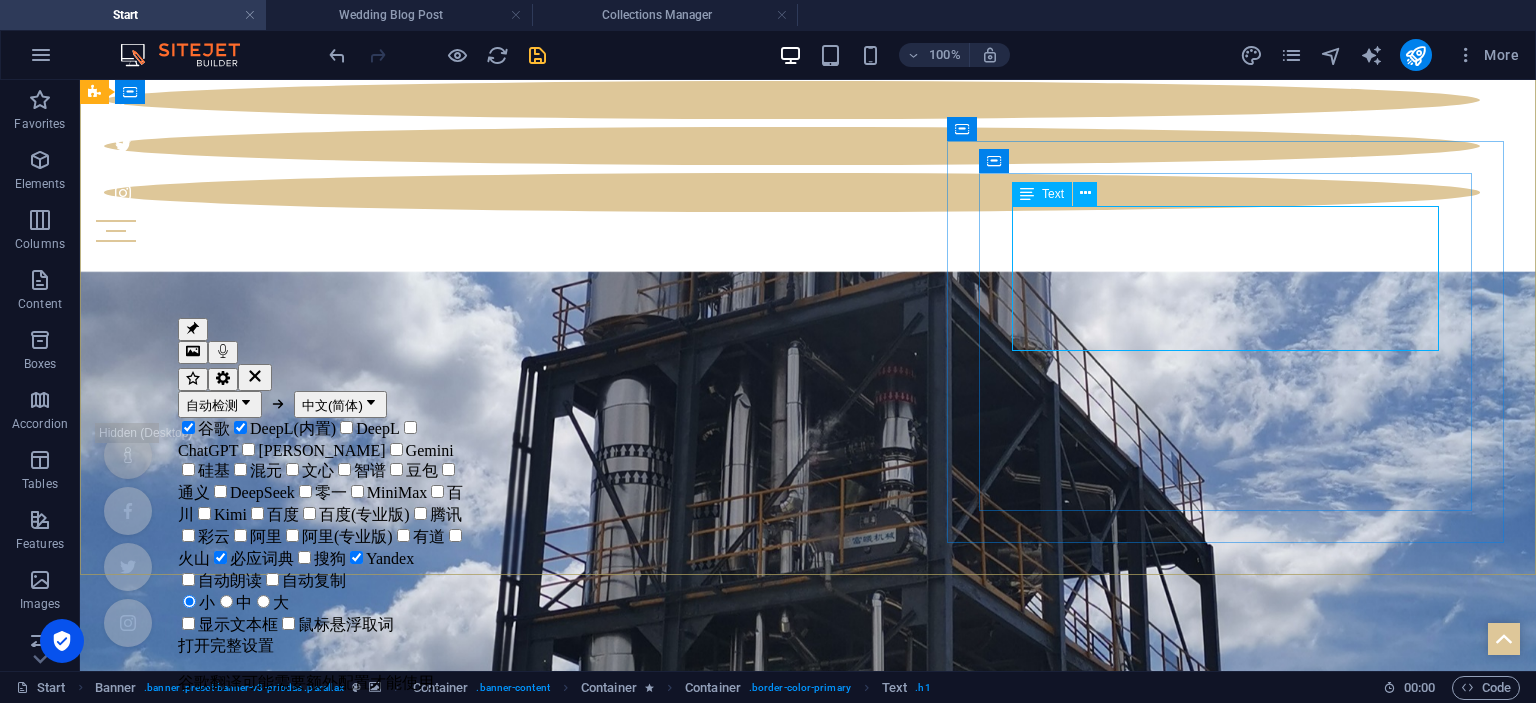click at bounding box center (1027, 194) 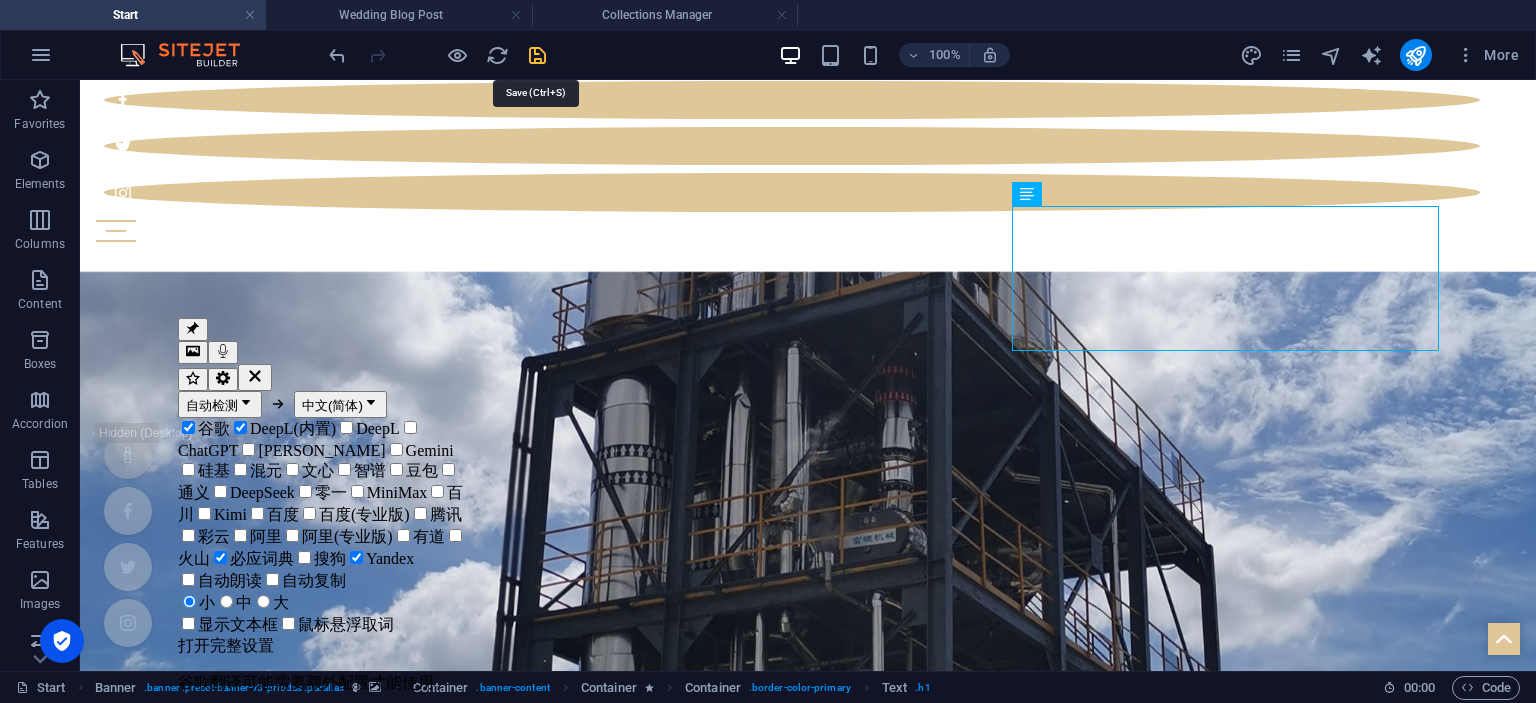 drag, startPoint x: 534, startPoint y: 61, endPoint x: 531, endPoint y: 42, distance: 19.235384 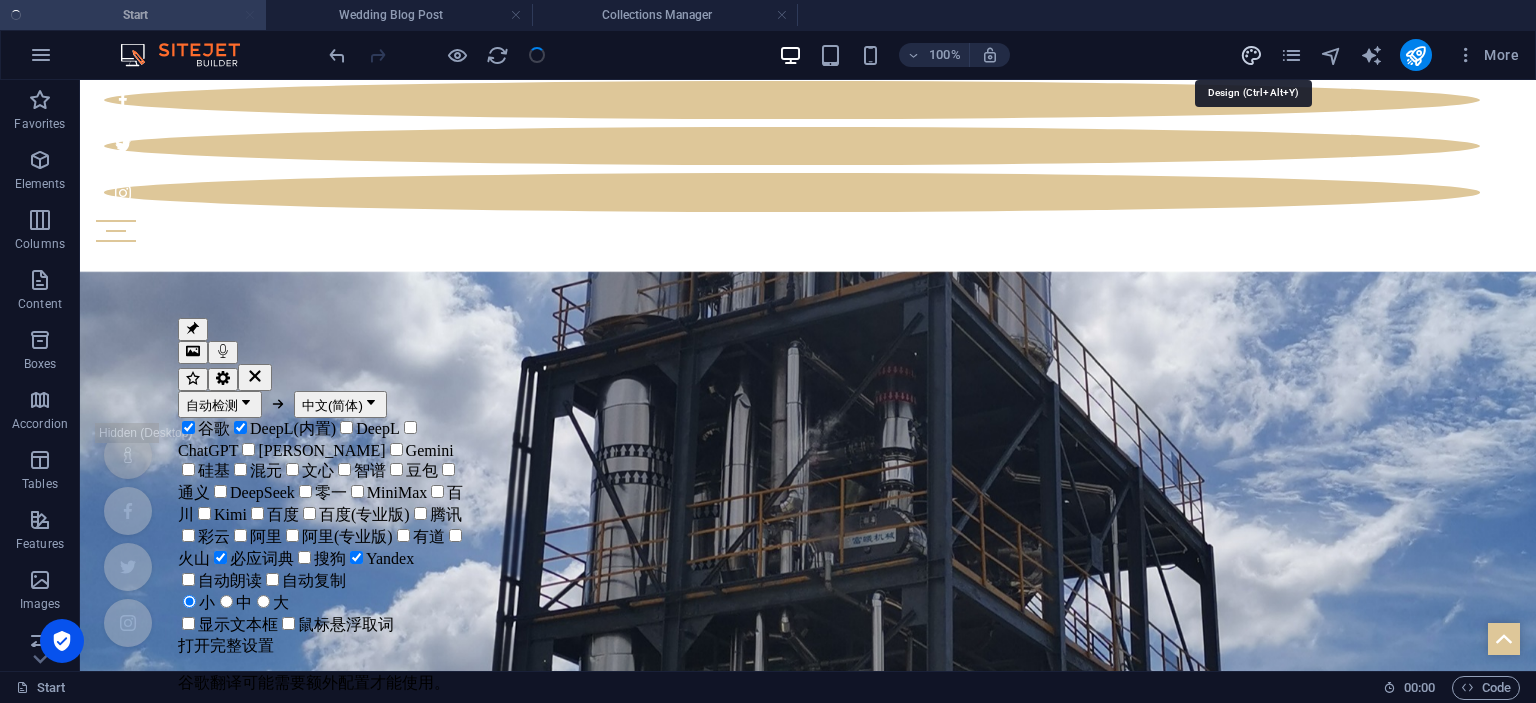 click at bounding box center (1251, 55) 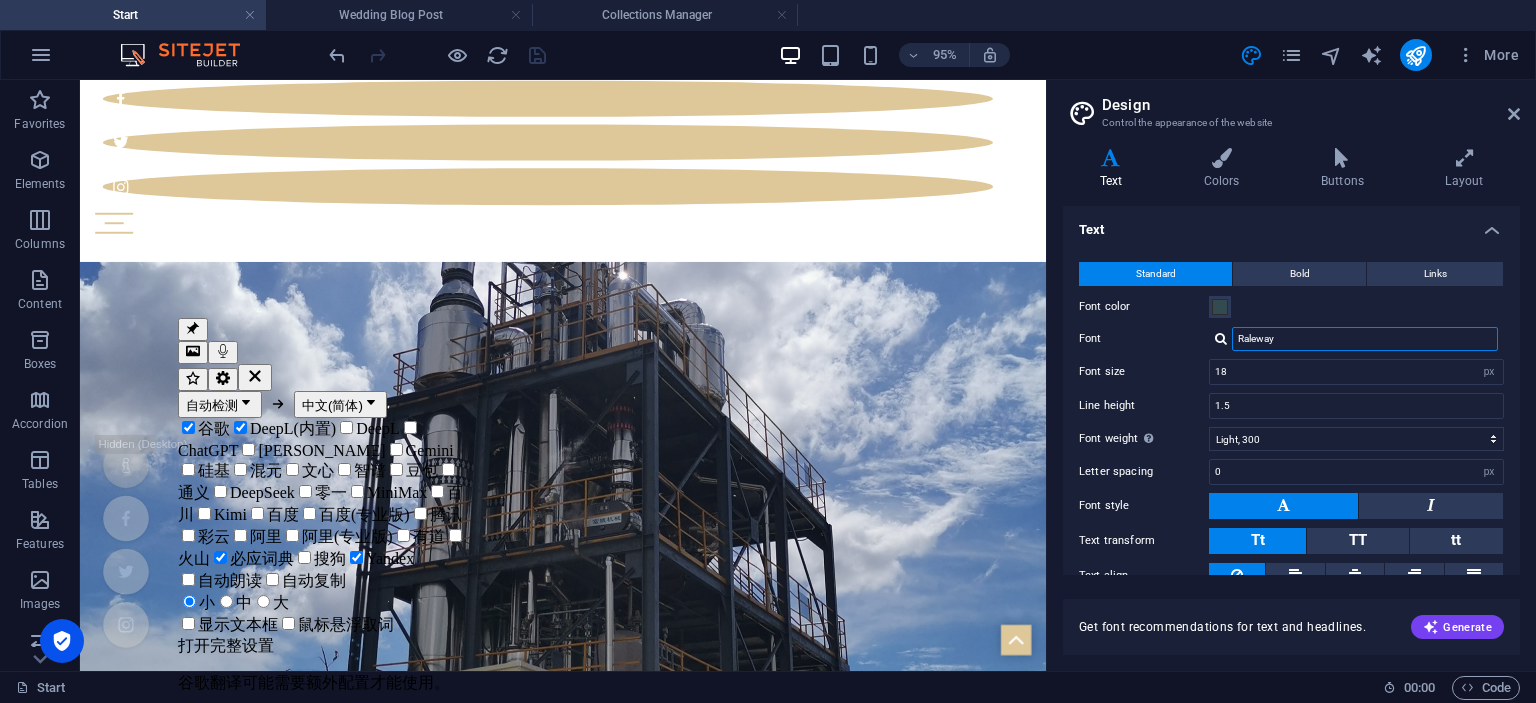 click on "Raleway" at bounding box center [1365, 339] 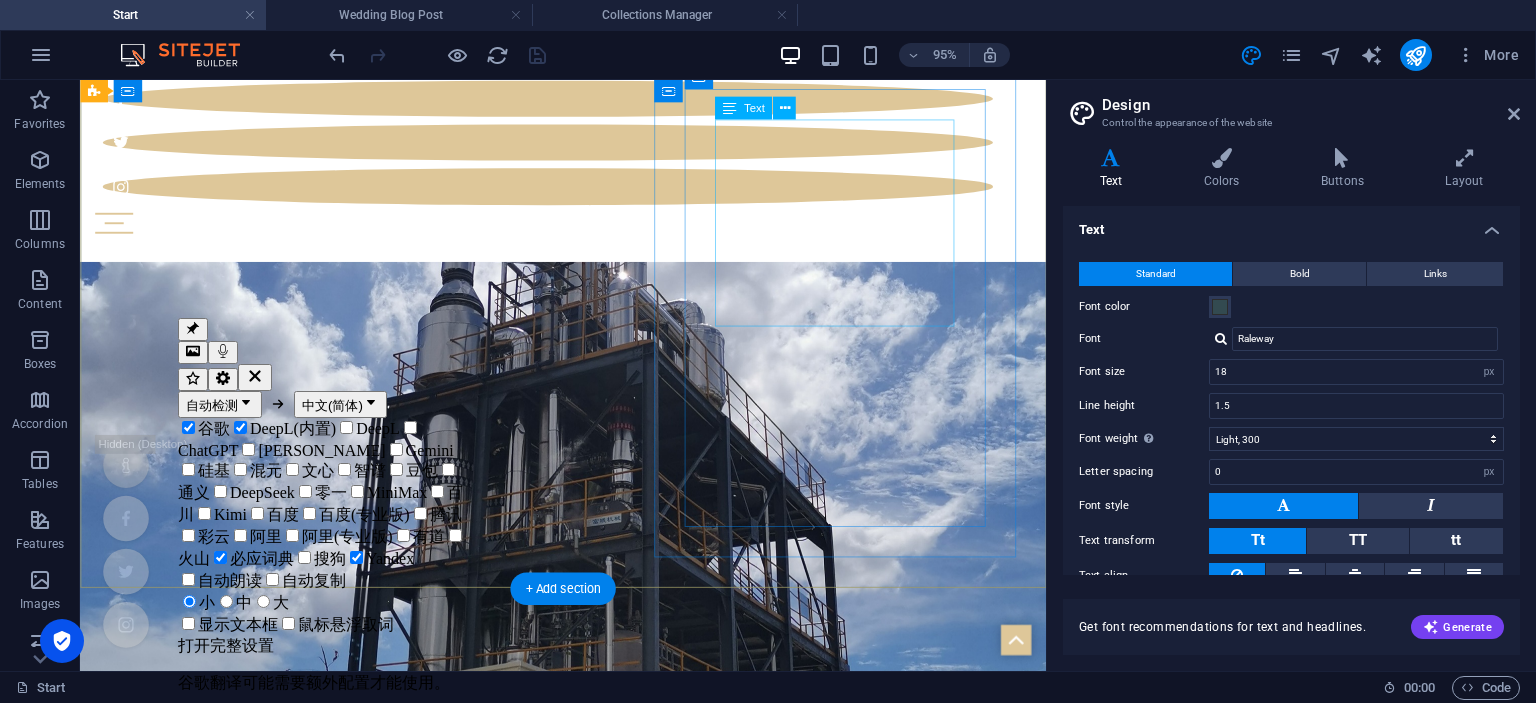click on "HM Wastewater Evaporator" at bounding box center (588, 950) 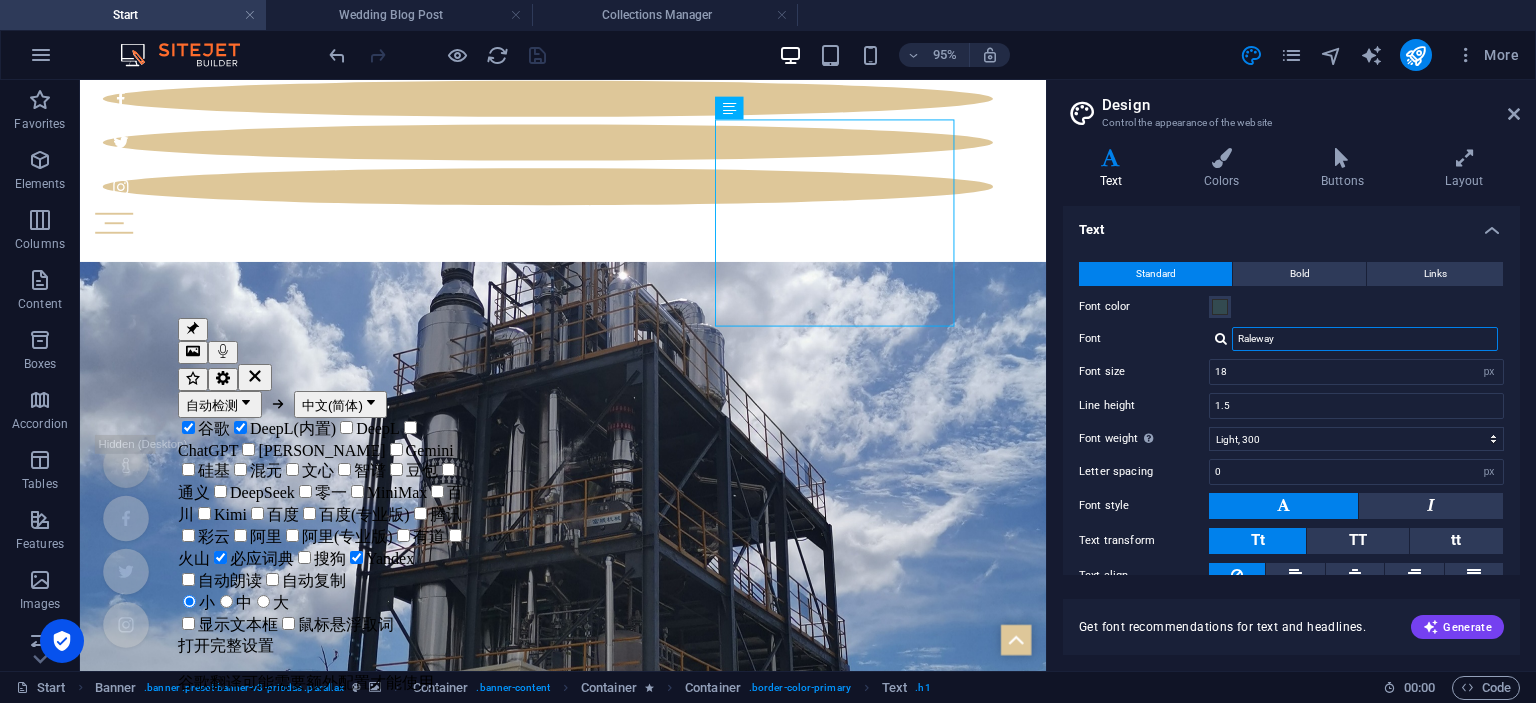 click on "Raleway" at bounding box center [1365, 339] 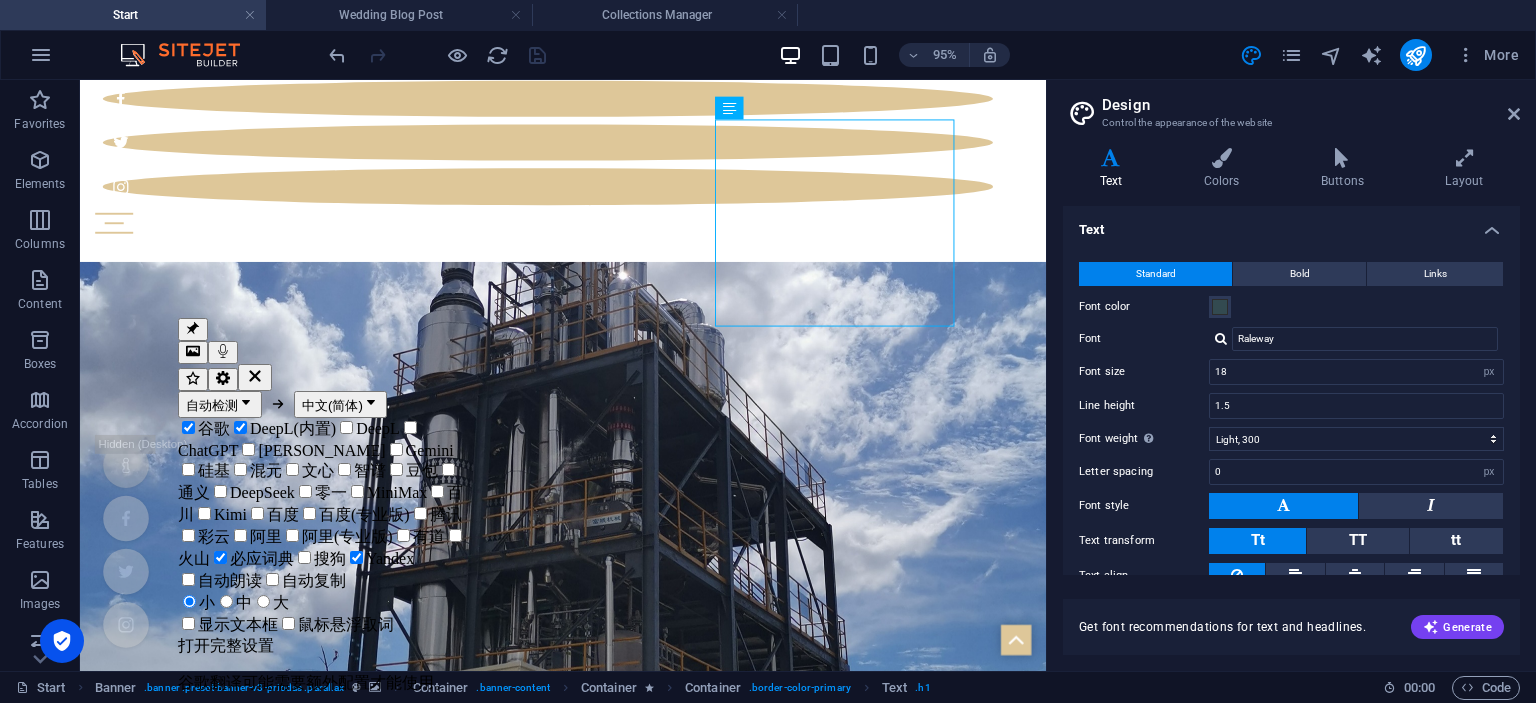 click at bounding box center [1221, 338] 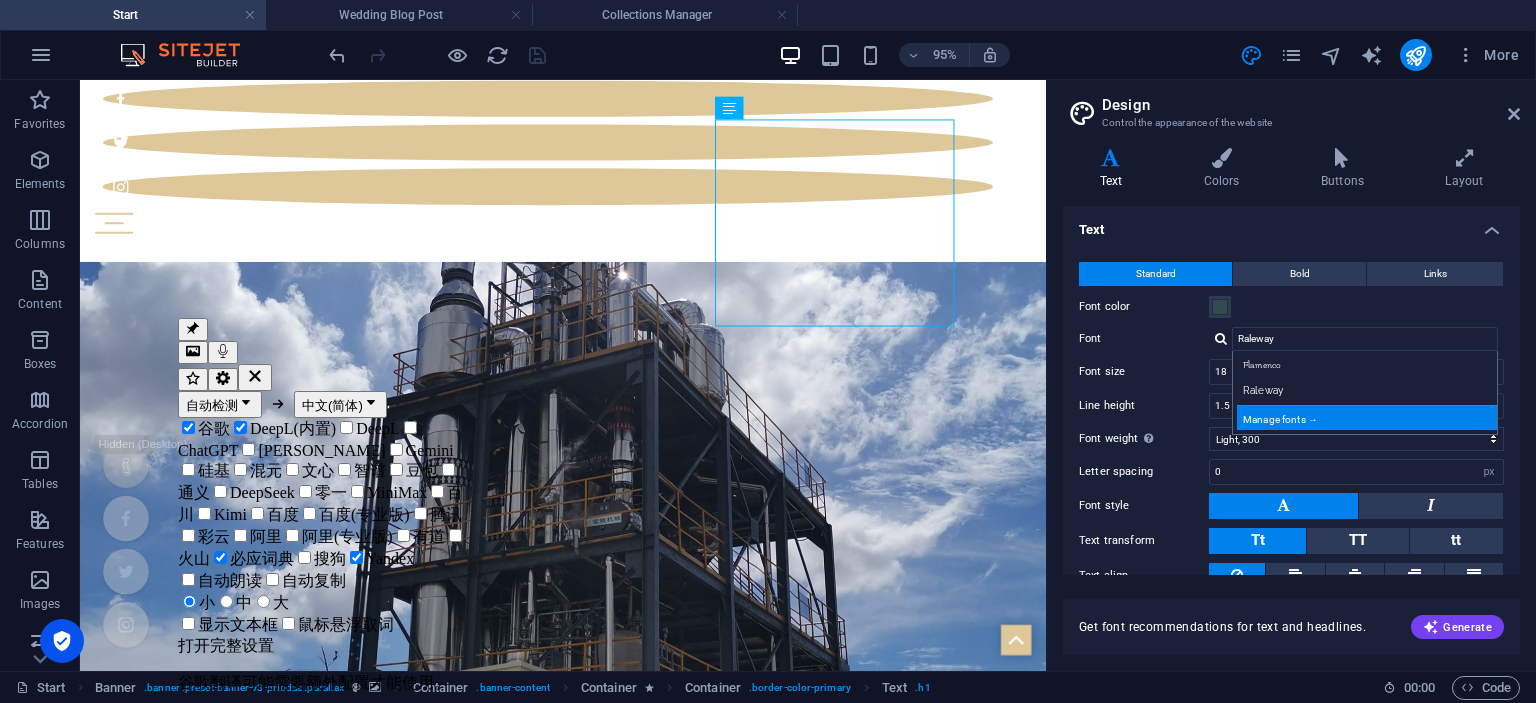 click on "Manage fonts →" at bounding box center [1369, 417] 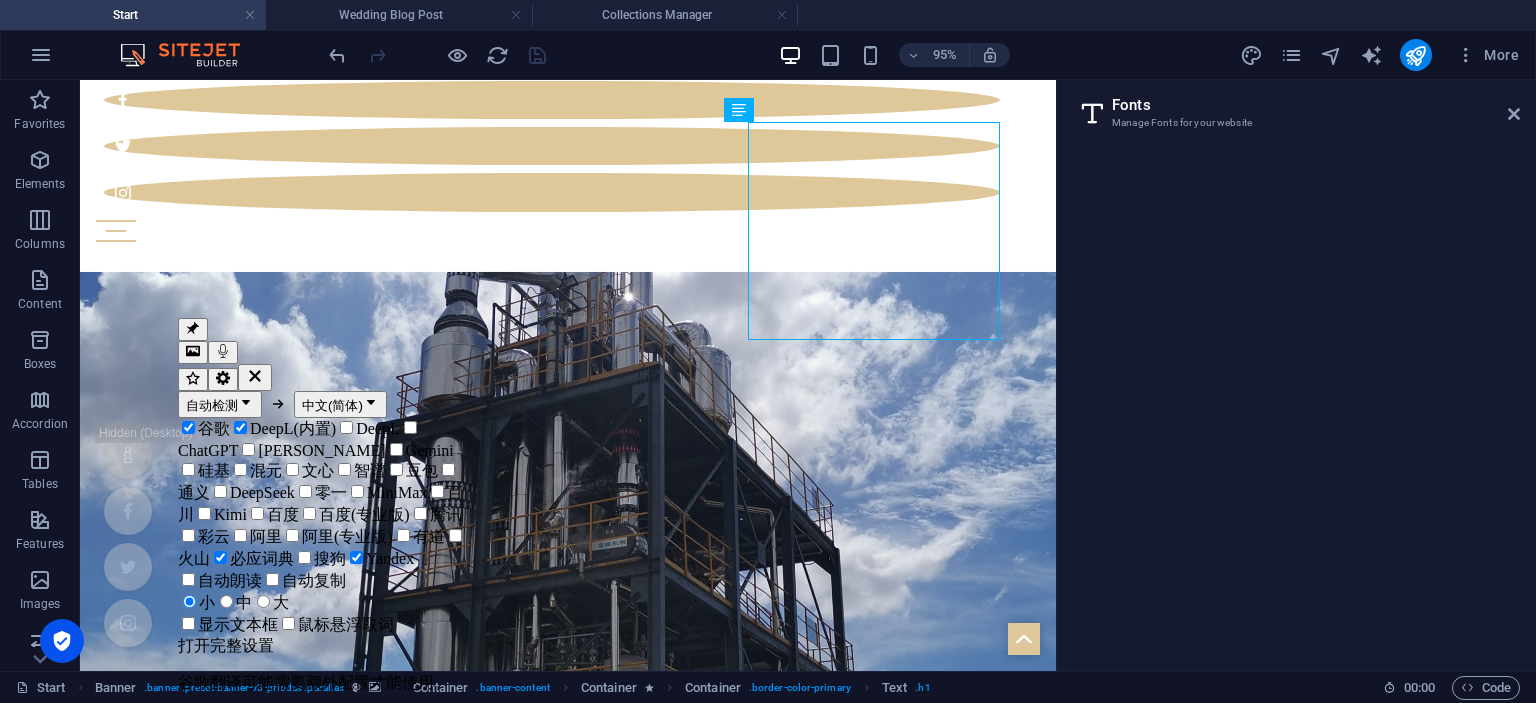 select on "popularity" 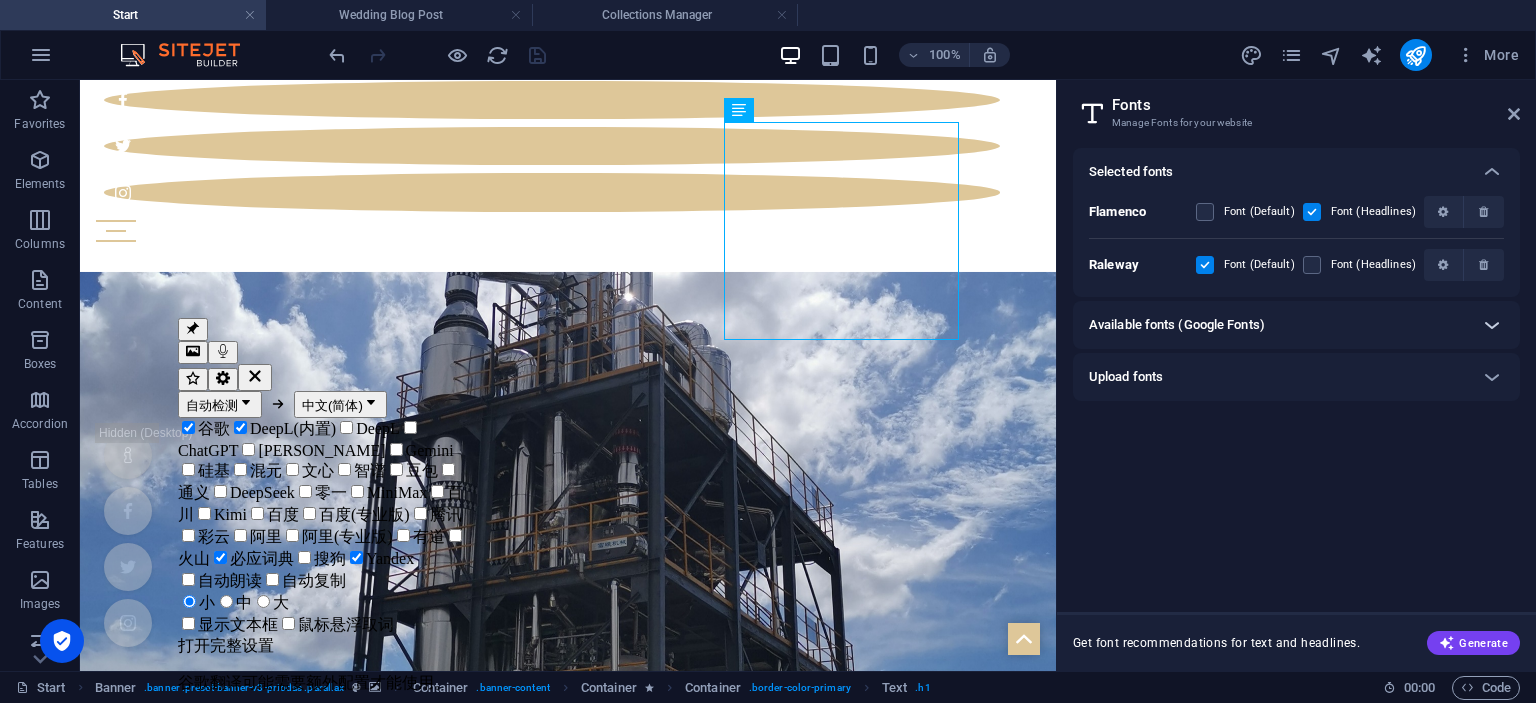 click at bounding box center (1492, 325) 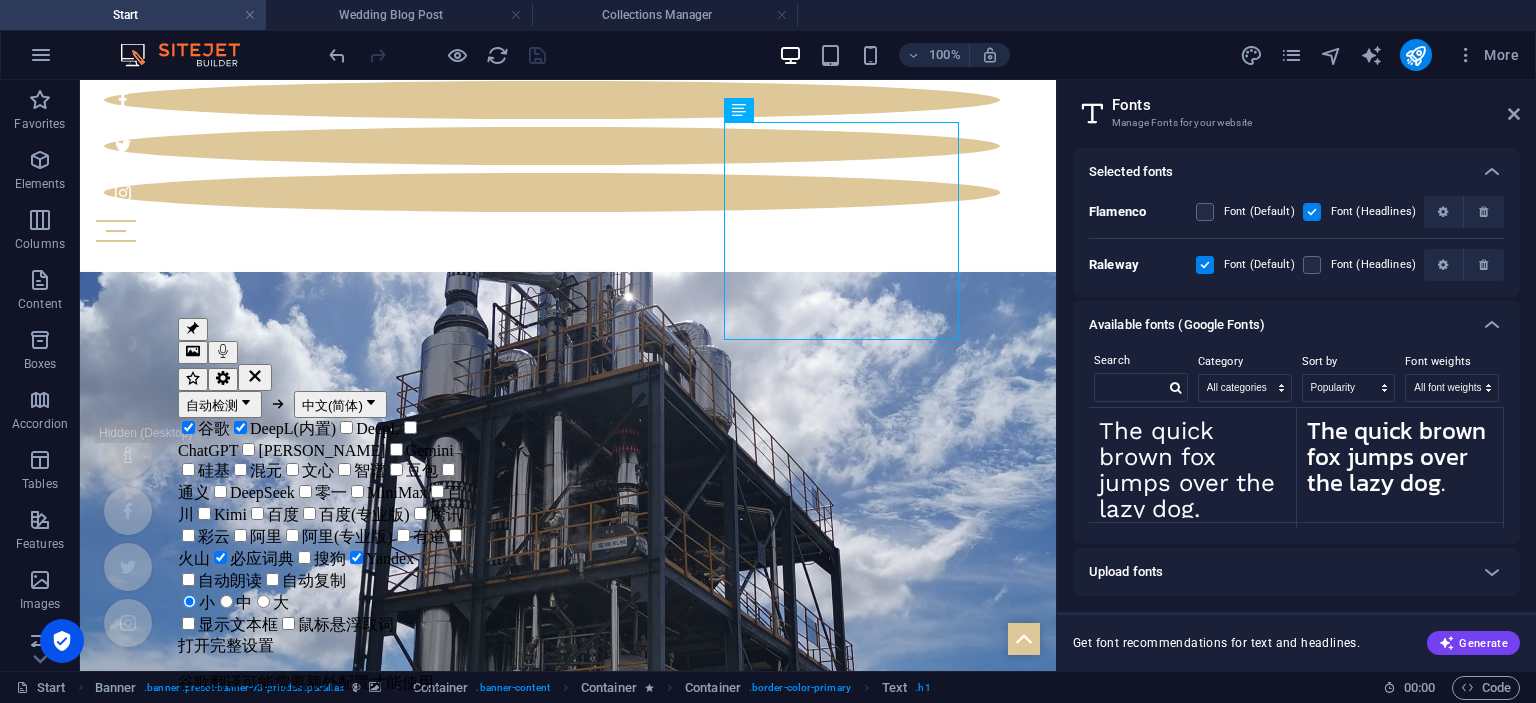 scroll, scrollTop: 1782, scrollLeft: 0, axis: vertical 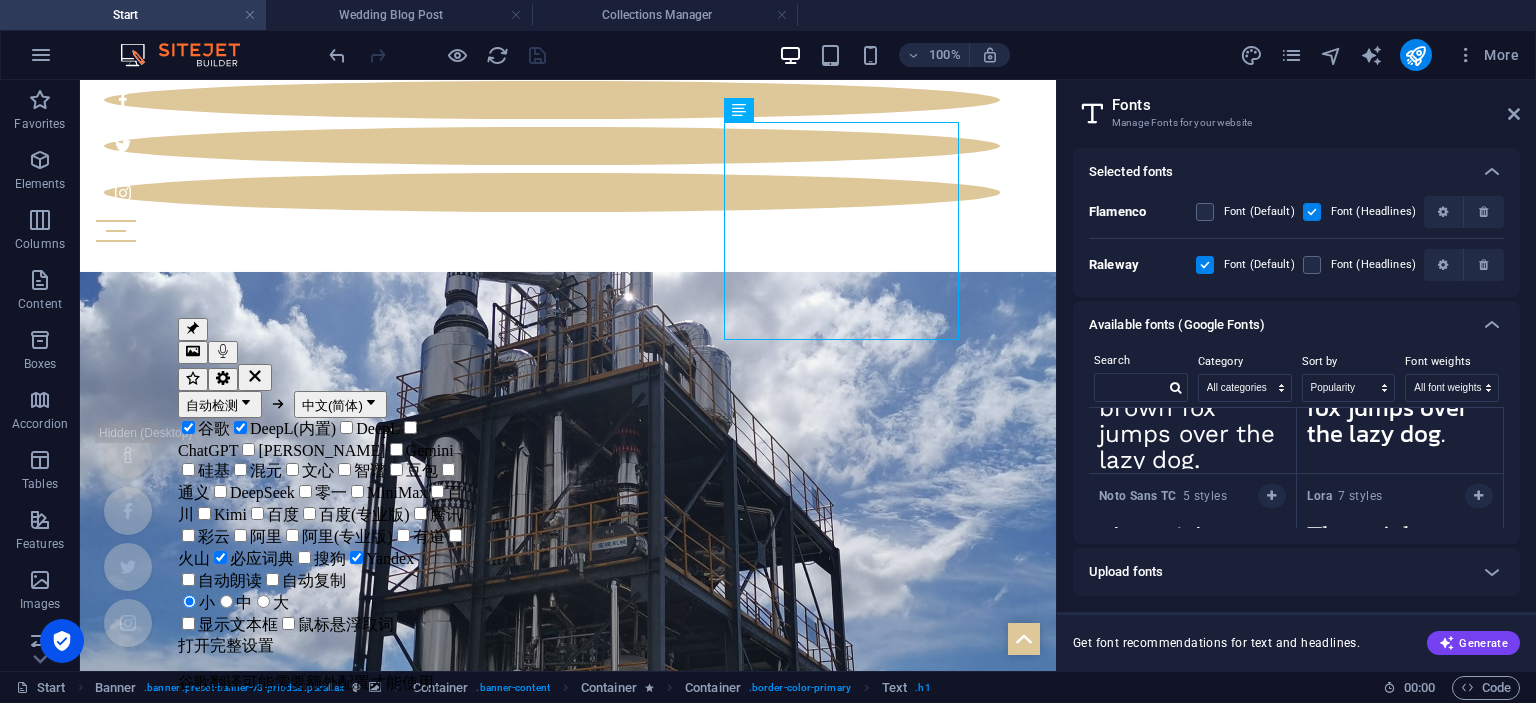 click on "The quick brown fox jumps over the lazy dog." at bounding box center [1400, 414] 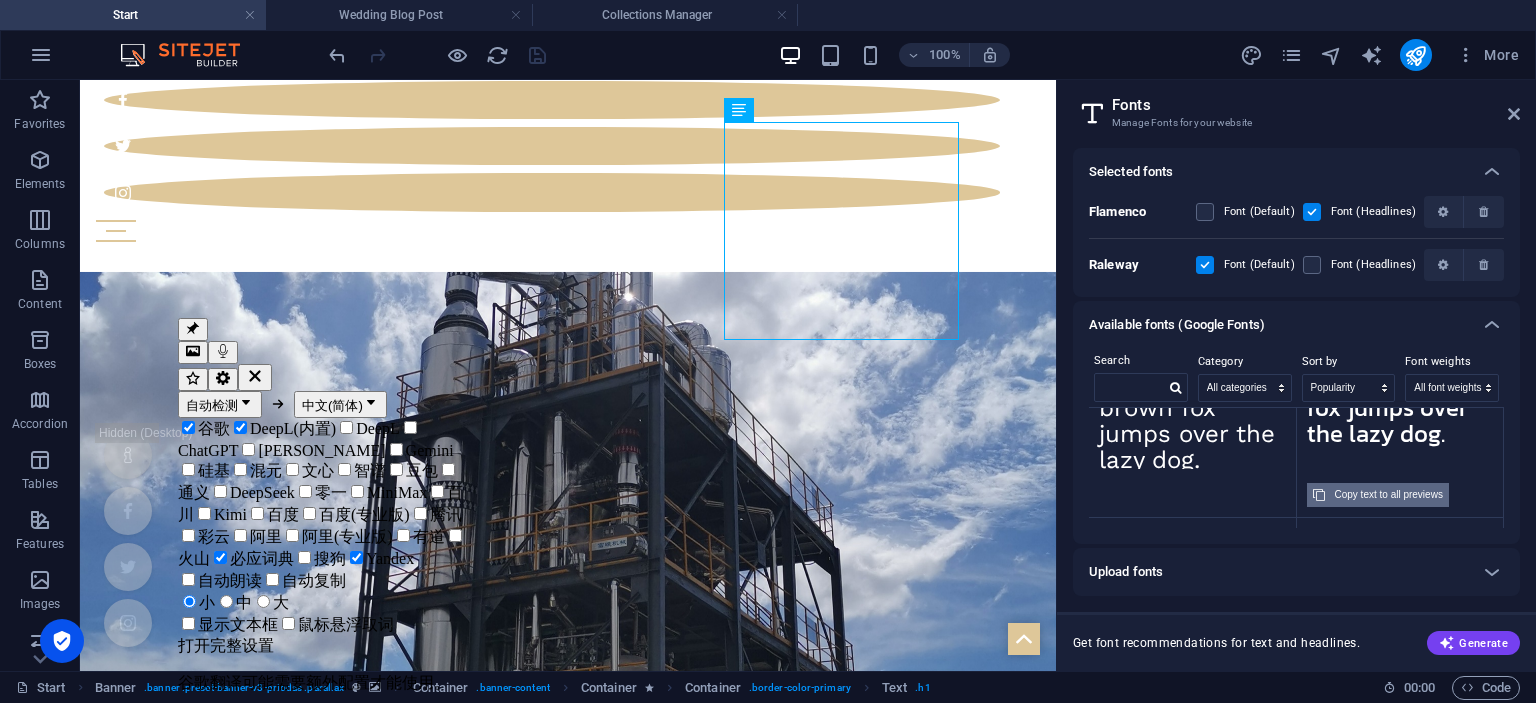 click on "Copy text to all previews" at bounding box center [1389, 495] 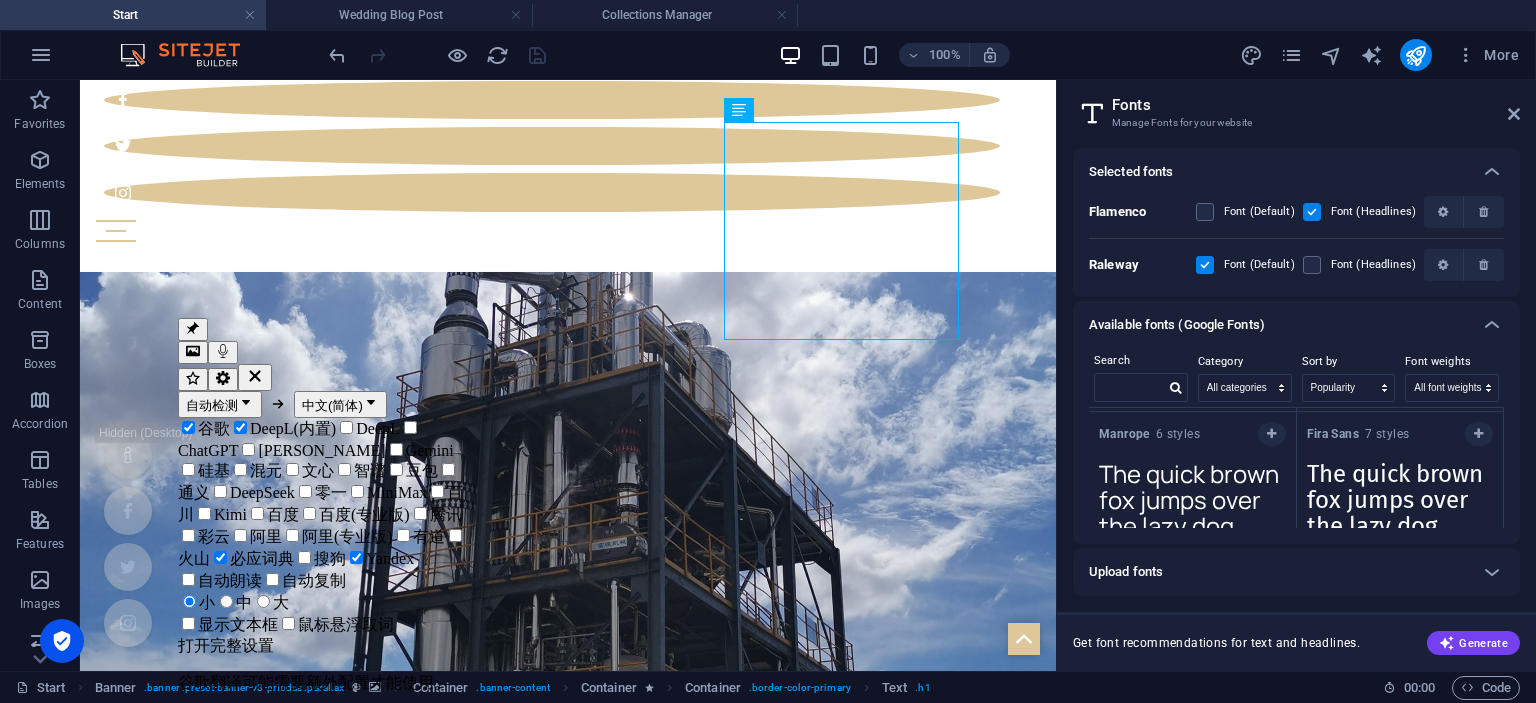scroll, scrollTop: 2329, scrollLeft: 0, axis: vertical 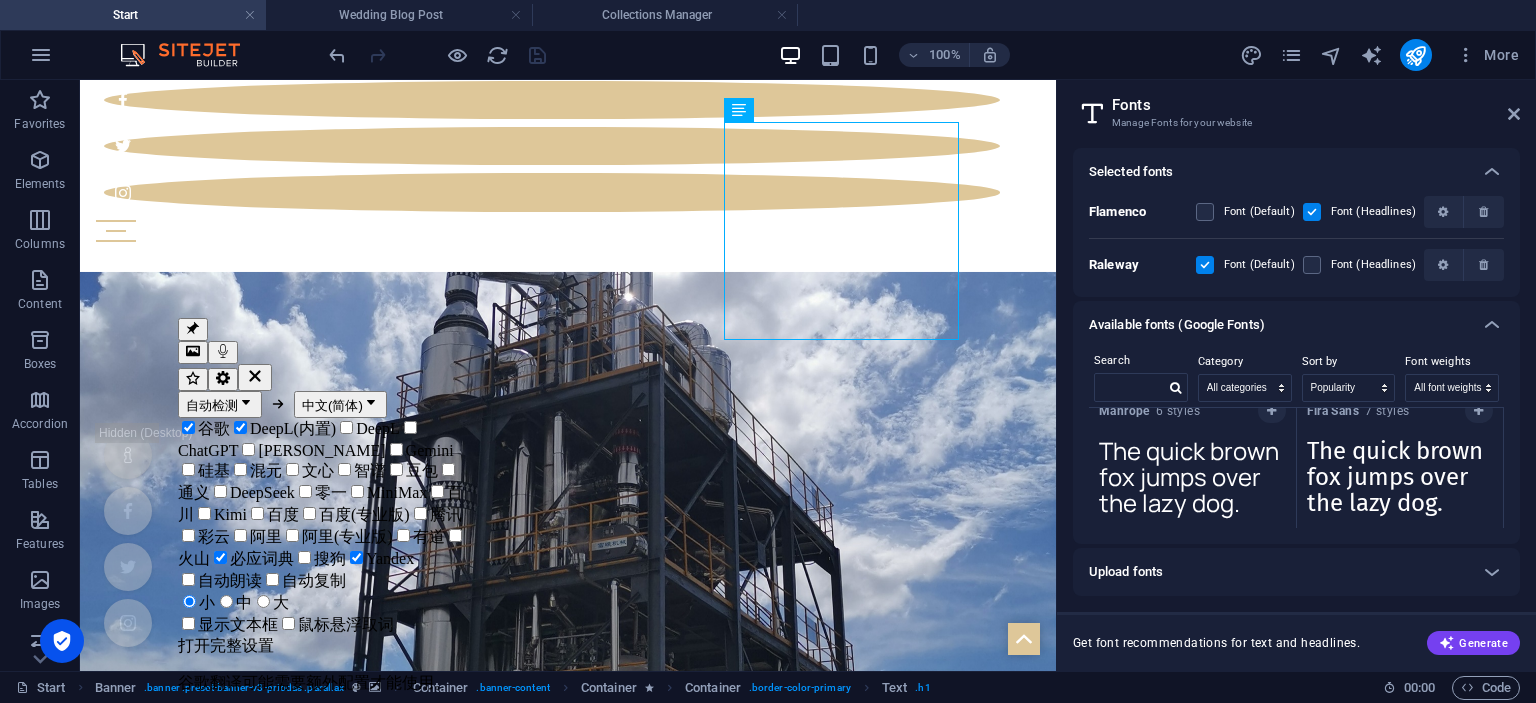 click on "The quick brown fox jumps over the lazy dog." at bounding box center (1192, 483) 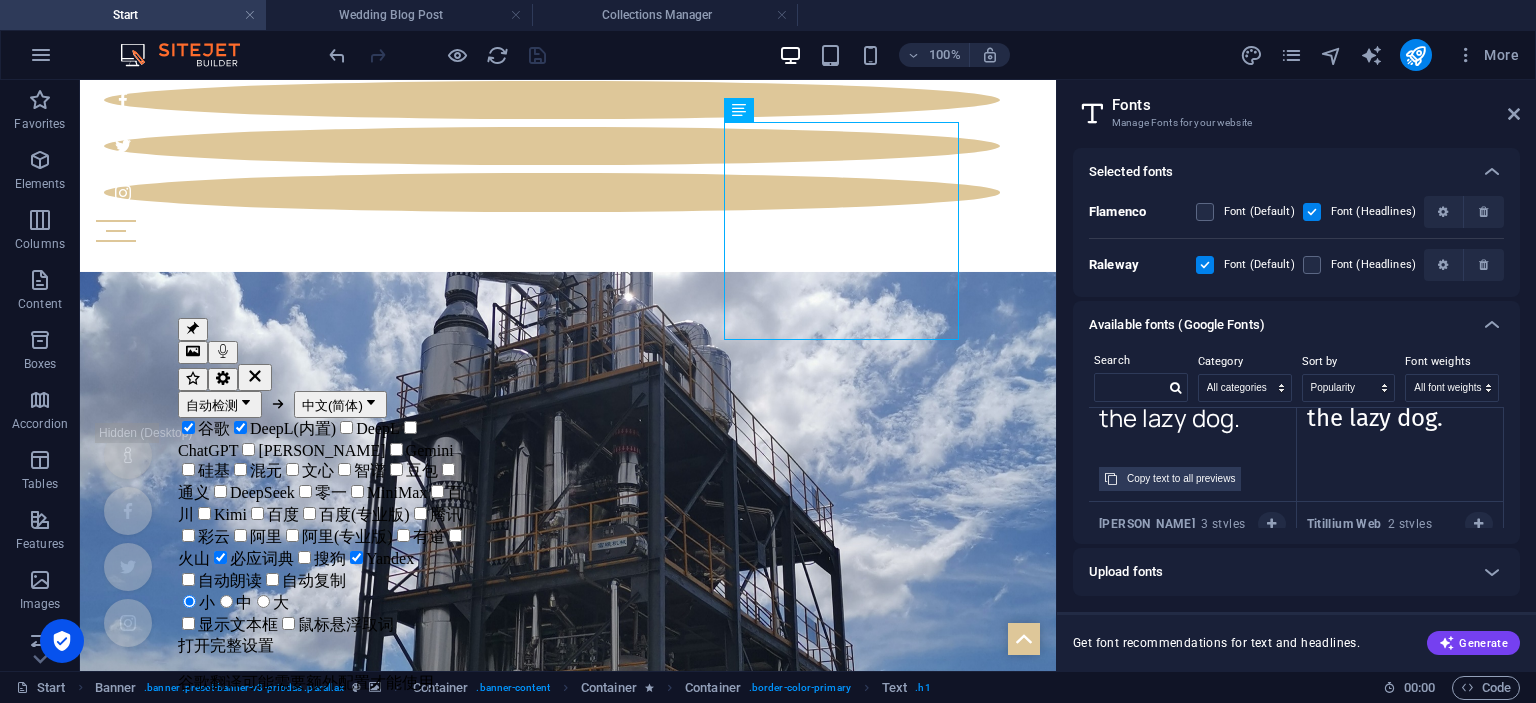 scroll, scrollTop: 2420, scrollLeft: 0, axis: vertical 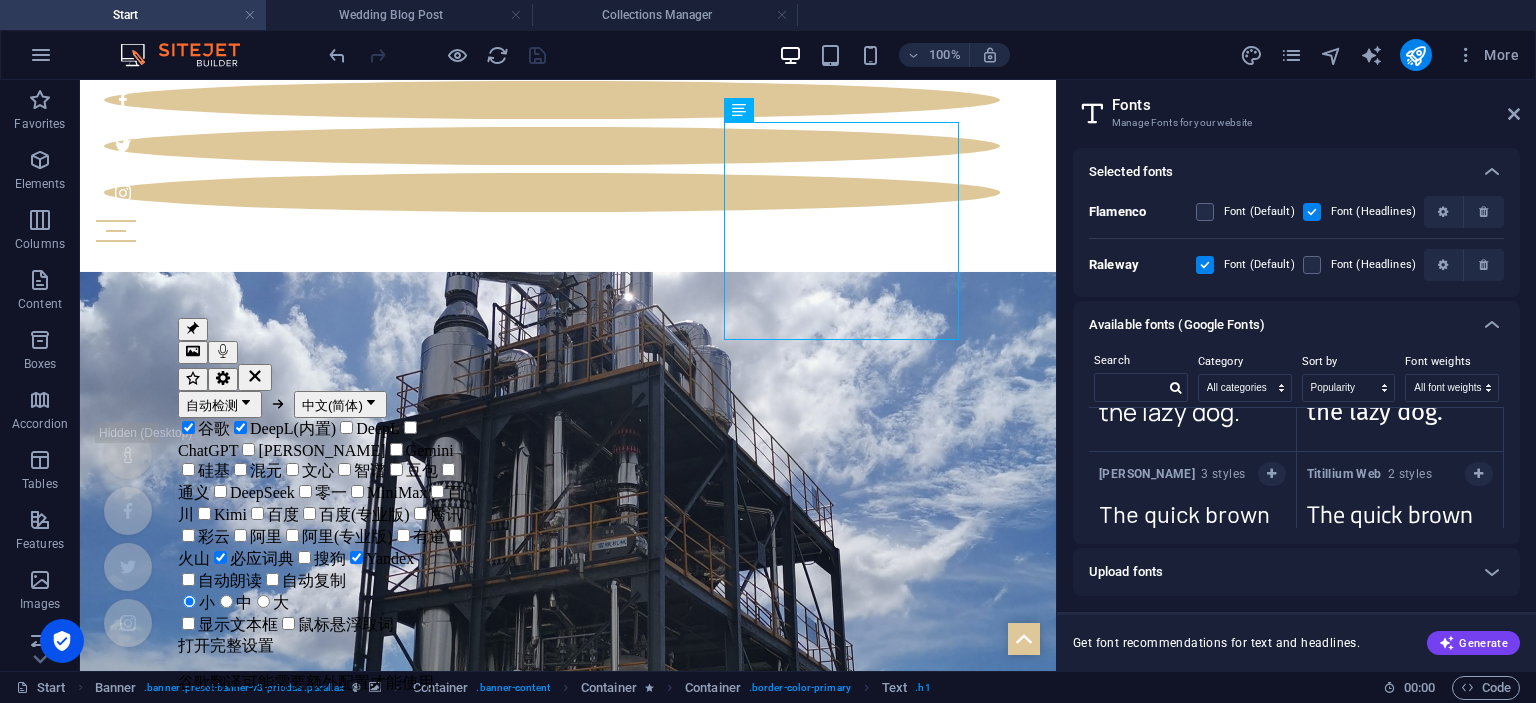 click on "Copy text to all previews" at bounding box center (1171, 463) 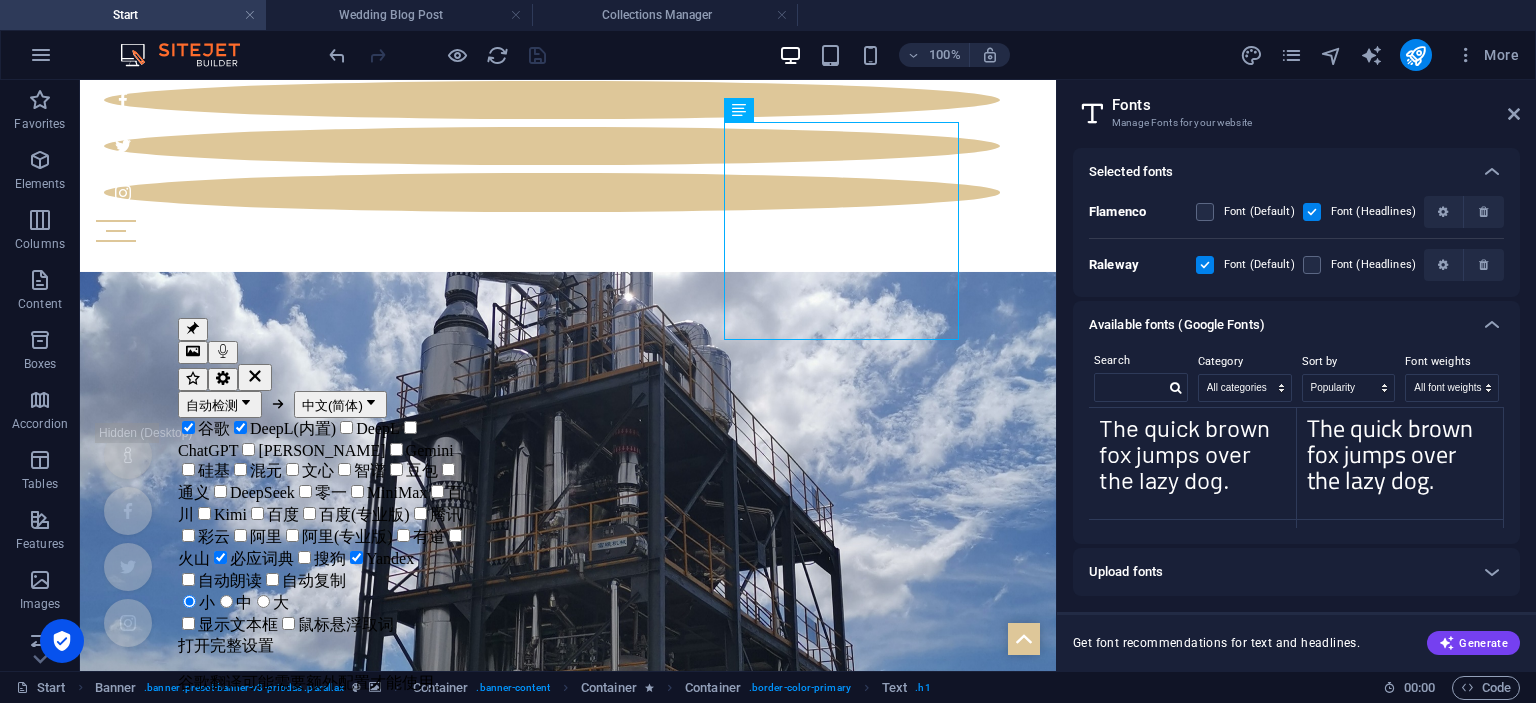 scroll, scrollTop: 2511, scrollLeft: 0, axis: vertical 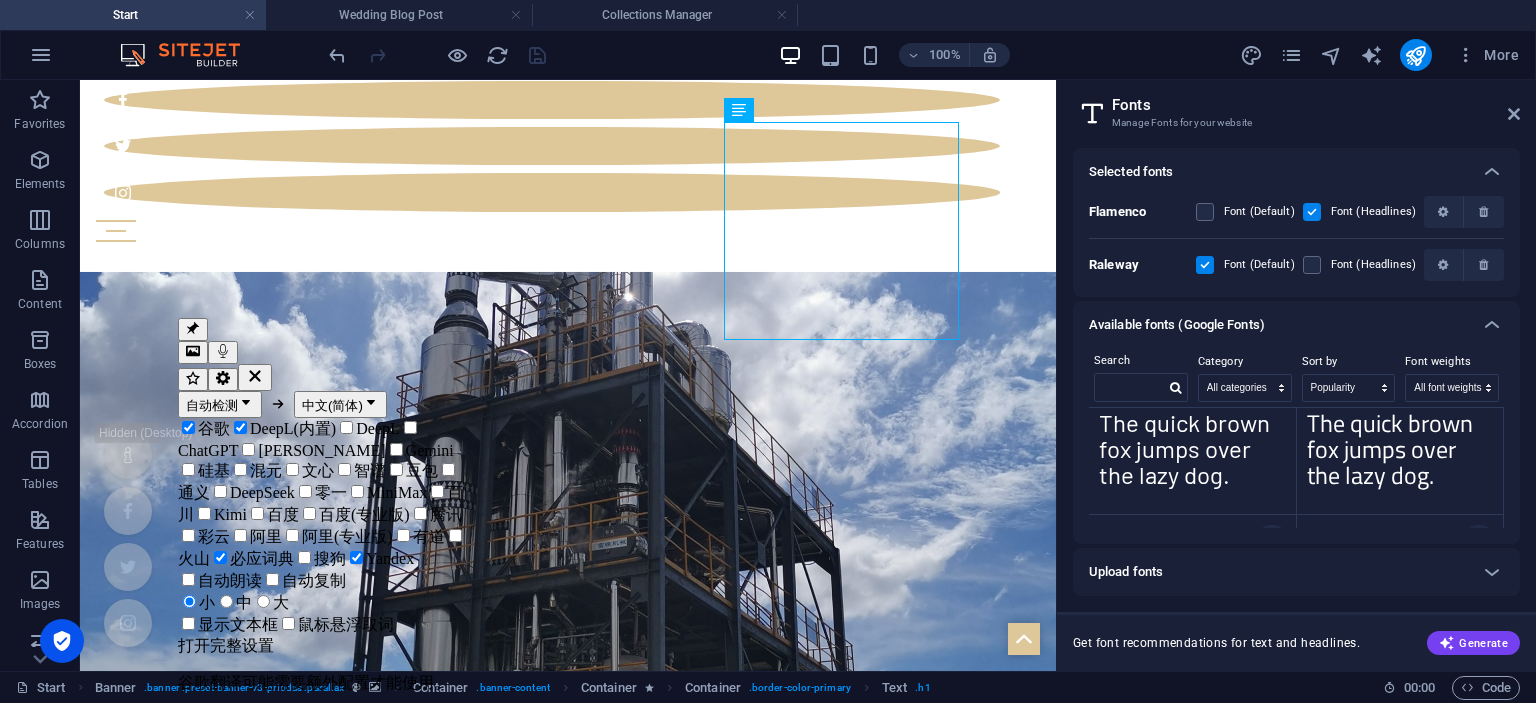 click on "The quick brown fox jumps over the lazy dog." at bounding box center (1192, 455) 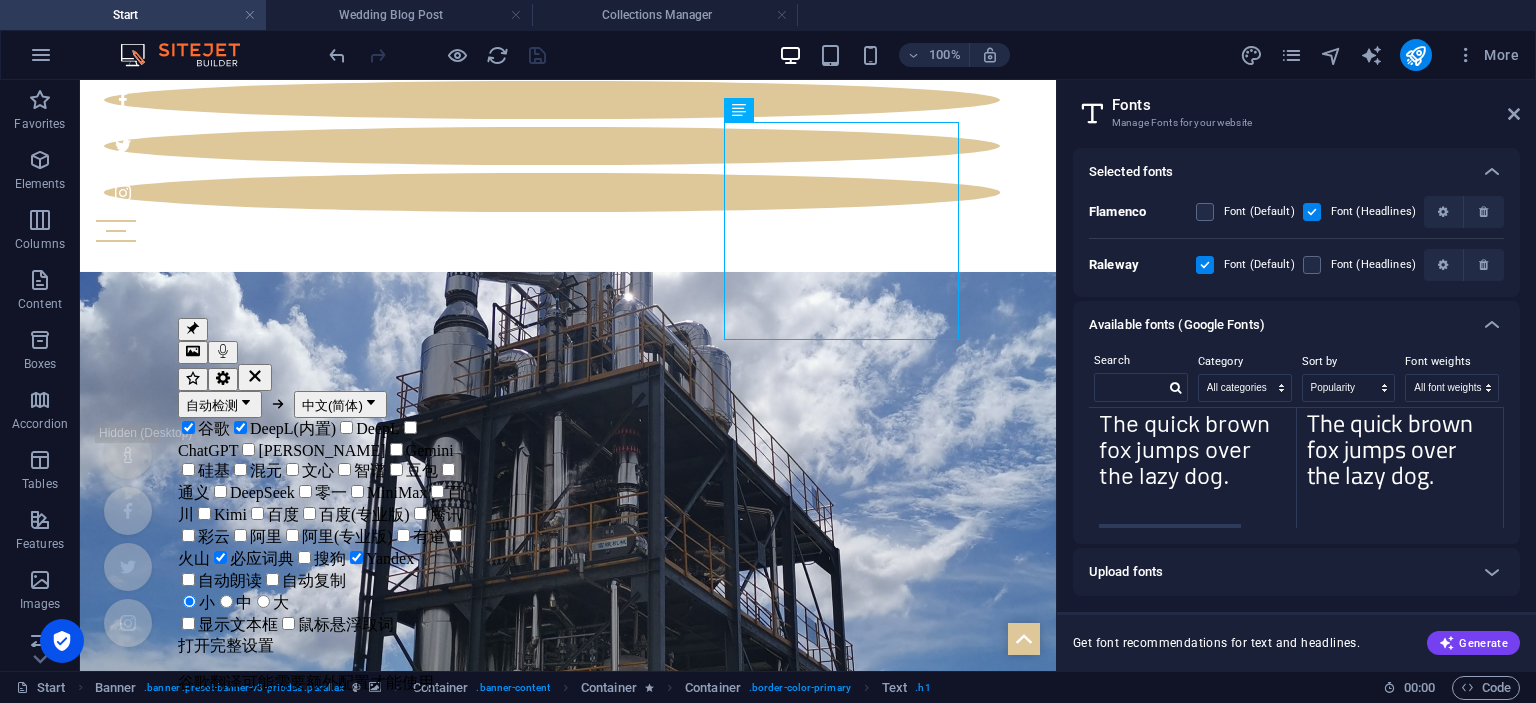 click on "The quick brown fox jumps over the lazy dog." at bounding box center [1400, 455] 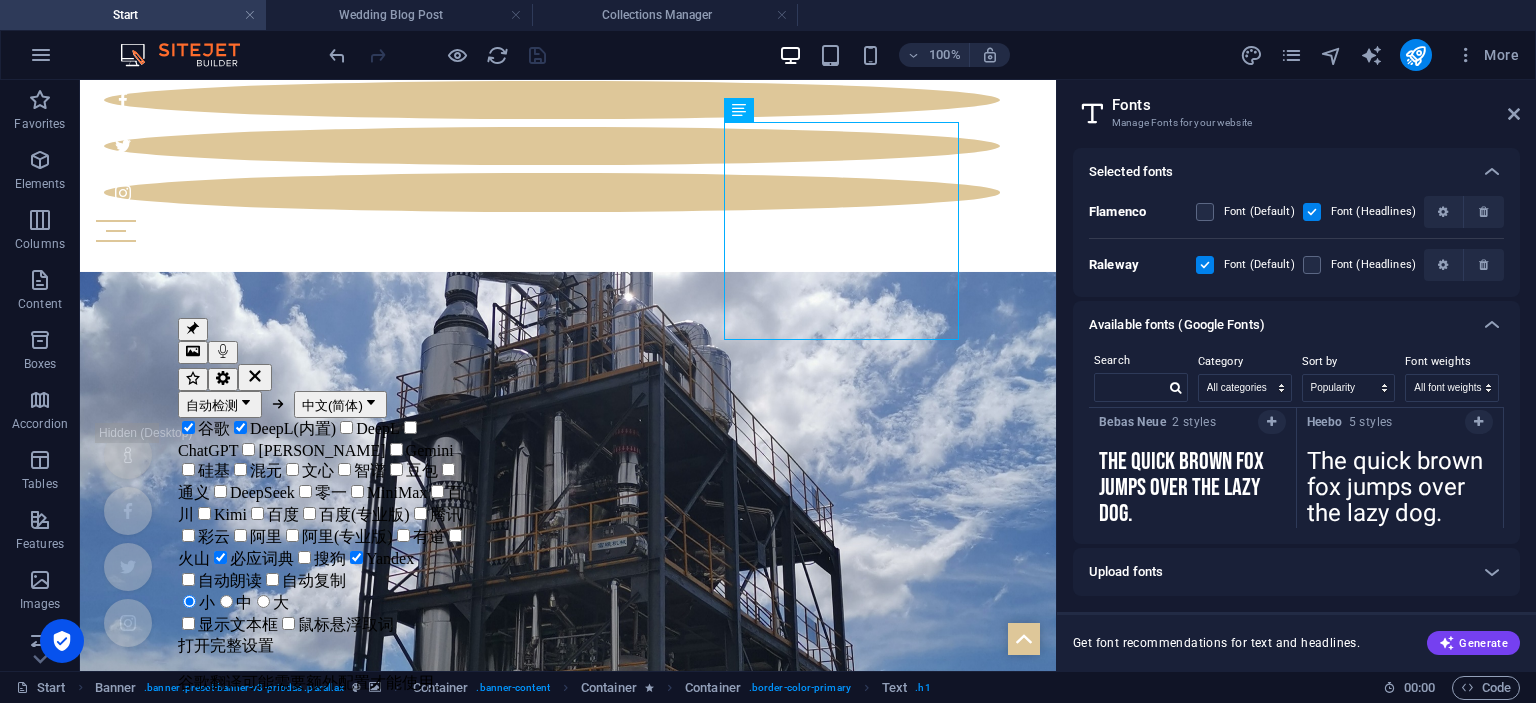 scroll, scrollTop: 2694, scrollLeft: 0, axis: vertical 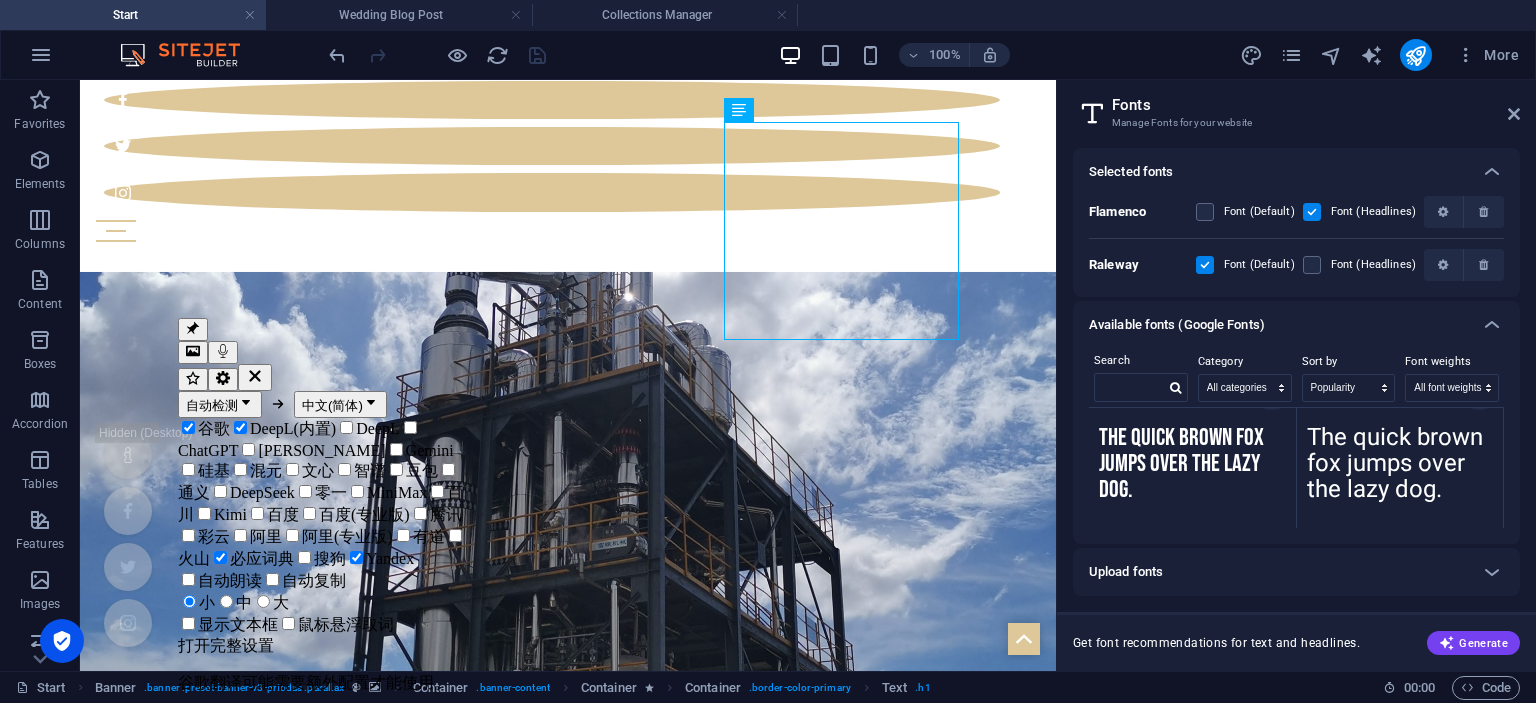 click on "The quick brown fox jumps over the lazy dog." at bounding box center (1192, 470) 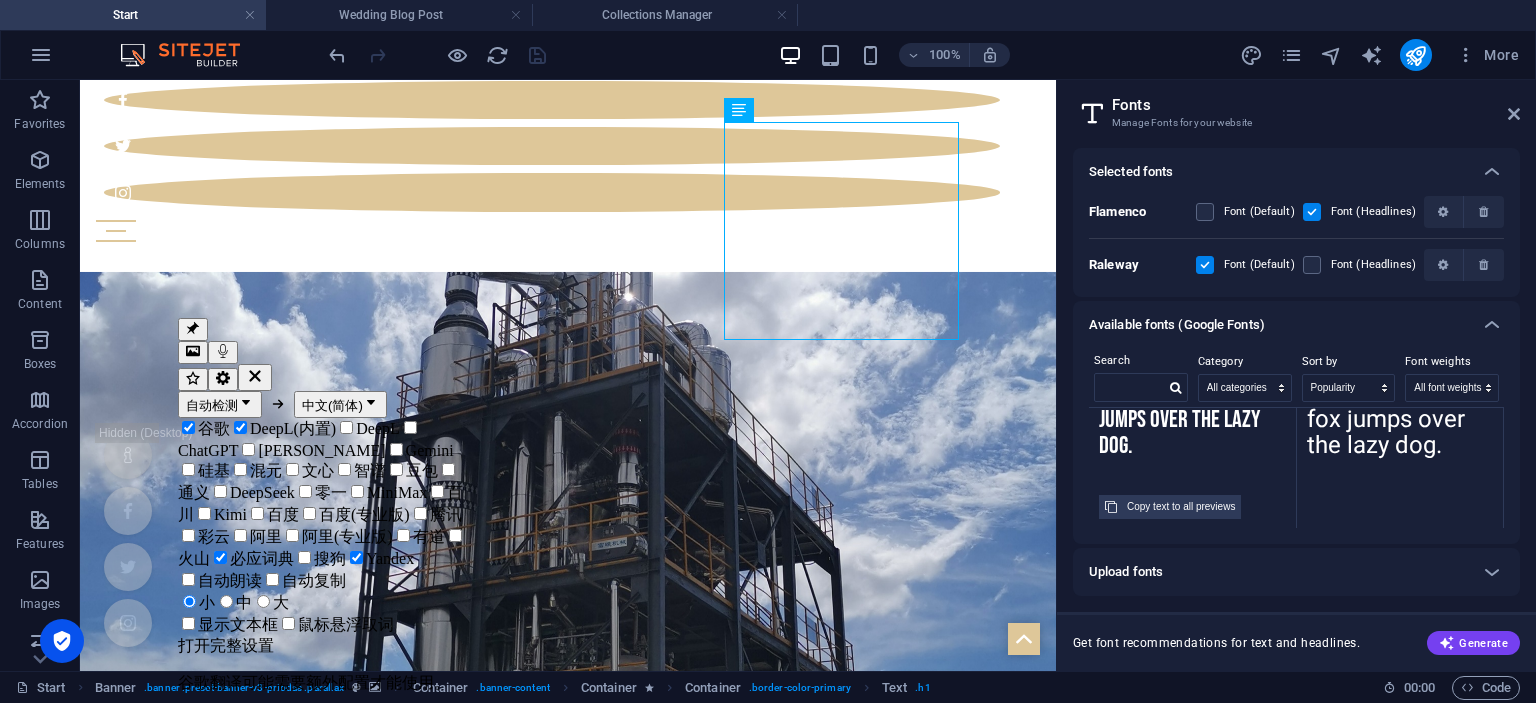 scroll, scrollTop: 2684, scrollLeft: 0, axis: vertical 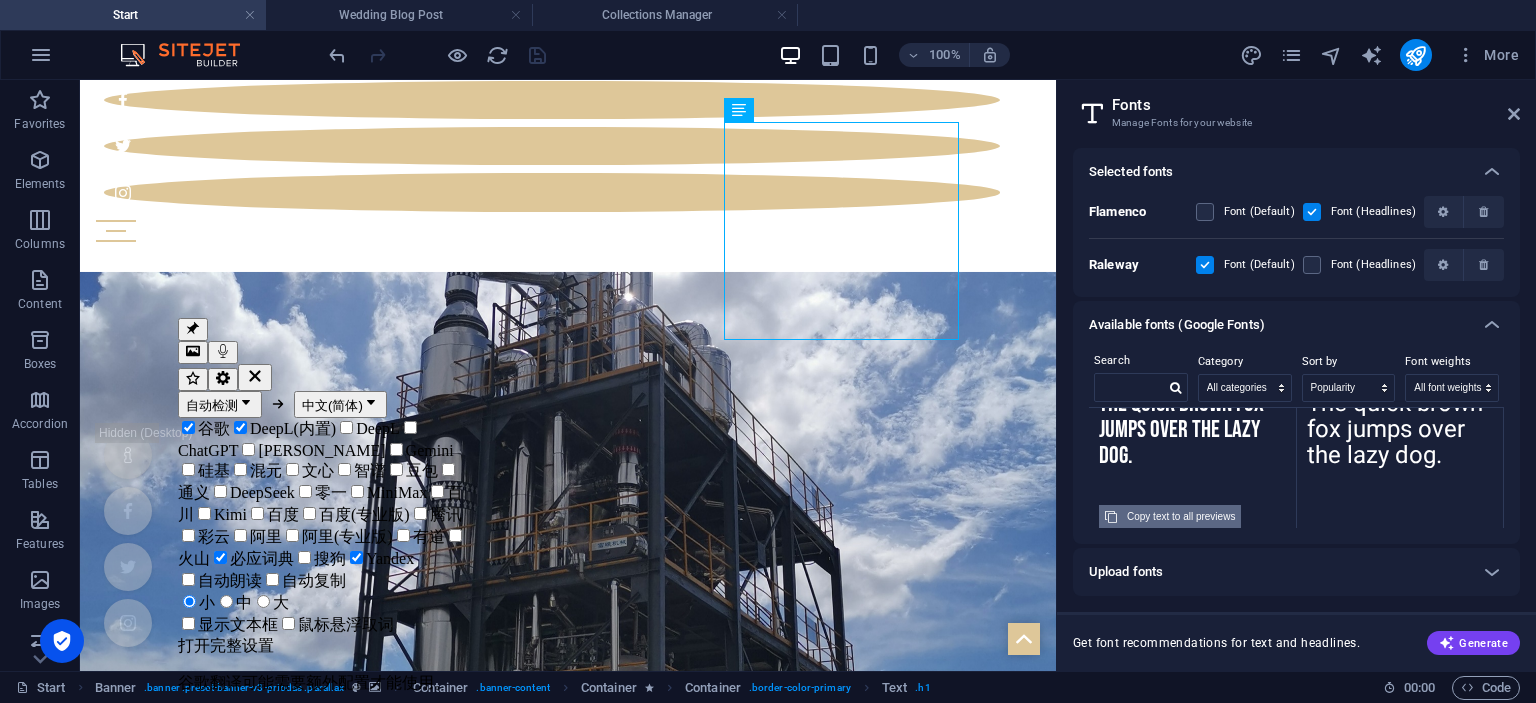 click on "Copy text to all previews" at bounding box center (1170, 517) 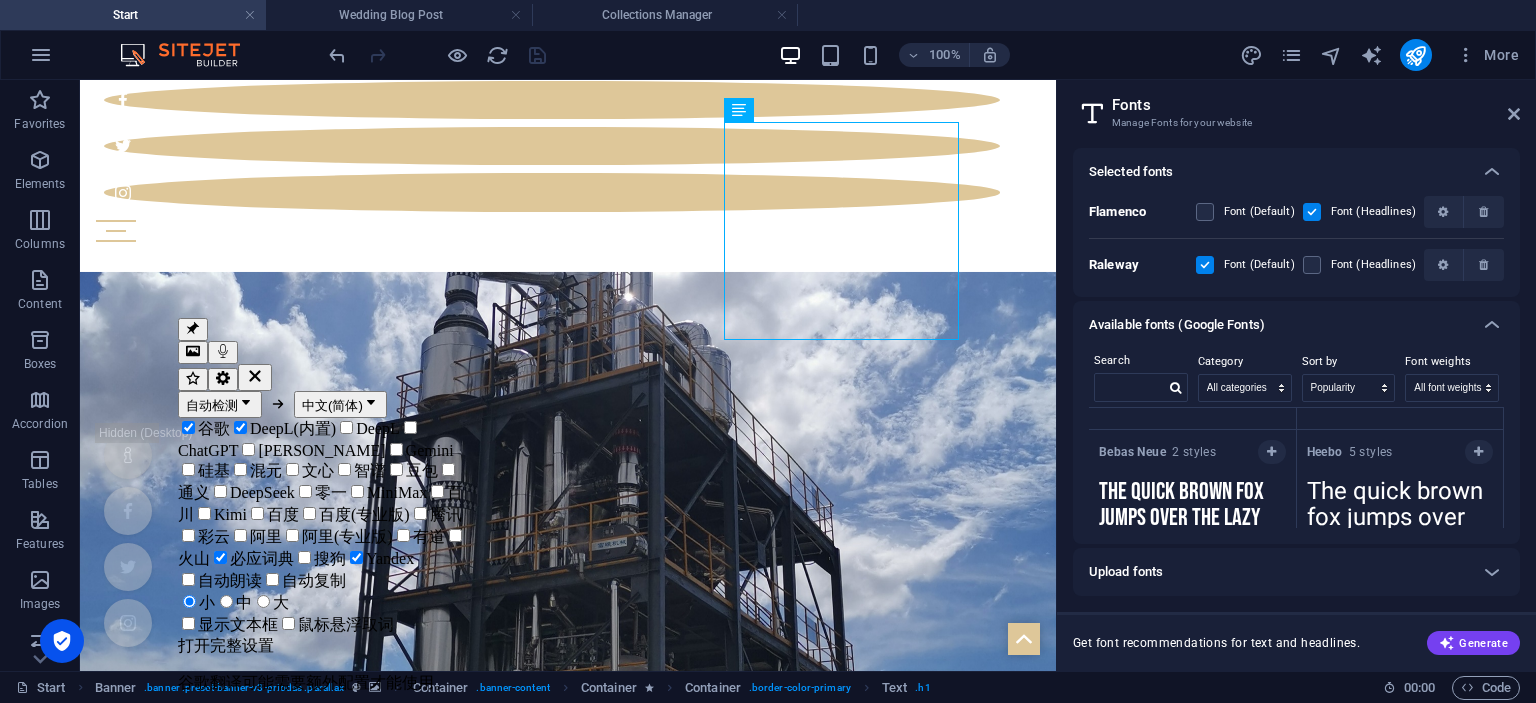 scroll, scrollTop: 2592, scrollLeft: 0, axis: vertical 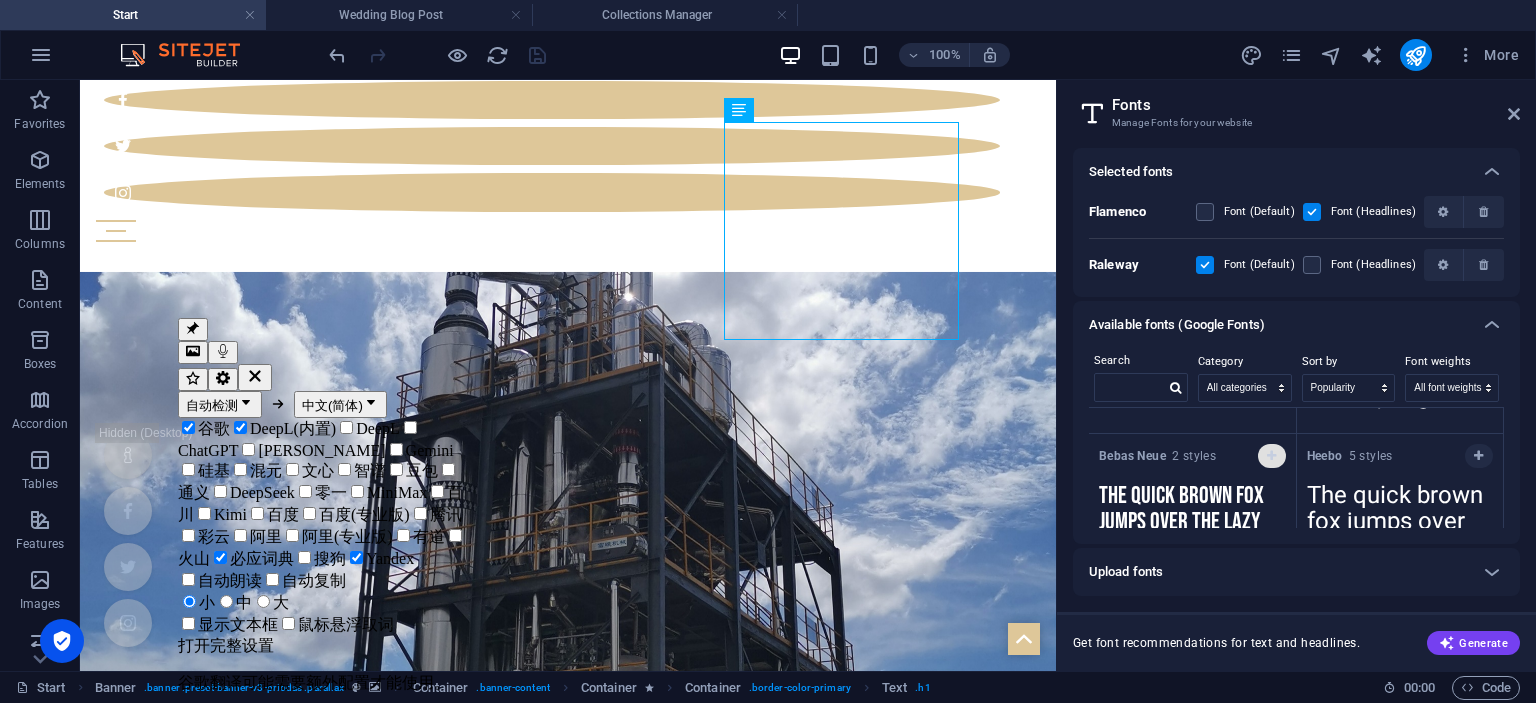 click at bounding box center (1272, 456) 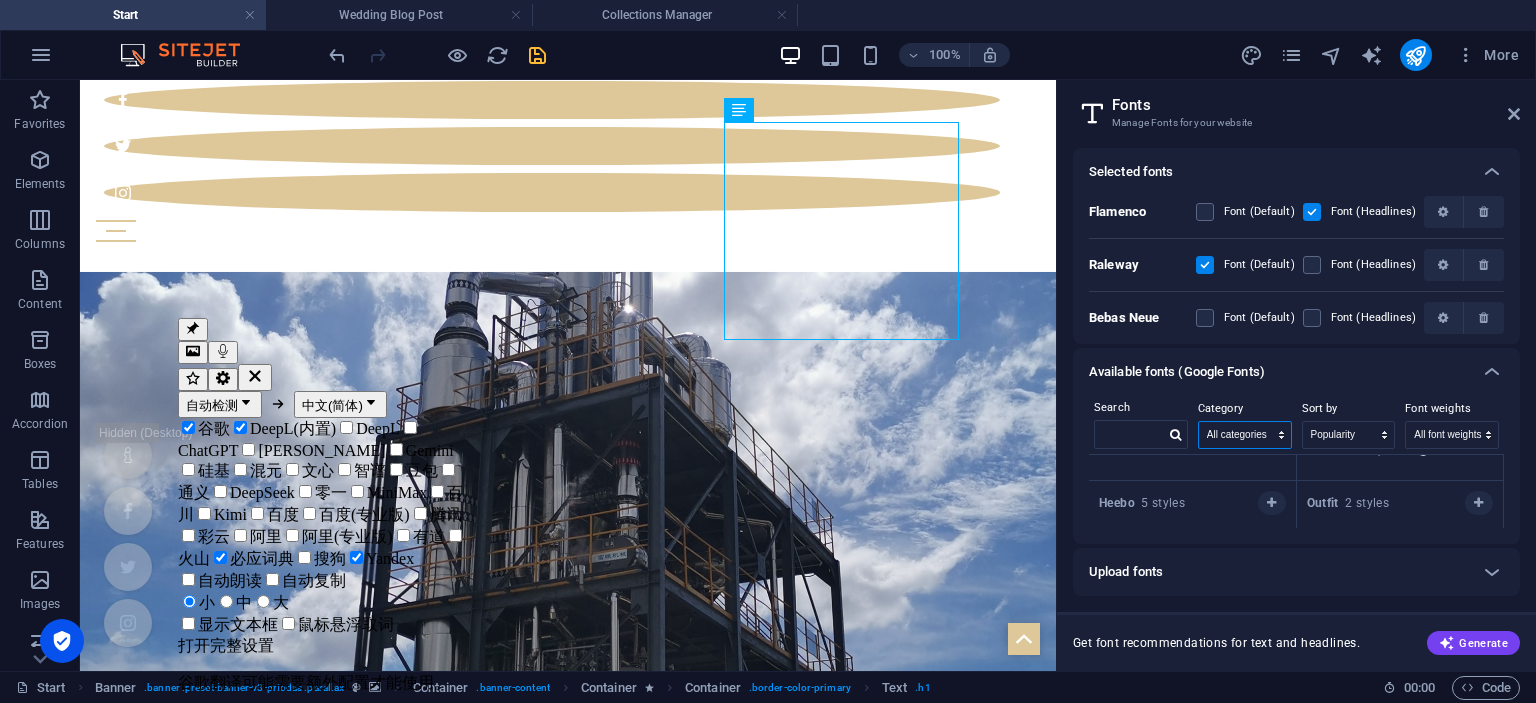 click on "All categories serif display monospace sans-serif handwriting" at bounding box center [1245, 435] 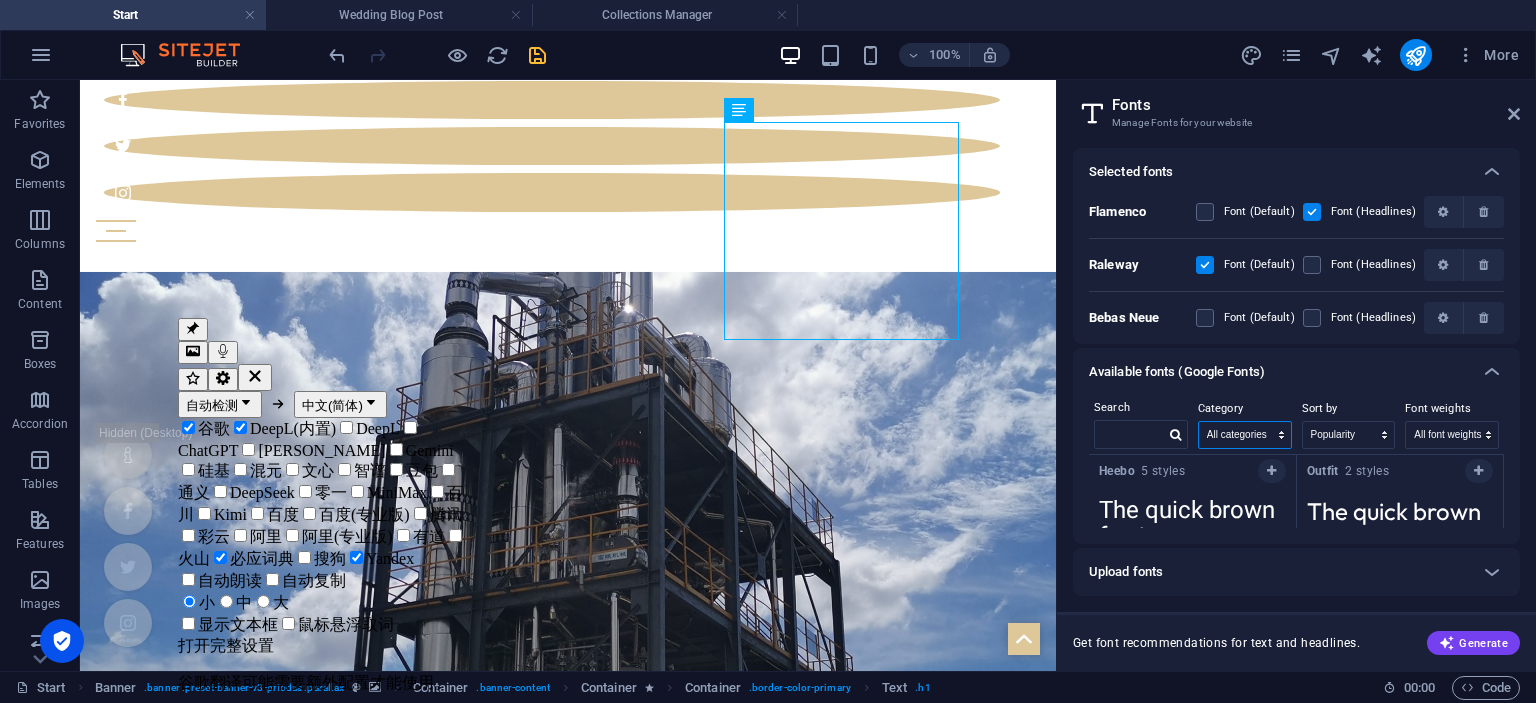 scroll, scrollTop: 2659, scrollLeft: 0, axis: vertical 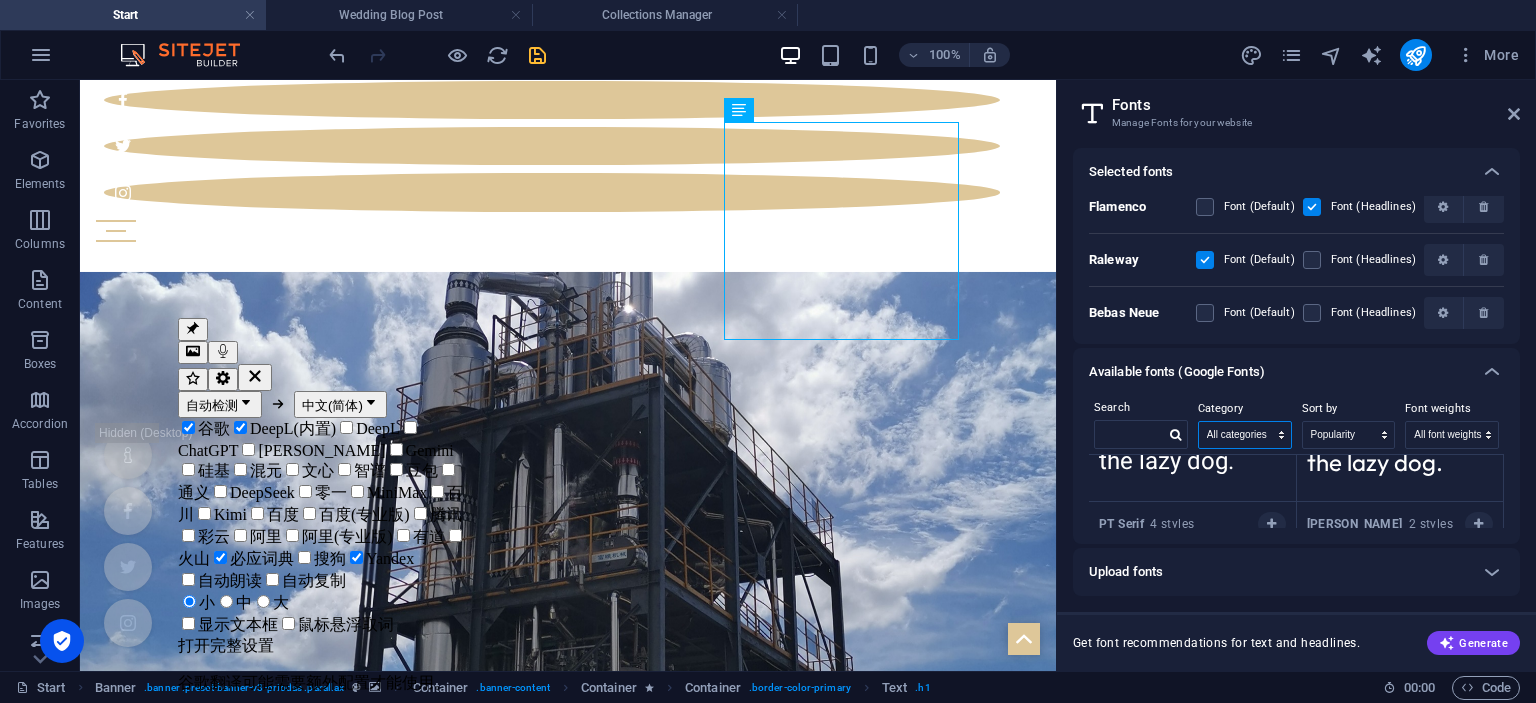 click on "All categories serif display monospace sans-serif handwriting" at bounding box center [1245, 435] 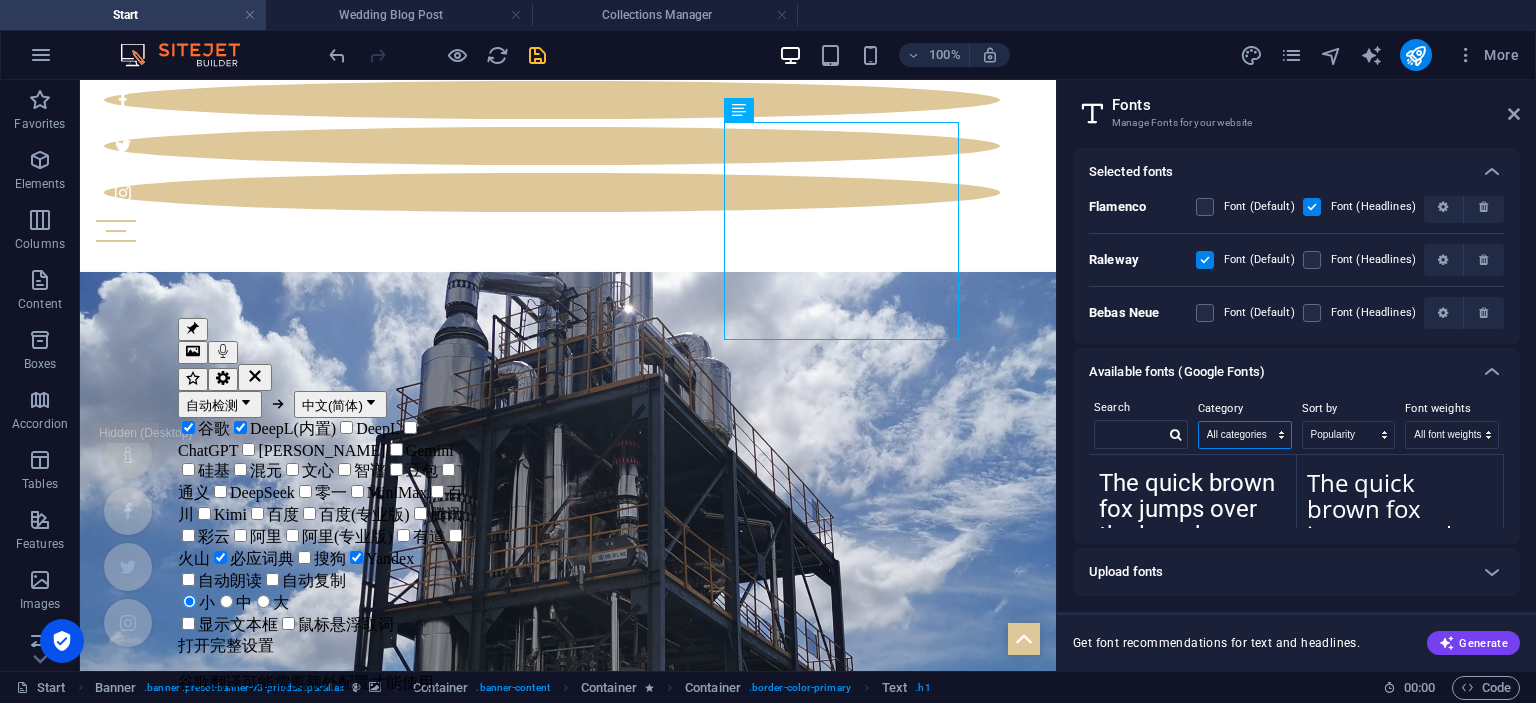scroll, scrollTop: 0, scrollLeft: 0, axis: both 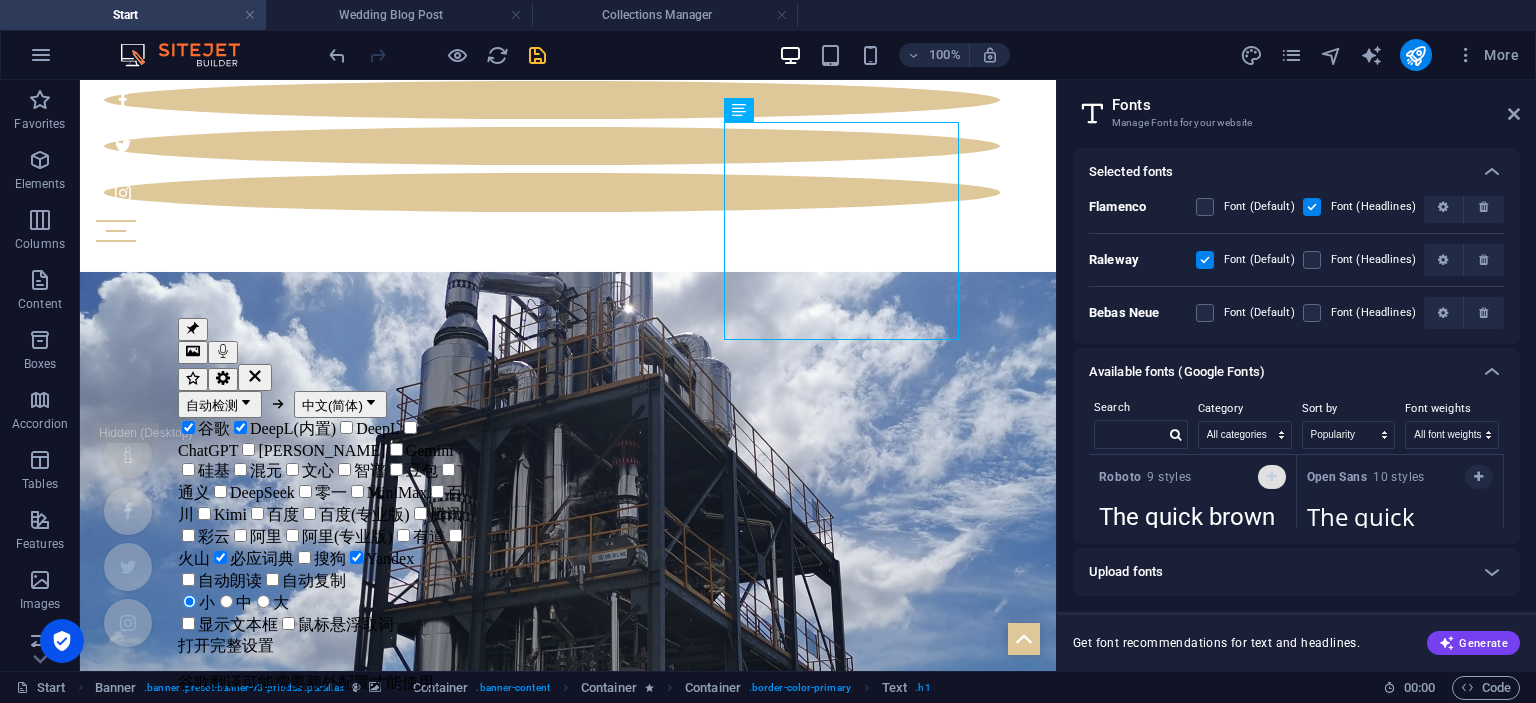 click at bounding box center (1272, 477) 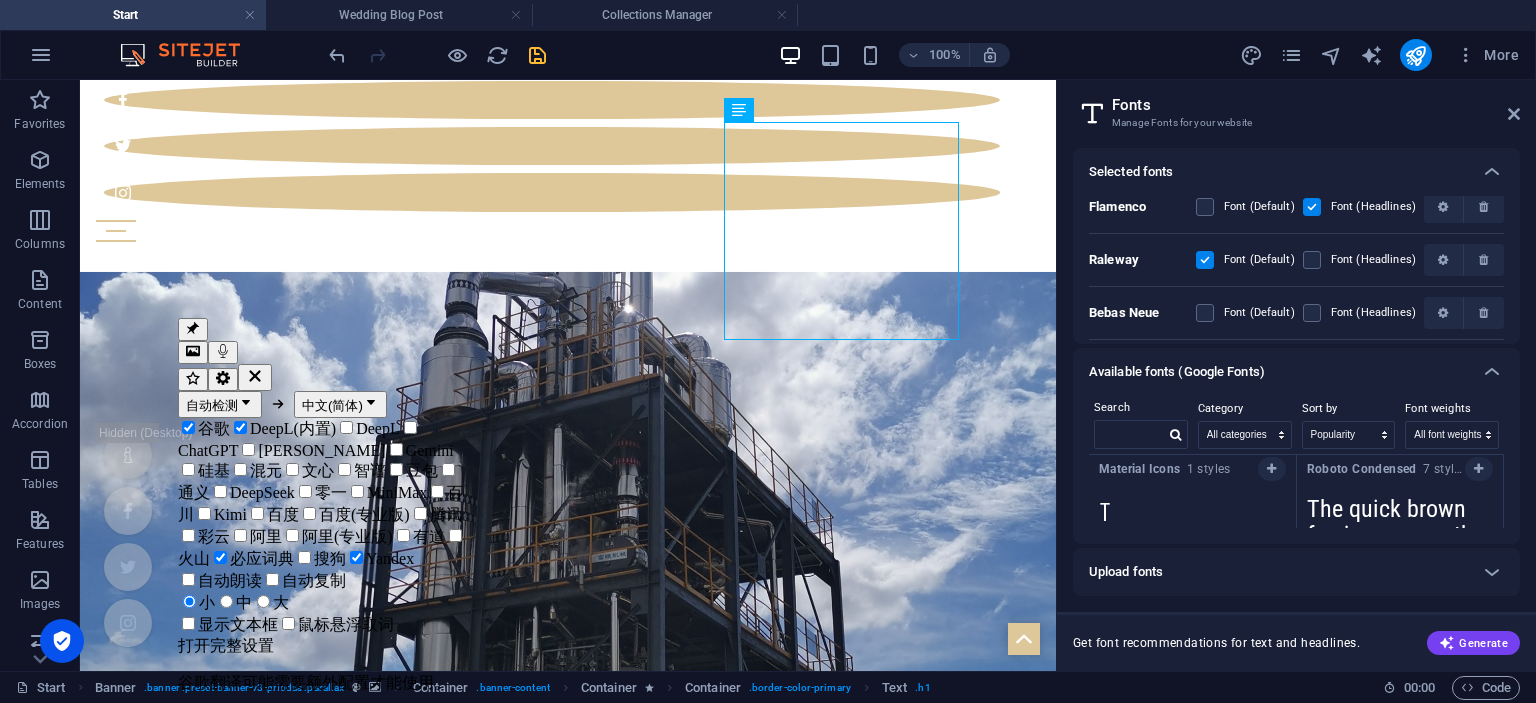 scroll, scrollTop: 465, scrollLeft: 0, axis: vertical 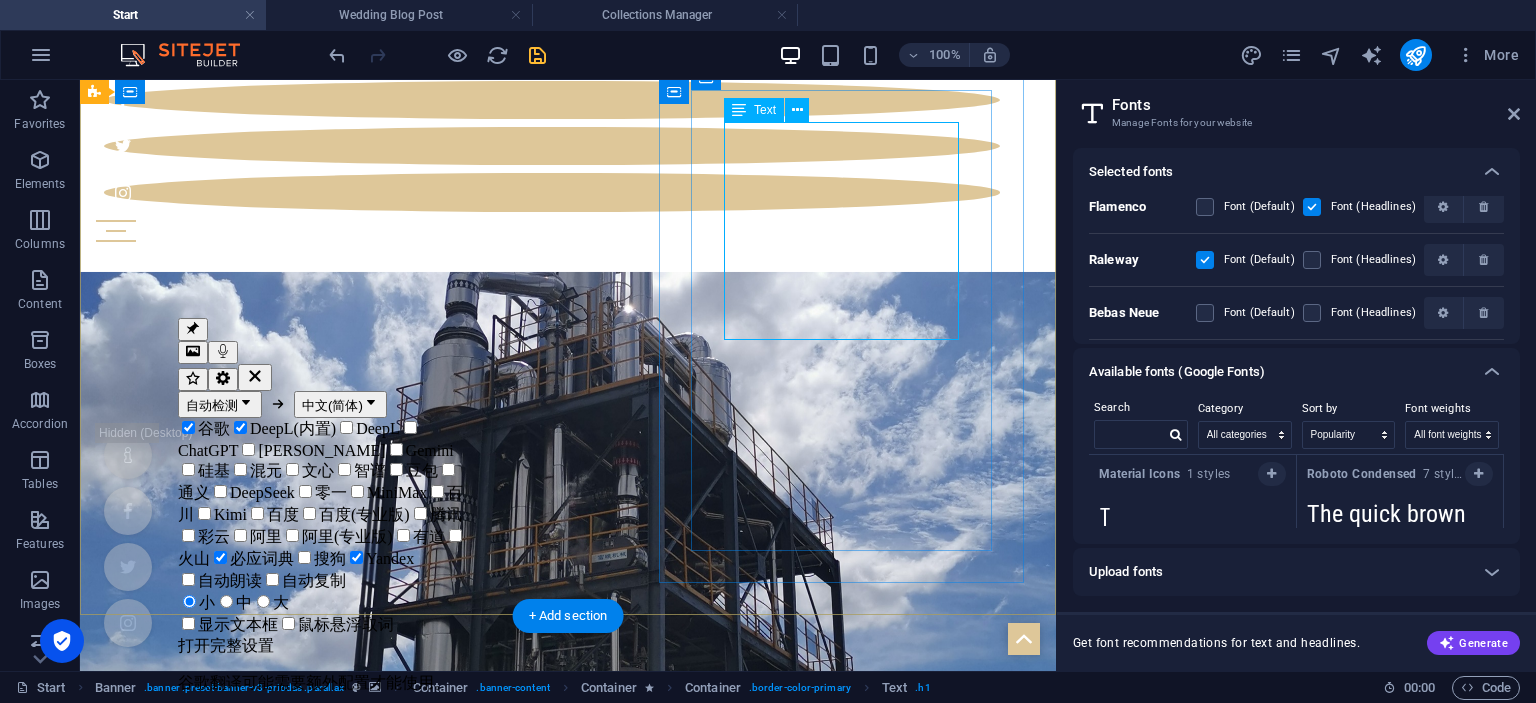 click on "HM Wastewater Evaporator" at bounding box center (568, 974) 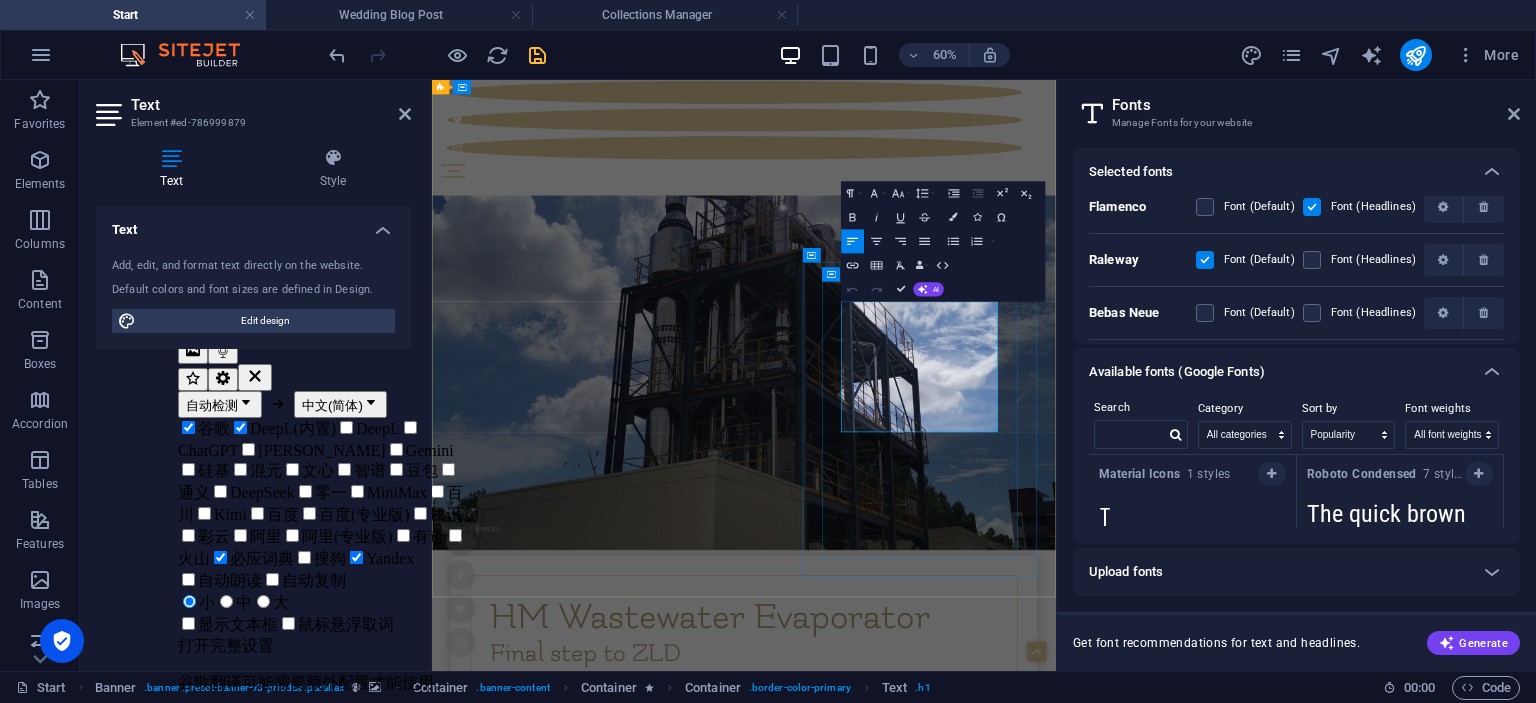 click on "HM Wastewater Evaporator" at bounding box center (952, 974) 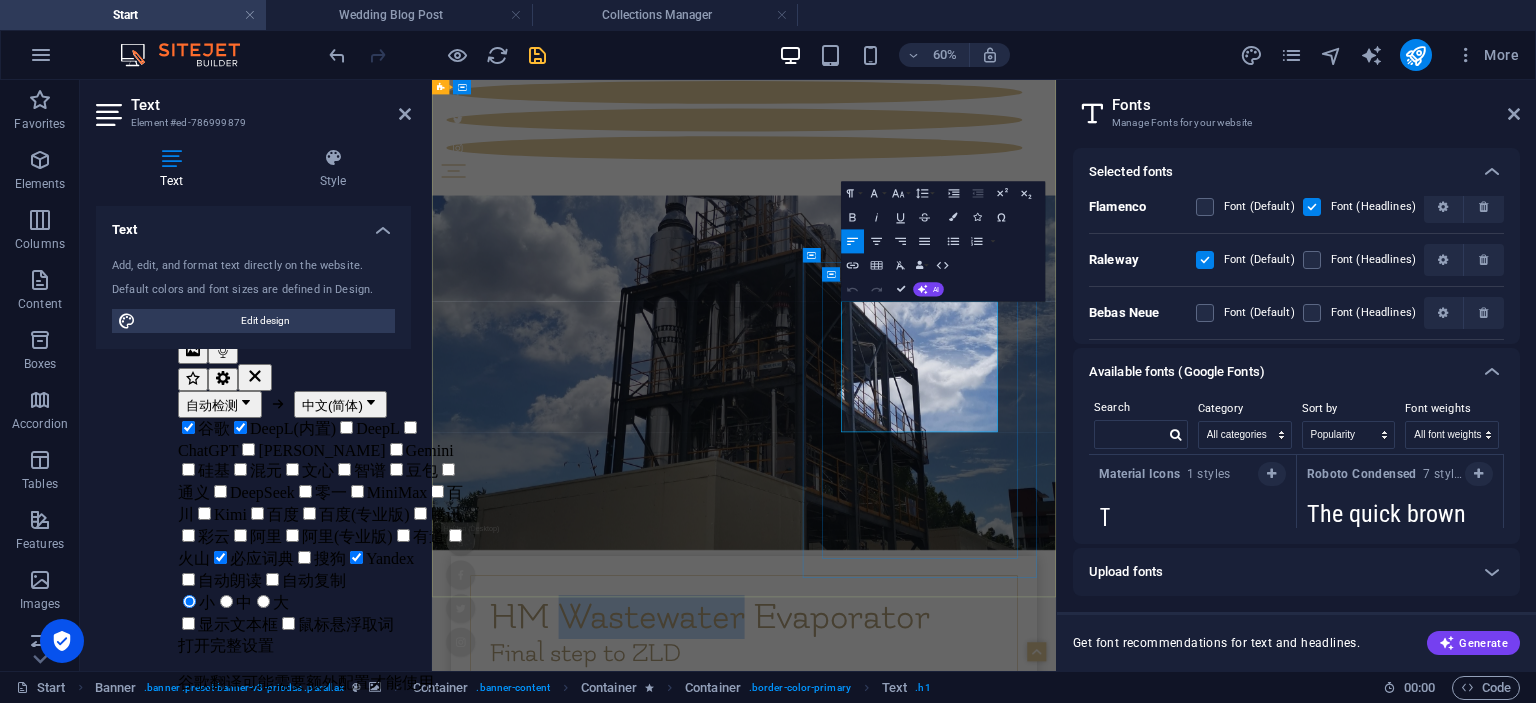 click on "HM Wastewater Evaporator" at bounding box center (952, 974) 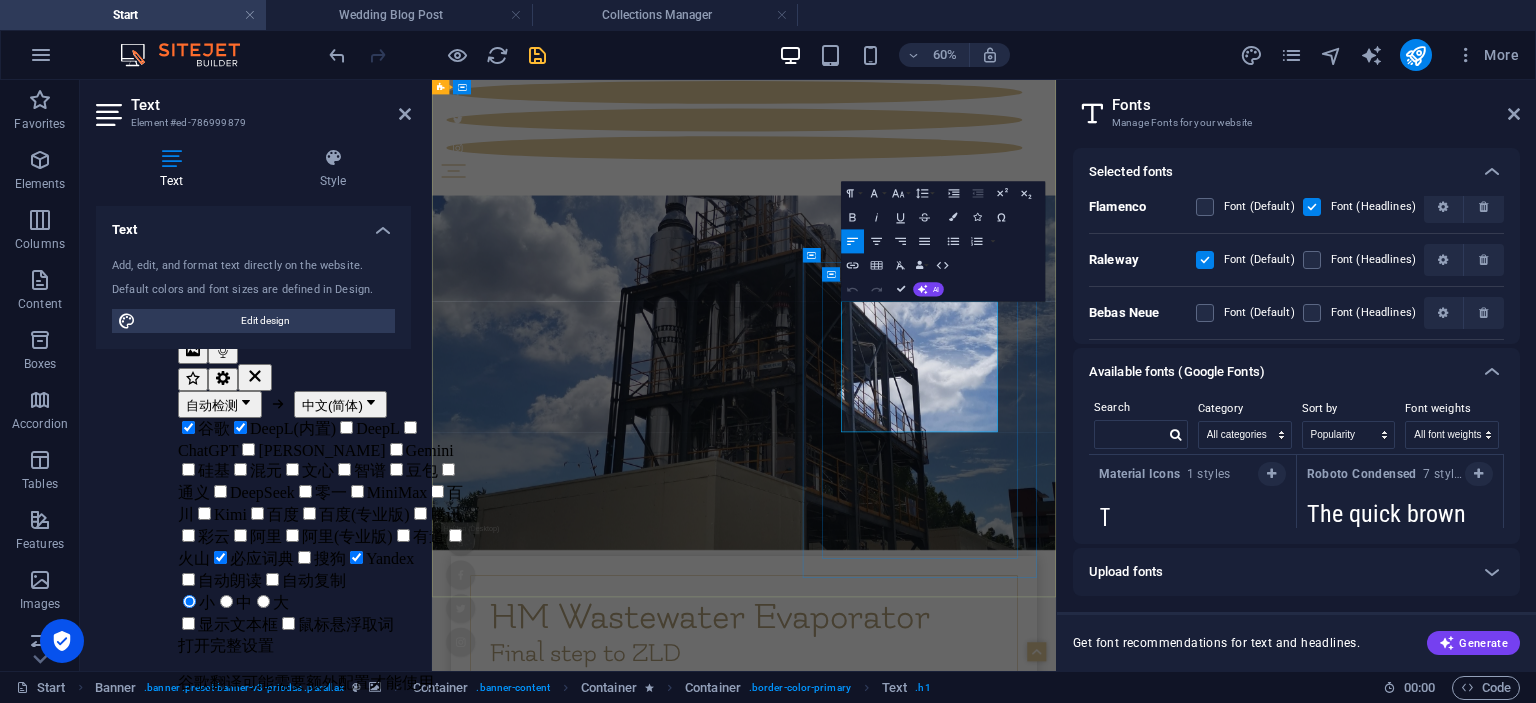 click on "HM Wastewater Evaporator" at bounding box center [952, 974] 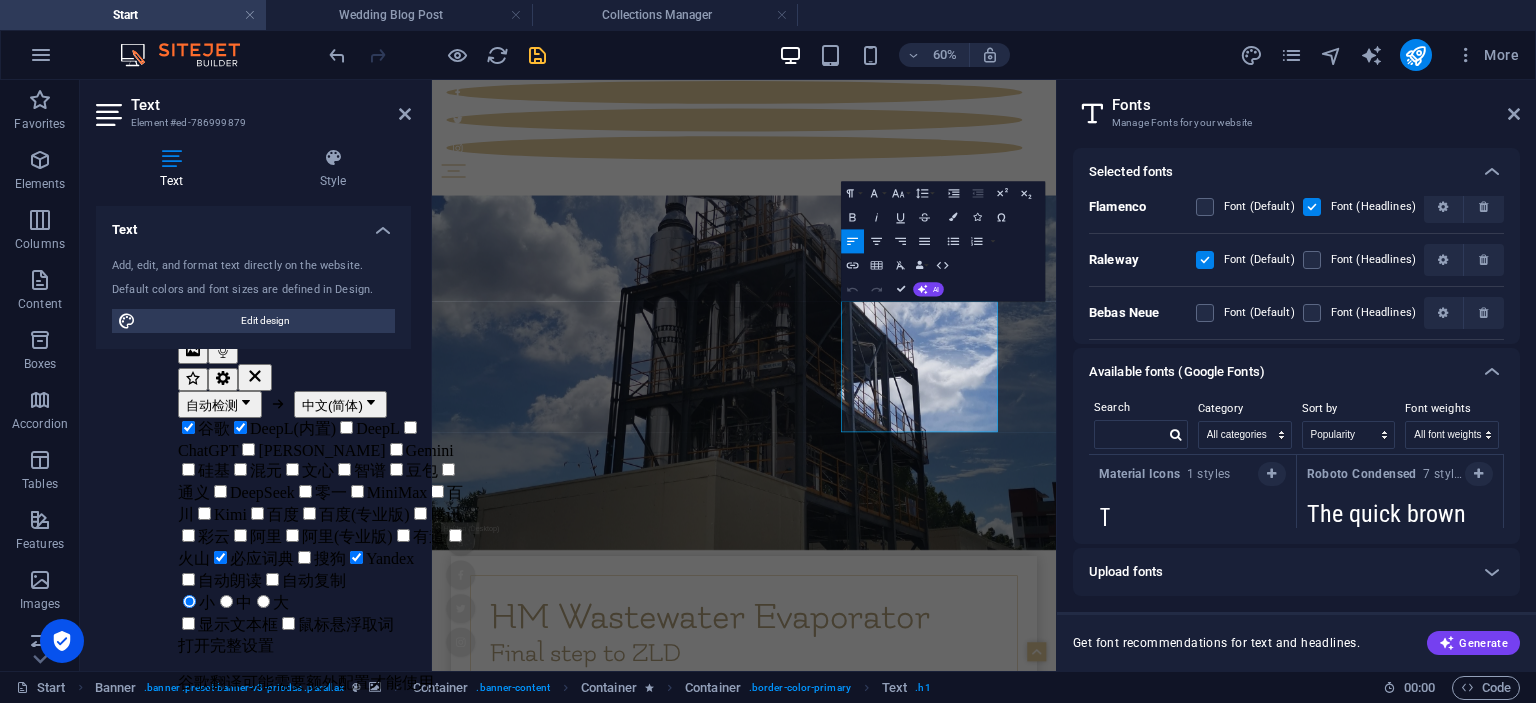 click on "Selected fonts" at bounding box center (1278, 172) 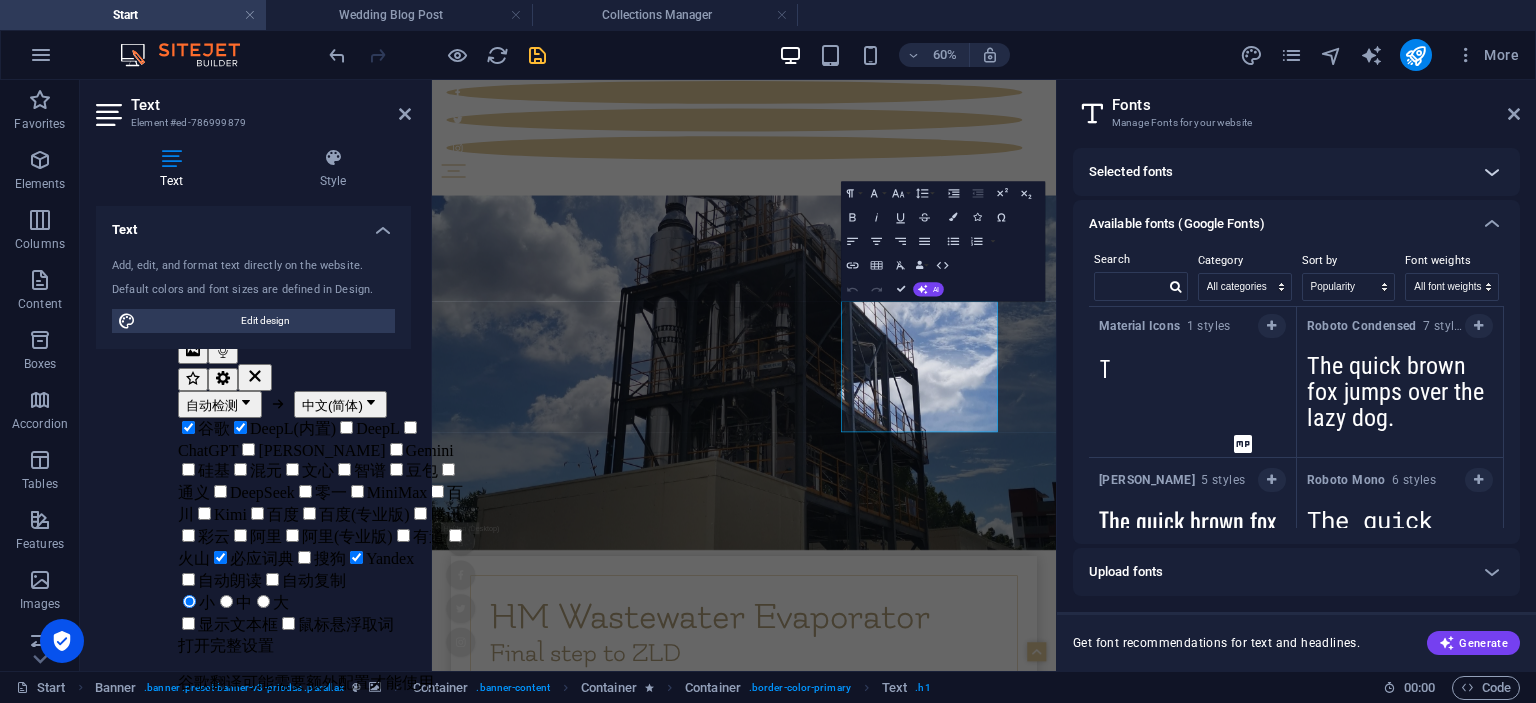 click at bounding box center (1492, 172) 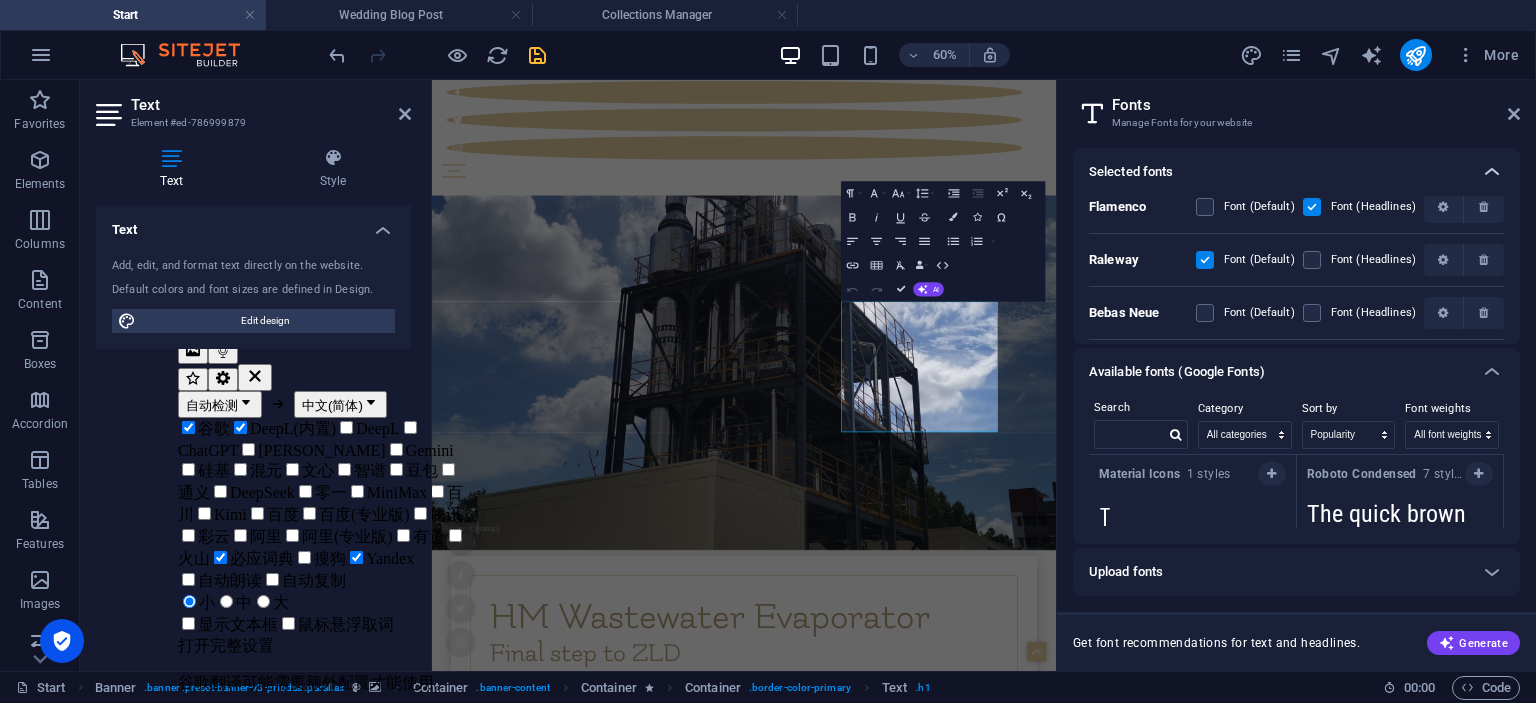 click at bounding box center (1492, 172) 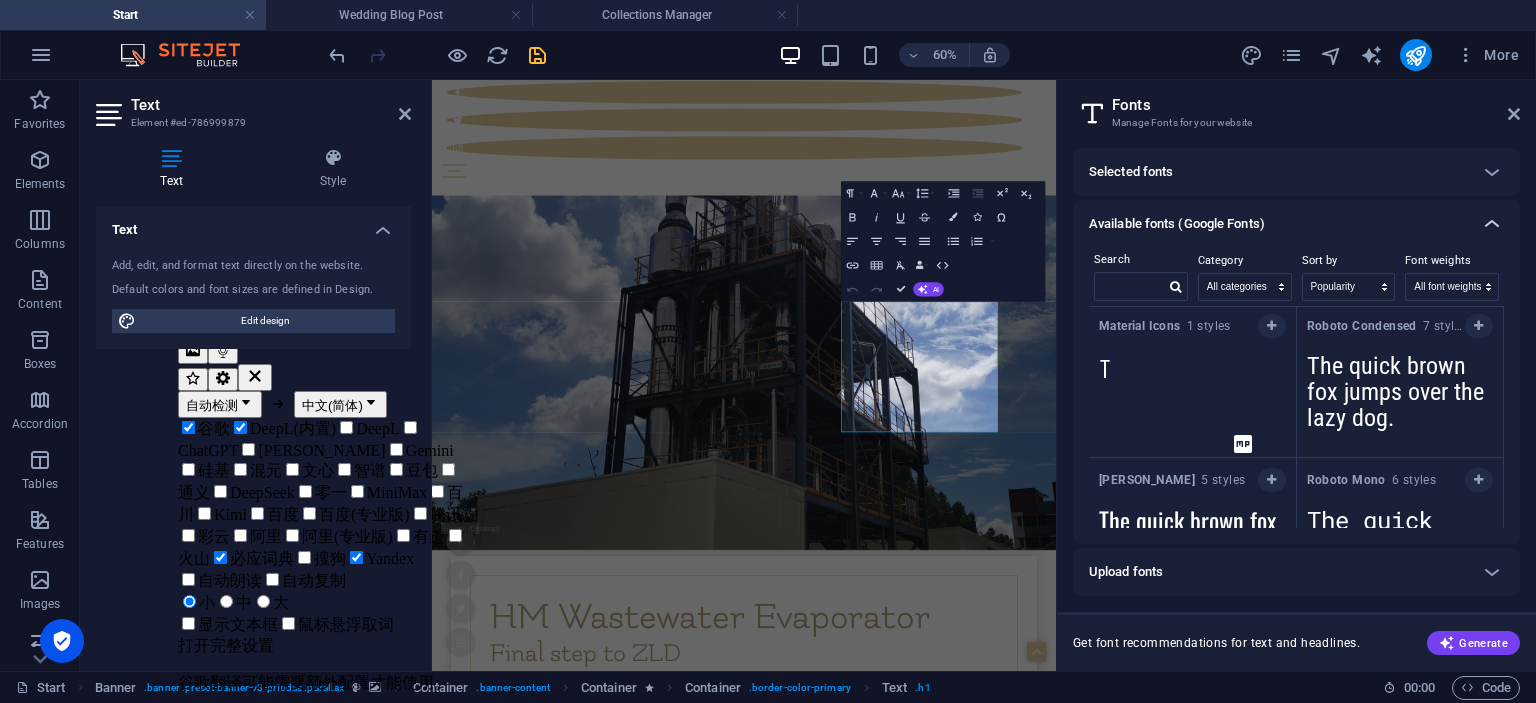 click at bounding box center (1492, 224) 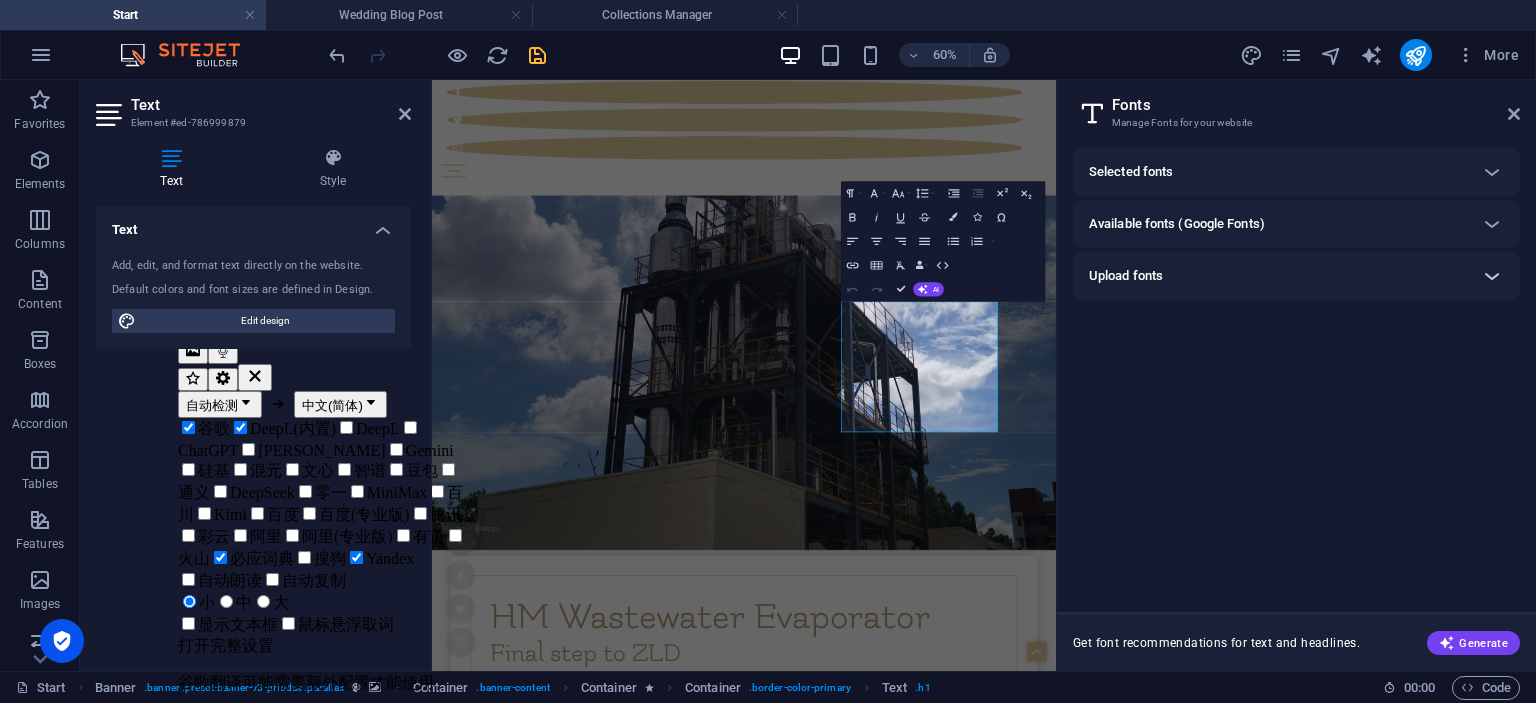click at bounding box center (1492, 276) 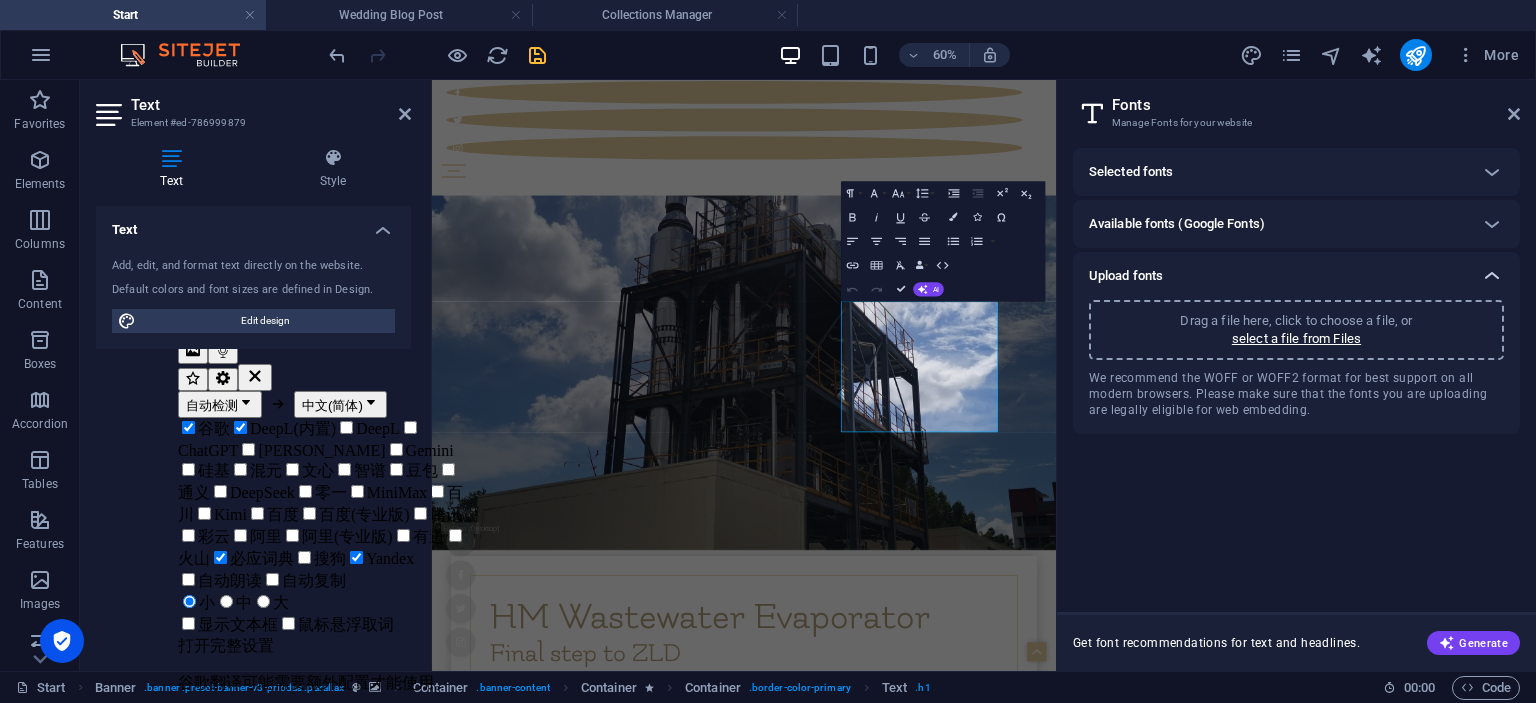 click at bounding box center (1492, 276) 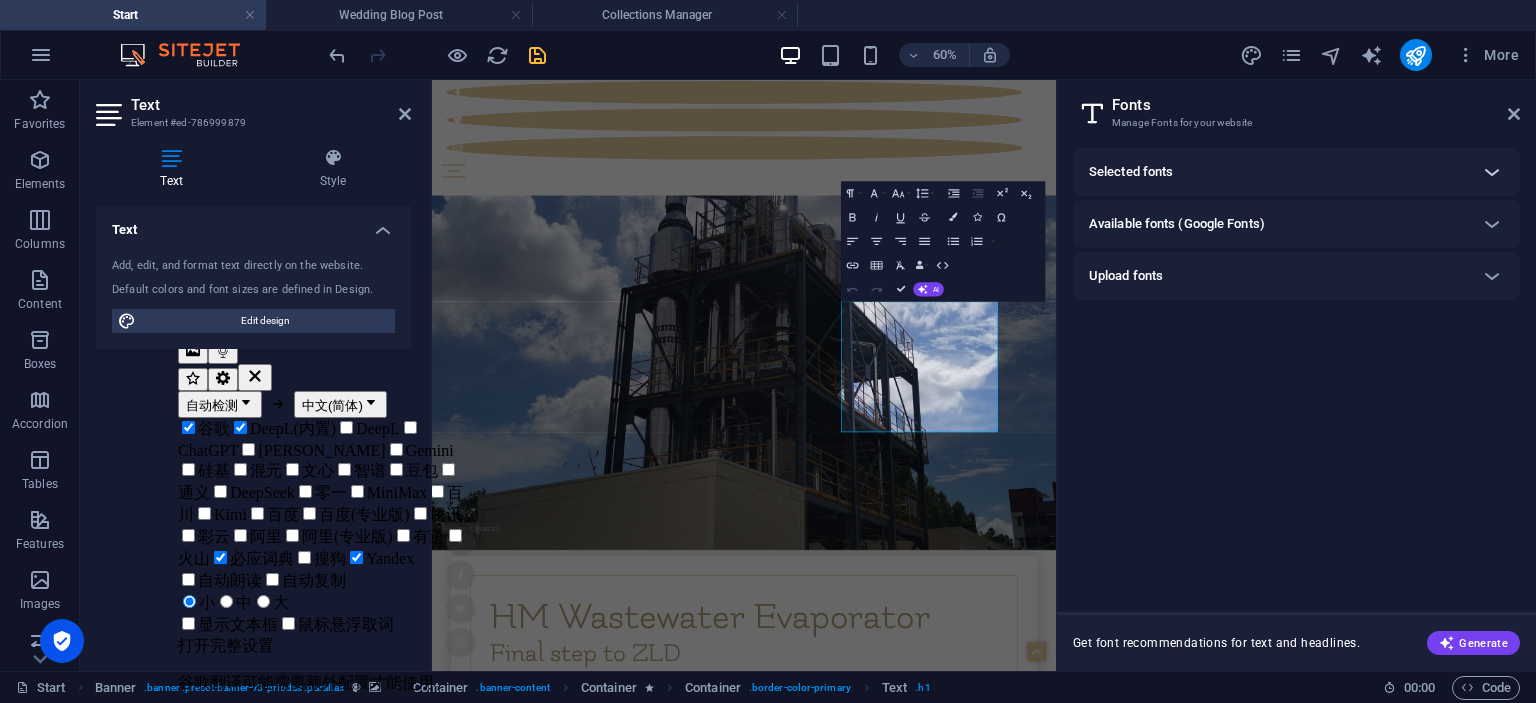 click at bounding box center [1492, 172] 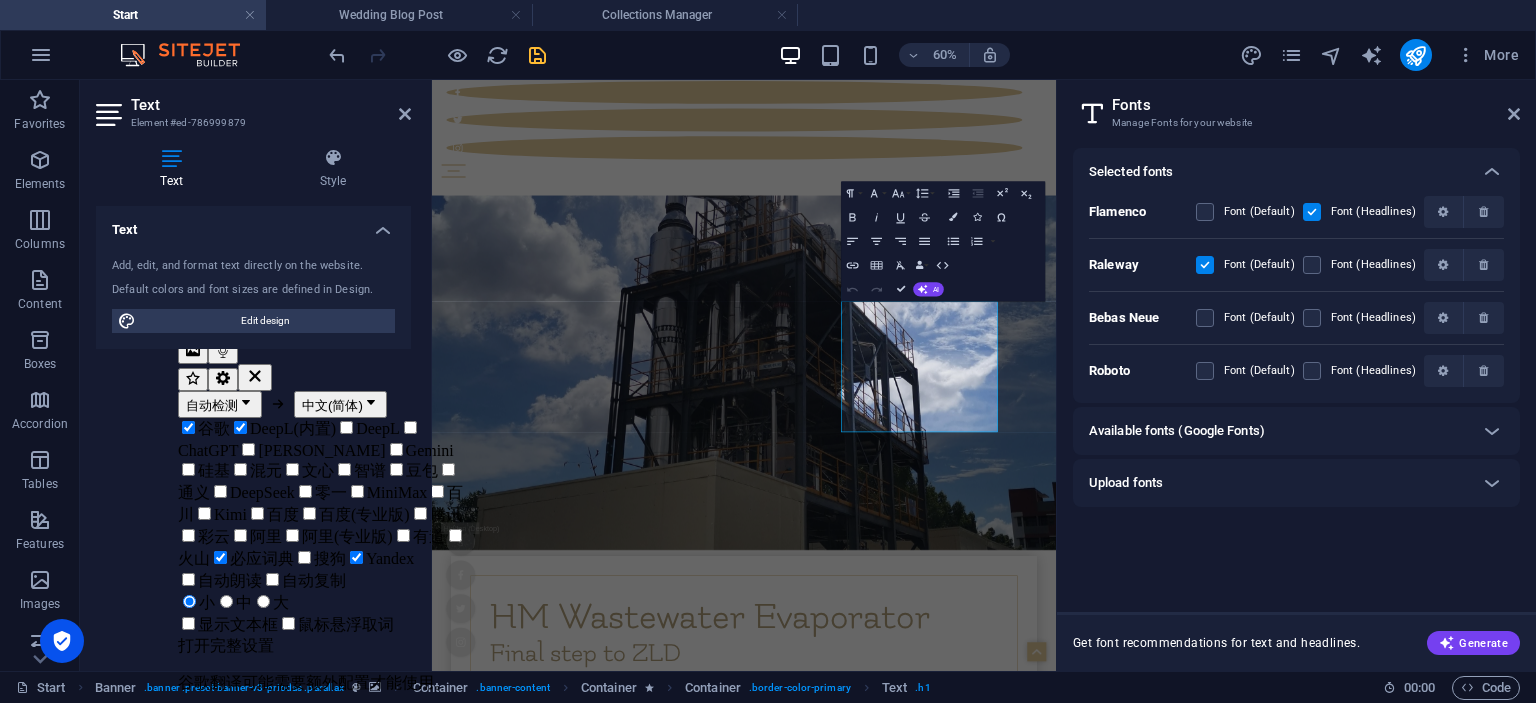 click on "Selected fonts" at bounding box center [1278, 172] 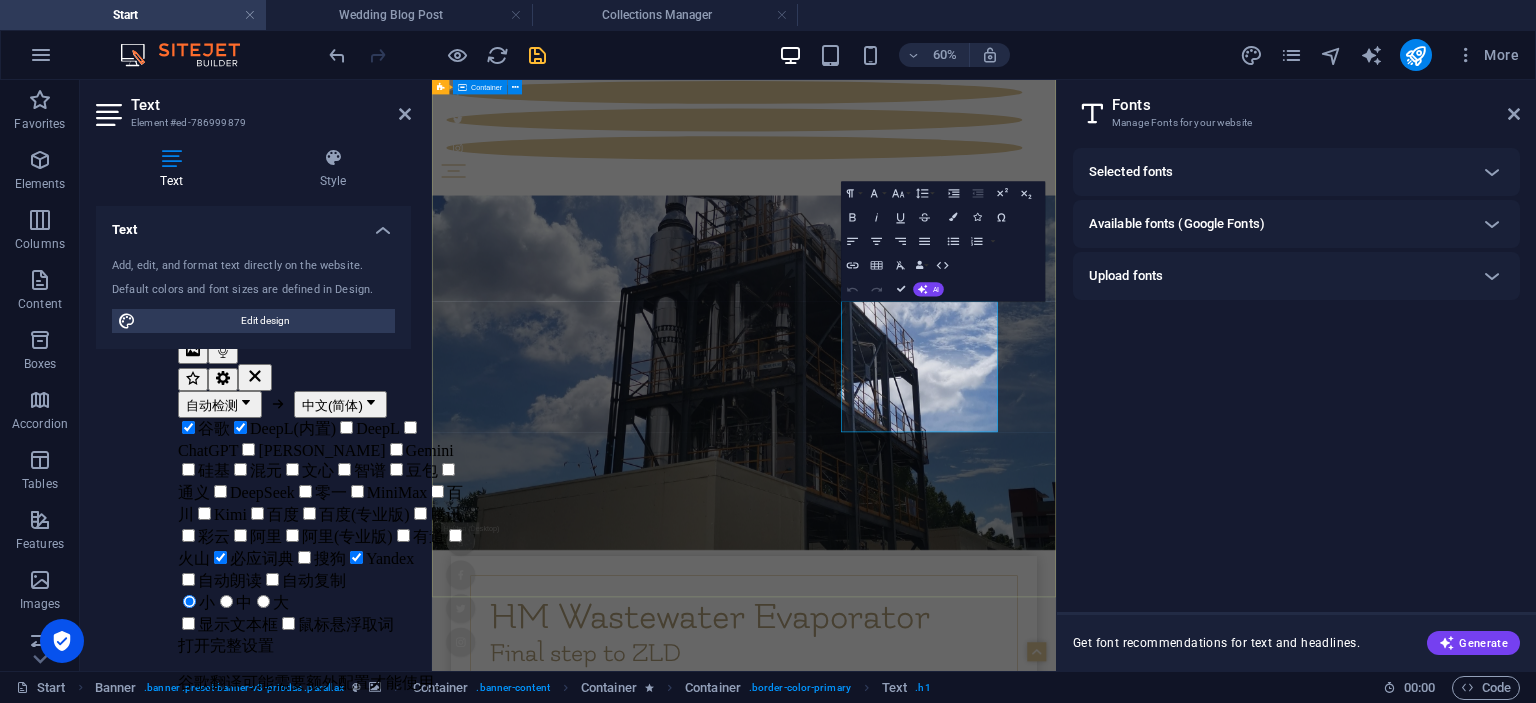 click on "HM Wastewater Evaporator Final step to ZLD Learn more" at bounding box center (952, 1038) 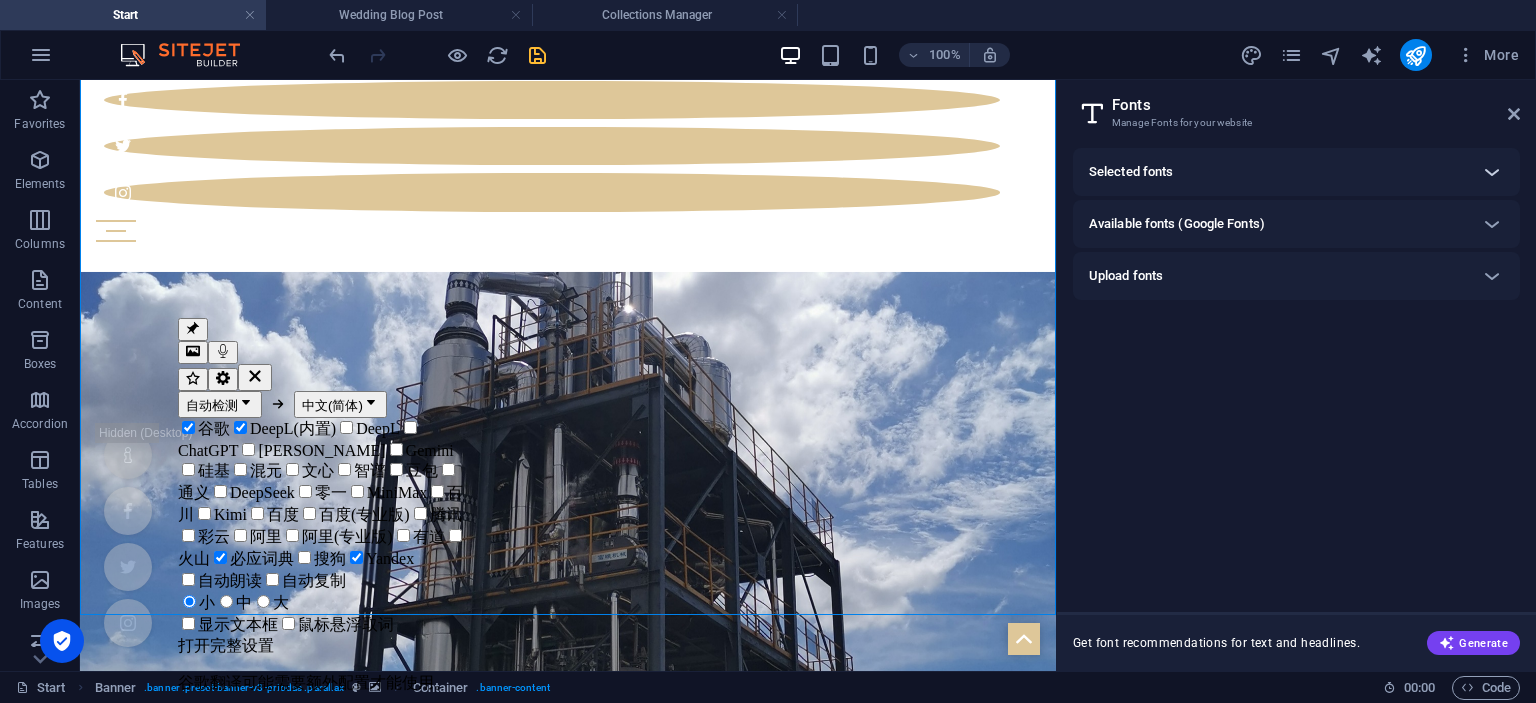 click at bounding box center [1492, 172] 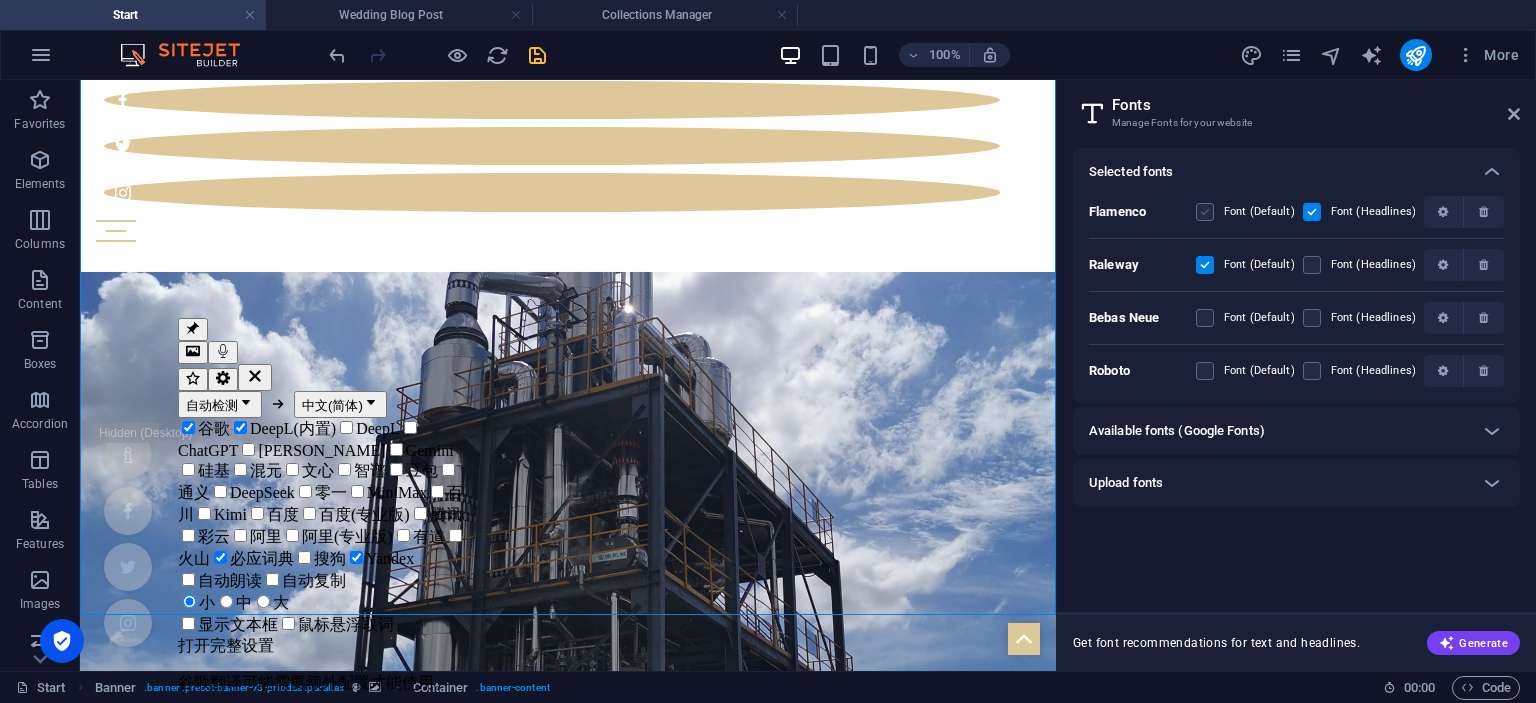 click at bounding box center (1205, 212) 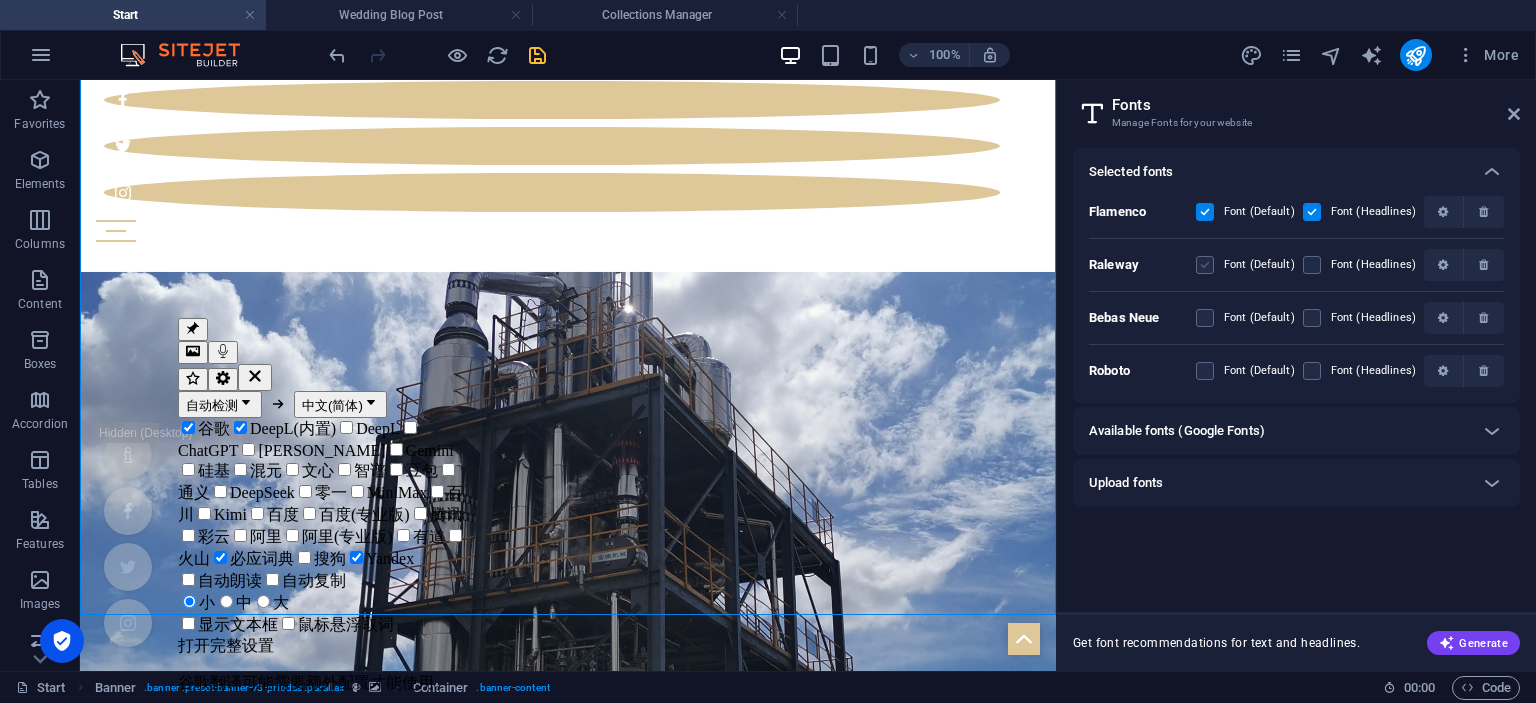 click at bounding box center (1205, 265) 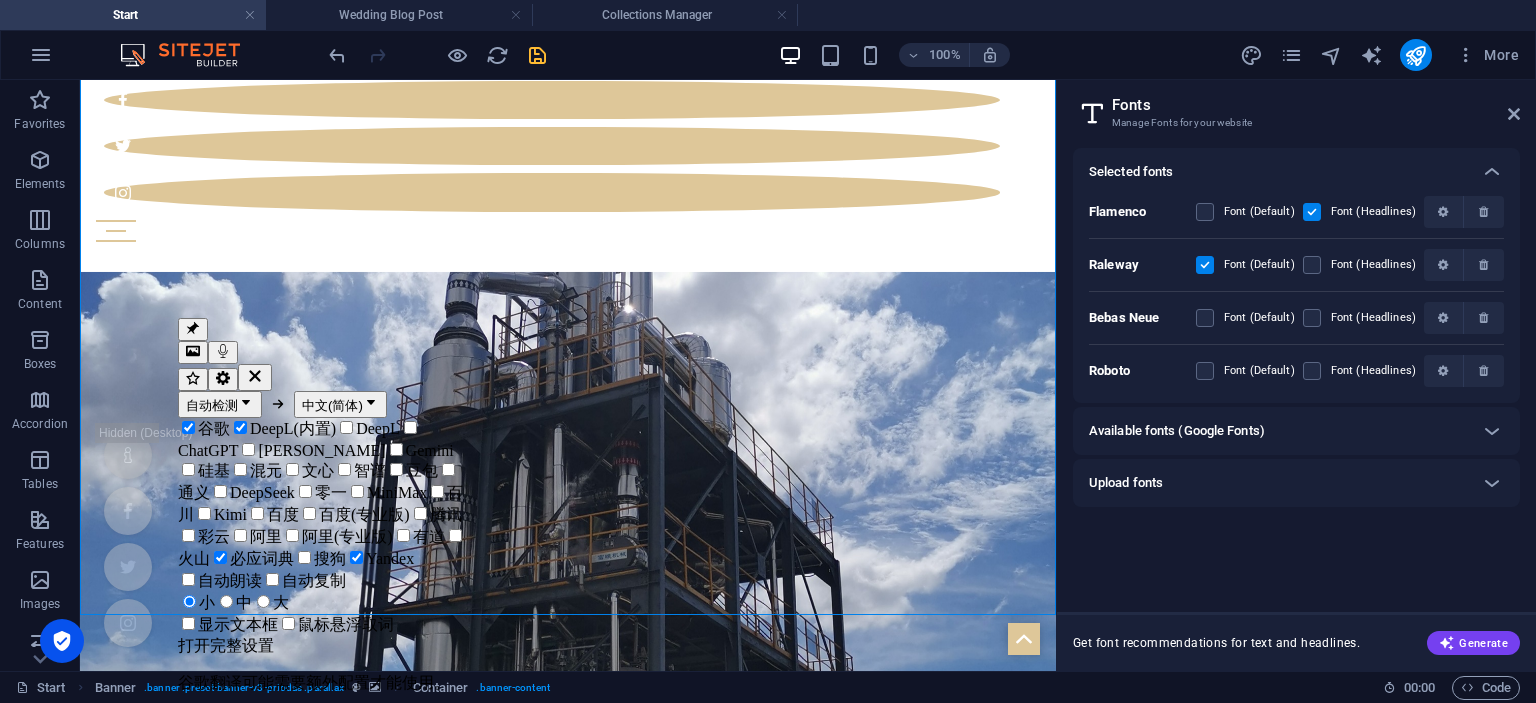 click on "Font (Headlines)" at bounding box center [1359, 318] 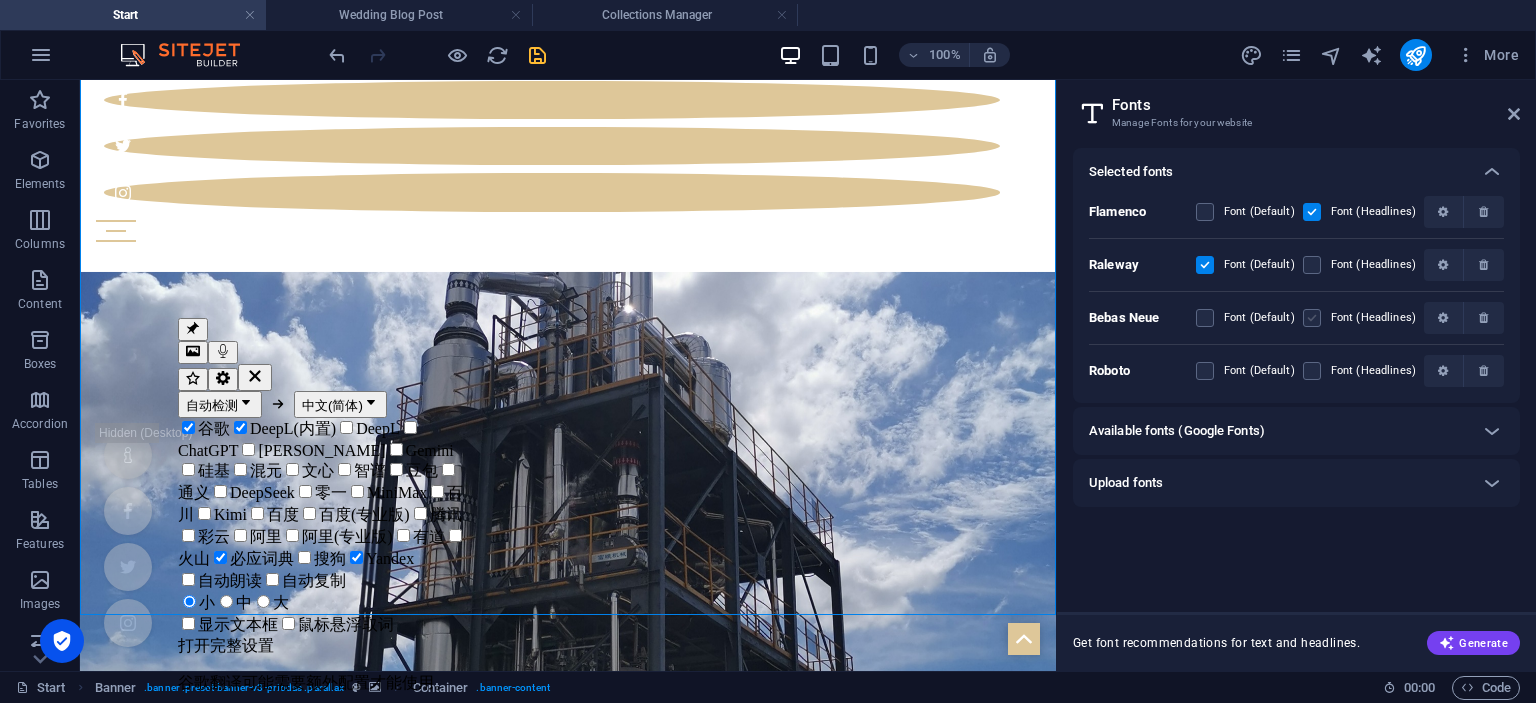 click at bounding box center [1312, 318] 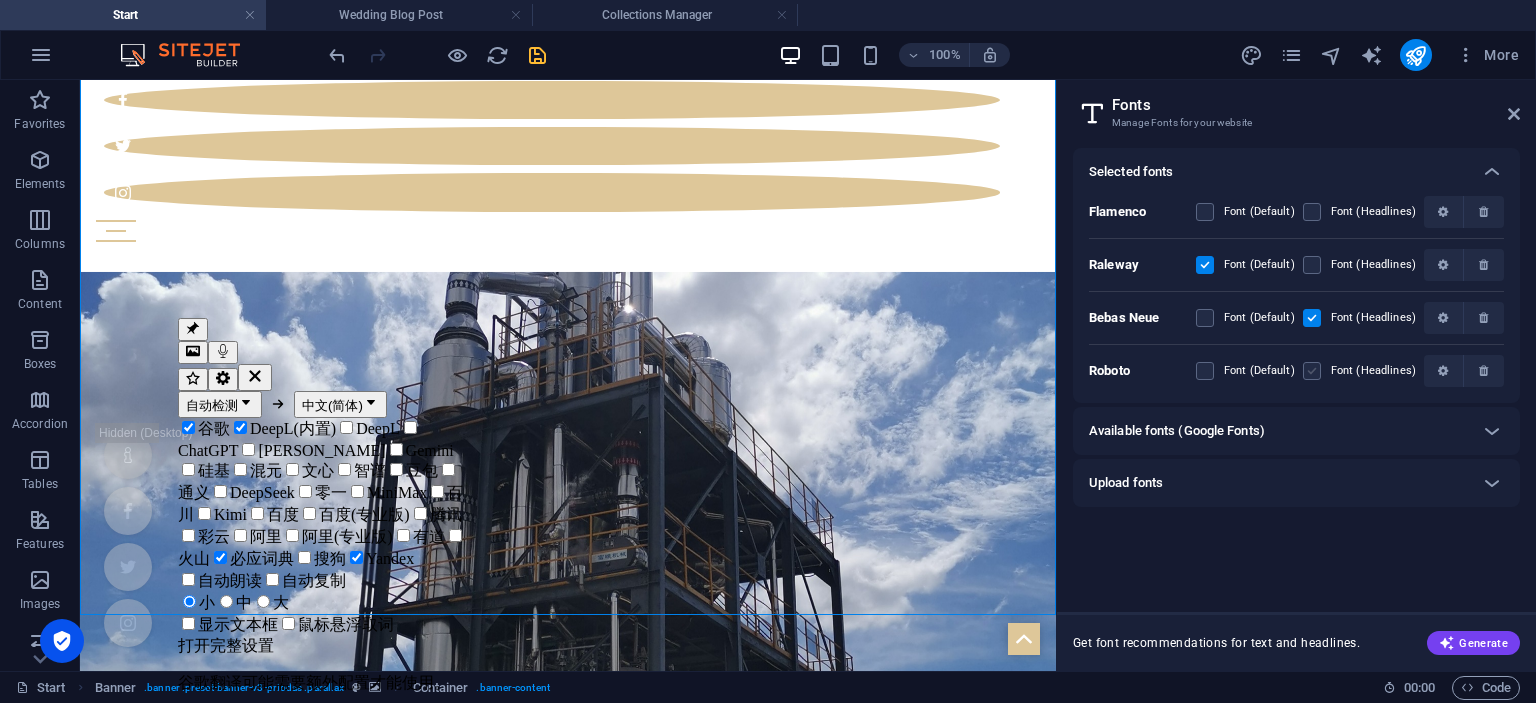 click at bounding box center [1312, 371] 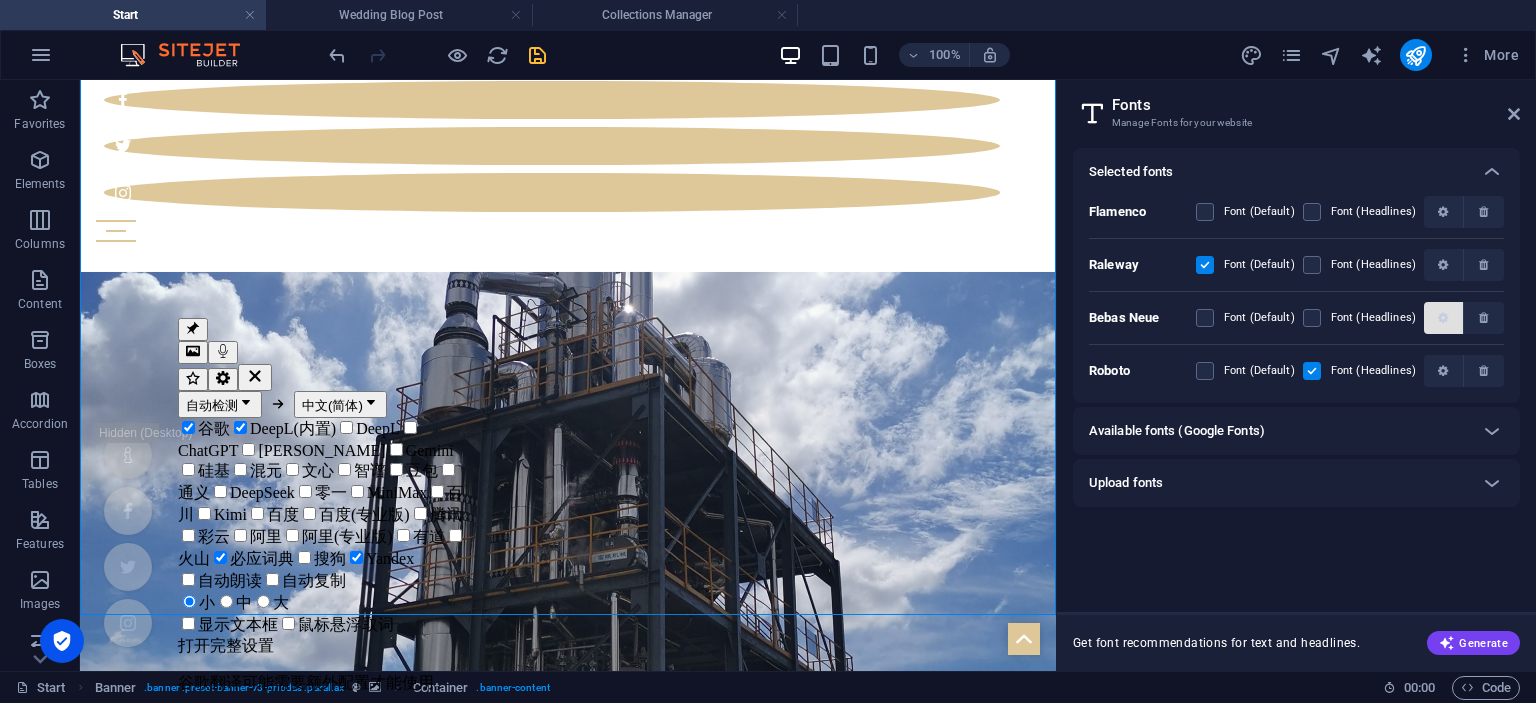 click at bounding box center [1443, 318] 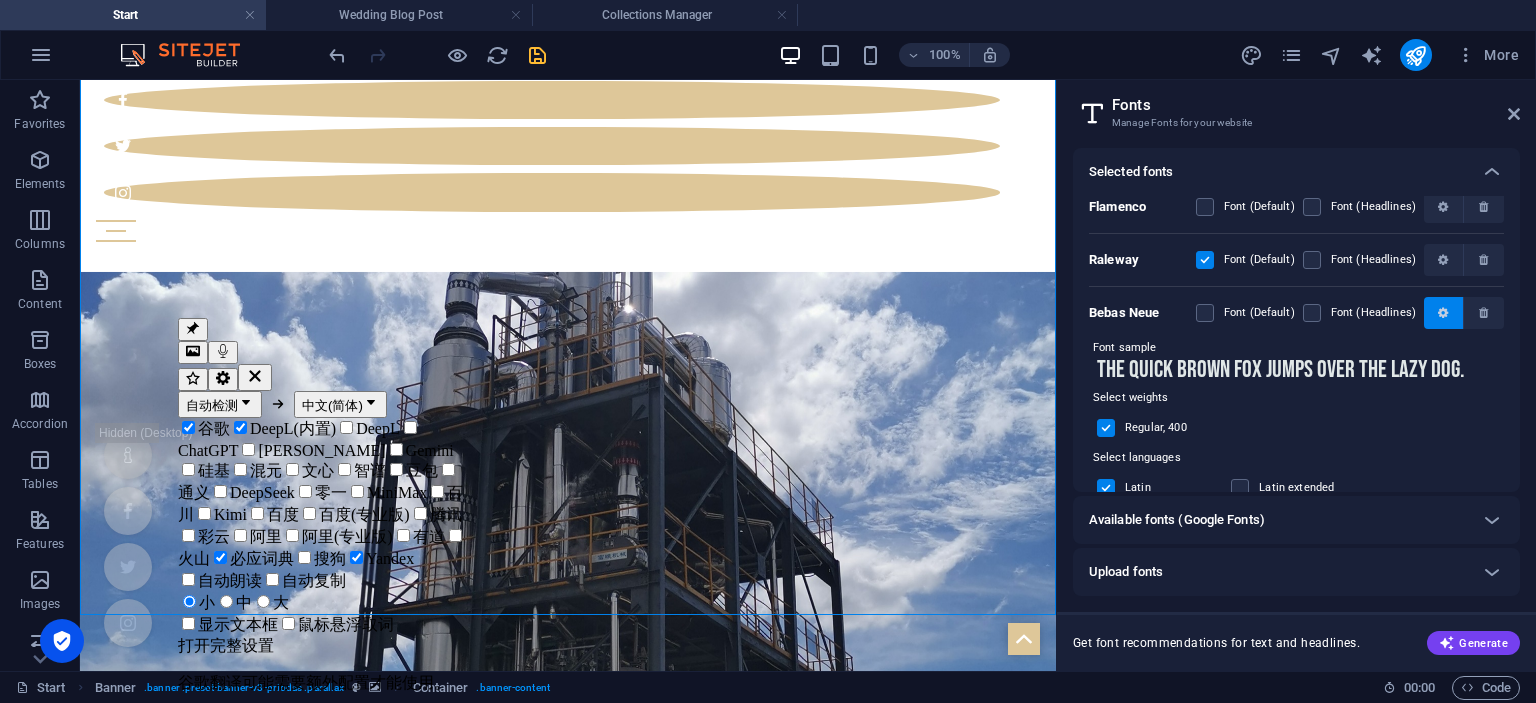 click at bounding box center (1443, 313) 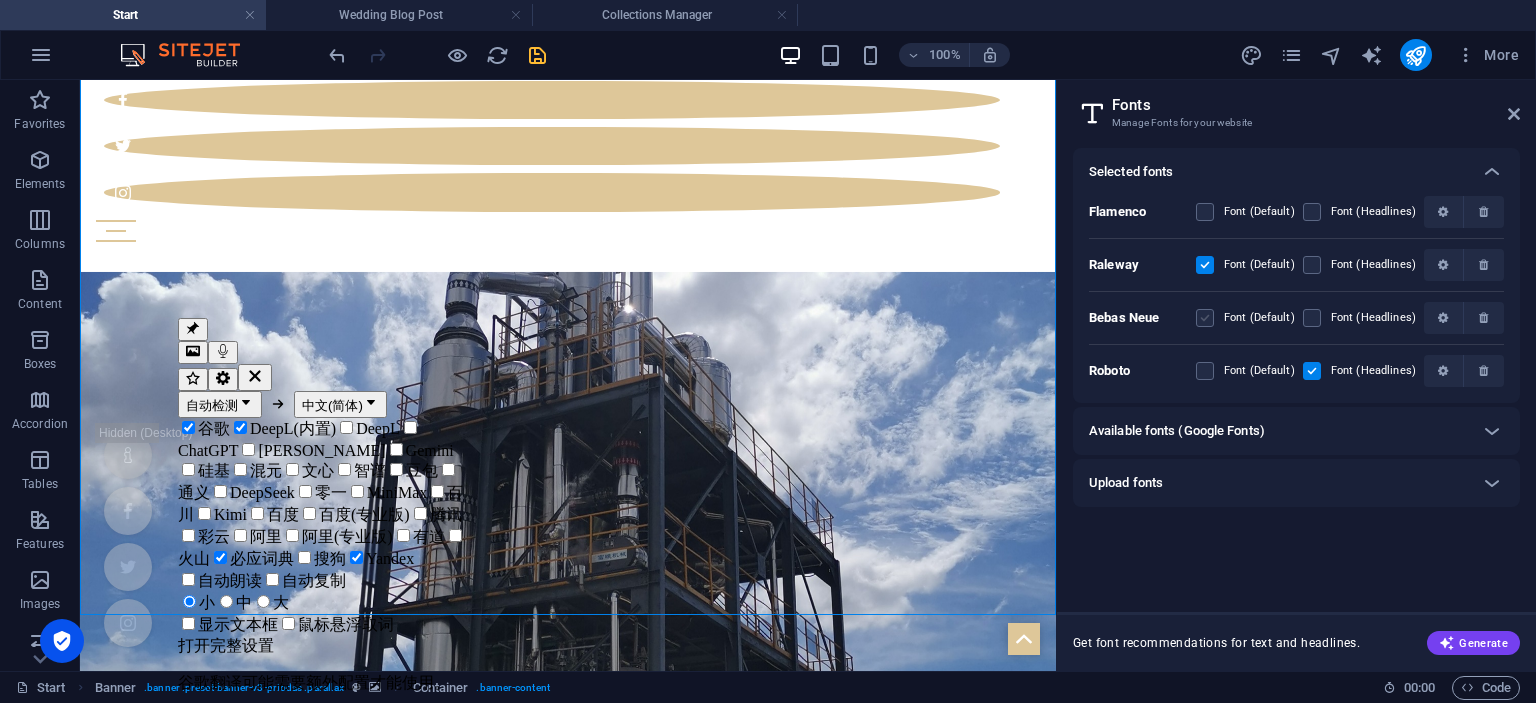 click at bounding box center [1205, 318] 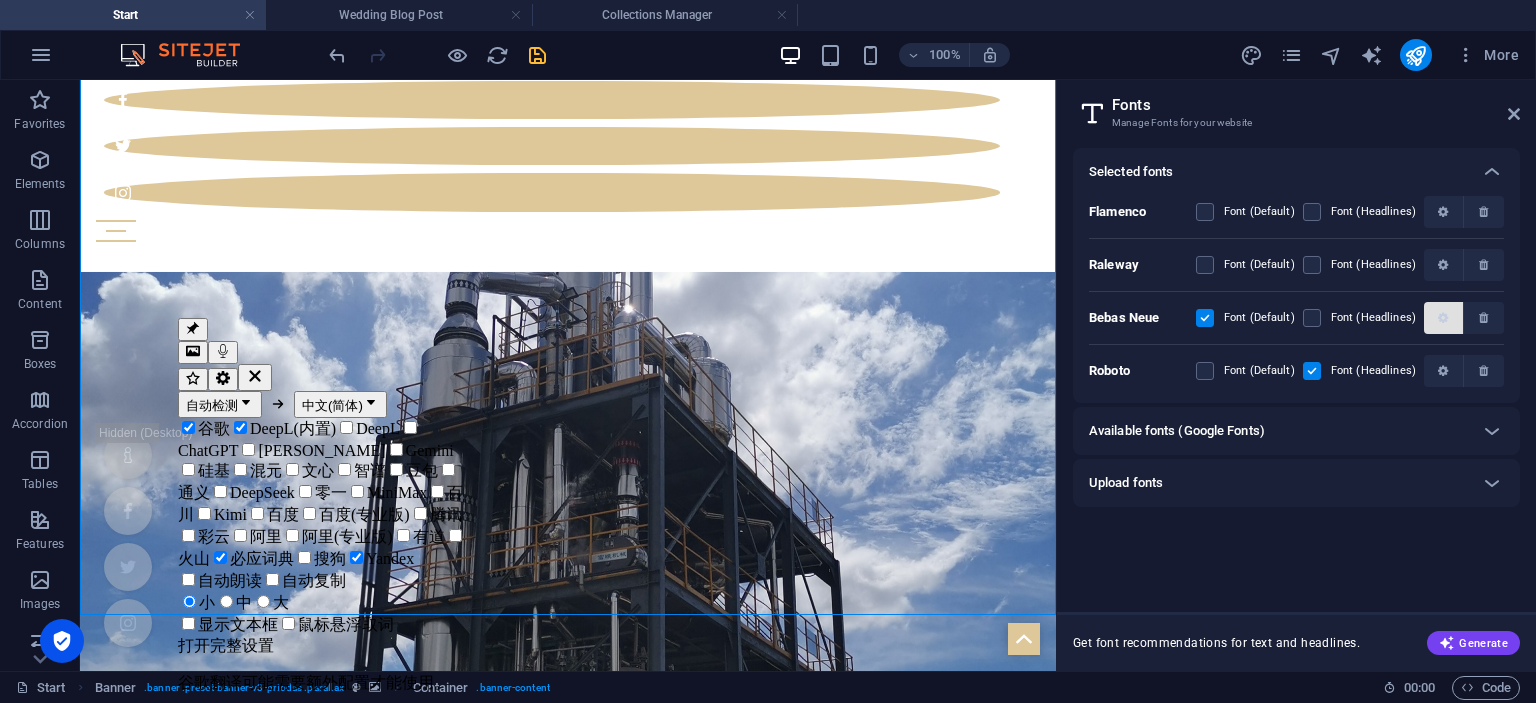 click at bounding box center (1443, 318) 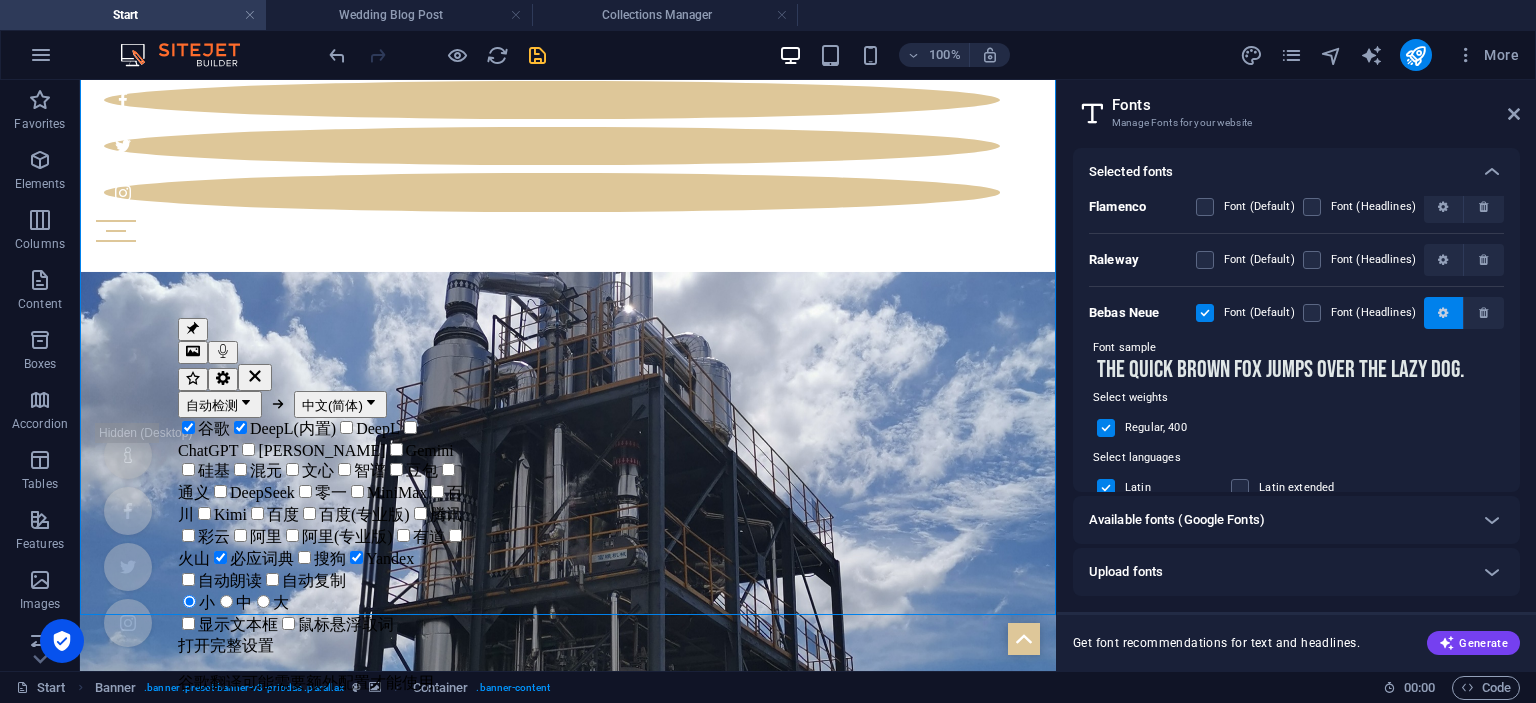 click at bounding box center (1443, 313) 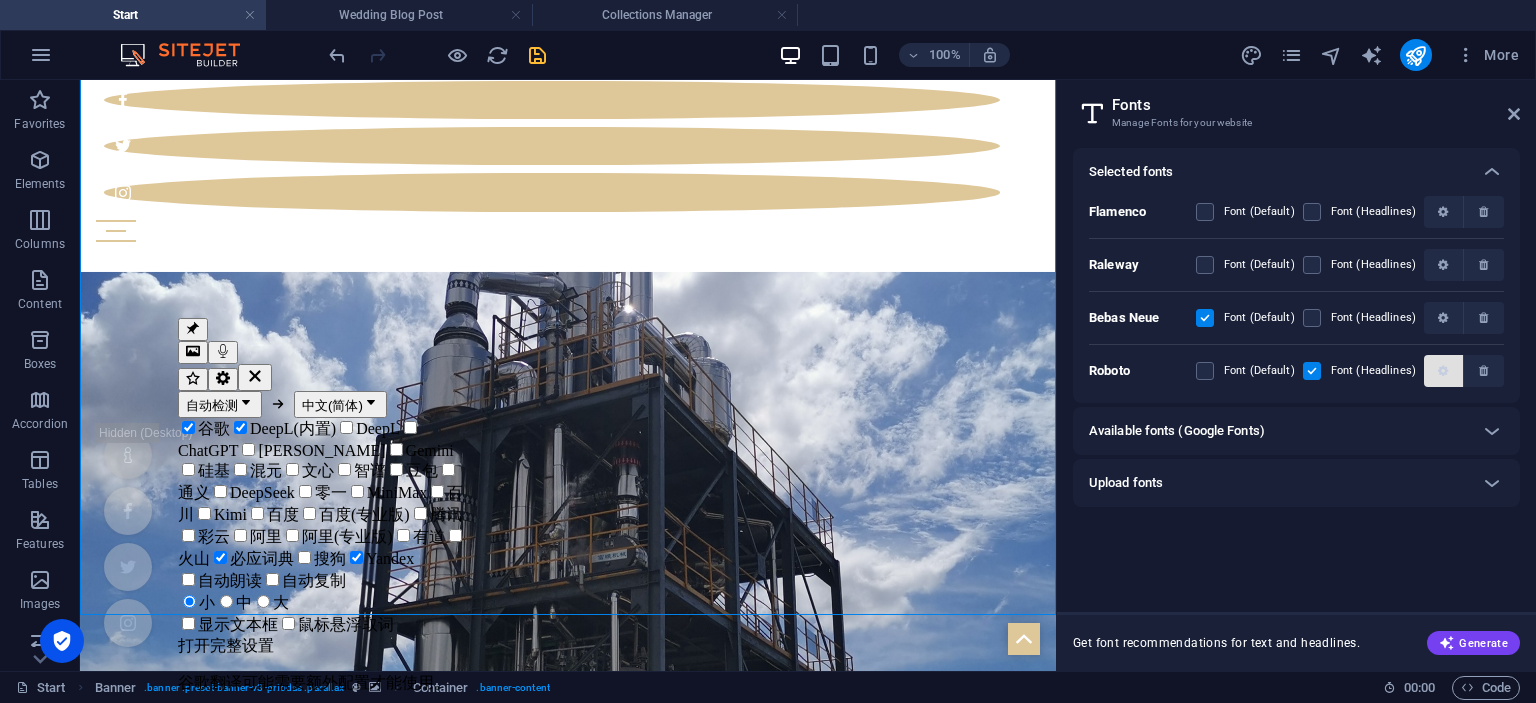 click at bounding box center [1444, 371] 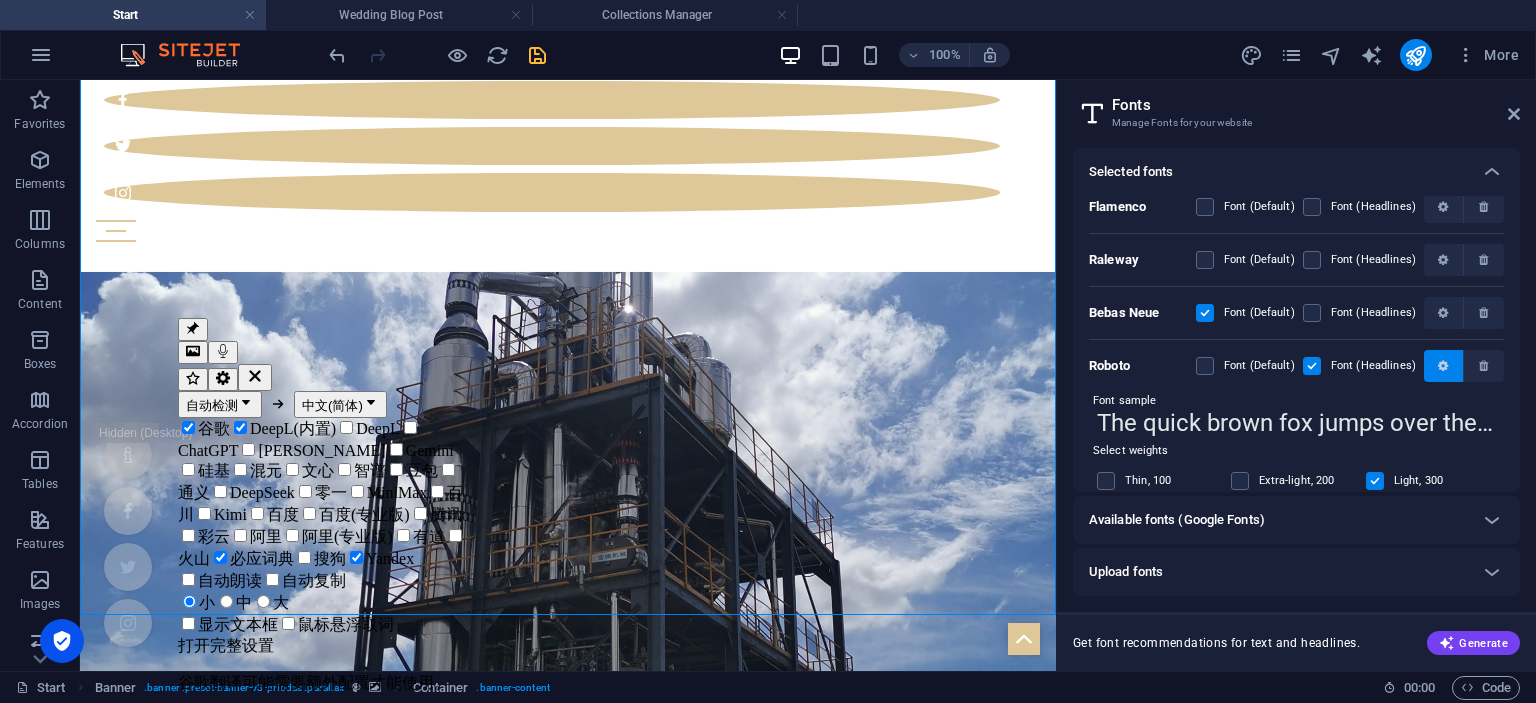 click at bounding box center (1444, 366) 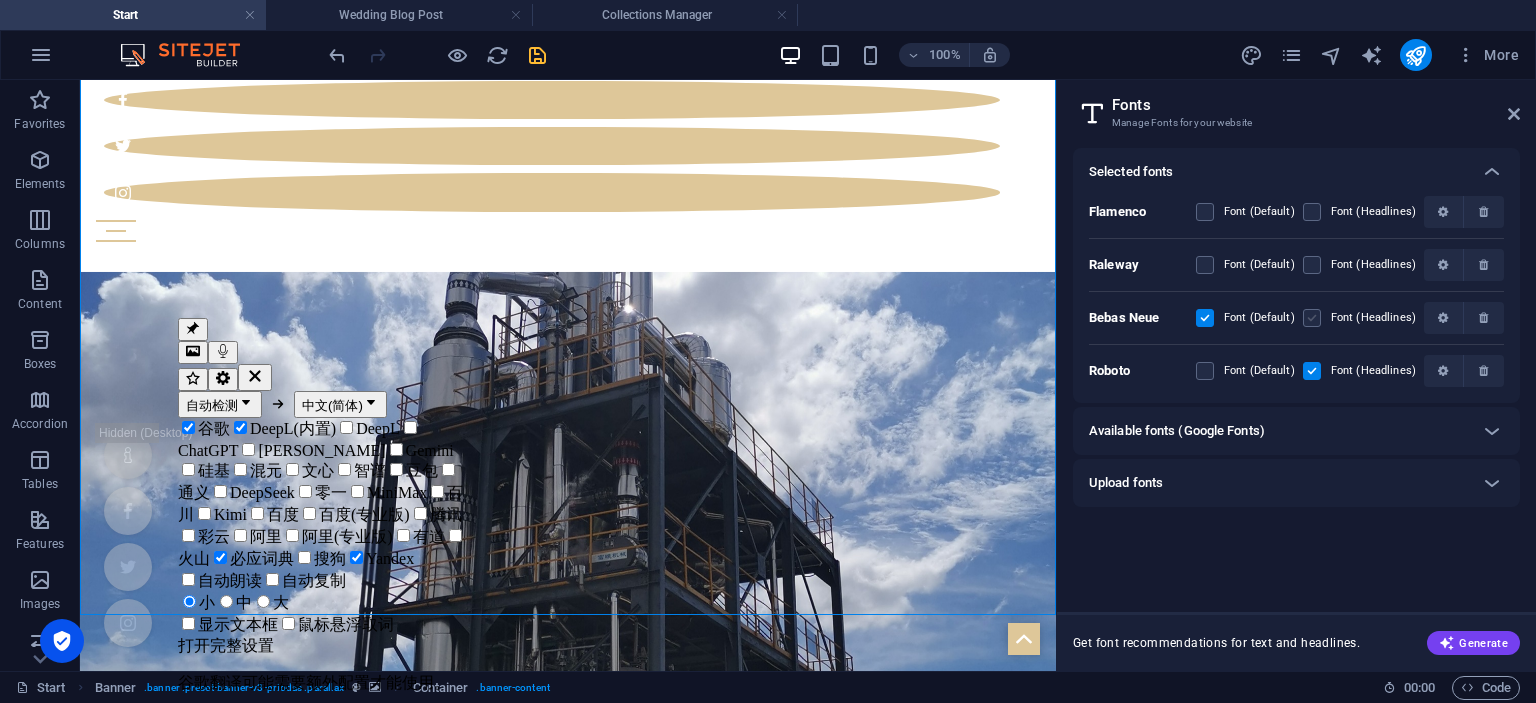 click at bounding box center (1312, 318) 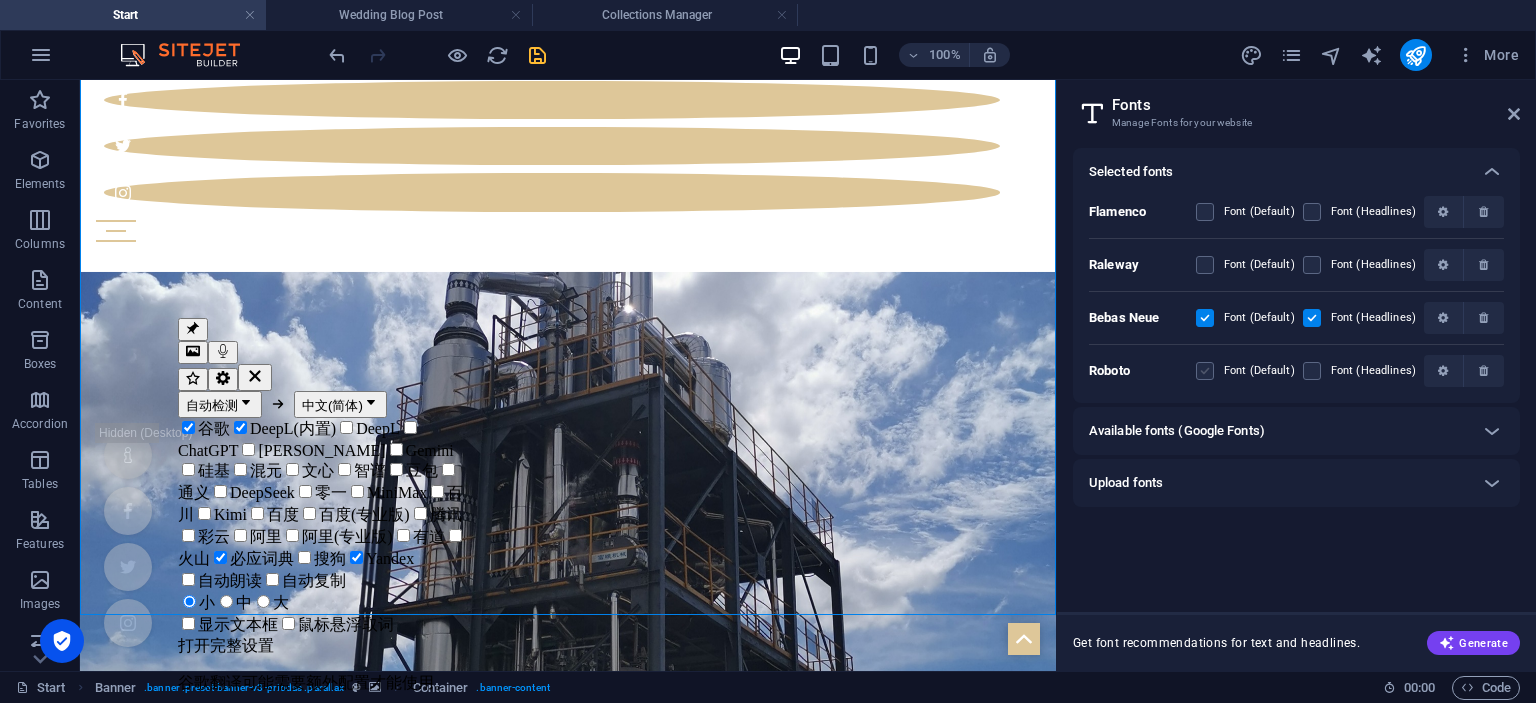 click at bounding box center [1205, 371] 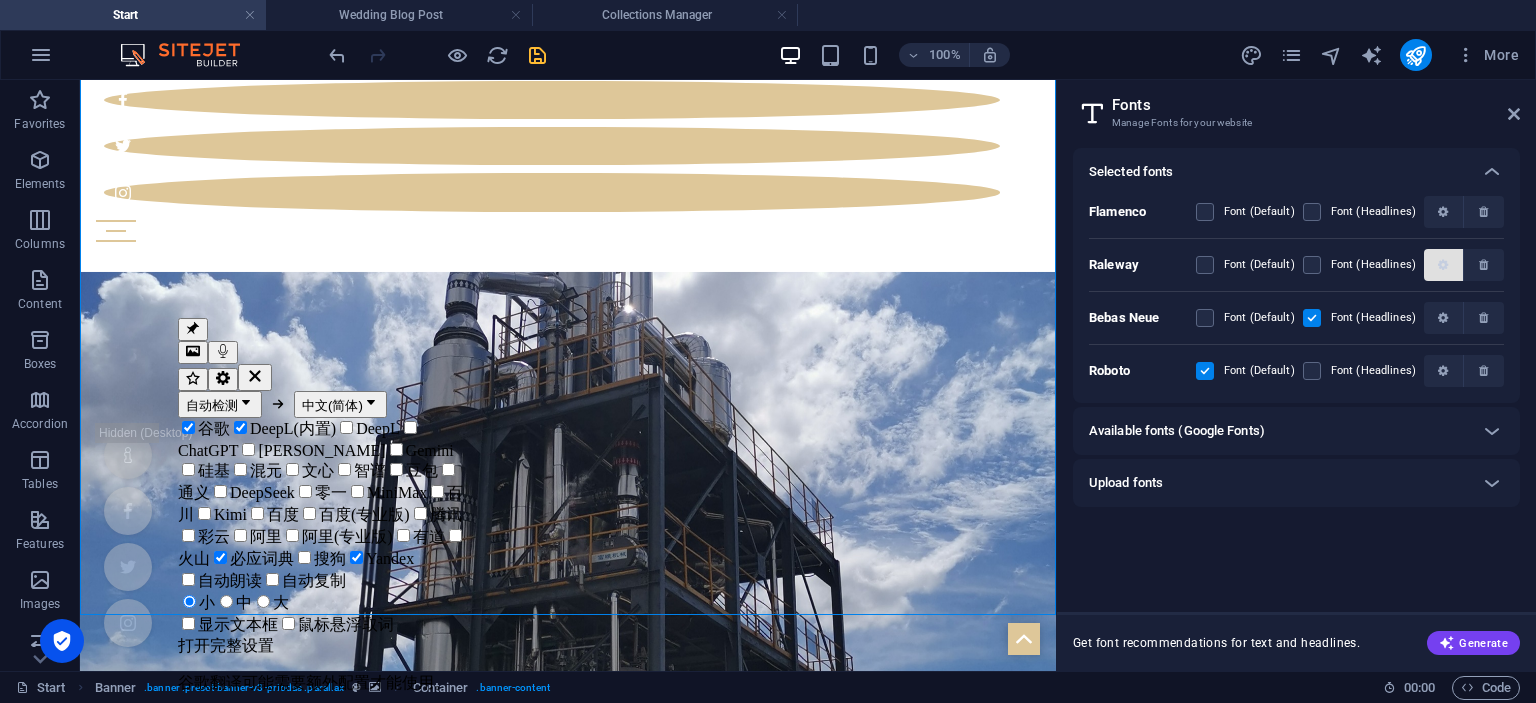 click at bounding box center [1444, 265] 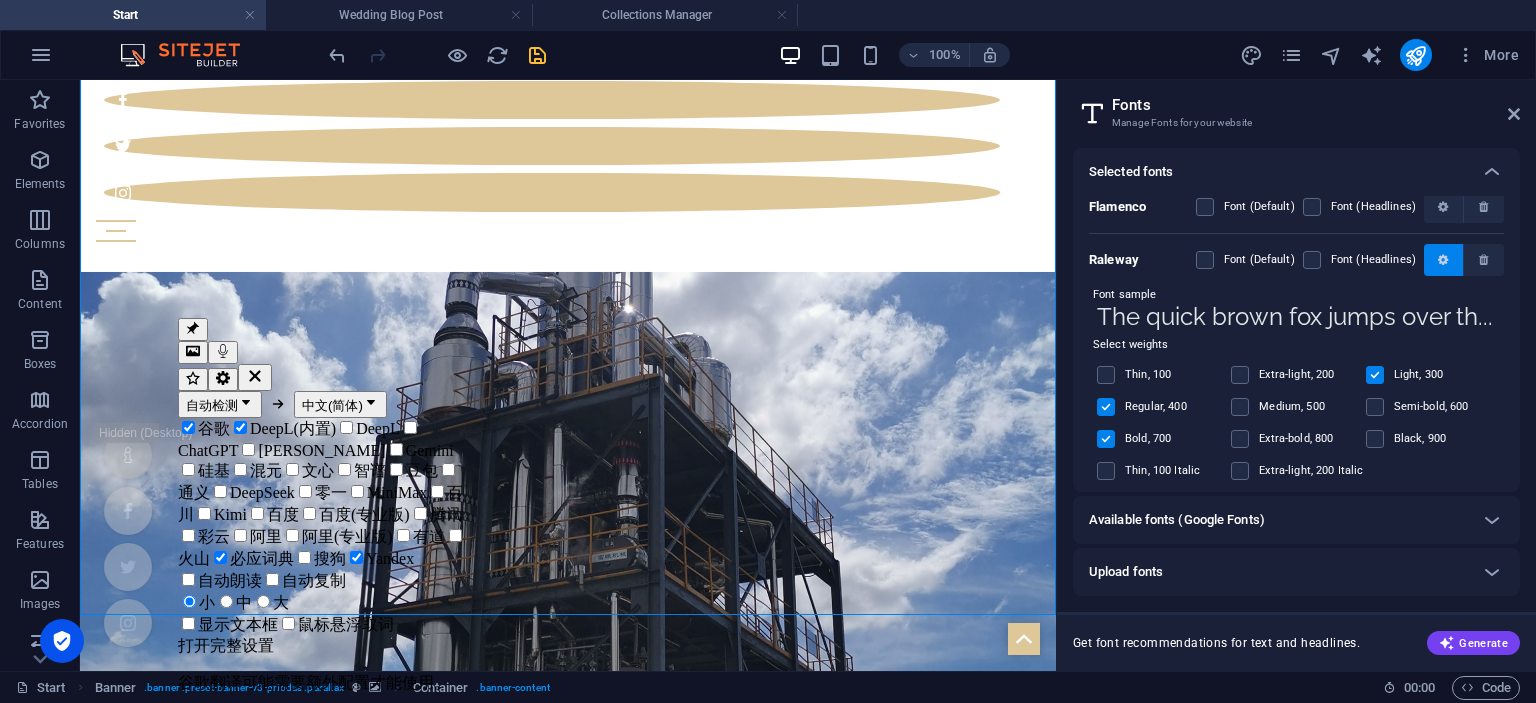 click at bounding box center (1444, 260) 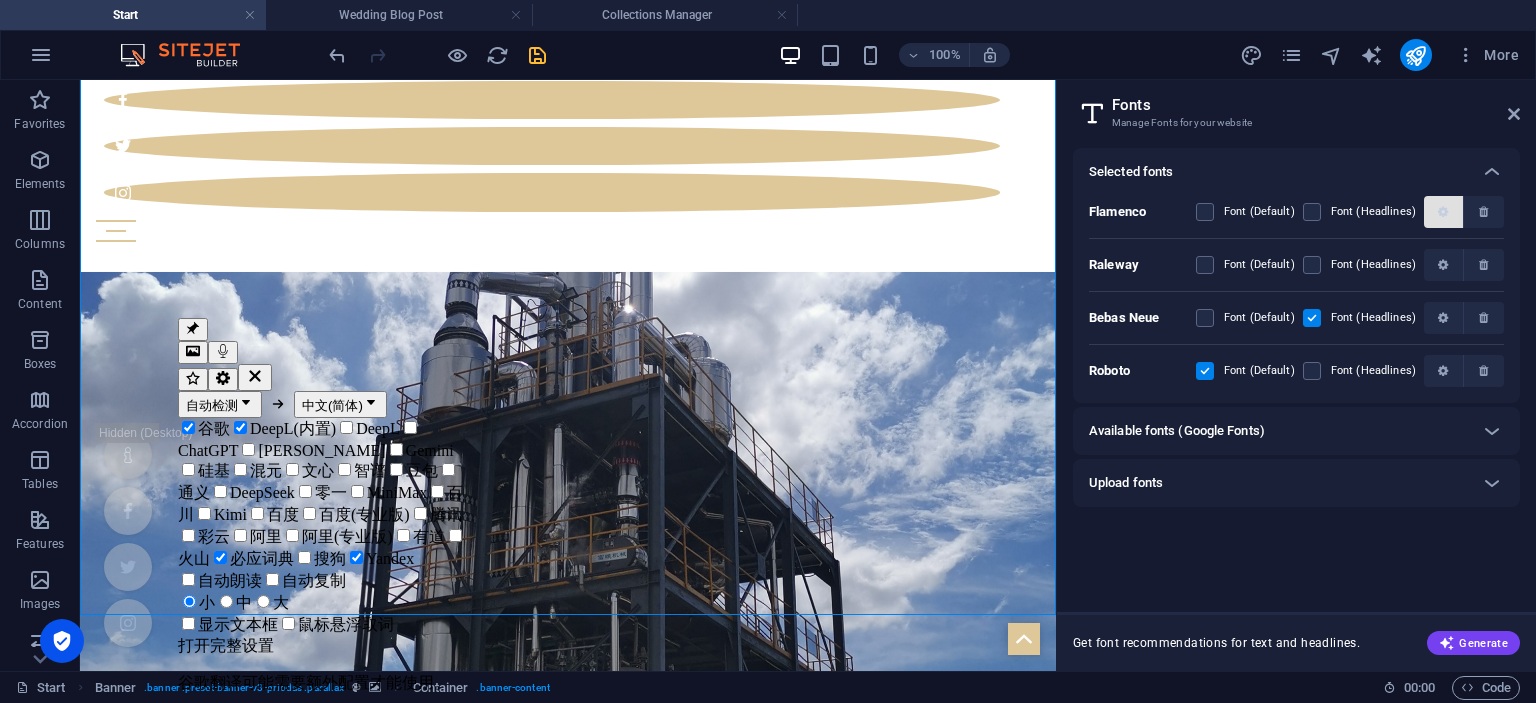 click at bounding box center [1444, 212] 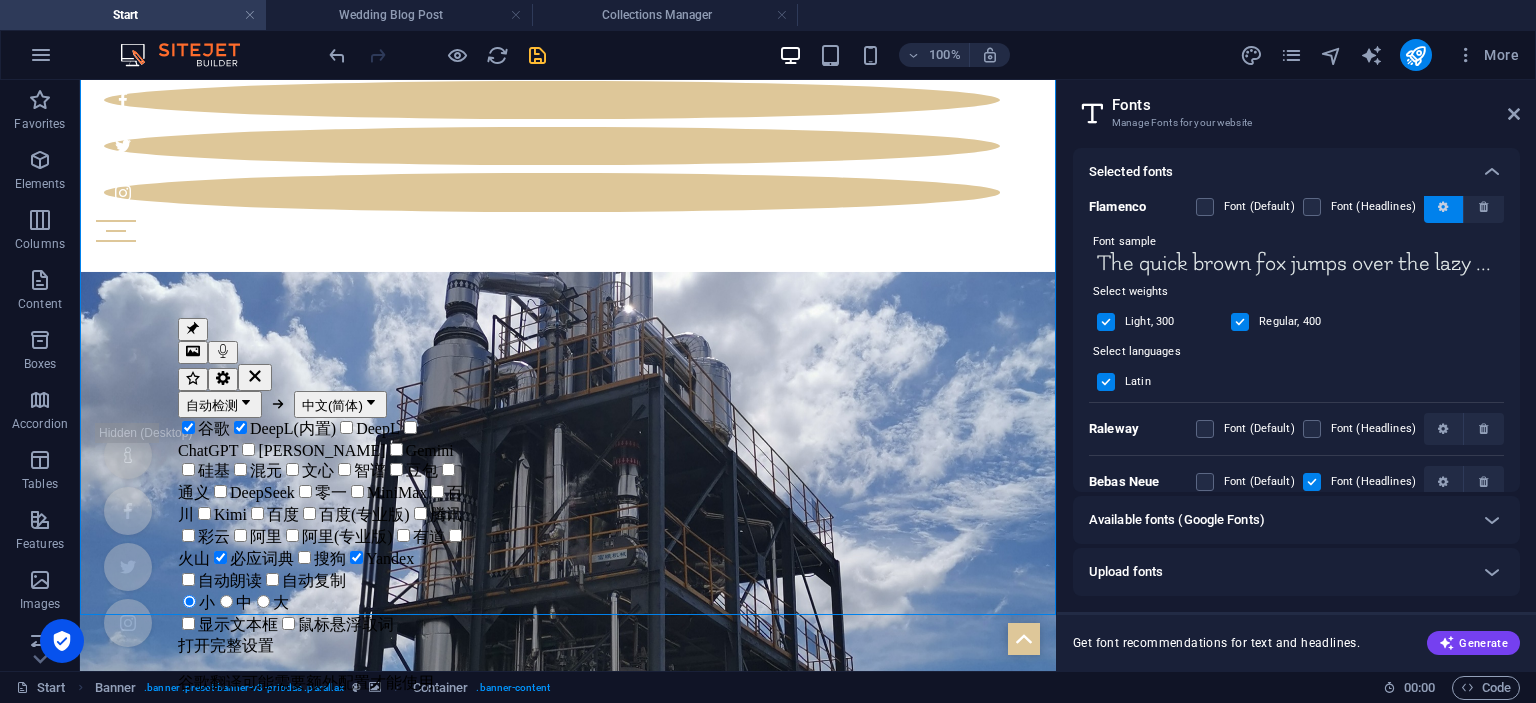 click at bounding box center (1444, 207) 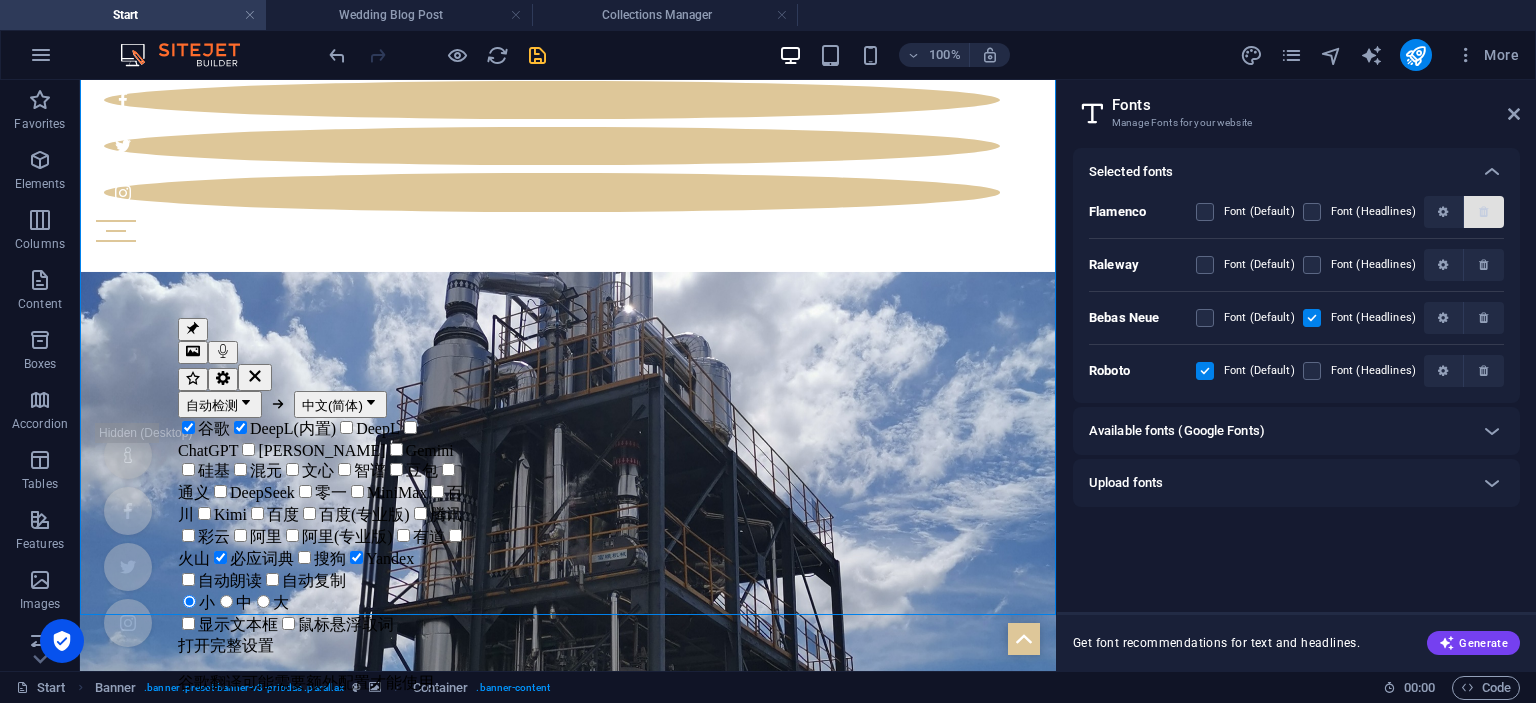 click at bounding box center [1483, 212] 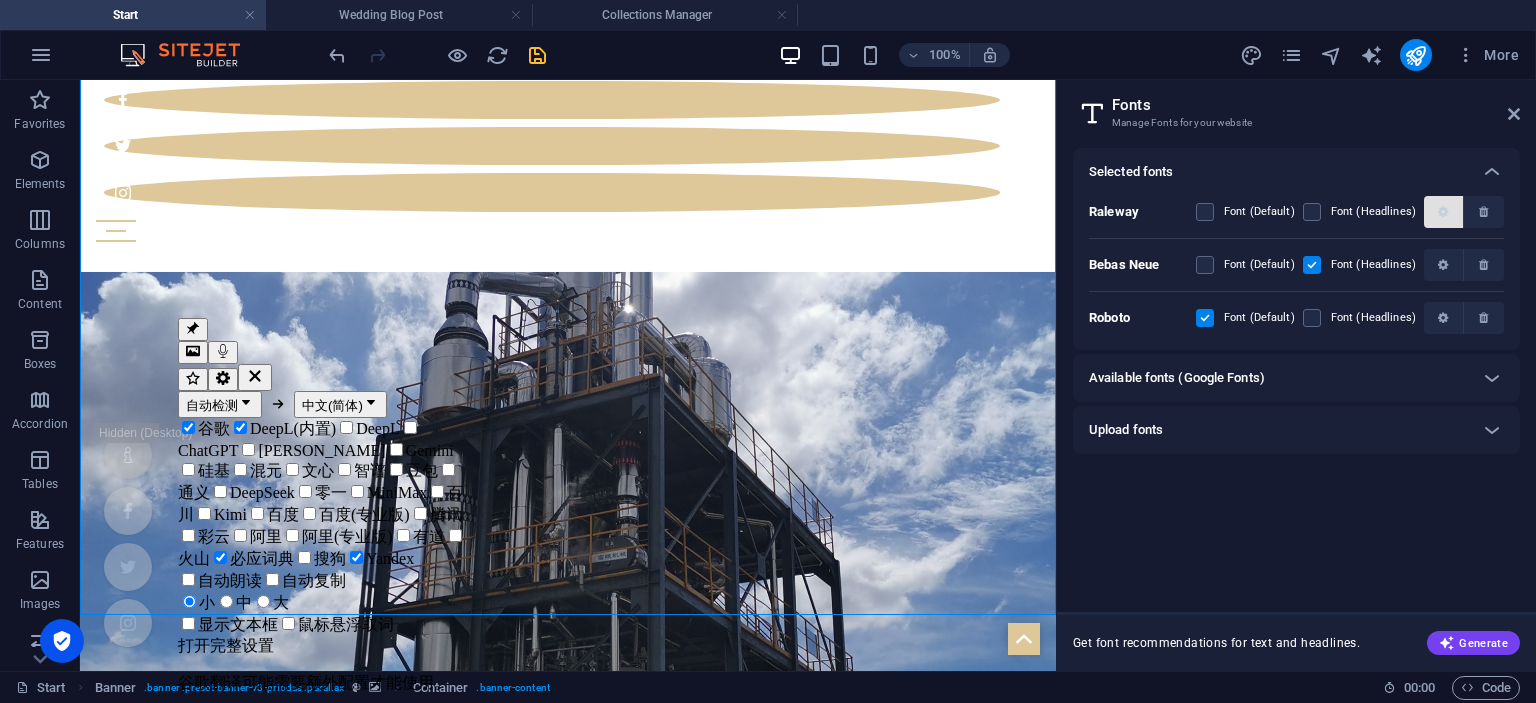 click at bounding box center [1443, 212] 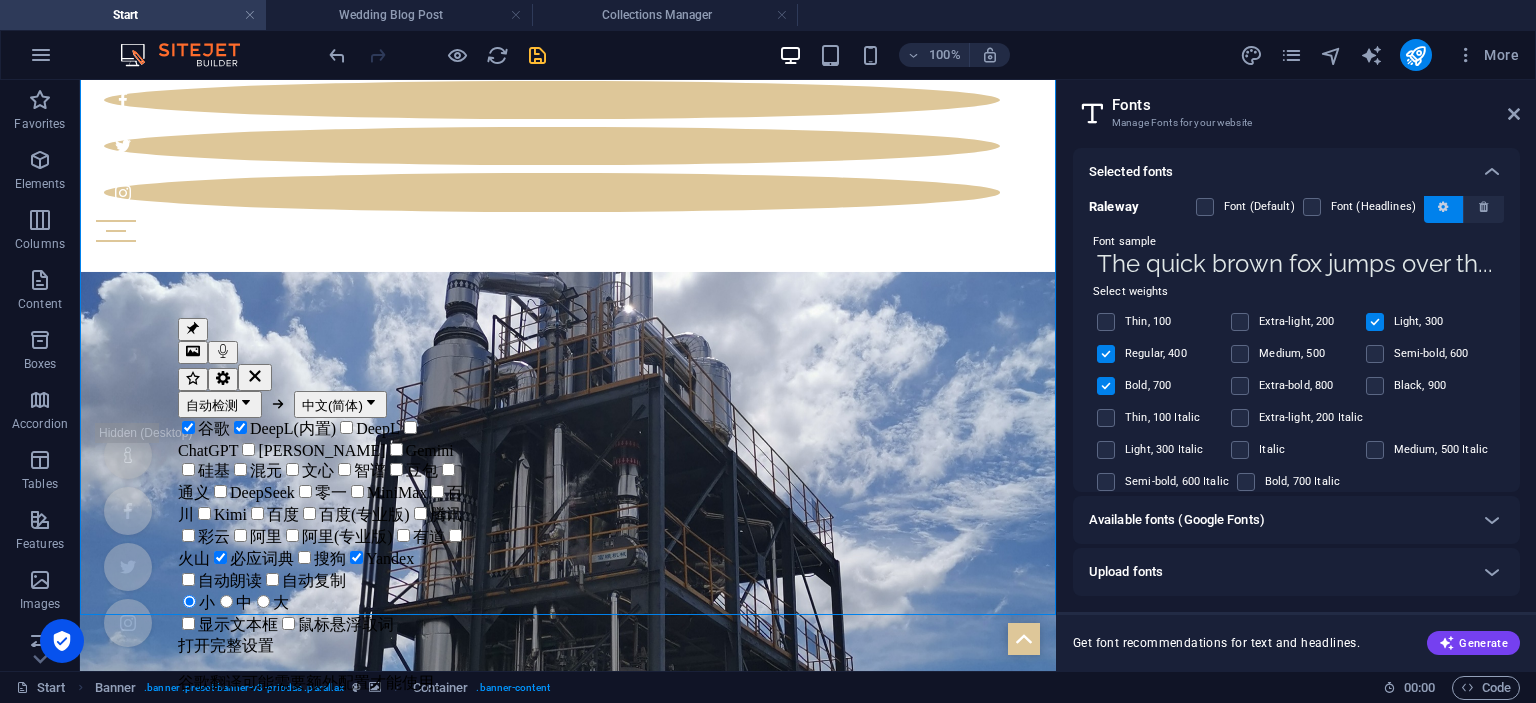 click at bounding box center (1443, 207) 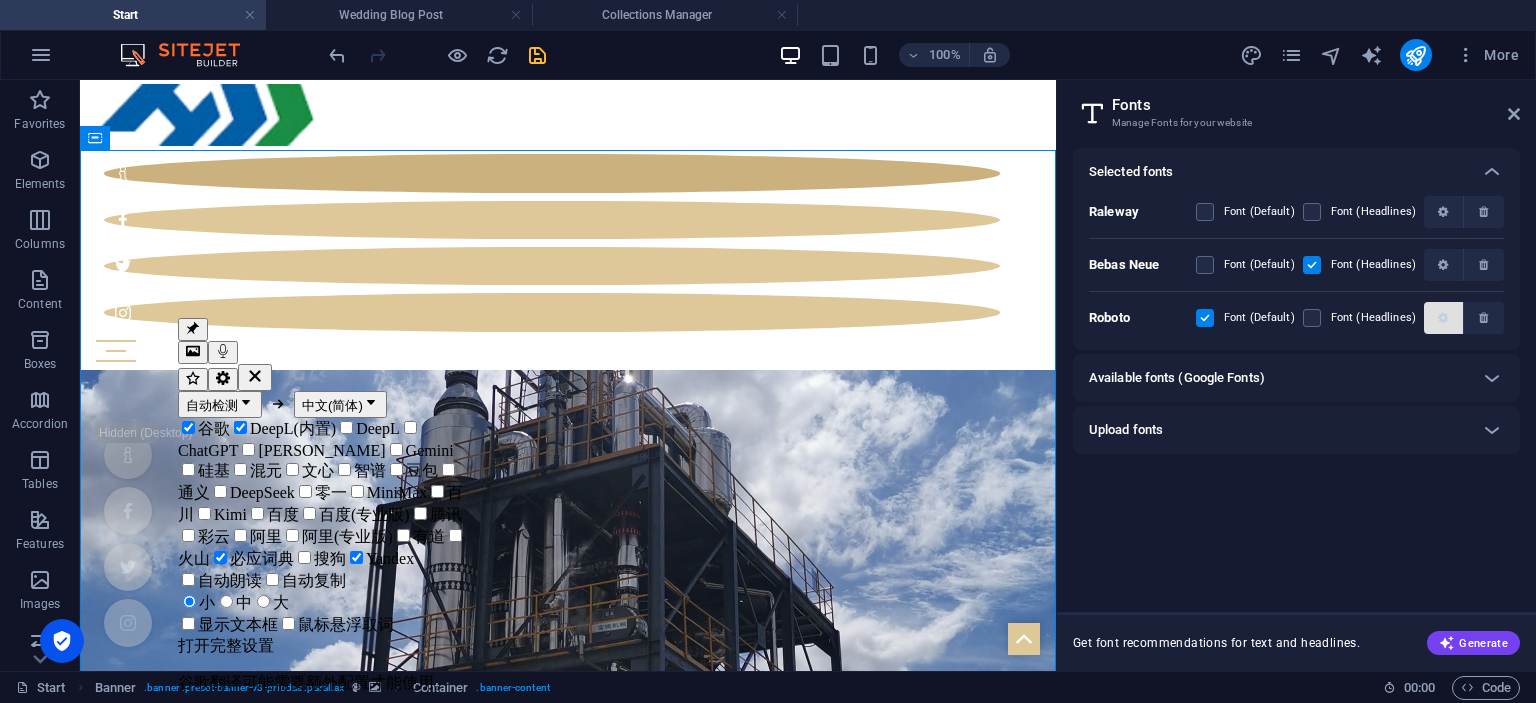scroll, scrollTop: 0, scrollLeft: 0, axis: both 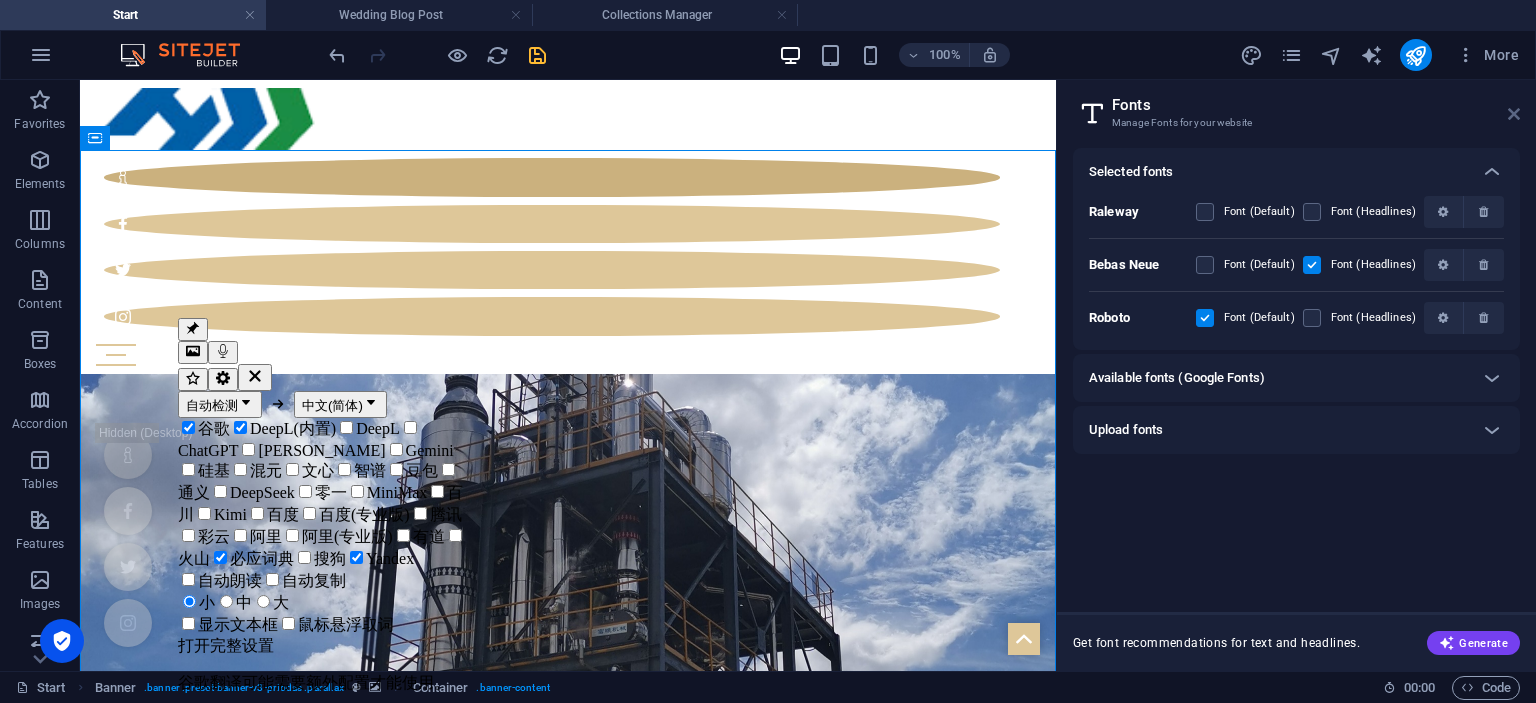 click at bounding box center [1514, 114] 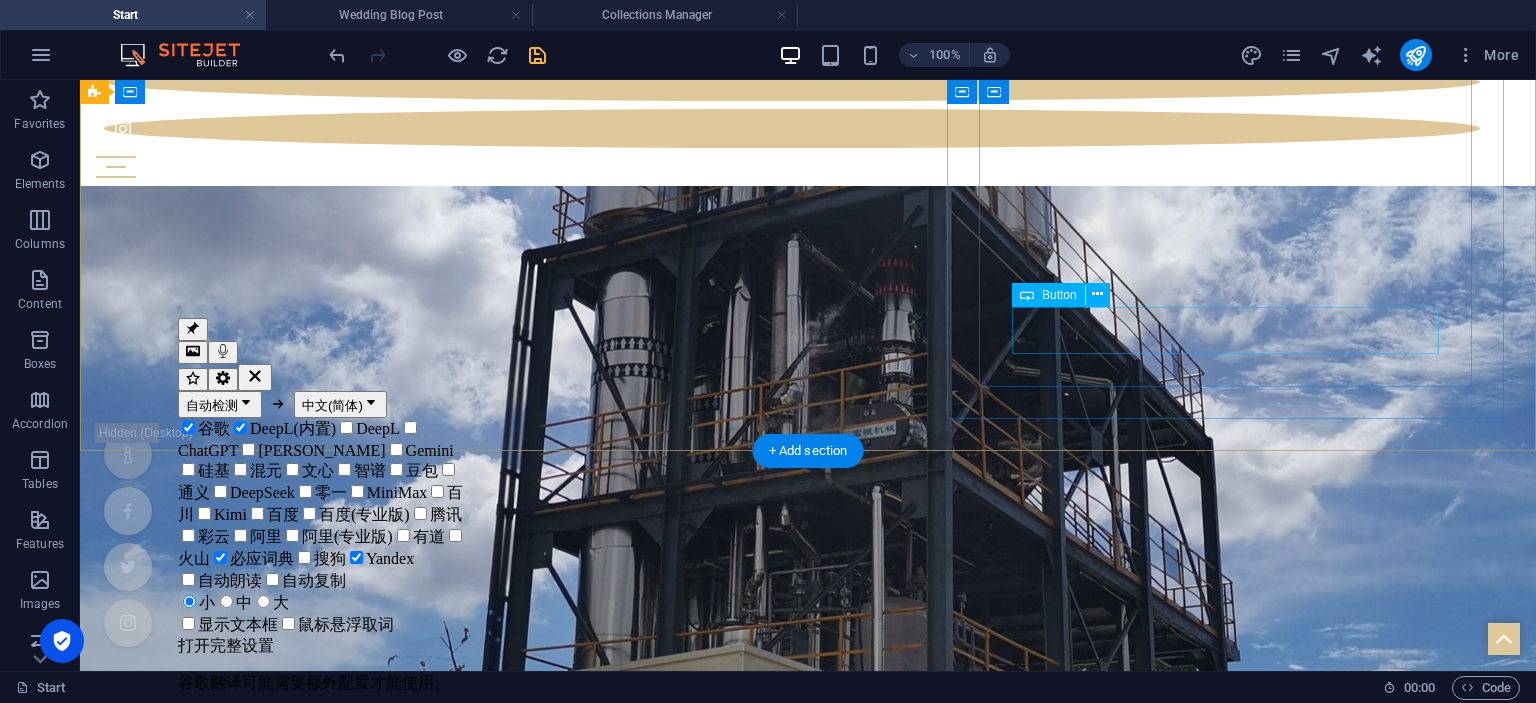 scroll, scrollTop: 249, scrollLeft: 0, axis: vertical 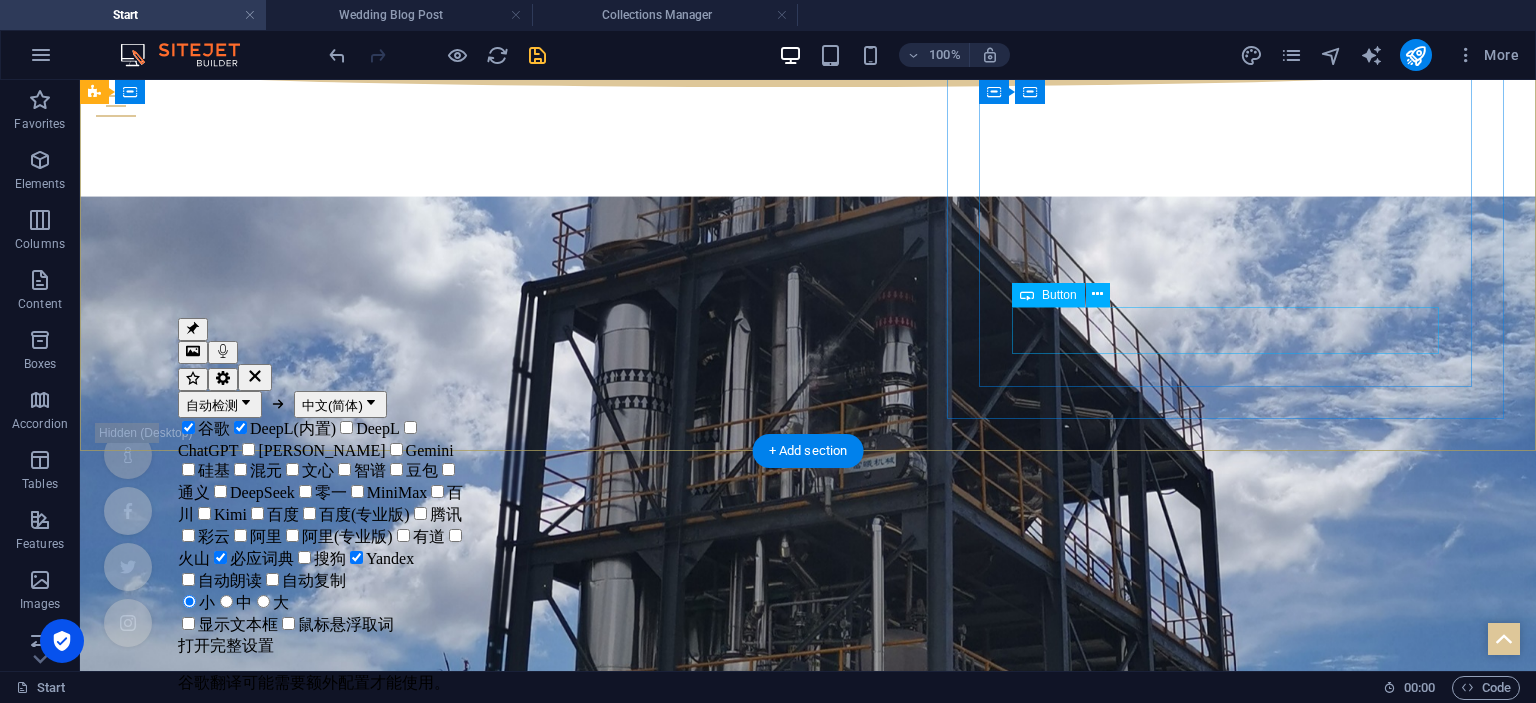 click on "Learn more" at bounding box center (808, 966) 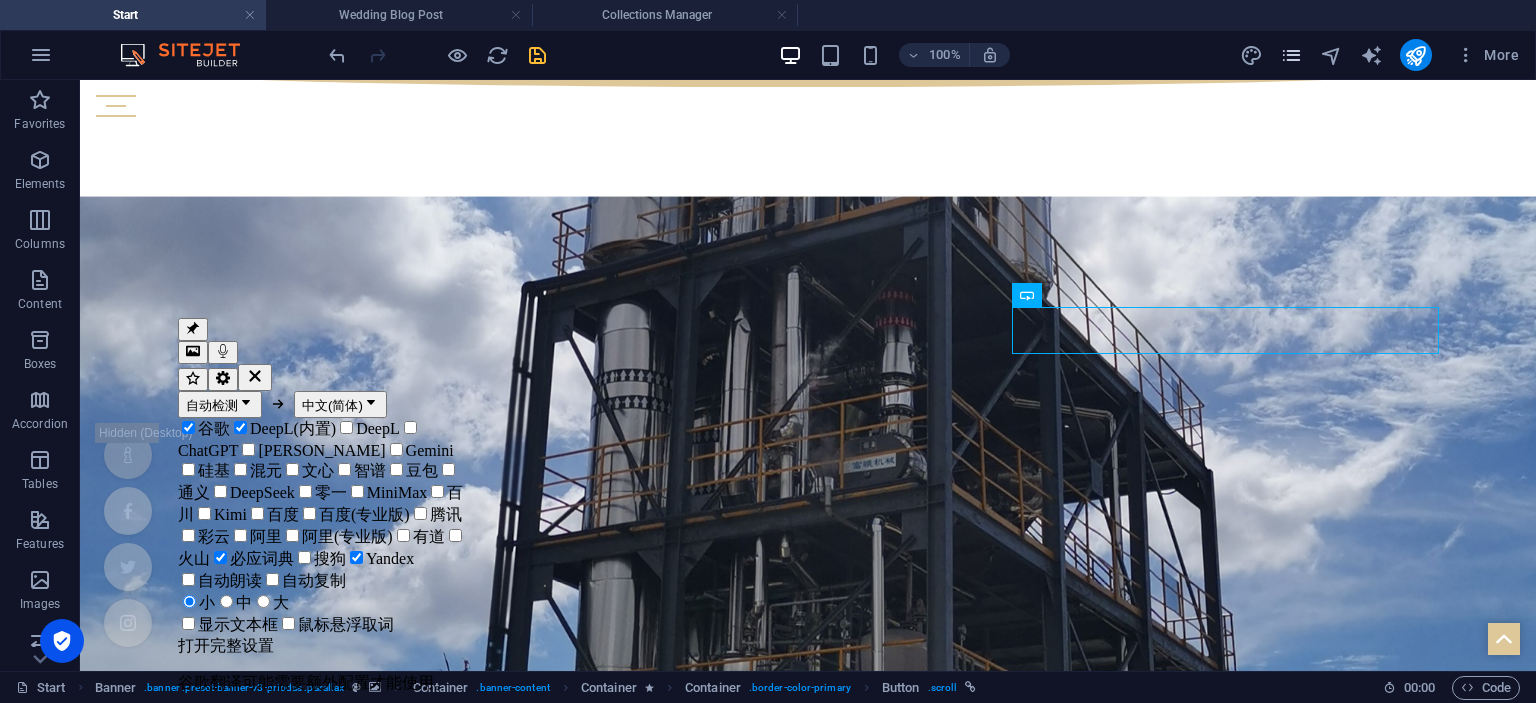 click at bounding box center (1291, 55) 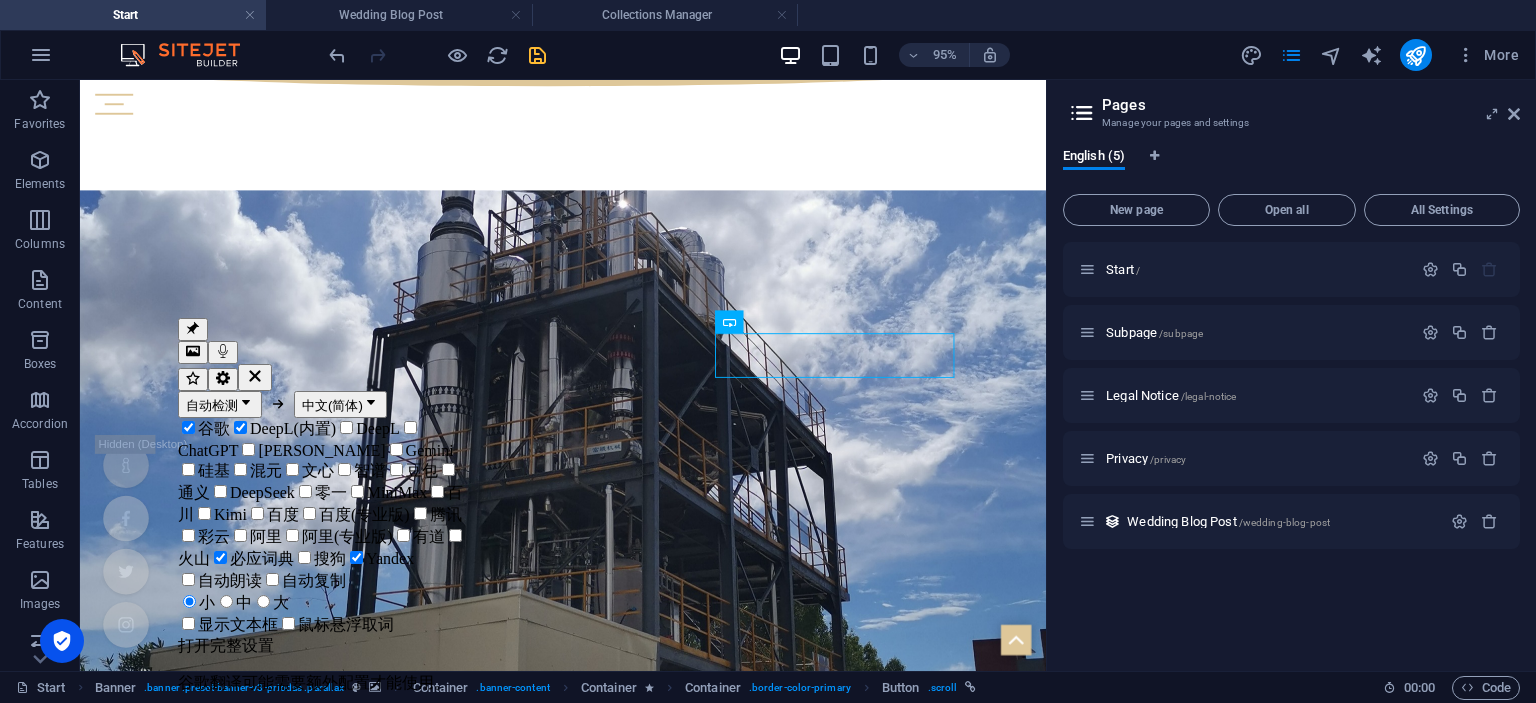 click on "Pages Manage your pages and settings" at bounding box center (1293, 106) 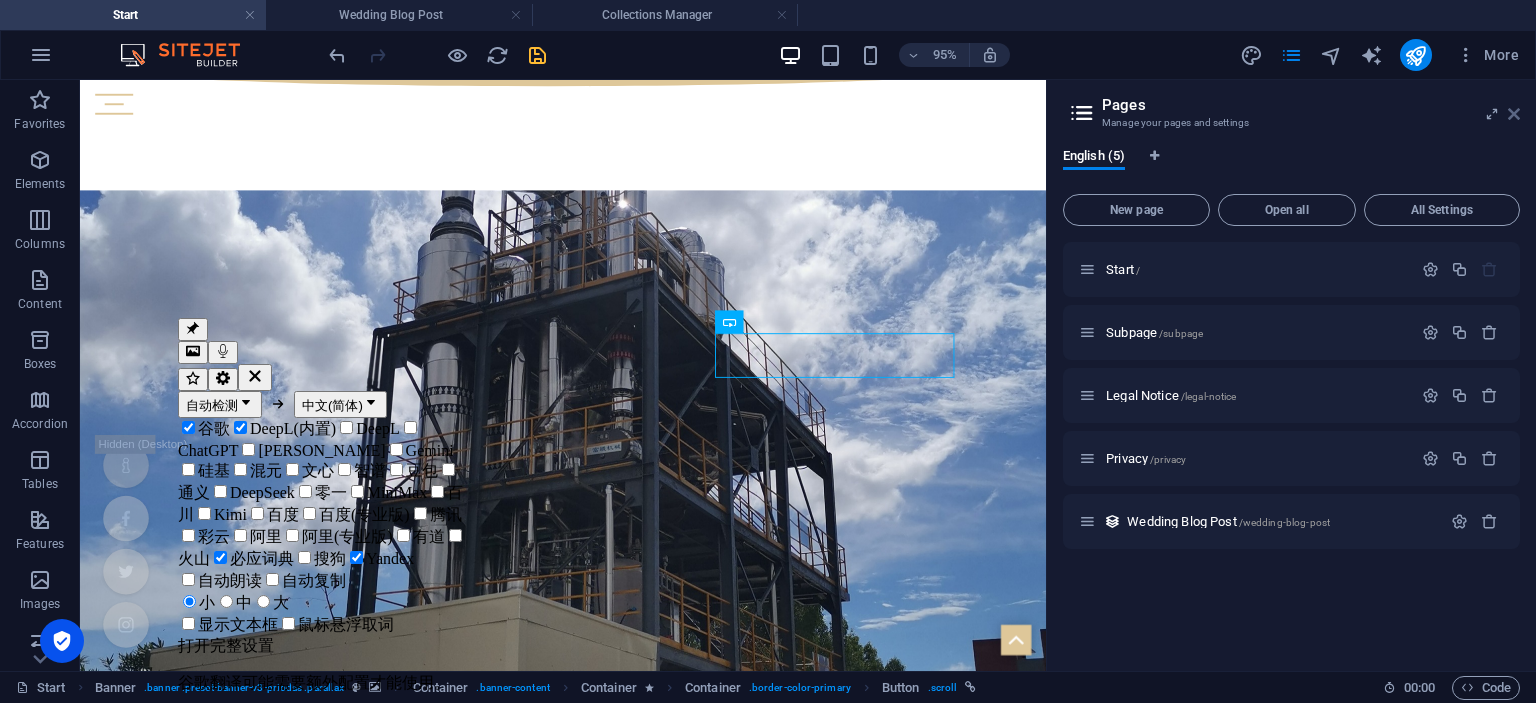 click at bounding box center (1514, 114) 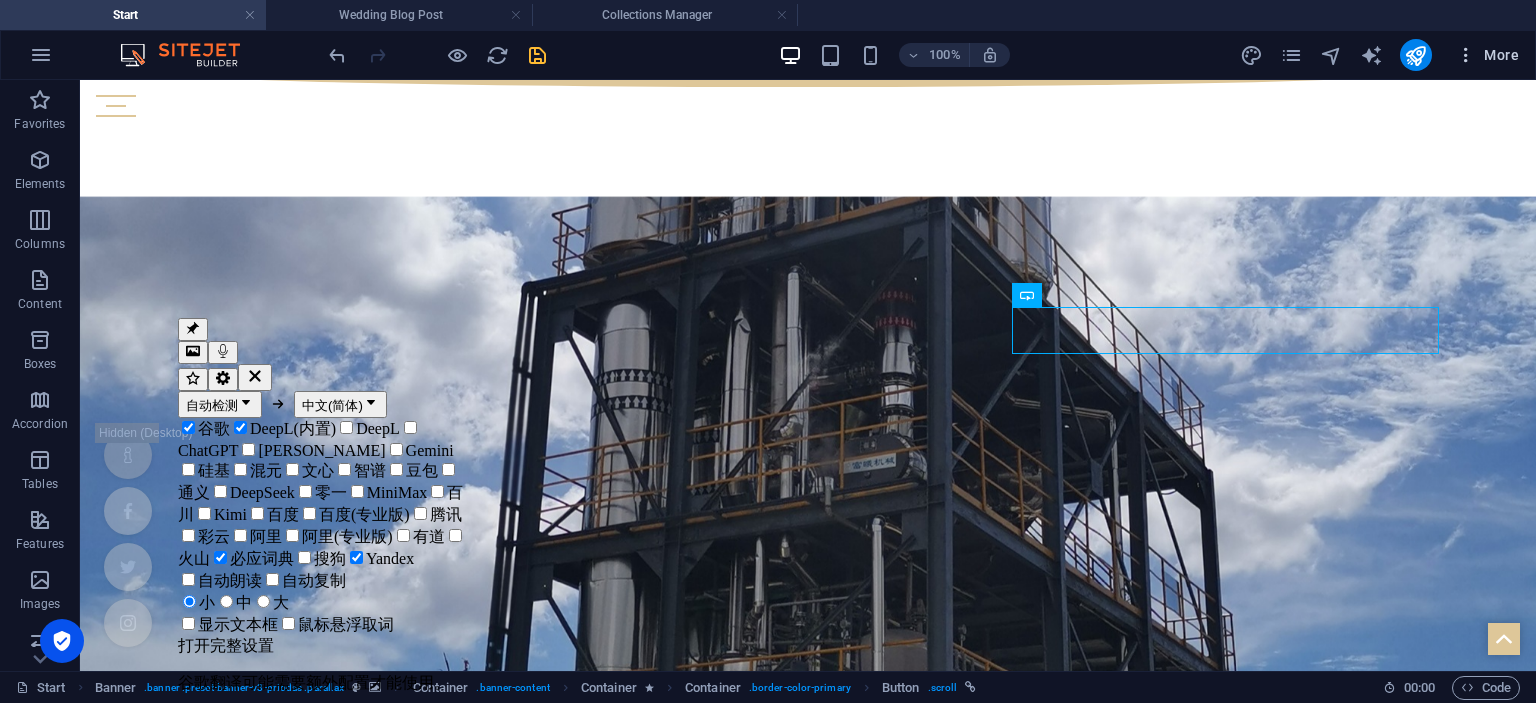 click at bounding box center [1466, 55] 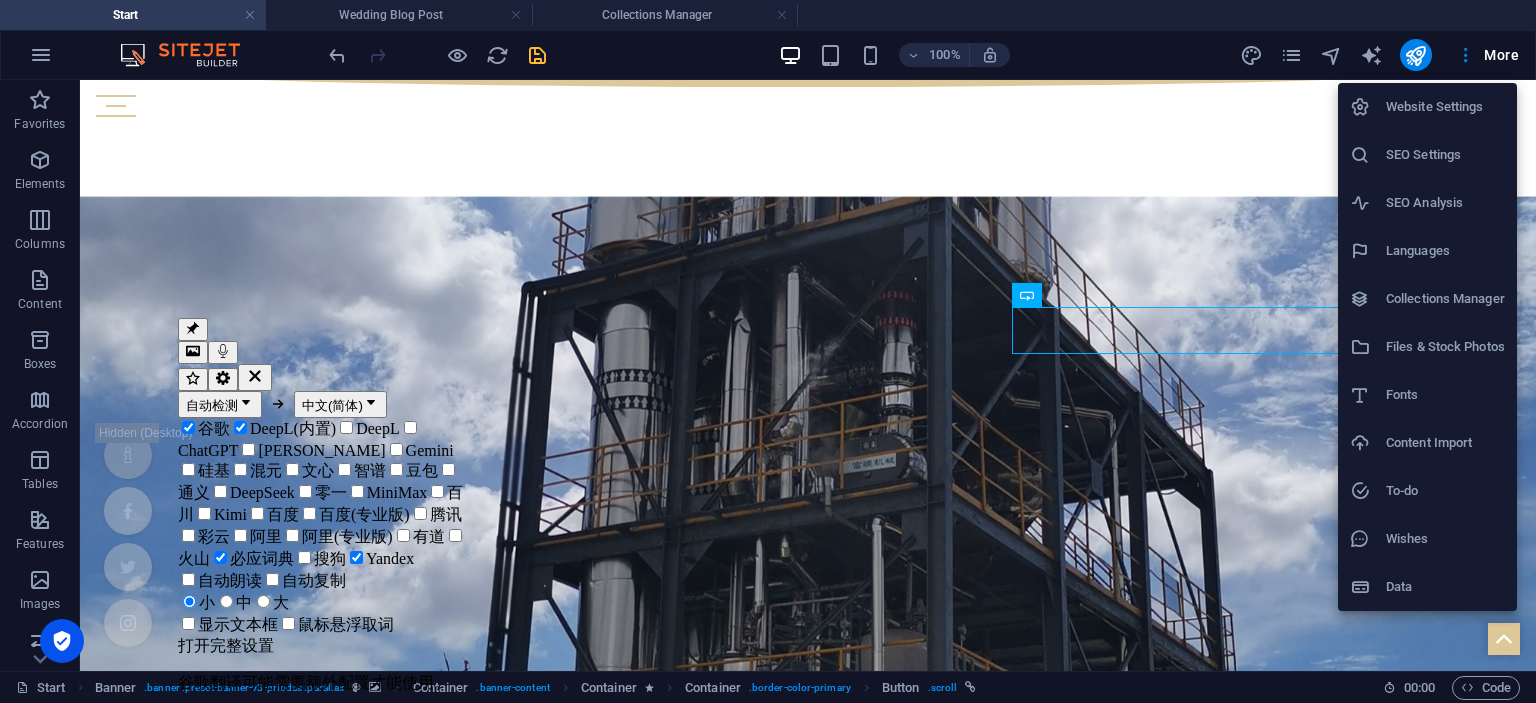 click on "Fonts" at bounding box center (1445, 395) 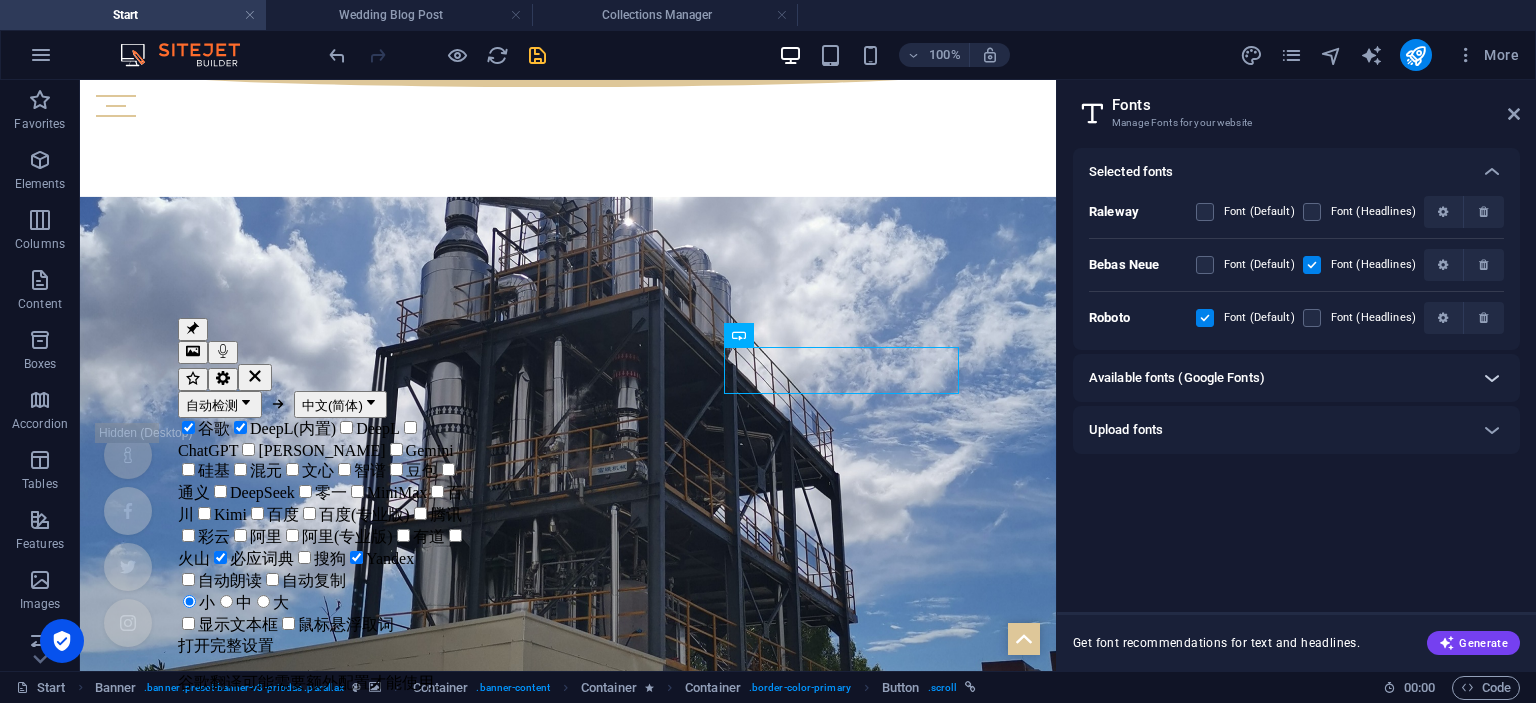 click at bounding box center [1492, 378] 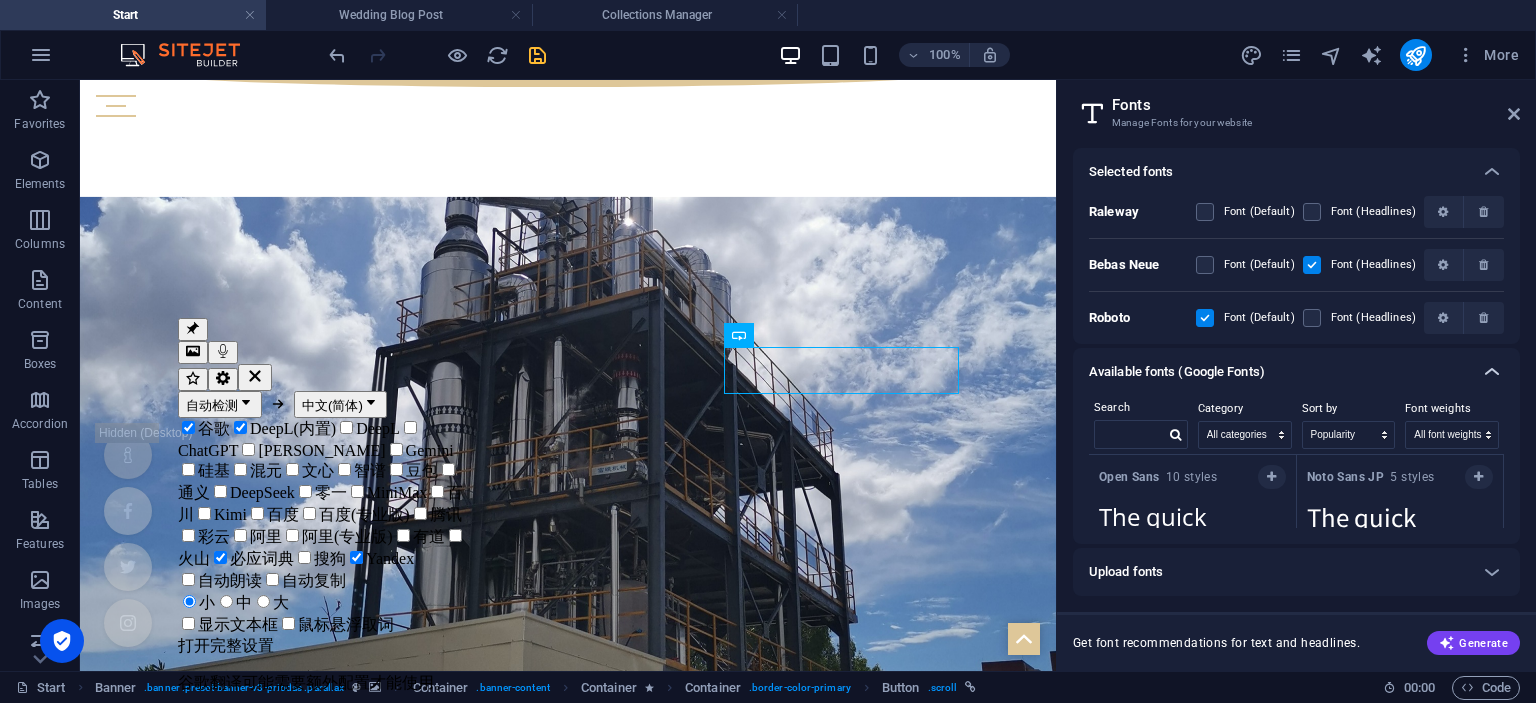 click at bounding box center (1492, 372) 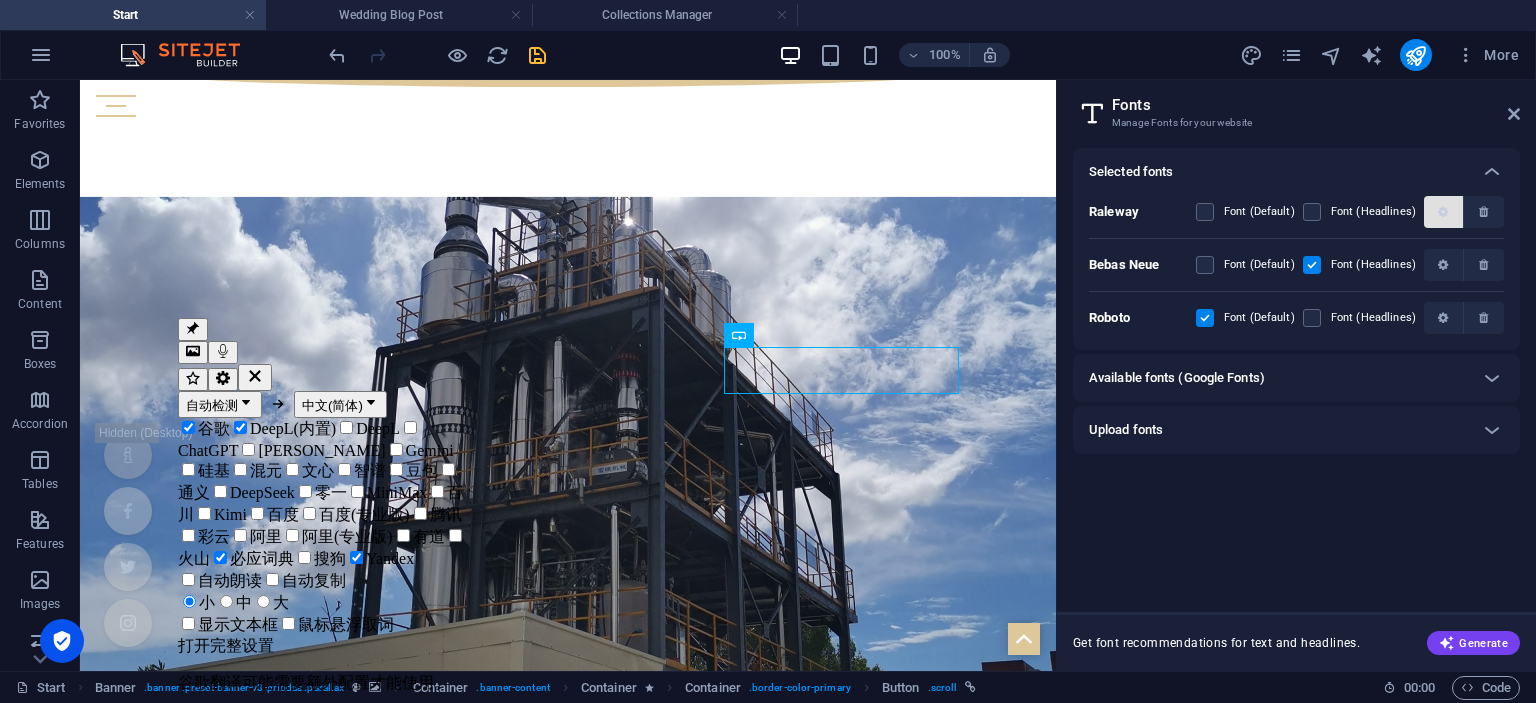 click at bounding box center [1443, 212] 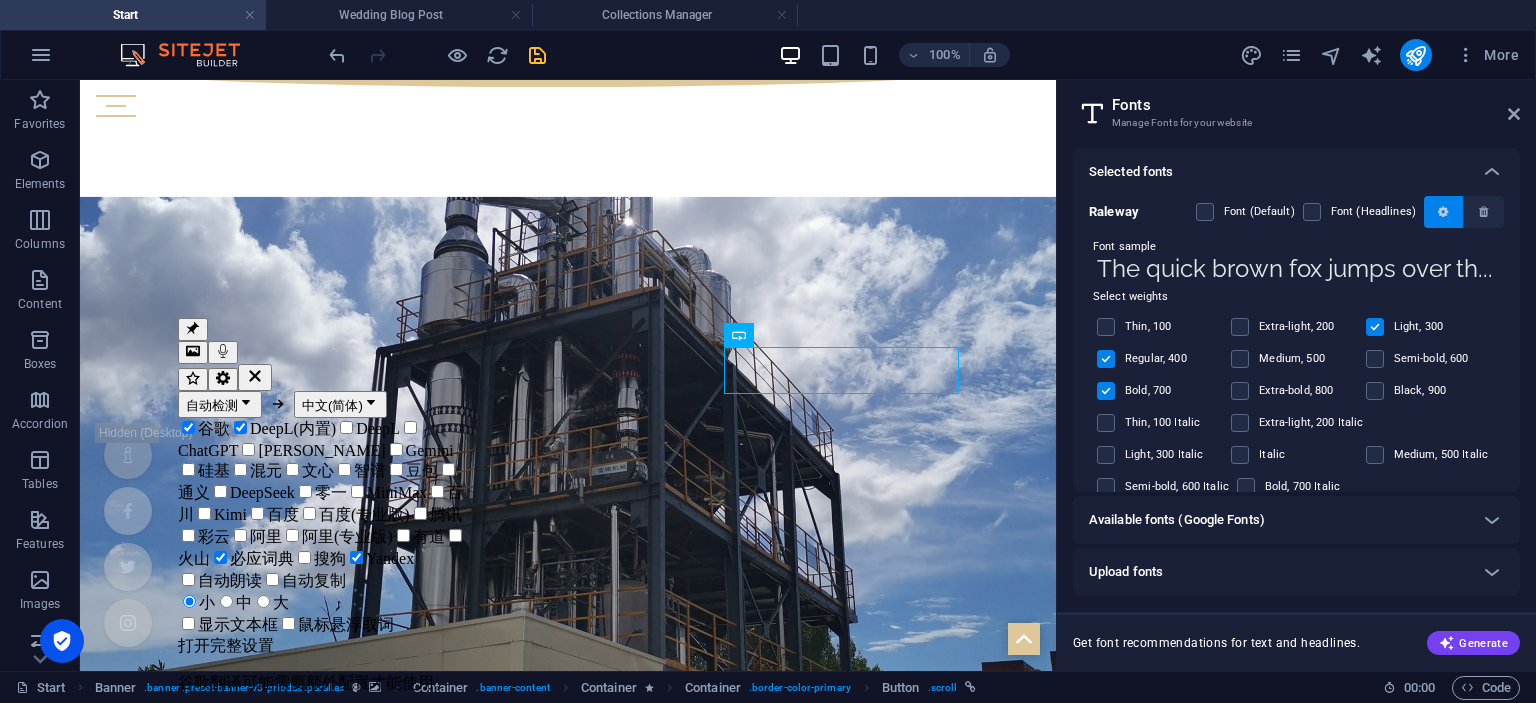 click at bounding box center [1443, 212] 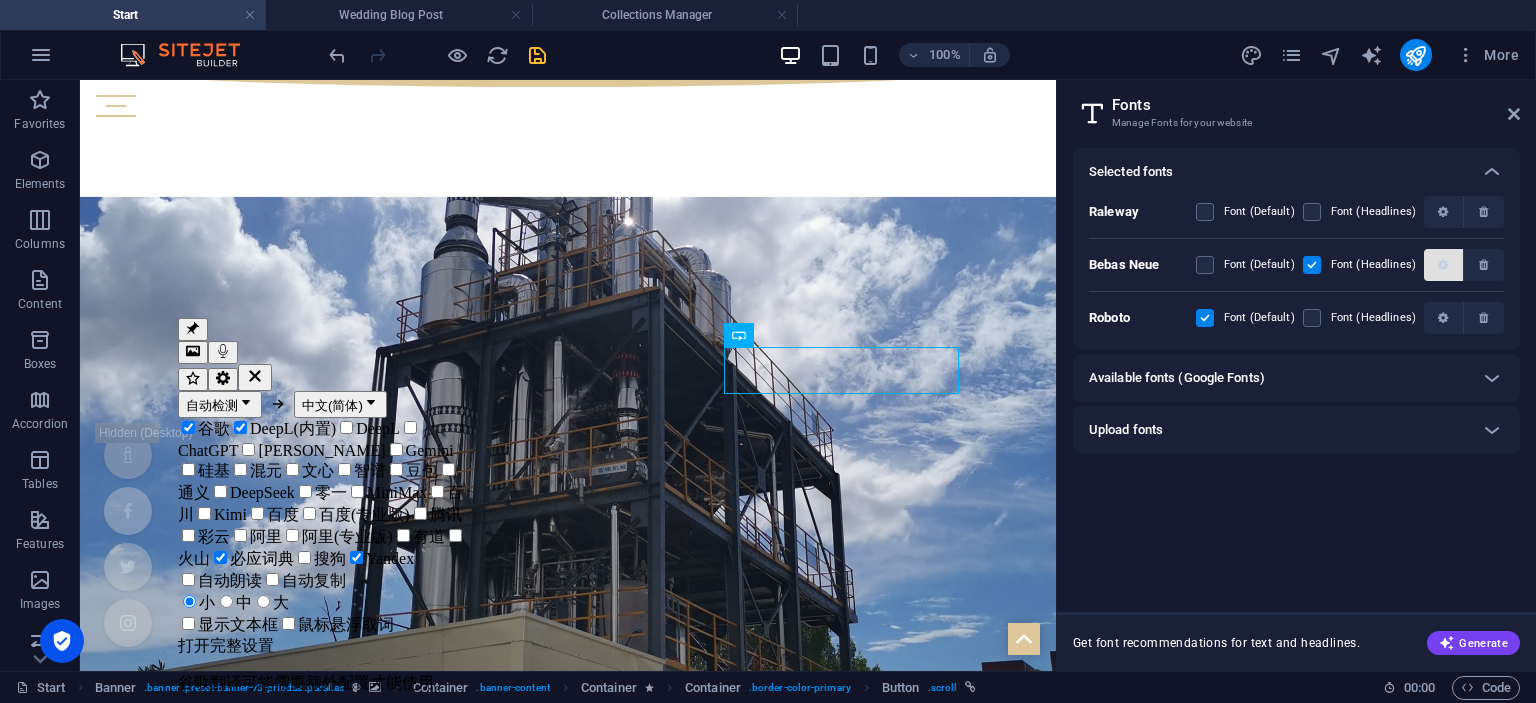click at bounding box center [1443, 265] 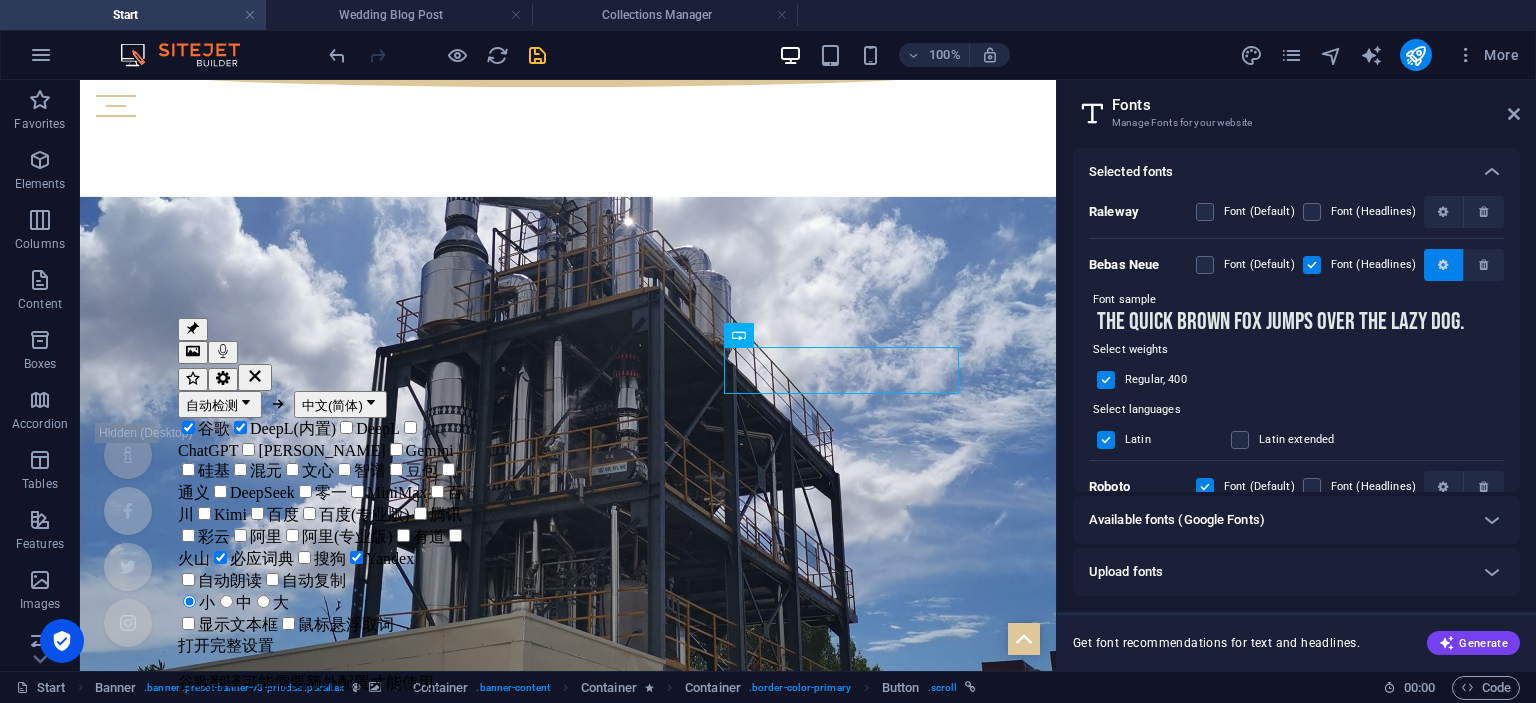 click at bounding box center (1443, 265) 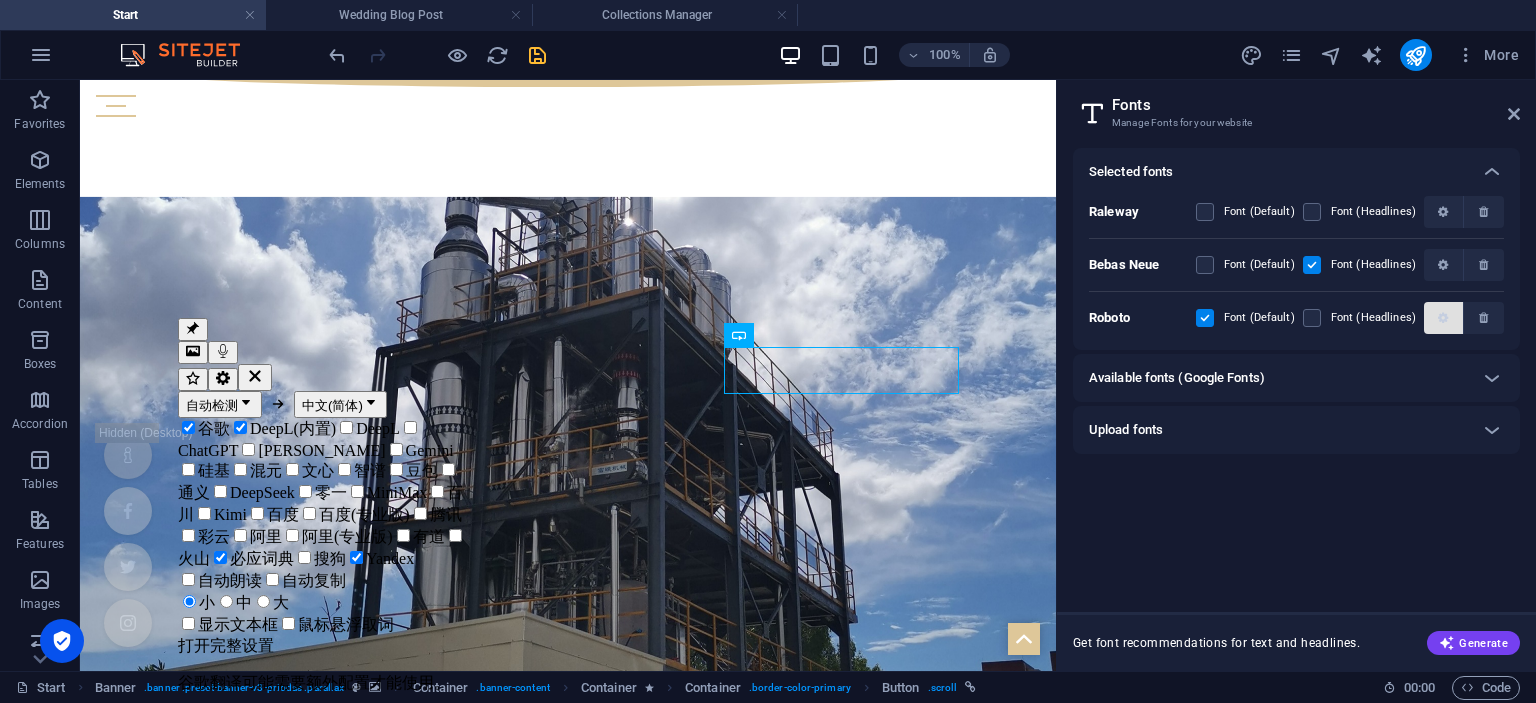 click at bounding box center [1443, 318] 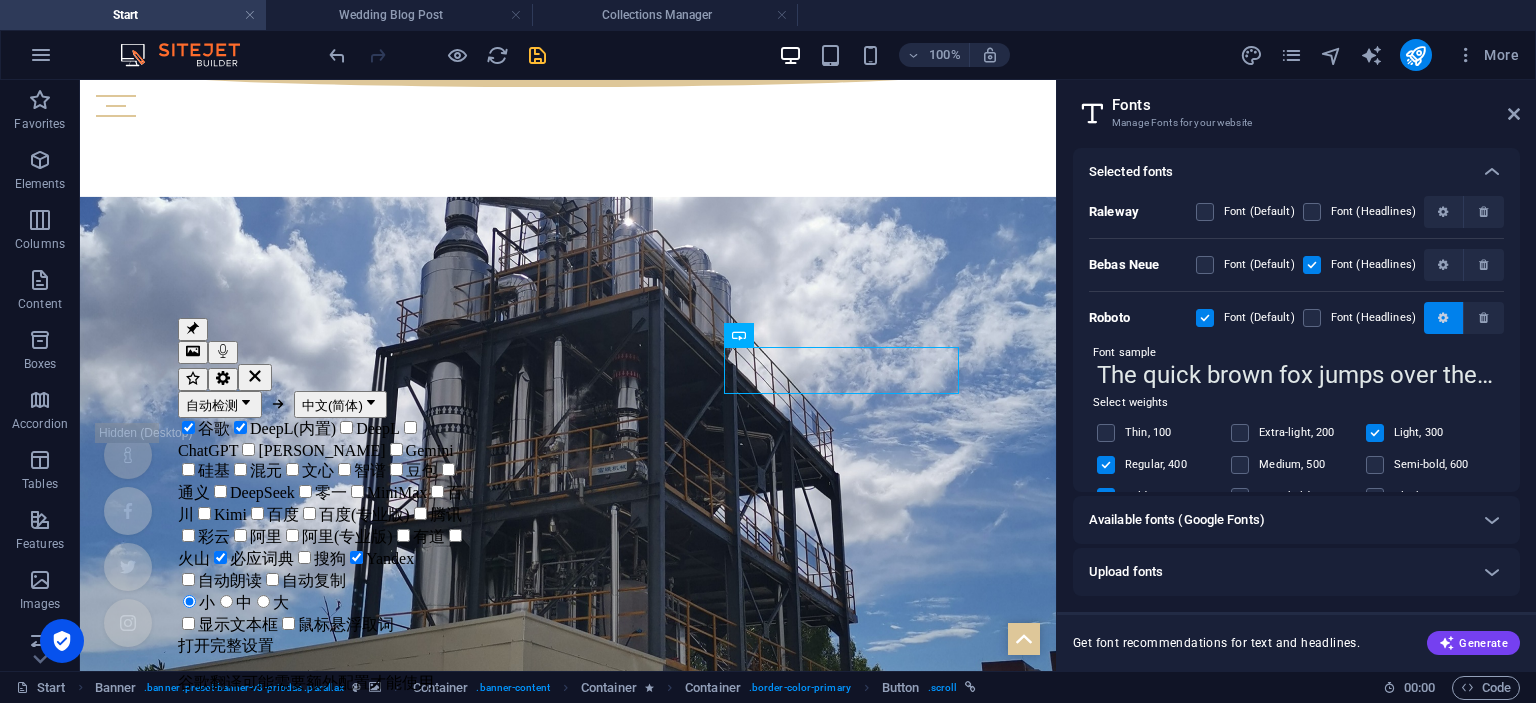 click at bounding box center [1443, 318] 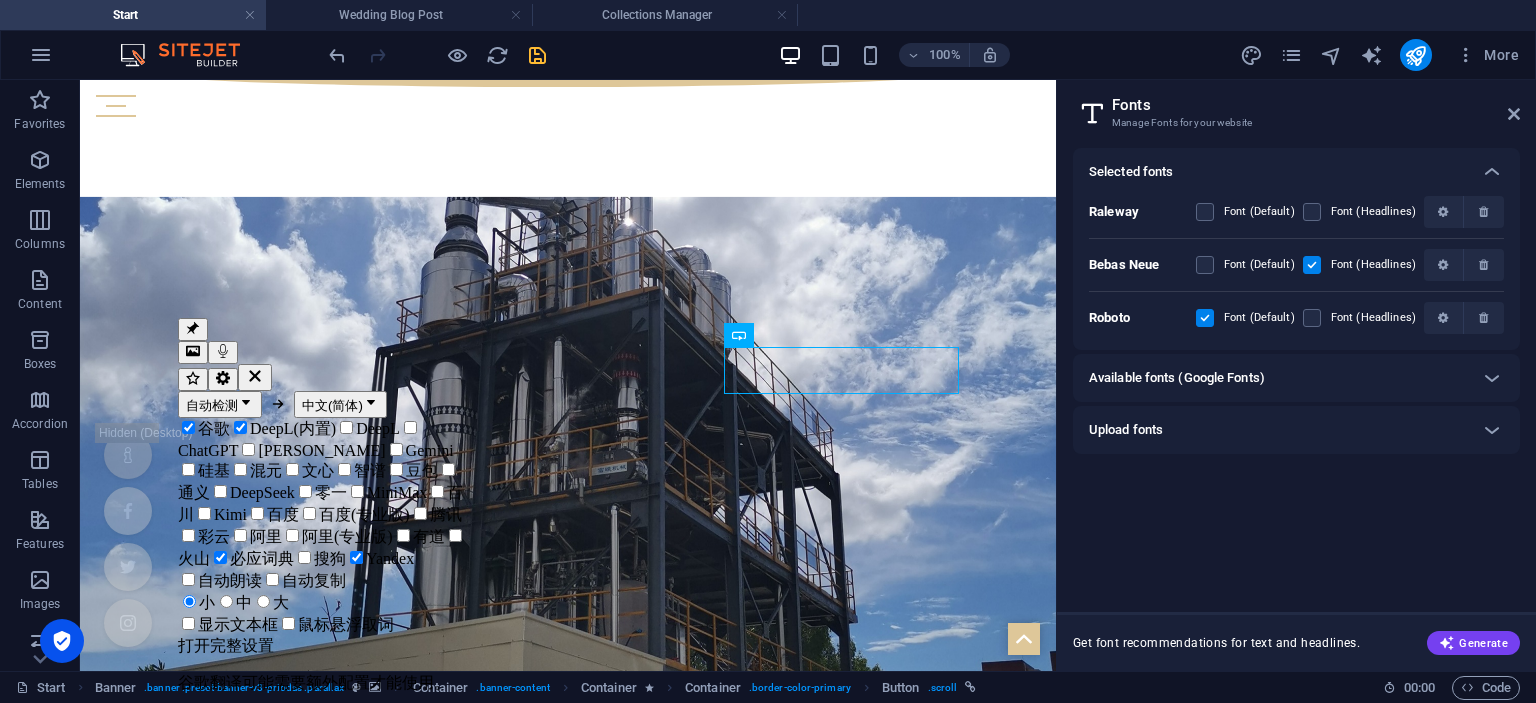 click on "Fonts Manage Fonts for your website Selected fonts Raleway Font (Default) Font (Headlines) Bebas Neue Font (Default) Font (Headlines) Roboto Font (Default) Font (Headlines) Available fonts (Google Fonts) Search Category All categories serif display monospace sans-serif handwriting Sort by Name Category Popularity Font weights All font weights 100 100italic 200 200italic 300 300italic 500 500italic 600 600italic 700 700italic 800 800italic 900 900italic italic regular Open Sans 10   styles The quick brown fox jumps over the lazy dog. Copy text to all previews Noto Sans JP 5   styles The quick brown fox jumps over the lazy dog. Copy text to all previews Montserrat 5   styles The quick brown fox jumps over the lazy dog. Copy text to all previews Inter 7   styles The quick brown fox jumps over the lazy dog. Copy text to all previews Poppins 3   styles The quick brown fox jumps over the lazy dog. Copy text to all previews Lato 2   styles The quick brown fox jumps over the lazy dog. Copy text to all previews 1   7" at bounding box center [1296, 375] 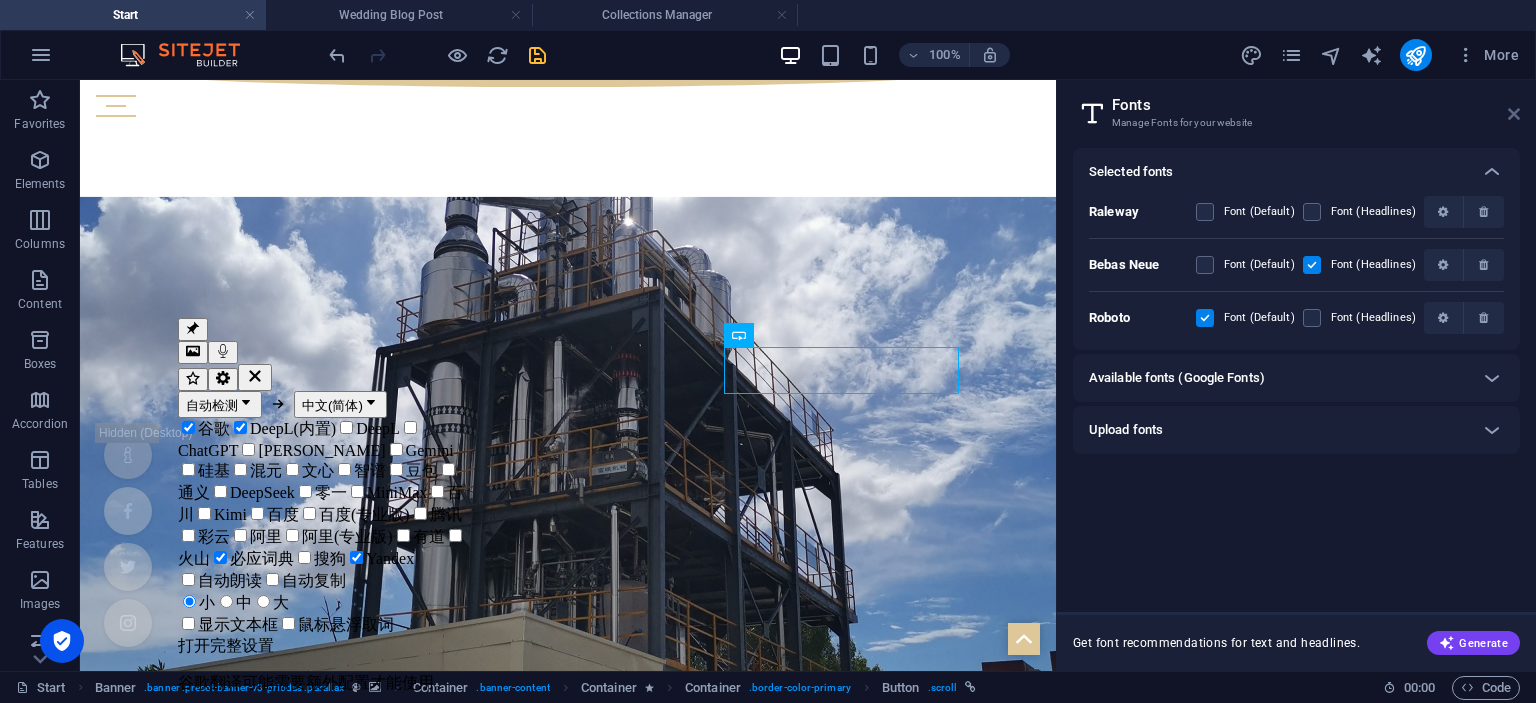 click at bounding box center [1514, 114] 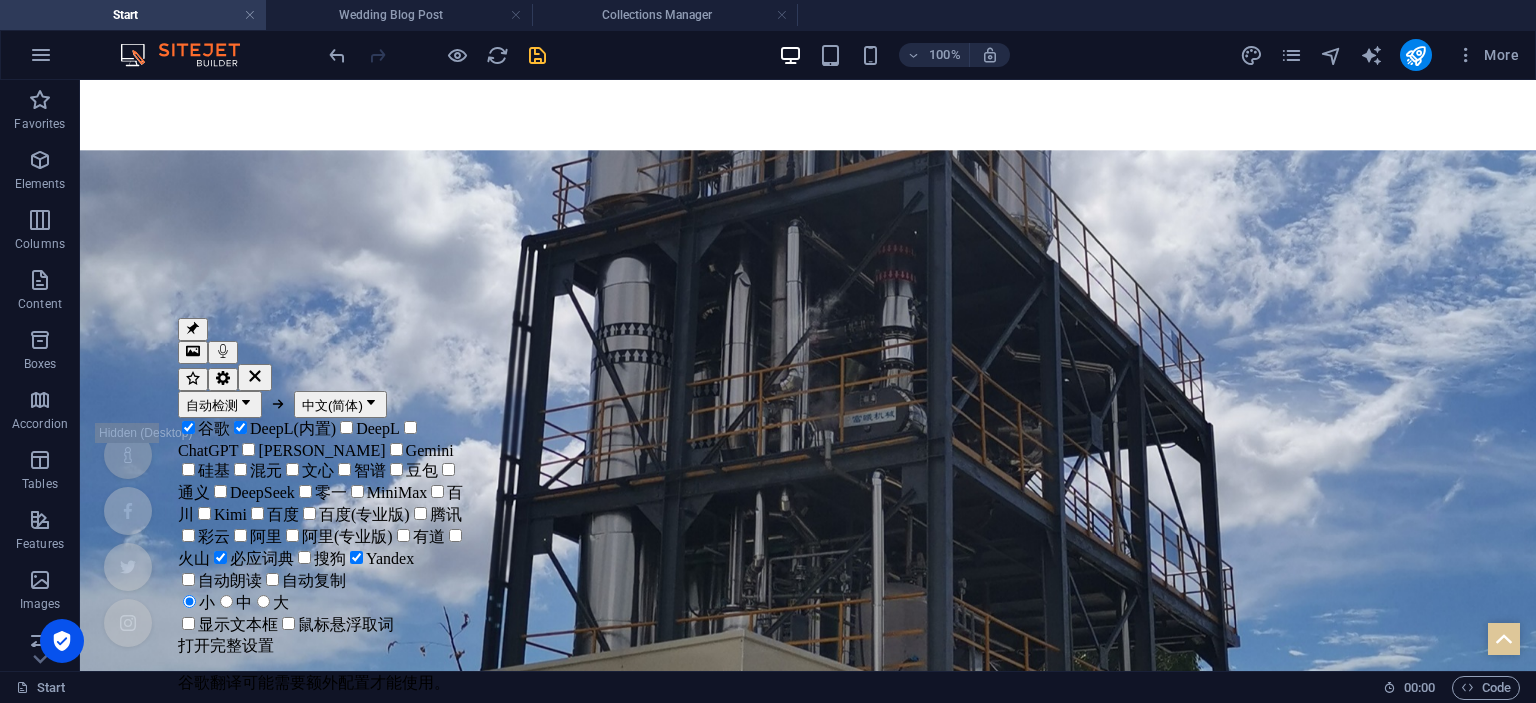 scroll, scrollTop: 374, scrollLeft: 0, axis: vertical 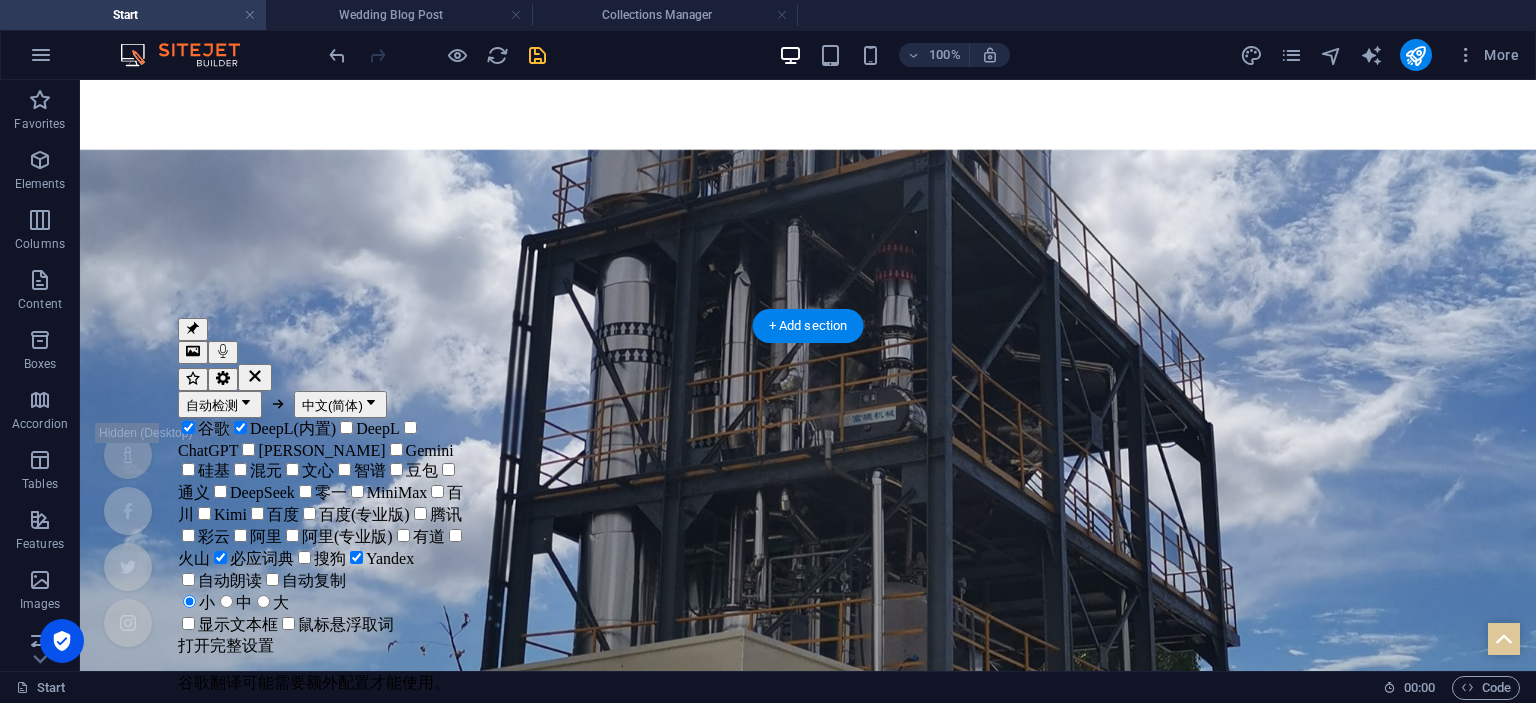 click at bounding box center [808, 1129] 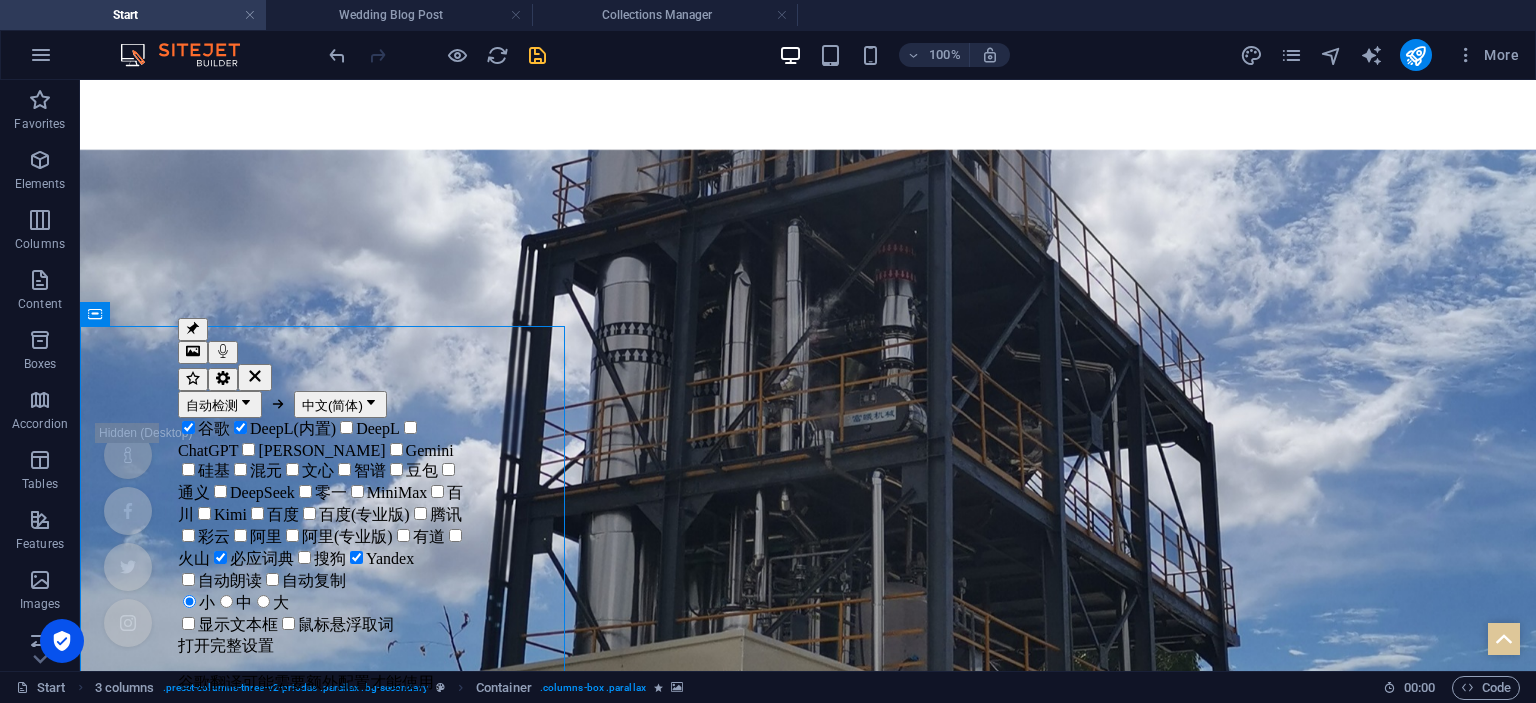 click at bounding box center [537, 55] 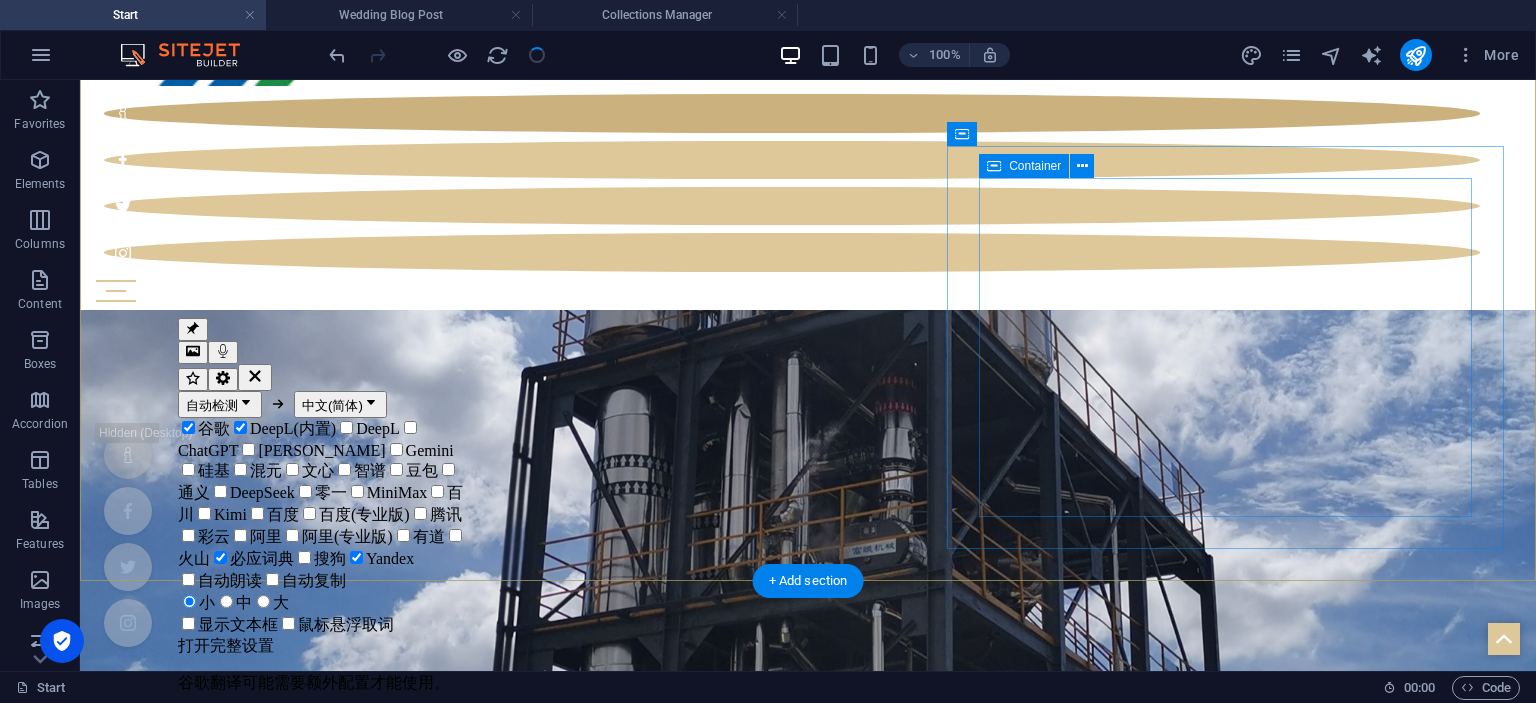 scroll, scrollTop: 124, scrollLeft: 0, axis: vertical 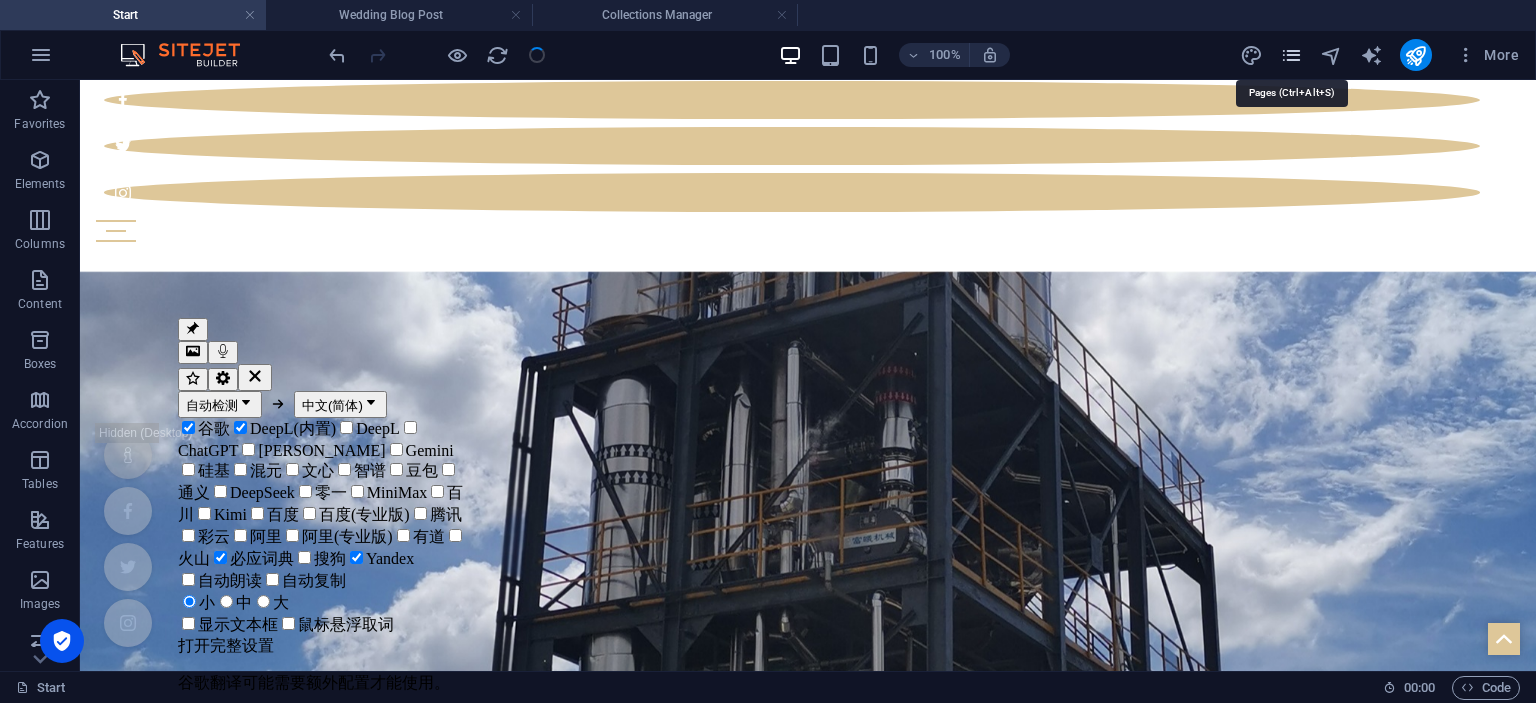click at bounding box center [1291, 55] 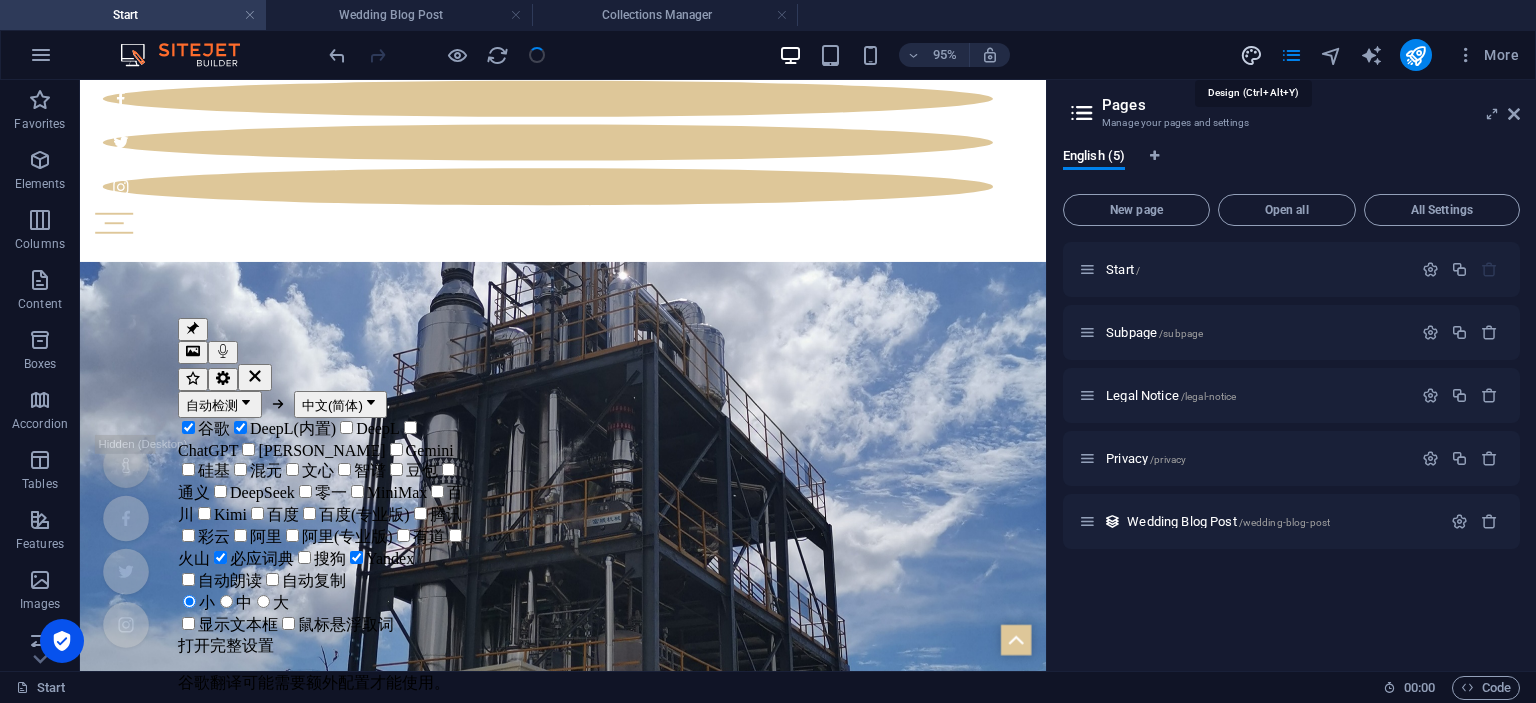click at bounding box center [1251, 55] 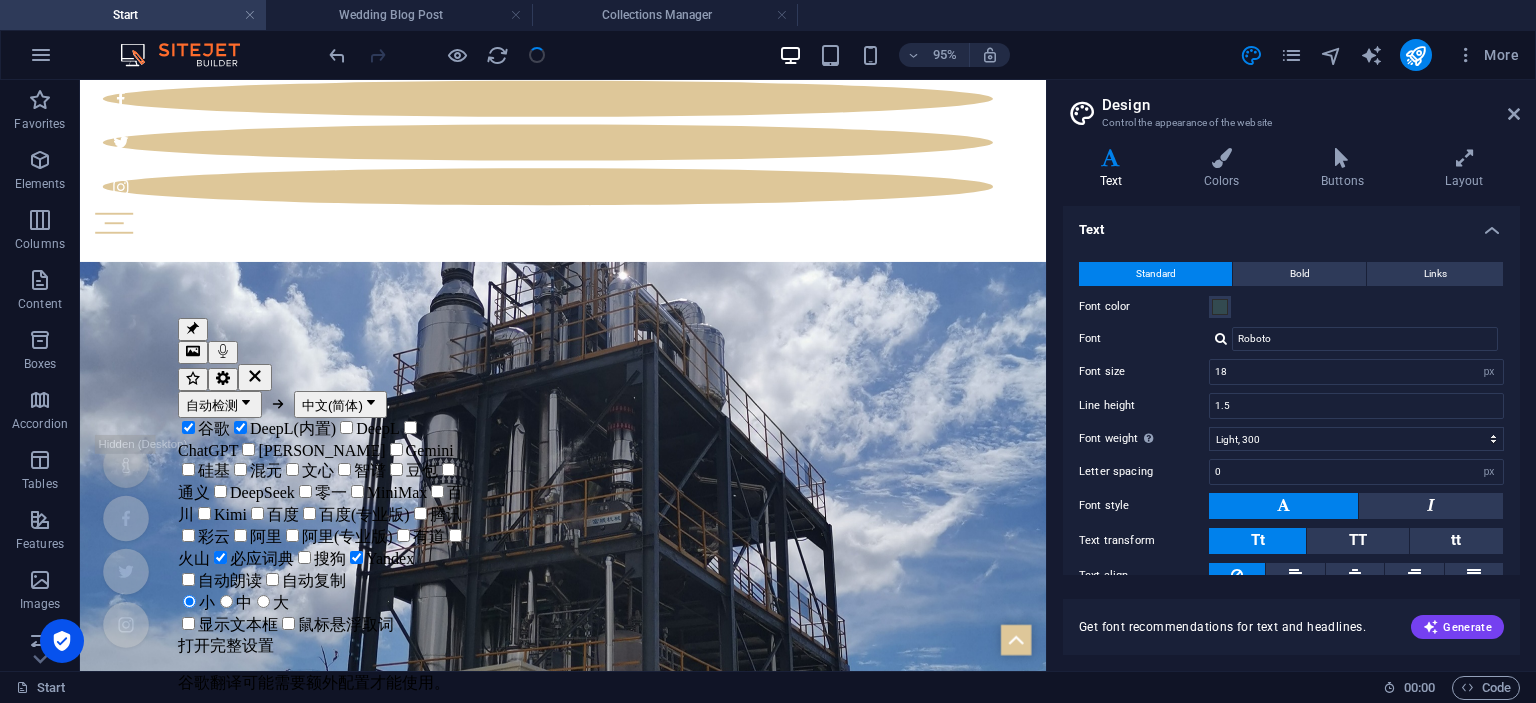 click on "Design" at bounding box center [1311, 105] 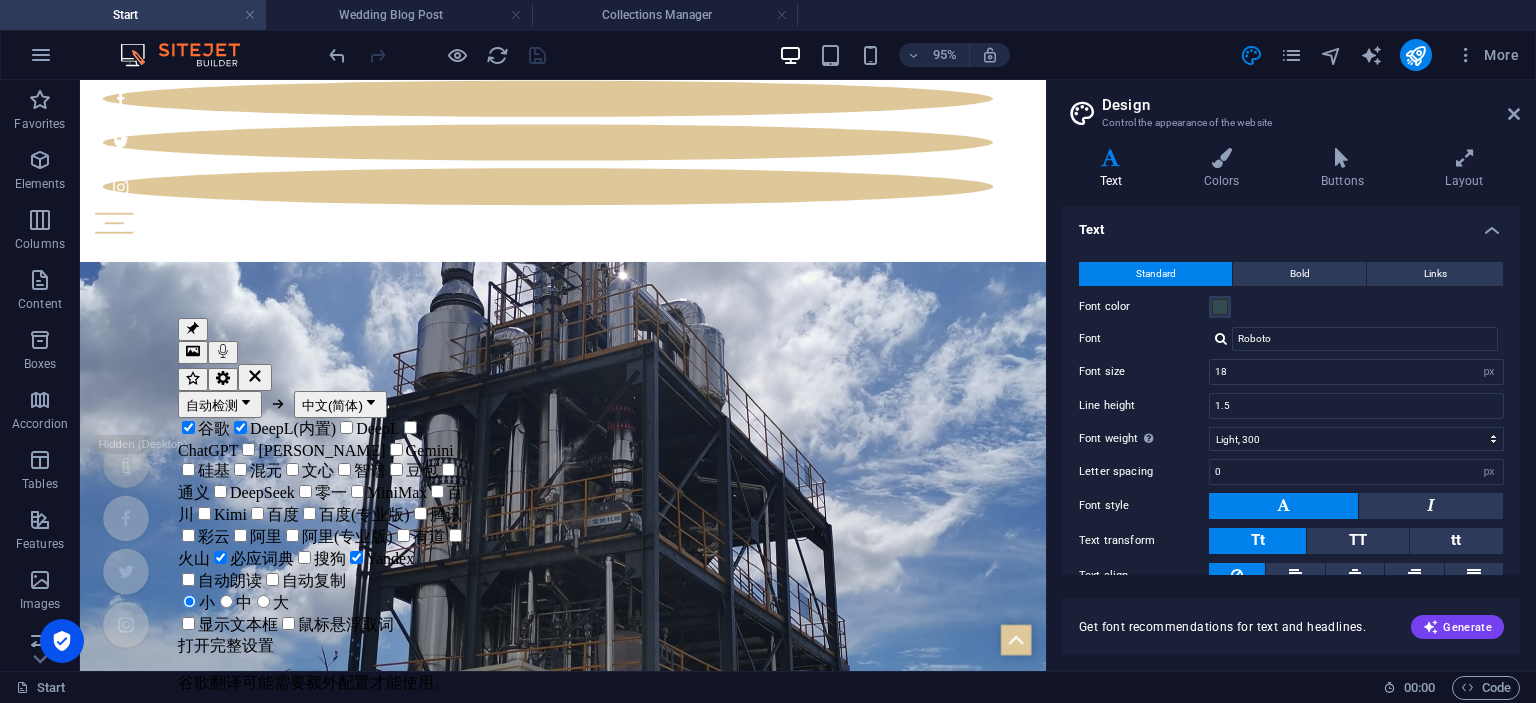 click on "Design Control the appearance of the website" at bounding box center (1293, 106) 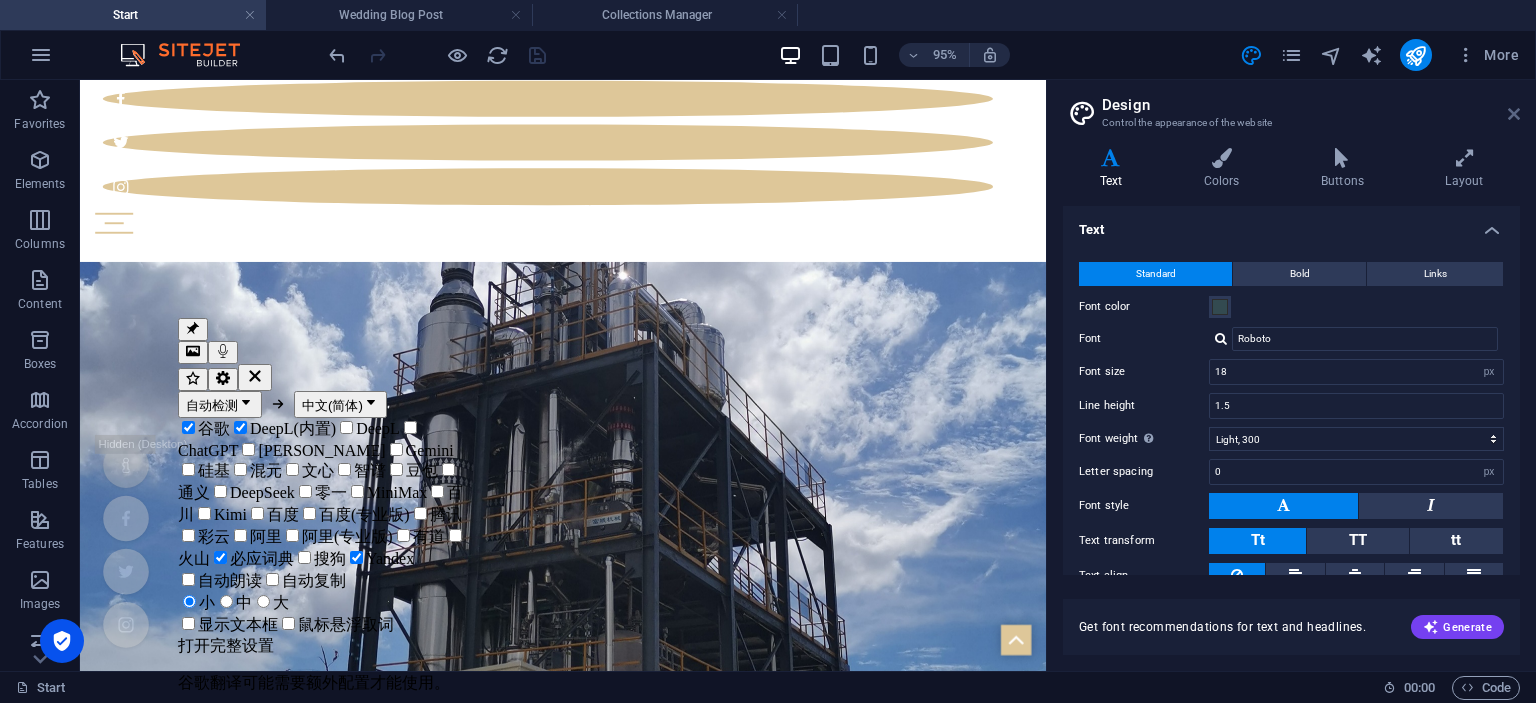 click at bounding box center (1514, 114) 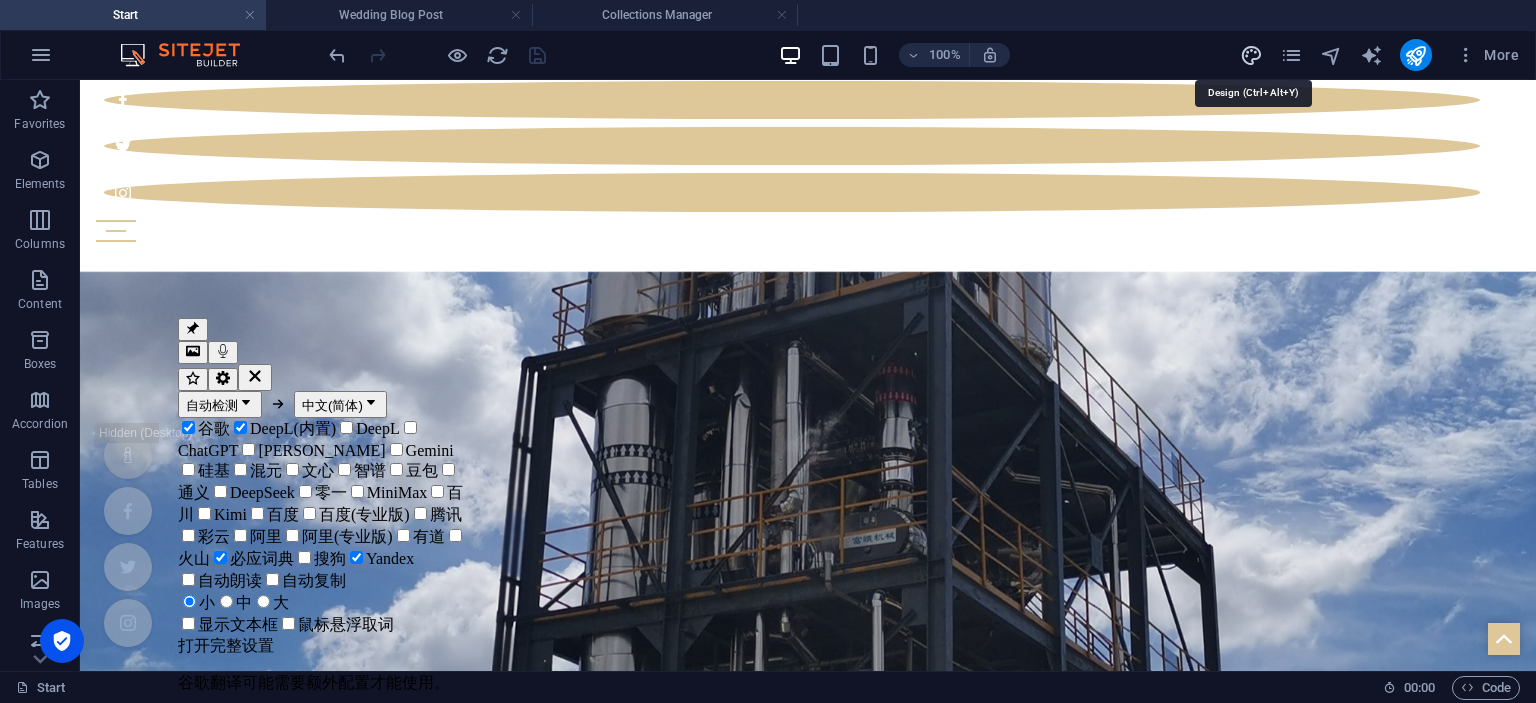 click at bounding box center (1251, 55) 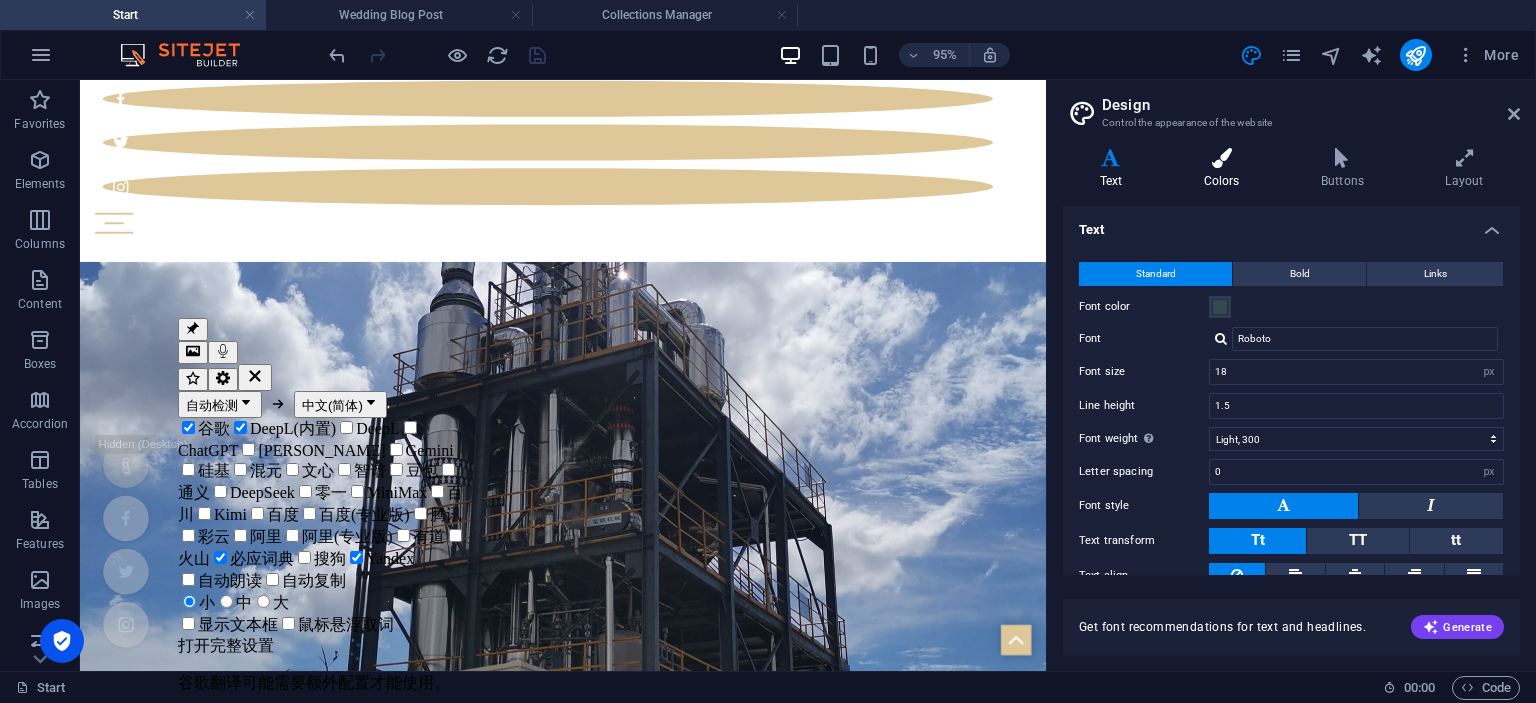 click at bounding box center (1221, 158) 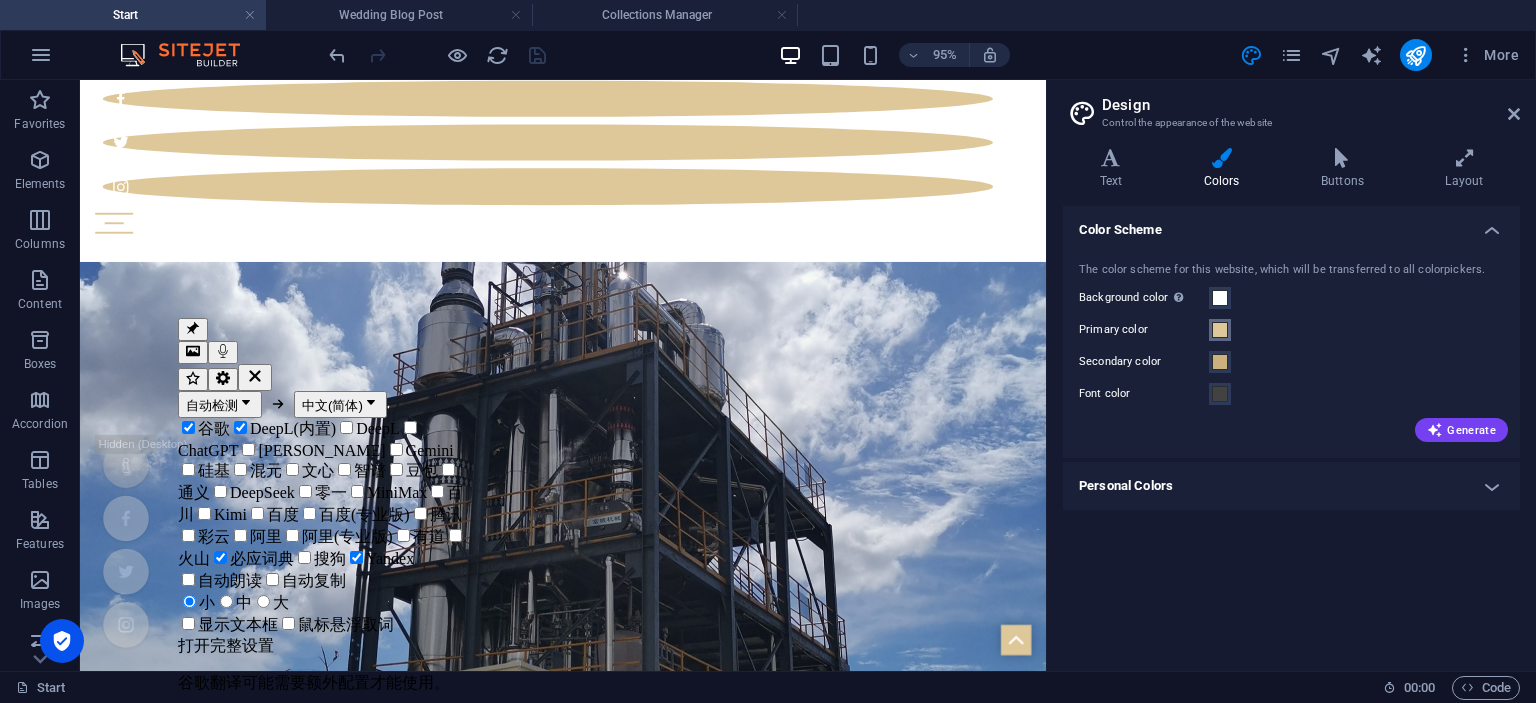 click at bounding box center [1220, 330] 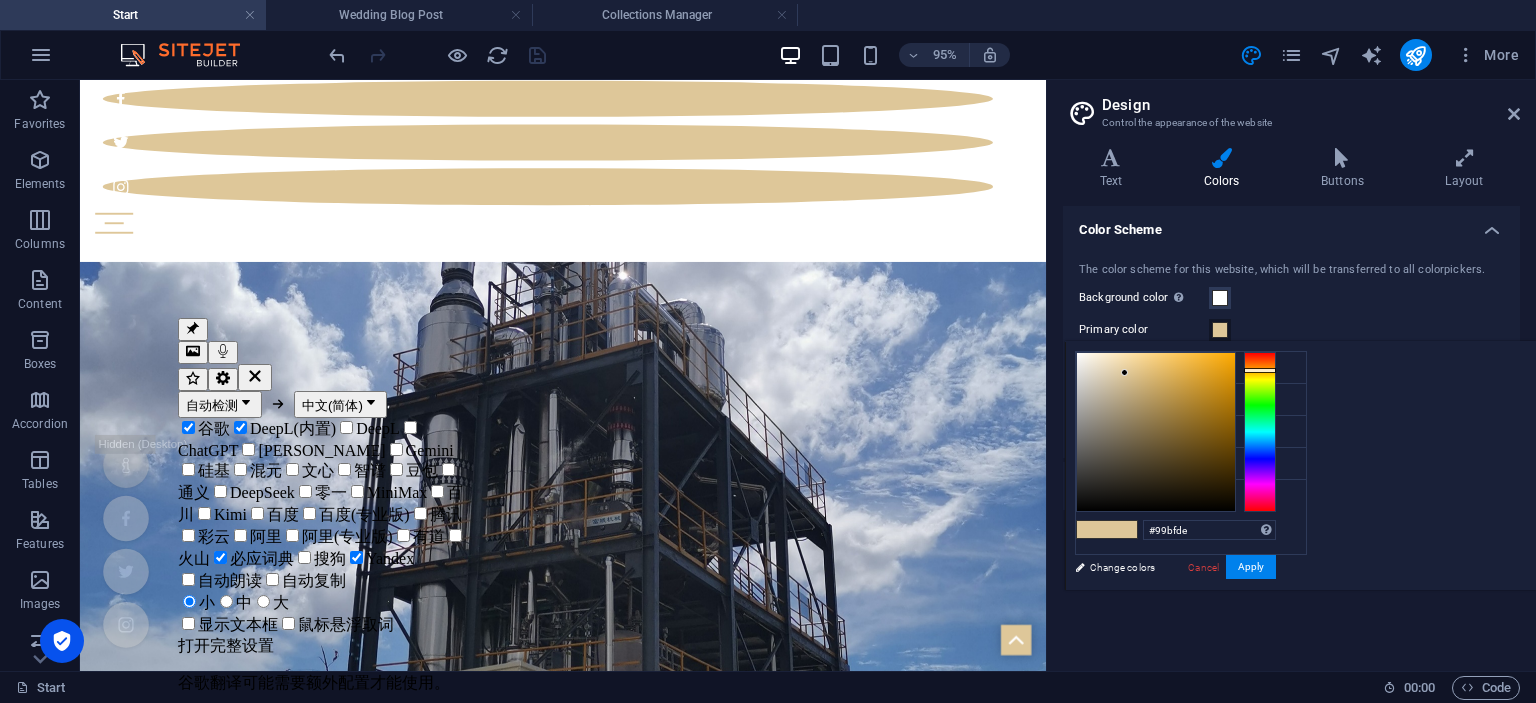 click at bounding box center [1260, 432] 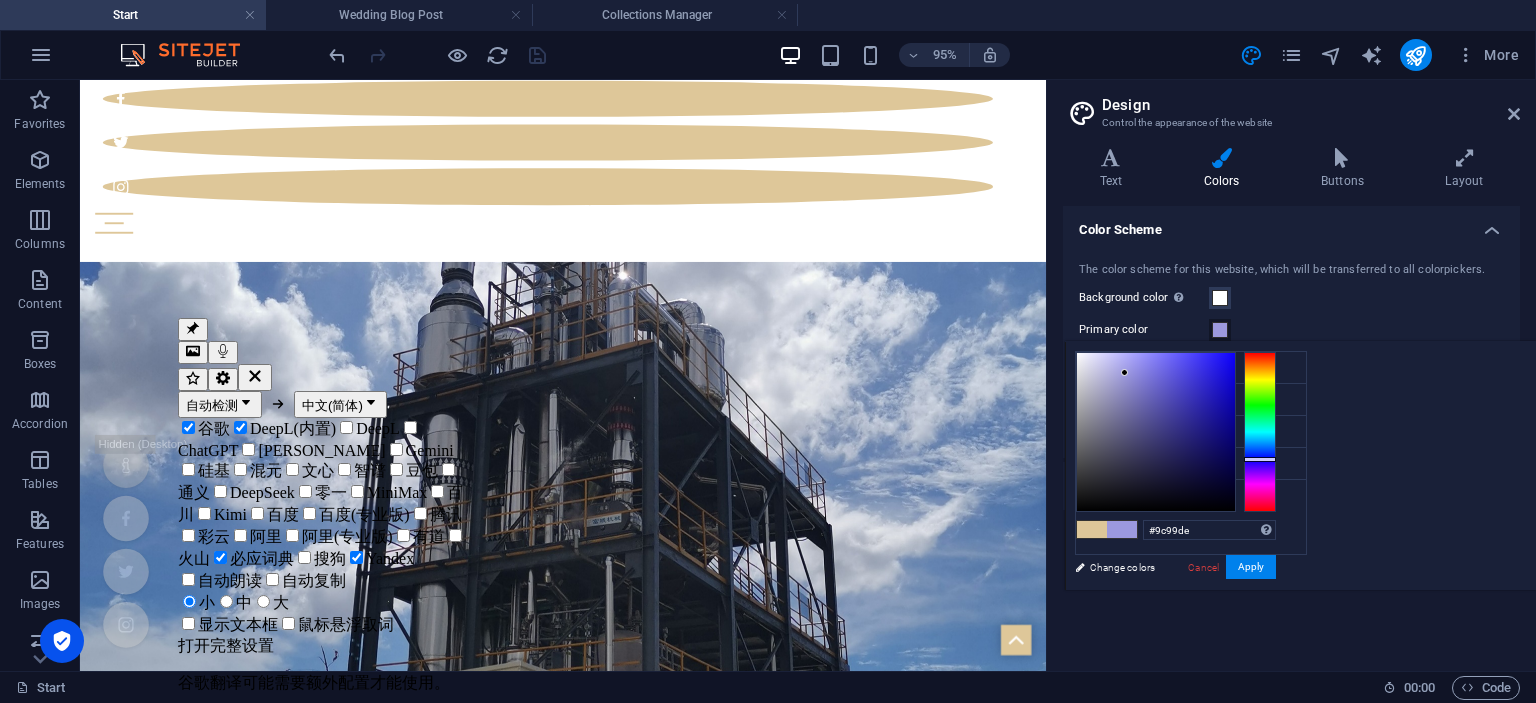 drag, startPoint x: 1515, startPoint y: 445, endPoint x: 628, endPoint y: 399, distance: 888.19196 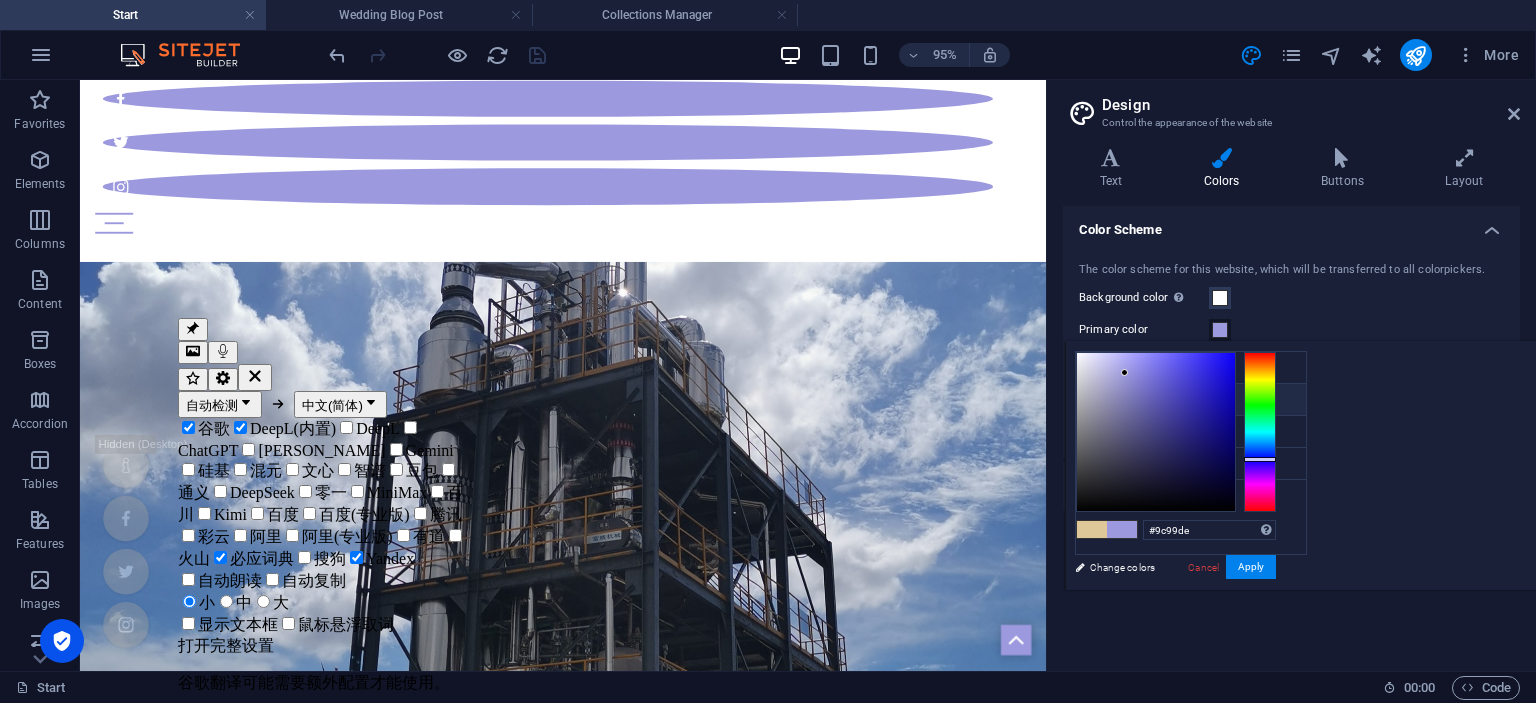 click on "#9c99de" at bounding box center (1189, 403) 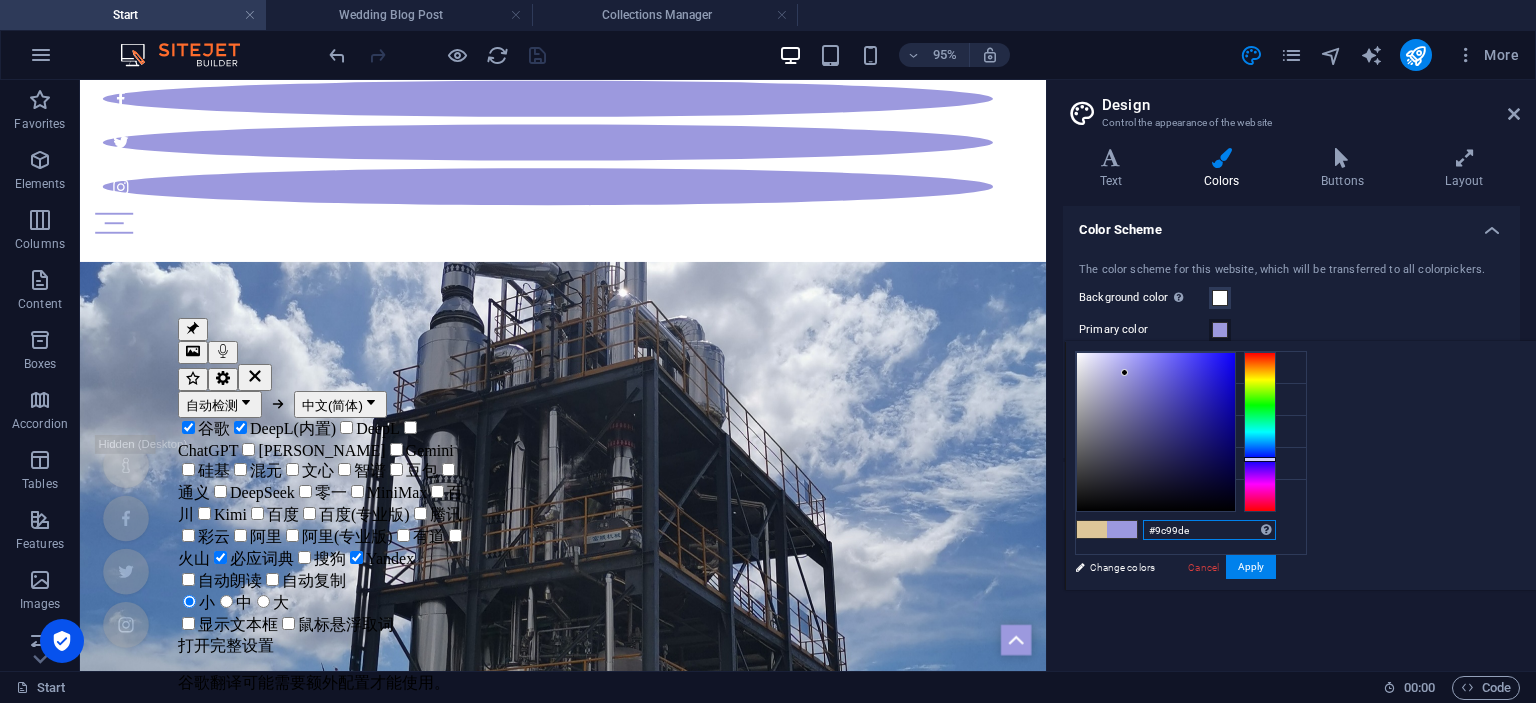 drag, startPoint x: 1461, startPoint y: 537, endPoint x: 1336, endPoint y: 550, distance: 125.67418 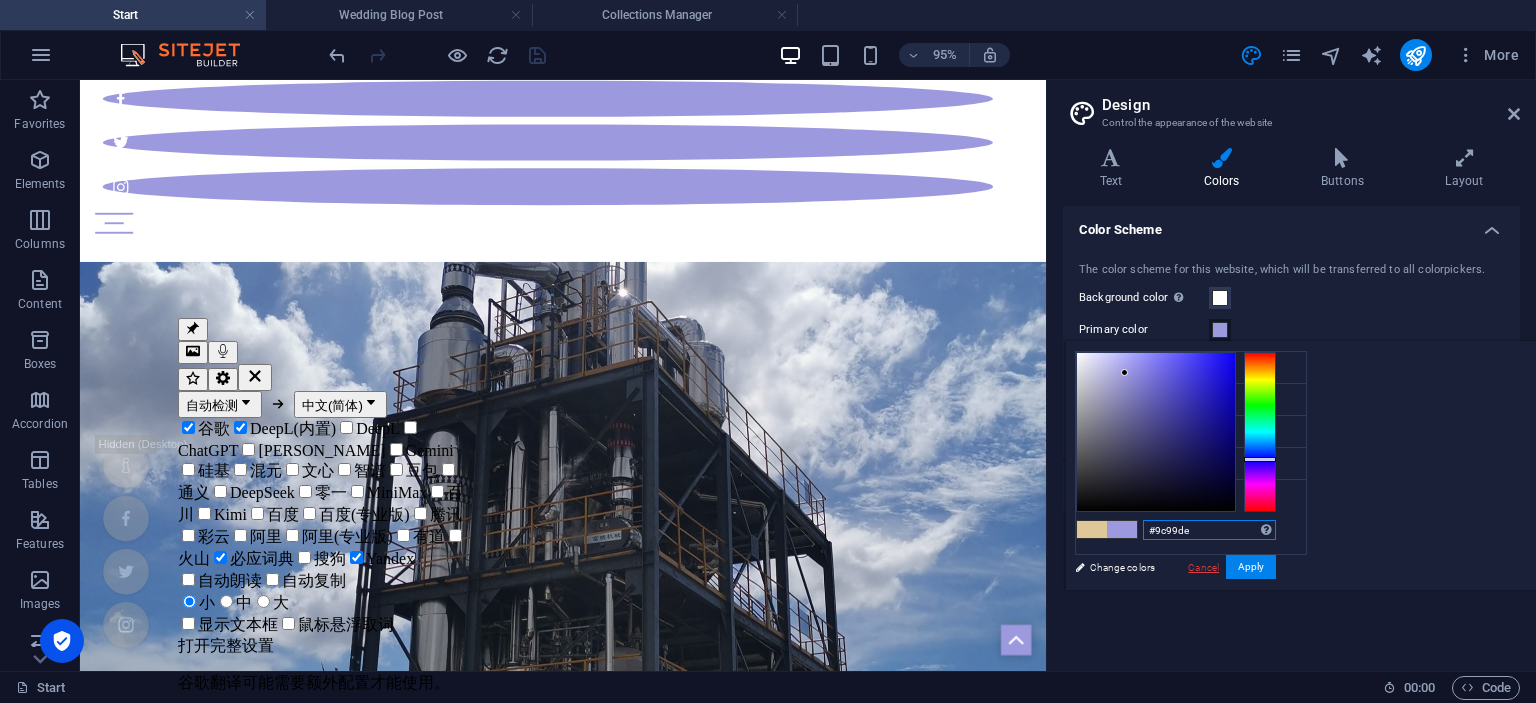 paste on "0060a7" 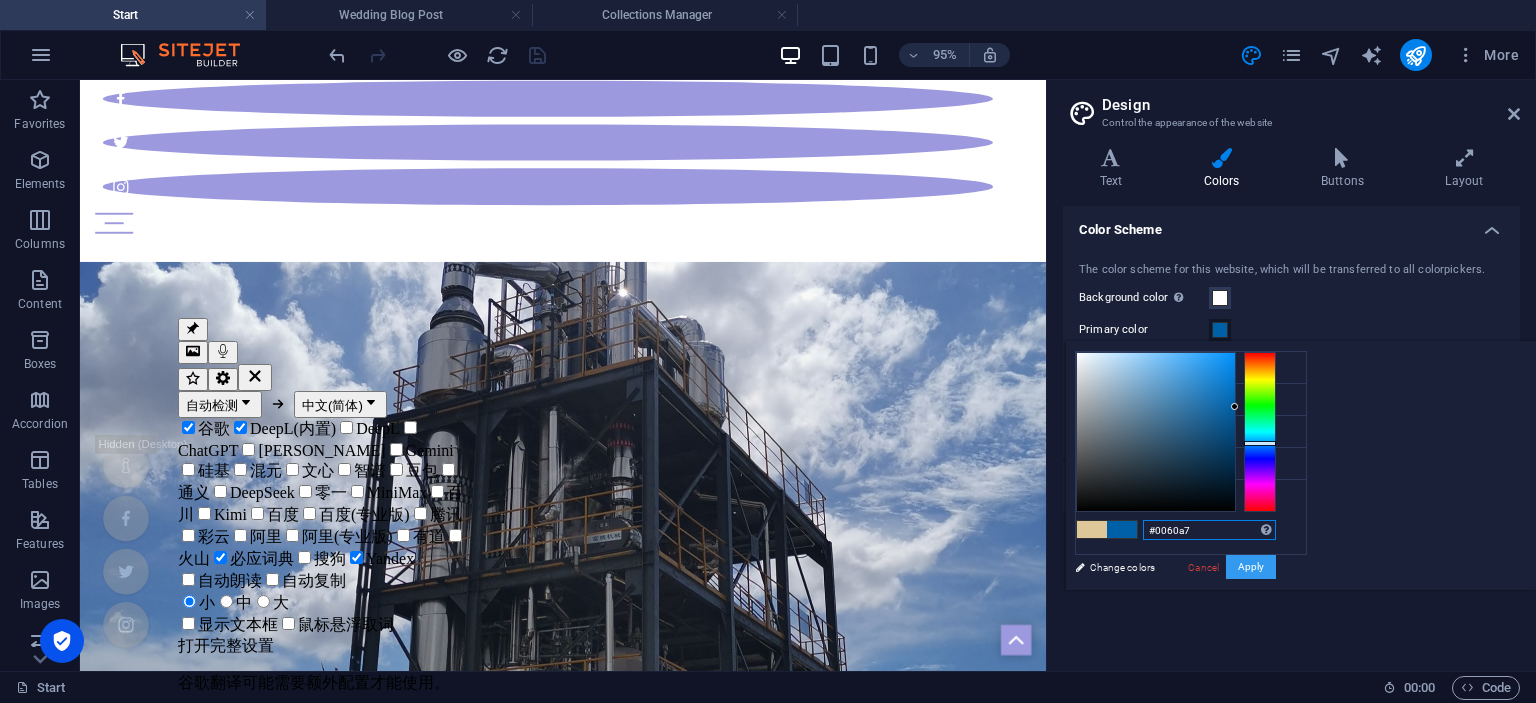 type on "#0060a7" 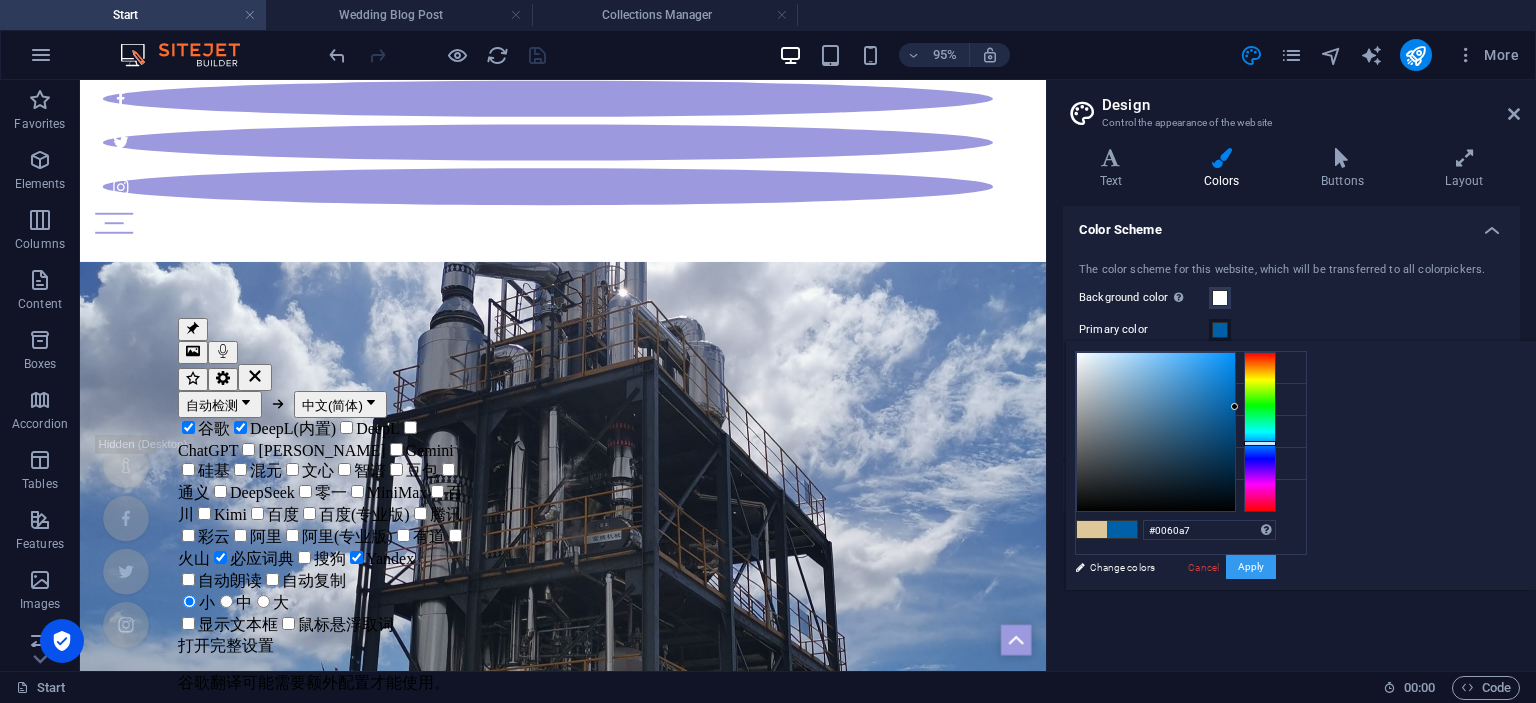 click on "Apply" at bounding box center [1251, 567] 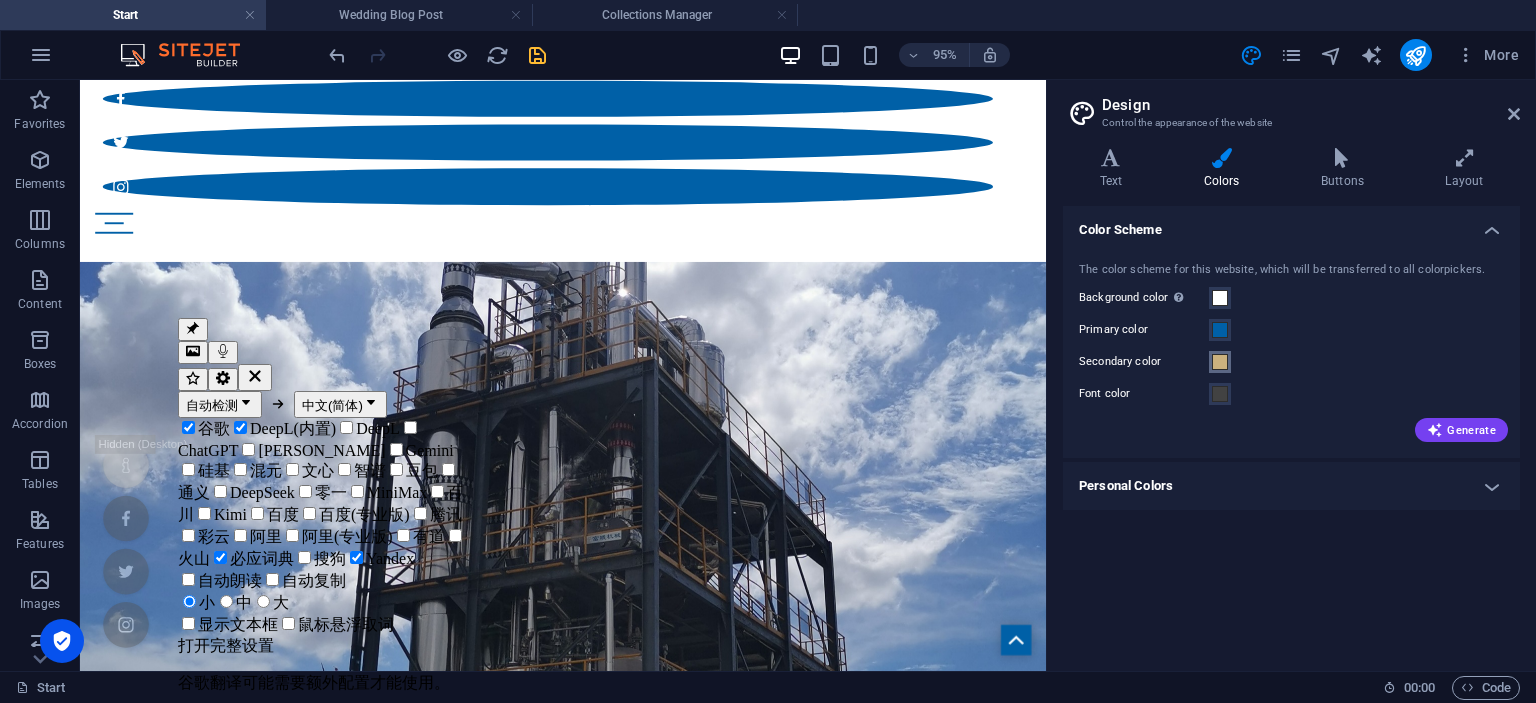click at bounding box center [1220, 362] 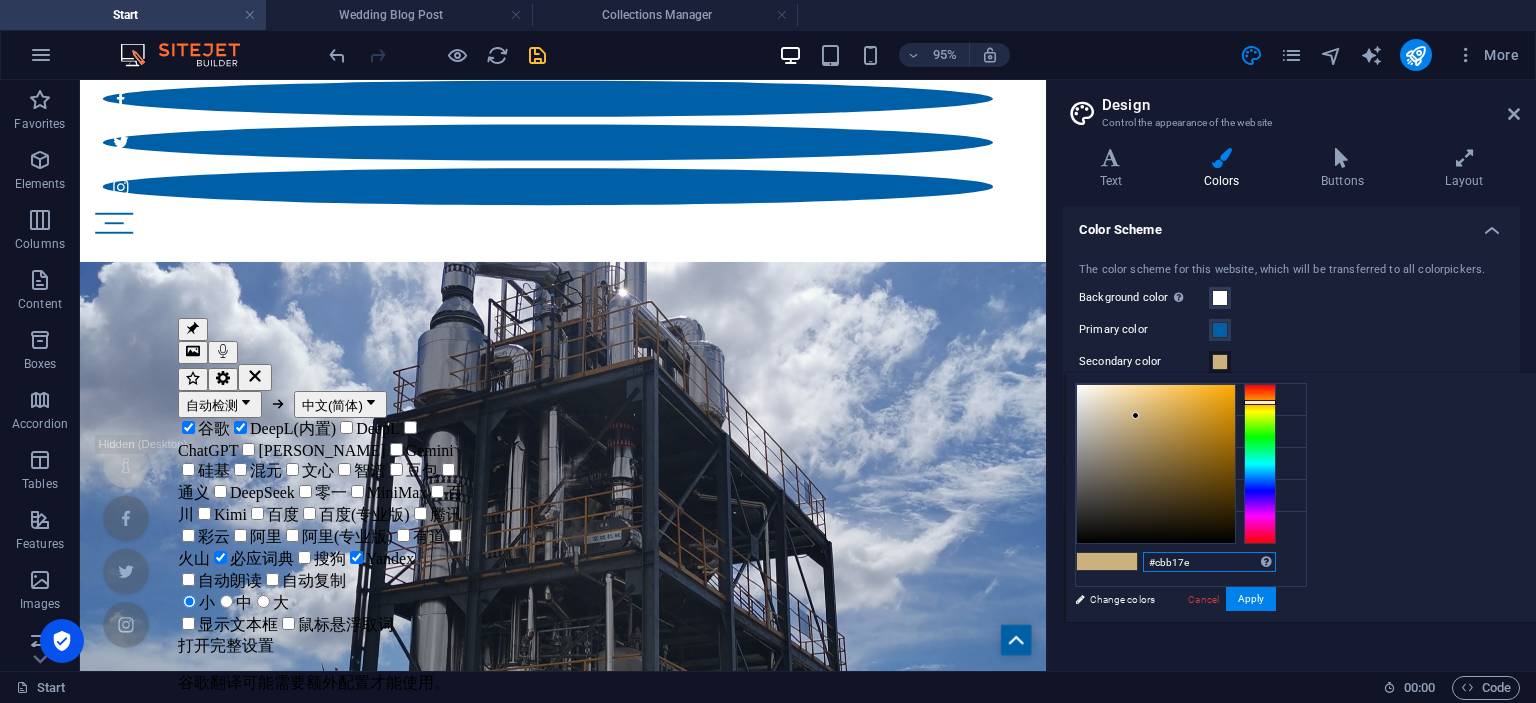 drag, startPoint x: 1409, startPoint y: 560, endPoint x: 1324, endPoint y: 560, distance: 85 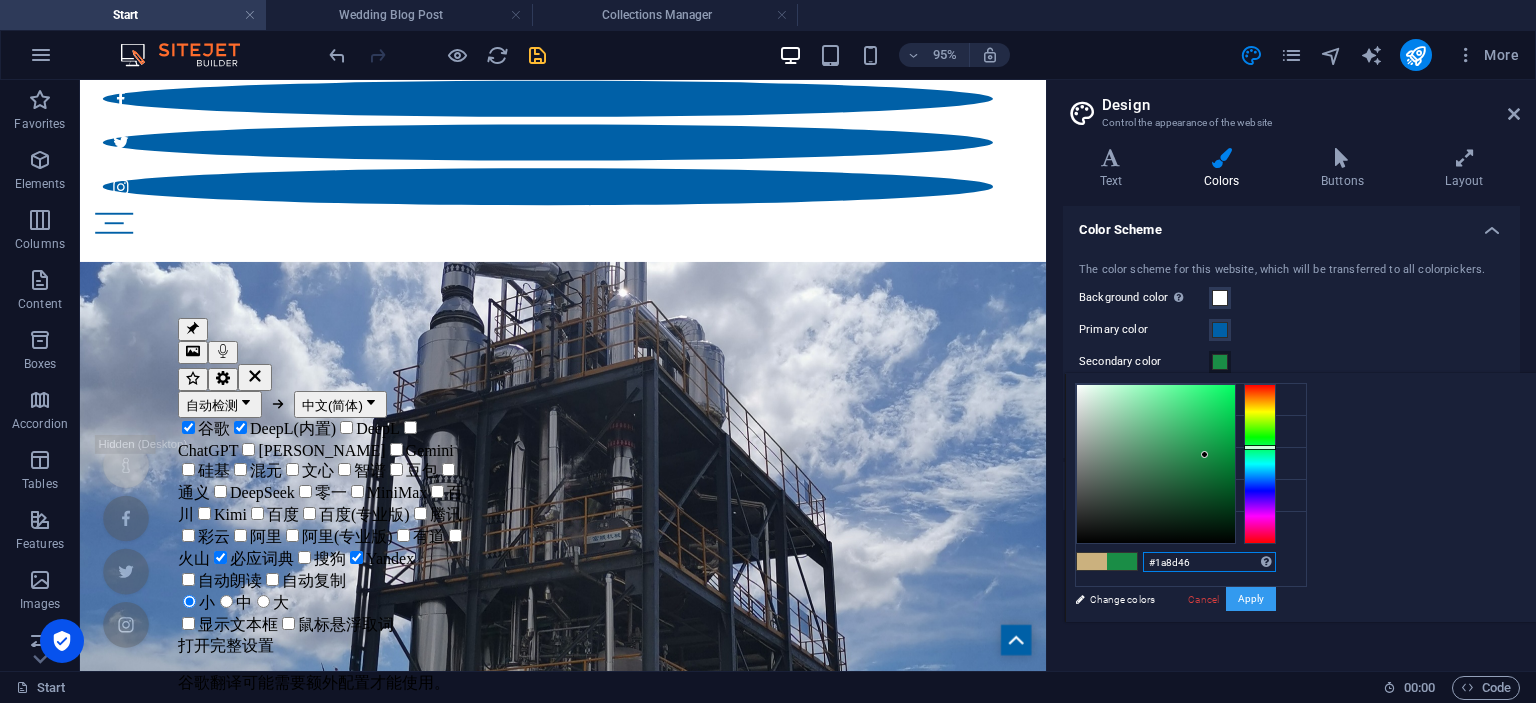 type on "#1a8d46" 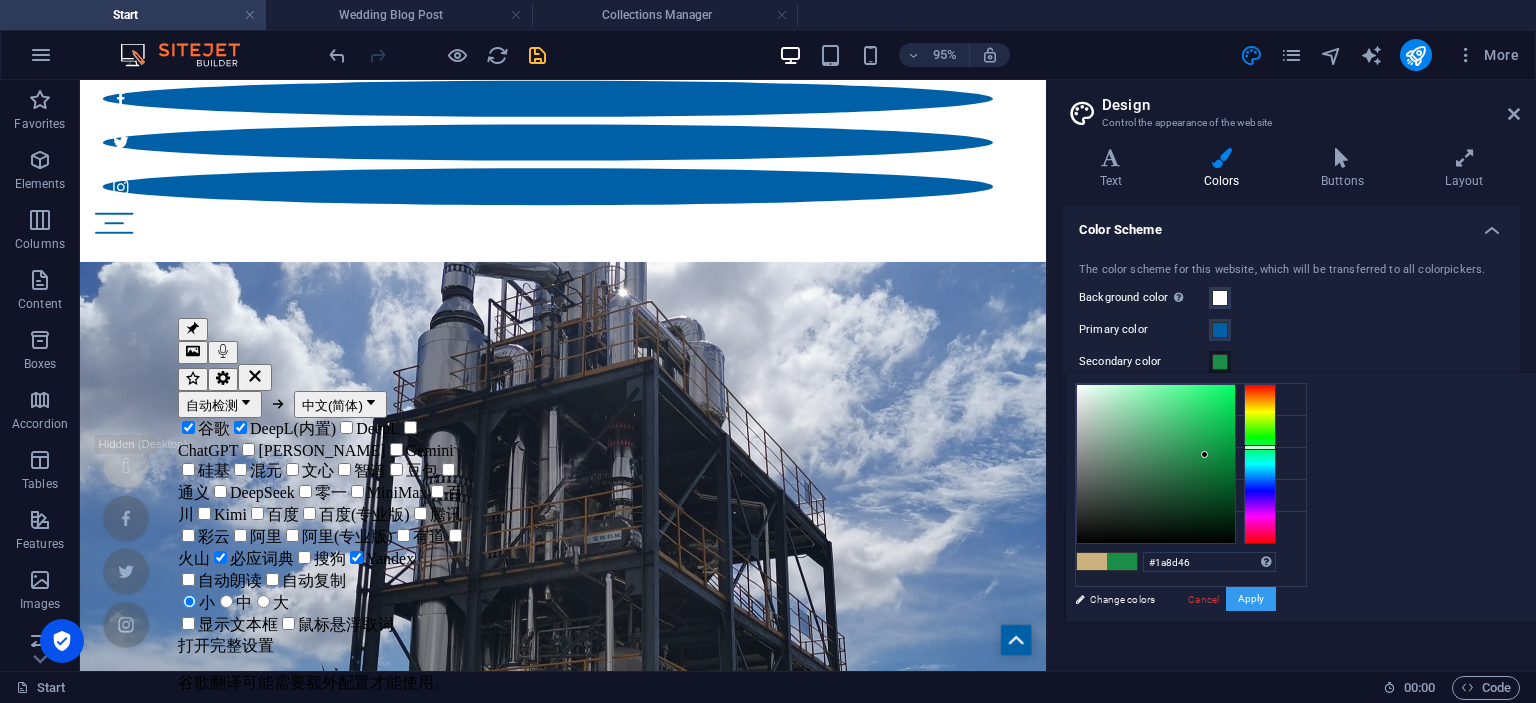 click on "Apply" at bounding box center [1251, 599] 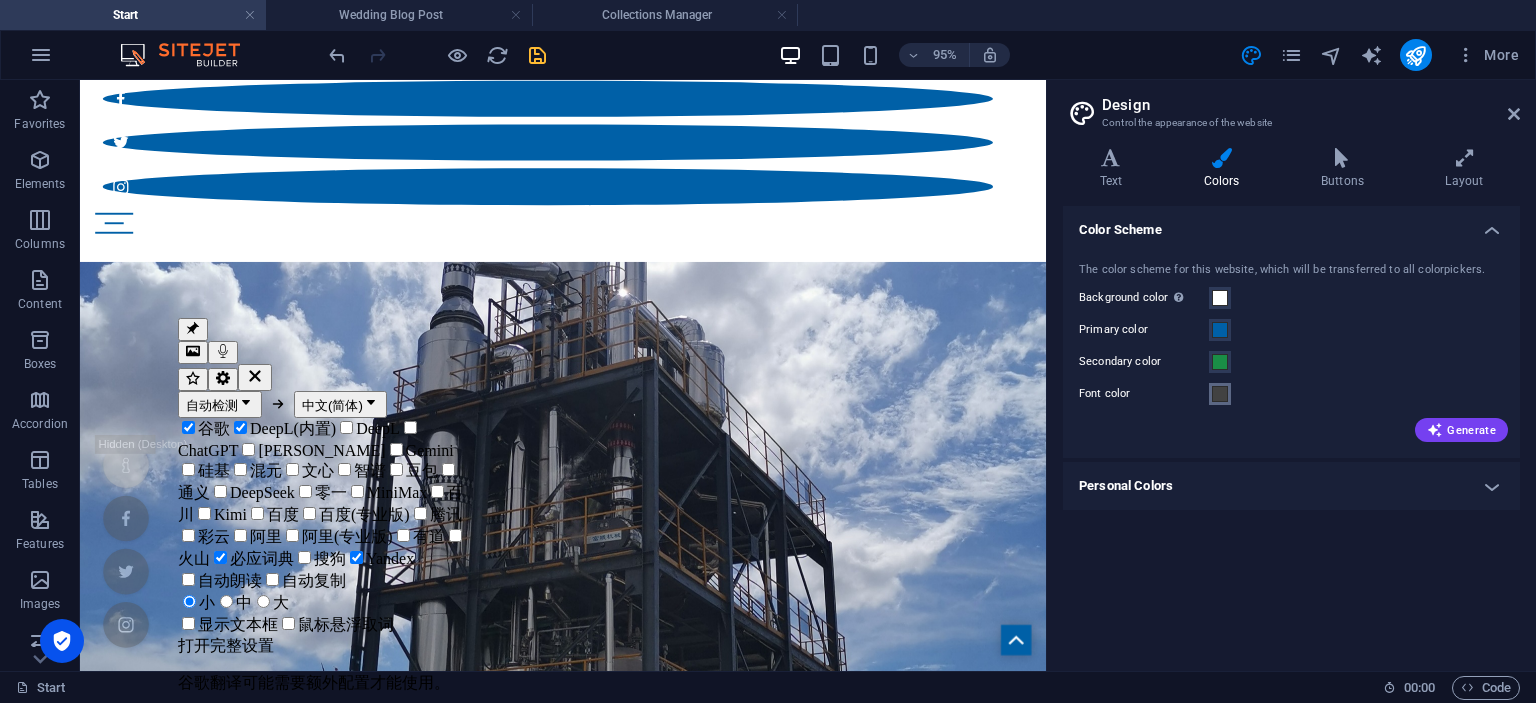 click at bounding box center (1220, 394) 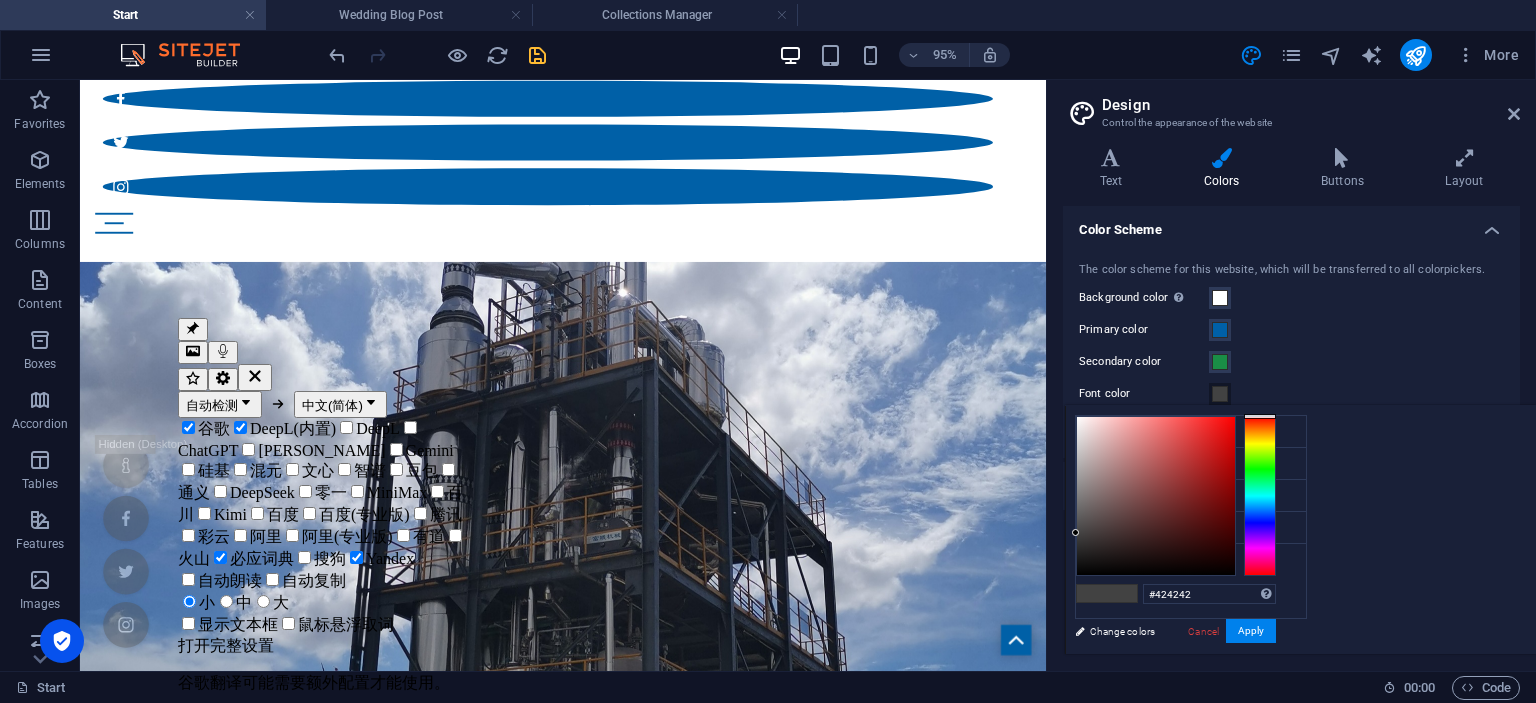 click at bounding box center [1122, 593] 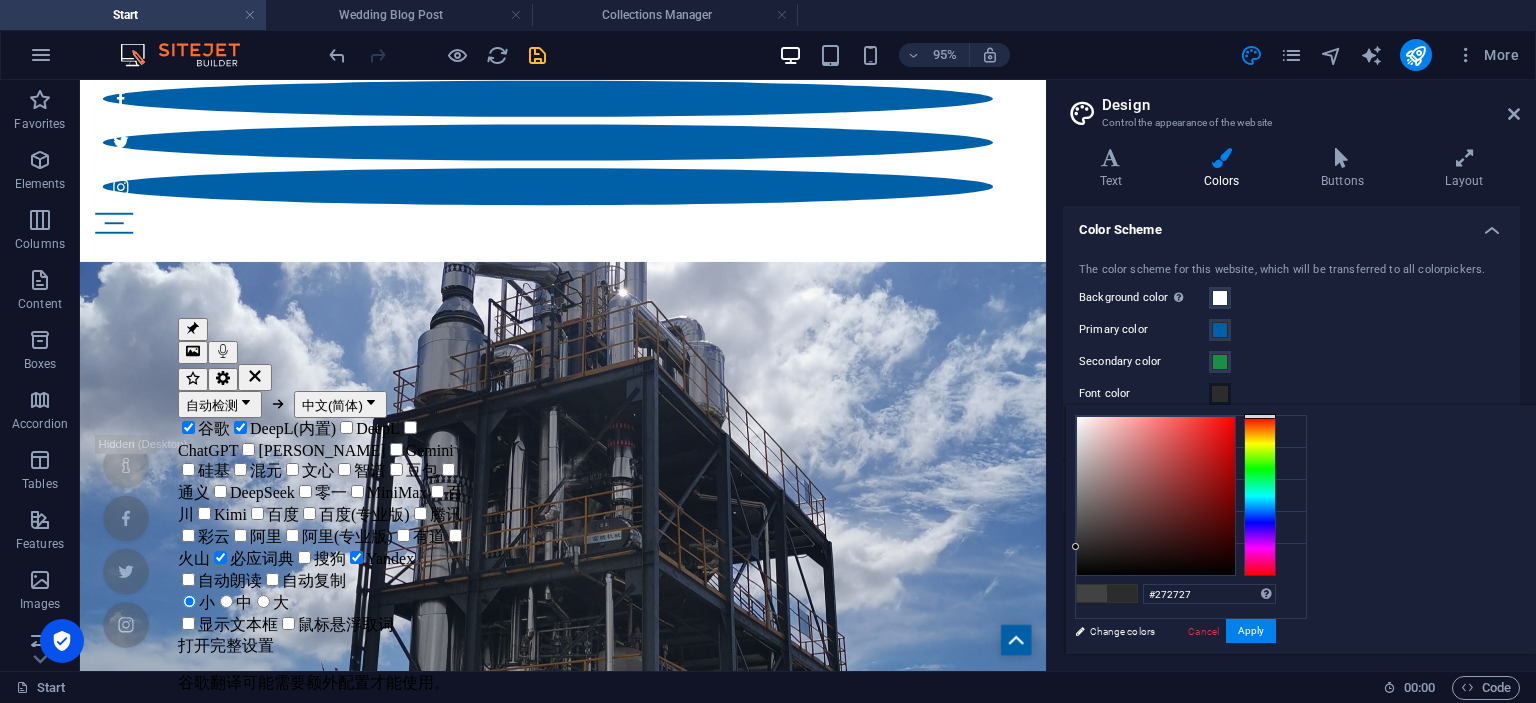 type on "#262626" 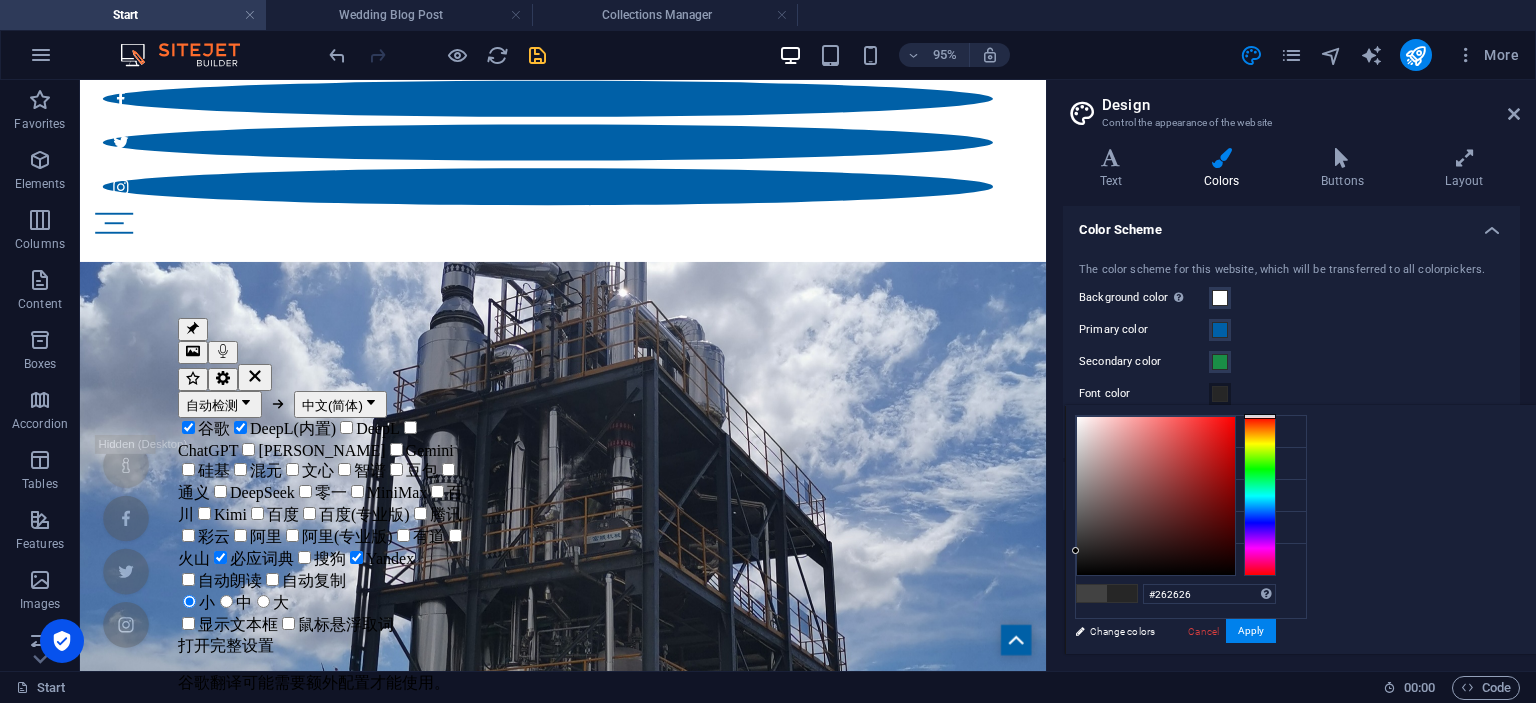 drag, startPoint x: 1326, startPoint y: 533, endPoint x: 1322, endPoint y: 550, distance: 17.464249 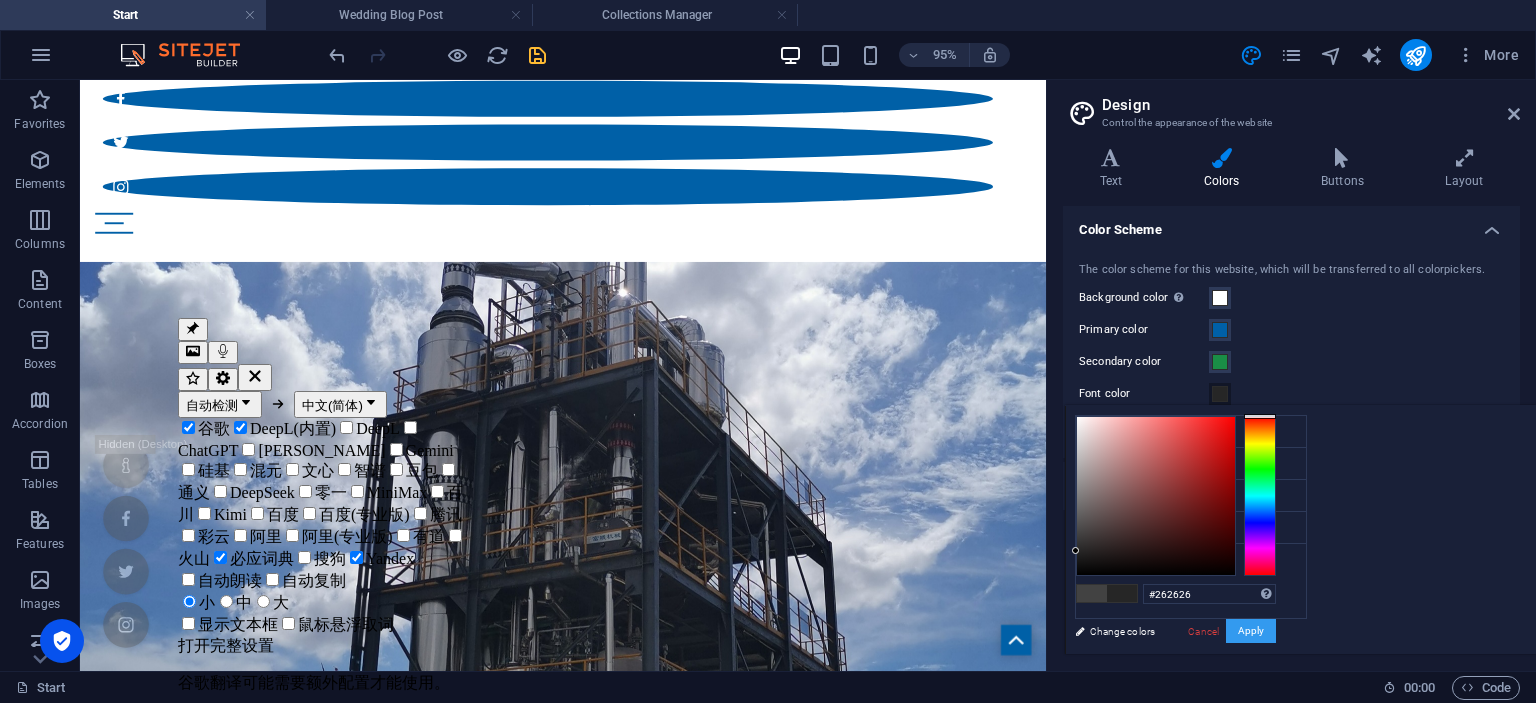 click on "Apply" at bounding box center (1251, 631) 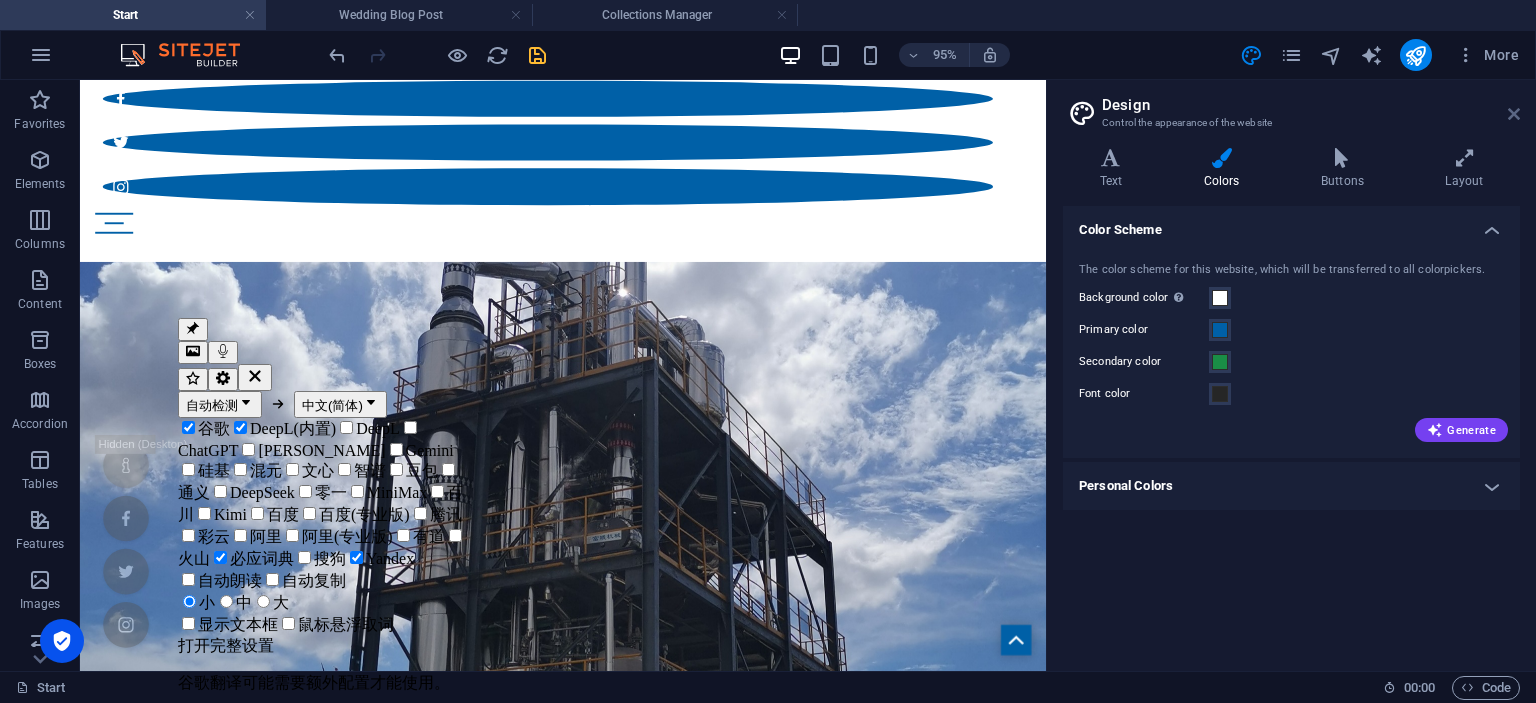 click at bounding box center (1514, 114) 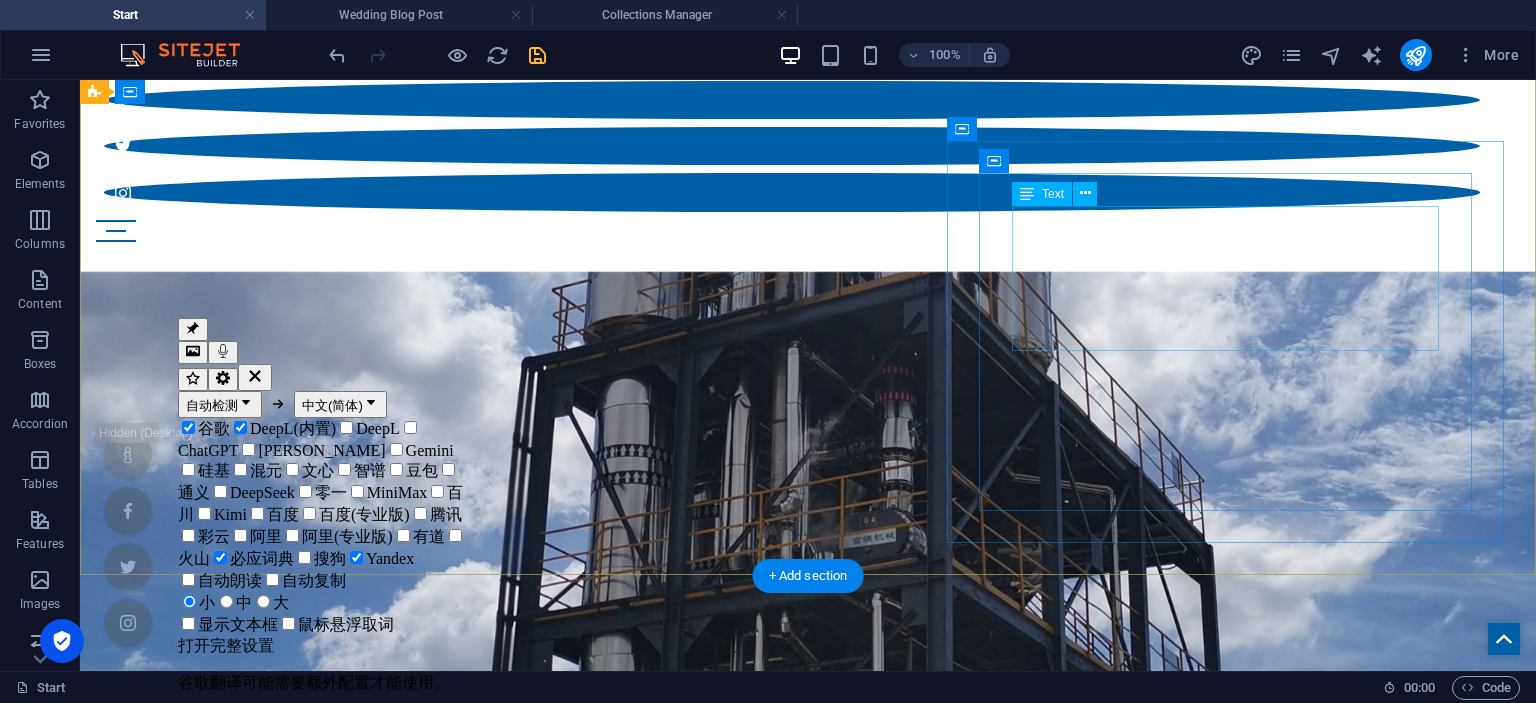 click on "HM Wastewater Evaporator" at bounding box center [808, 950] 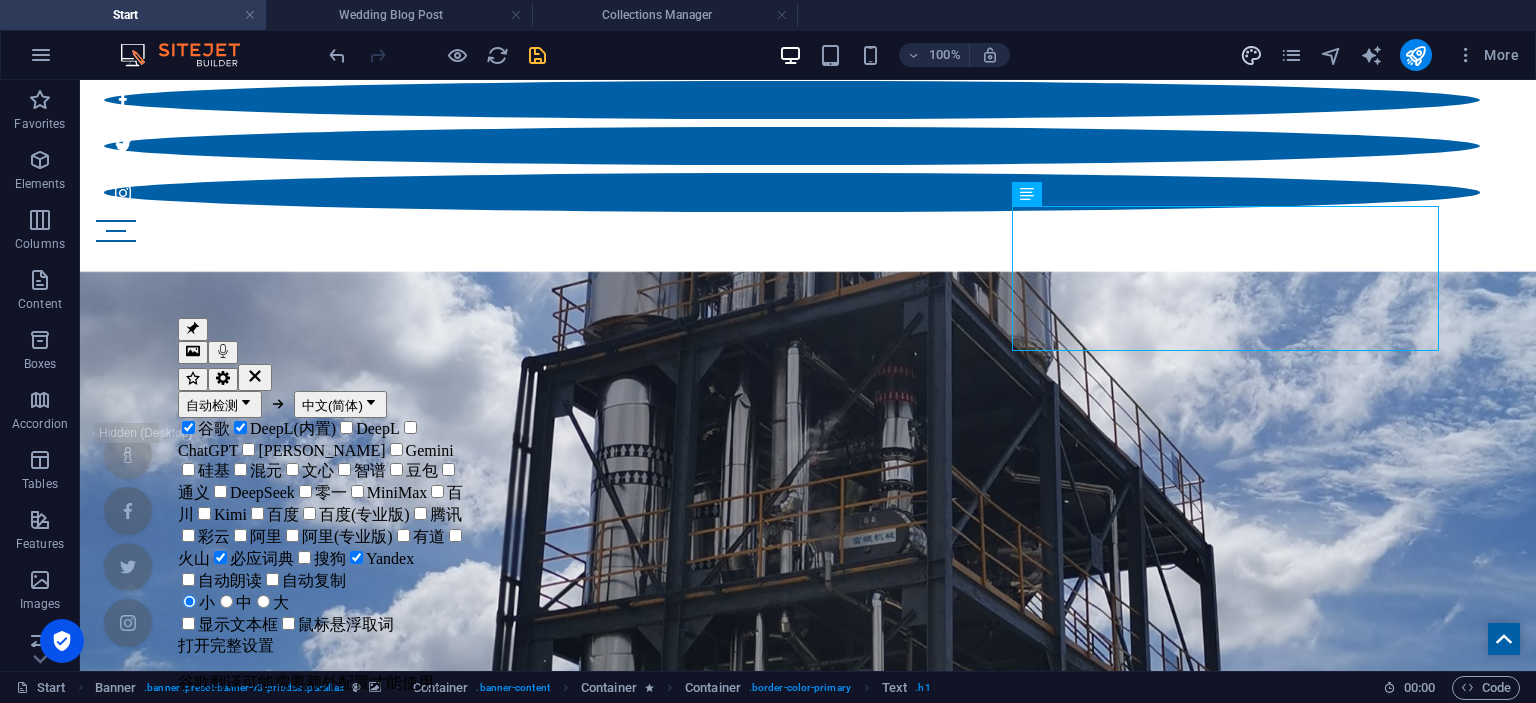 click on "More" at bounding box center (1383, 55) 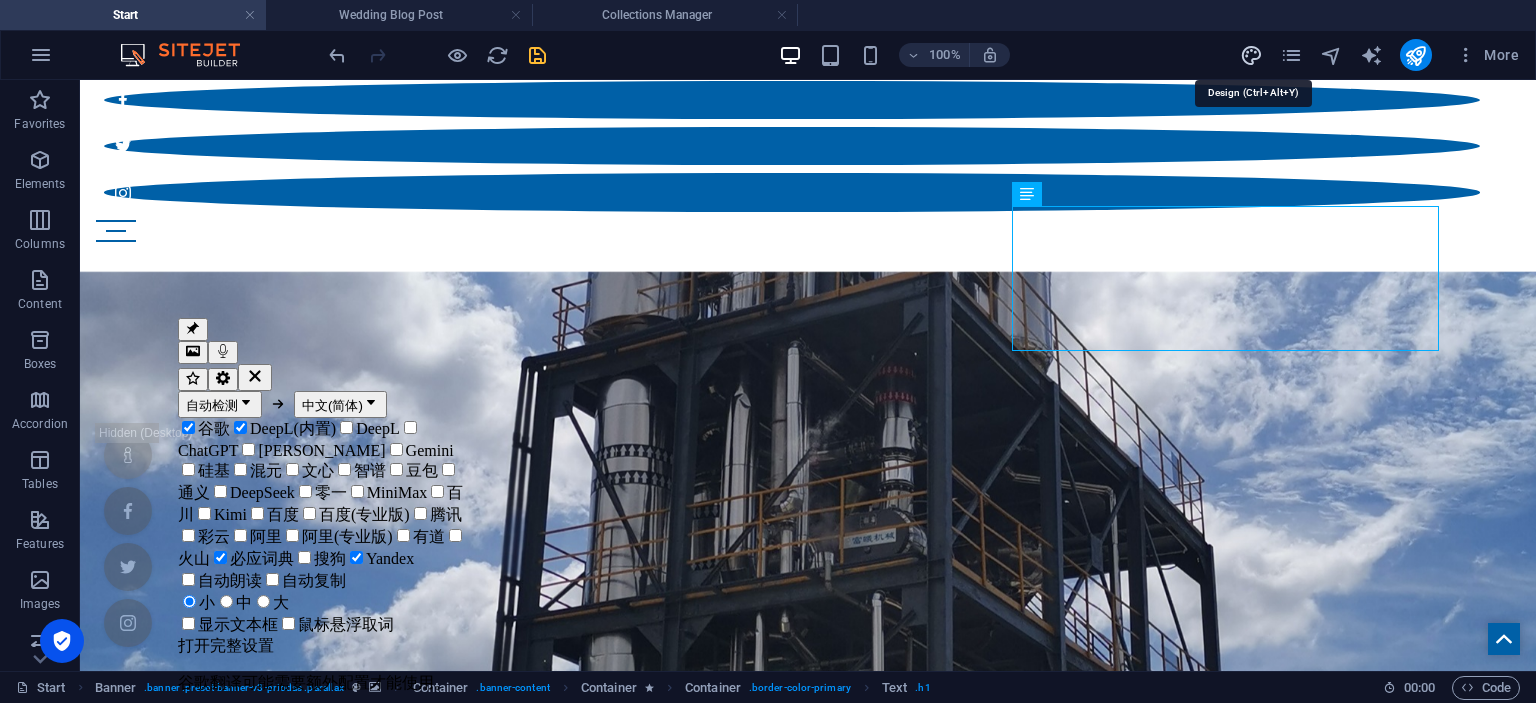 click at bounding box center (1251, 55) 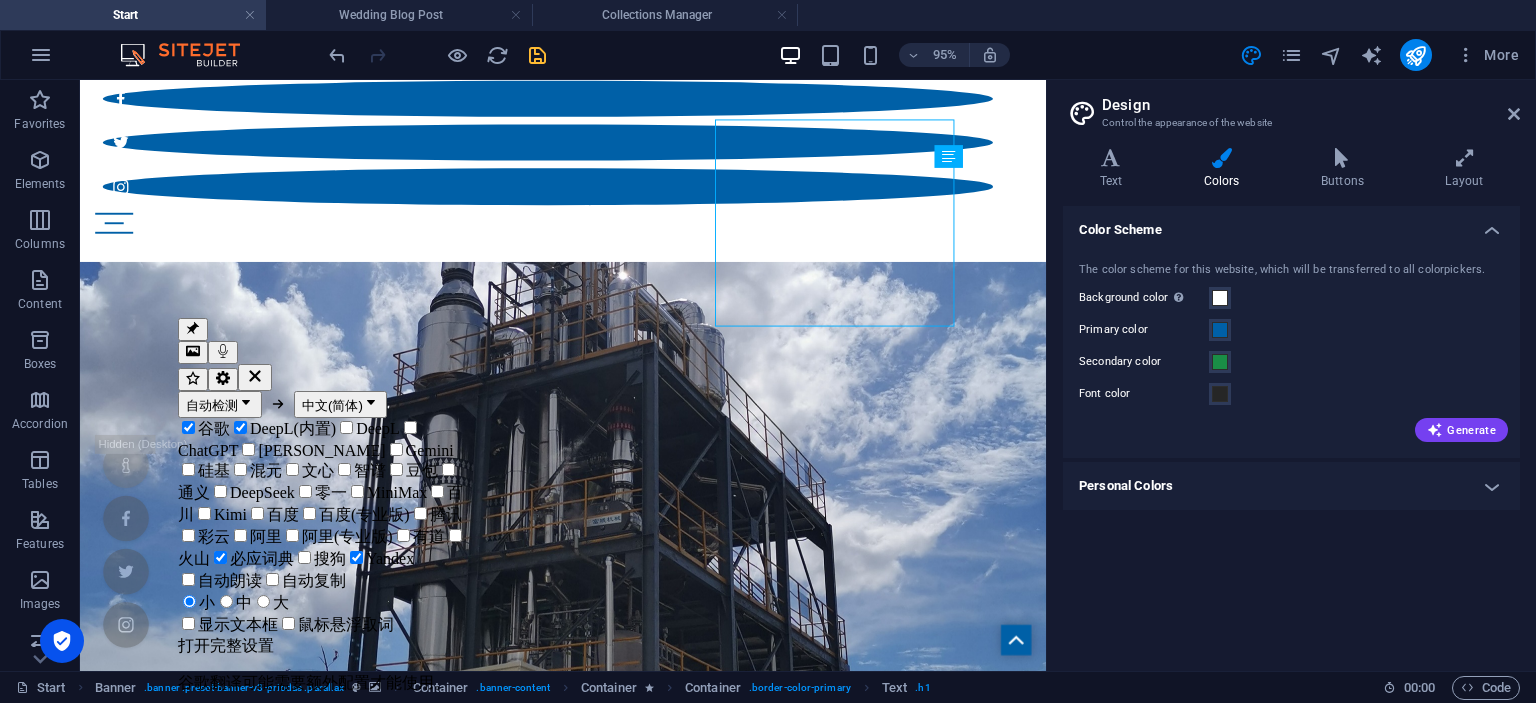 click on "Personal Colors" at bounding box center (1291, 486) 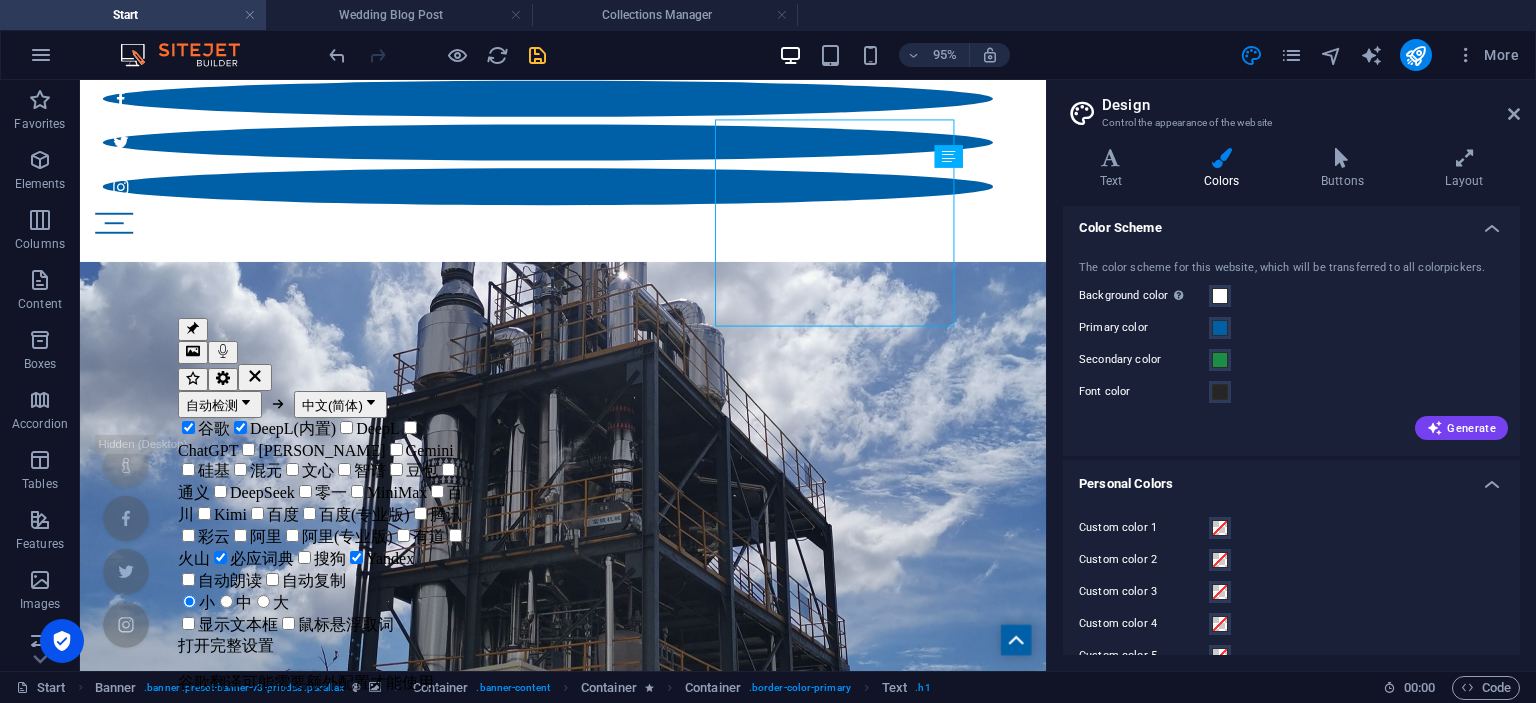 scroll, scrollTop: 0, scrollLeft: 0, axis: both 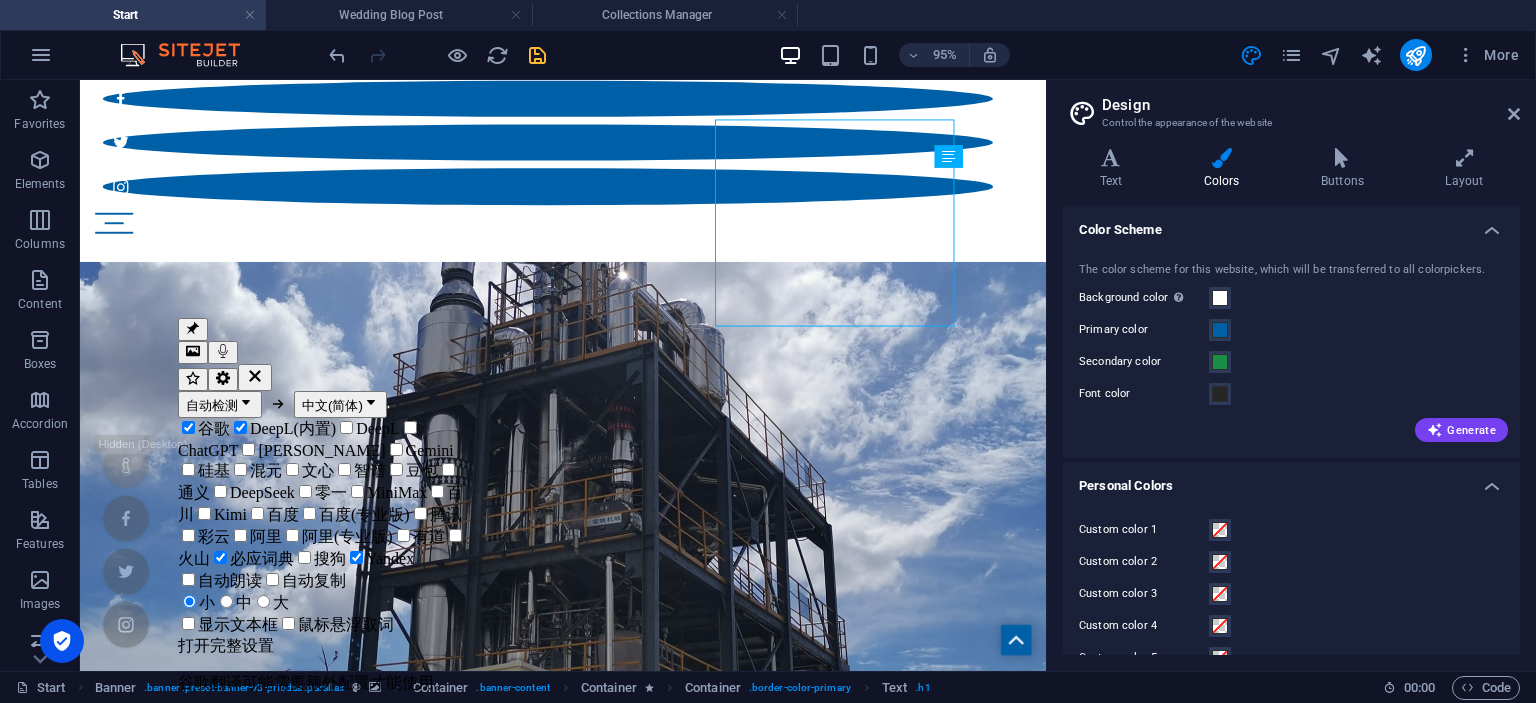 click on "Color Scheme" at bounding box center (1291, 224) 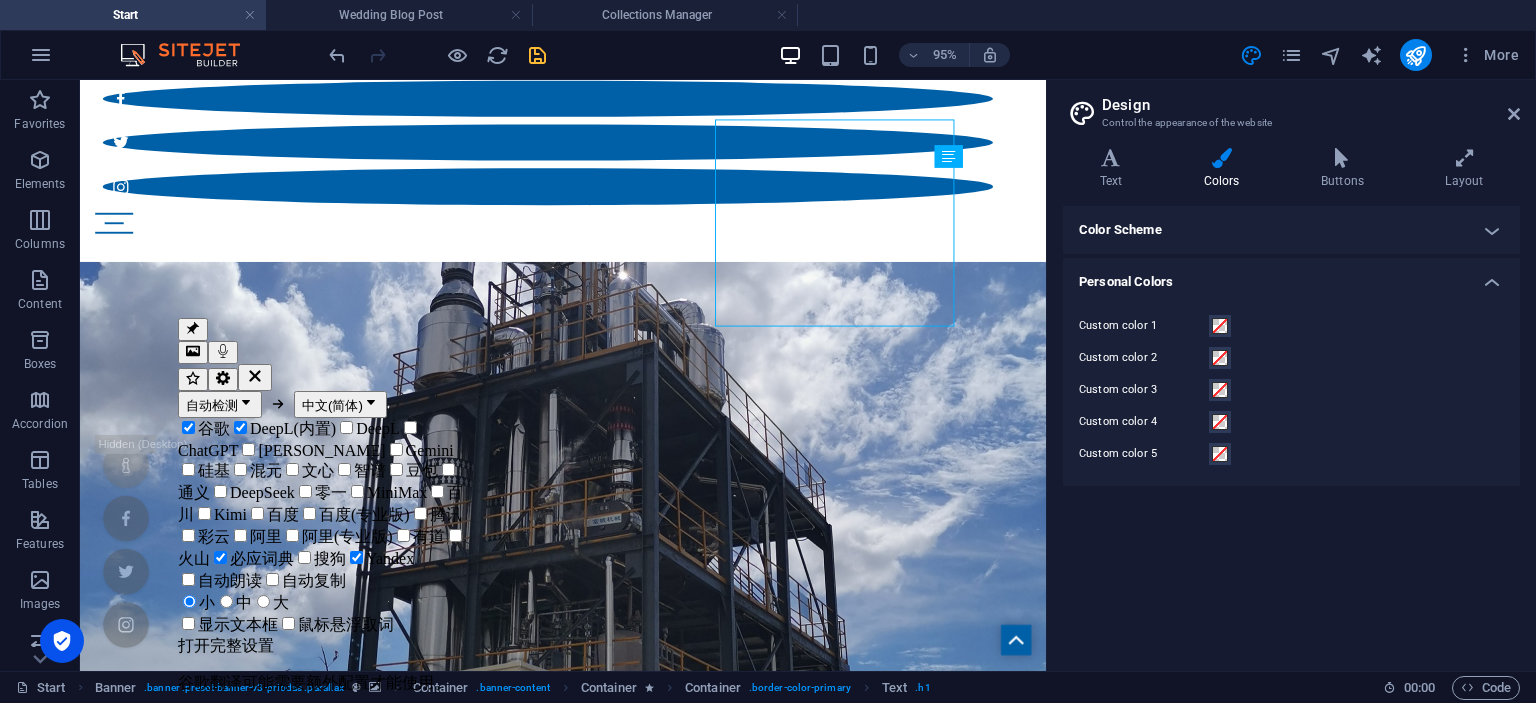 click on "Personal Colors" at bounding box center (1291, 276) 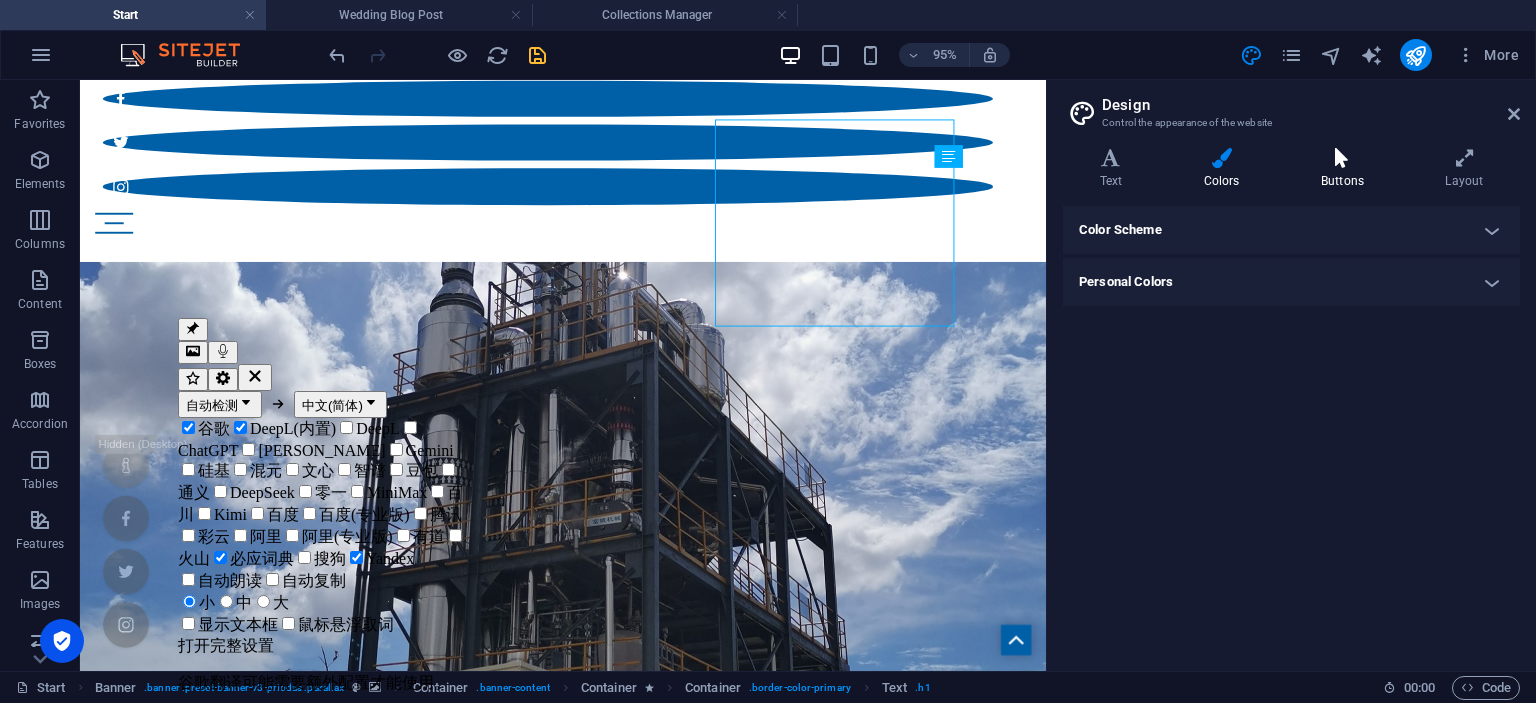 click at bounding box center (1342, 158) 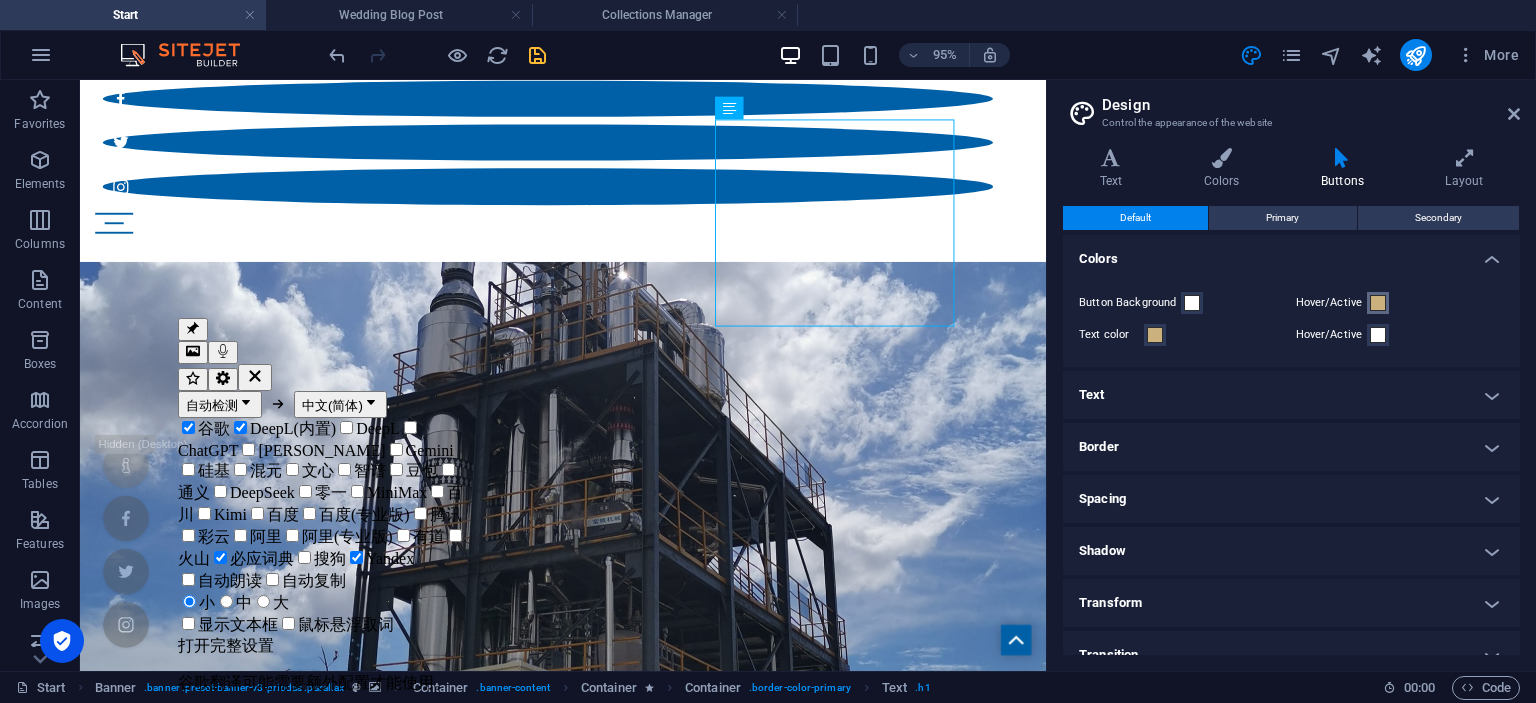 click at bounding box center (1378, 303) 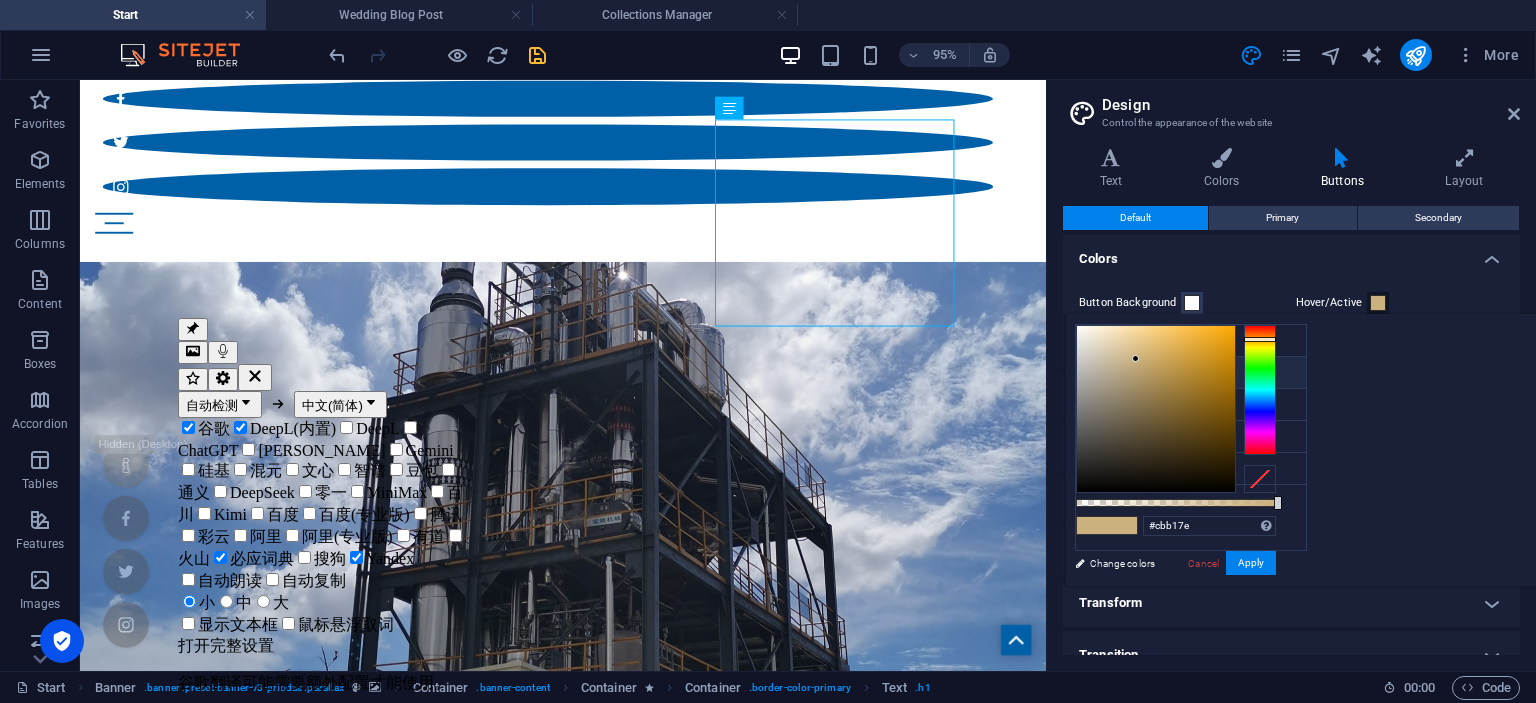 click on "Primary color
#0060a7" at bounding box center [1191, 373] 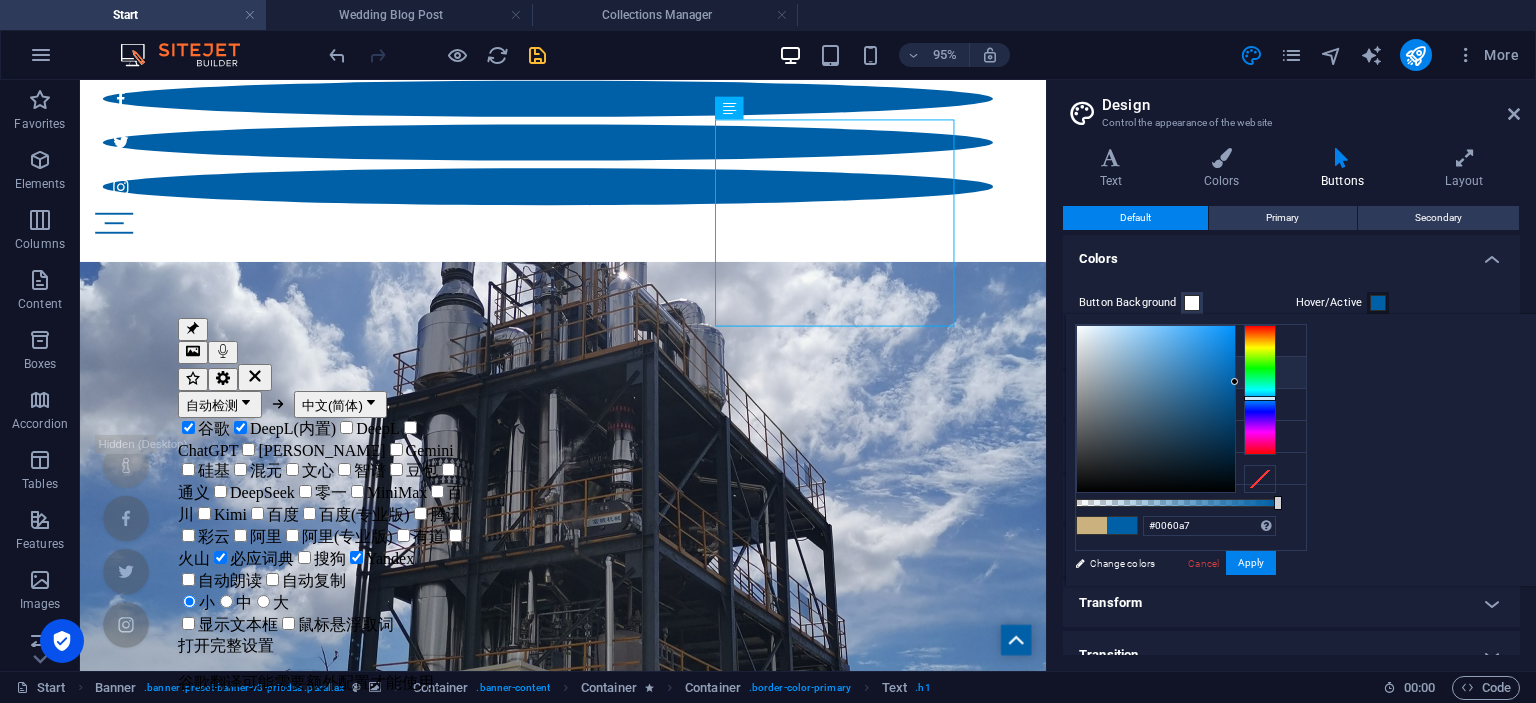 click on "Button Background" at bounding box center [1183, 303] 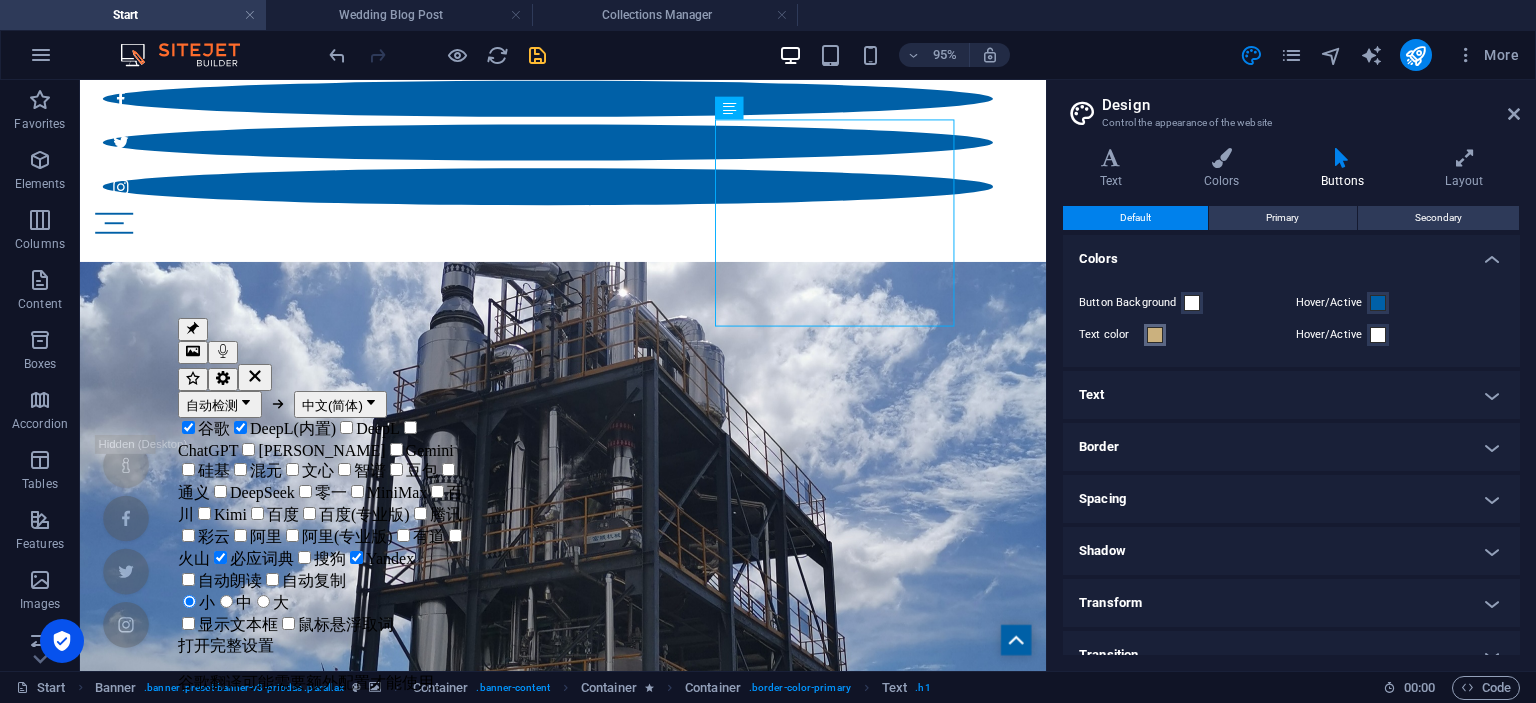 click on "Text color" at bounding box center (1155, 335) 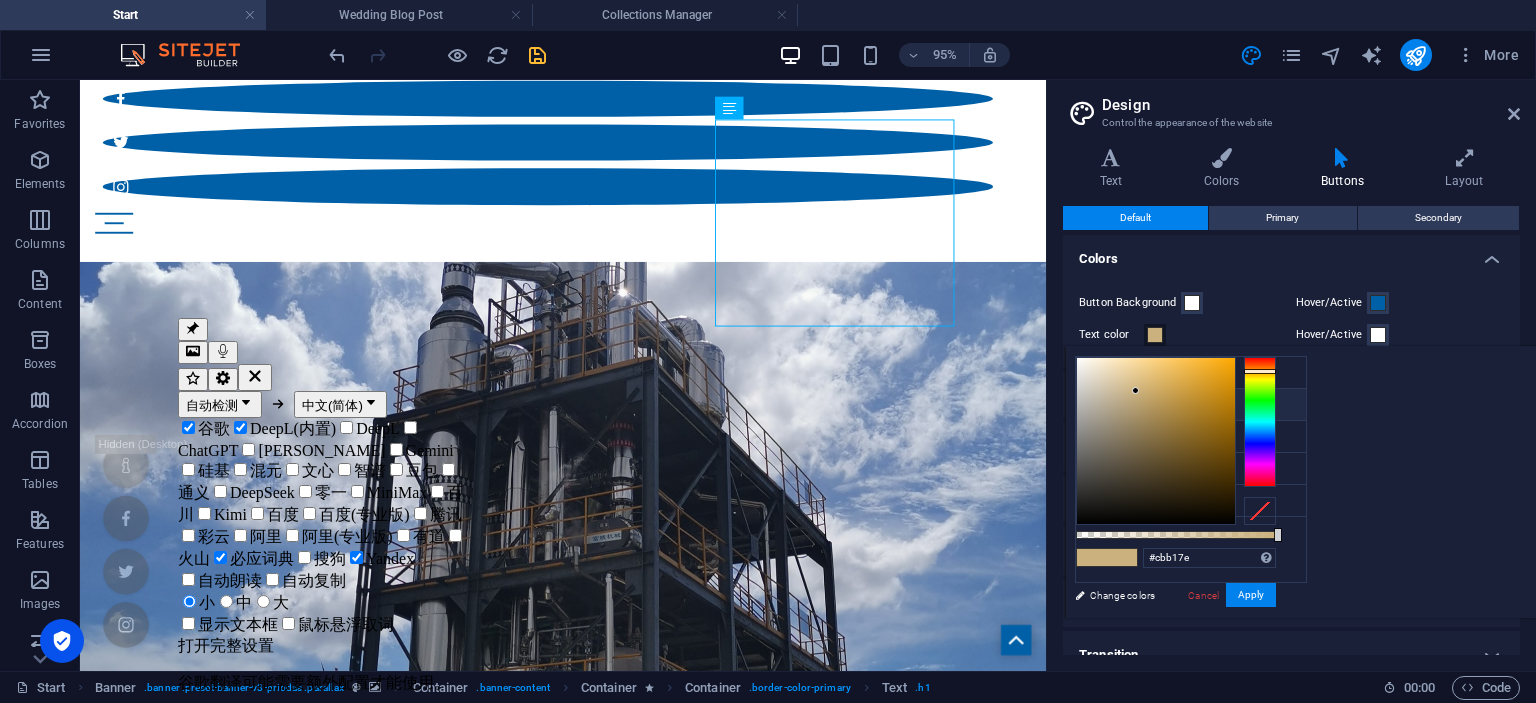 click on "#0060a7" at bounding box center (1189, 408) 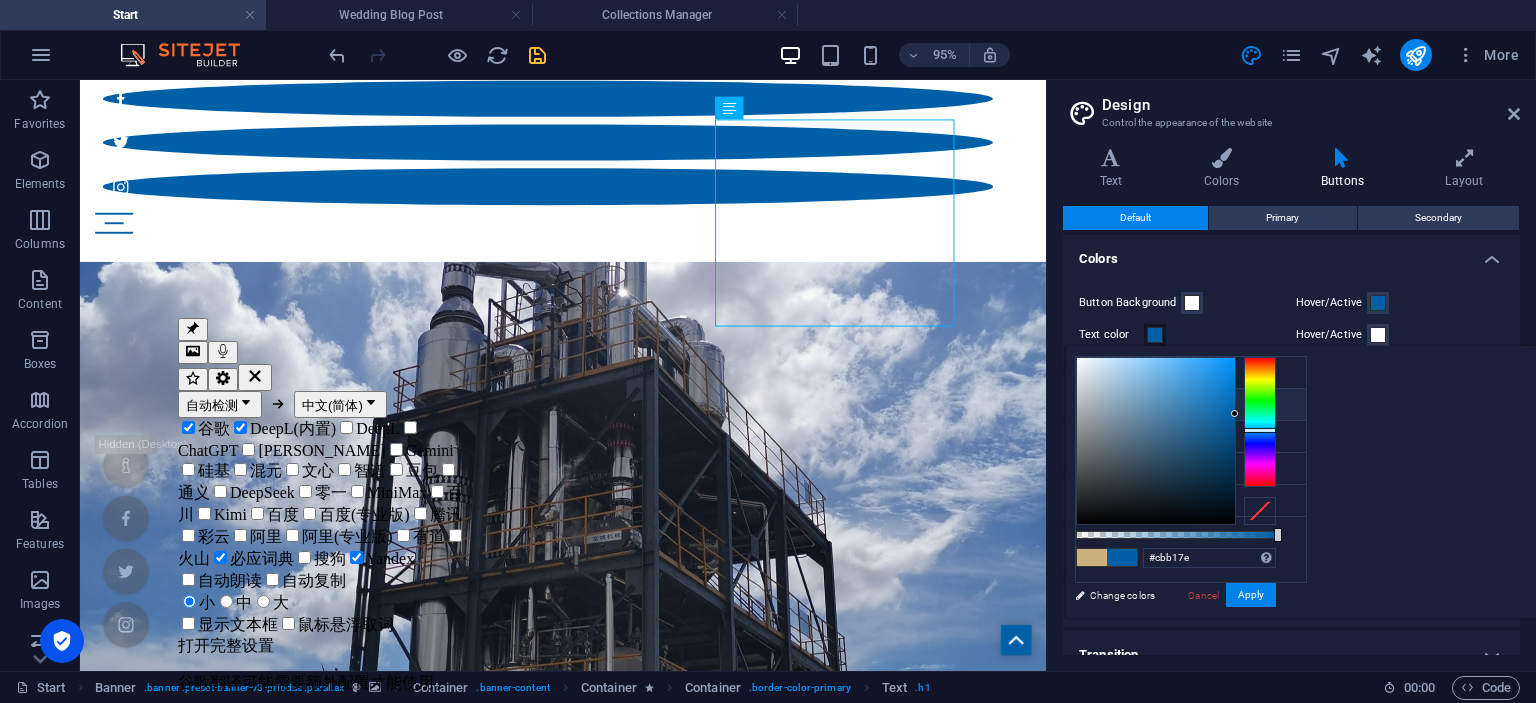 type on "#0060a7" 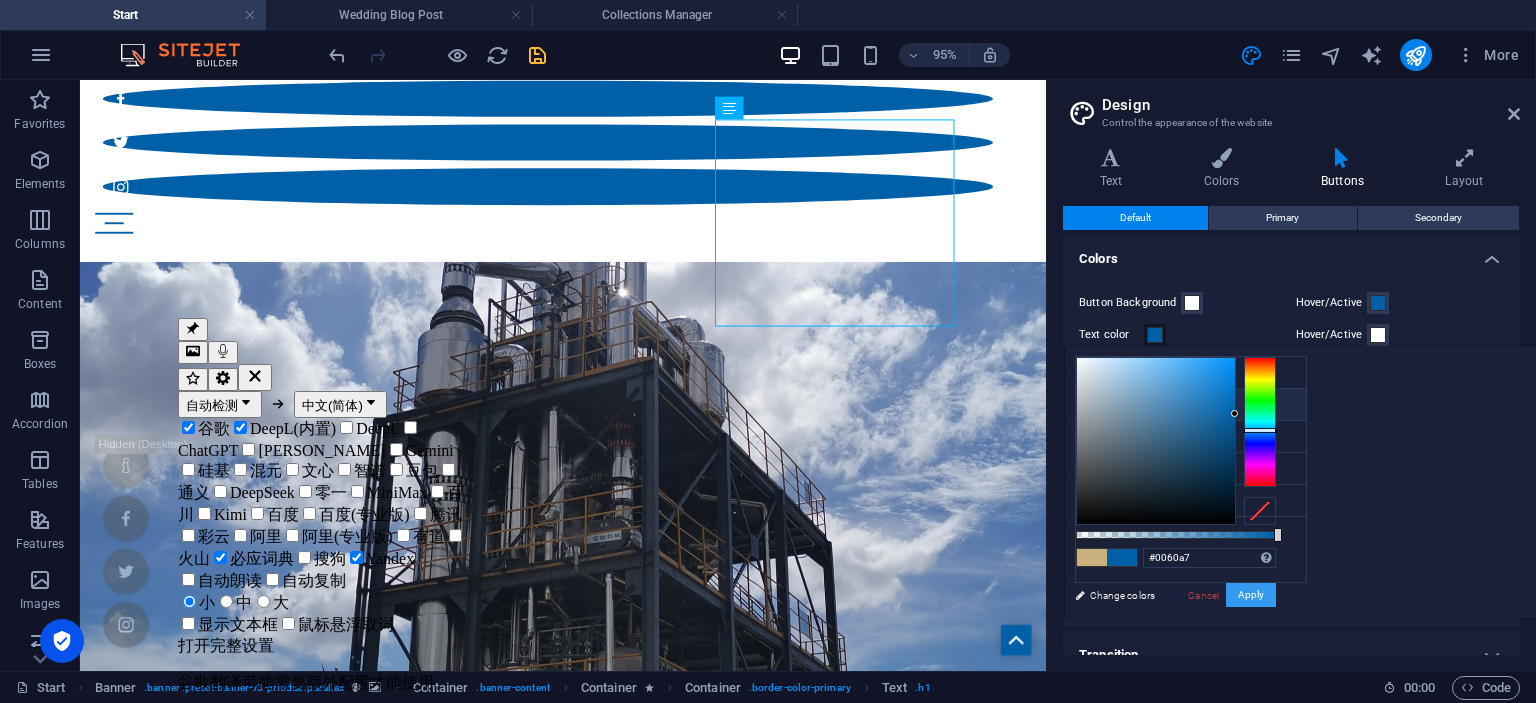 click on "Apply" at bounding box center [1251, 595] 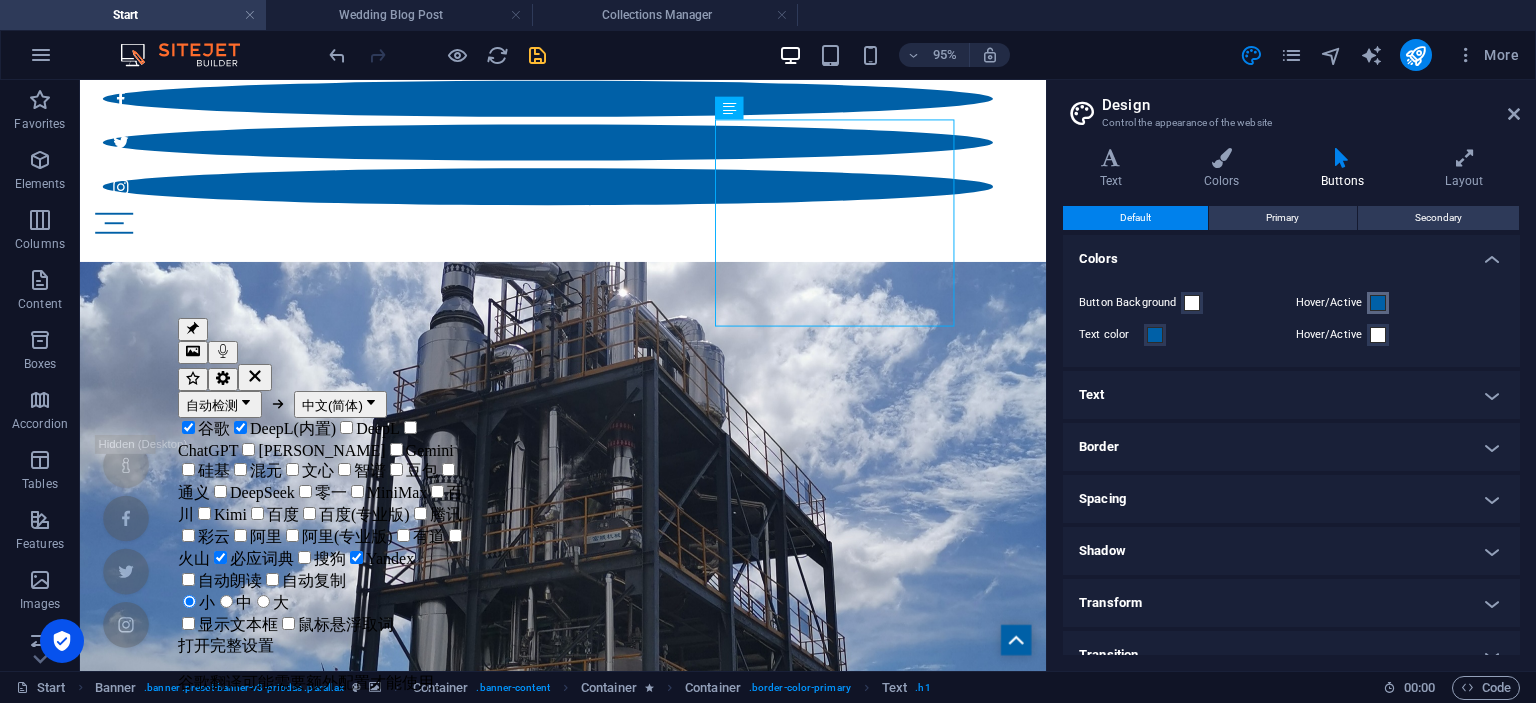 click at bounding box center (1378, 303) 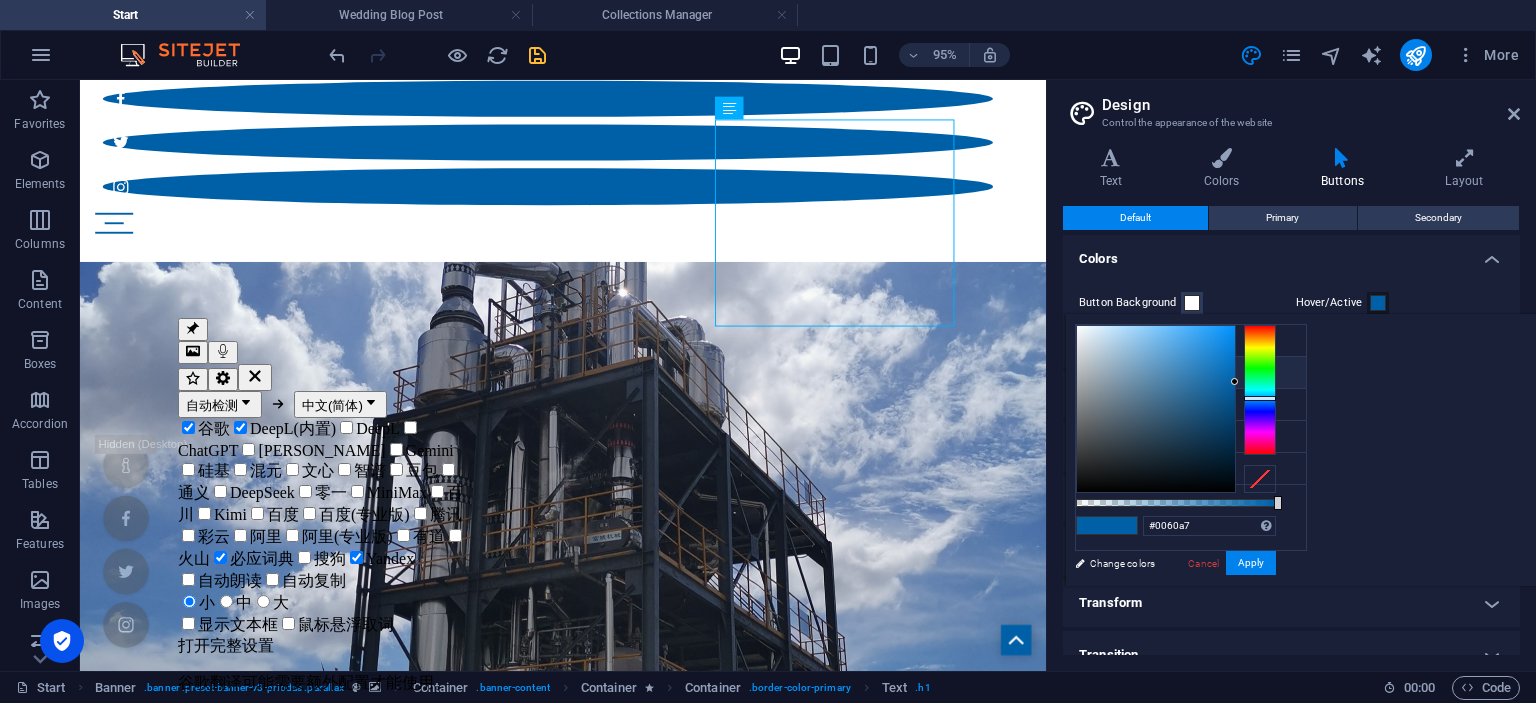 click on "Primary color
#0060a7" at bounding box center [1191, 373] 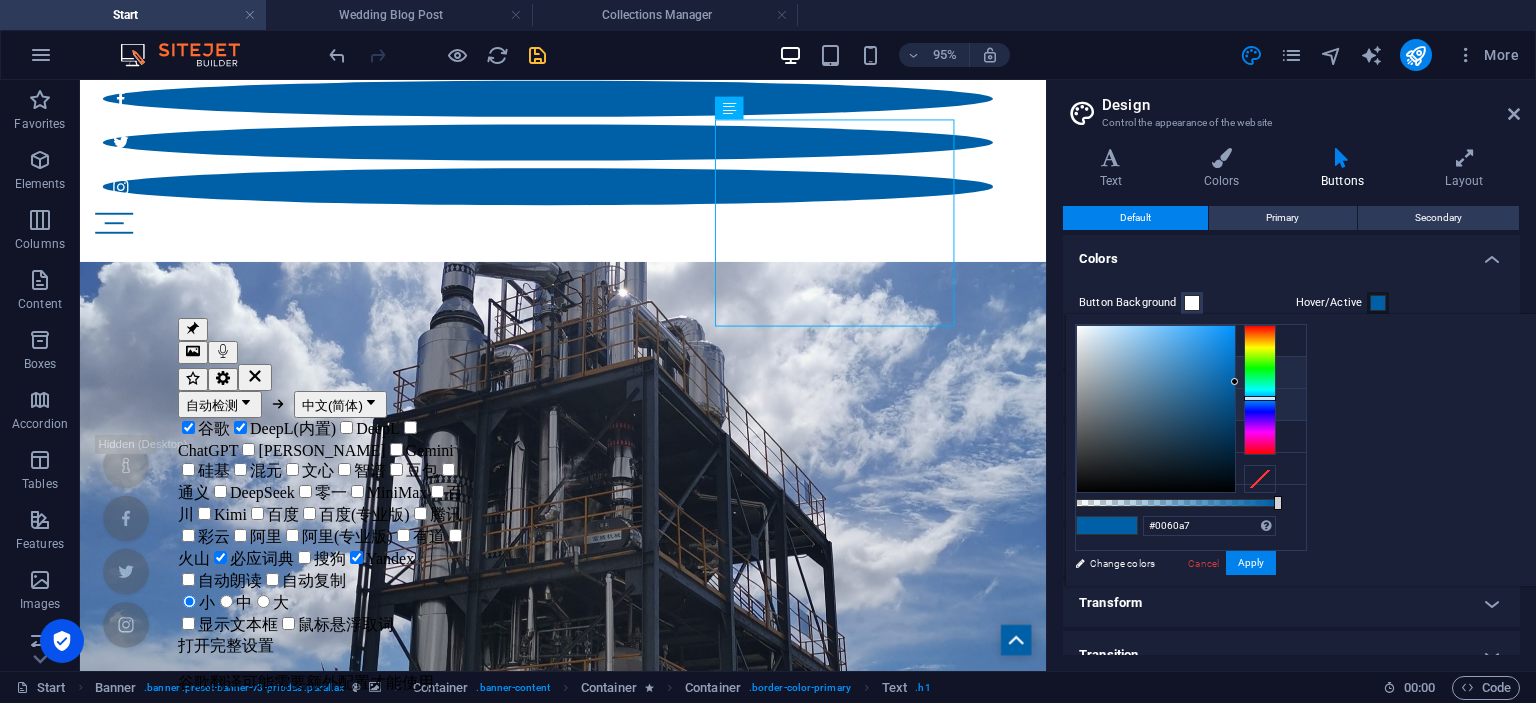 click on "Secondary color
#1a8d46" at bounding box center [1191, 405] 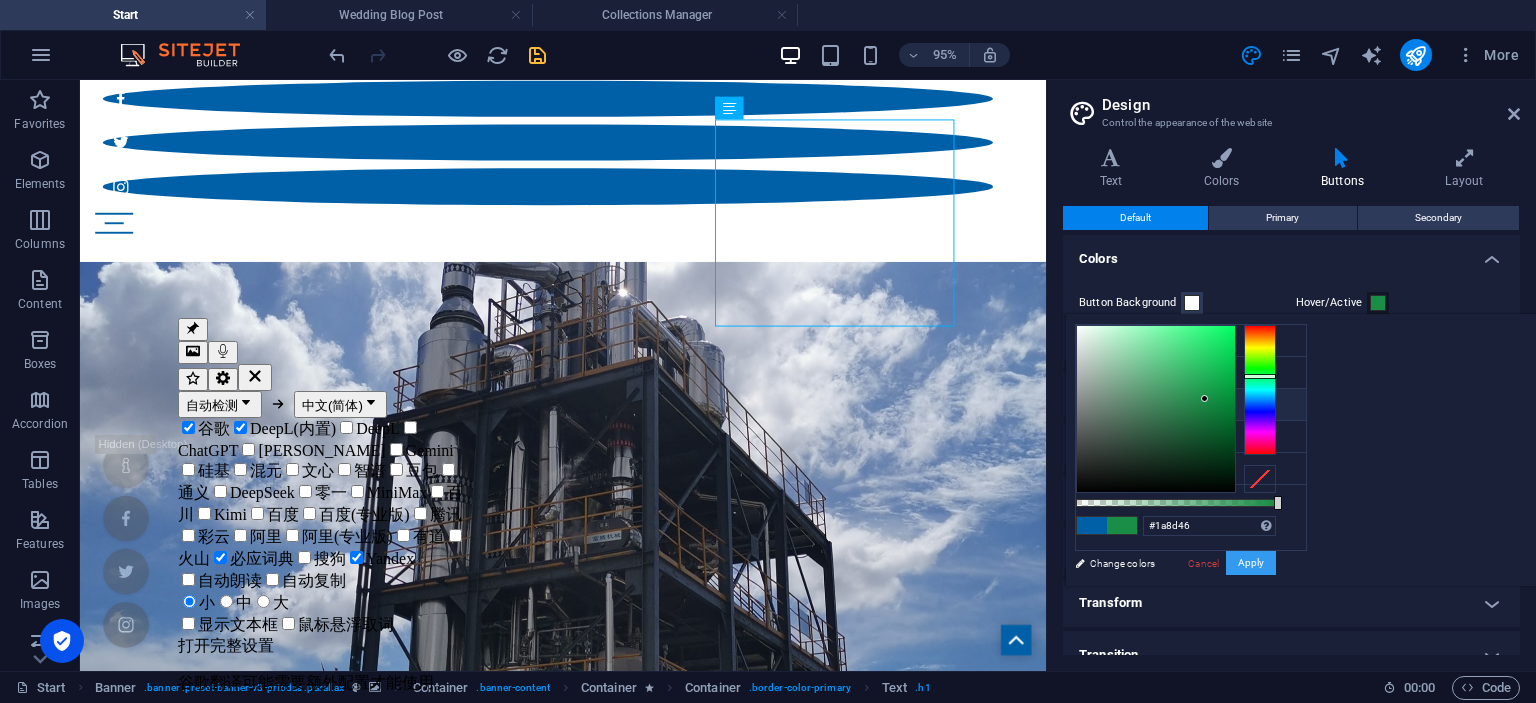 click on "Apply" at bounding box center (1251, 563) 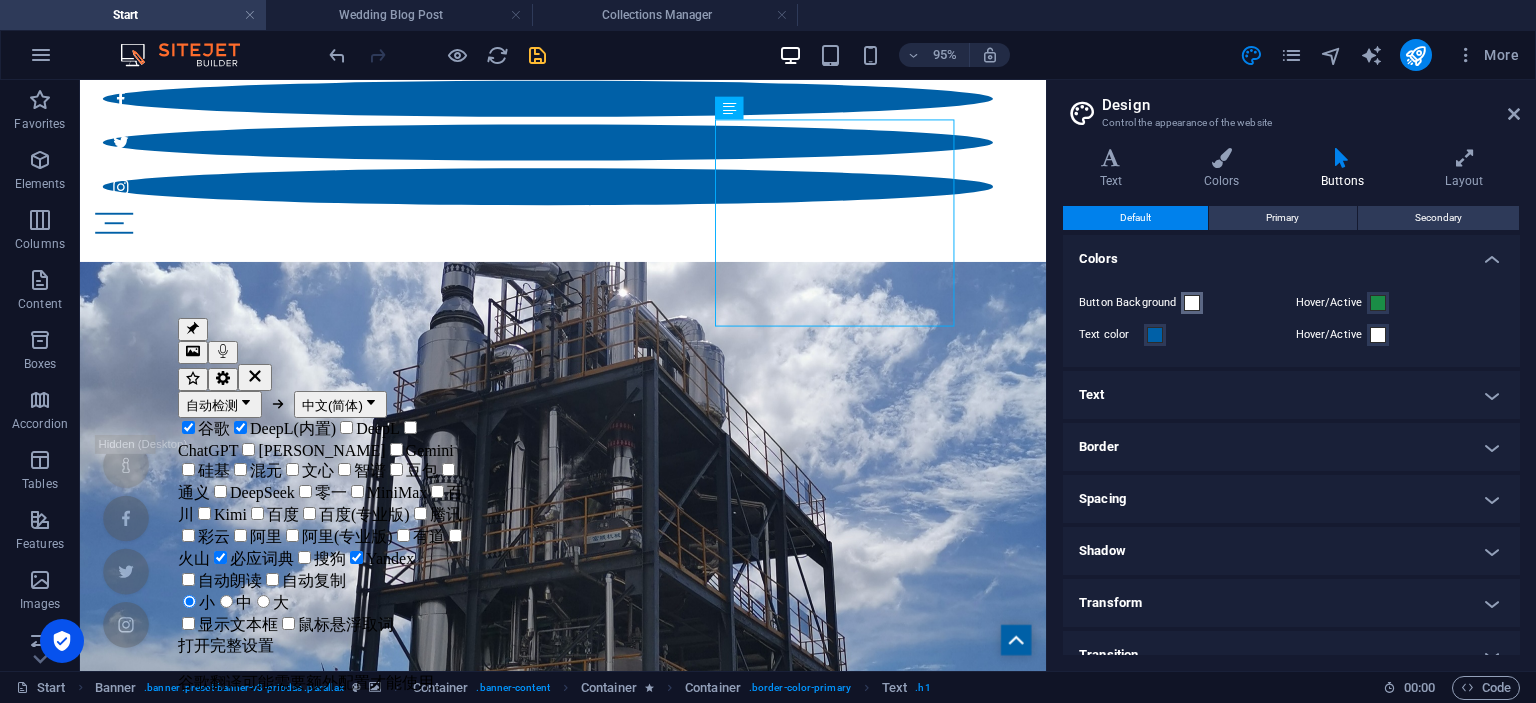 click at bounding box center (1192, 303) 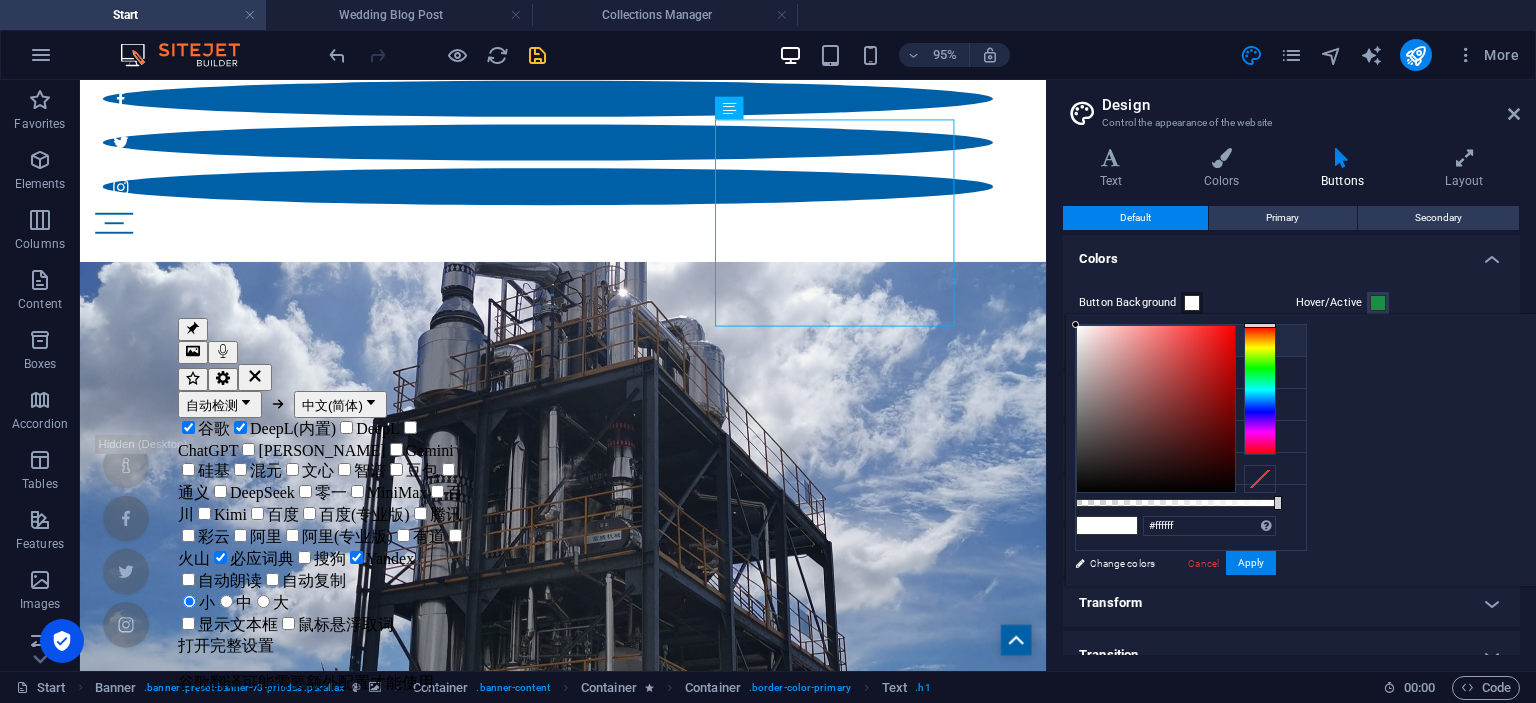 click at bounding box center [1192, 303] 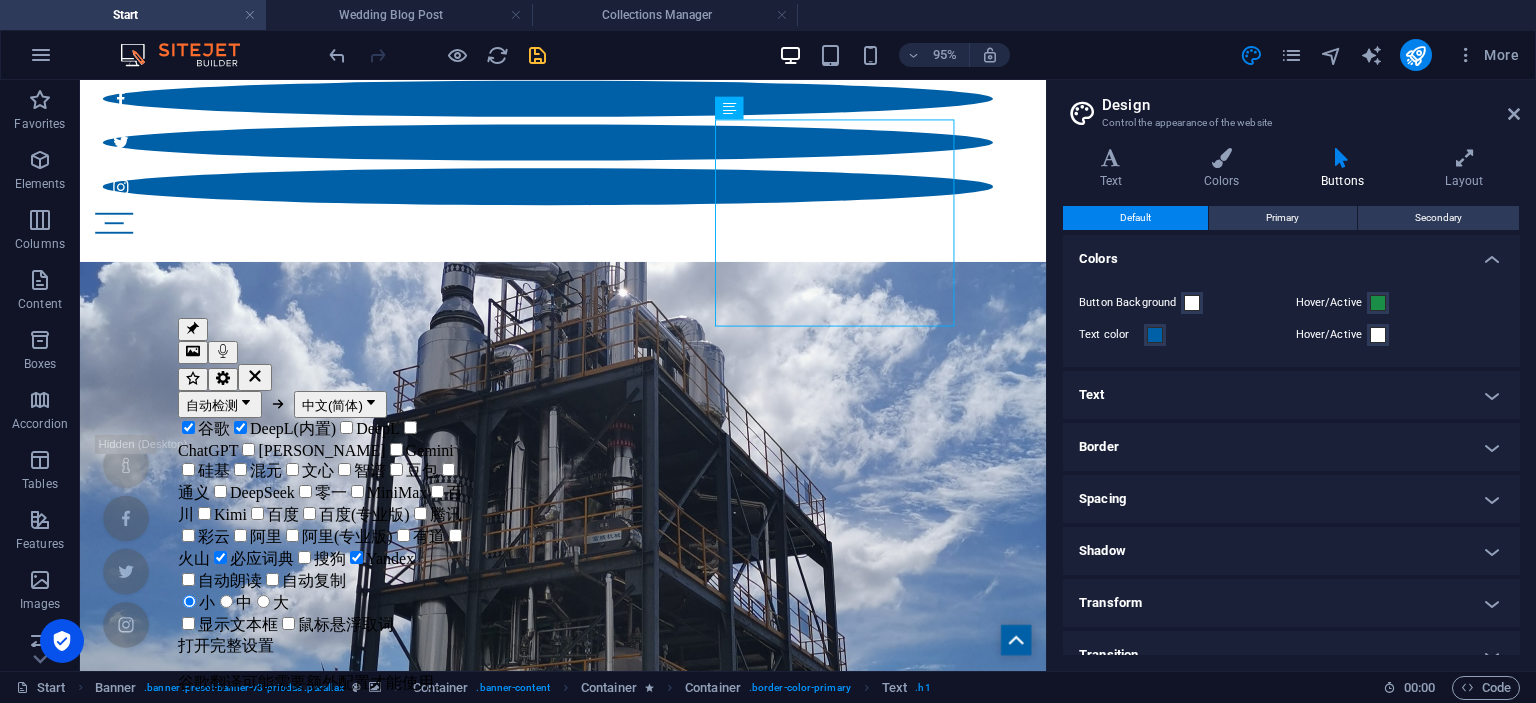 click on "Text" at bounding box center [1291, 395] 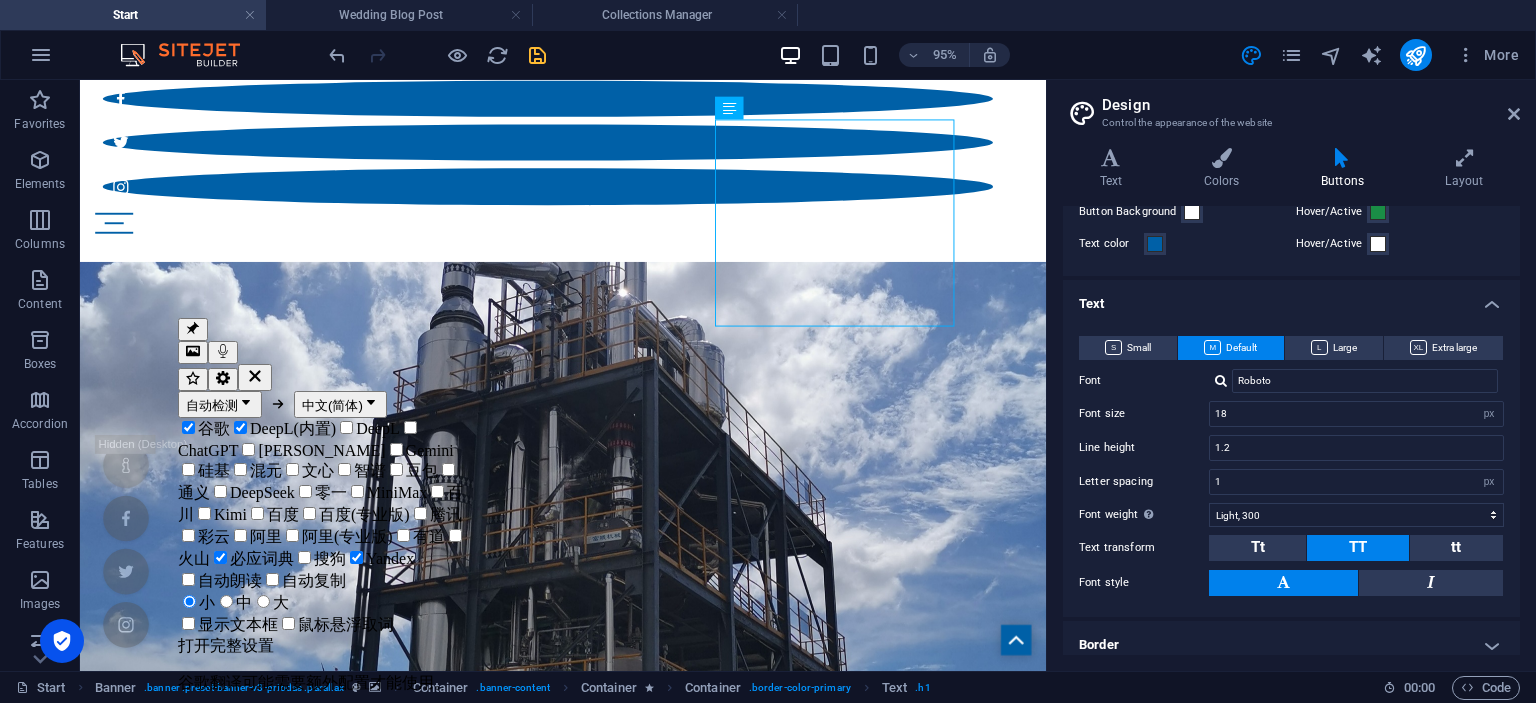click on "Text" at bounding box center [1291, 298] 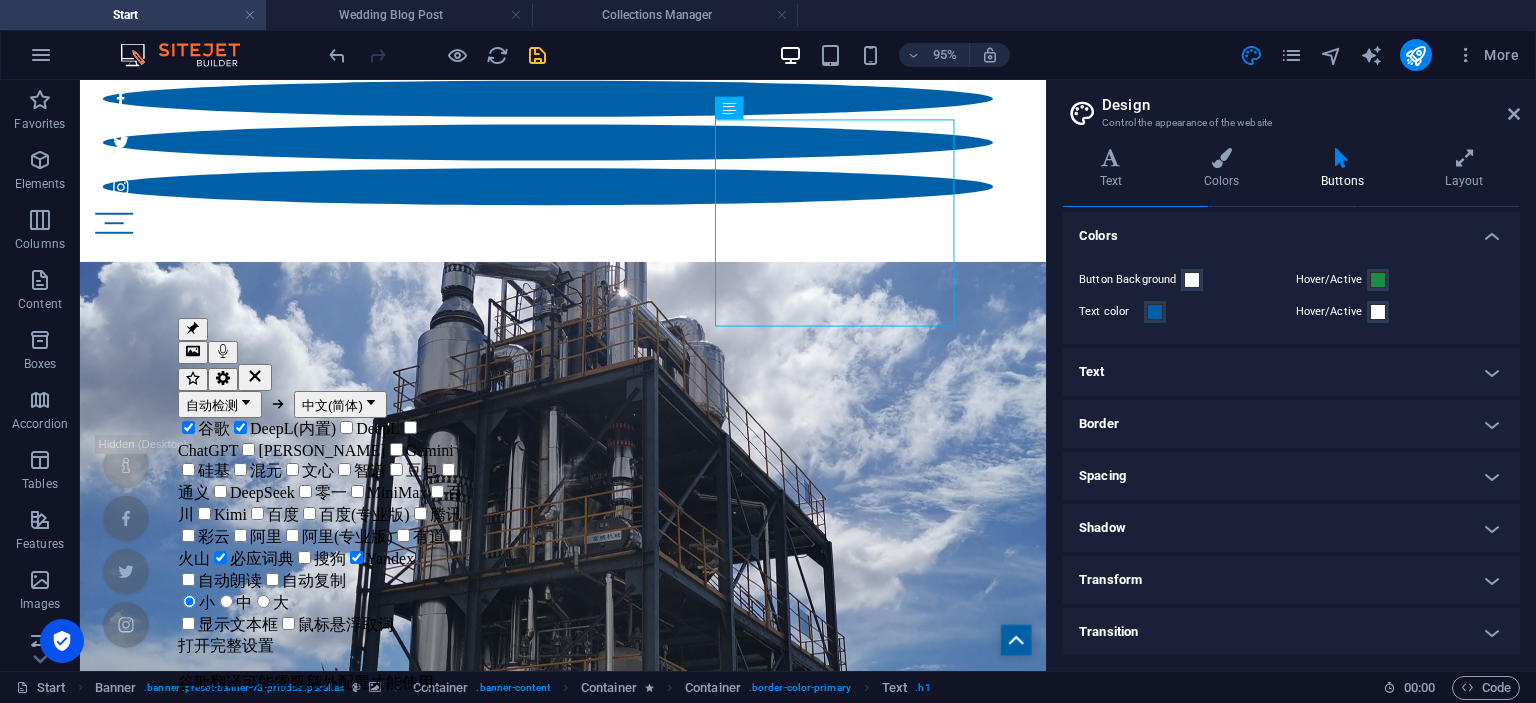 click on "Border" at bounding box center (1291, 424) 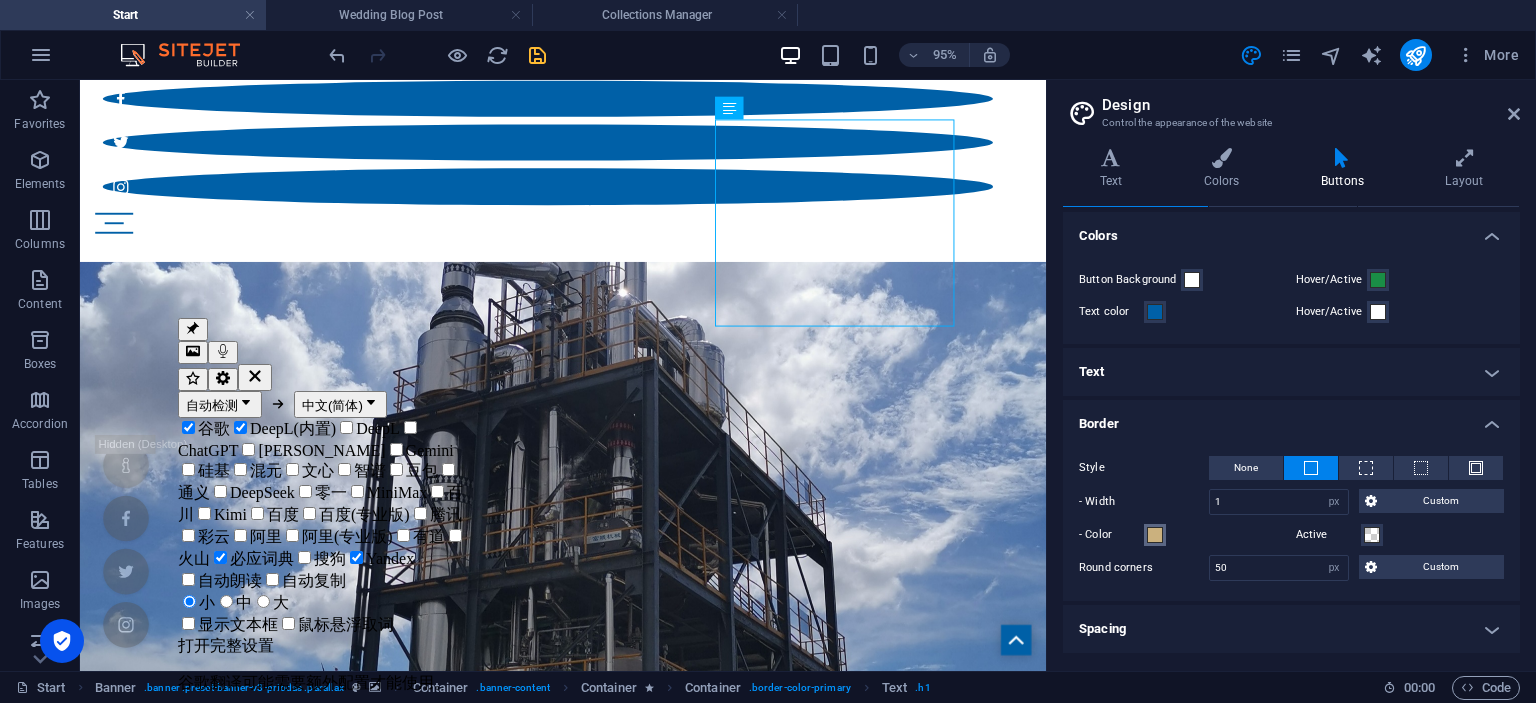 click at bounding box center (1155, 535) 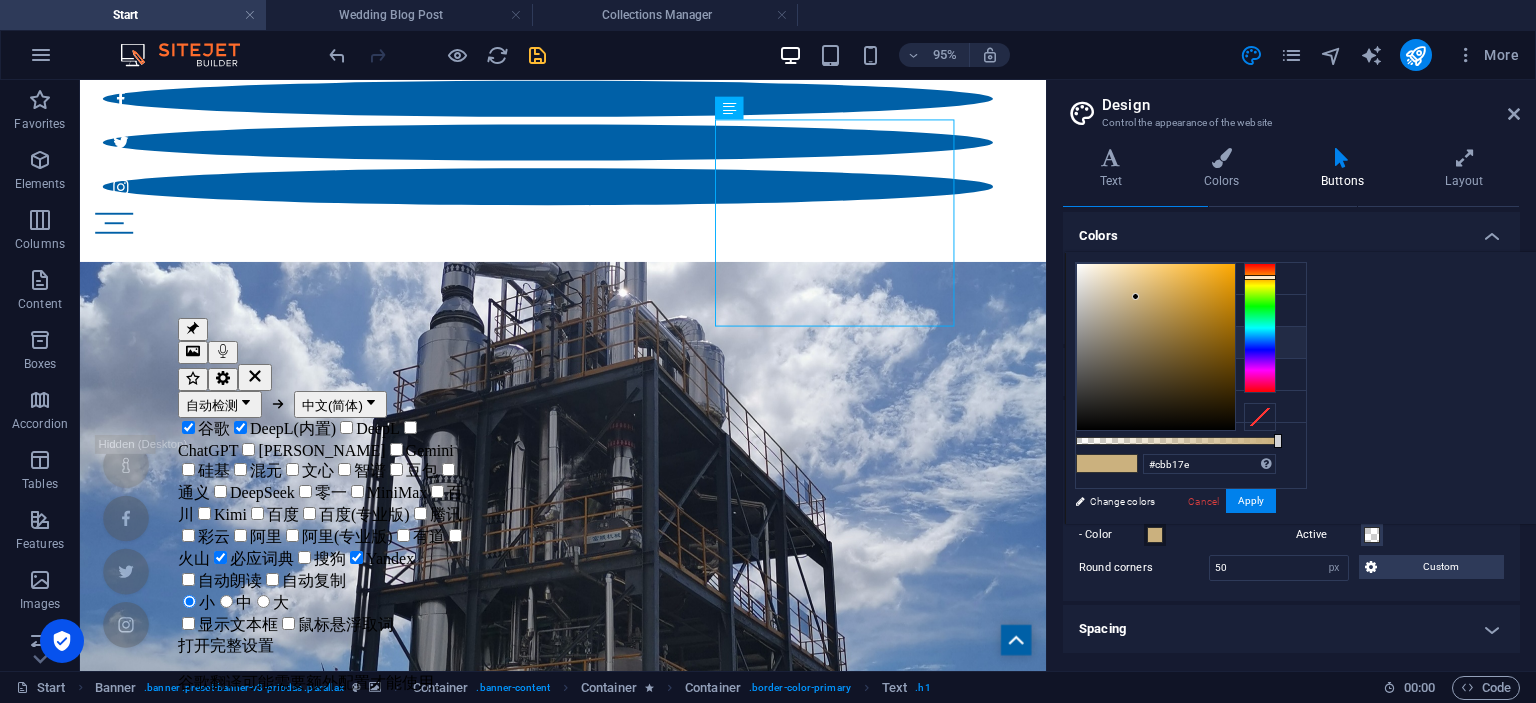 click on "Secondary color
#1a8d46" at bounding box center [1191, 343] 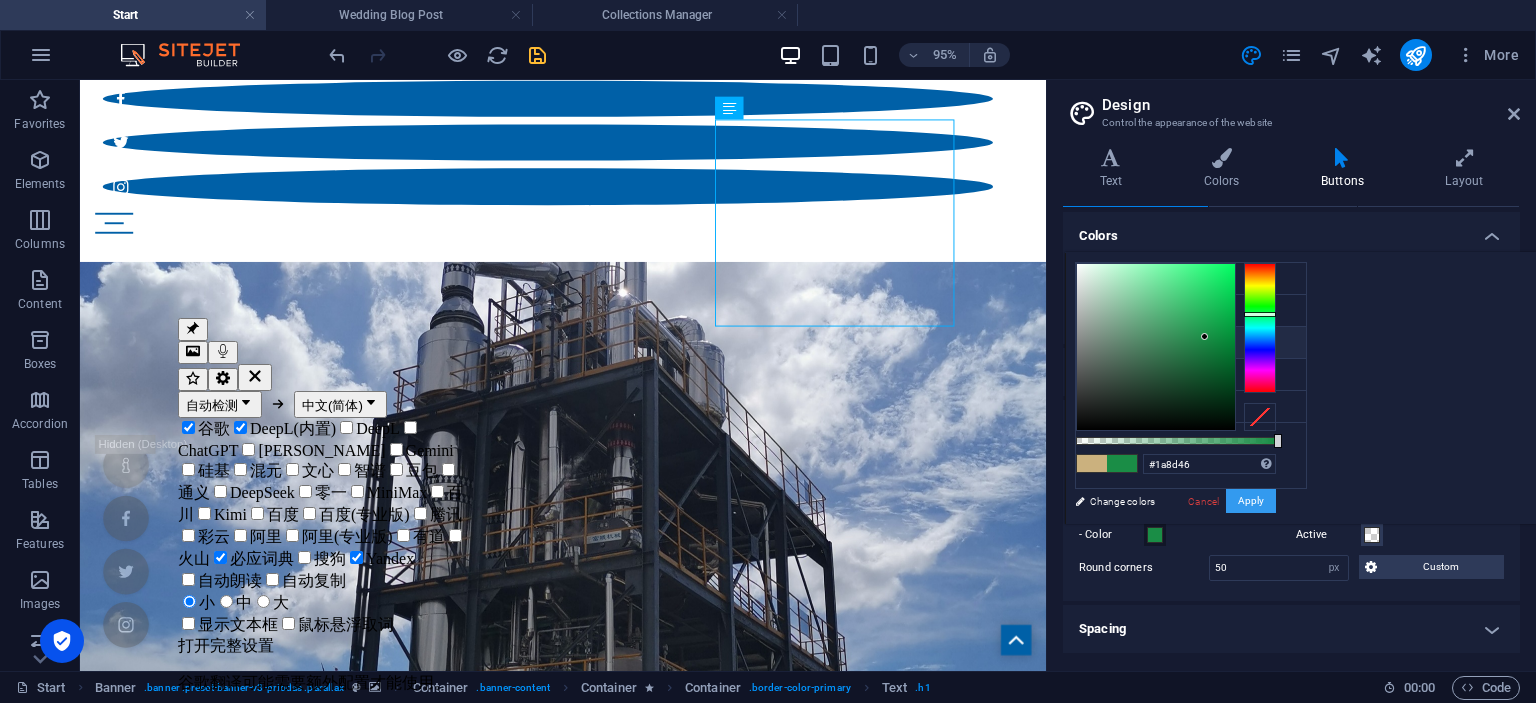 click on "Apply" at bounding box center [1251, 501] 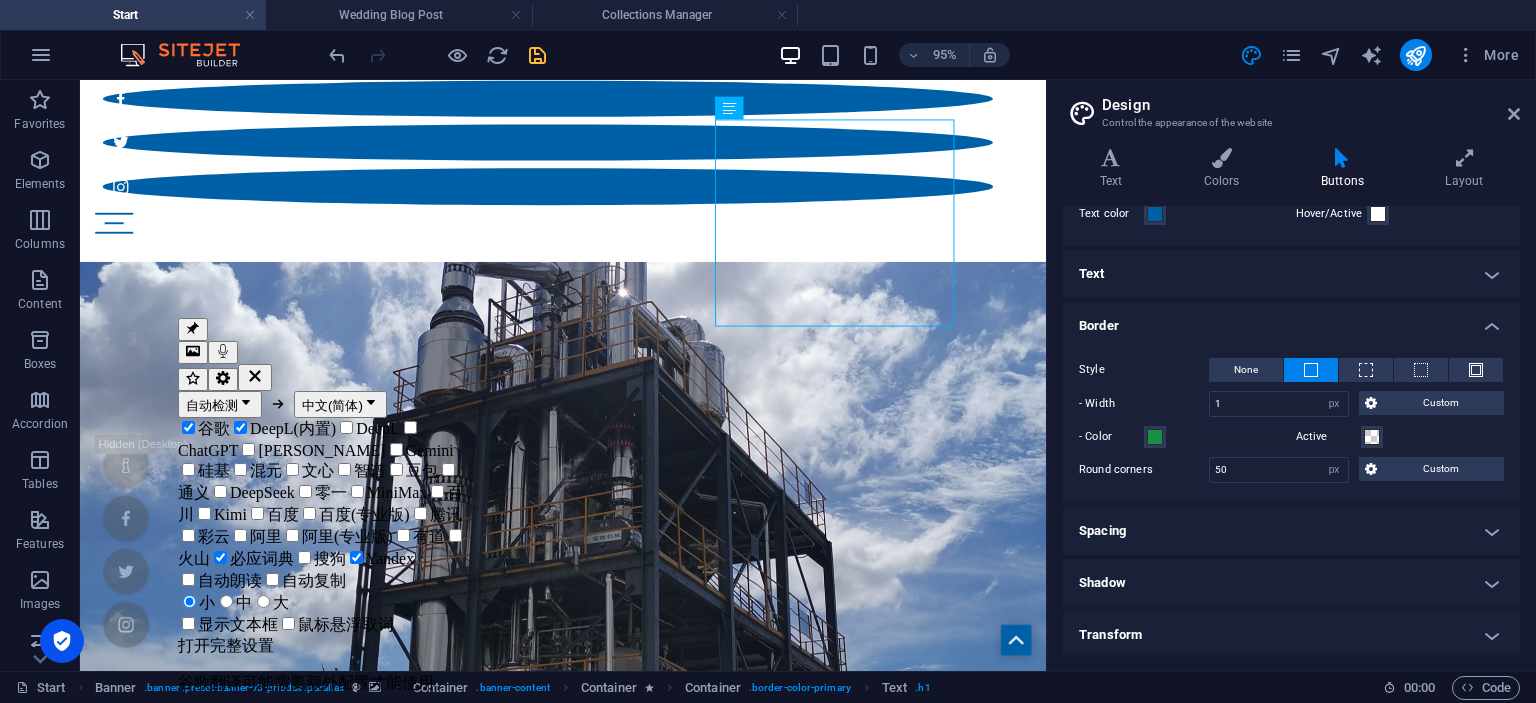 scroll, scrollTop: 176, scrollLeft: 0, axis: vertical 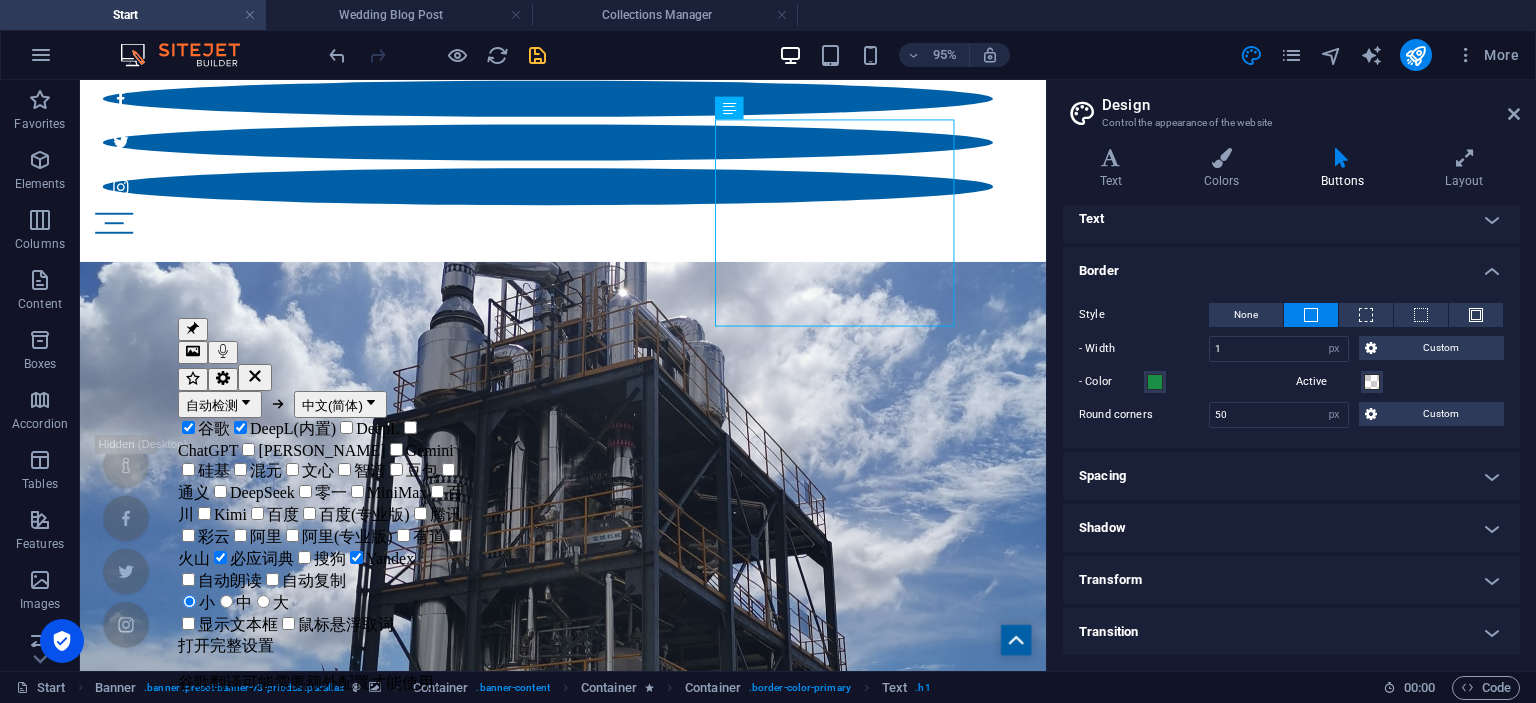 click on "Colors Button Background Hover/Active Text color Hover/Active Text Small Default Large Extra large Font Roboto Font size 18 rem px em % Line height 1.2 Letter spacing 1 rem px Font weight To display the font weight correctly, it may need to be enabled.  Manage Fonts Thin, 100 Extra-light, 200 Light, 300 Regular, 400 Medium, 500 Semi-bold, 600 Bold, 700 Extra-bold, 800 Black, 900 Text transform Tt TT tt Font style Font Roboto Font size 18 rem px em % Line height 1.2 Letter spacing 1 rem px Font weight To display the font weight correctly, it may need to be enabled.  Manage Fonts Thin, 100 Extra-light, 200 Light, 300 Regular, 400 Medium, 500 Semi-bold, 600 Bold, 700 Extra-bold, 800 Black, 900 Text transform Tt TT tt Font style Font Roboto Font size 18 rem px em % Line height 1.2 Letter spacing 1 rem px Font weight To display the font weight correctly, it may need to be enabled.  Manage Fonts Thin, 100 Extra-light, 200 Light, 300 Regular, 400 Medium, 500 Semi-bold, 600 Bold, 700 Extra-bold, 800 Black, 900 Tt TT" at bounding box center (1291, 357) 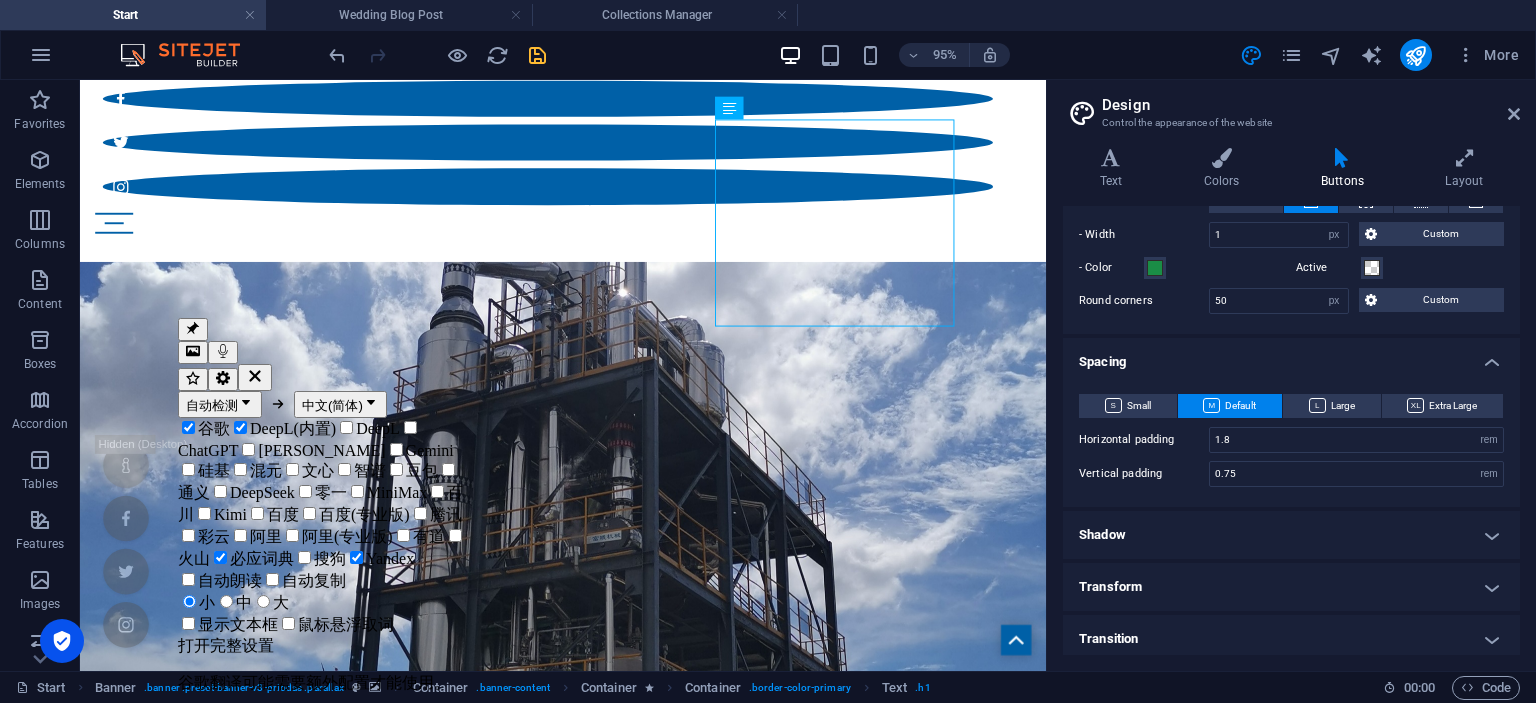 scroll, scrollTop: 296, scrollLeft: 0, axis: vertical 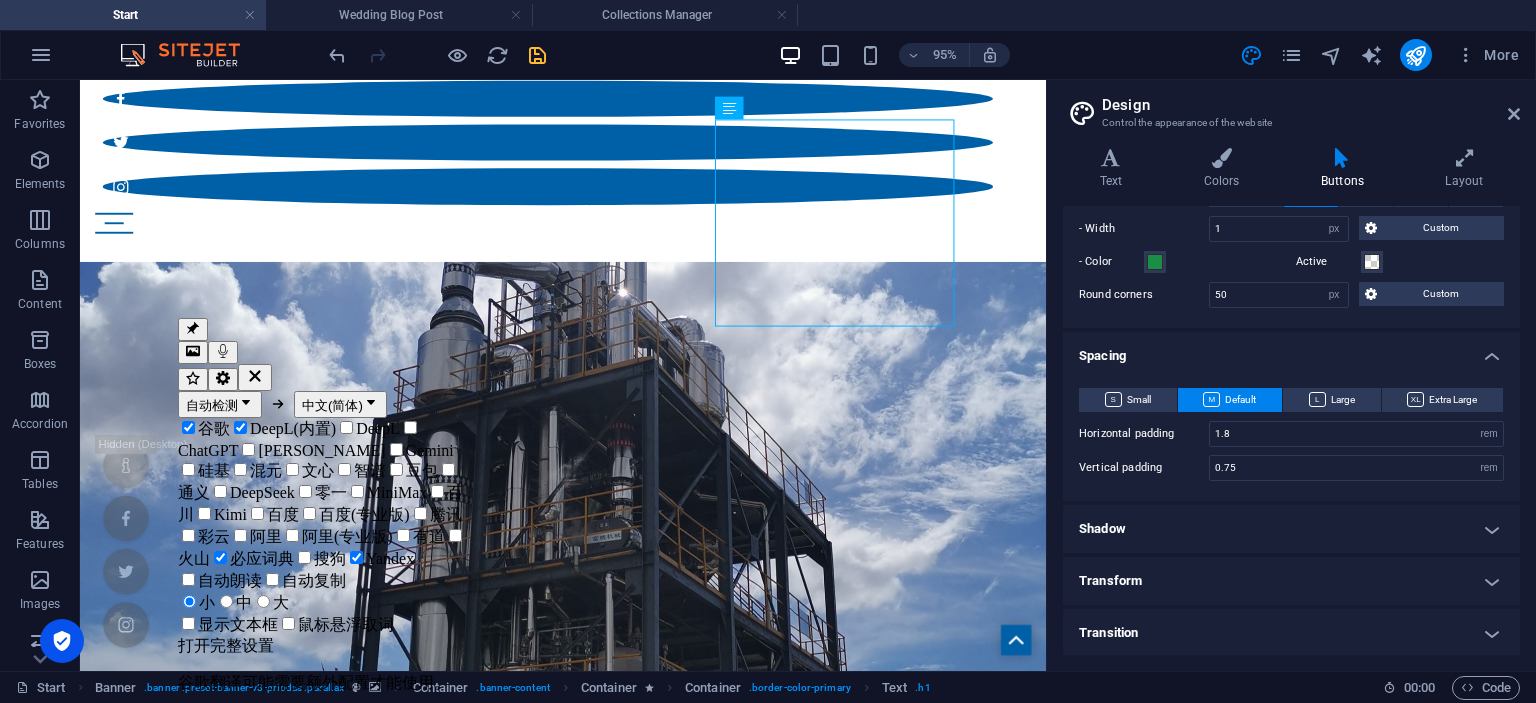 click on "Shadow" at bounding box center [1291, 529] 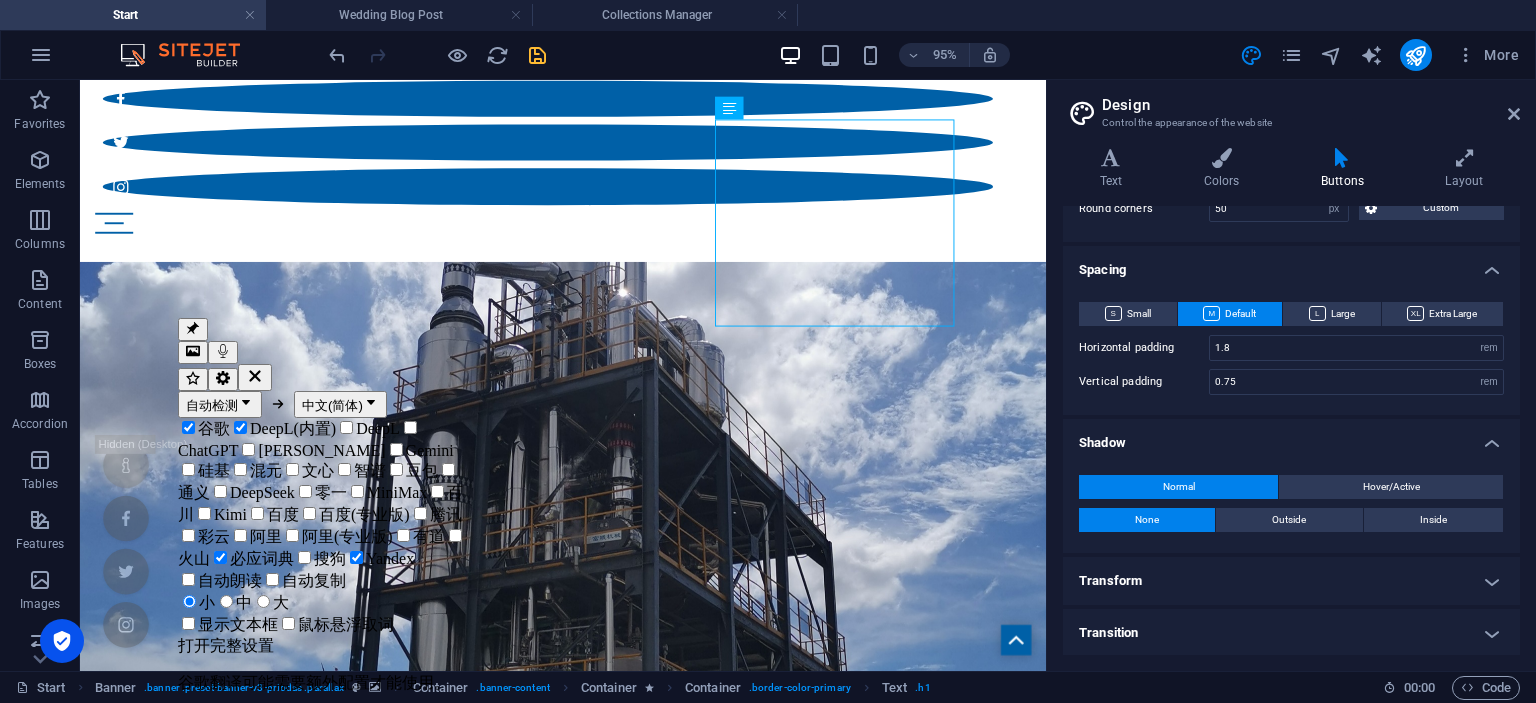 click on "Transform" at bounding box center [1291, 581] 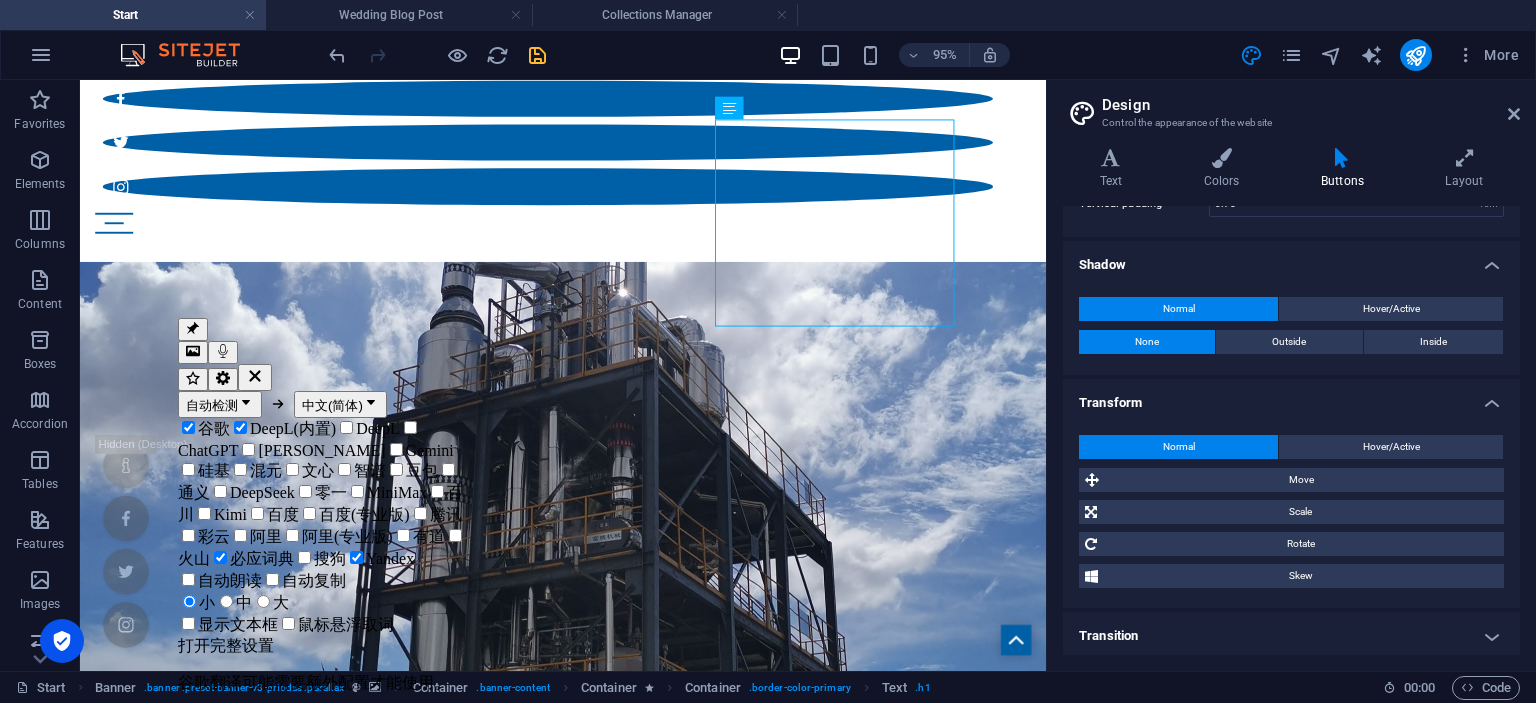 scroll, scrollTop: 563, scrollLeft: 0, axis: vertical 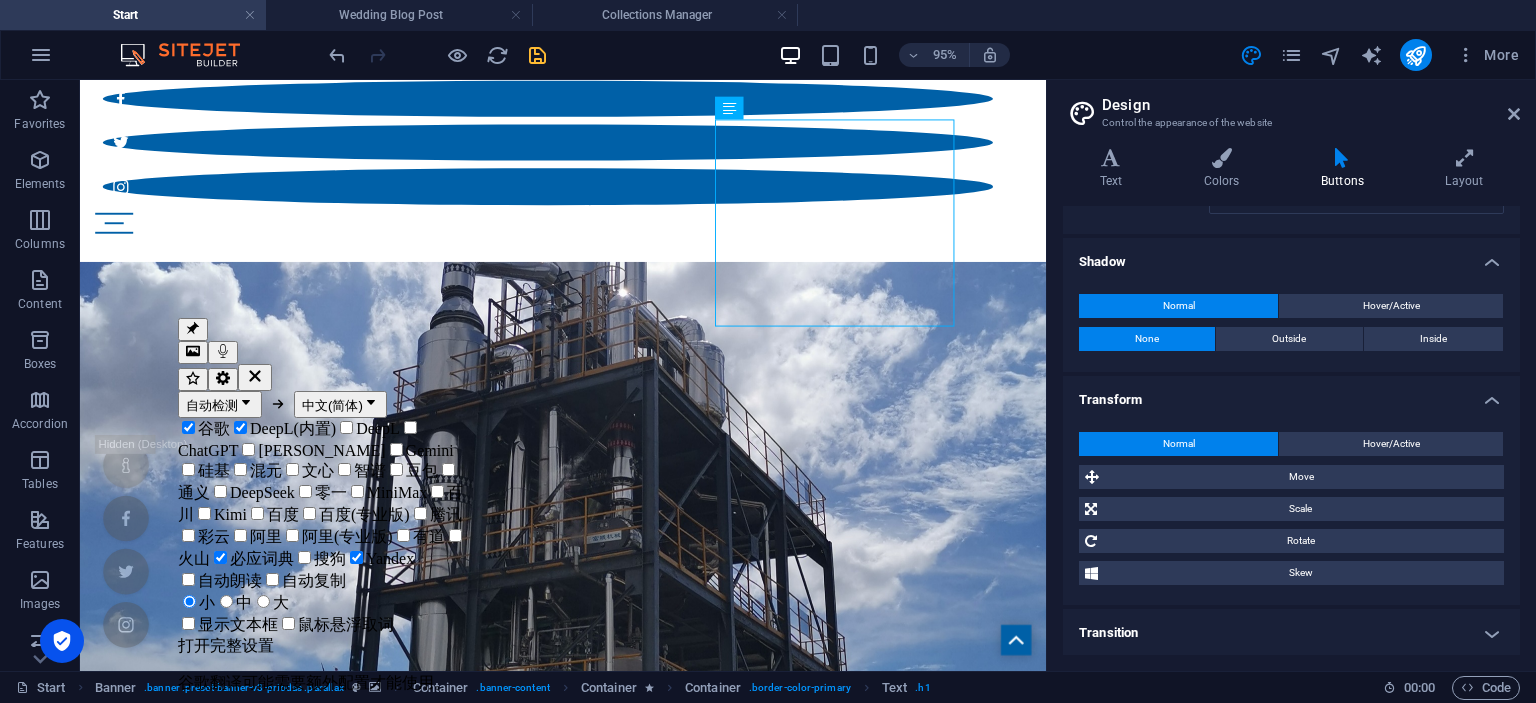 click on "Transition" at bounding box center [1291, 633] 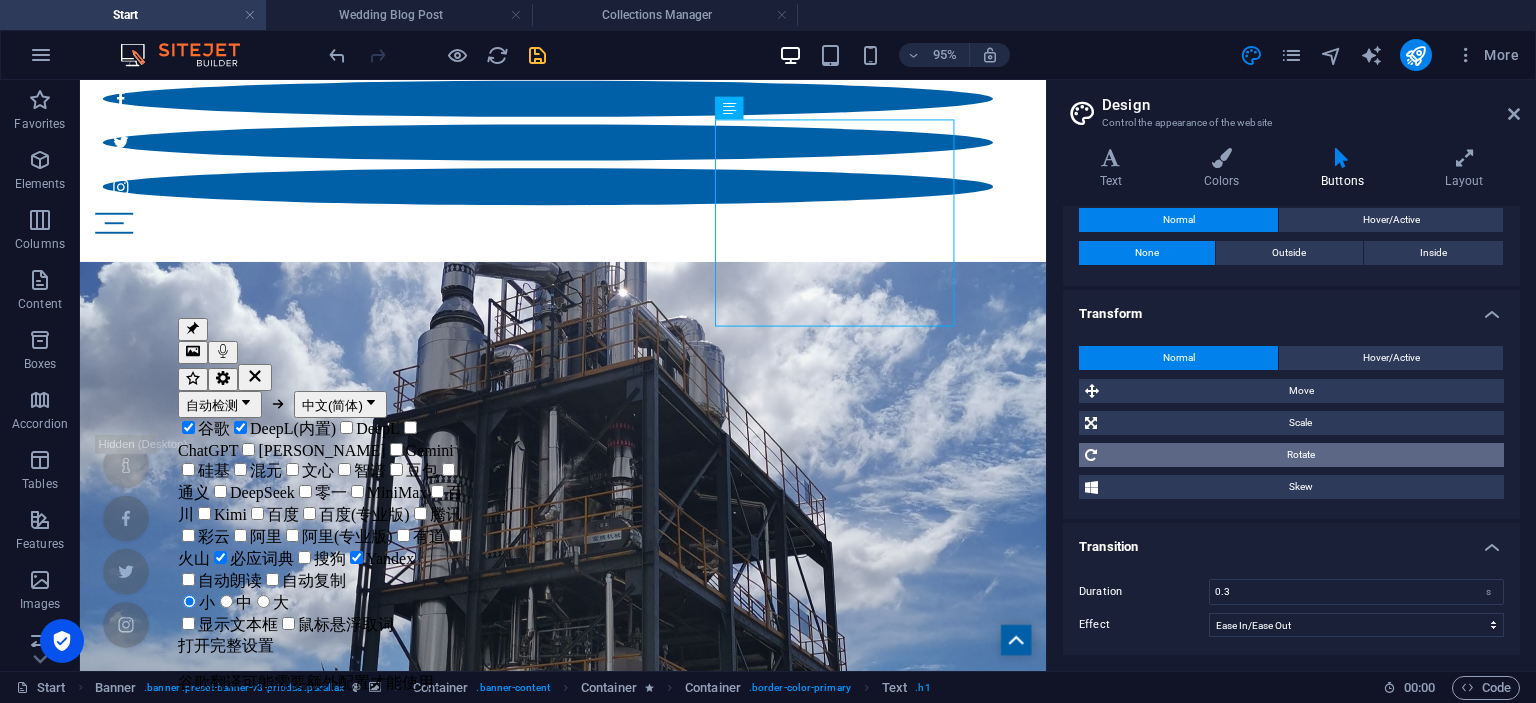 scroll, scrollTop: 357, scrollLeft: 0, axis: vertical 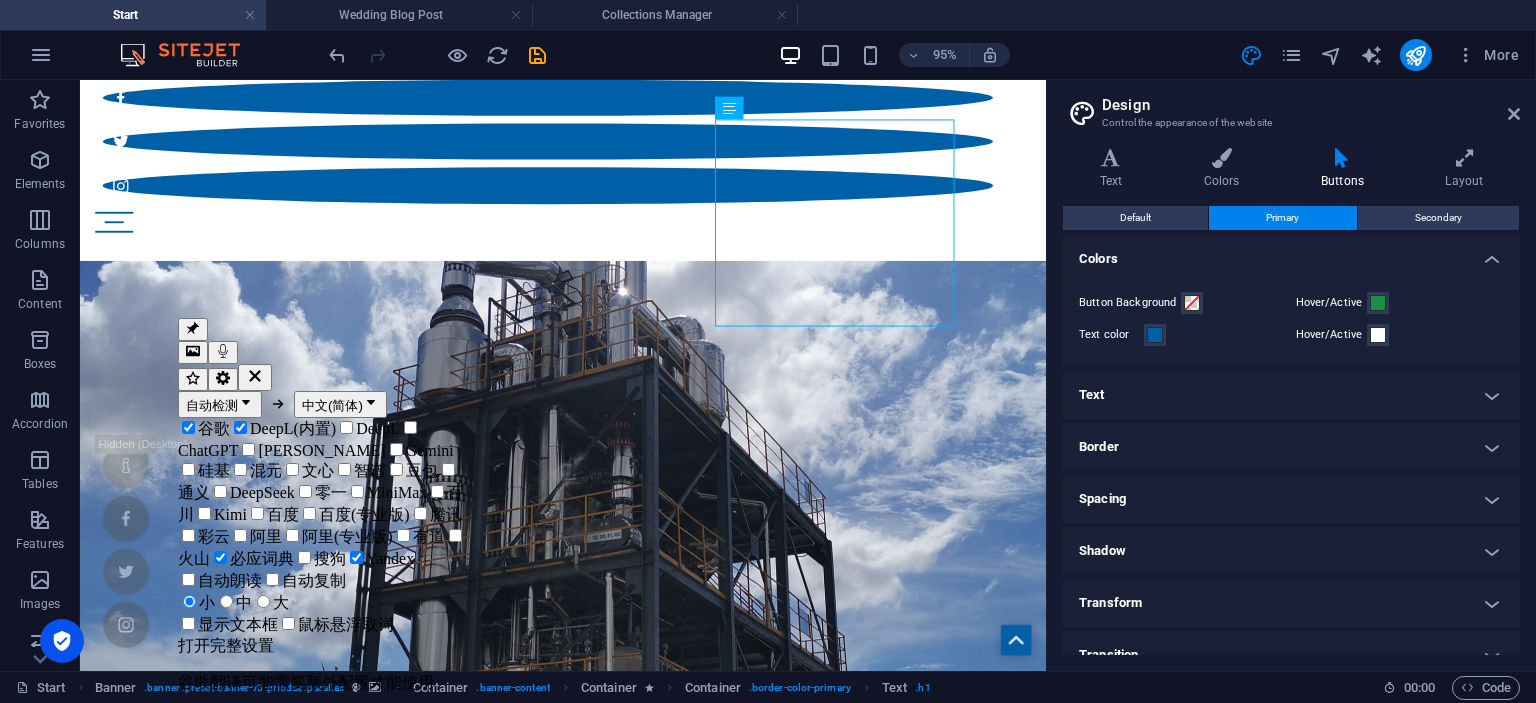 click on "Border" at bounding box center (1291, 447) 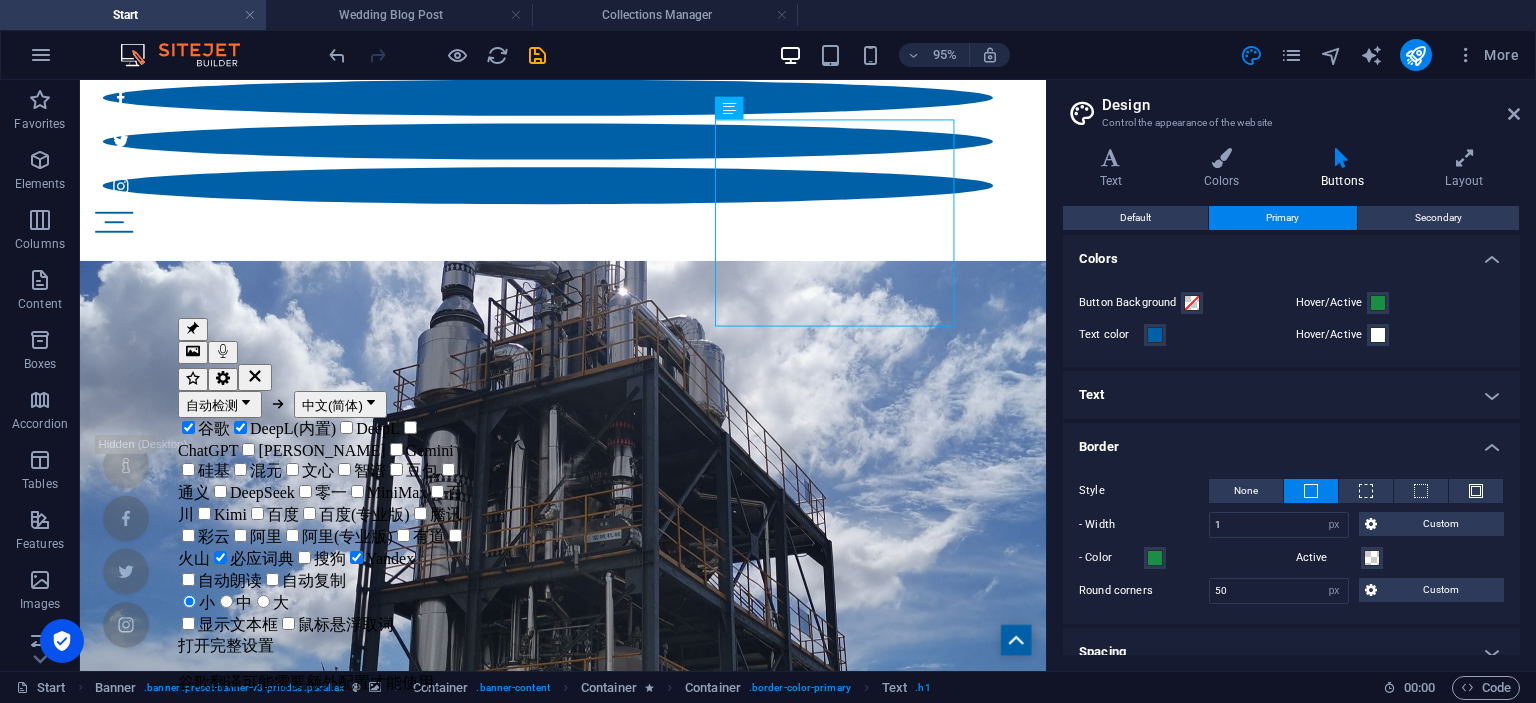 click on "Border" at bounding box center [1291, 441] 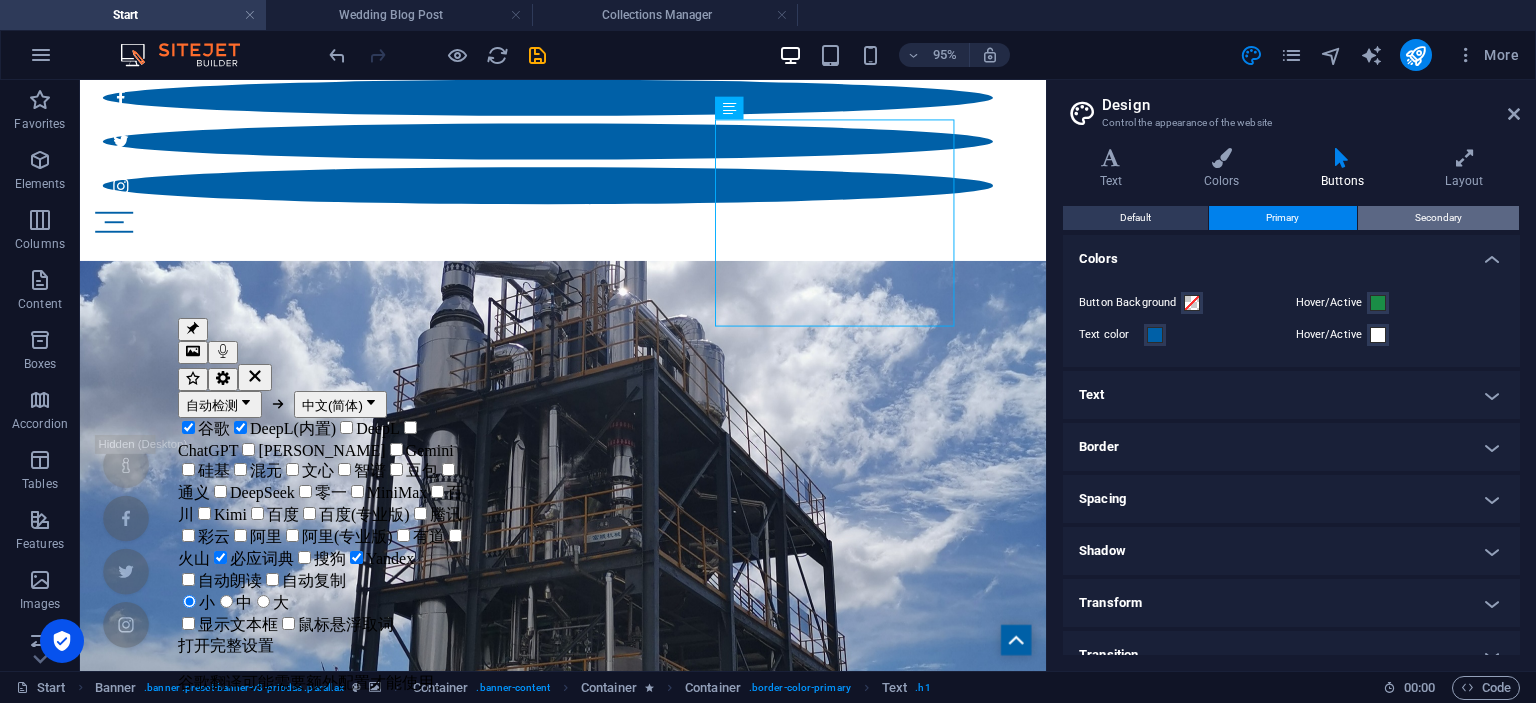 click on "Secondary" at bounding box center [1438, 218] 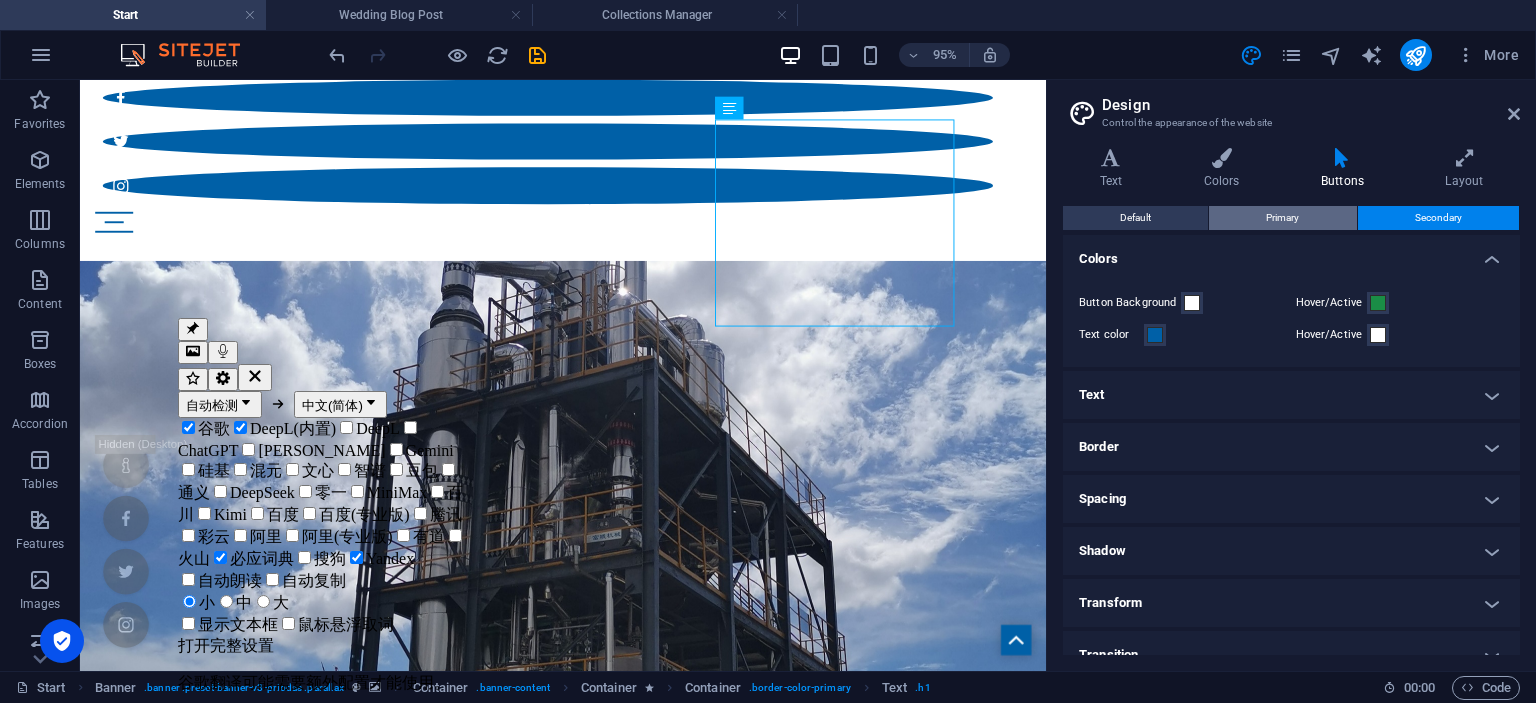 click on "Primary" at bounding box center (1282, 218) 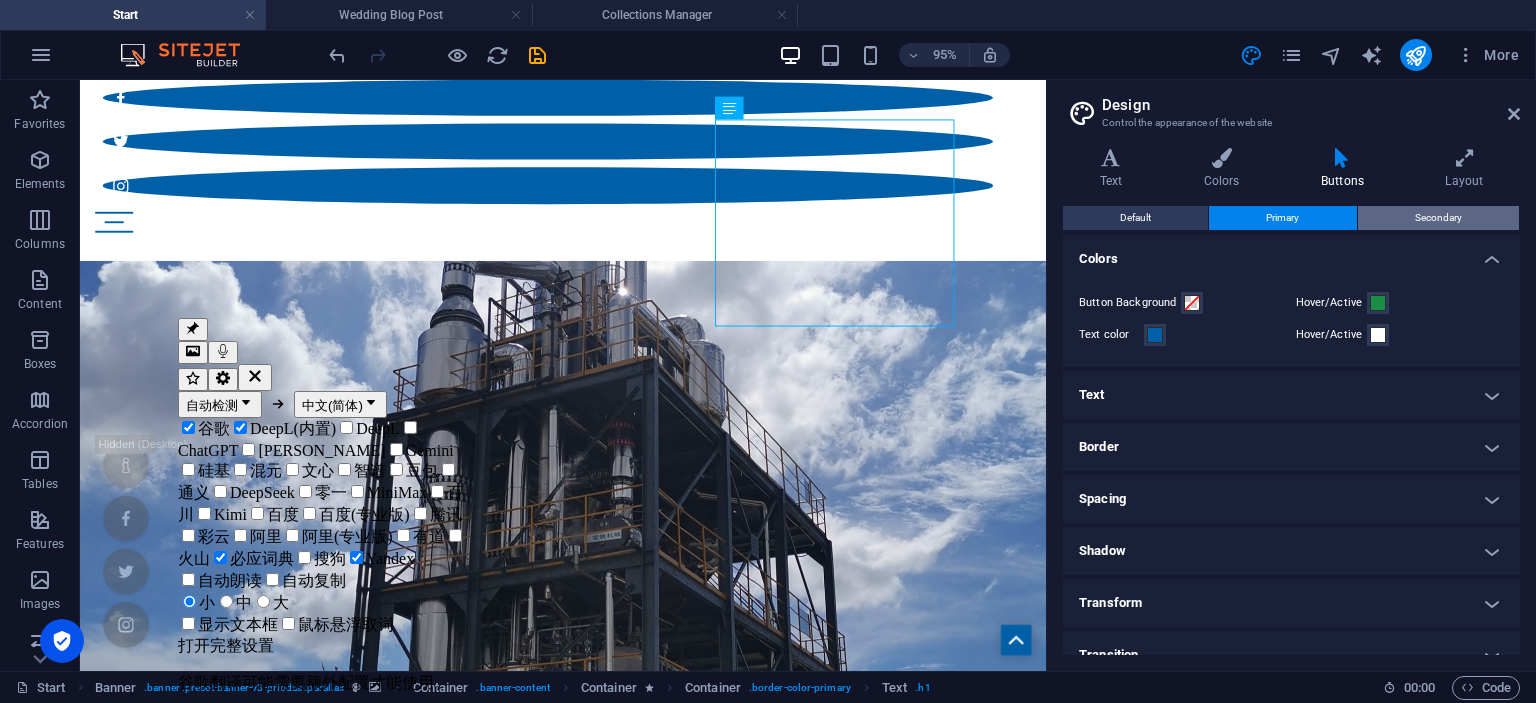 click on "Secondary" at bounding box center [1438, 218] 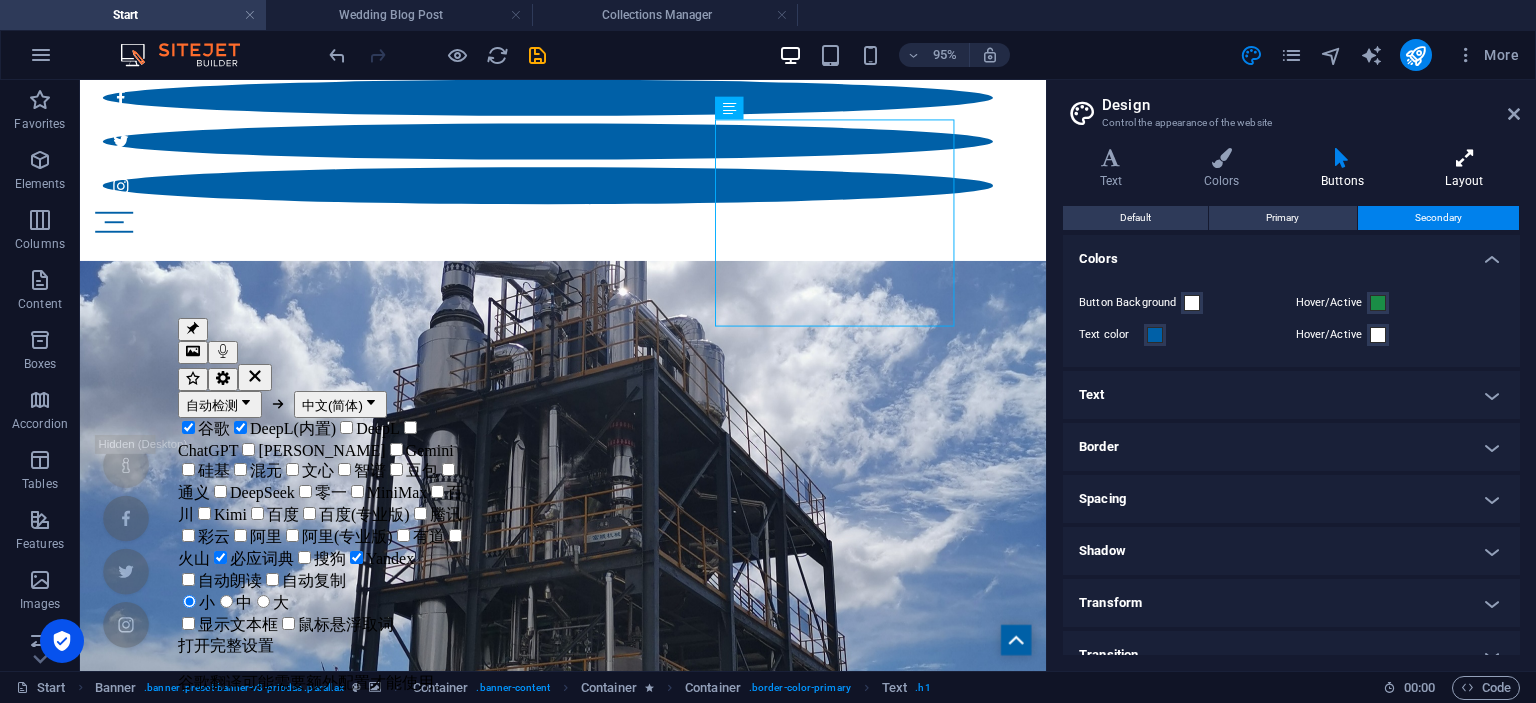 click at bounding box center [1464, 158] 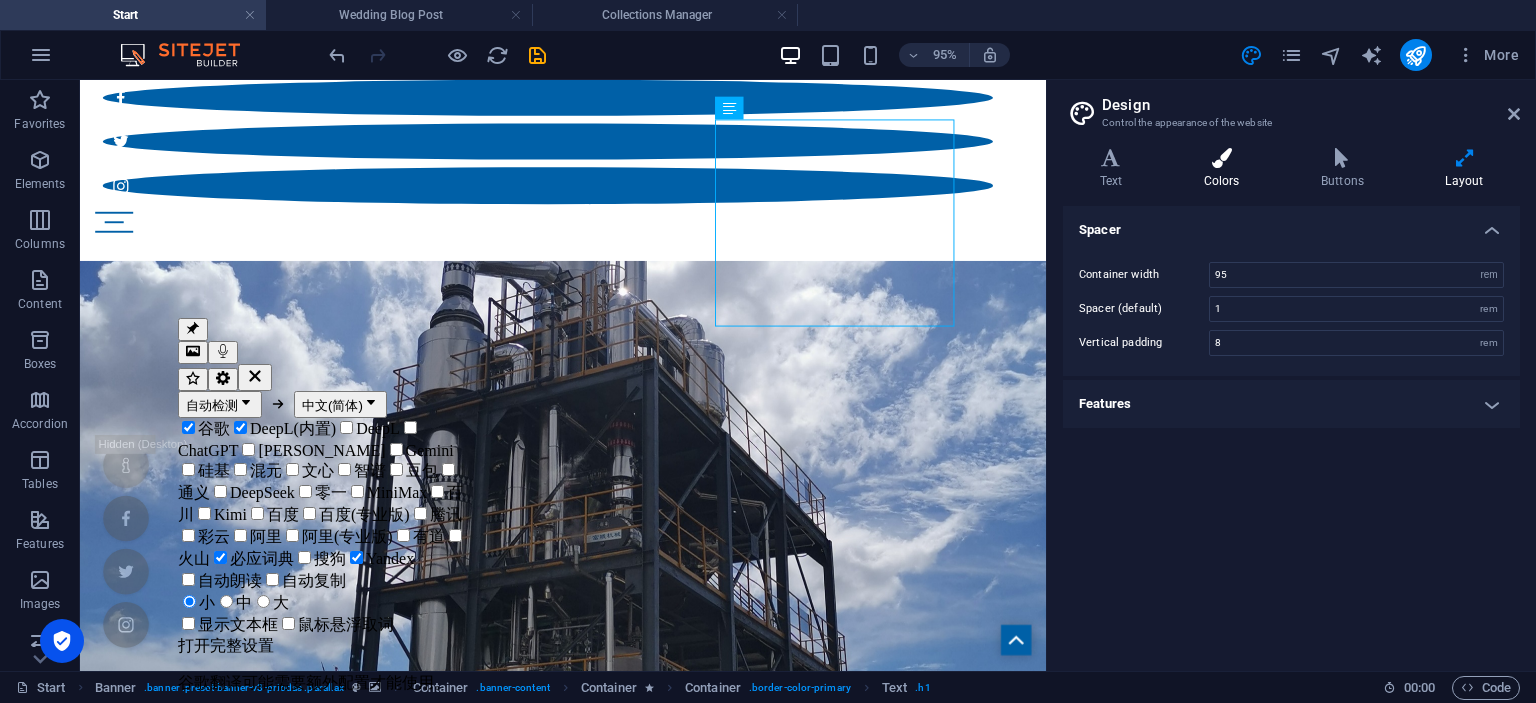click on "Colors" at bounding box center [1225, 169] 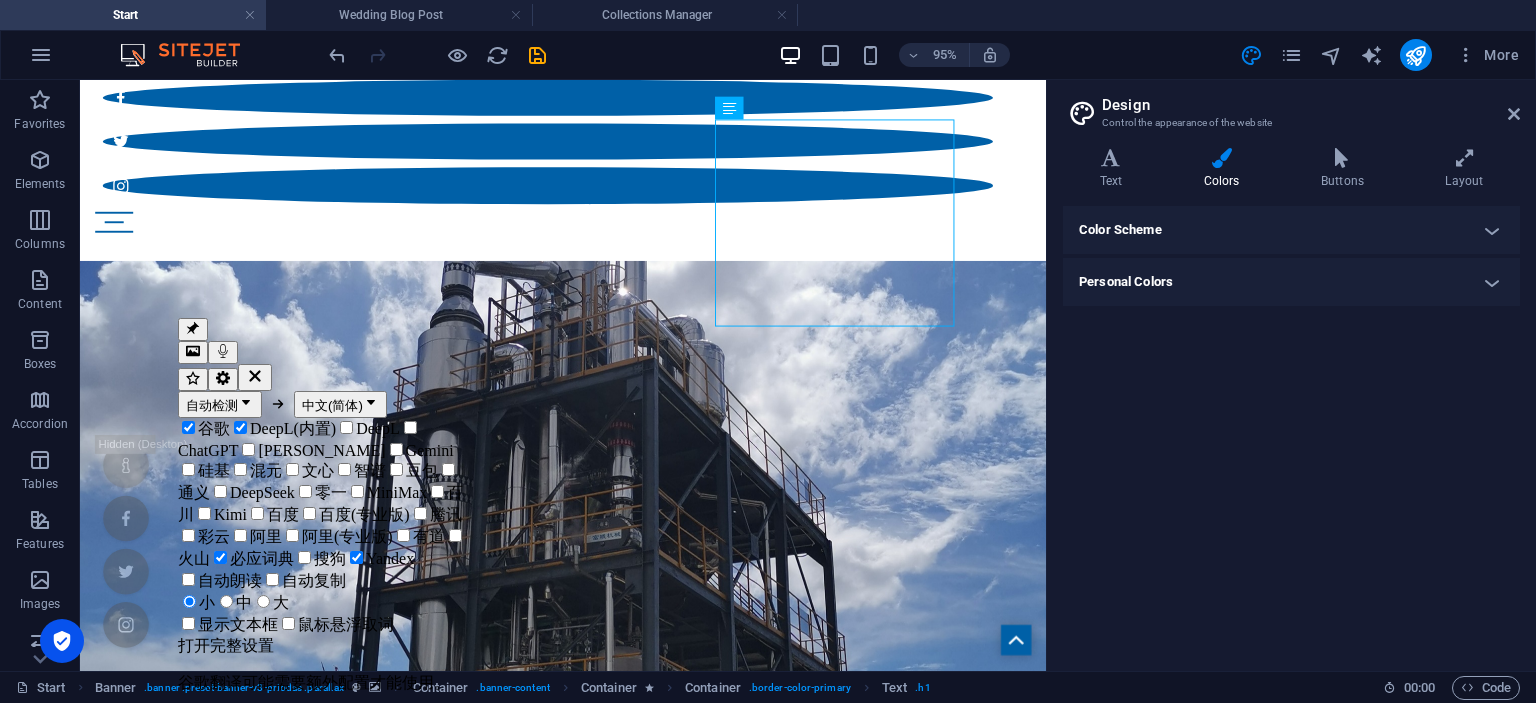 click on "Color Scheme" at bounding box center [1291, 230] 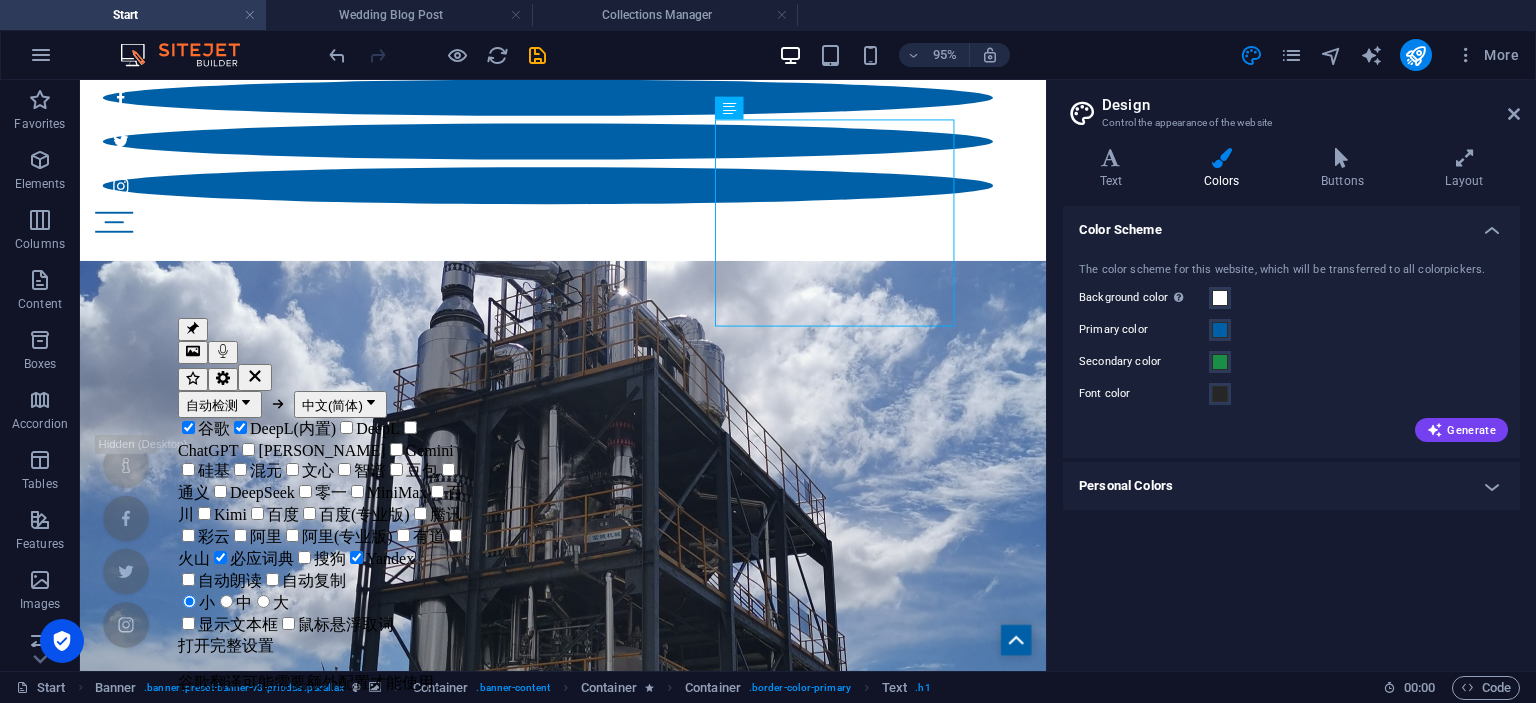 click on "Personal Colors" at bounding box center [1291, 486] 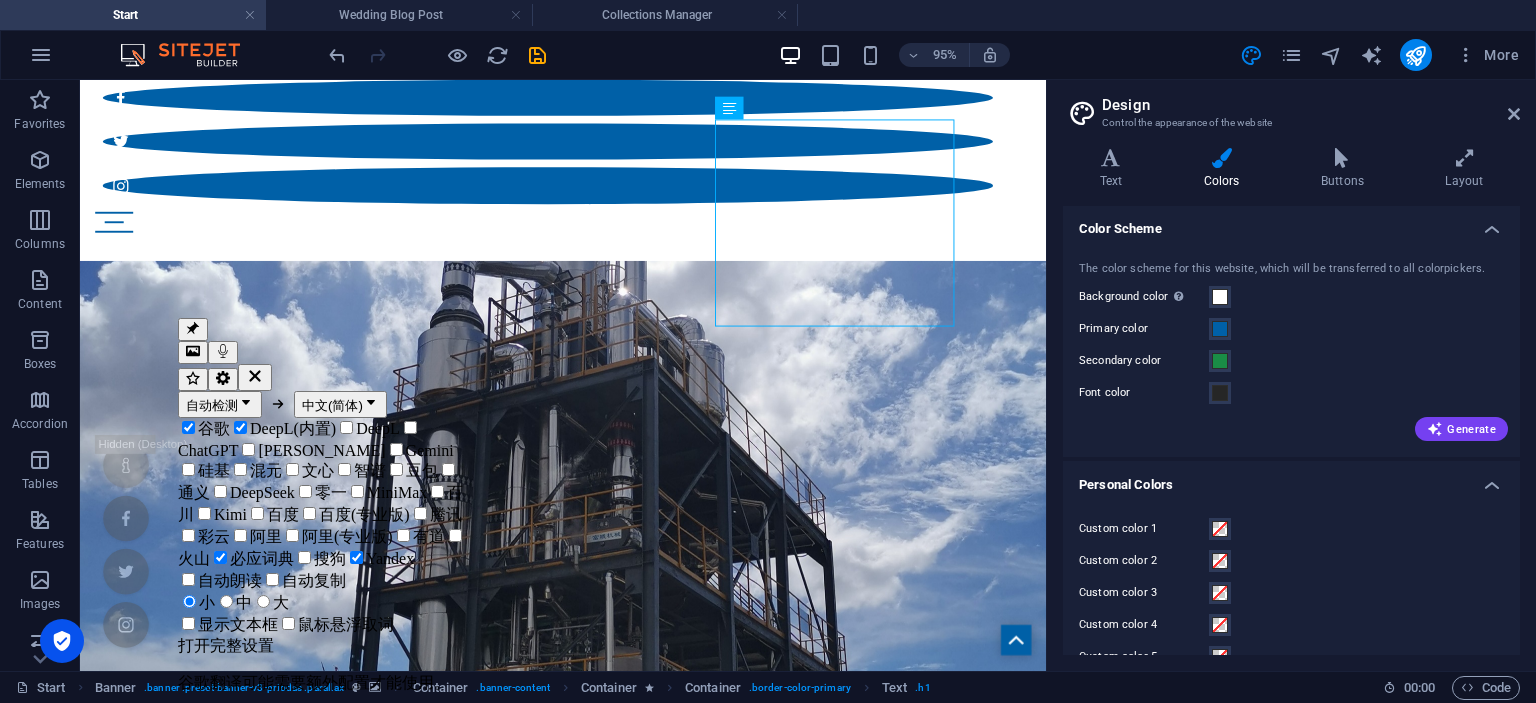 scroll, scrollTop: 0, scrollLeft: 0, axis: both 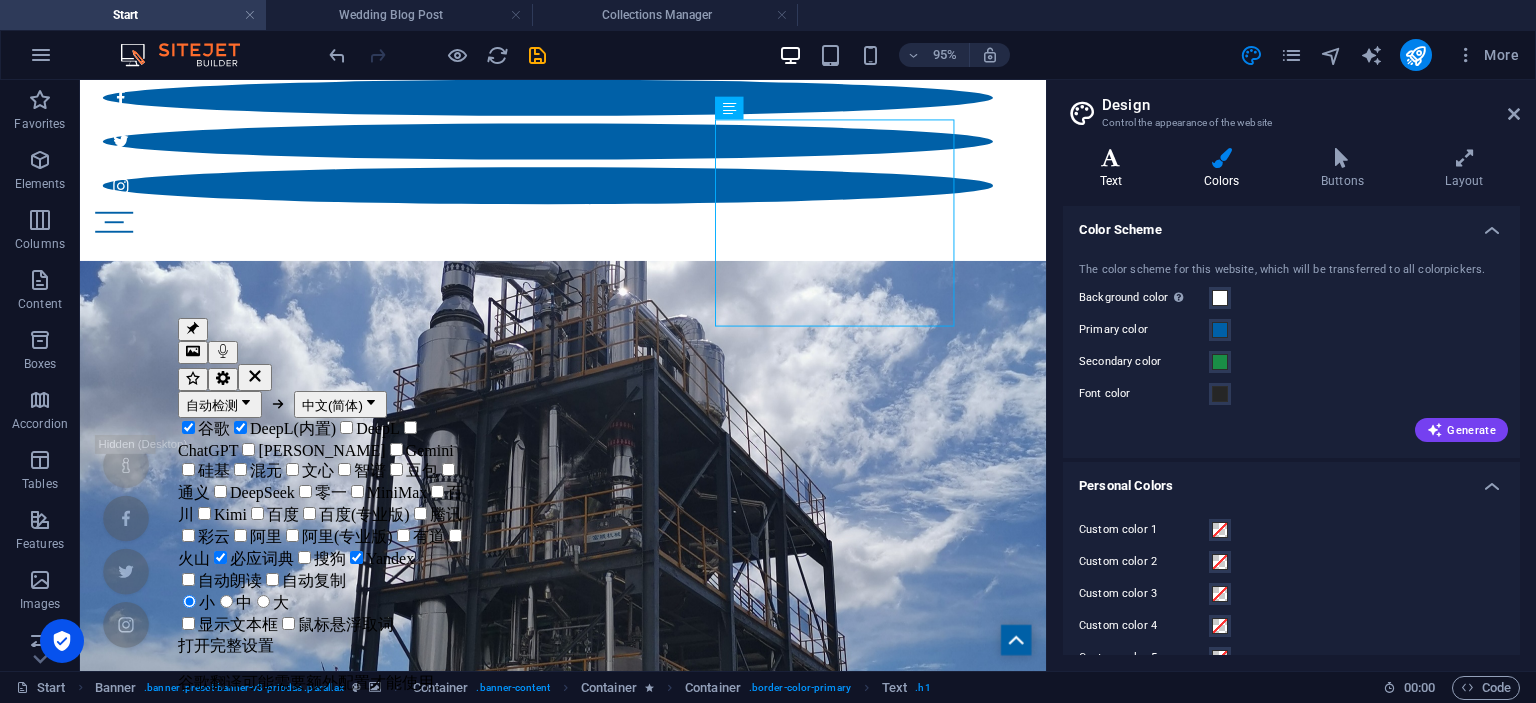 click at bounding box center (1111, 158) 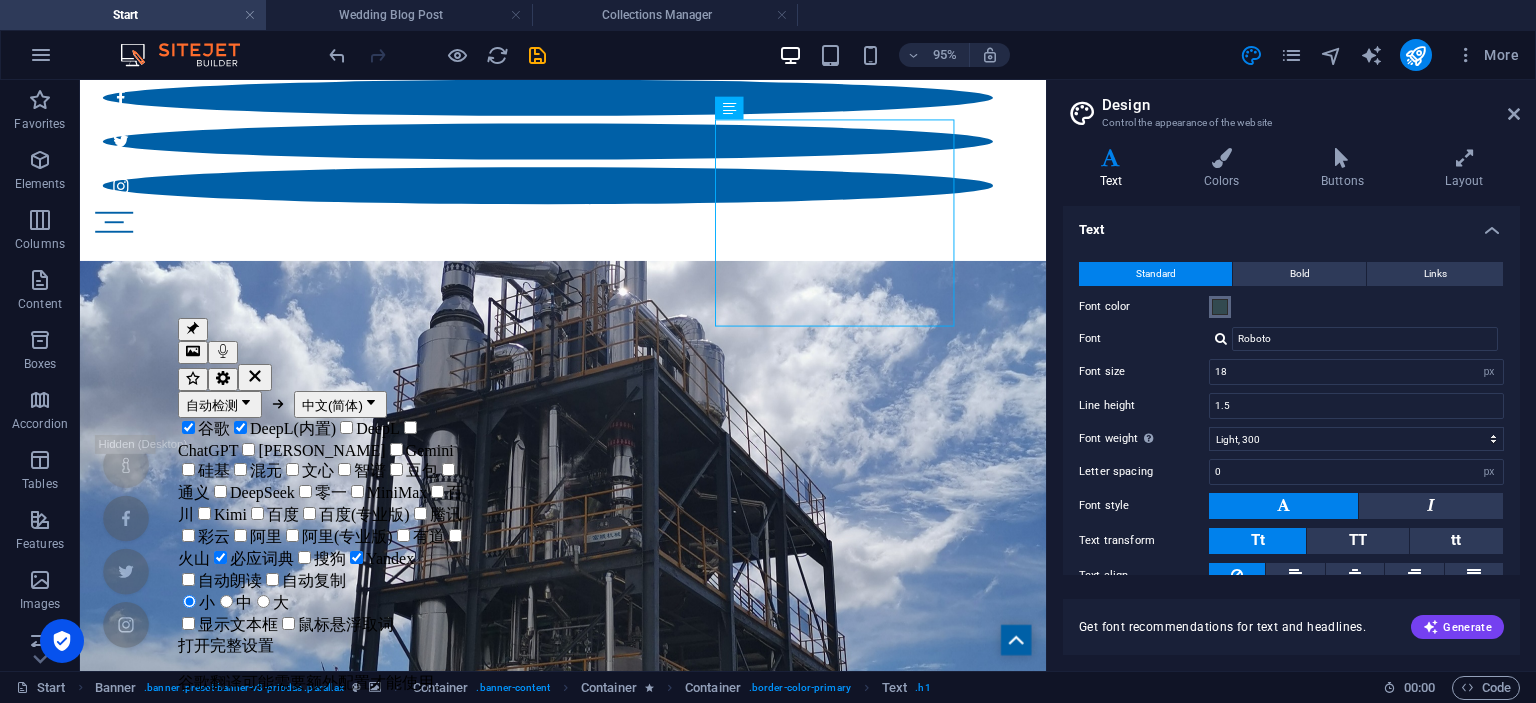 click at bounding box center [1220, 307] 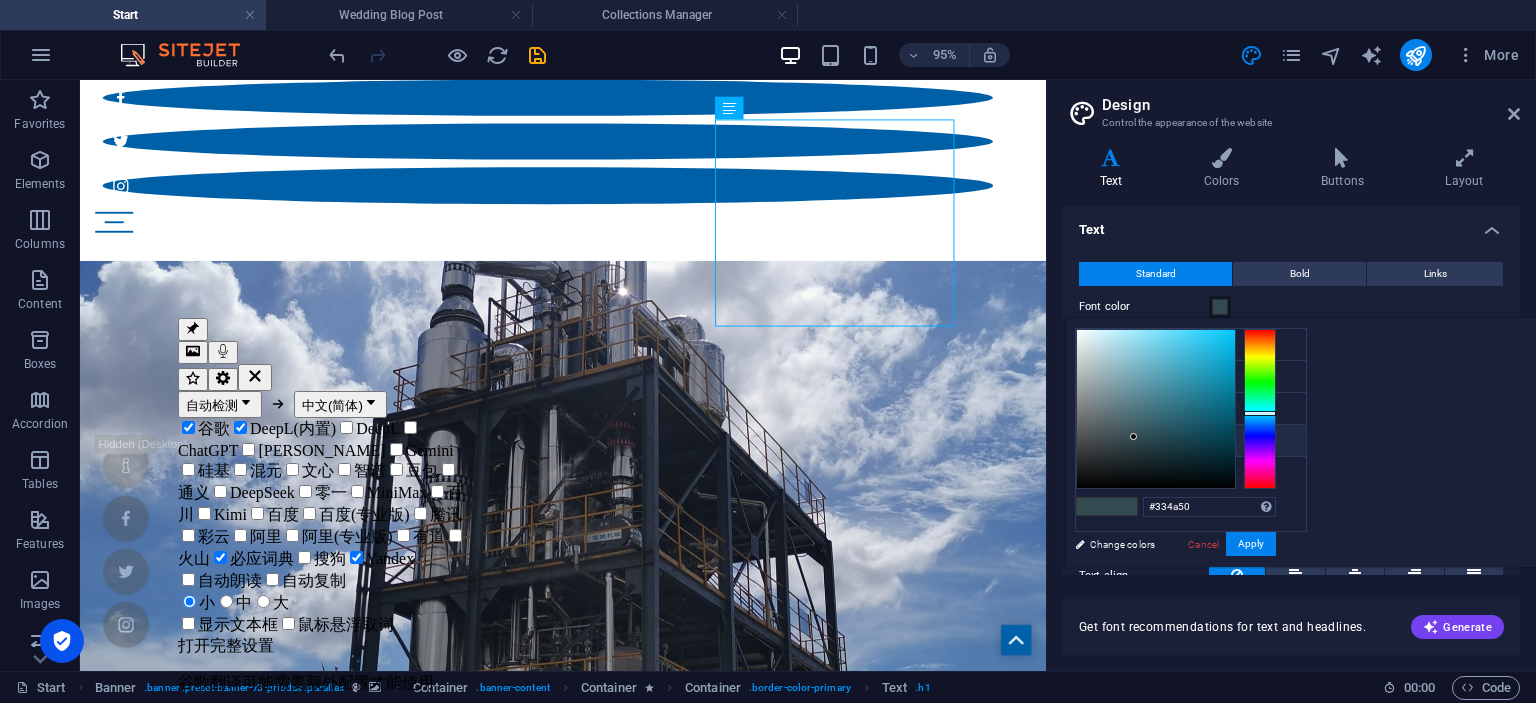click on "Font color
#262626" at bounding box center (1191, 441) 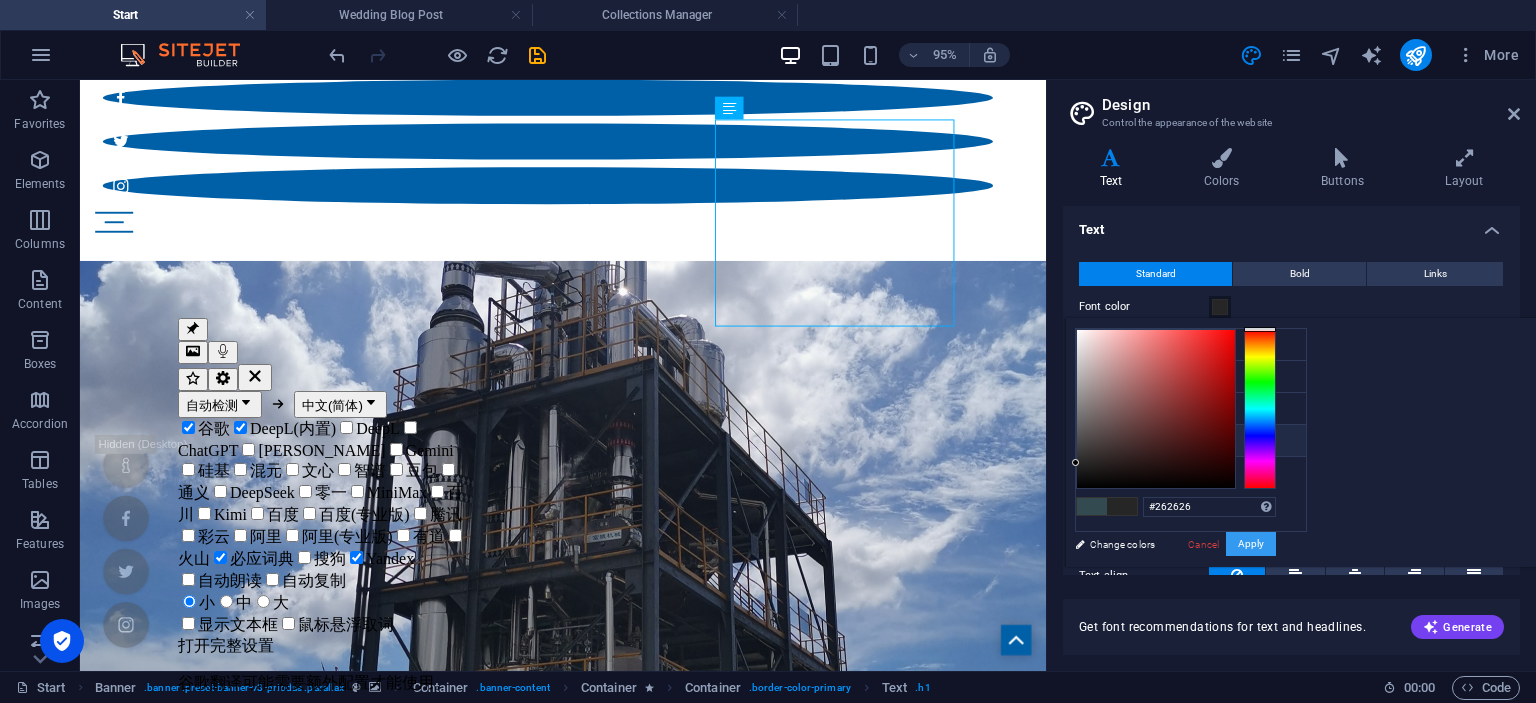 click on "Apply" at bounding box center (1251, 544) 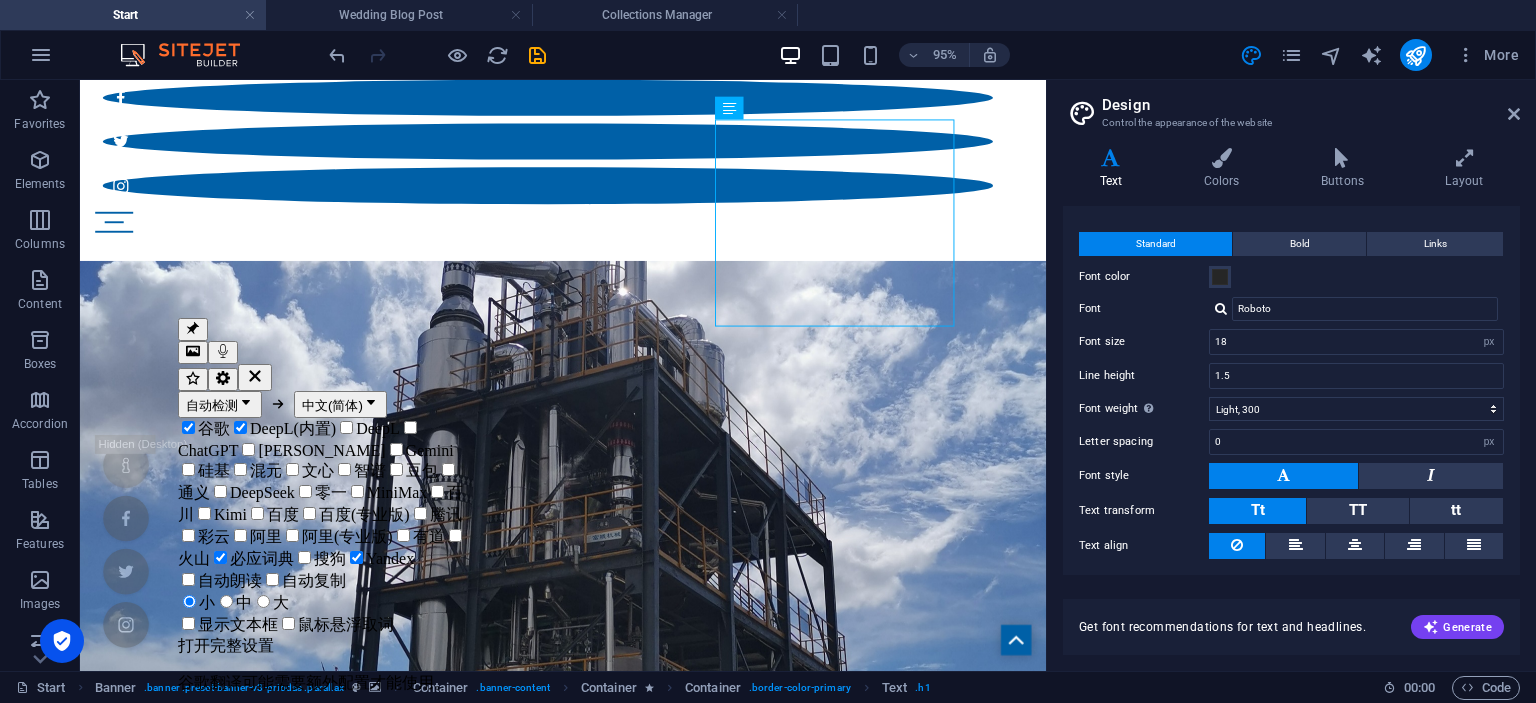 scroll, scrollTop: 83, scrollLeft: 0, axis: vertical 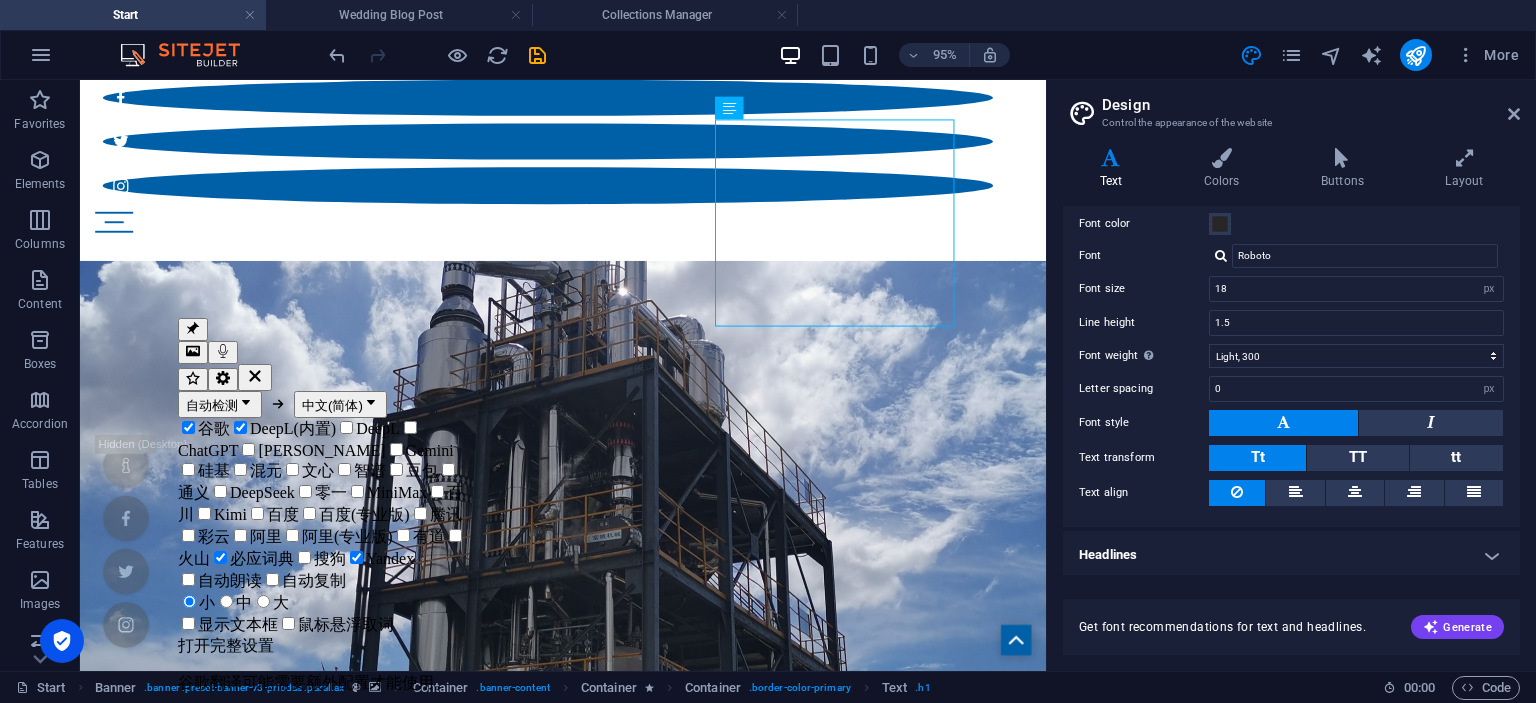 click on "Headlines" at bounding box center (1291, 555) 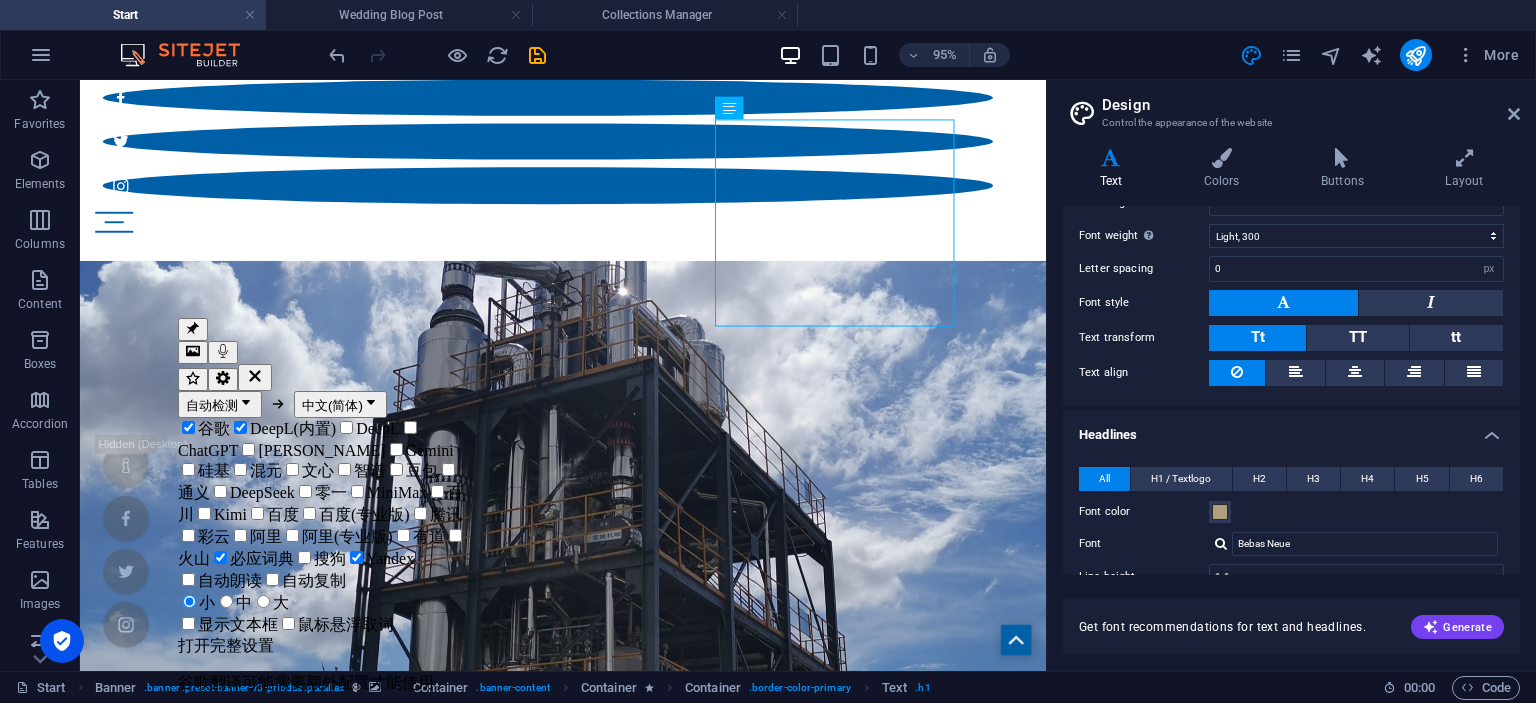scroll, scrollTop: 357, scrollLeft: 0, axis: vertical 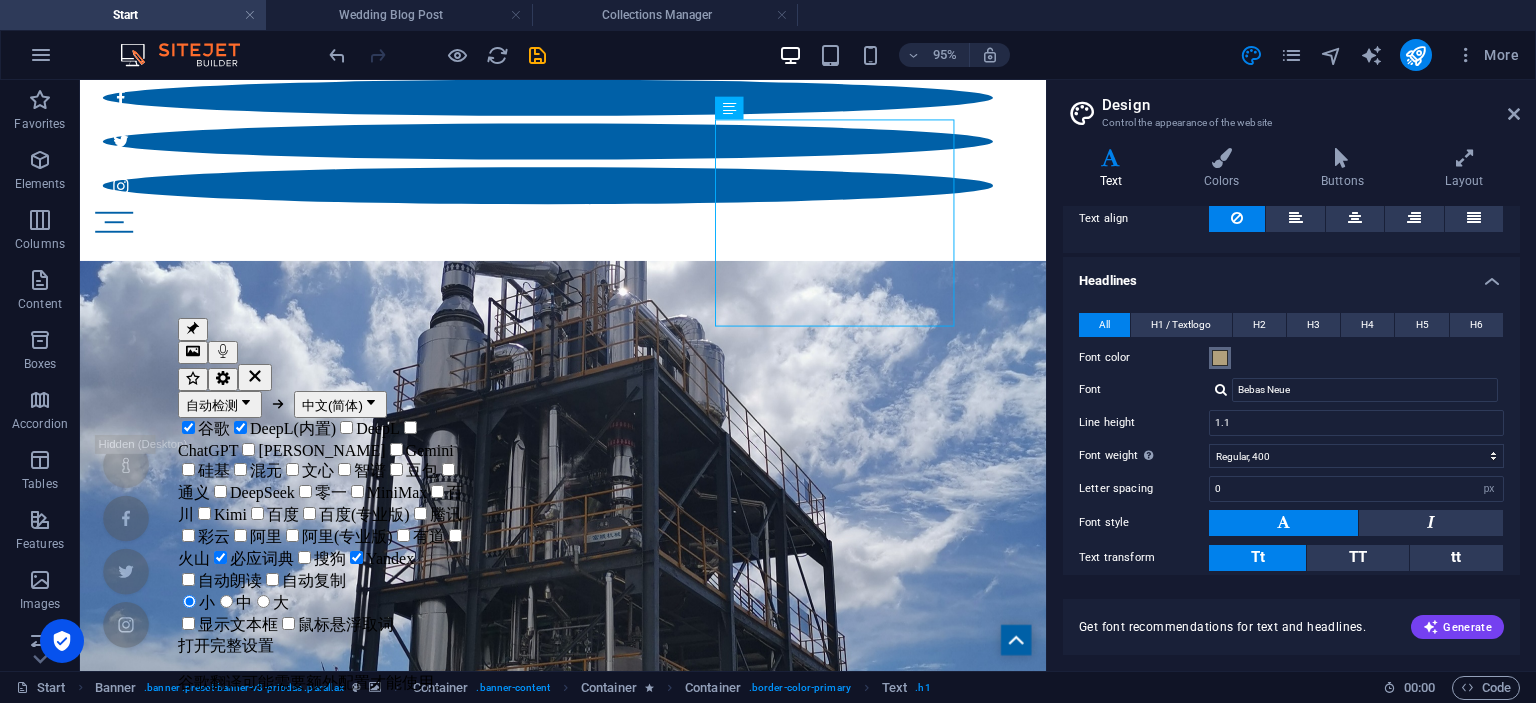click at bounding box center (1220, 358) 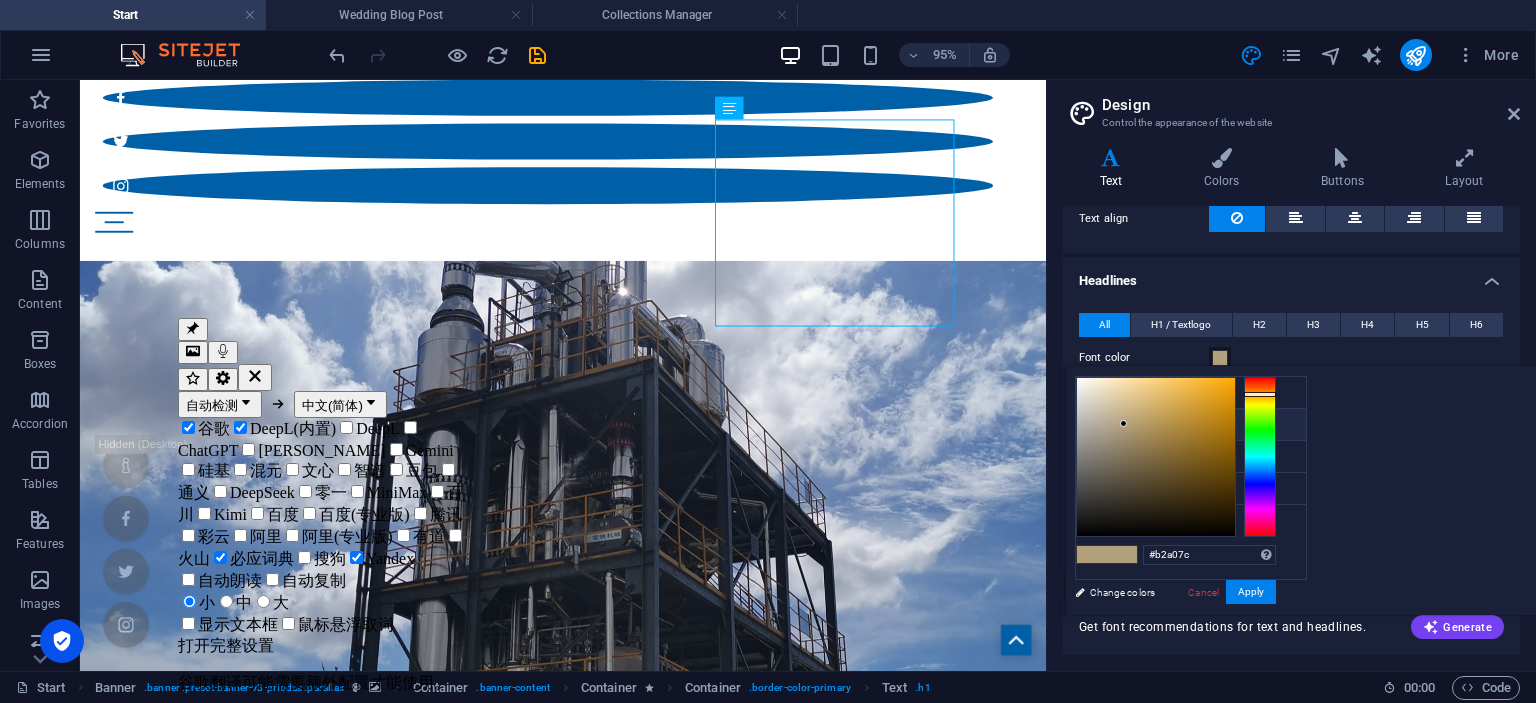click on "#0060a7" at bounding box center [1189, 428] 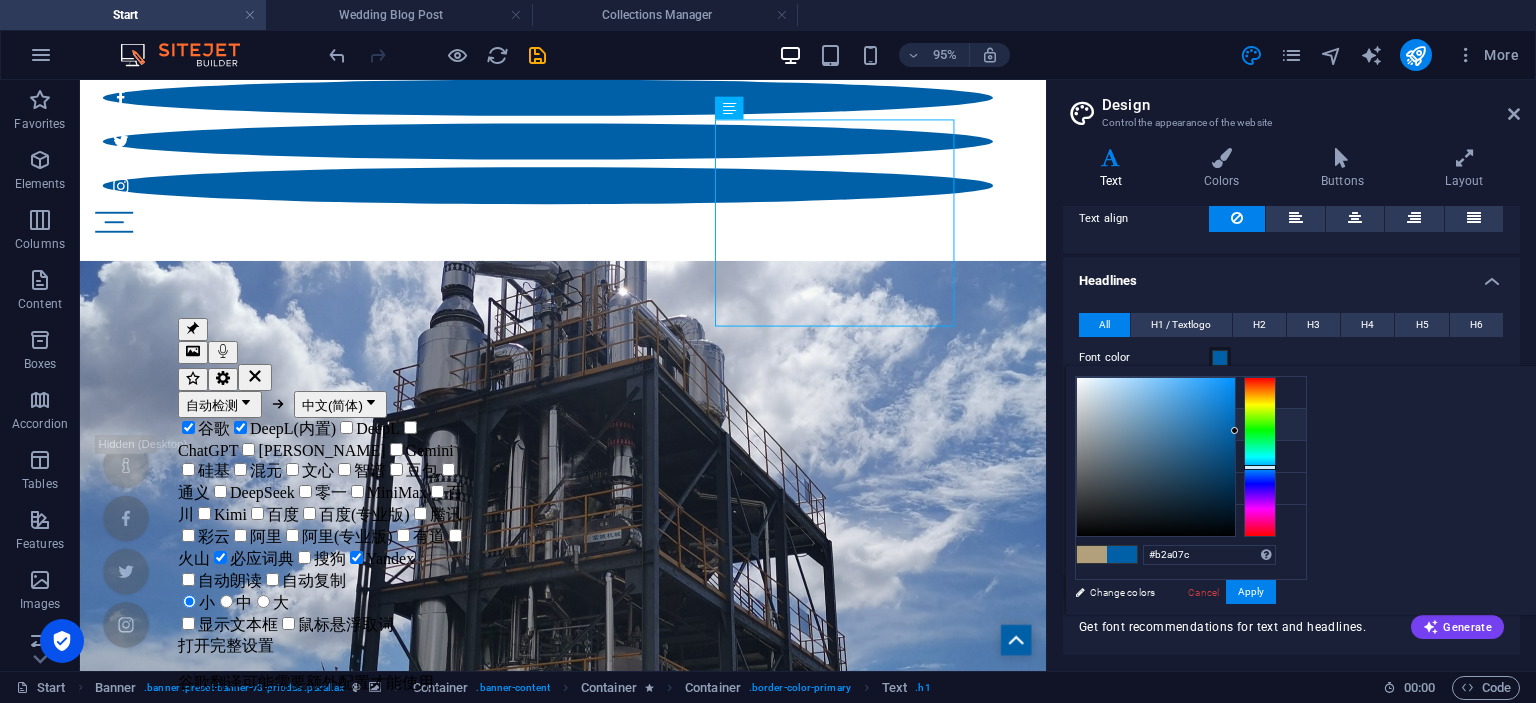 type on "#0060a7" 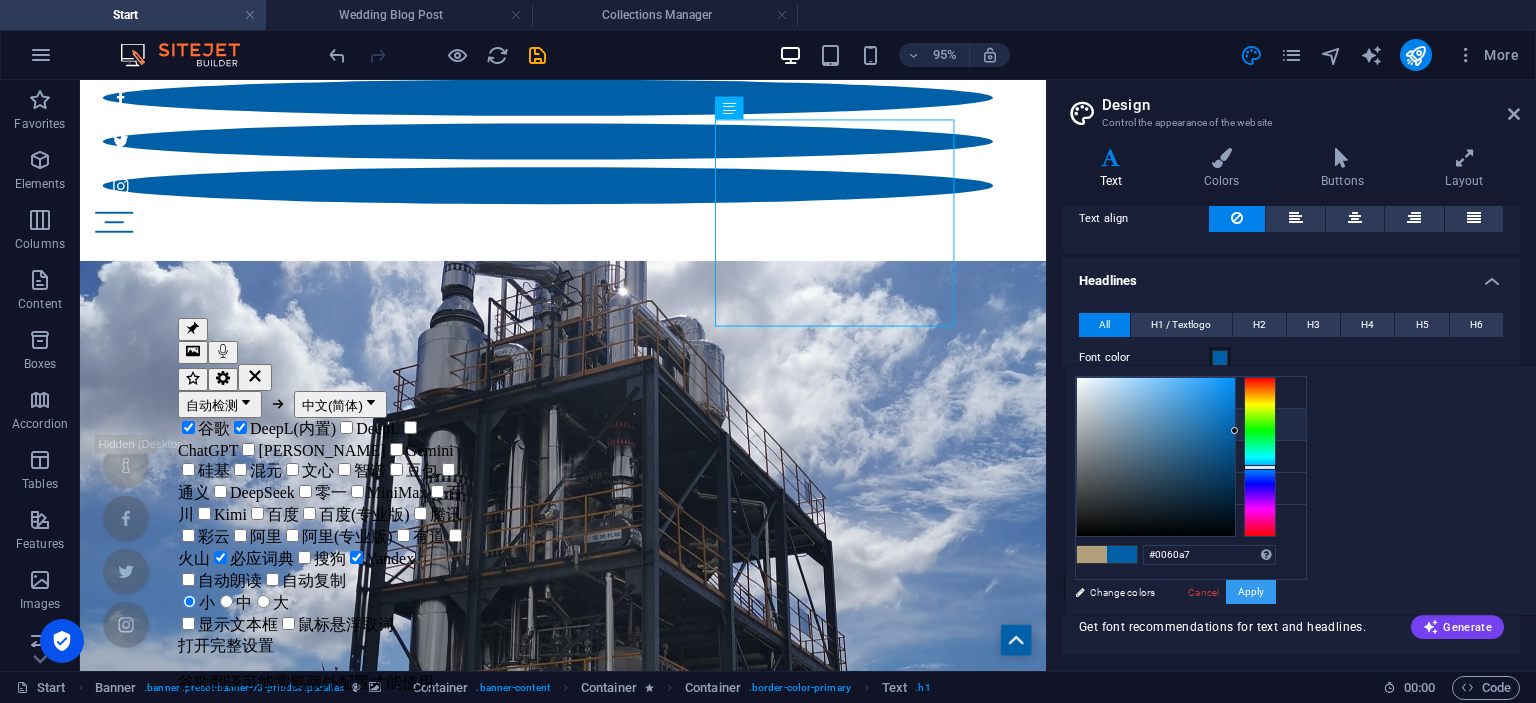 click on "Apply" at bounding box center [1251, 592] 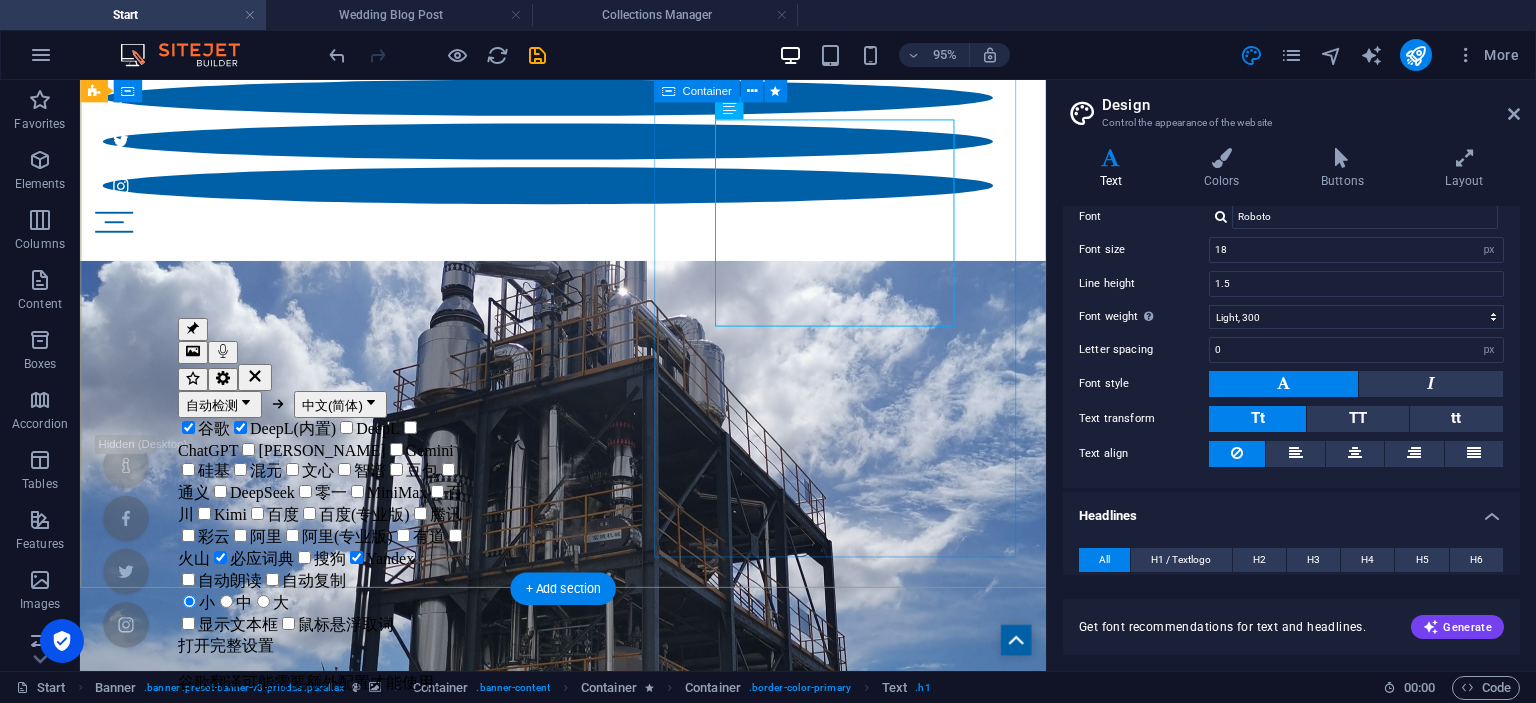 scroll, scrollTop: 182, scrollLeft: 0, axis: vertical 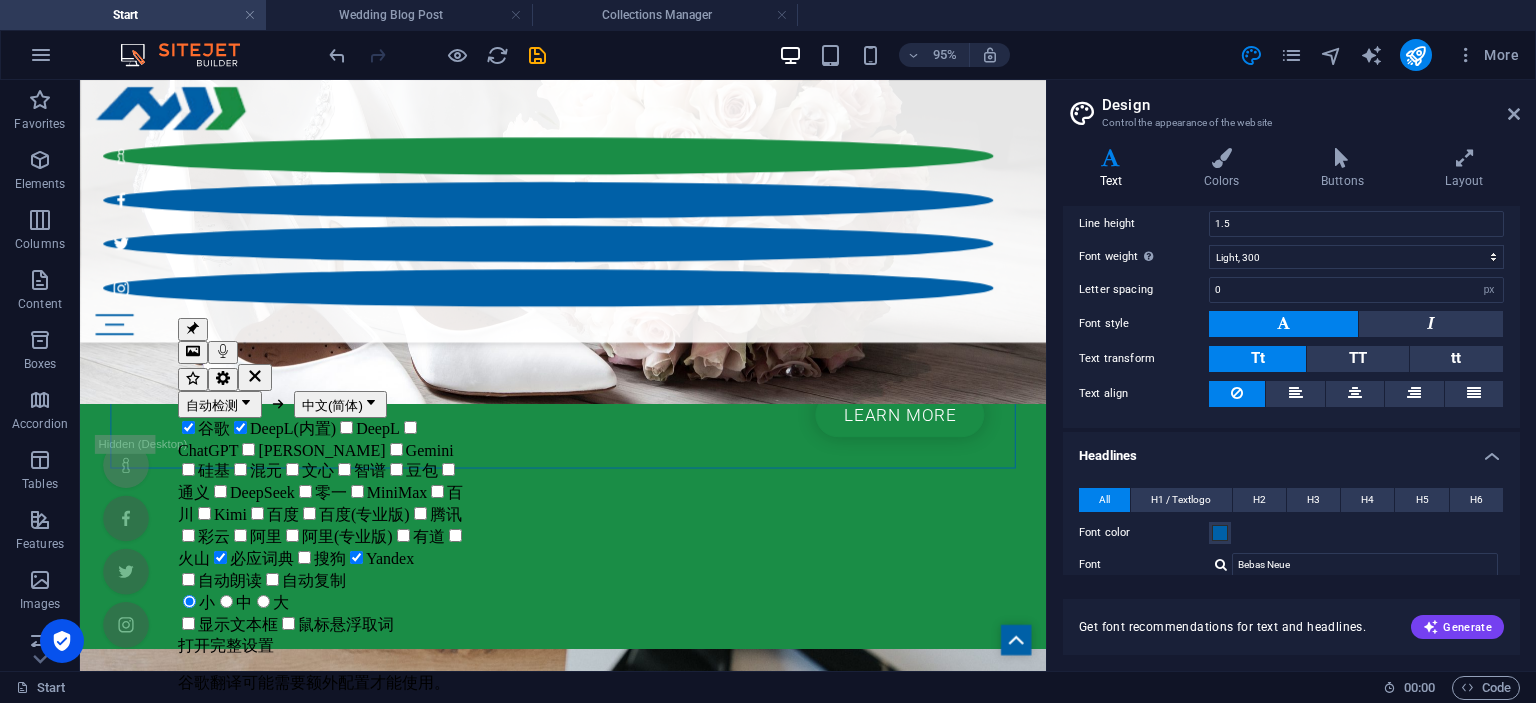 click on "Design Control the appearance of the website" at bounding box center (1293, 106) 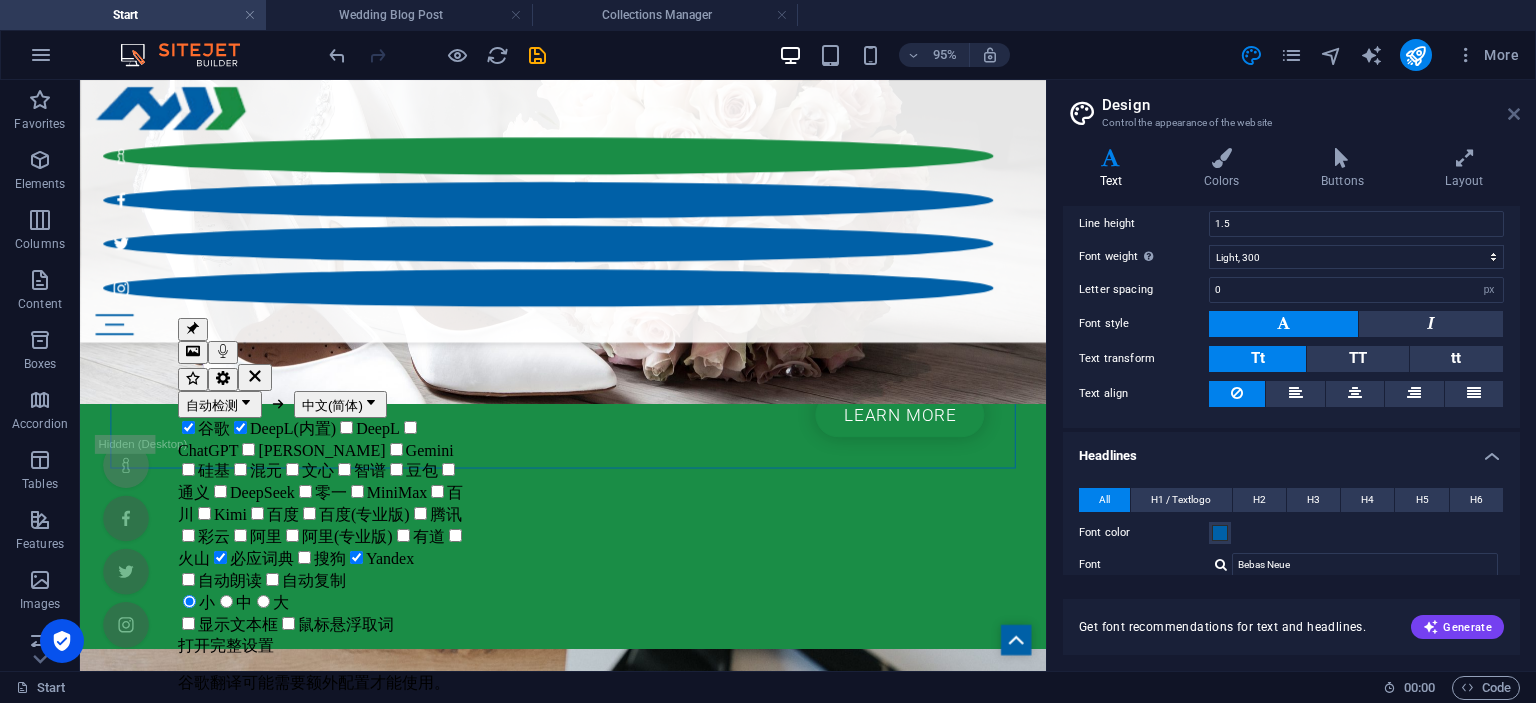 click at bounding box center [1514, 114] 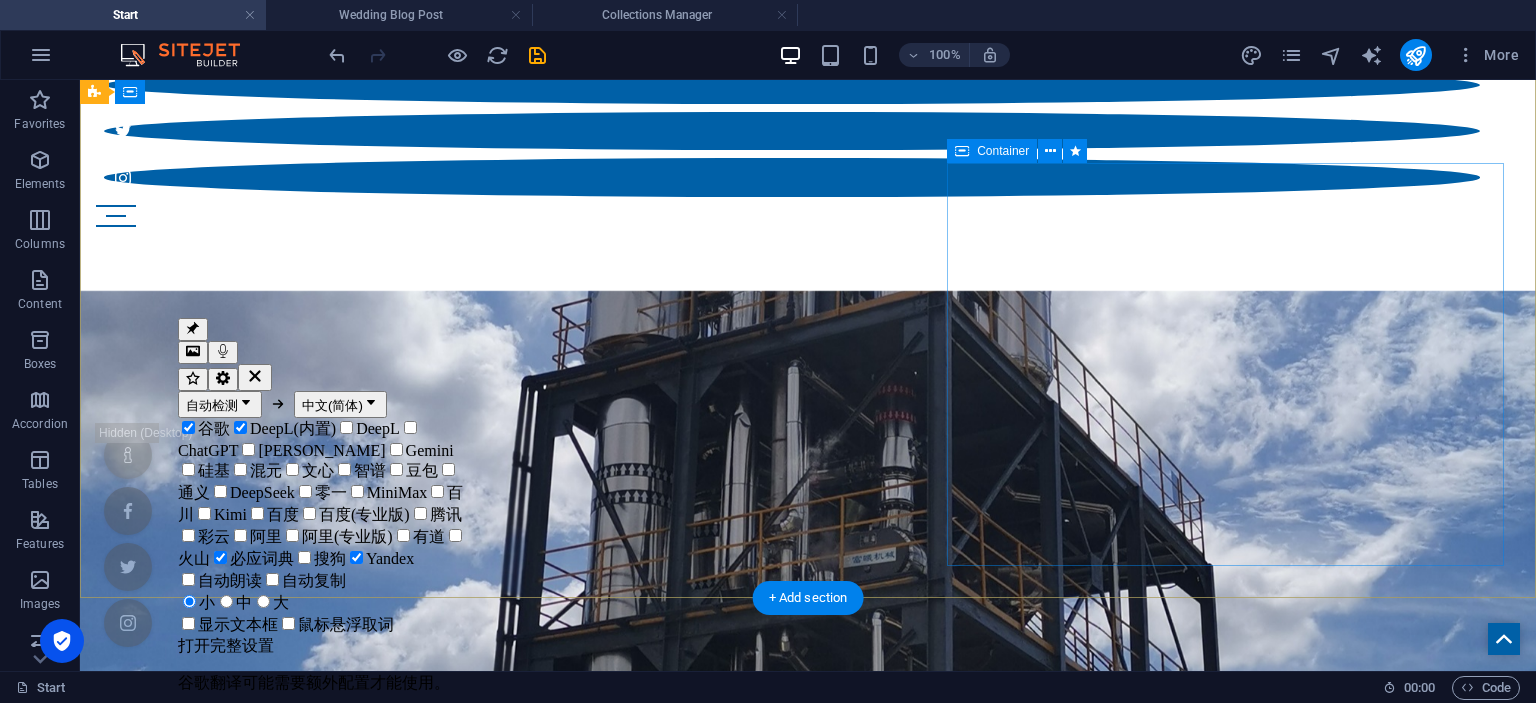 scroll, scrollTop: 0, scrollLeft: 0, axis: both 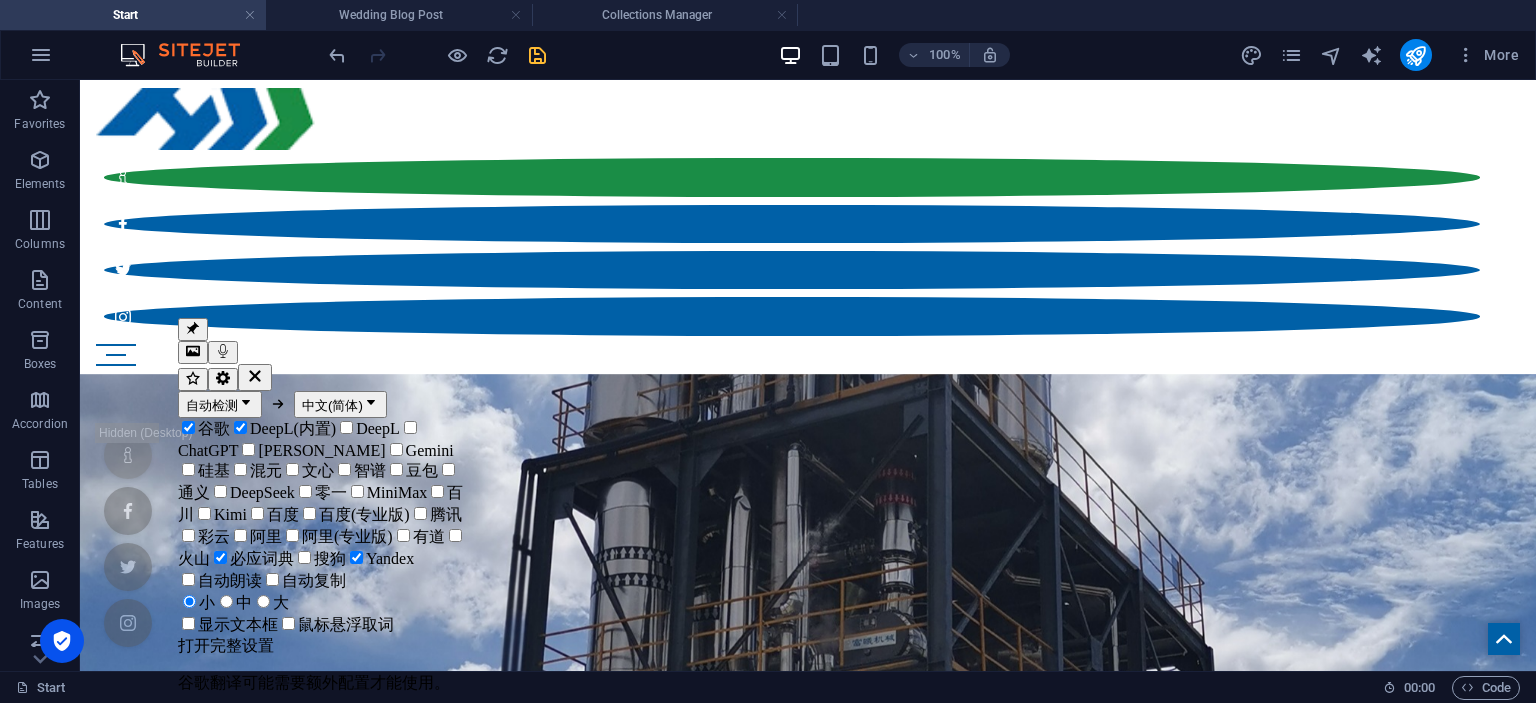 click at bounding box center (537, 55) 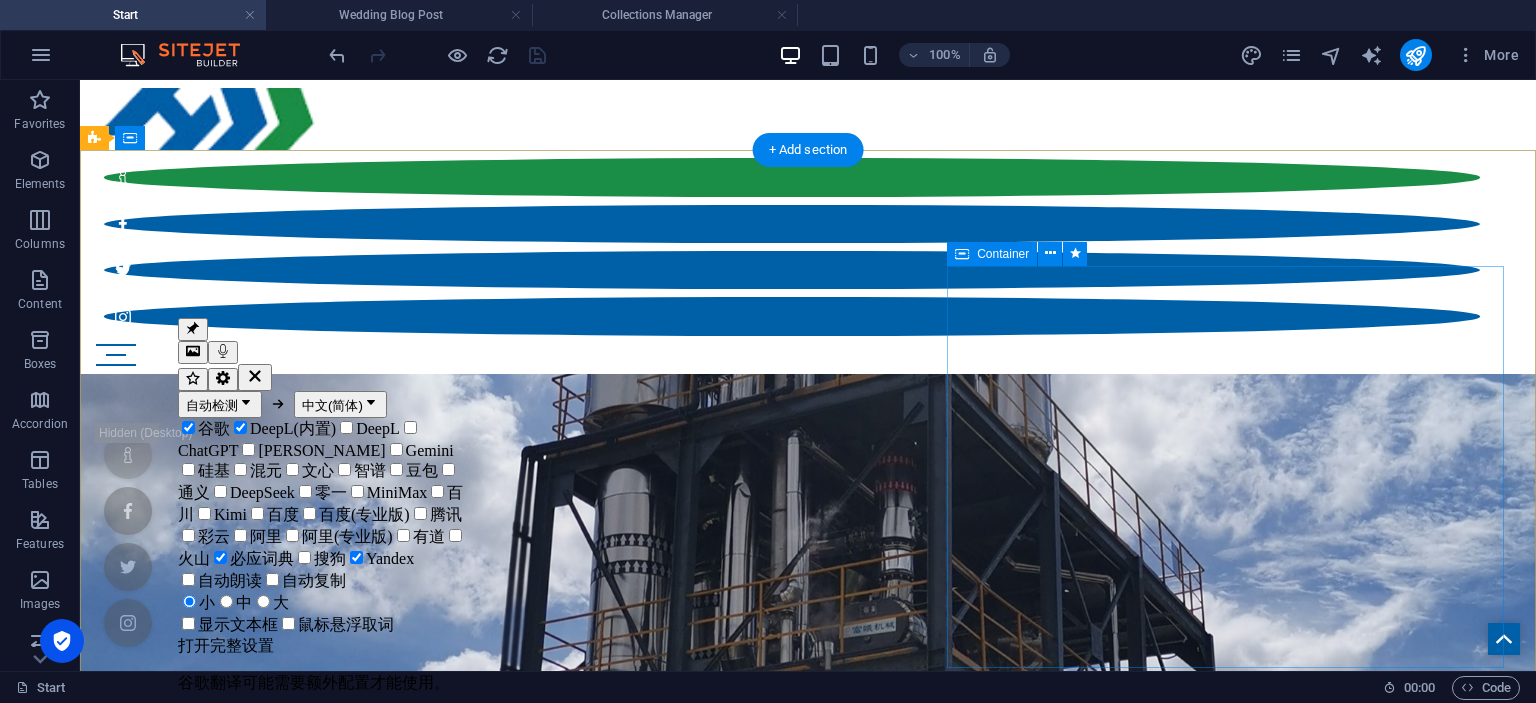 scroll, scrollTop: 124, scrollLeft: 0, axis: vertical 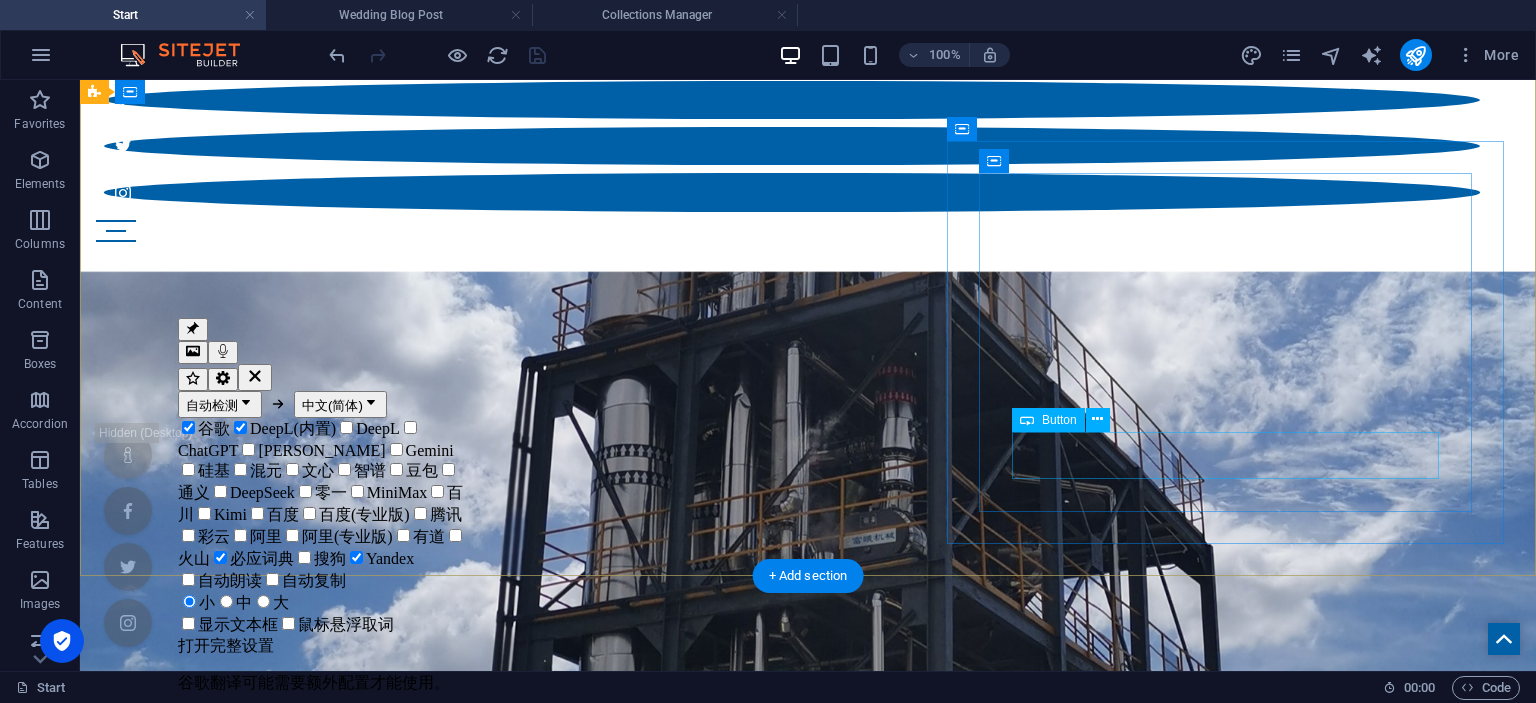 click on "Learn more" at bounding box center (808, 1091) 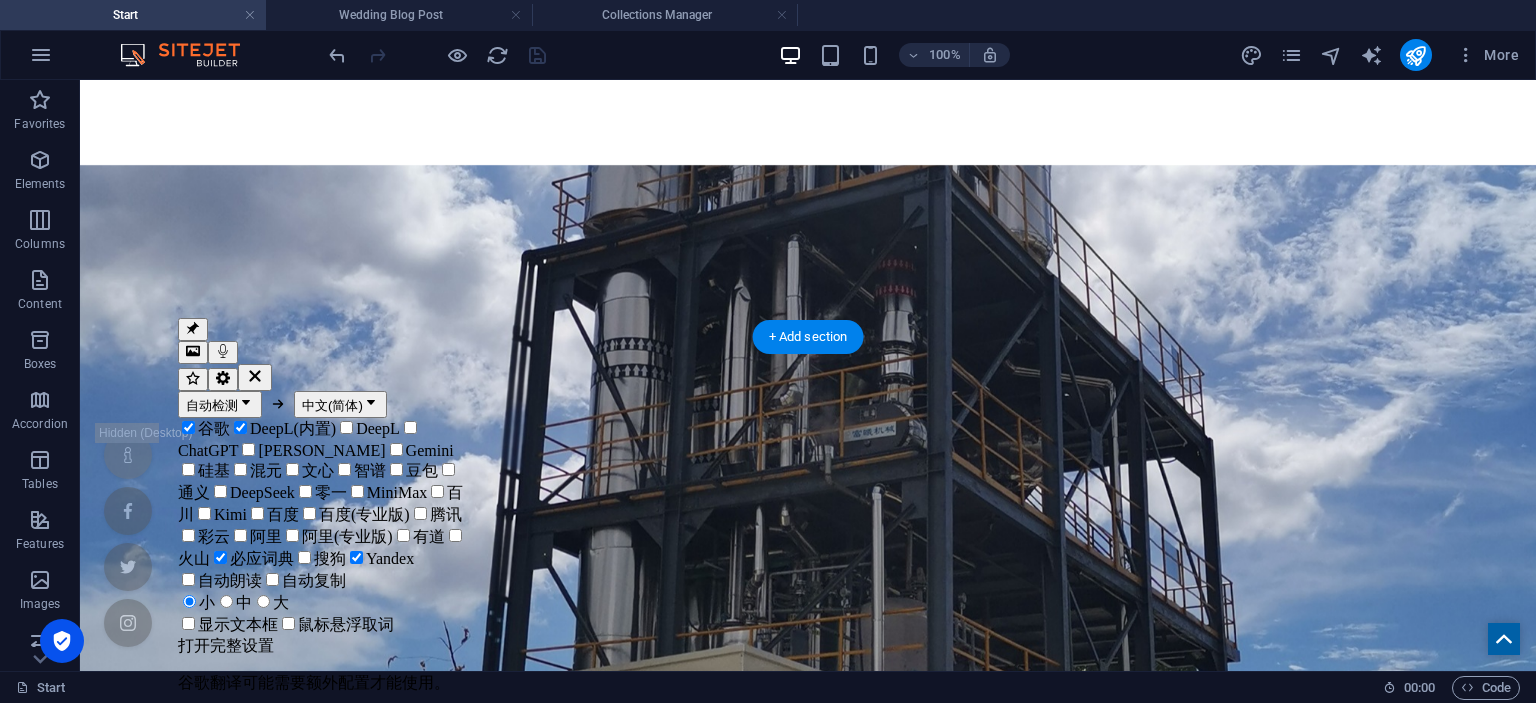 scroll, scrollTop: 249, scrollLeft: 0, axis: vertical 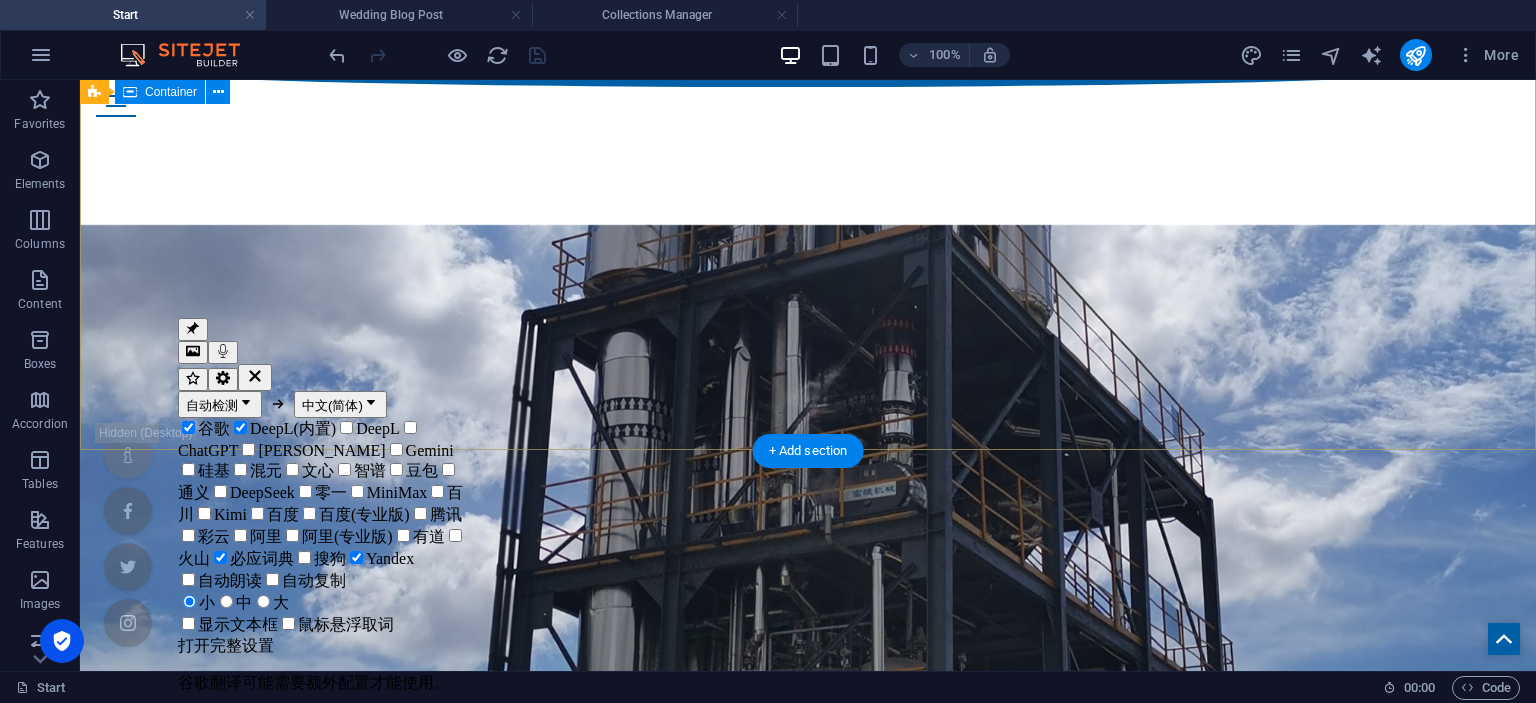 click at bounding box center (808, 1205) 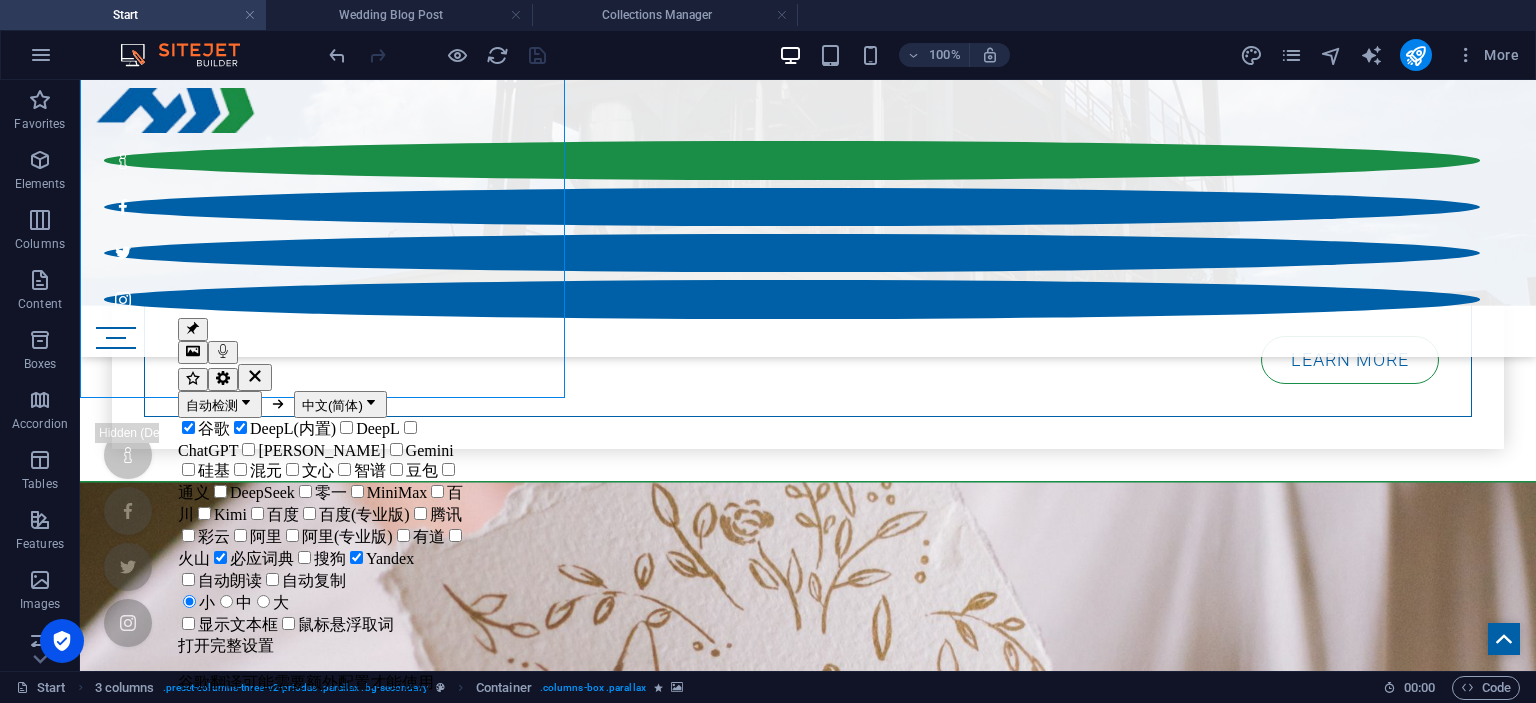 scroll, scrollTop: 624, scrollLeft: 0, axis: vertical 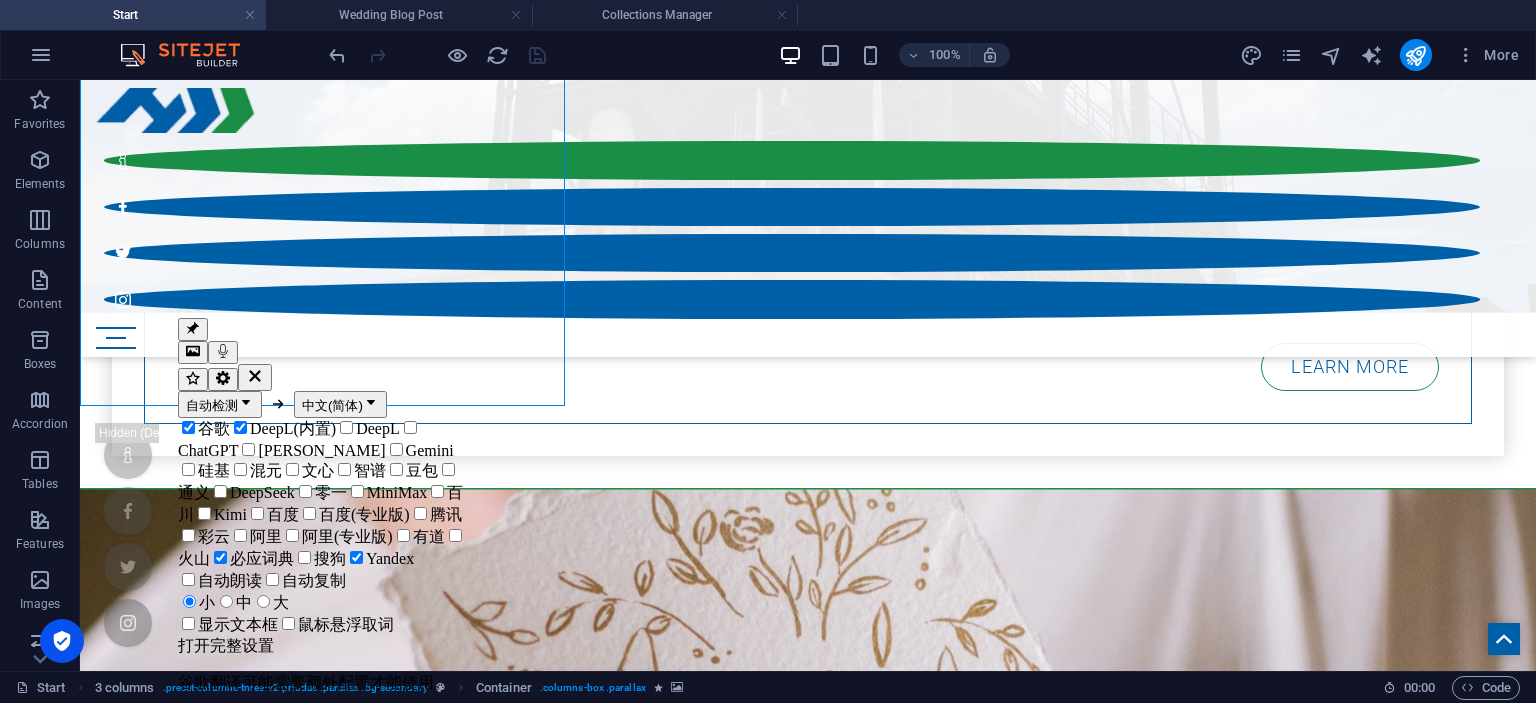 click at bounding box center [808, 2773] 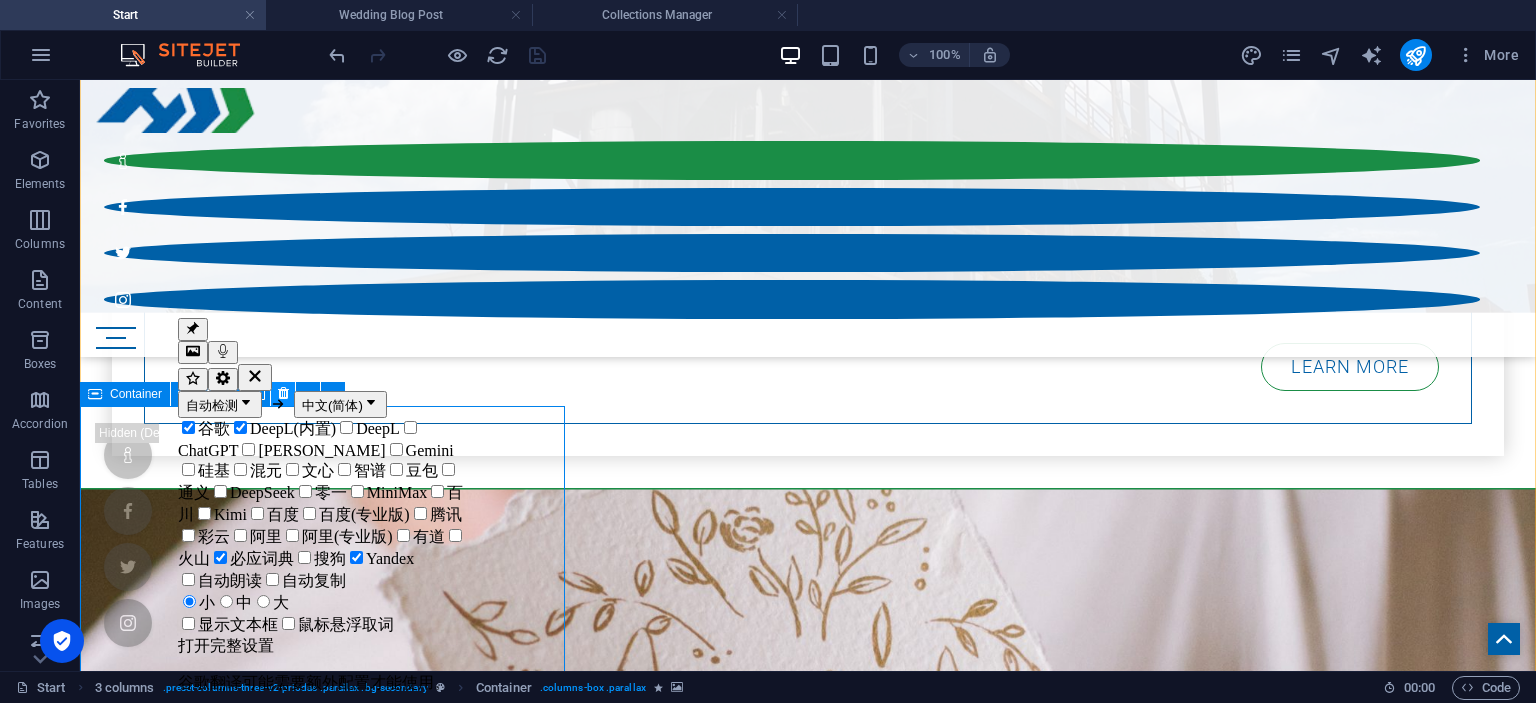 click at bounding box center (283, 393) 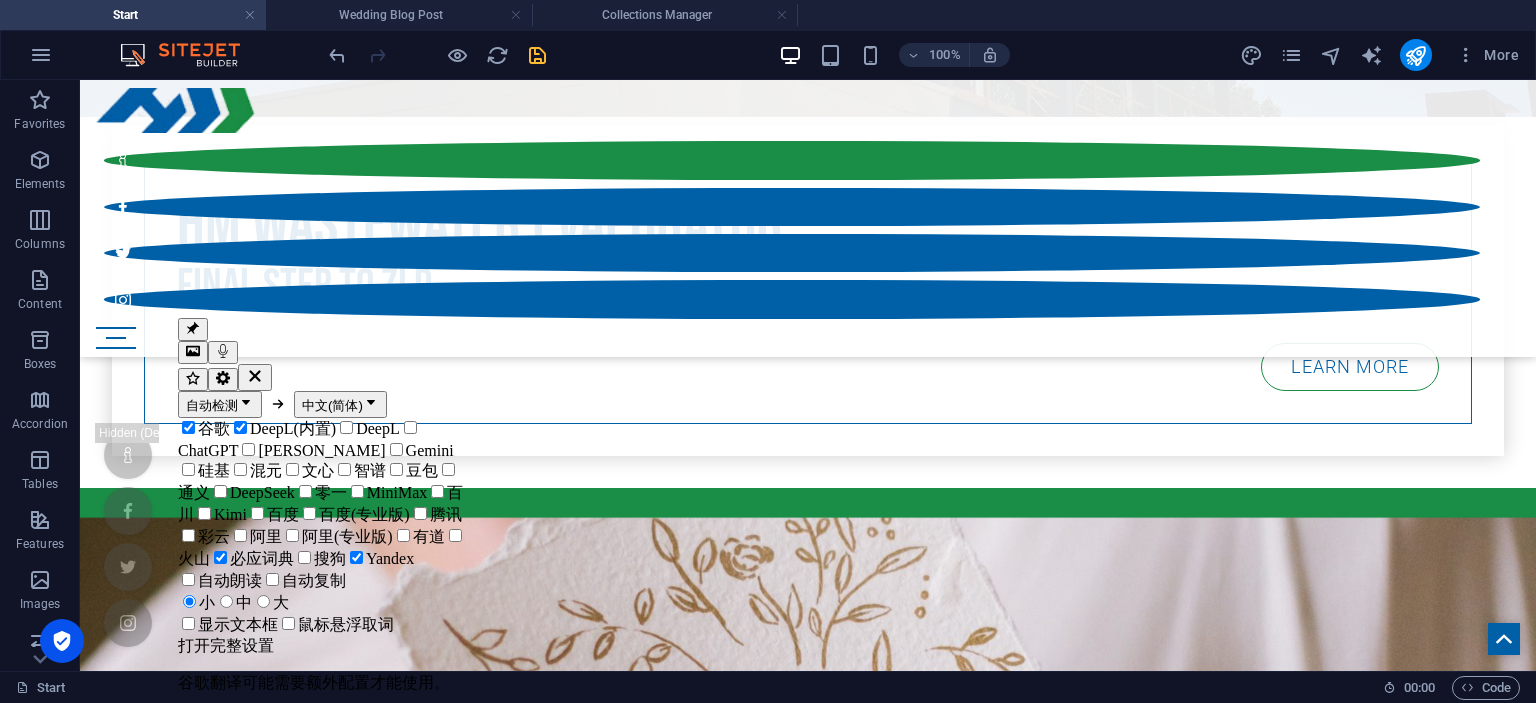 click at bounding box center (808, 2801) 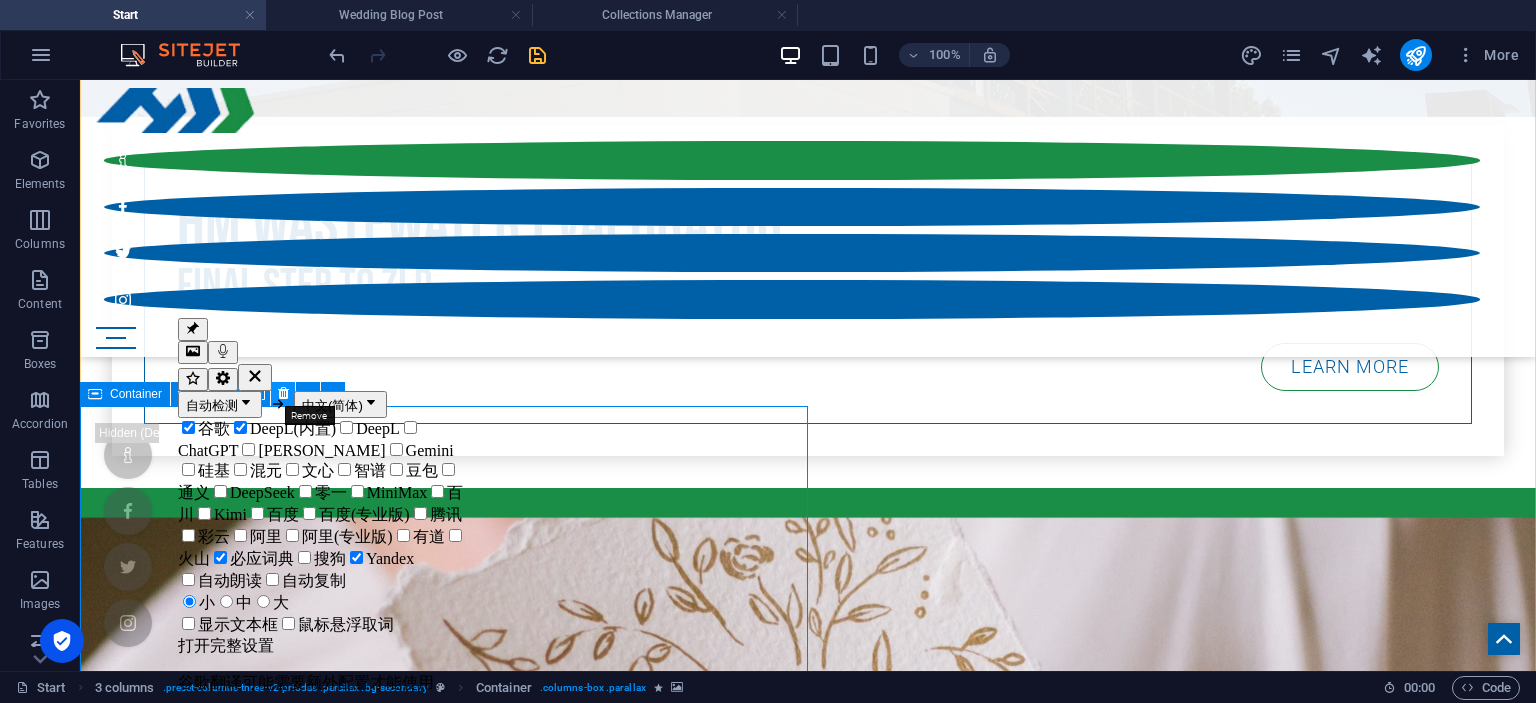 click at bounding box center [283, 394] 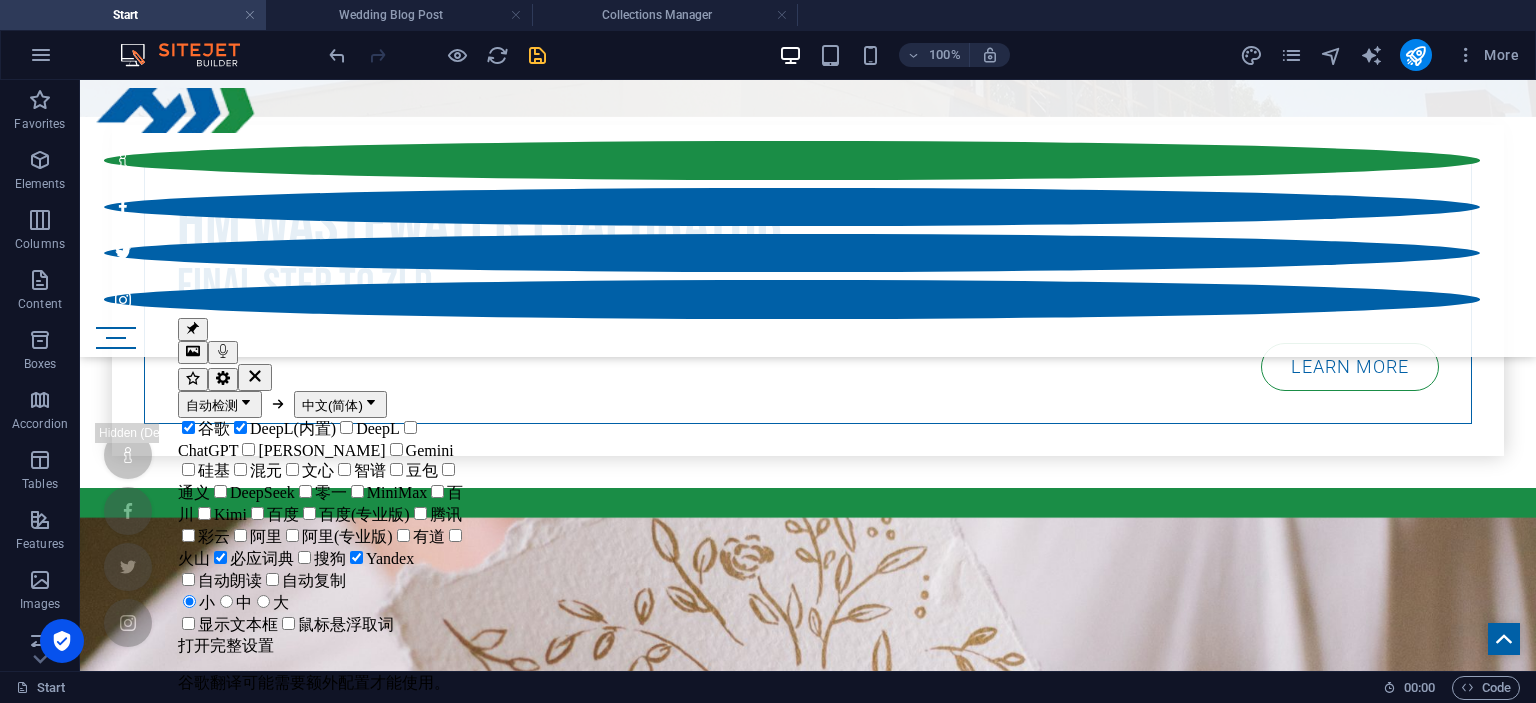 click at bounding box center [808, 2801] 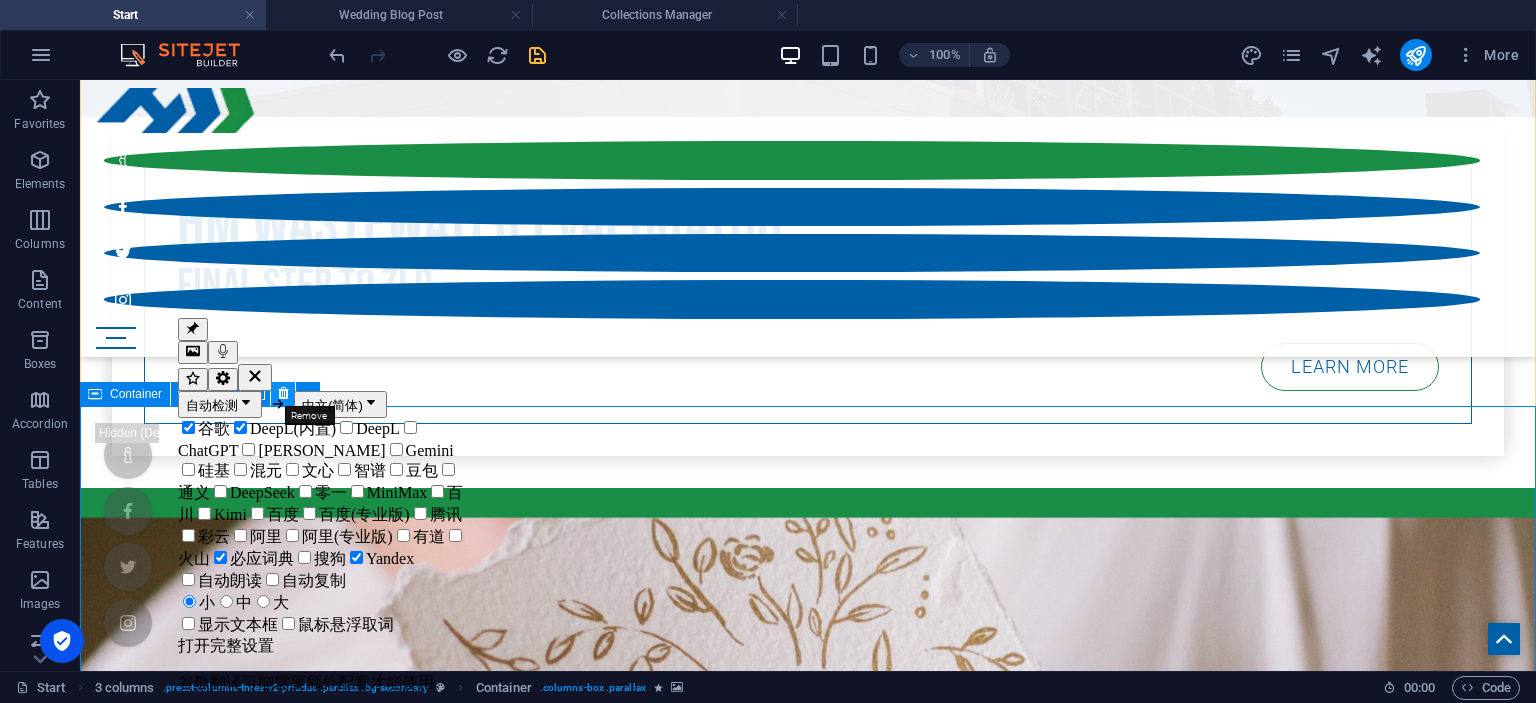 click at bounding box center (283, 393) 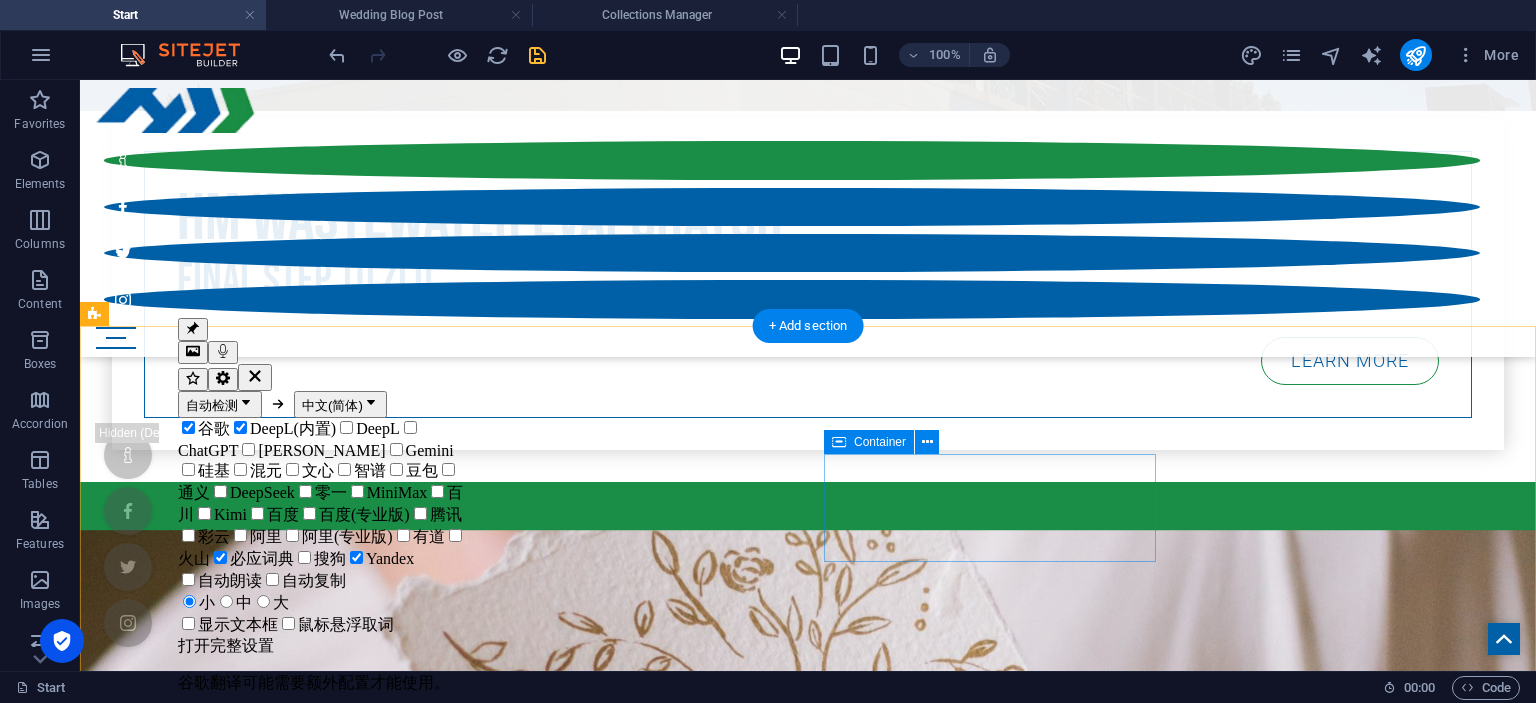scroll, scrollTop: 624, scrollLeft: 0, axis: vertical 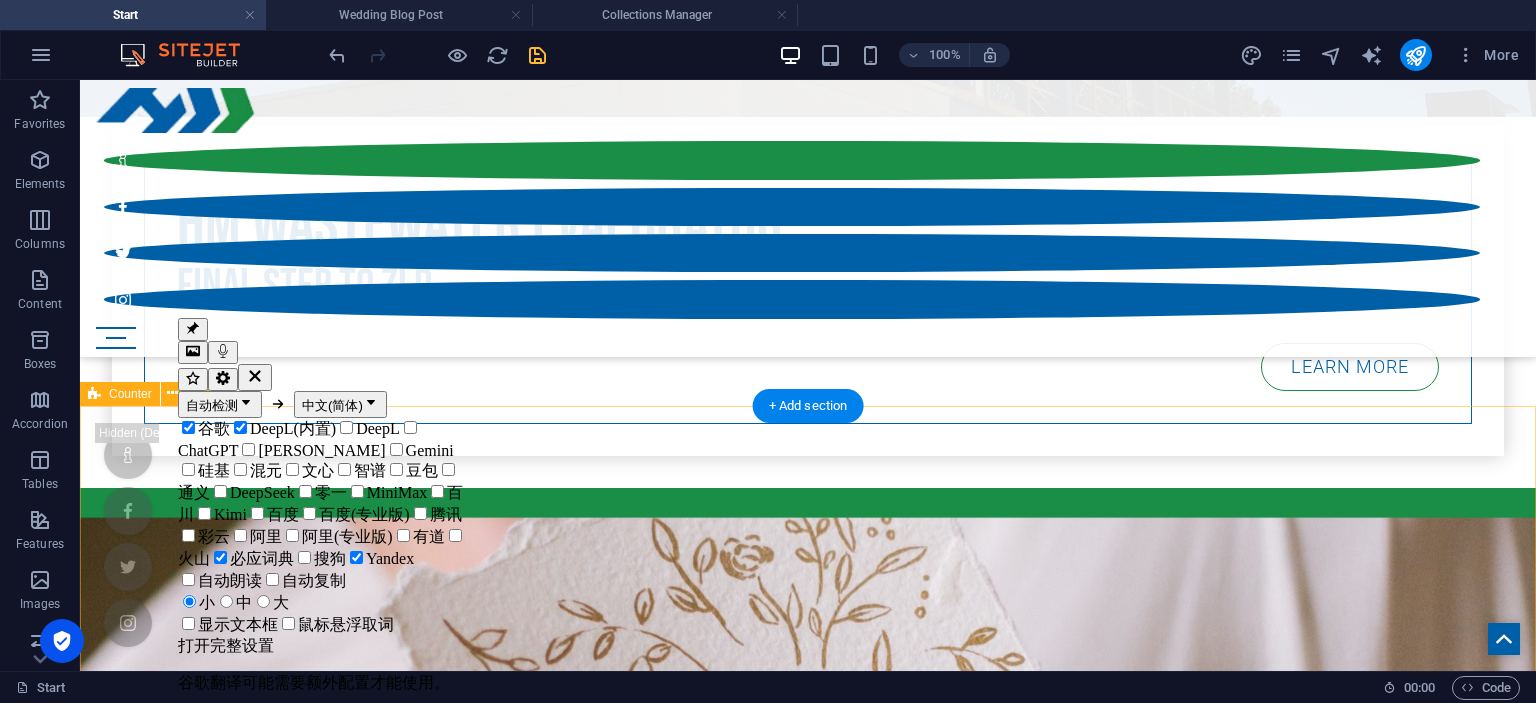 click on "0 Weddings planned 0 Wedding-Party organized 0 happy bridal couples 0 Wedding cakes and pastries" at bounding box center [808, 3061] 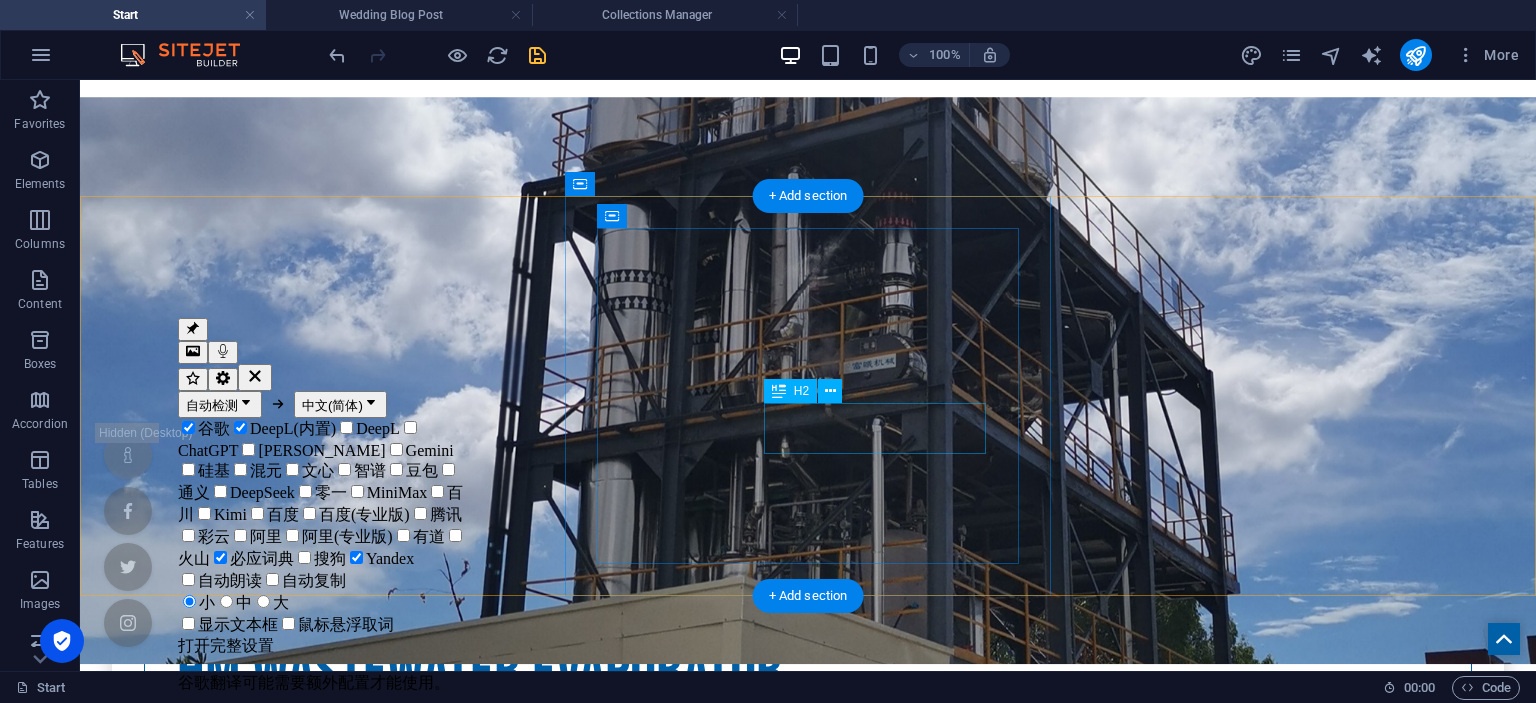 scroll, scrollTop: 374, scrollLeft: 0, axis: vertical 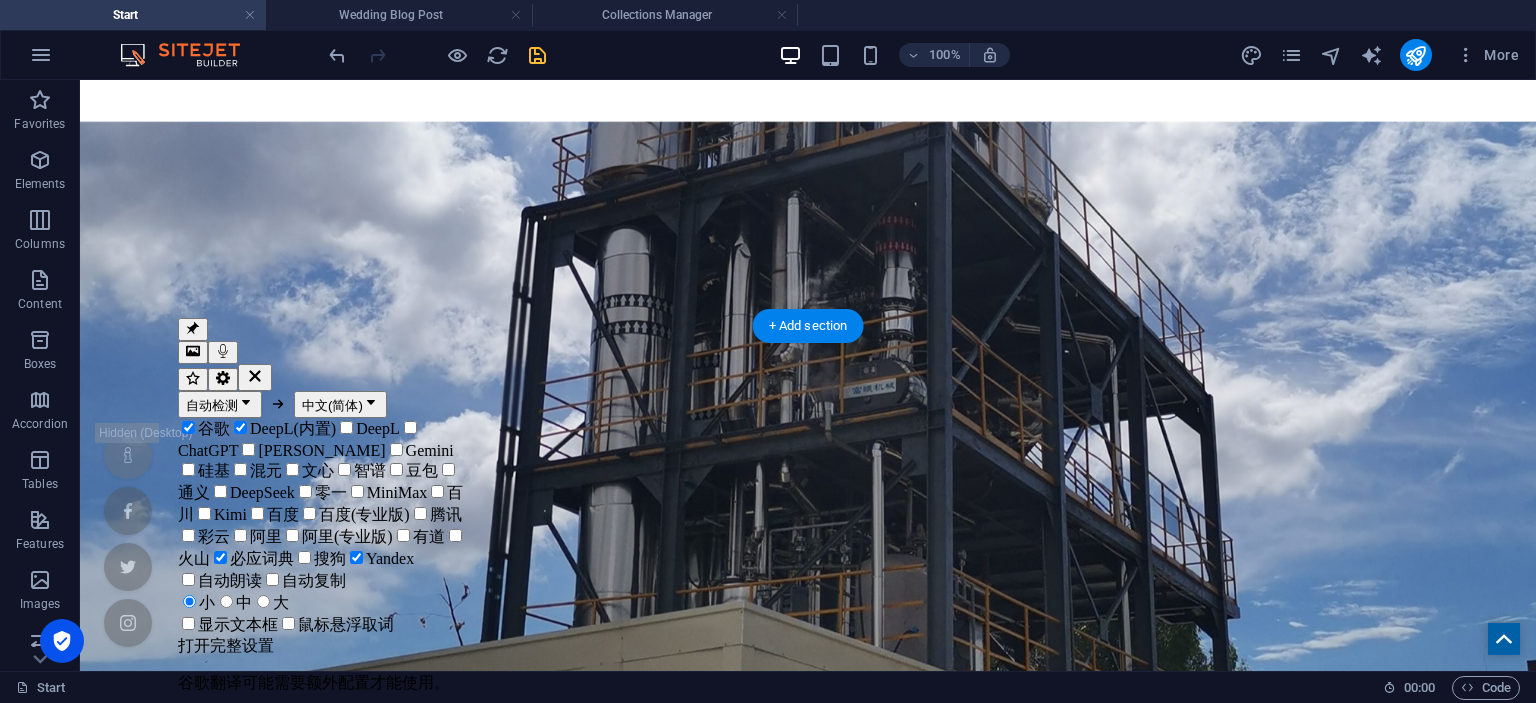 click at bounding box center (808, 2572) 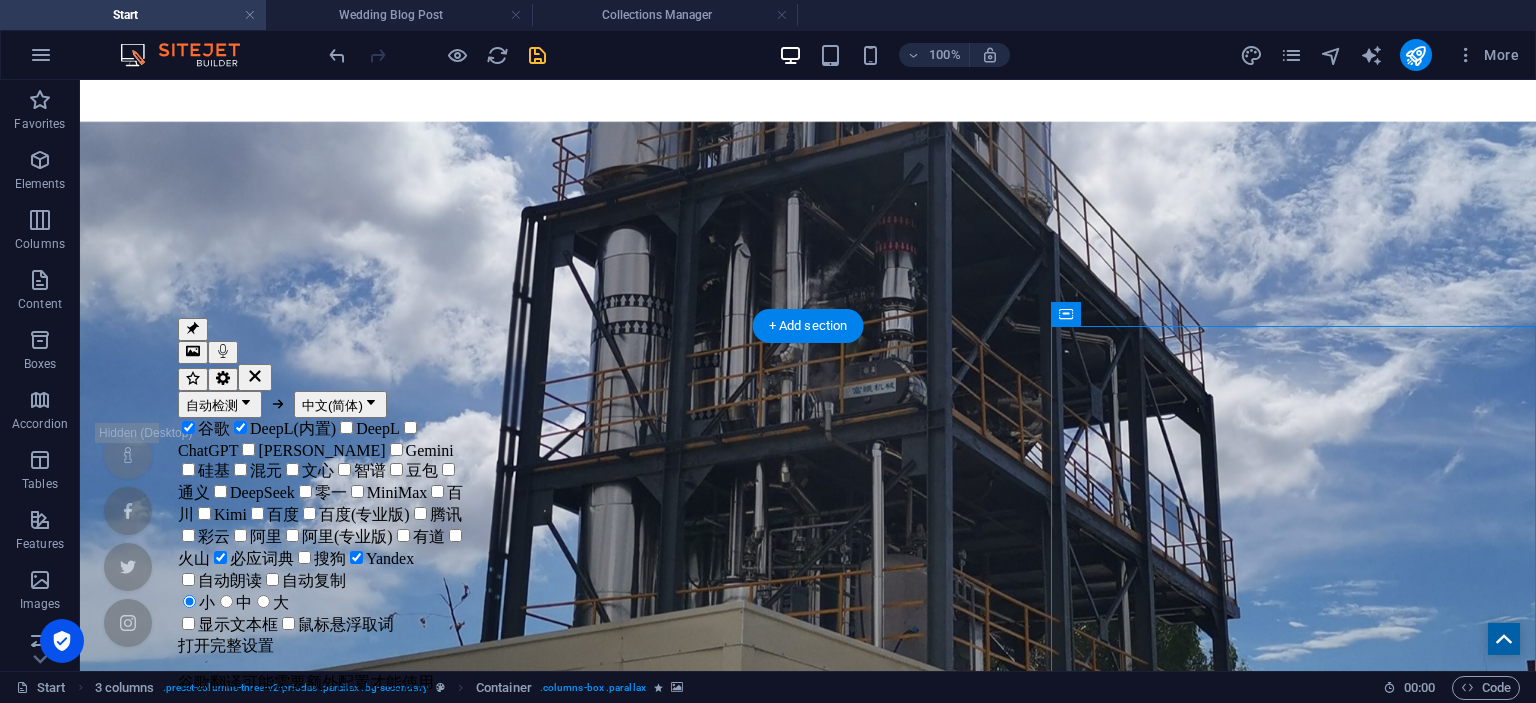 click at bounding box center (808, 1101) 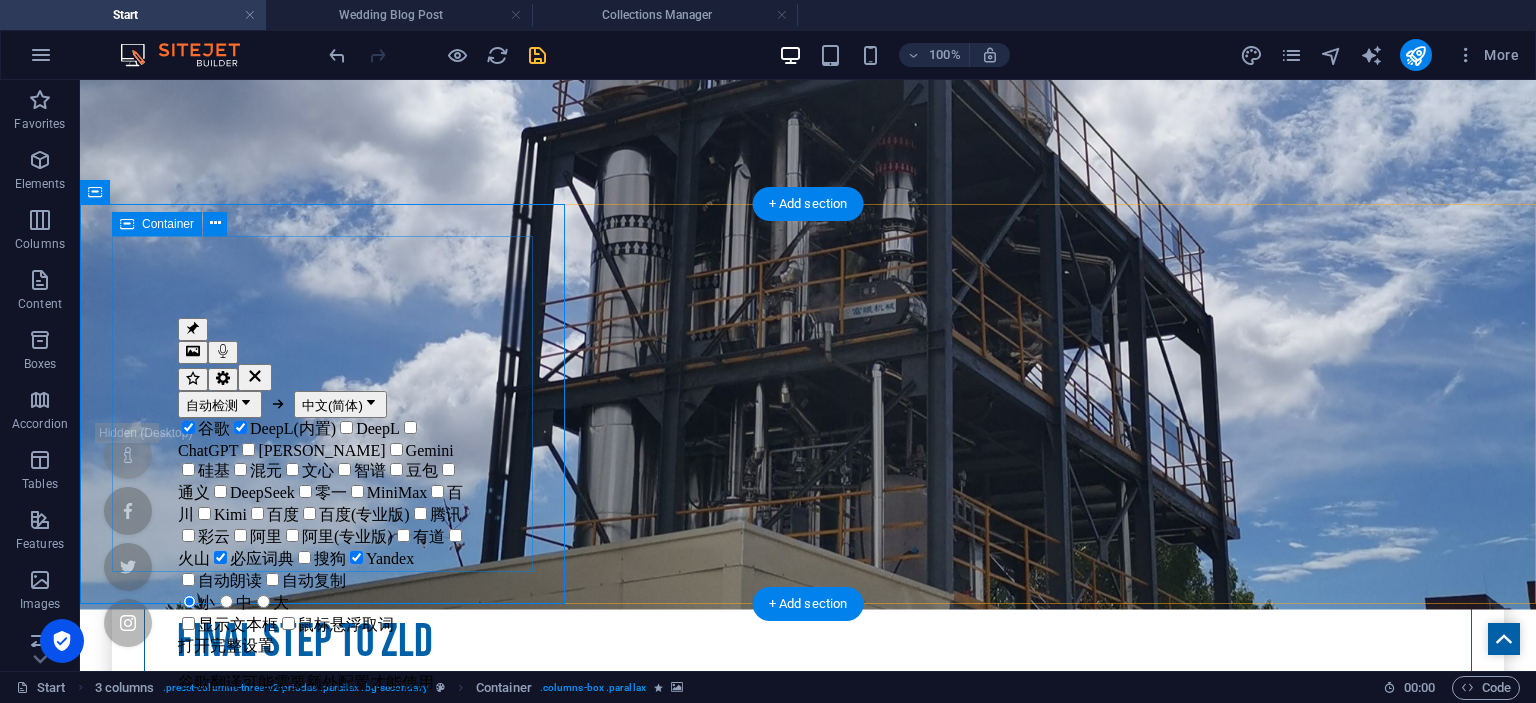 scroll, scrollTop: 499, scrollLeft: 0, axis: vertical 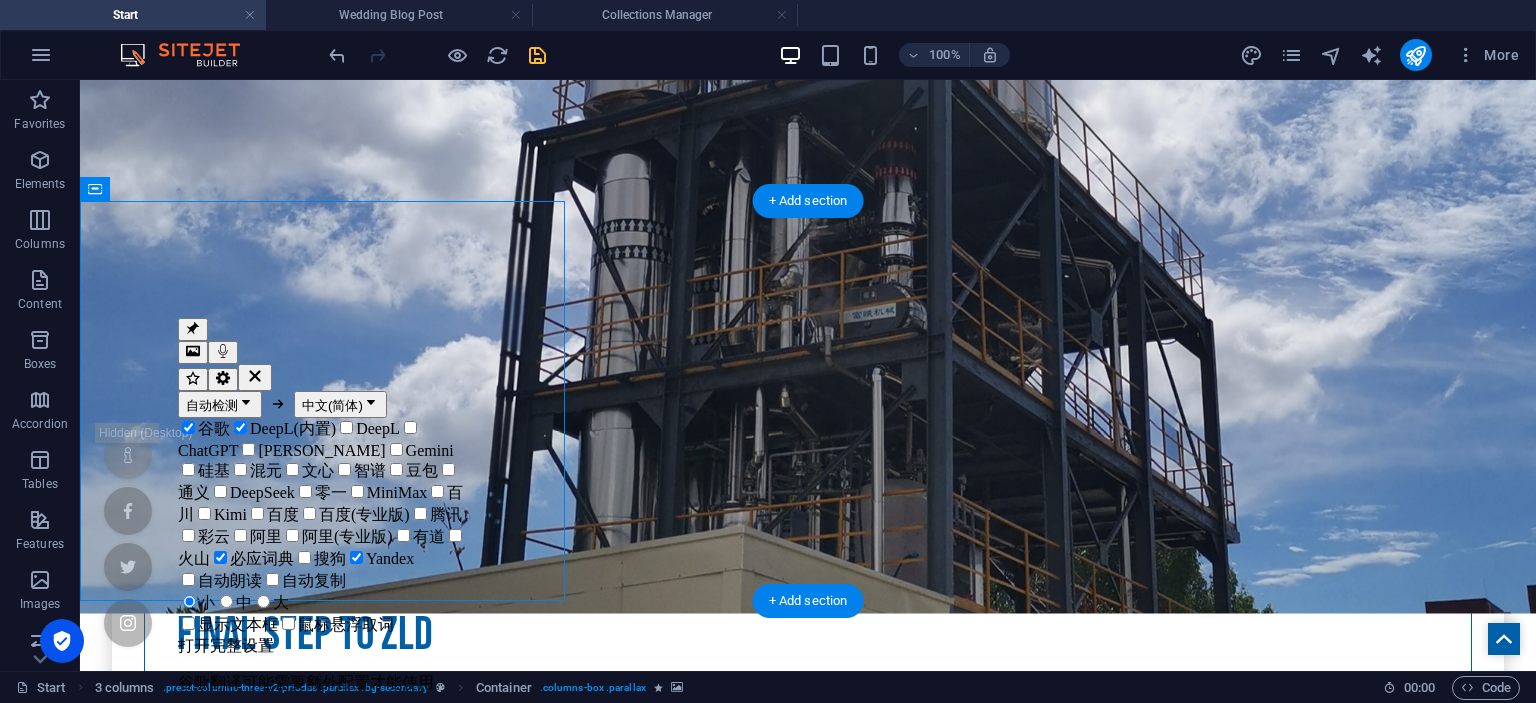 click at bounding box center [808, 1026] 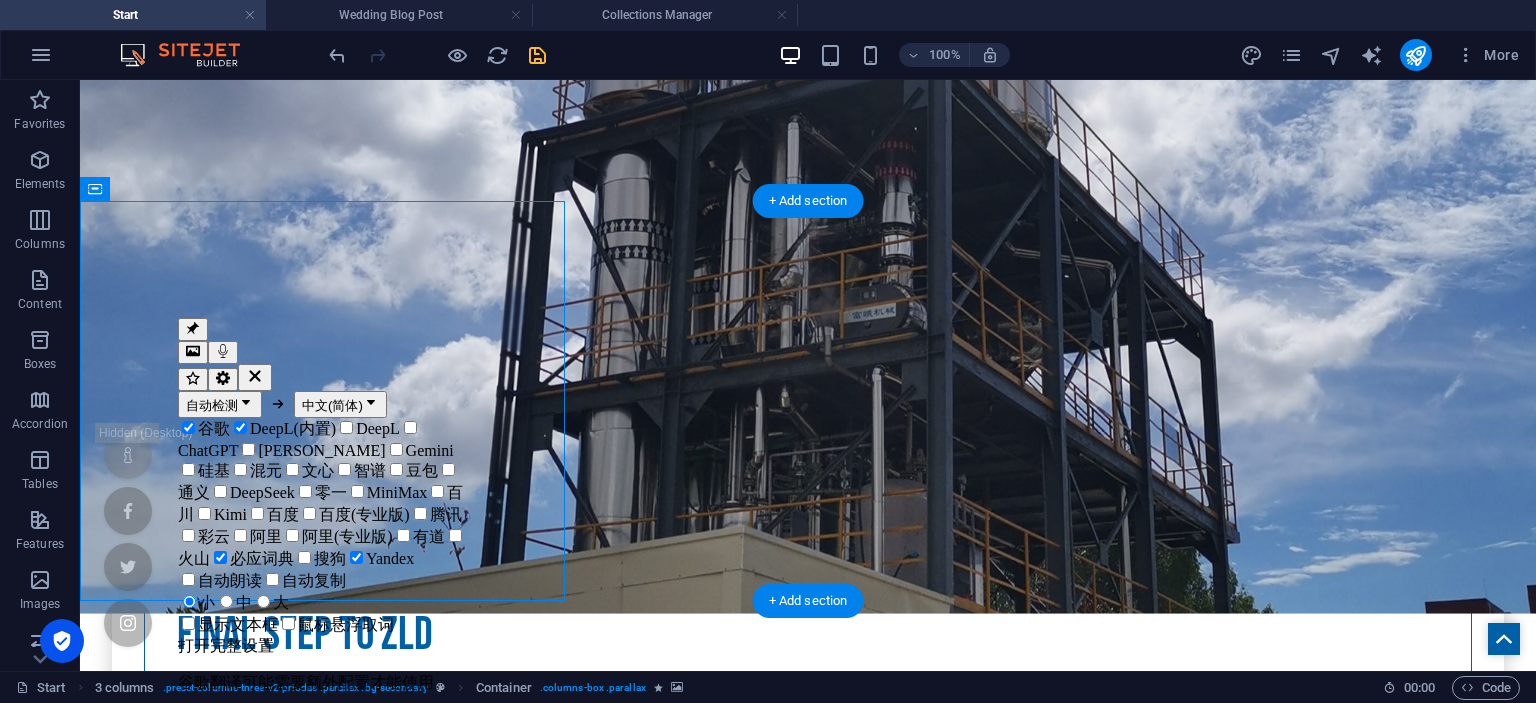 select on "px" 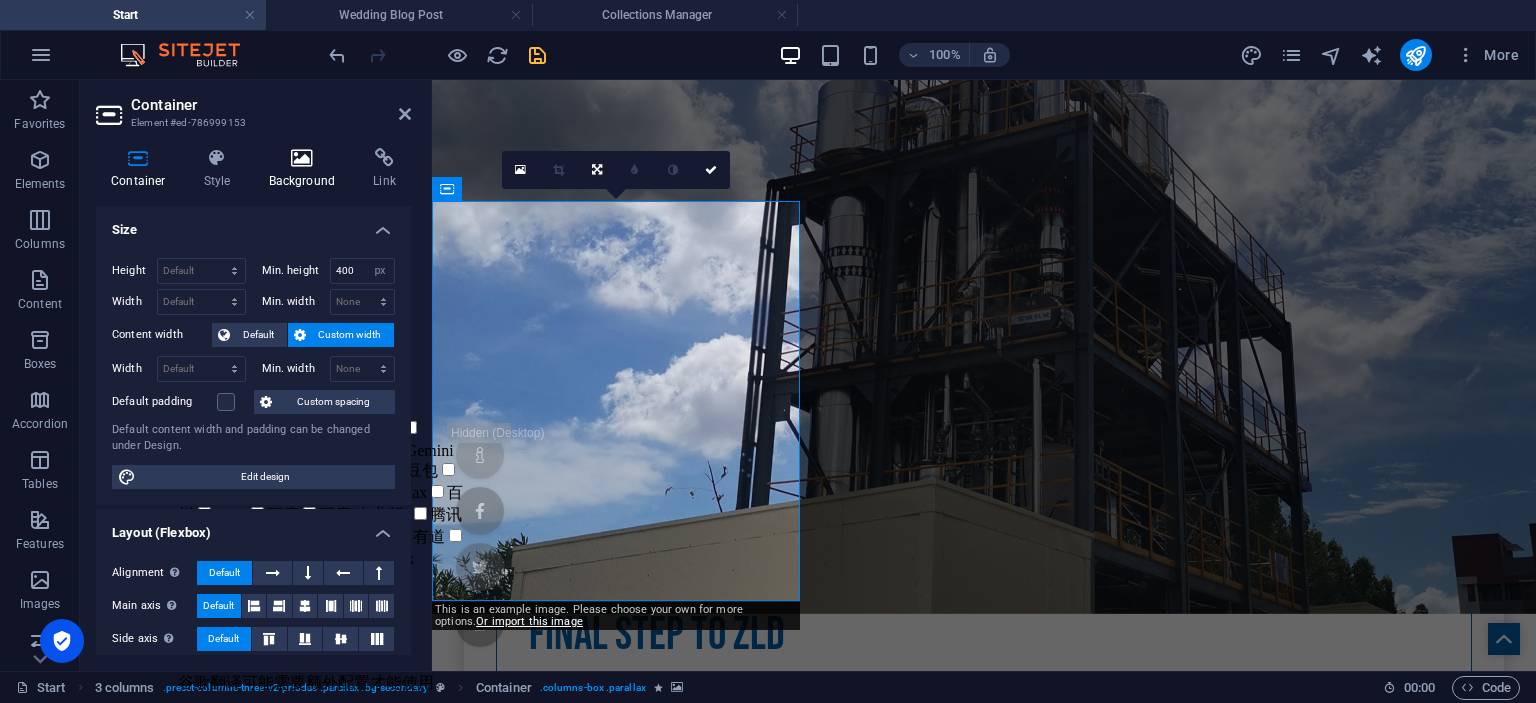 click on "Background" at bounding box center (306, 169) 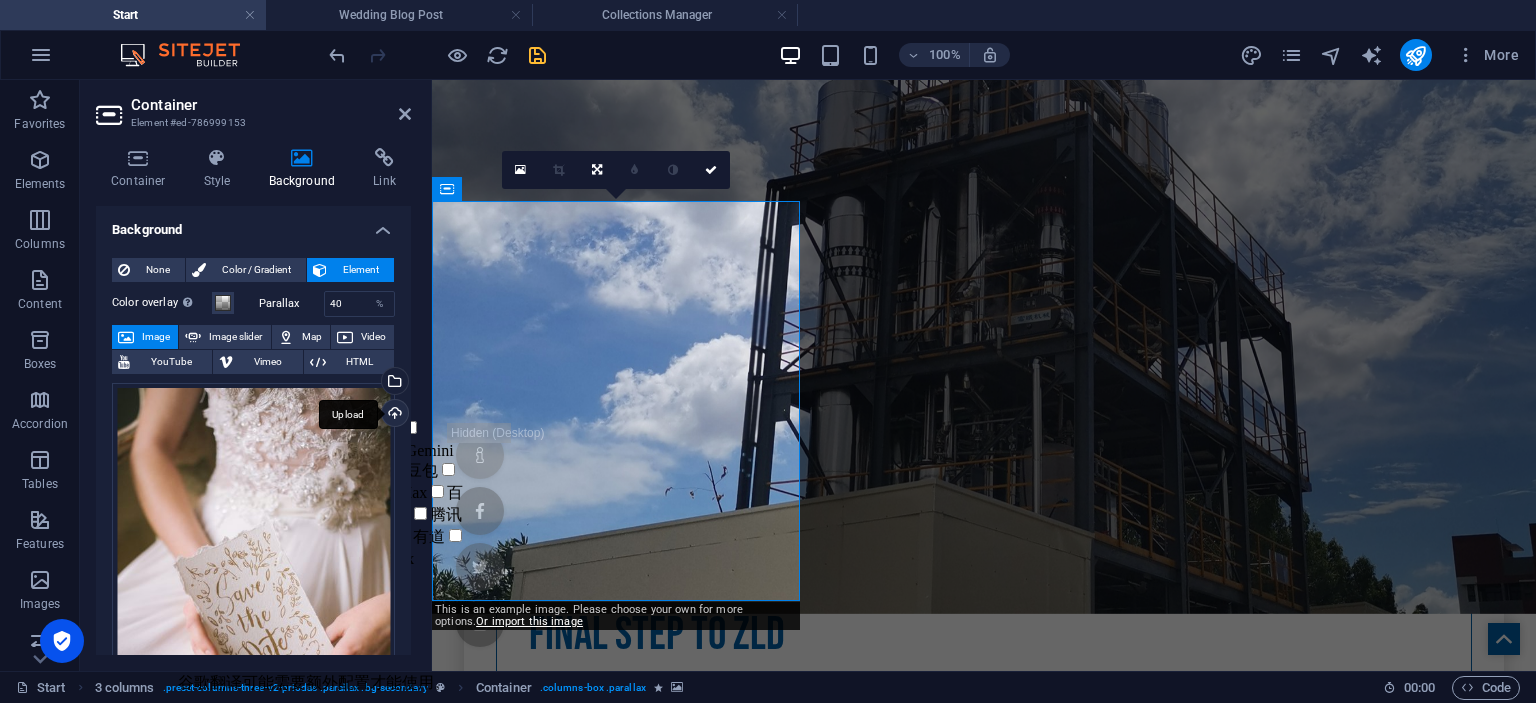 click on "Upload" at bounding box center [393, 415] 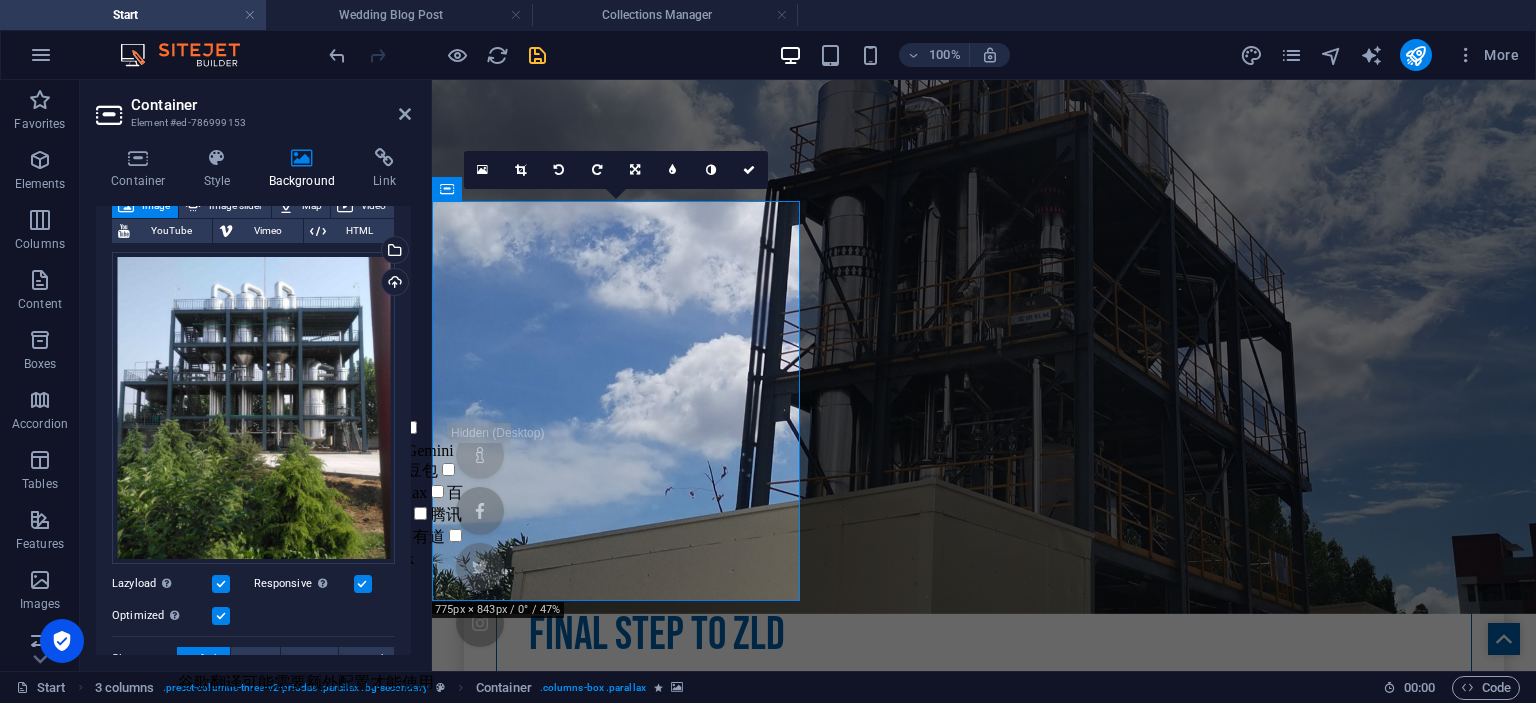 scroll, scrollTop: 75, scrollLeft: 0, axis: vertical 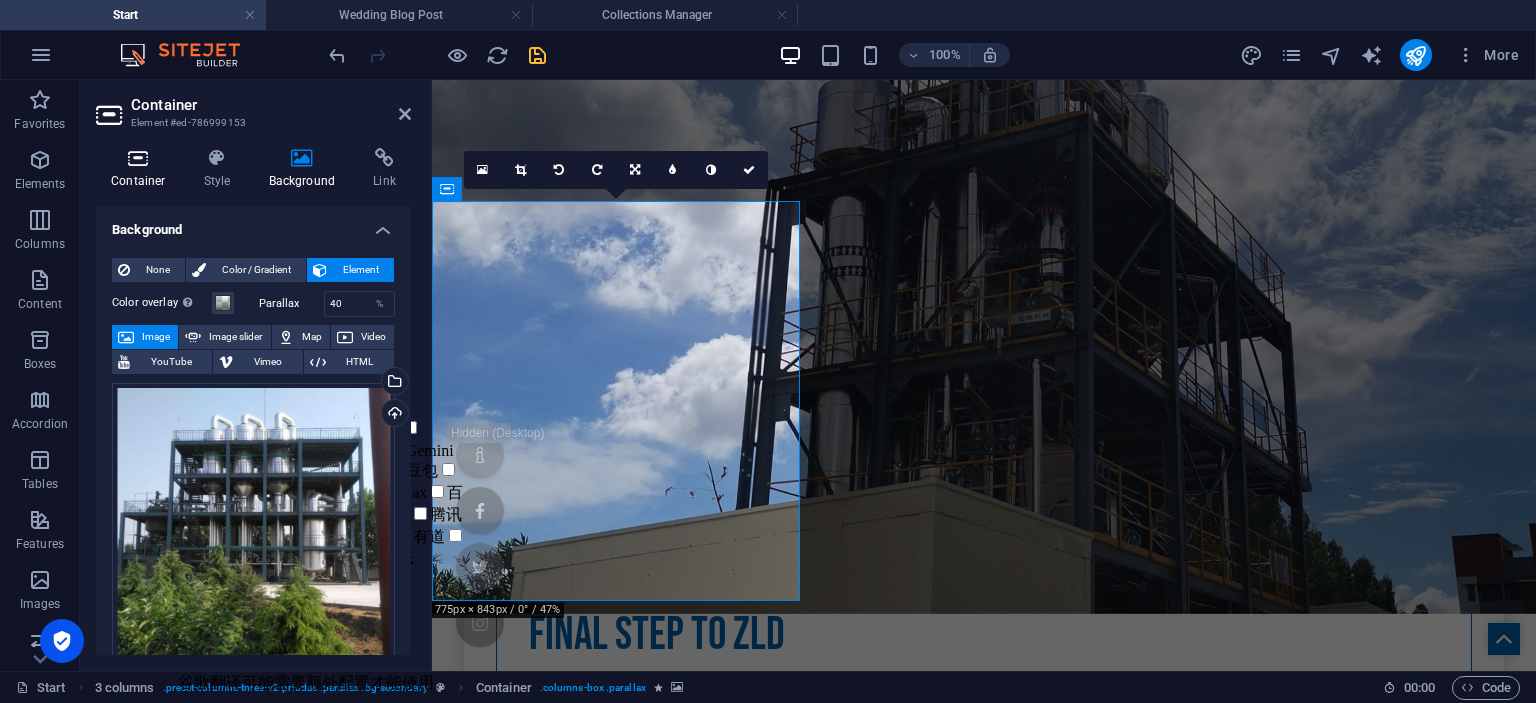 click at bounding box center [138, 158] 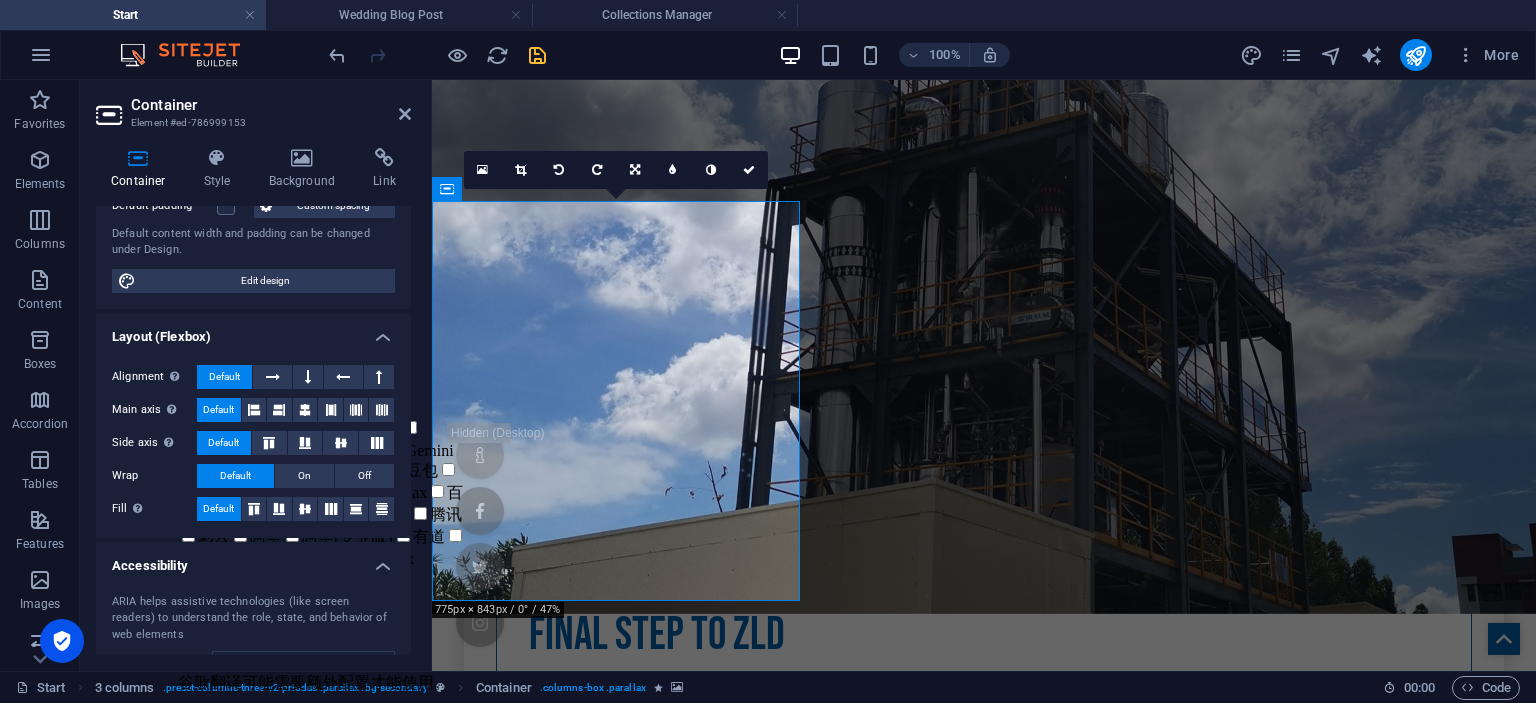 scroll, scrollTop: 358, scrollLeft: 0, axis: vertical 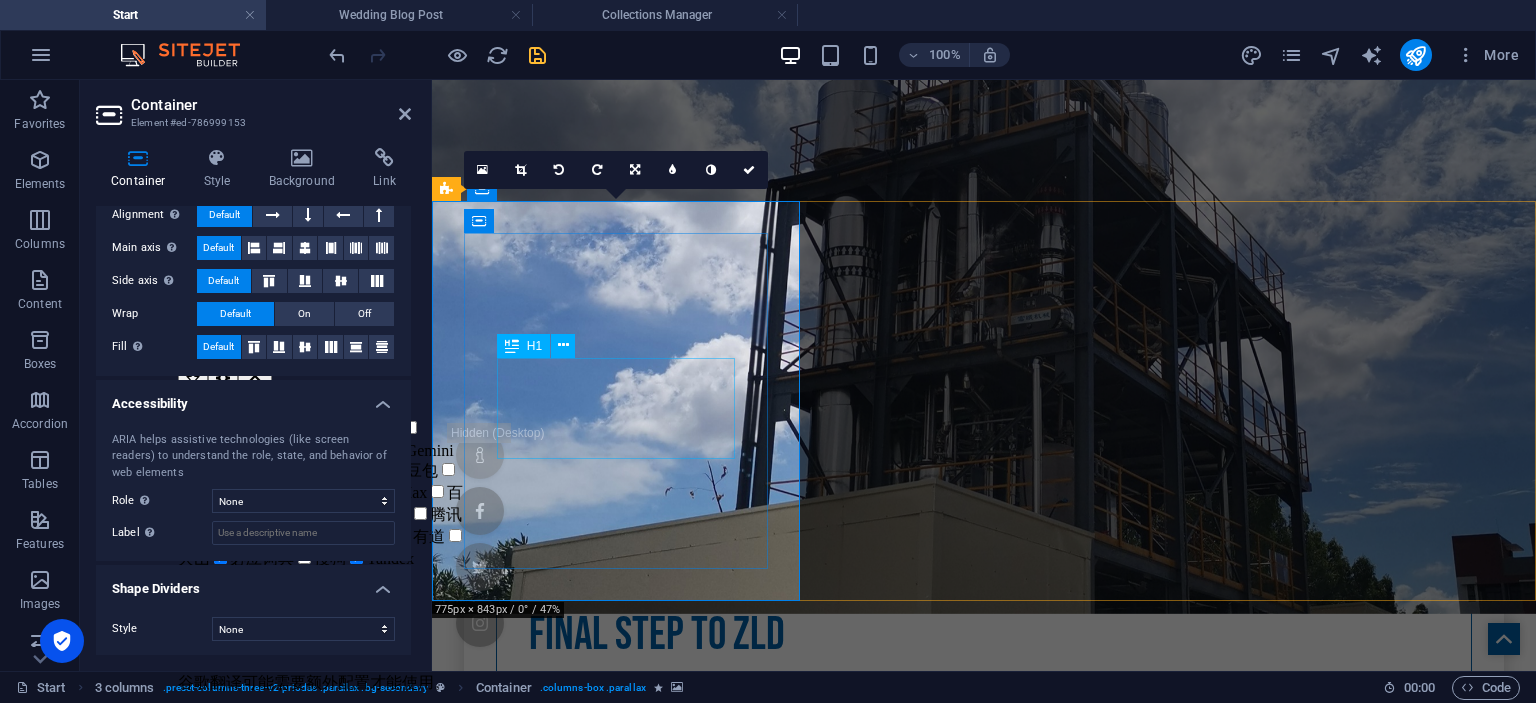 click on "Wedding Stationery" at bounding box center (984, 1404) 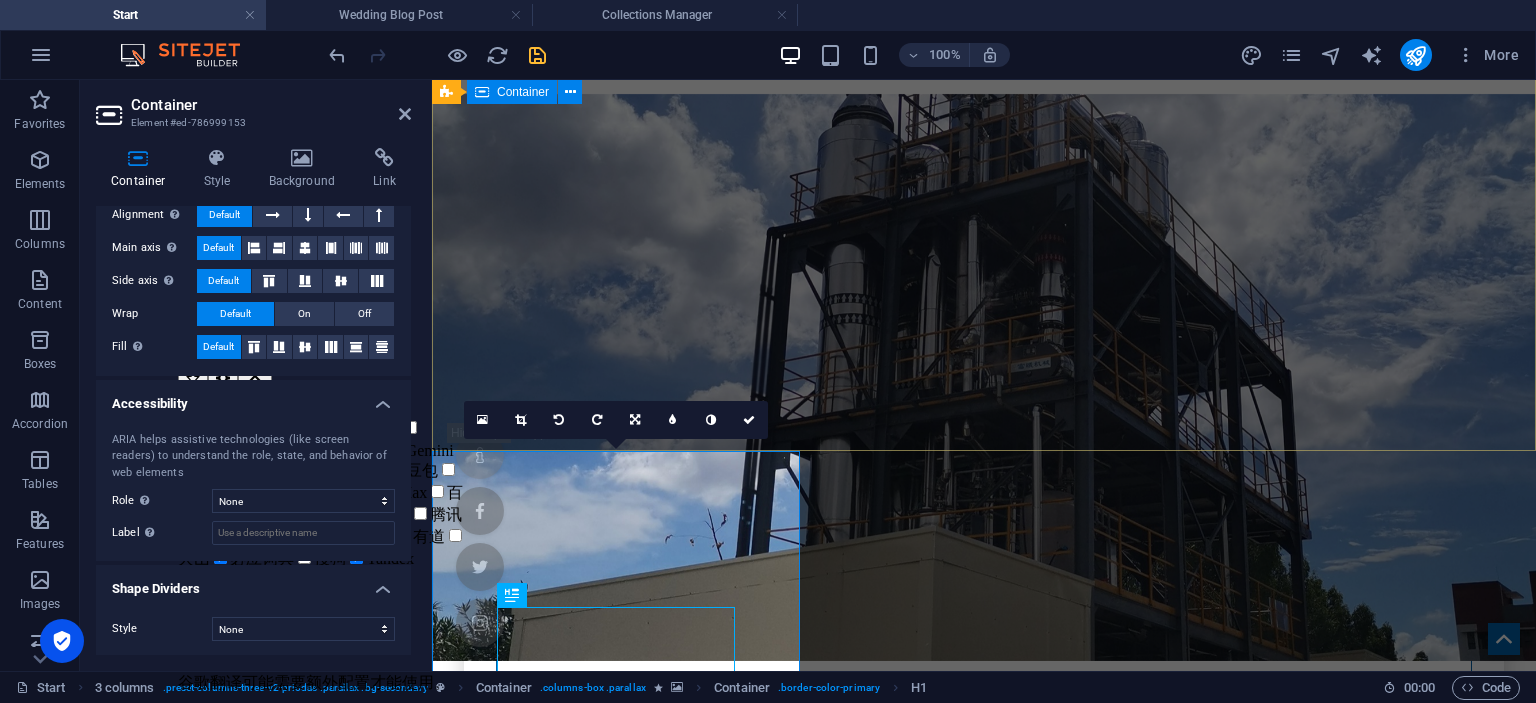 scroll, scrollTop: 374, scrollLeft: 0, axis: vertical 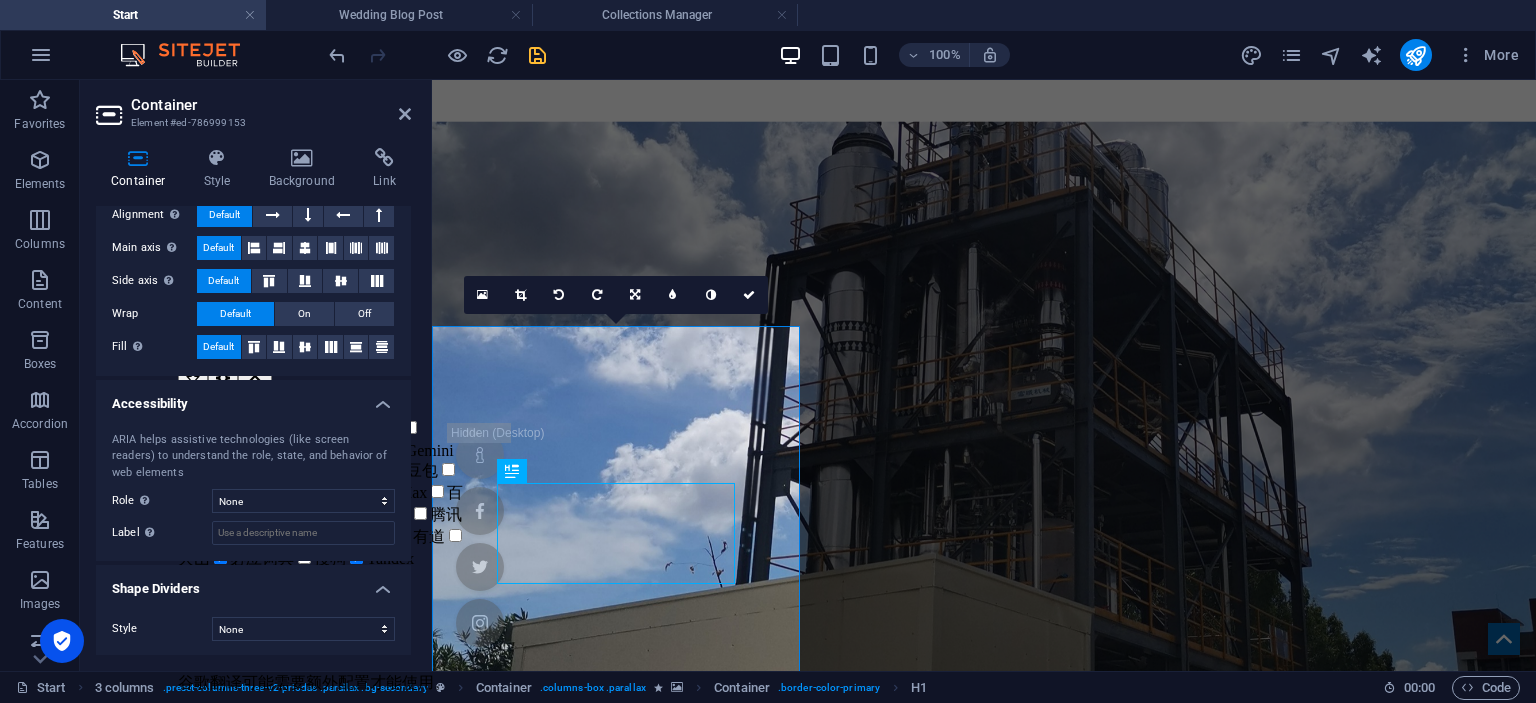 click at bounding box center (984, 1836) 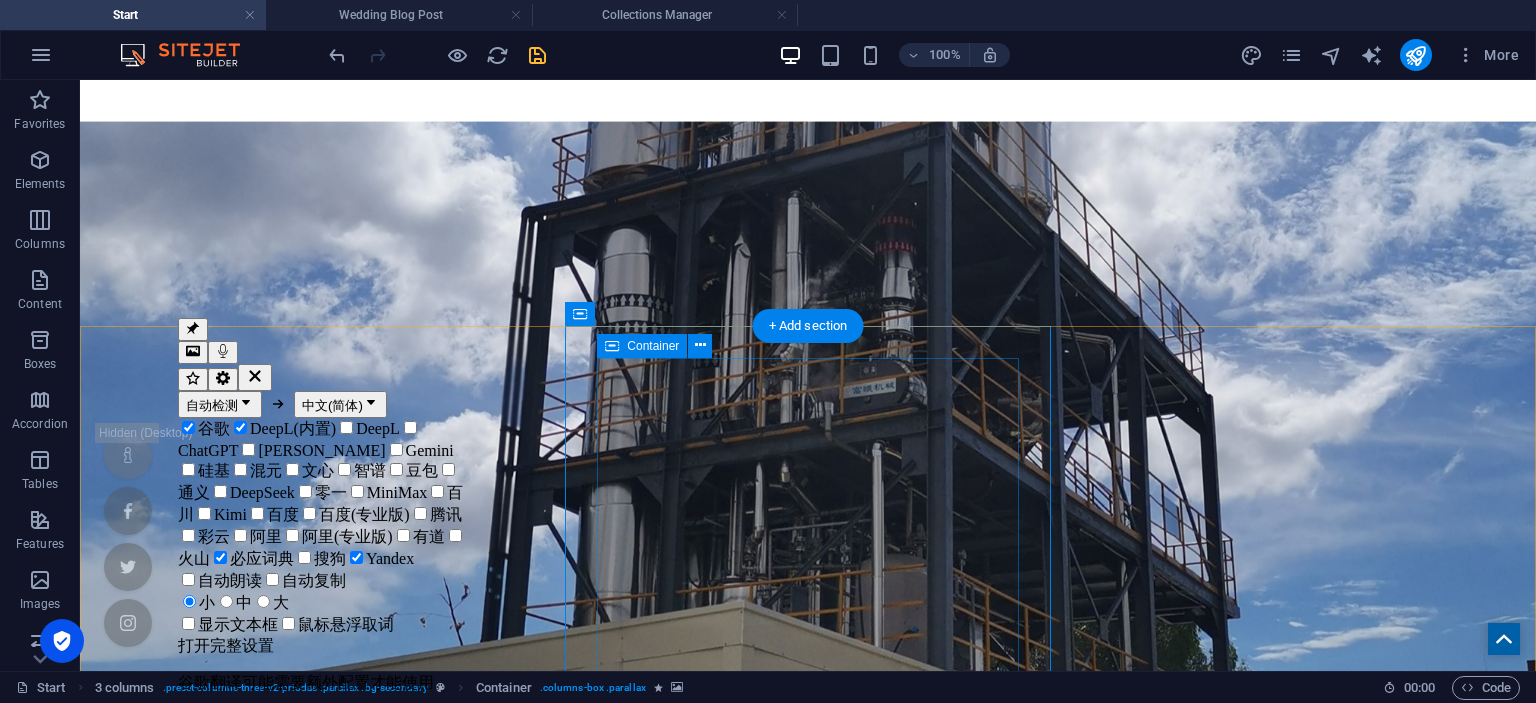 click on "Bridal fashion Learn more" at bounding box center (808, 2303) 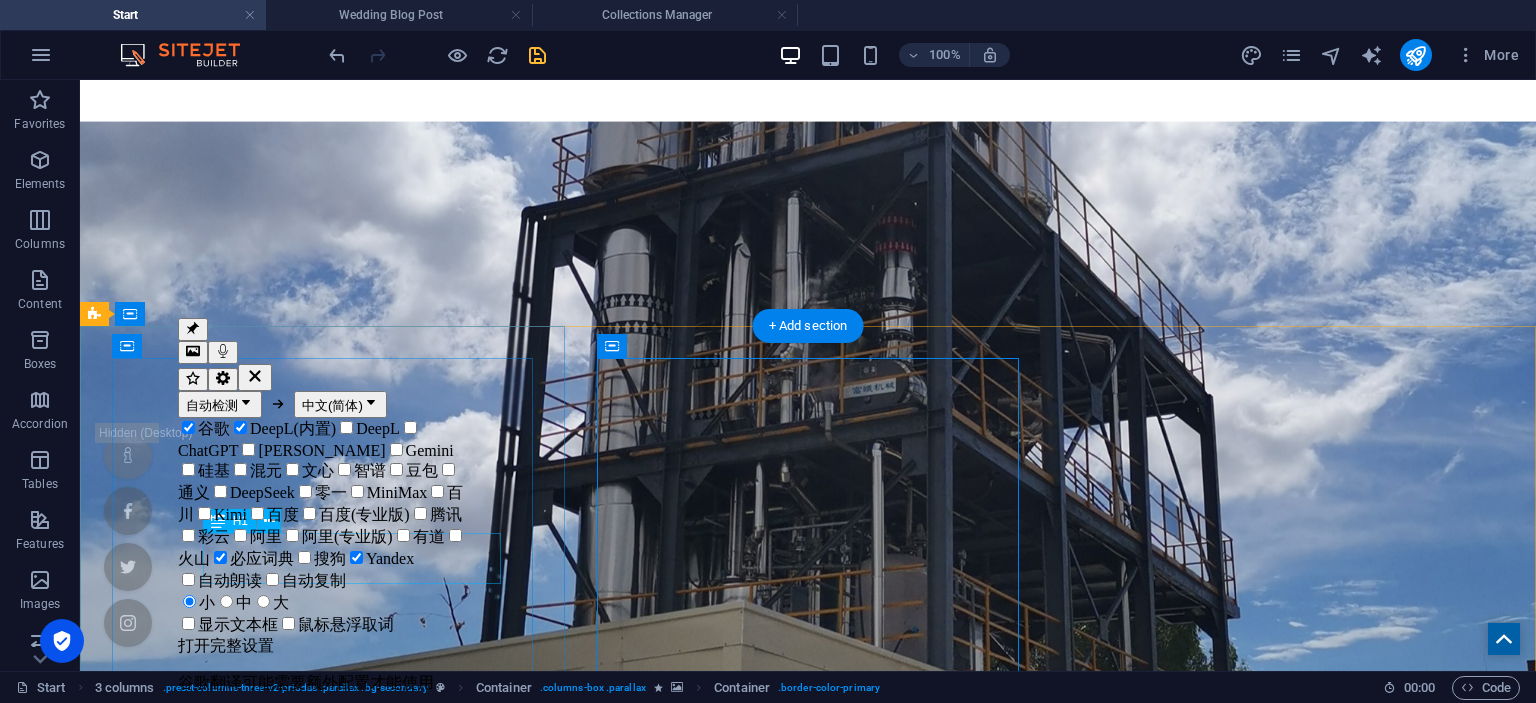 click on "Wedding Stationery" at bounding box center [808, 1529] 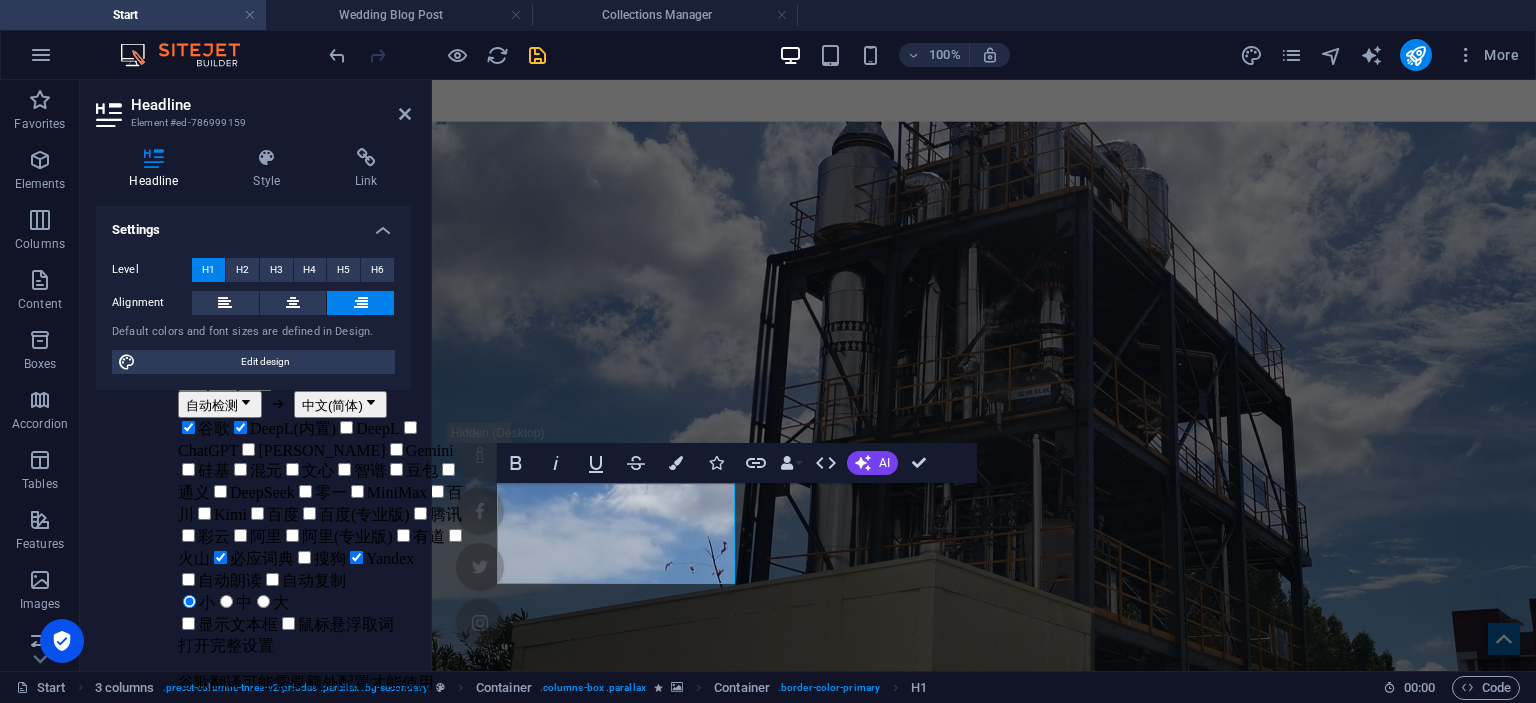 click at bounding box center [984, 1836] 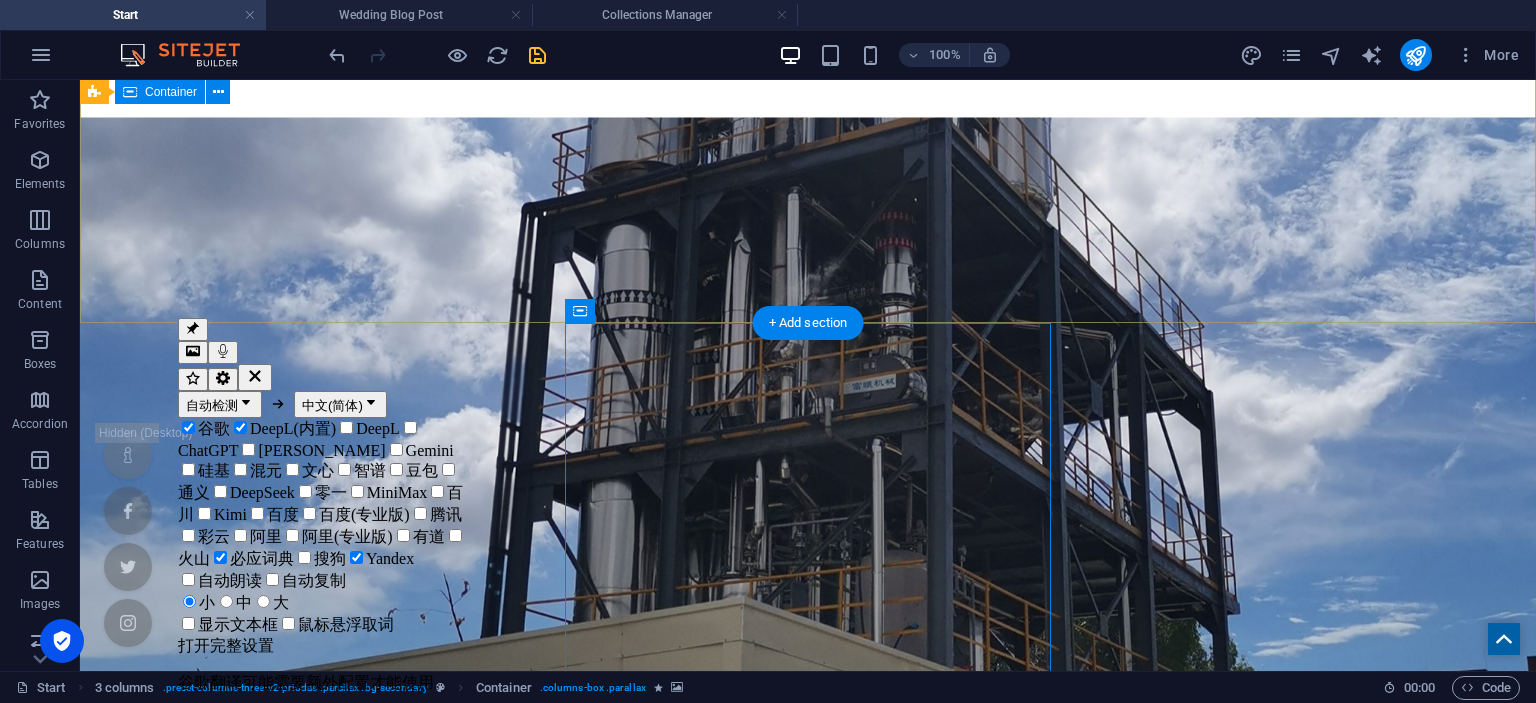 scroll, scrollTop: 374, scrollLeft: 0, axis: vertical 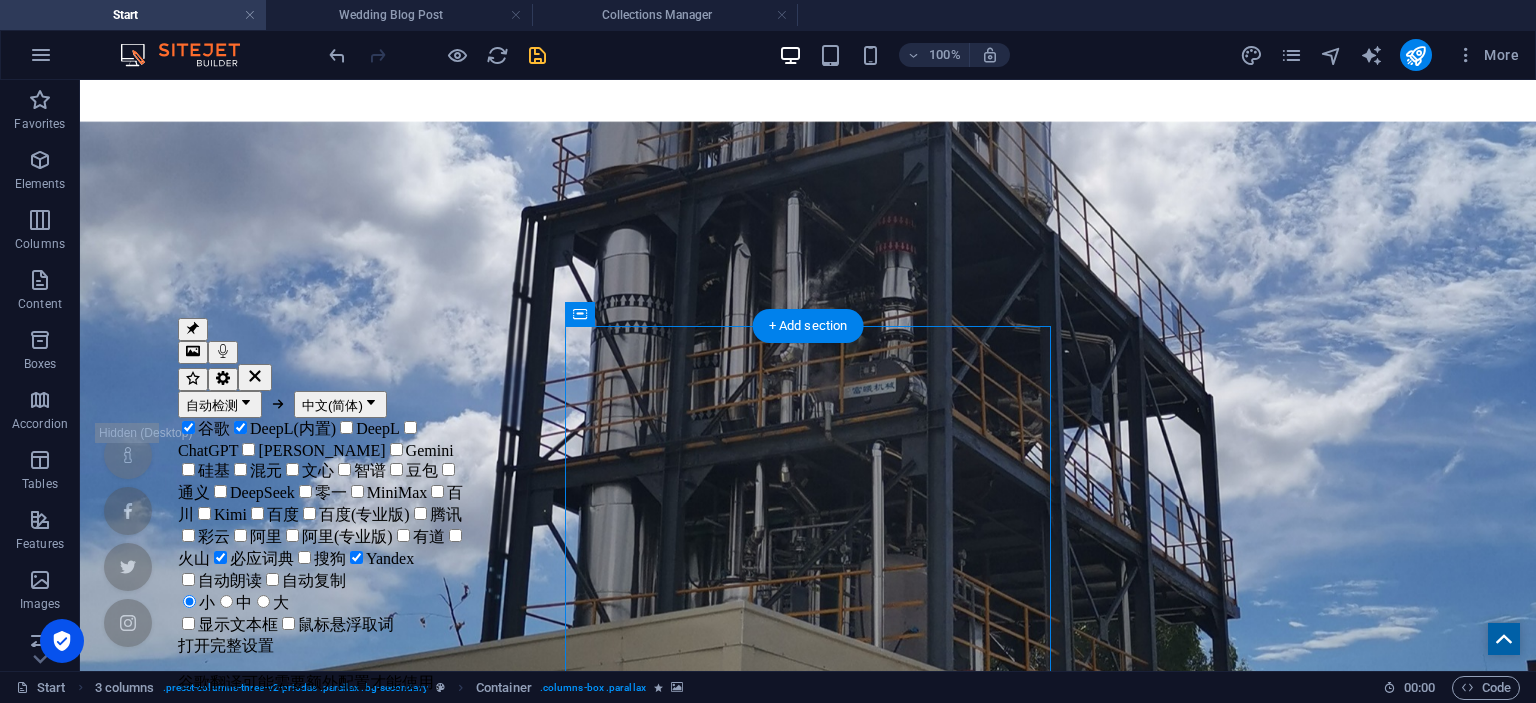 click at bounding box center (808, 1837) 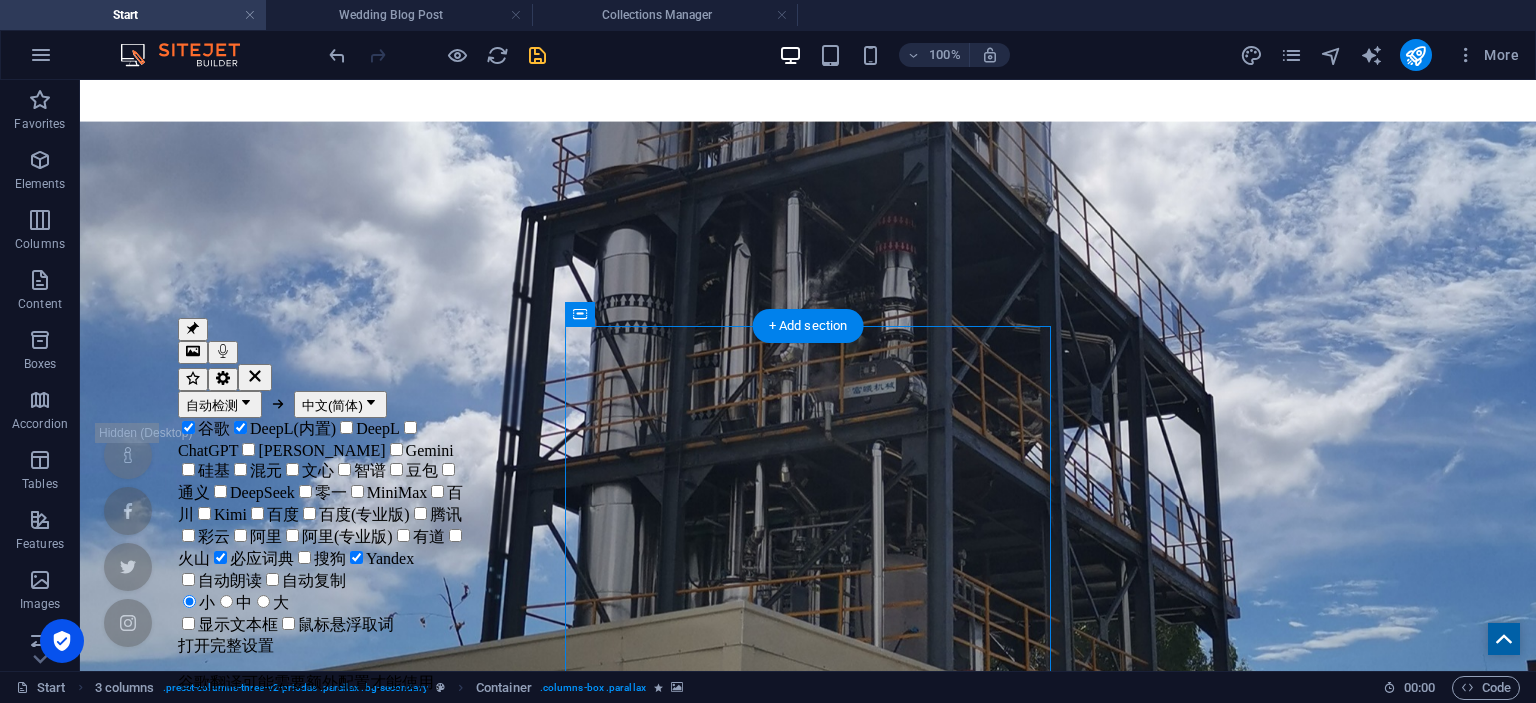 select on "px" 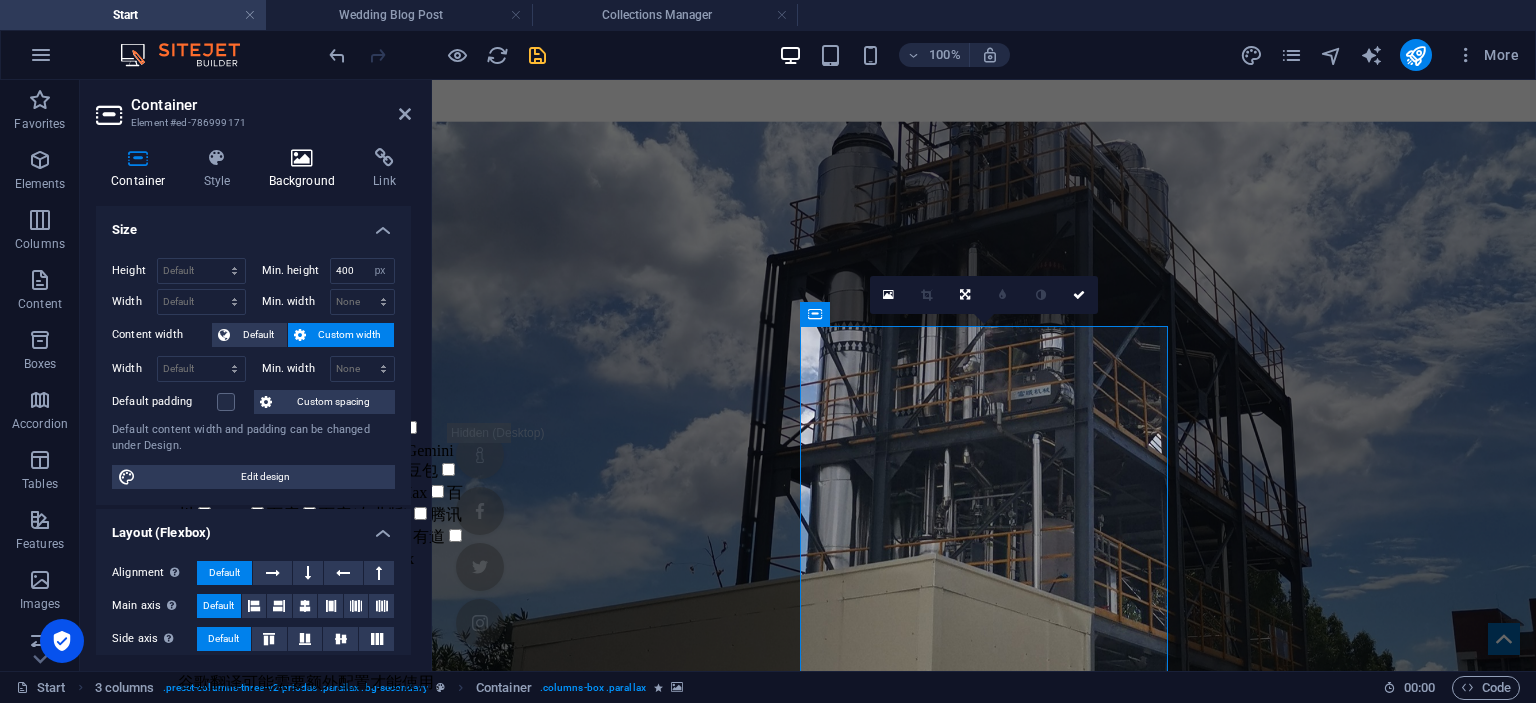 click at bounding box center (302, 158) 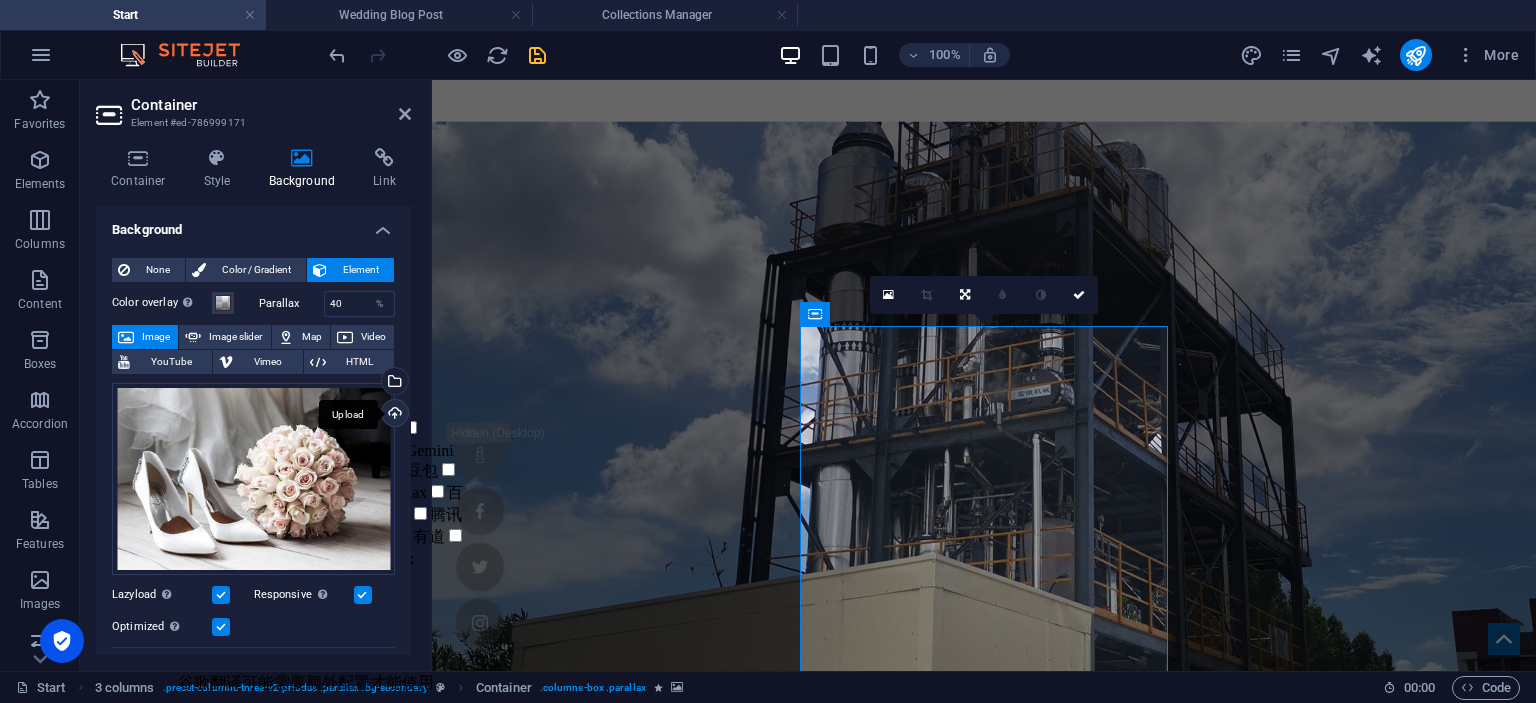 click on "Upload" at bounding box center (393, 415) 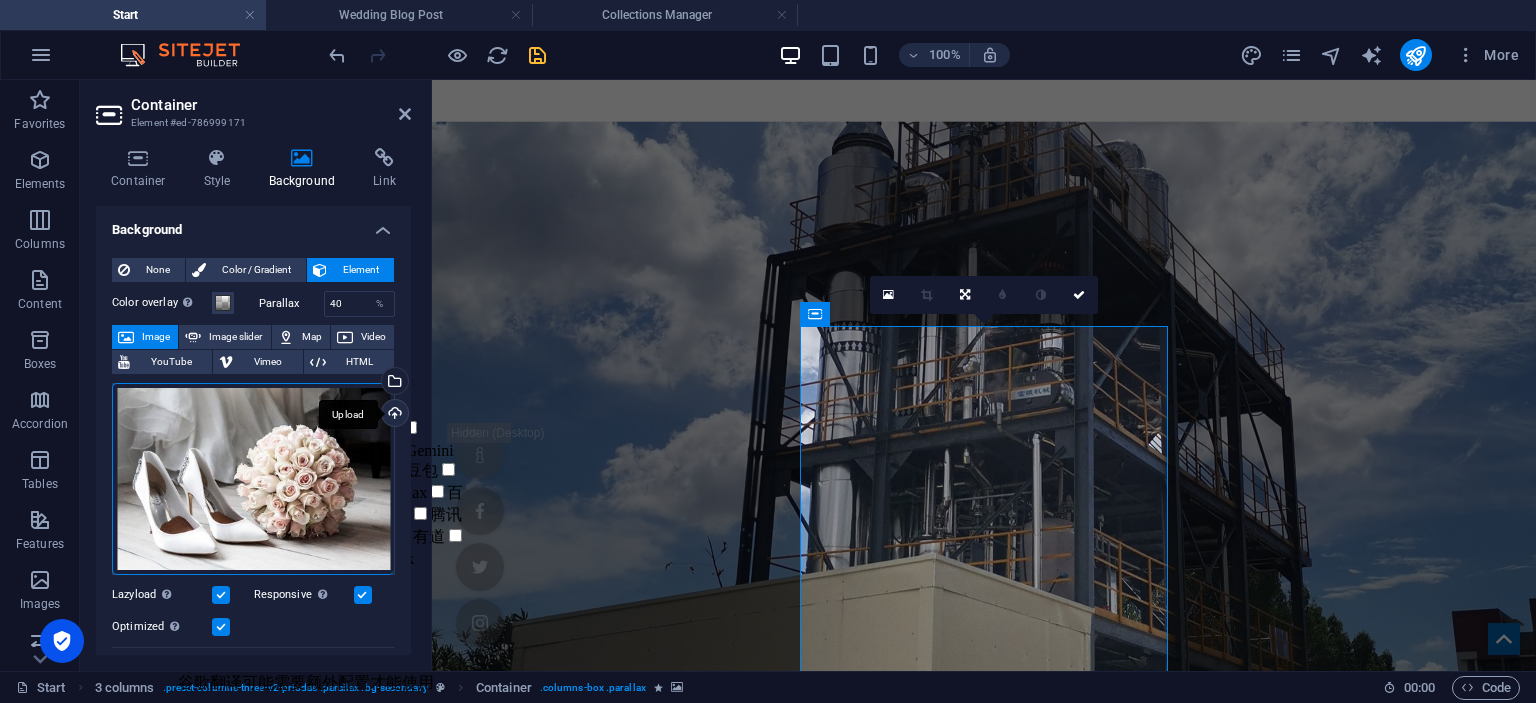 click on "Upload" at bounding box center (393, 415) 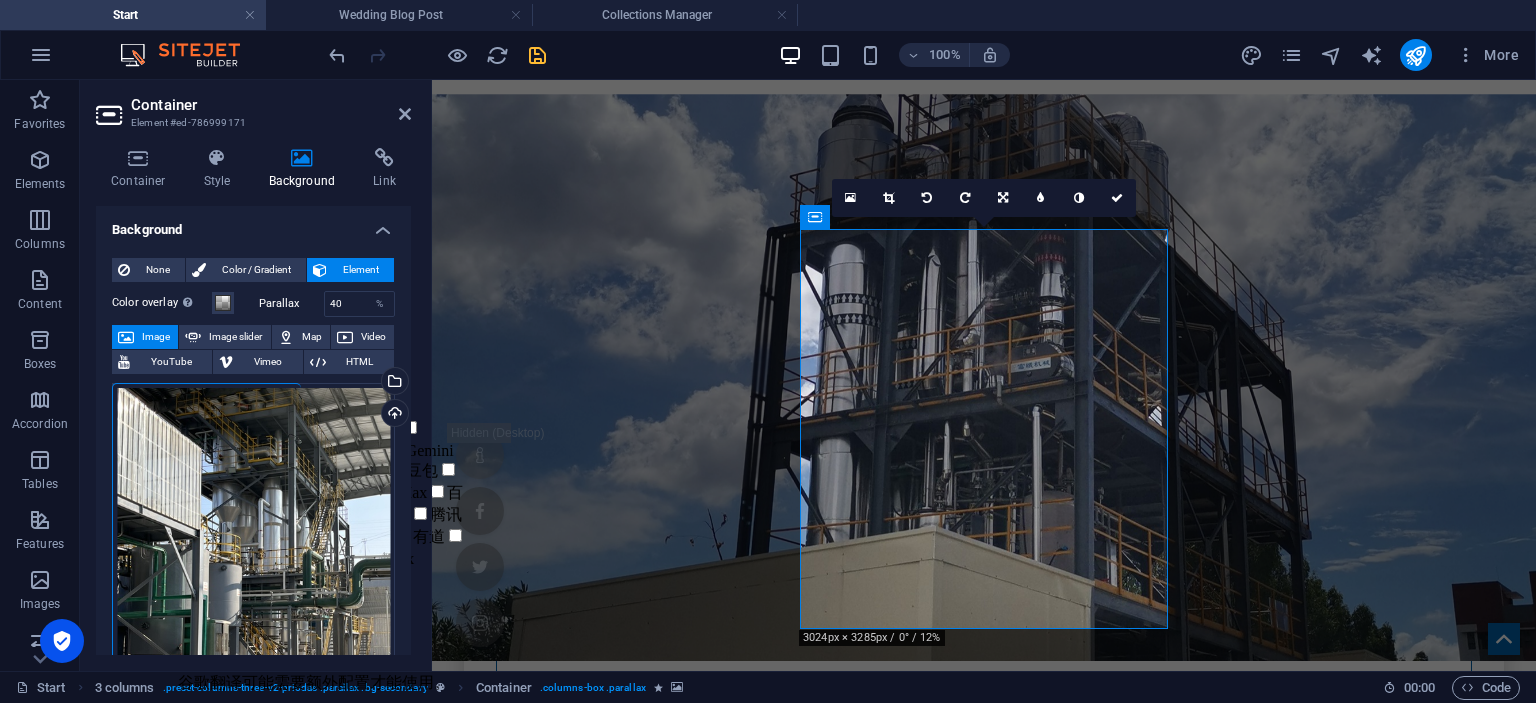 scroll, scrollTop: 499, scrollLeft: 0, axis: vertical 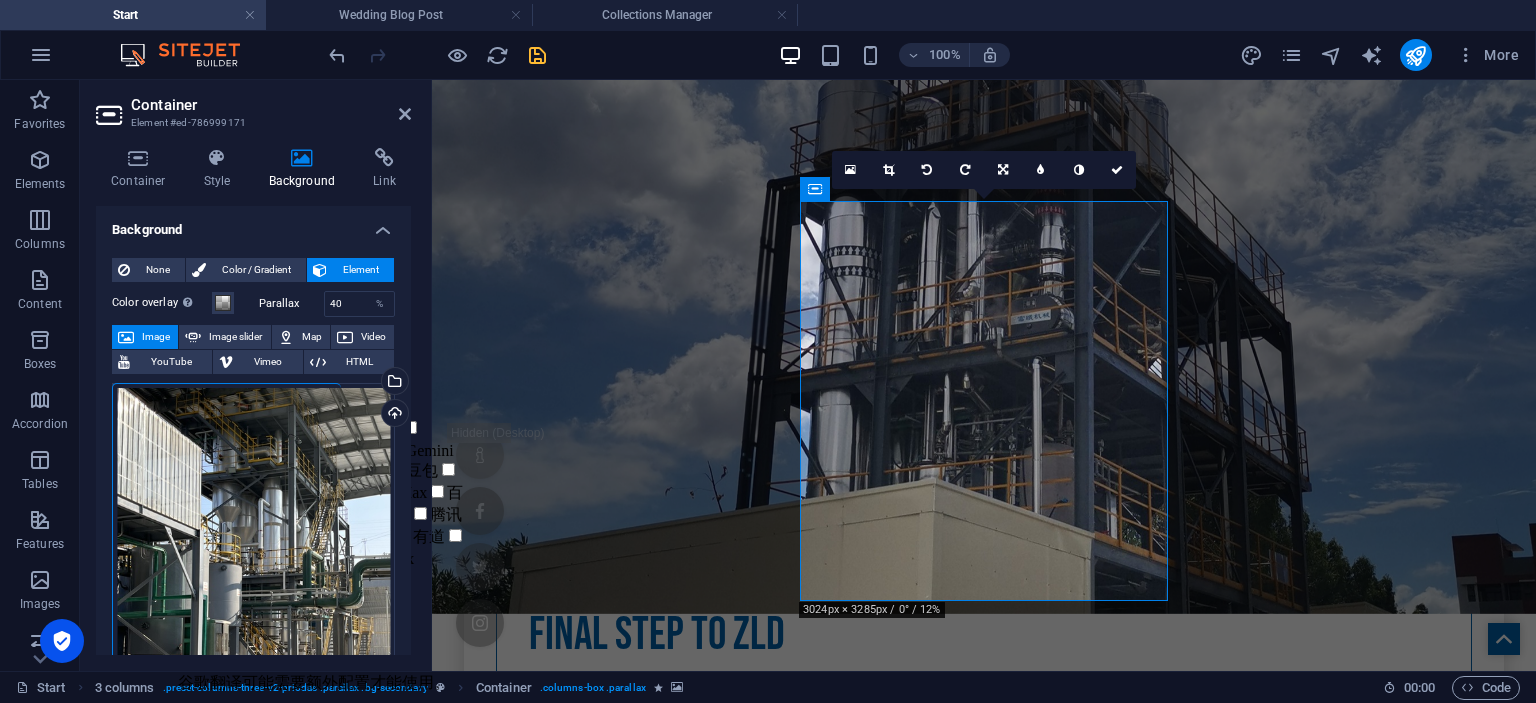 click at bounding box center (984, 2497) 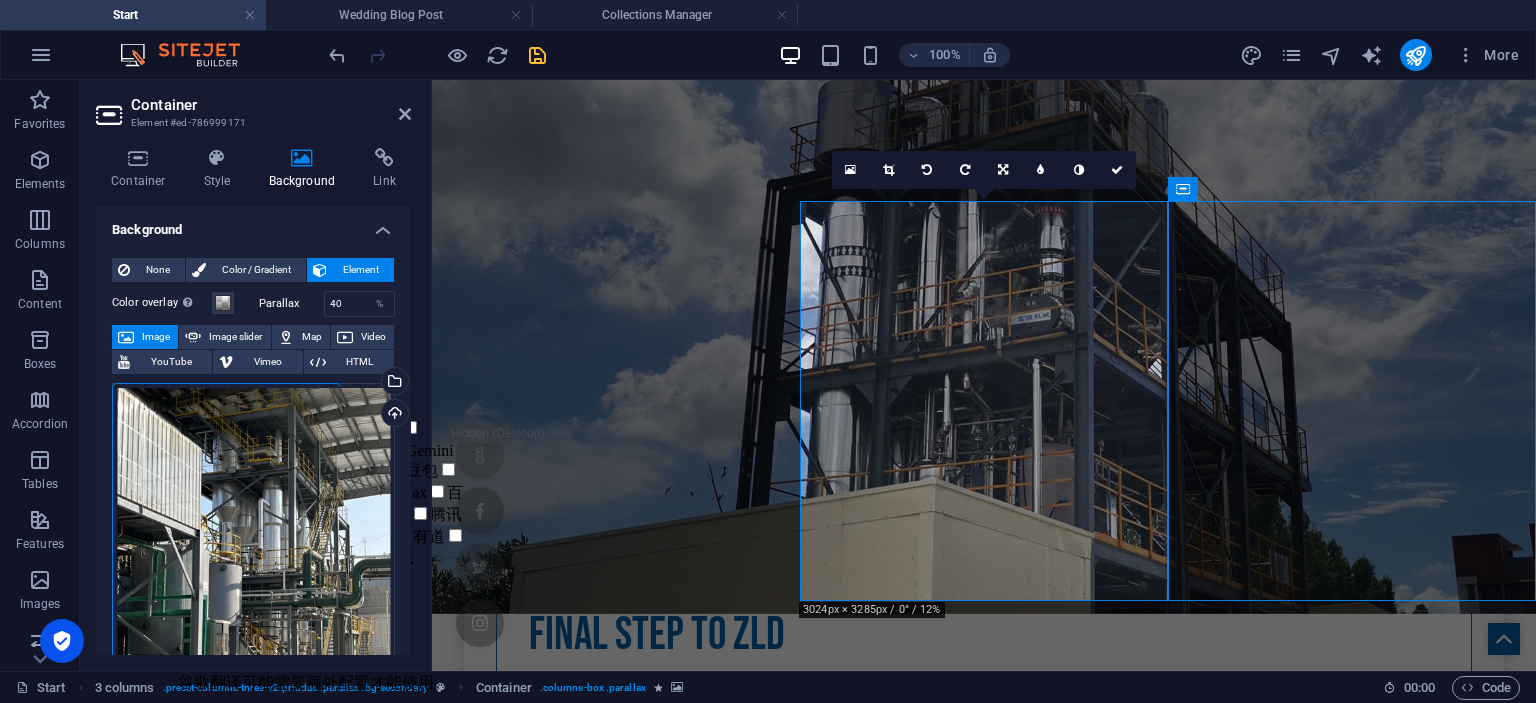 click at bounding box center [984, 2497] 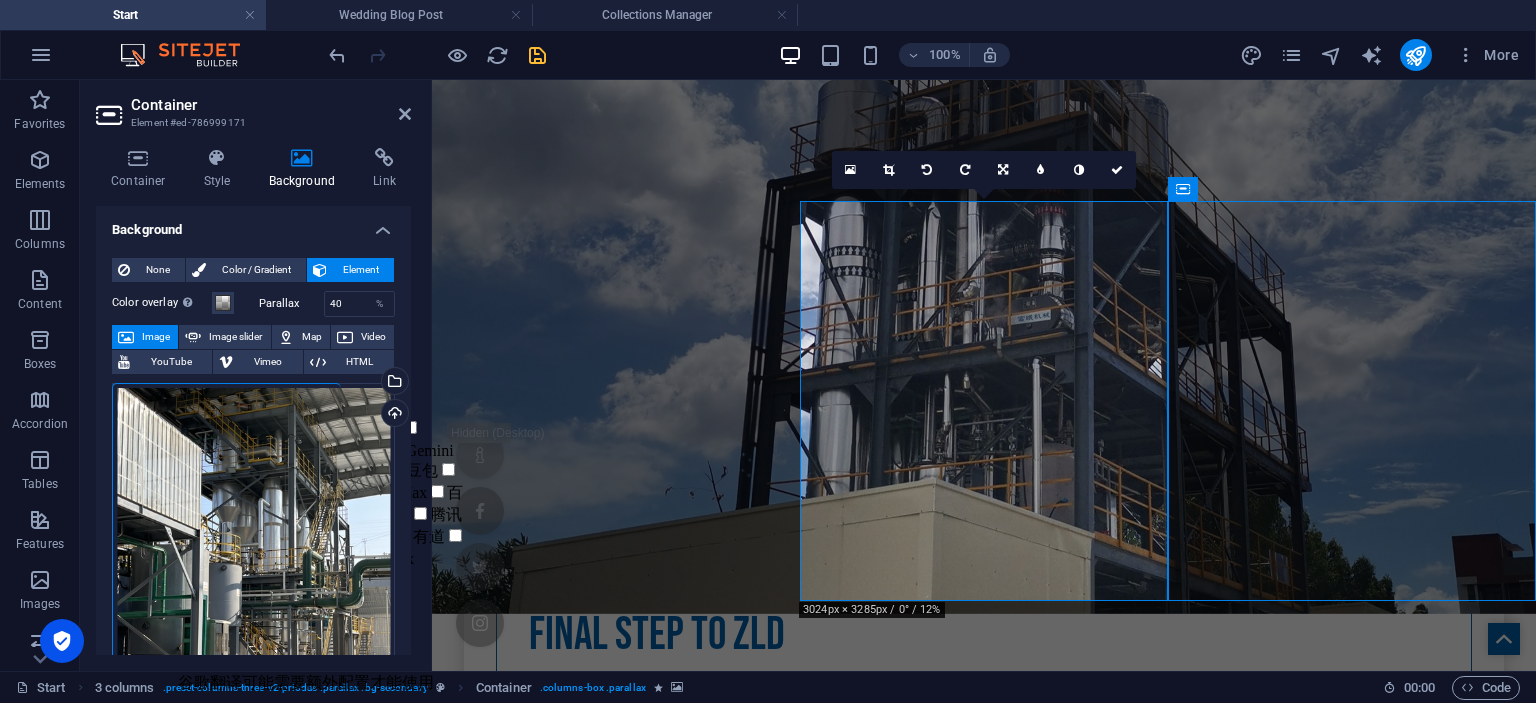 select on "px" 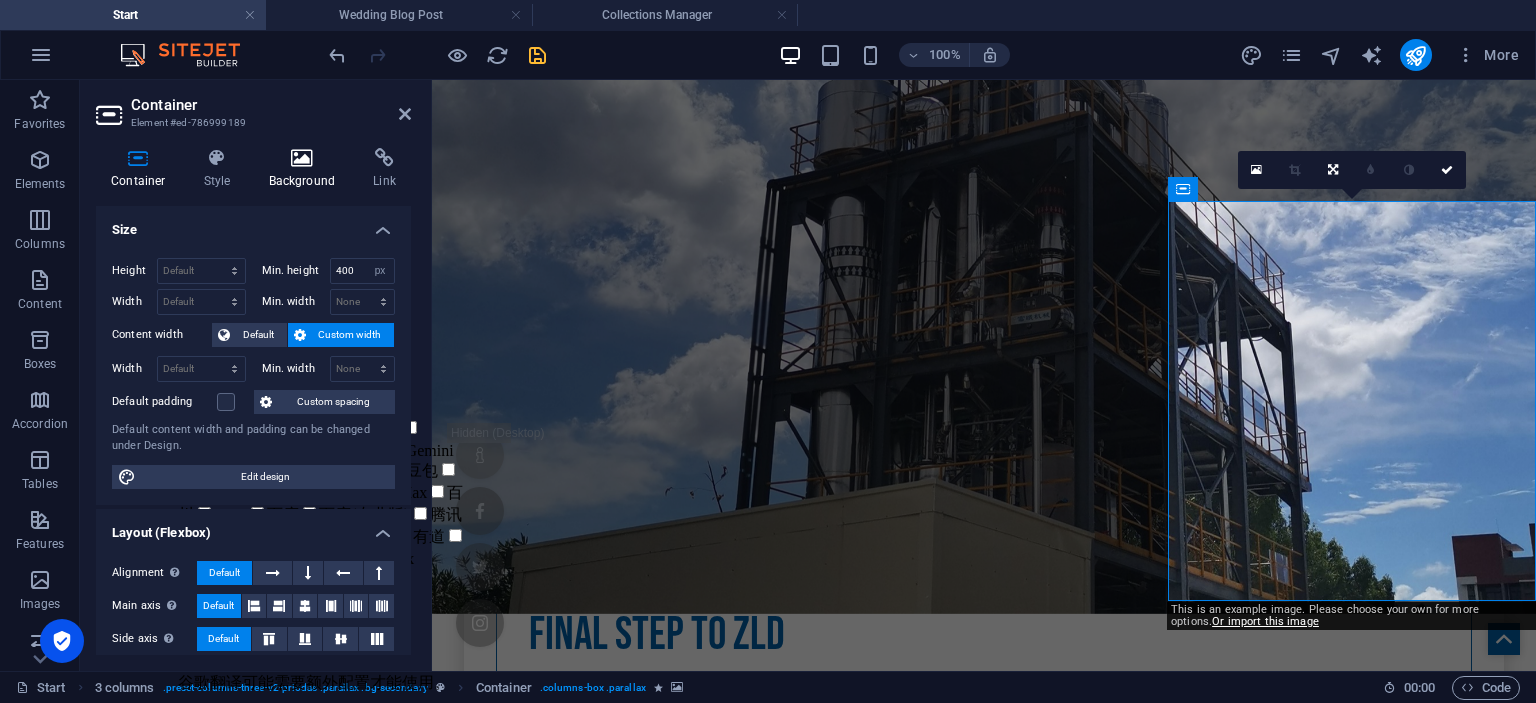 click on "Background" at bounding box center [306, 169] 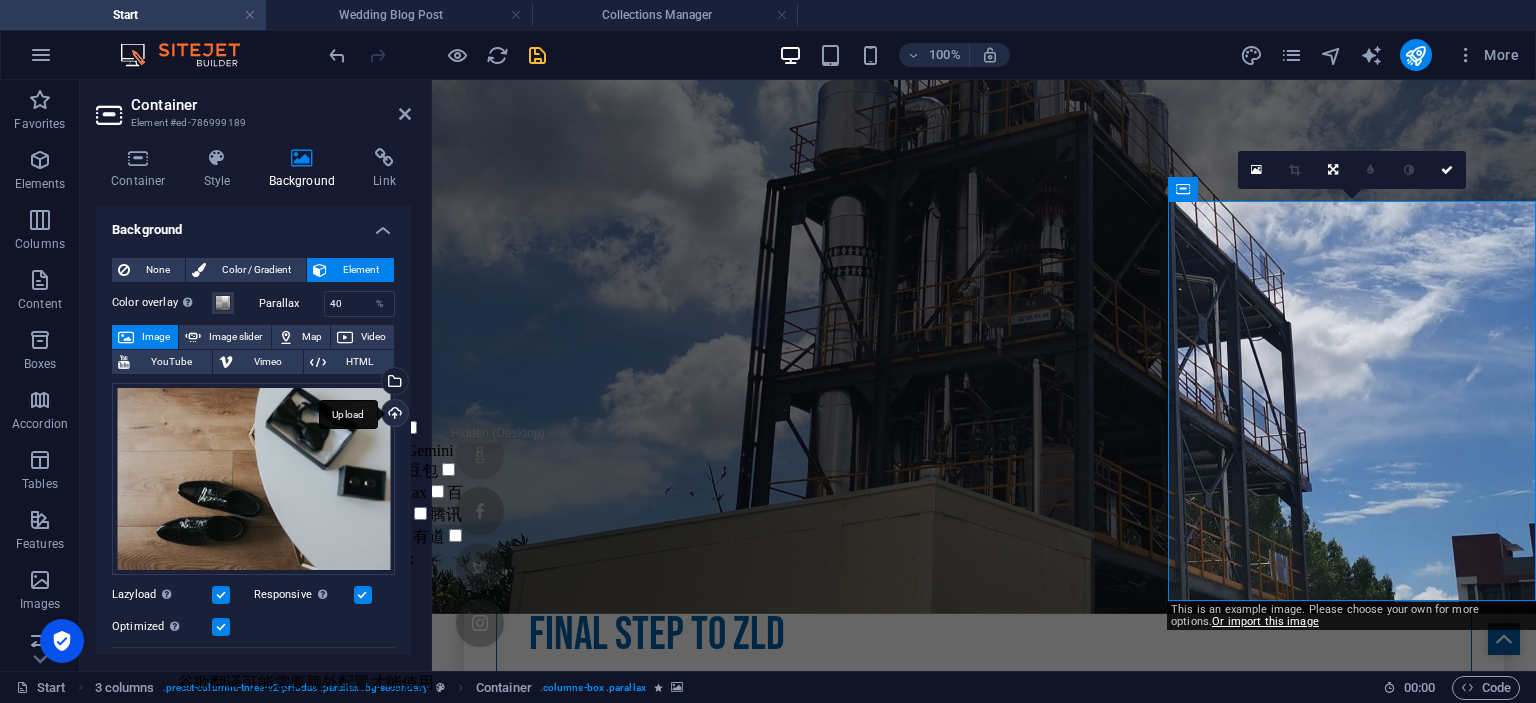 click on "Upload" at bounding box center [393, 415] 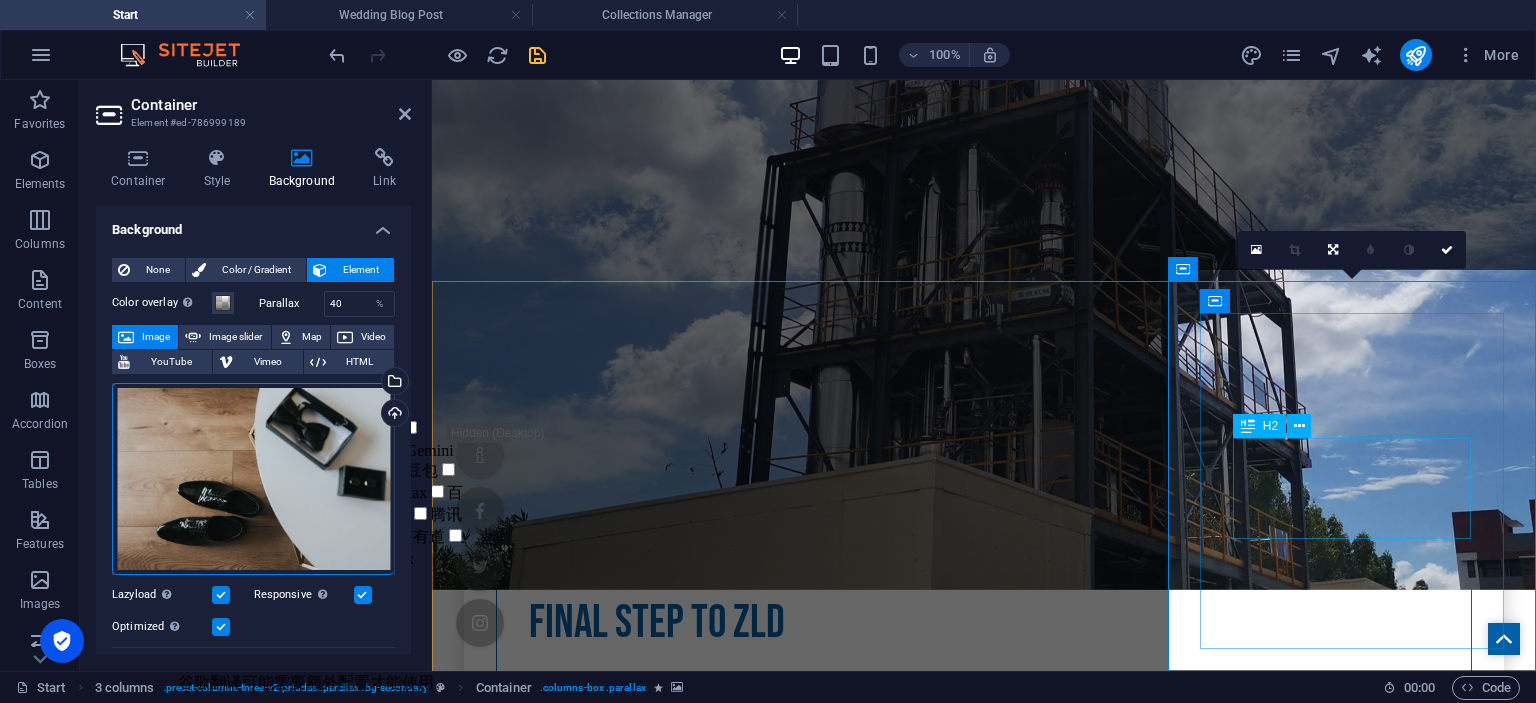 scroll, scrollTop: 374, scrollLeft: 0, axis: vertical 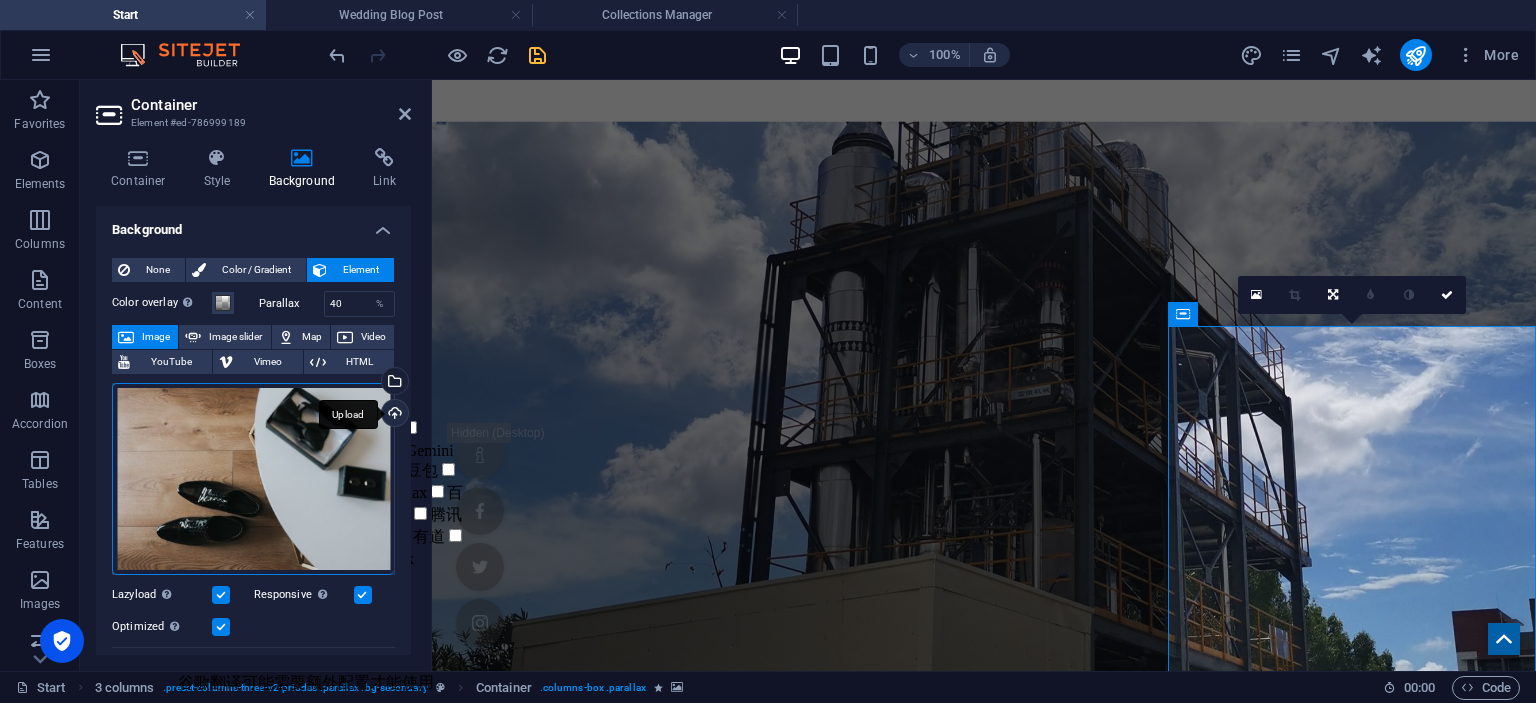 click on "Upload" at bounding box center [393, 415] 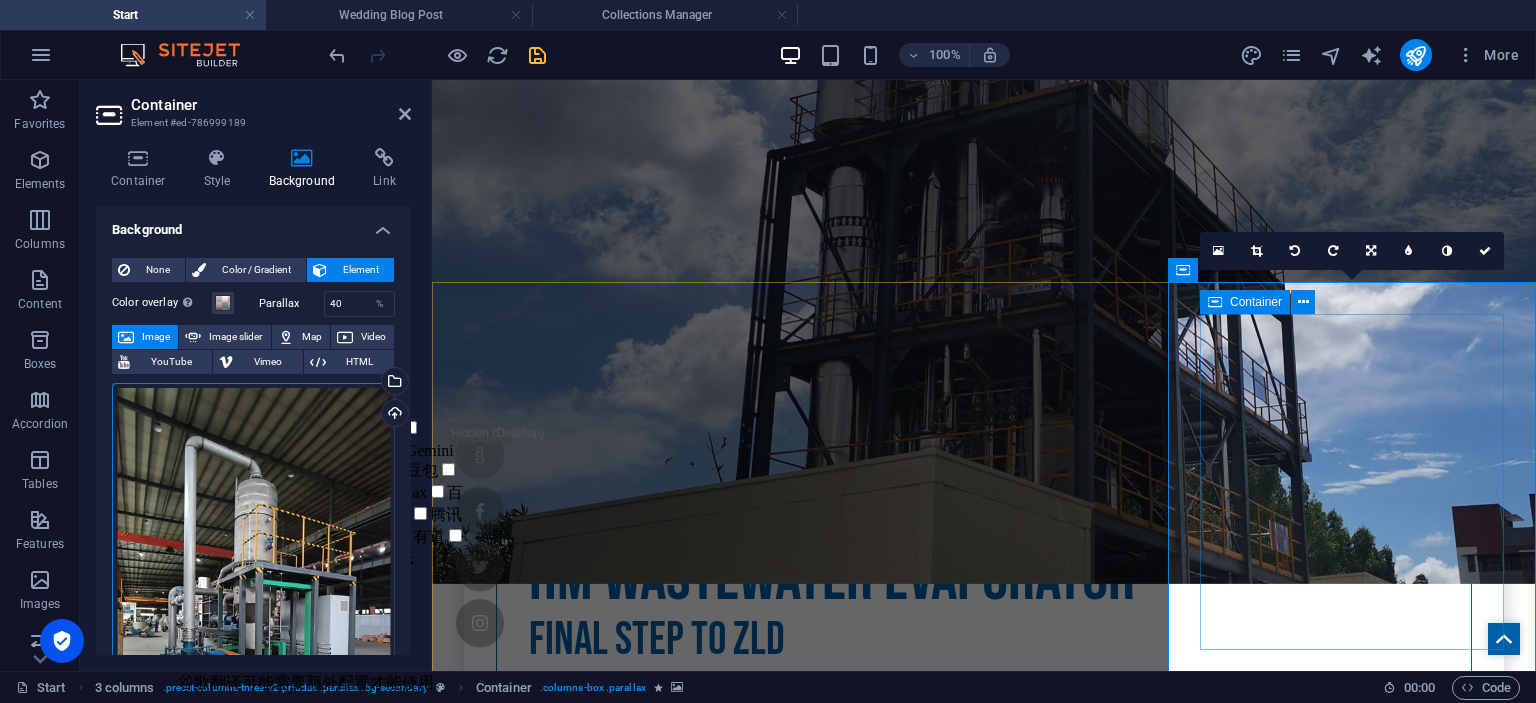 scroll, scrollTop: 499, scrollLeft: 0, axis: vertical 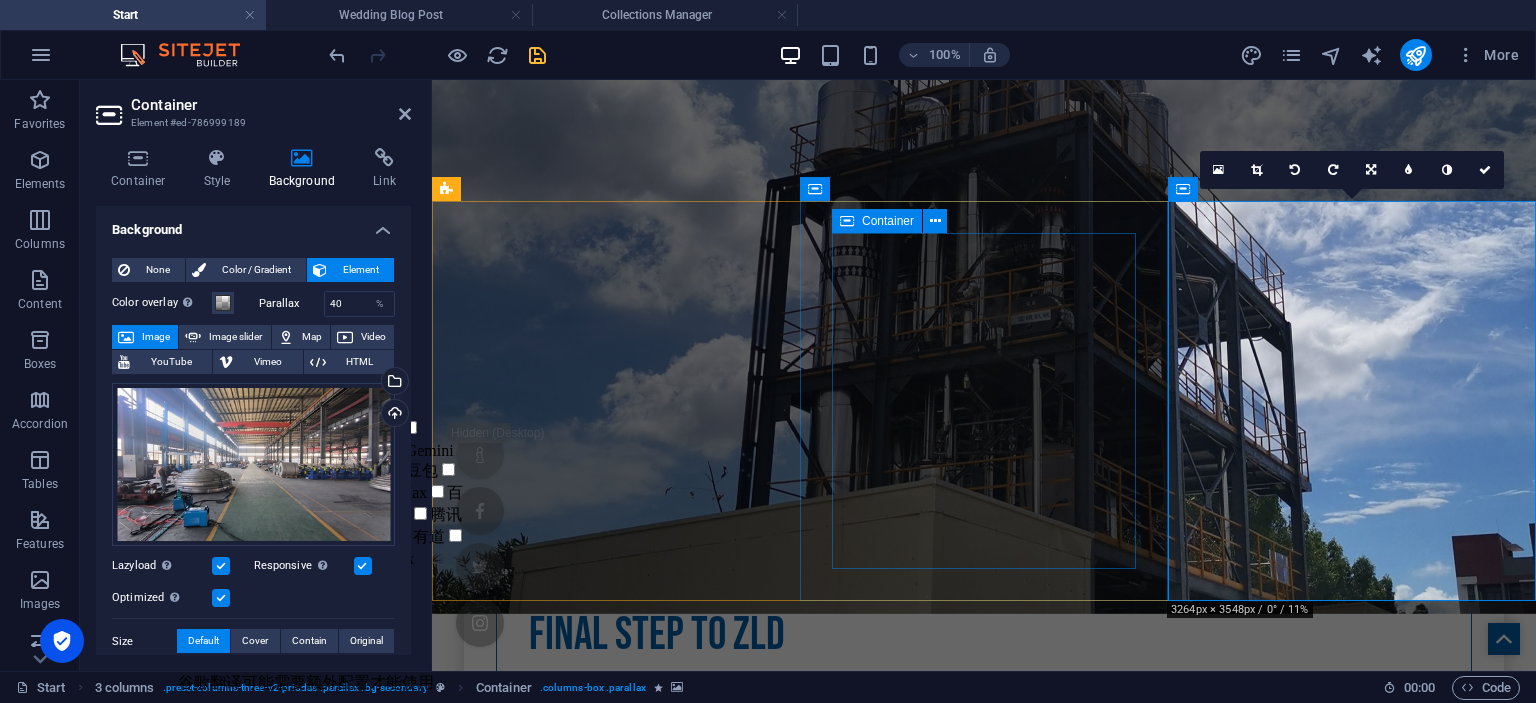 click on "Bridal fashion Learn more" at bounding box center (984, 2178) 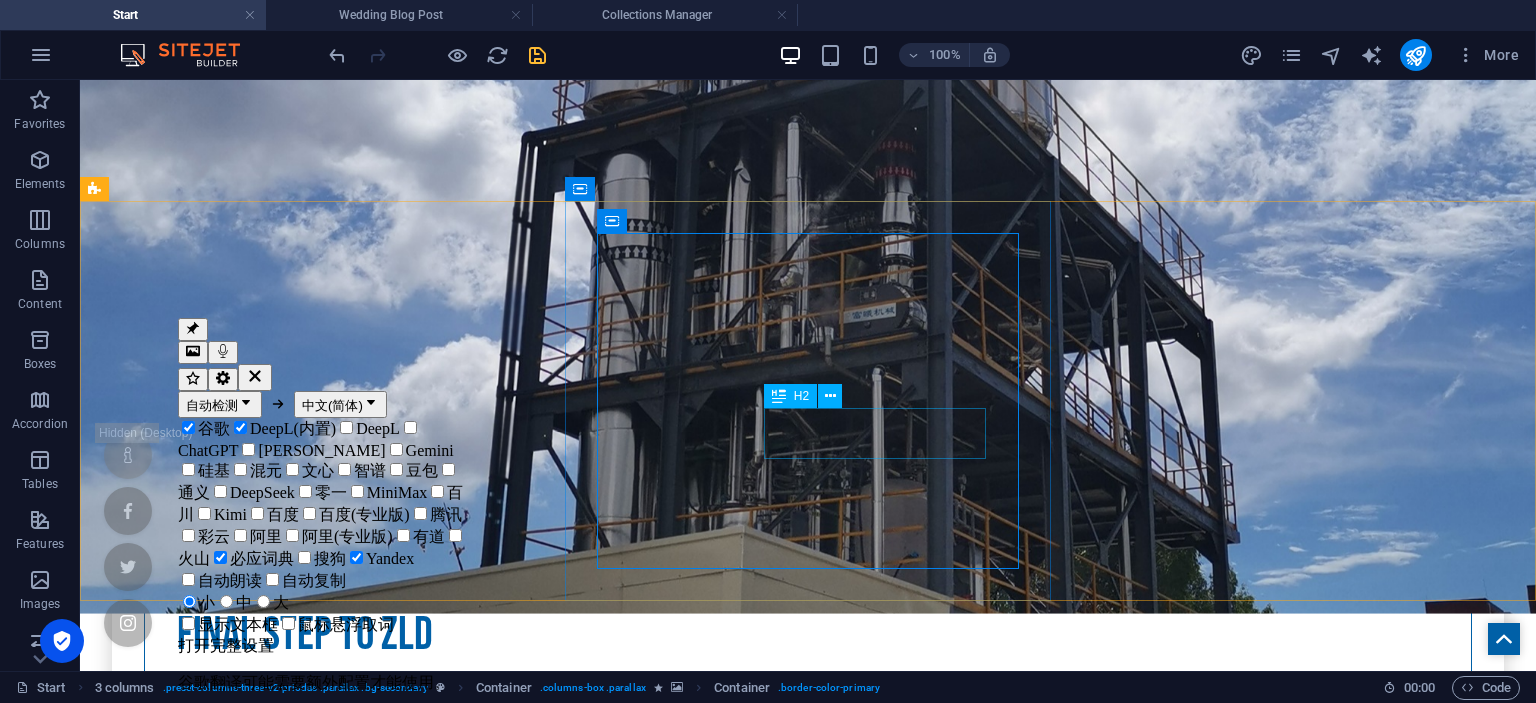 click on "Bridal fashion" at bounding box center [808, 2139] 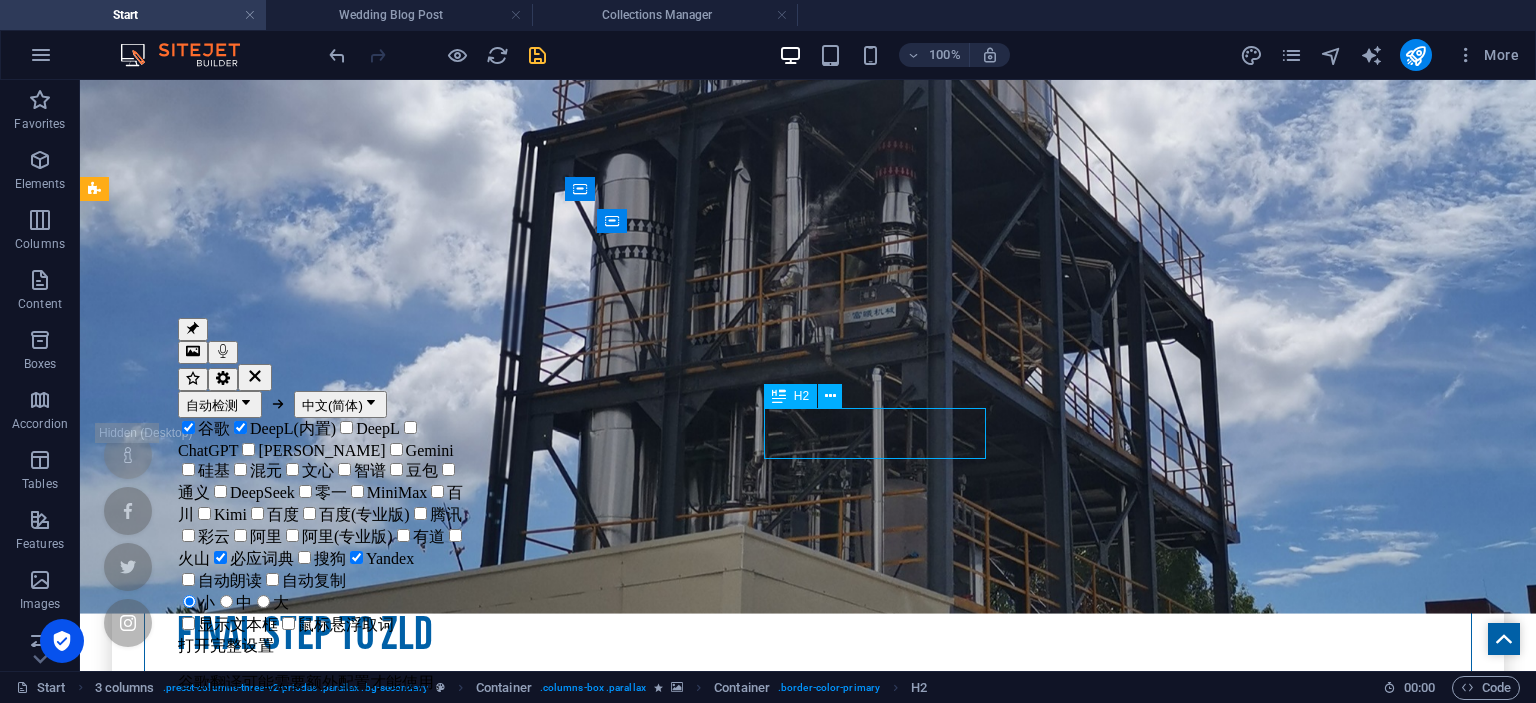 click on "Bridal fashion" at bounding box center (808, 2139) 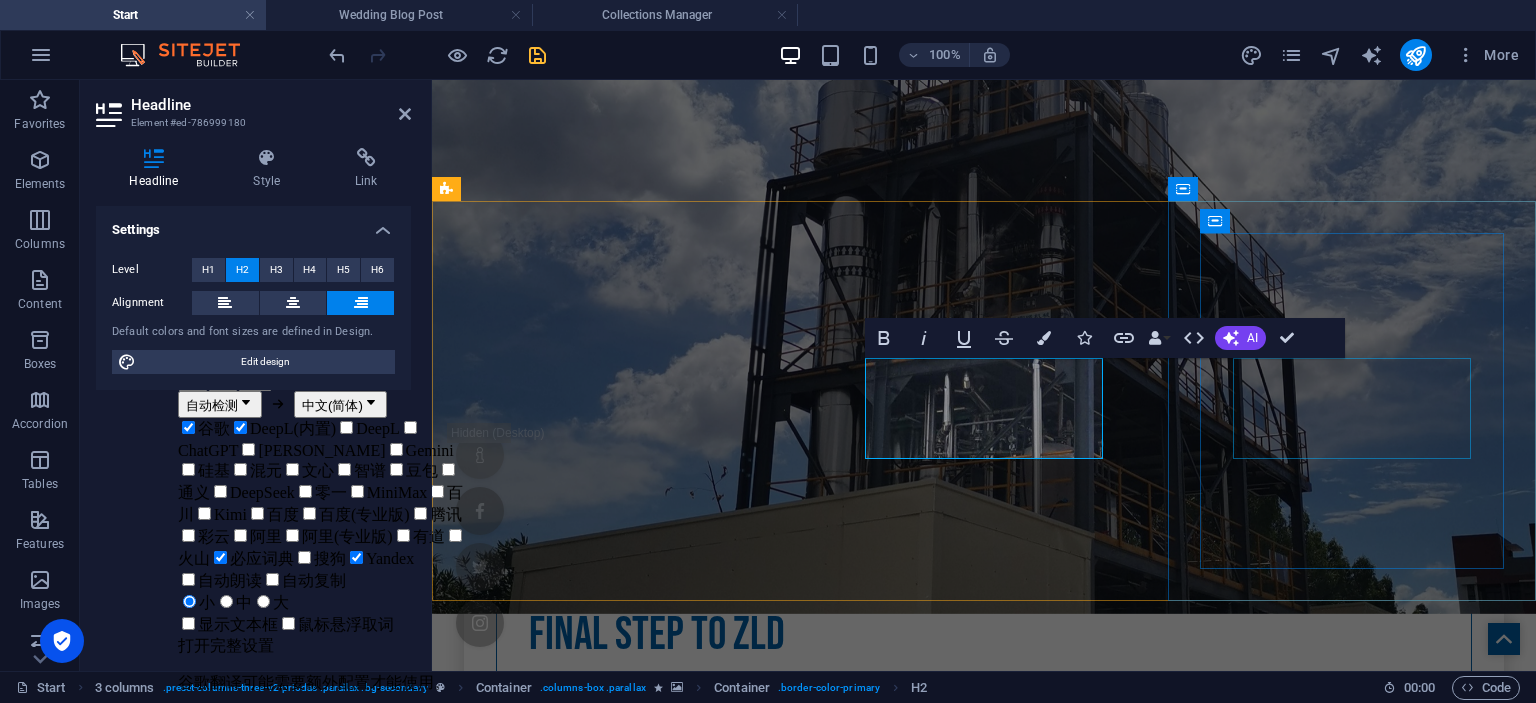 click on "Groom's Fashion" at bounding box center [984, 2874] 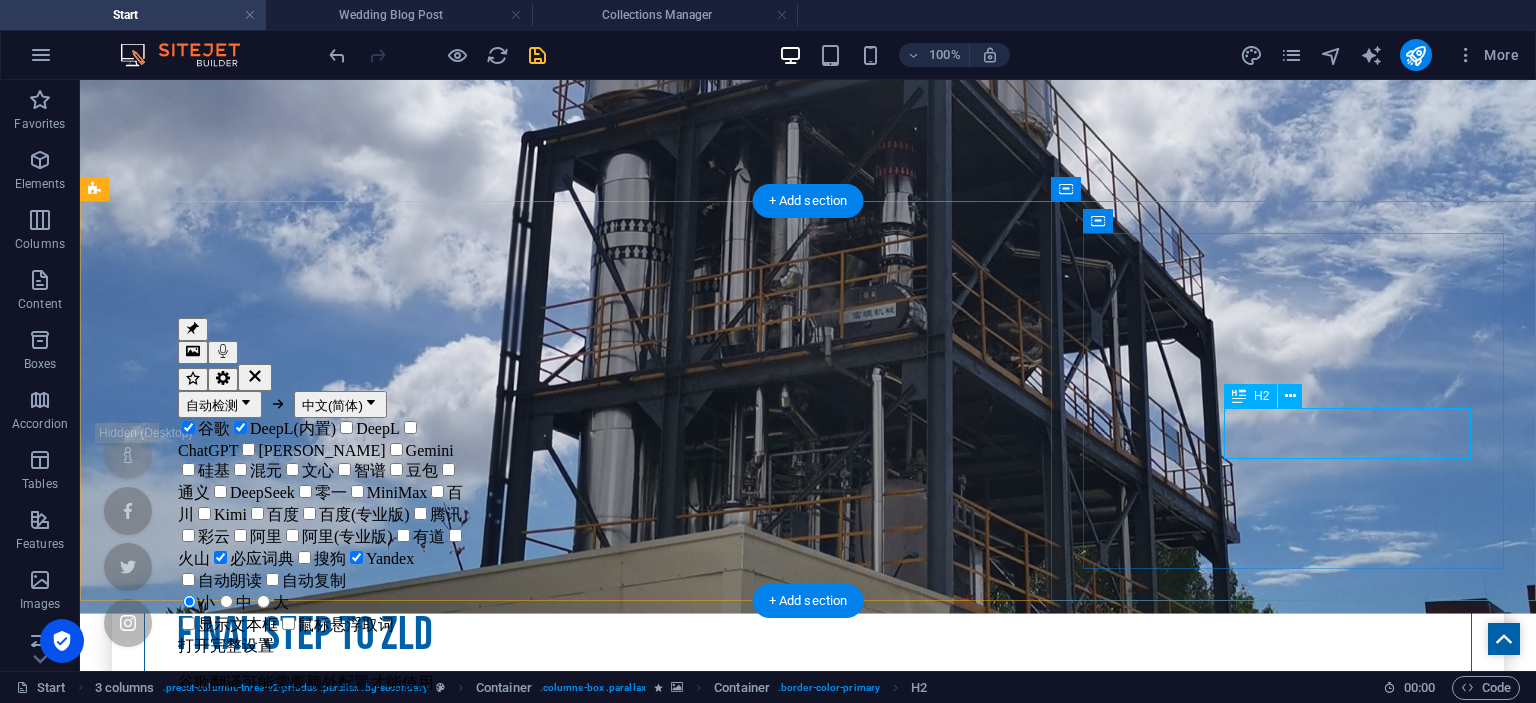 click on "Groom's Fashion" at bounding box center (808, 2874) 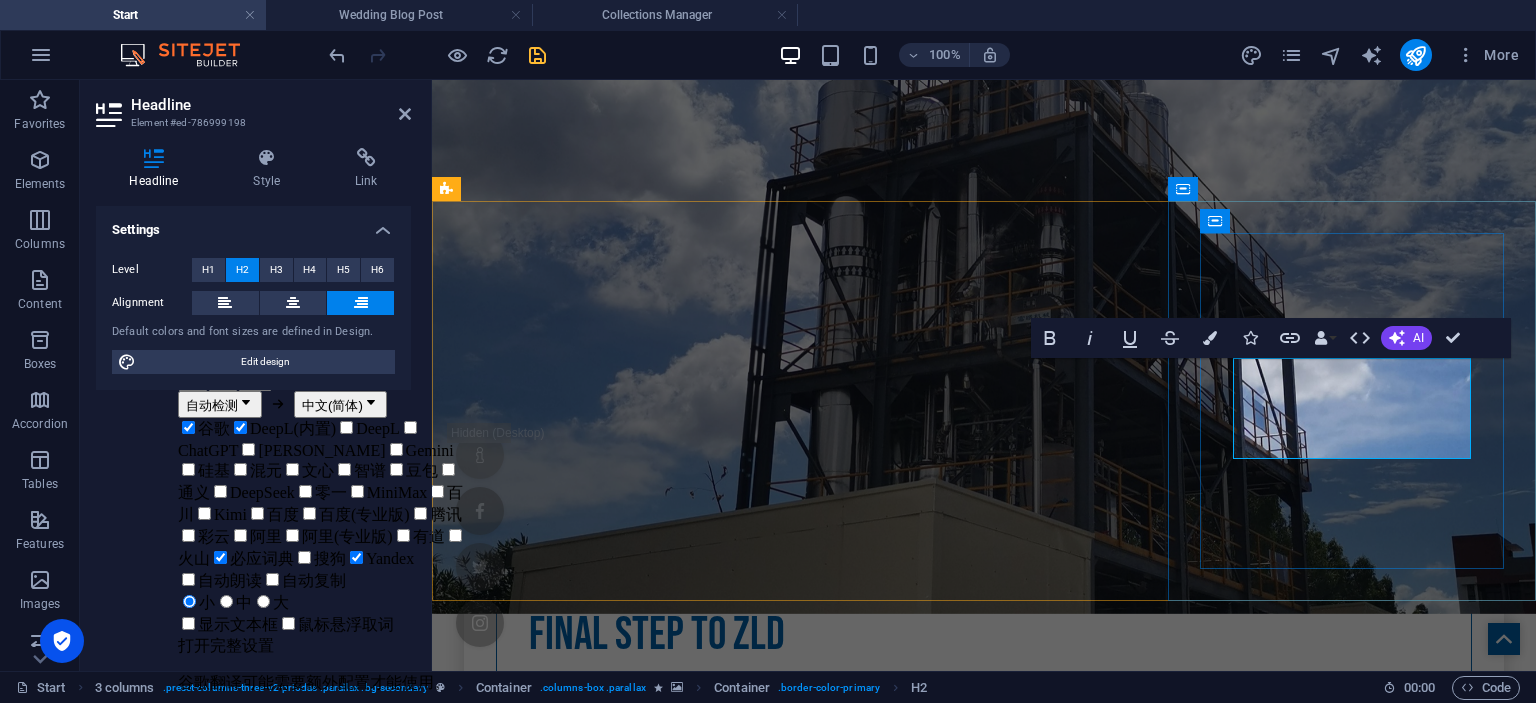 type 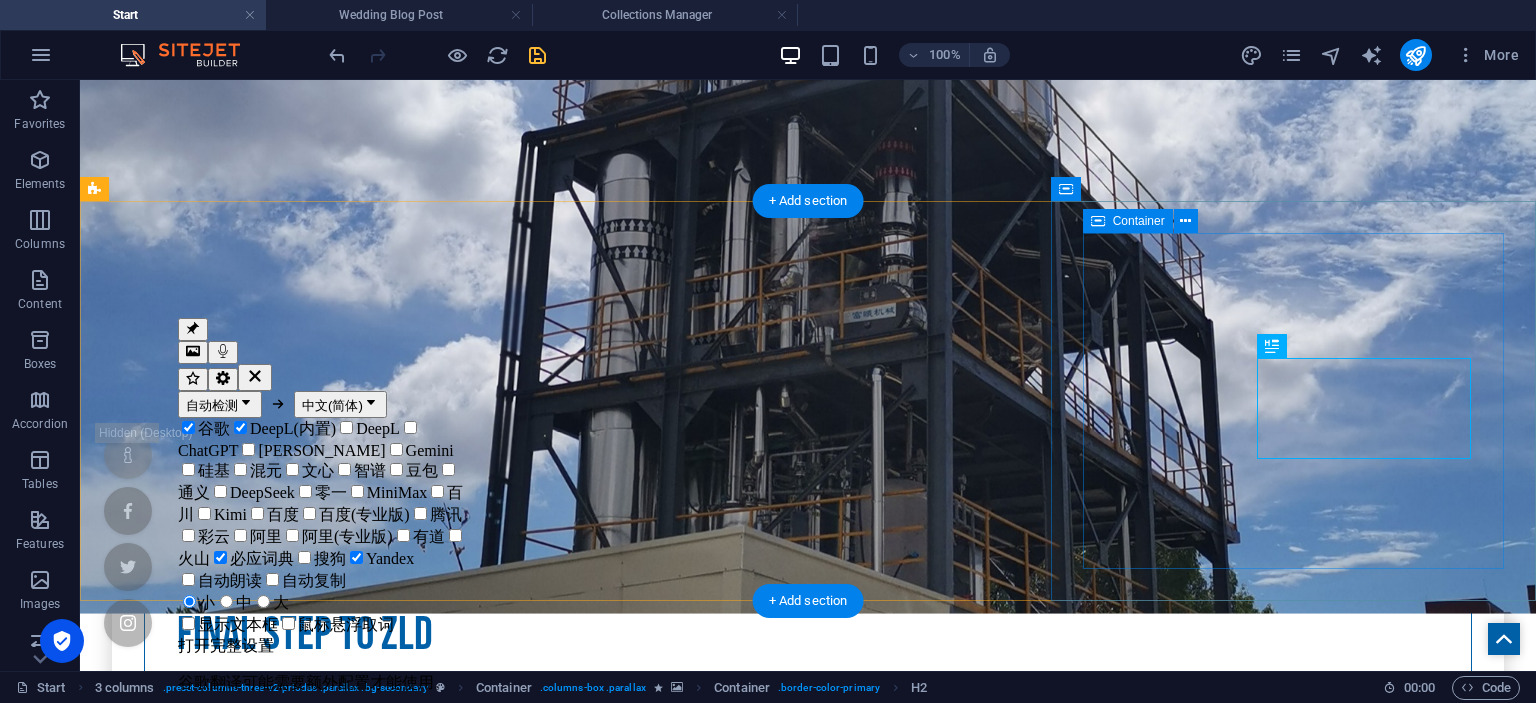 click on "NON-standard devices Learn more" at bounding box center (808, 2938) 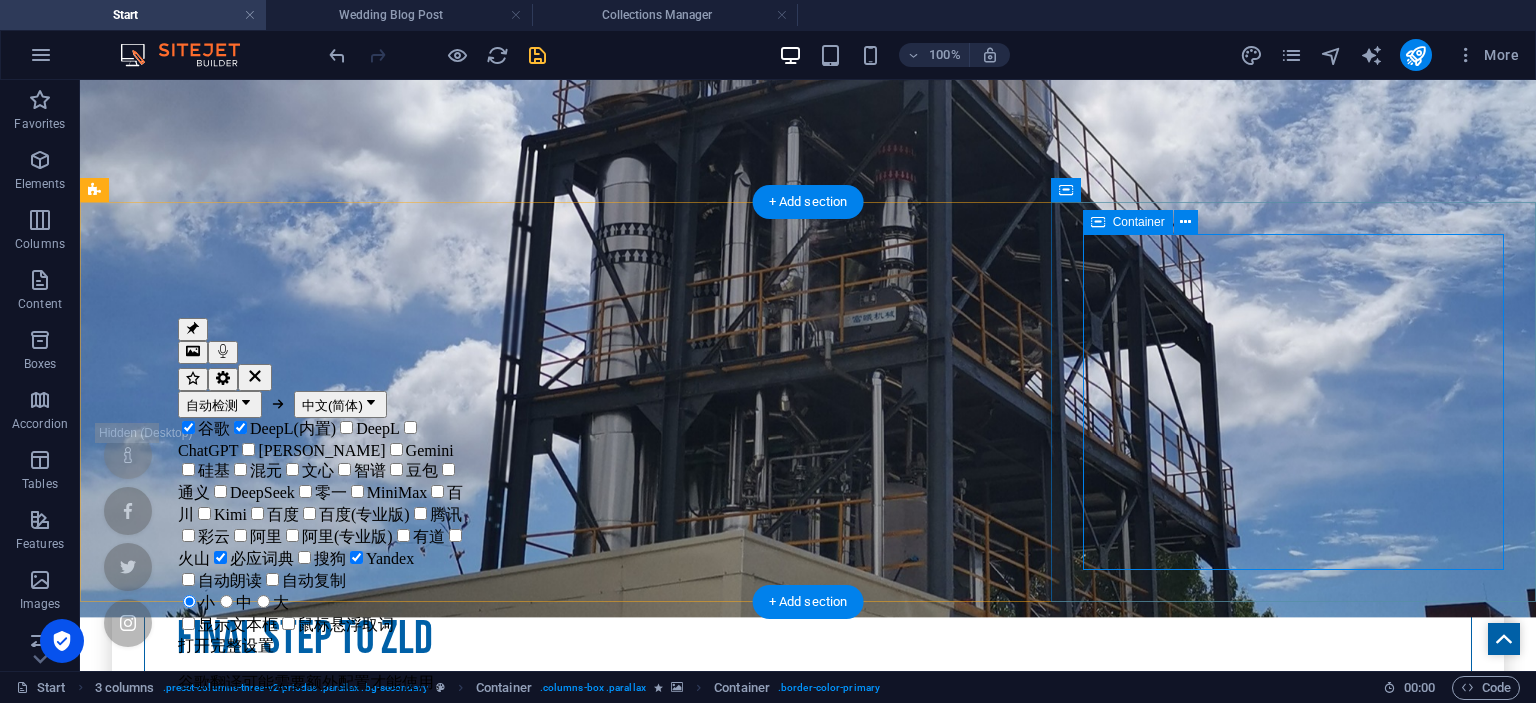scroll, scrollTop: 499, scrollLeft: 0, axis: vertical 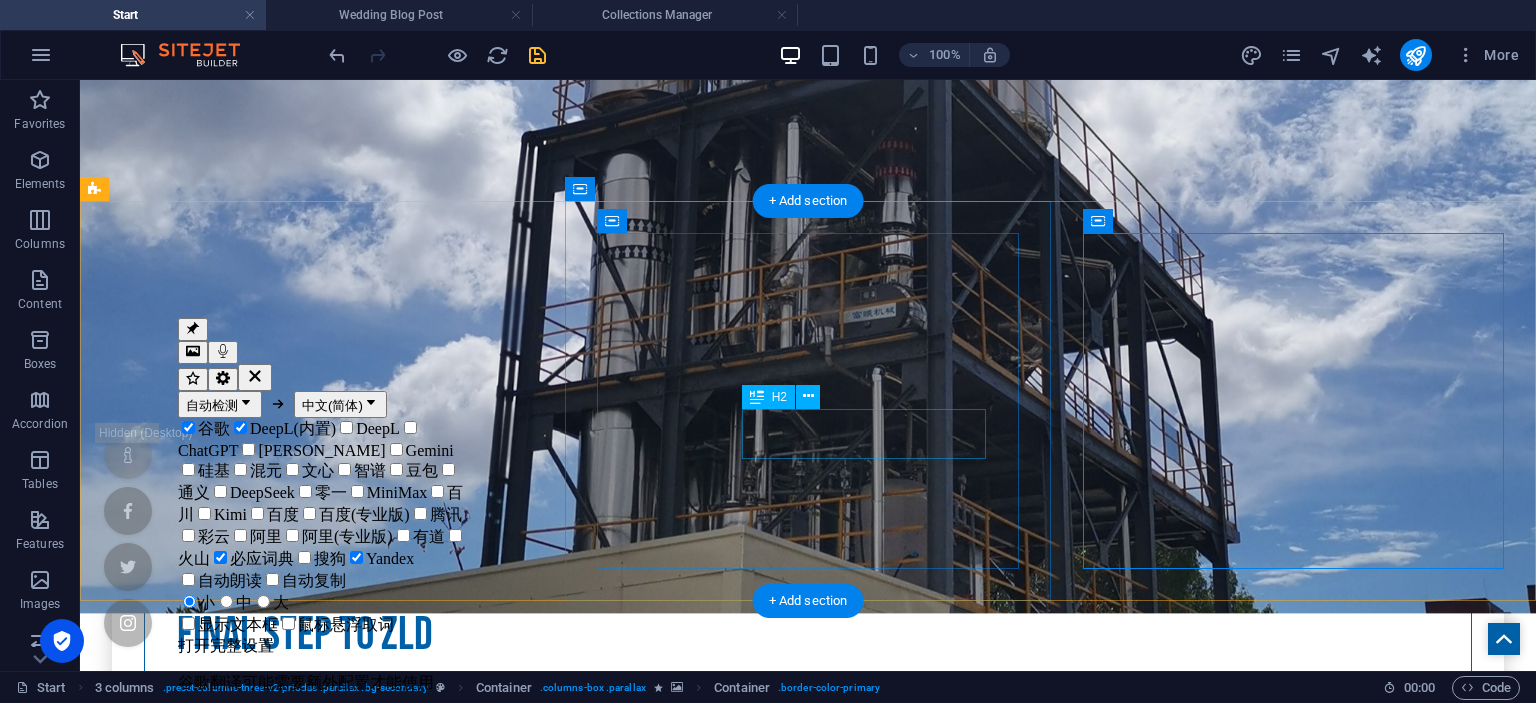 click on "MVR evaporator" at bounding box center (808, 2139) 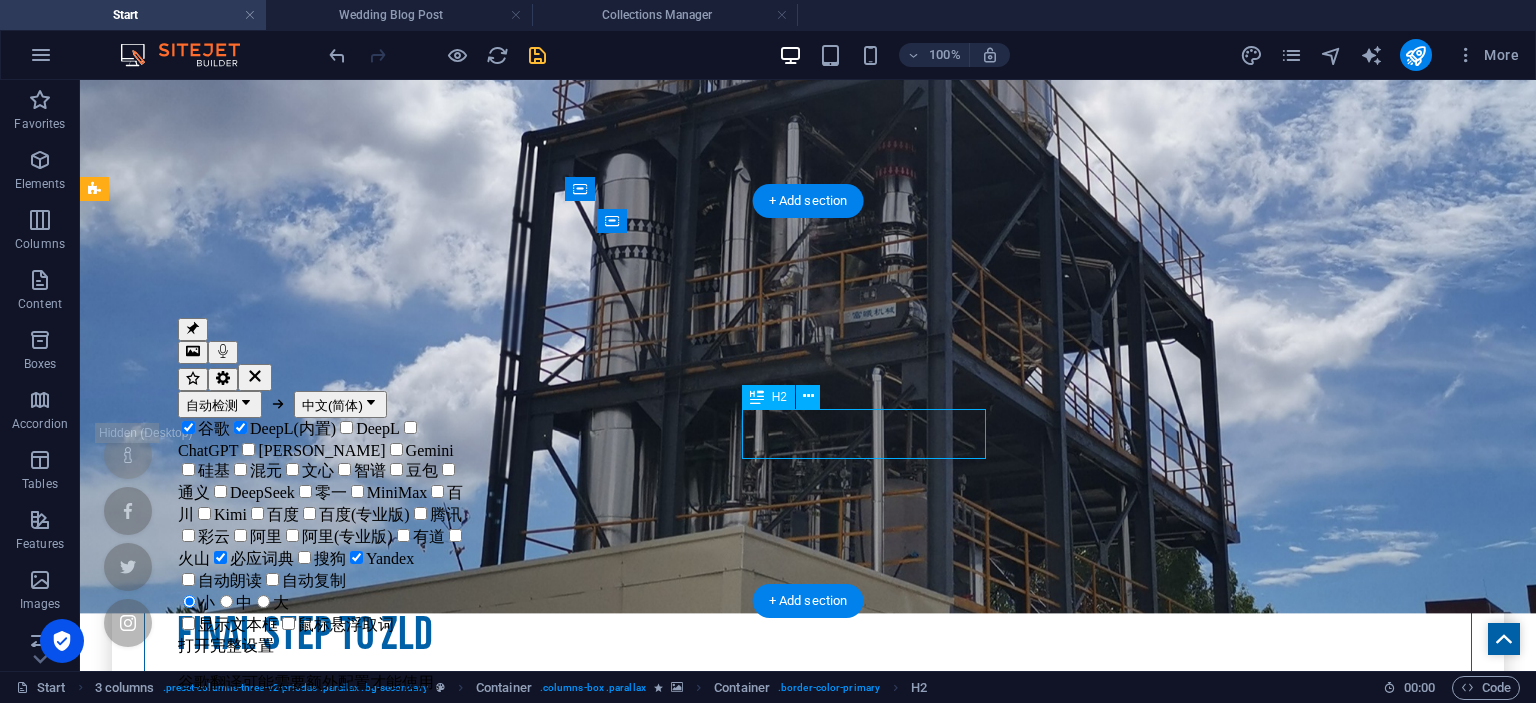 click on "MVR evaporator" at bounding box center (808, 2139) 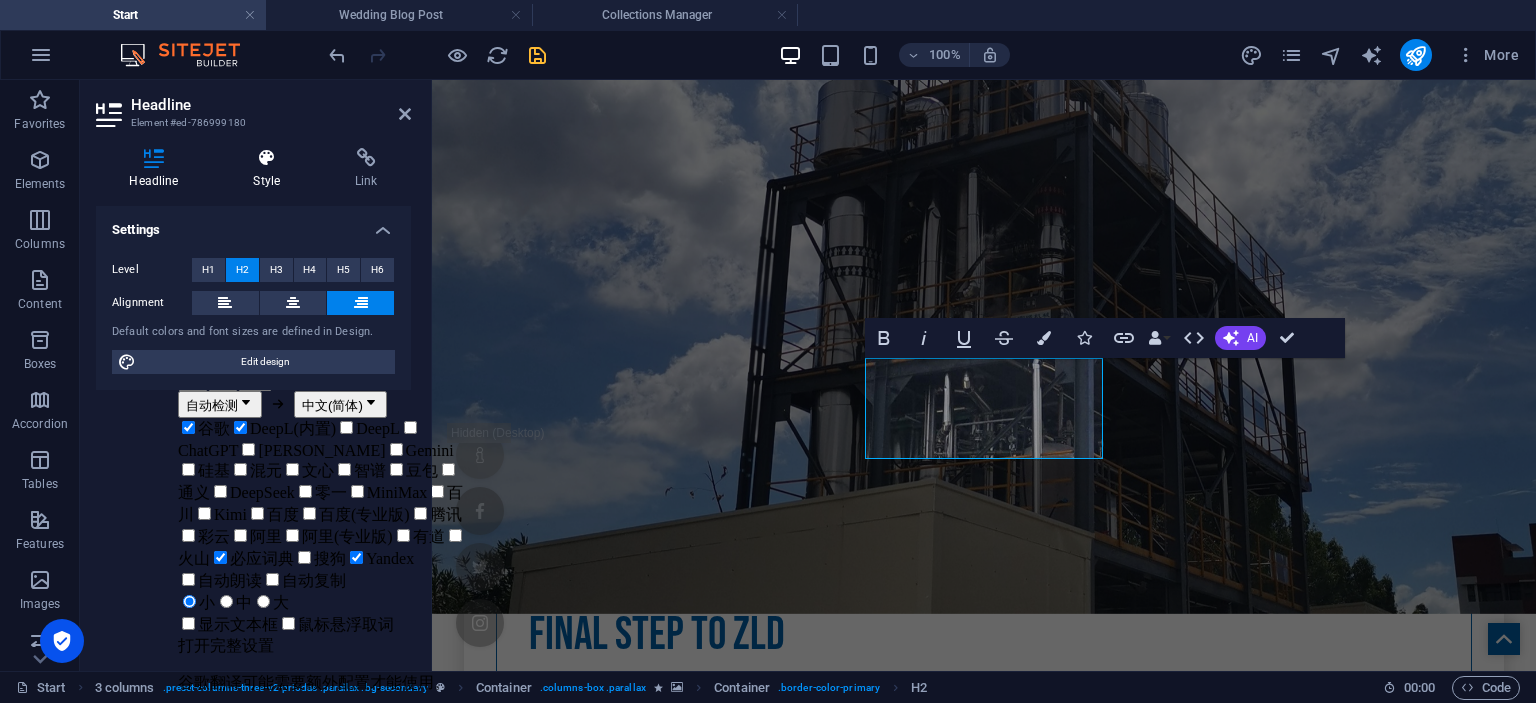 click at bounding box center (267, 158) 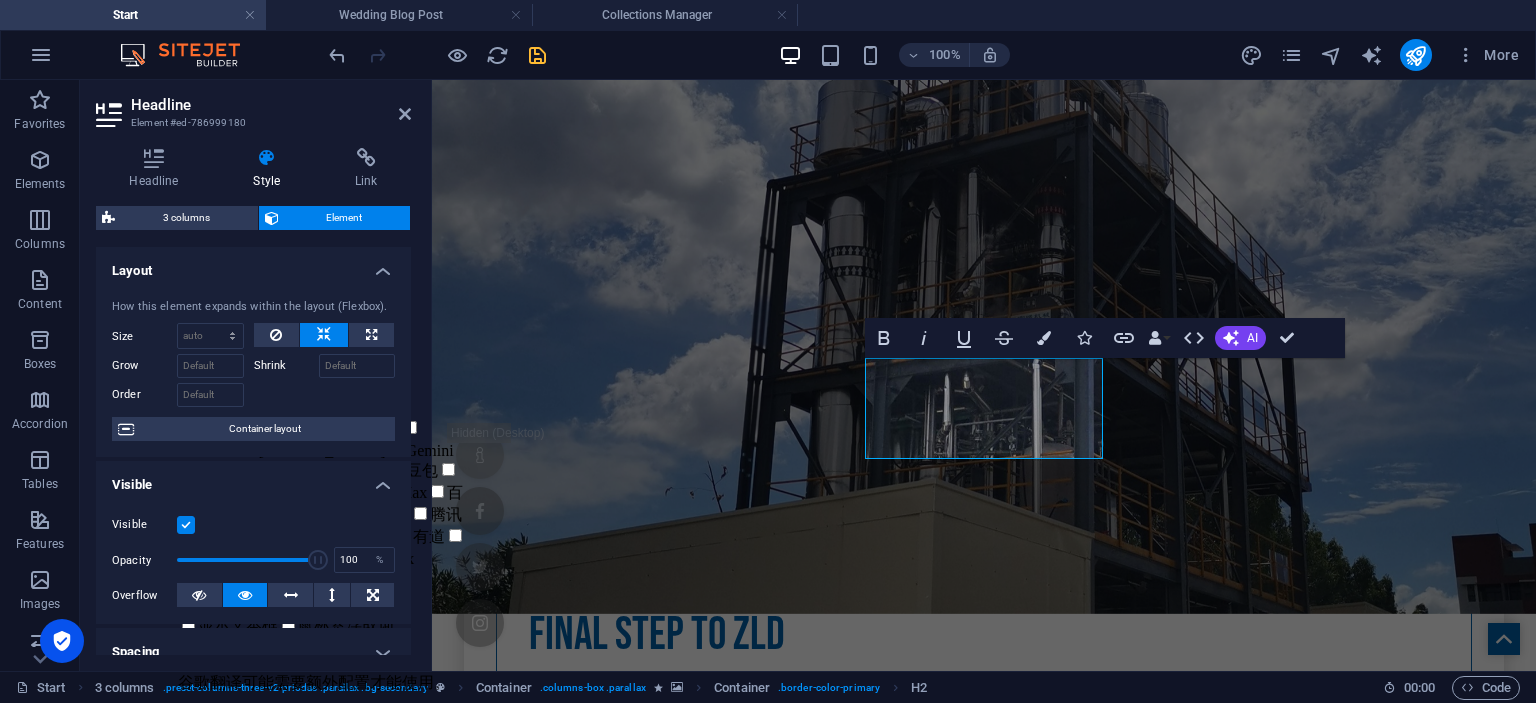click at bounding box center [984, 1761] 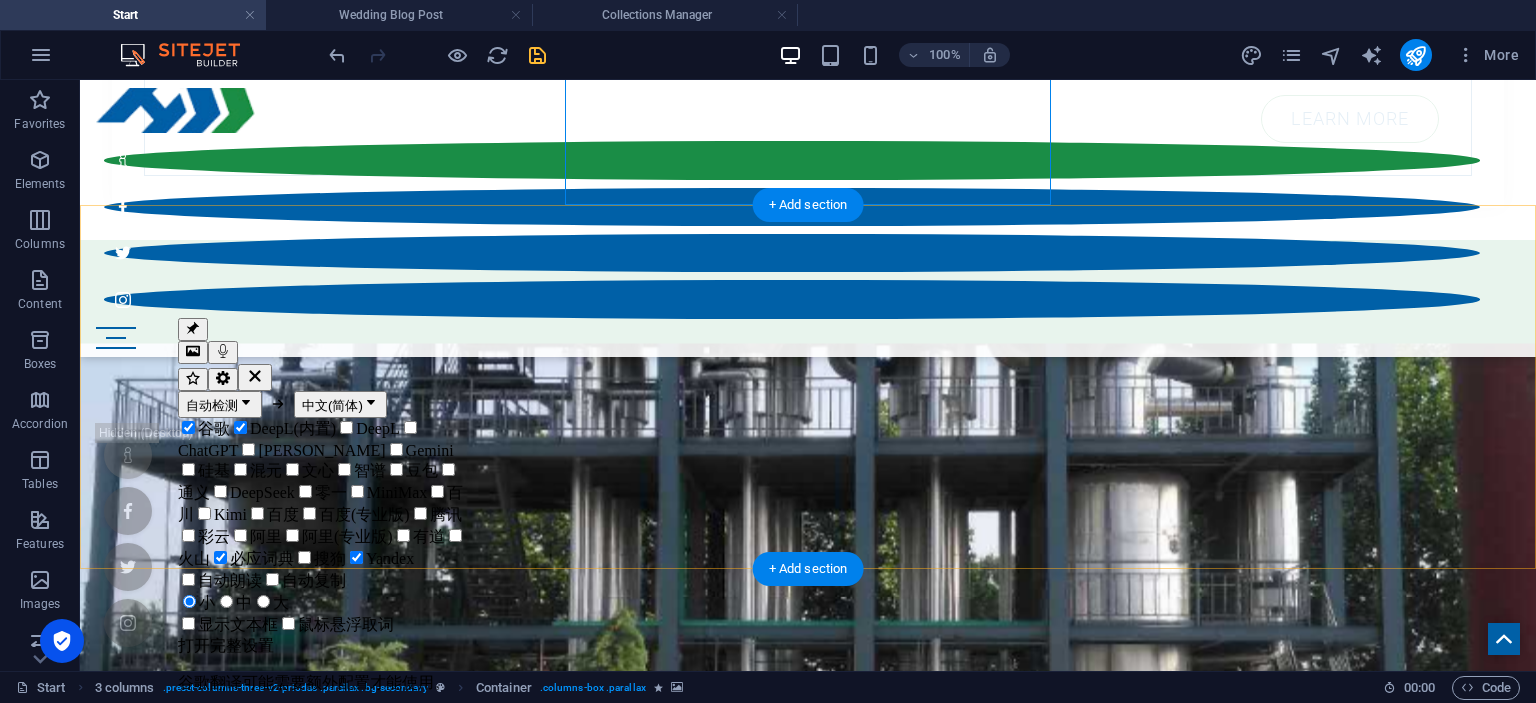 scroll, scrollTop: 873, scrollLeft: 0, axis: vertical 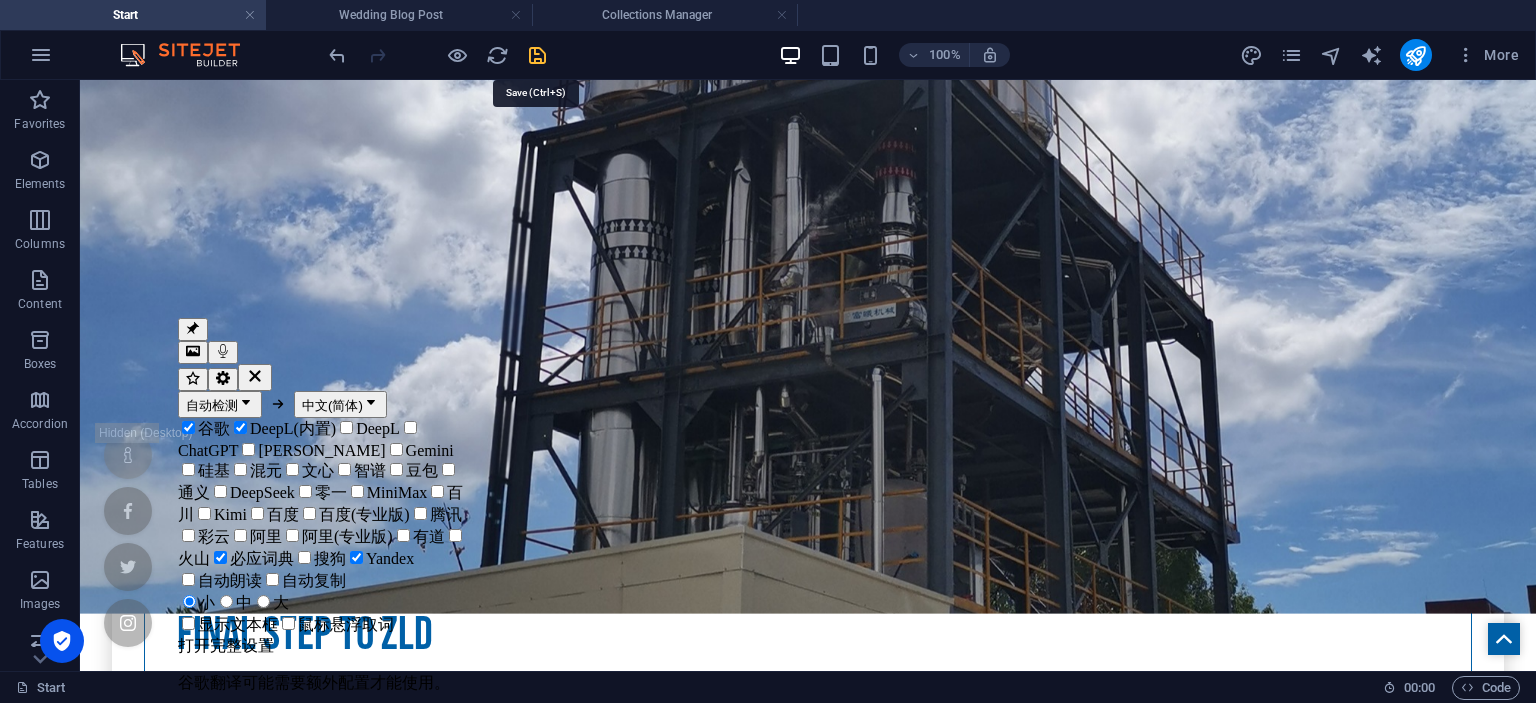click at bounding box center [537, 55] 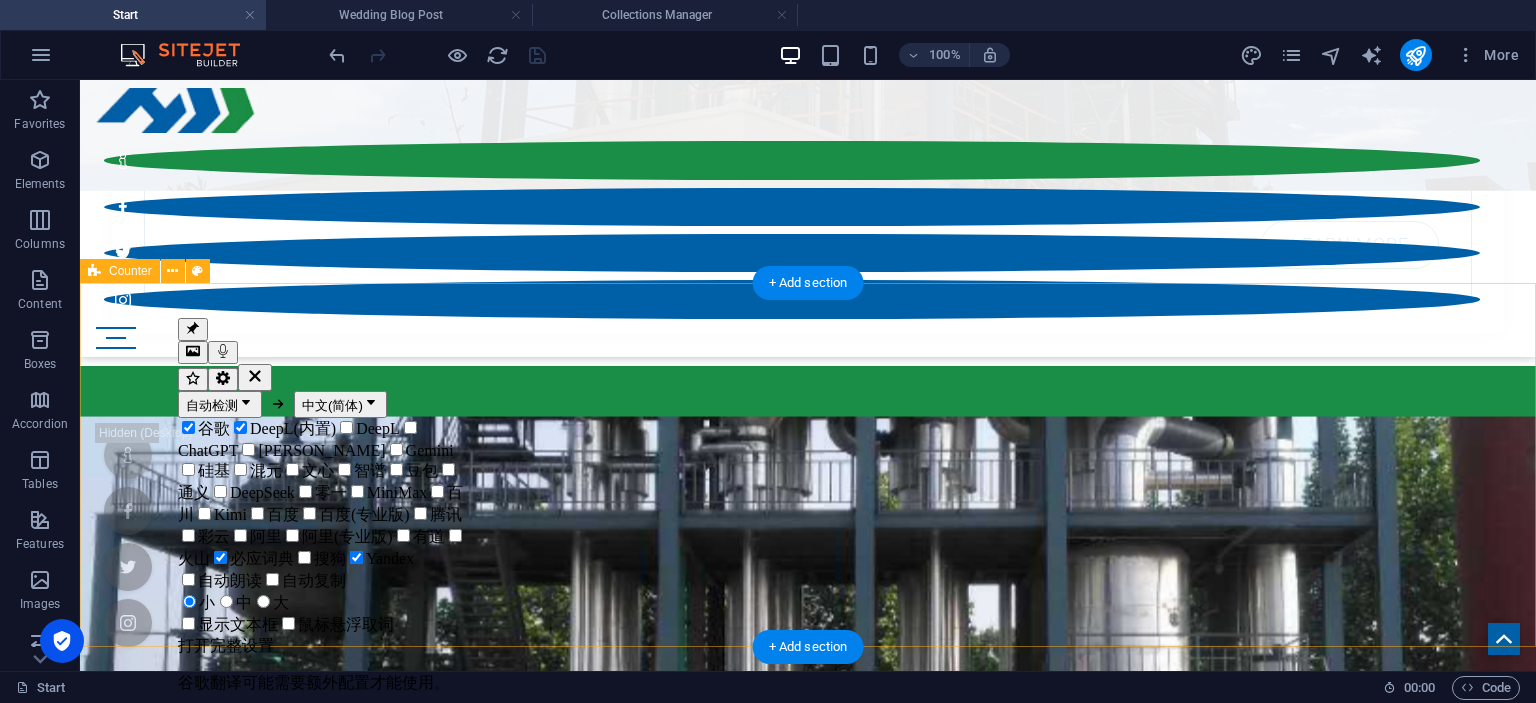 scroll, scrollTop: 748, scrollLeft: 0, axis: vertical 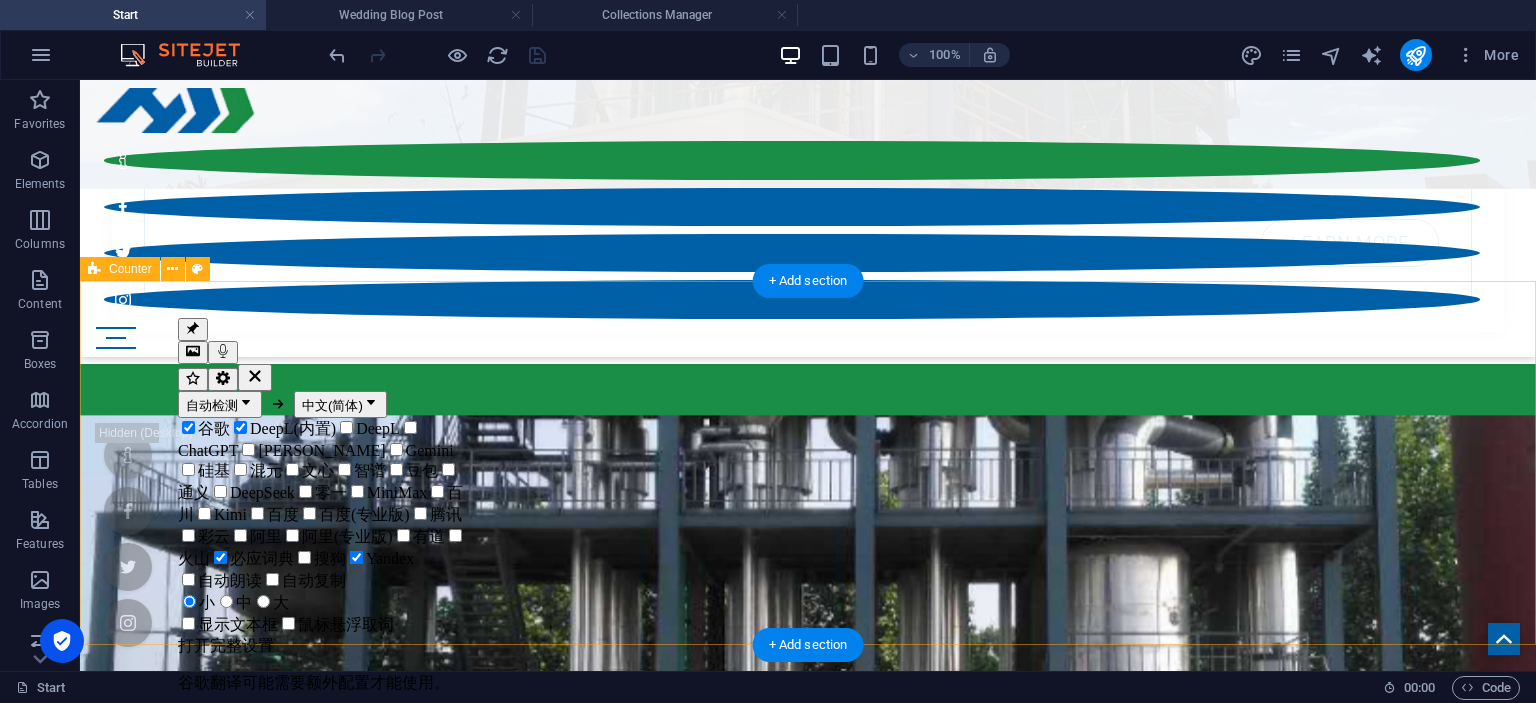 click on "275 Weddings planned 424 Wedding-Party organized 363 happy bridal couples 811 Wedding cakes and pastries" at bounding box center (808, 2988) 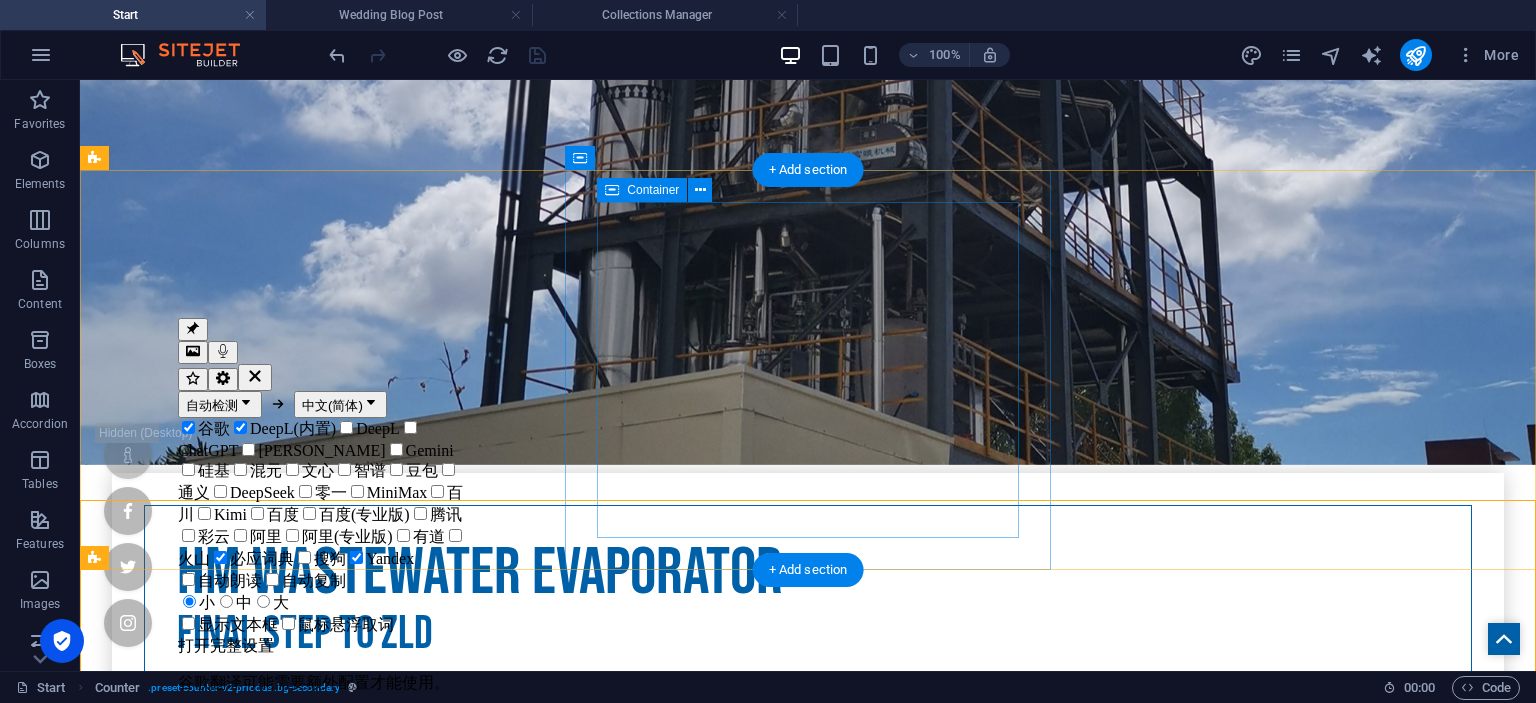 scroll, scrollTop: 499, scrollLeft: 0, axis: vertical 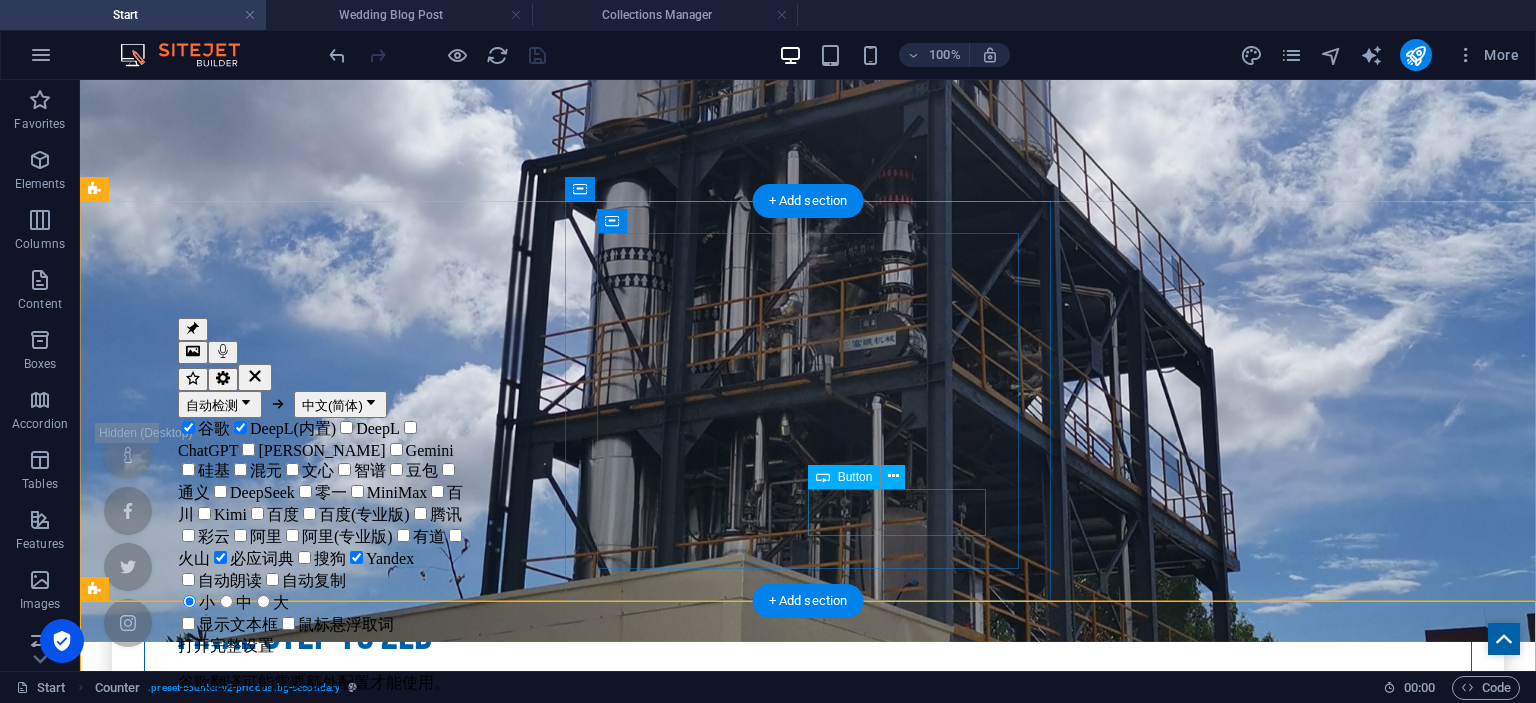 click on "Learn more" at bounding box center [808, 2218] 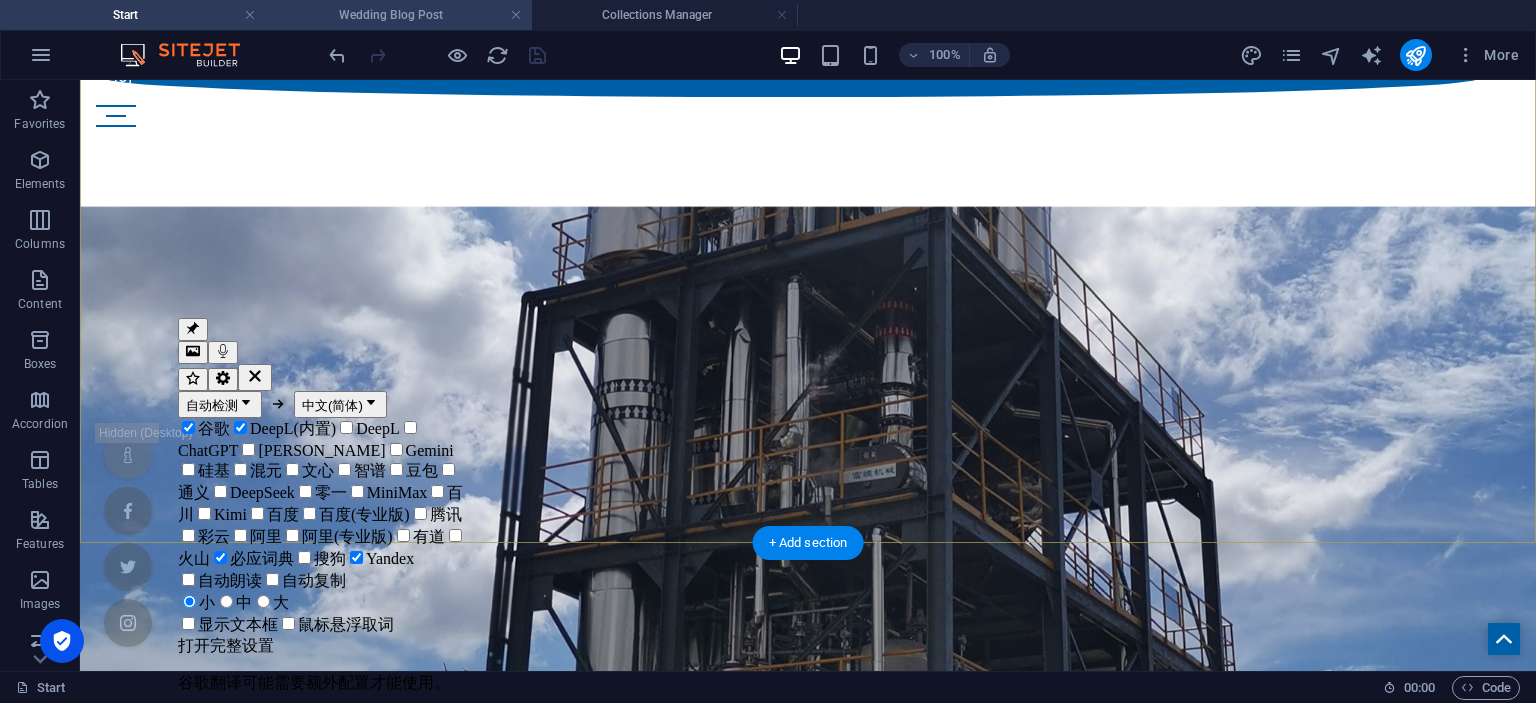 scroll, scrollTop: 249, scrollLeft: 0, axis: vertical 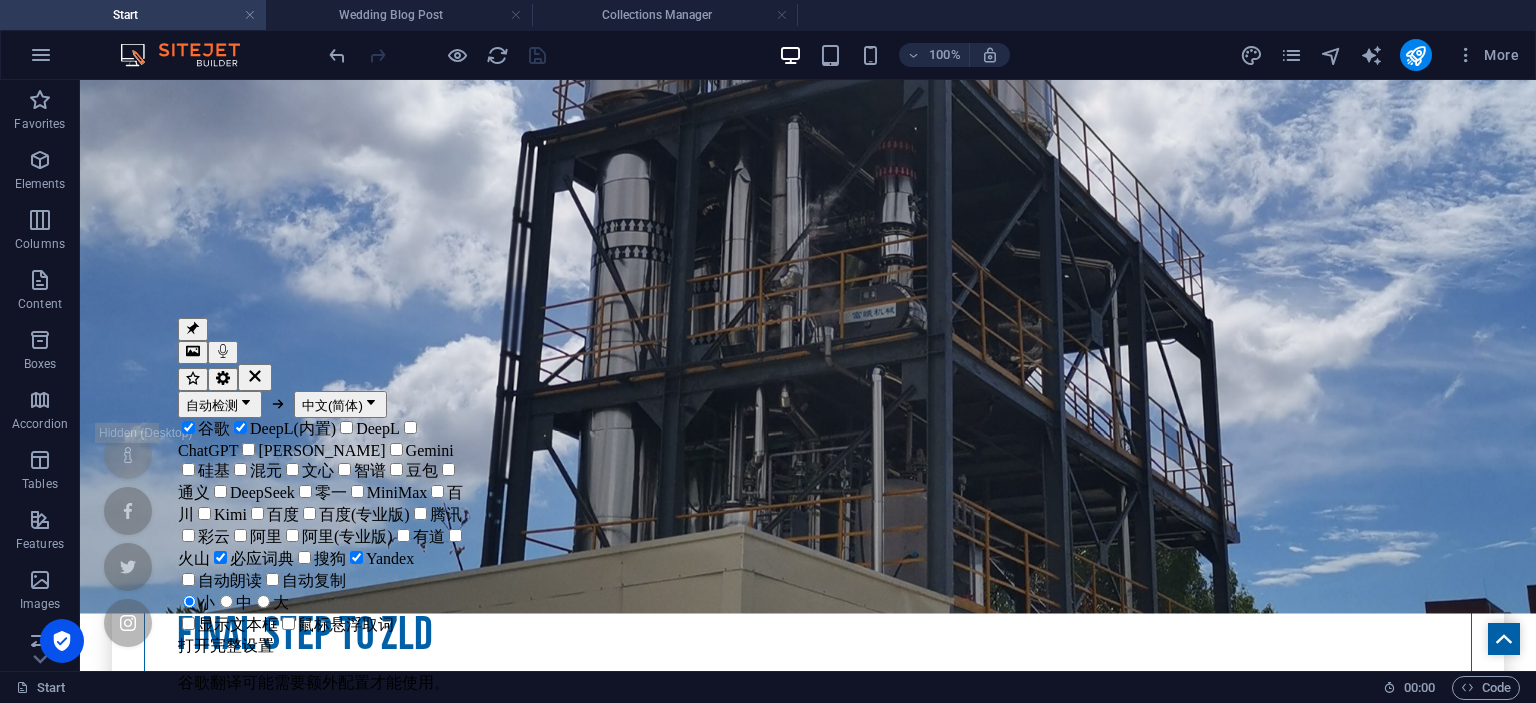 click at bounding box center (437, 55) 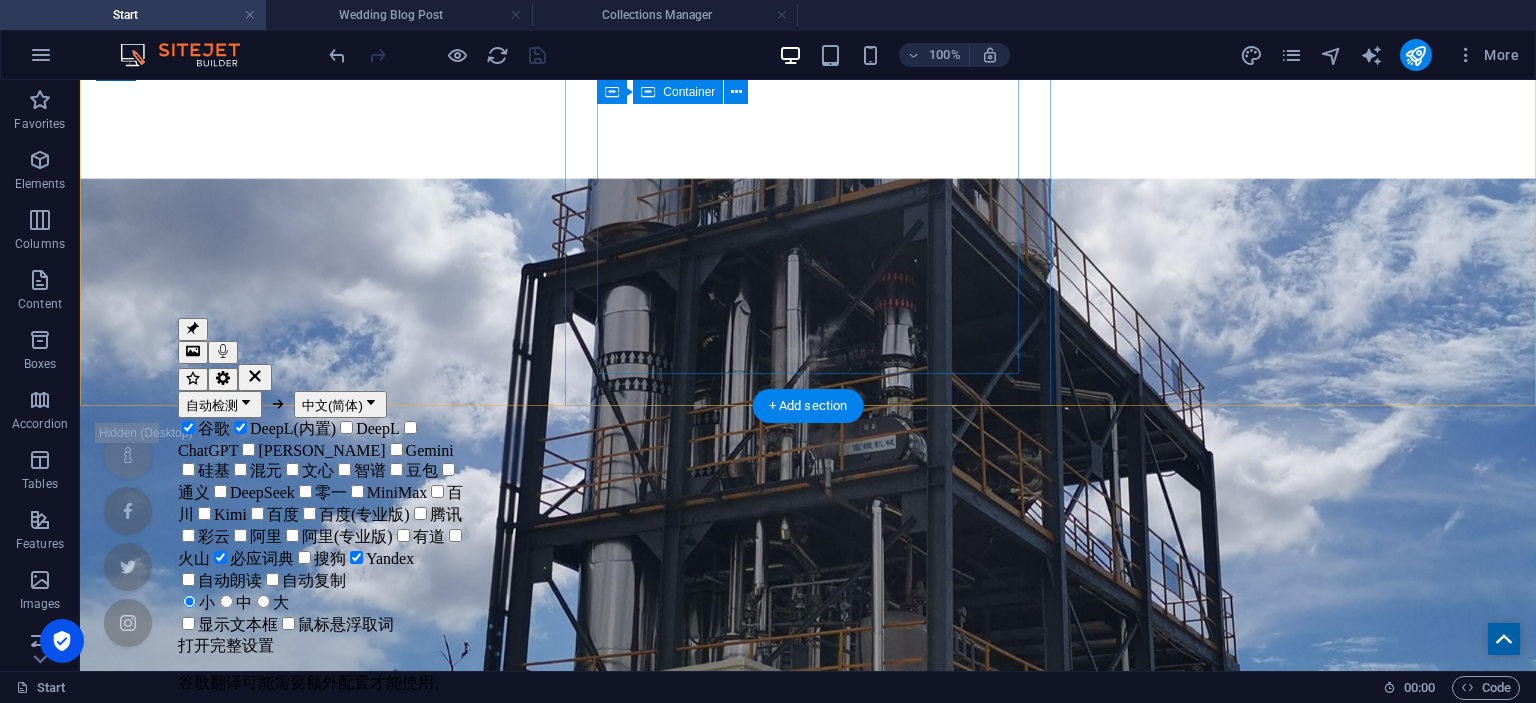 scroll, scrollTop: 0, scrollLeft: 0, axis: both 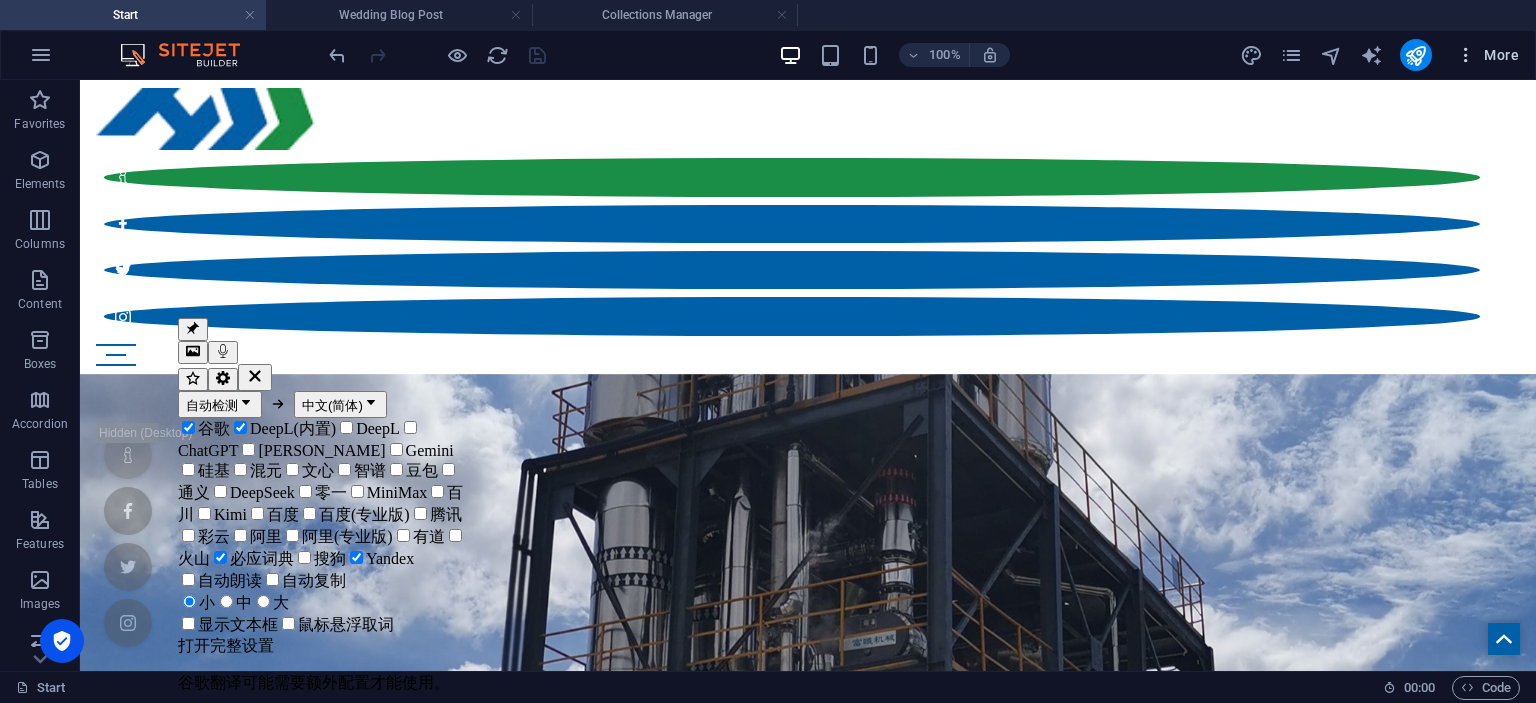 click on "More" at bounding box center [1487, 55] 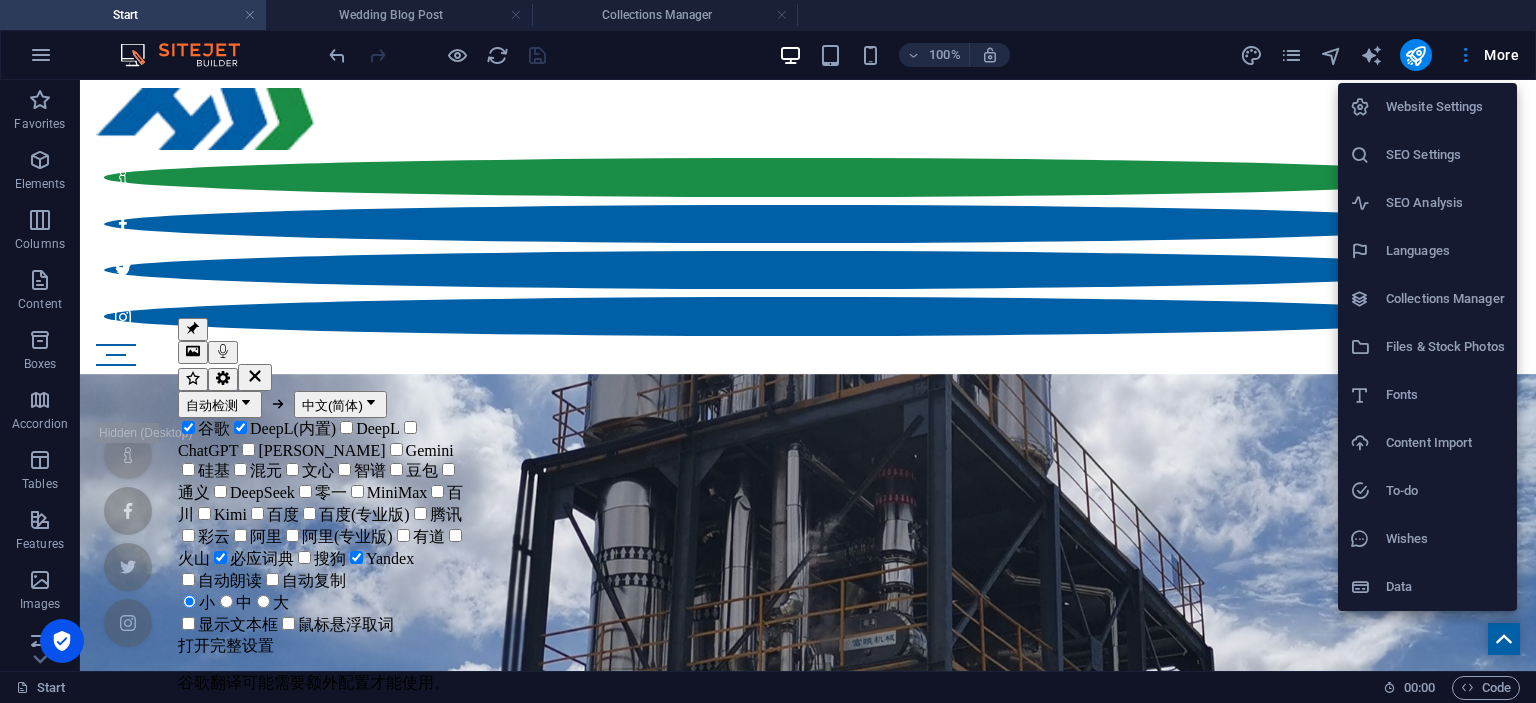 click on "Data" at bounding box center [1445, 587] 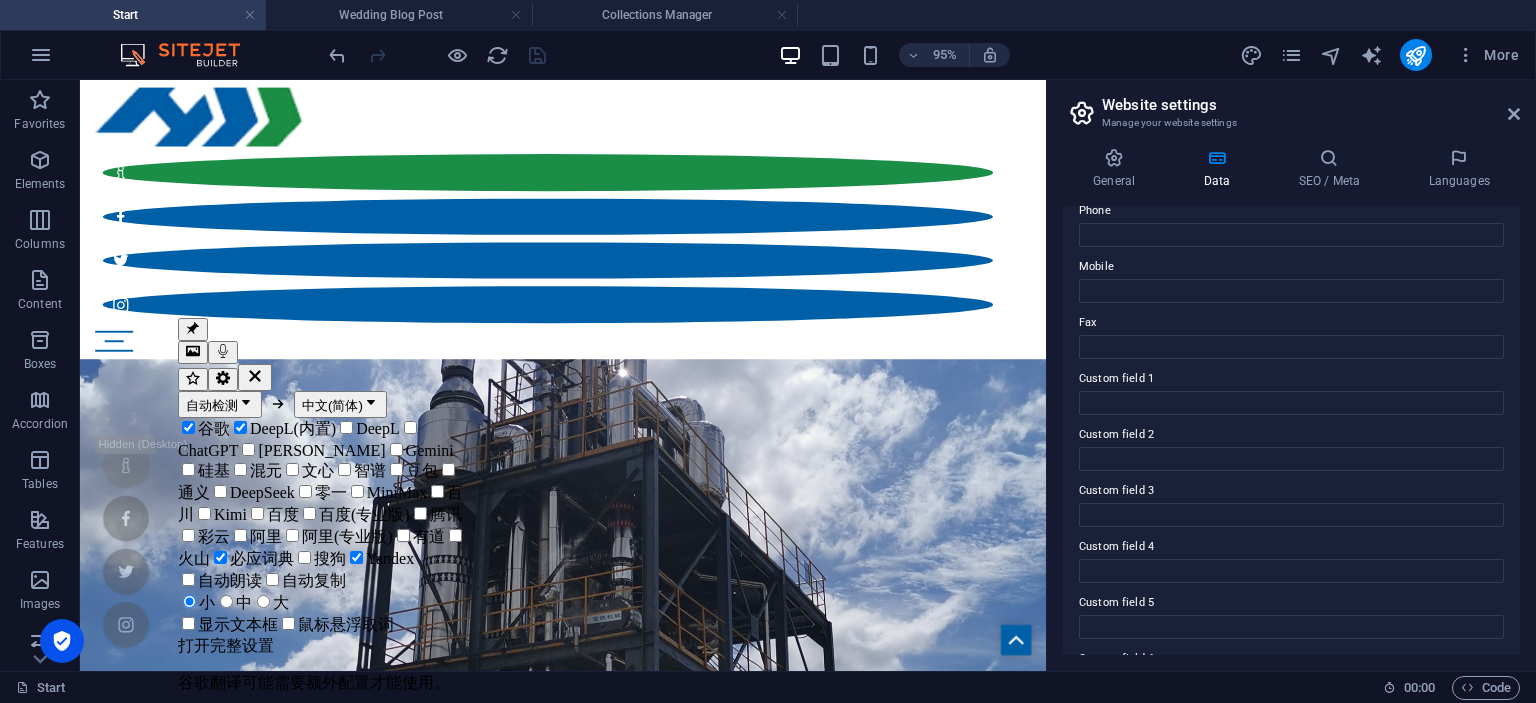 scroll, scrollTop: 511, scrollLeft: 0, axis: vertical 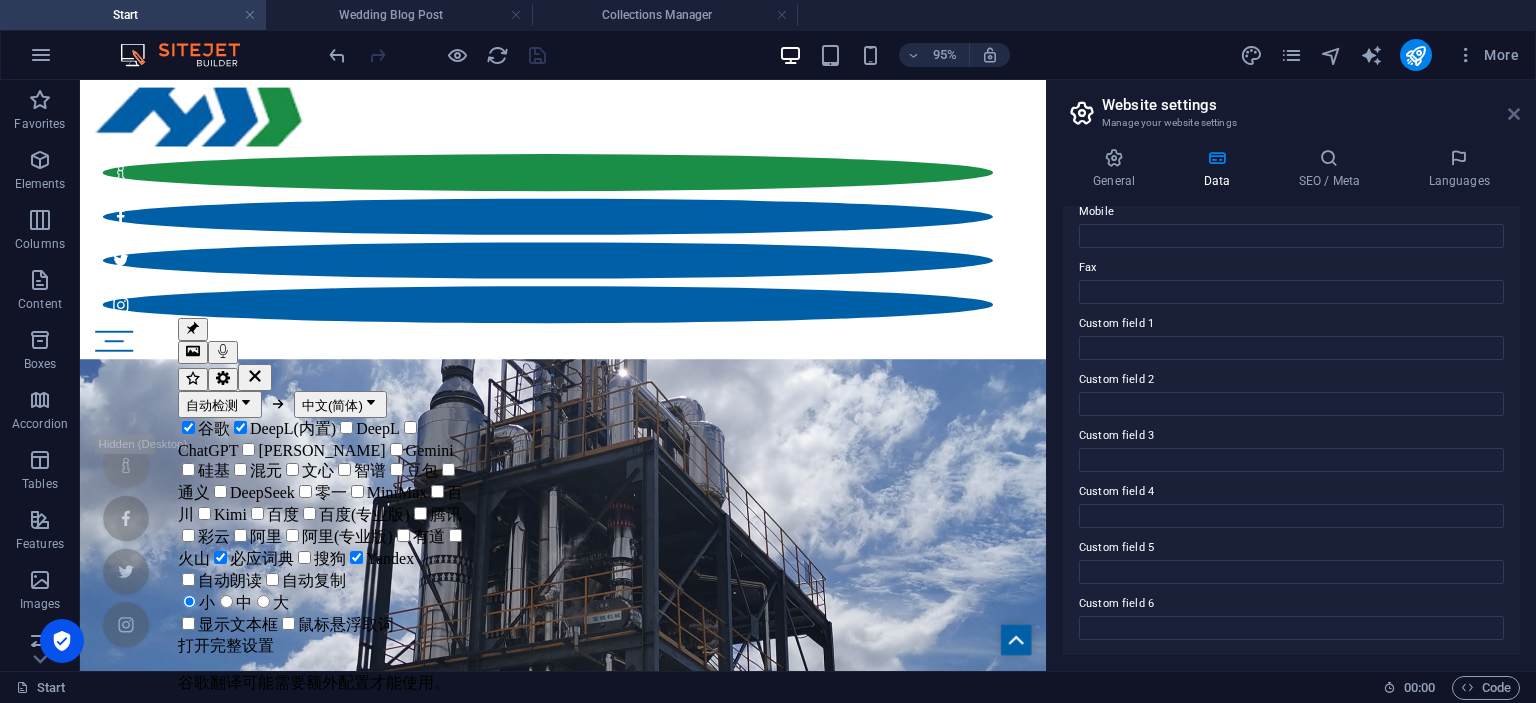 click at bounding box center (1514, 114) 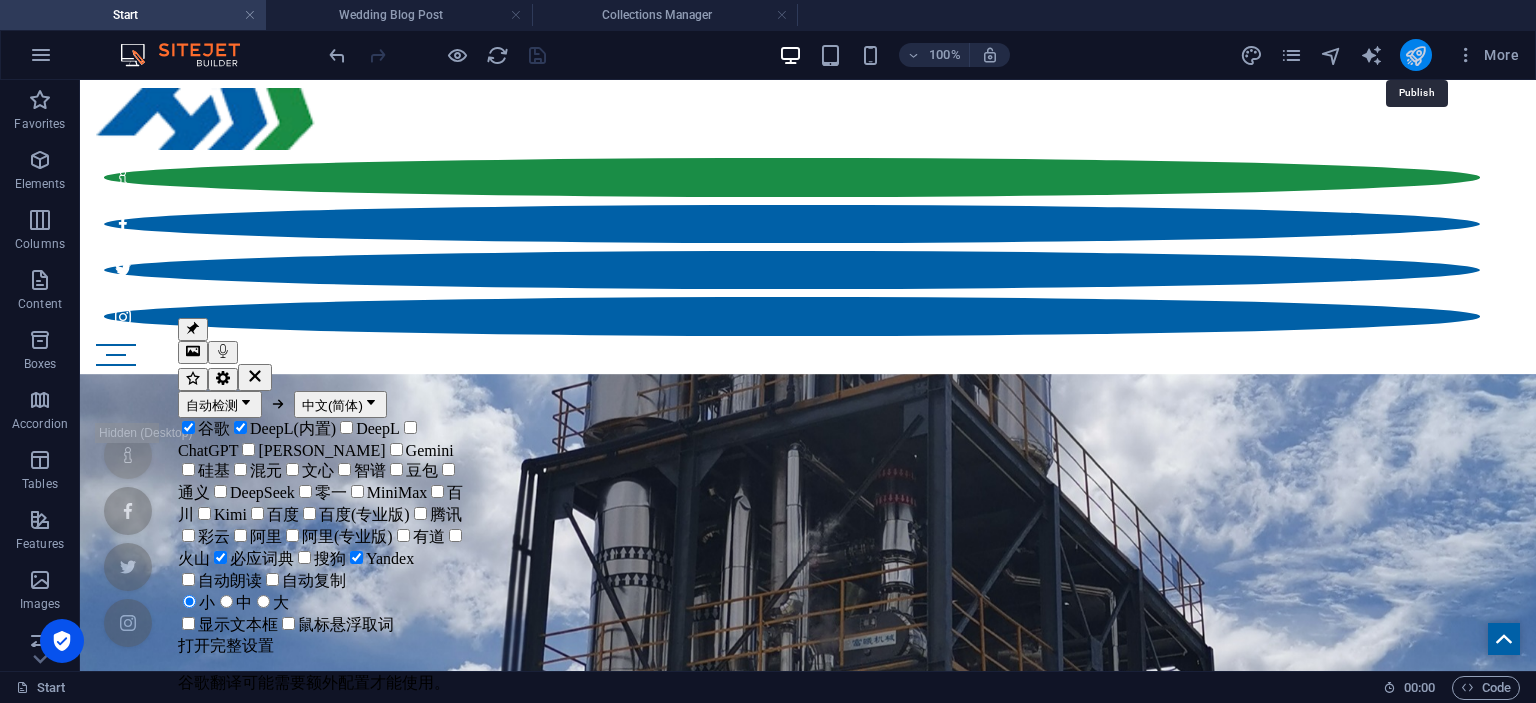 click at bounding box center (1415, 55) 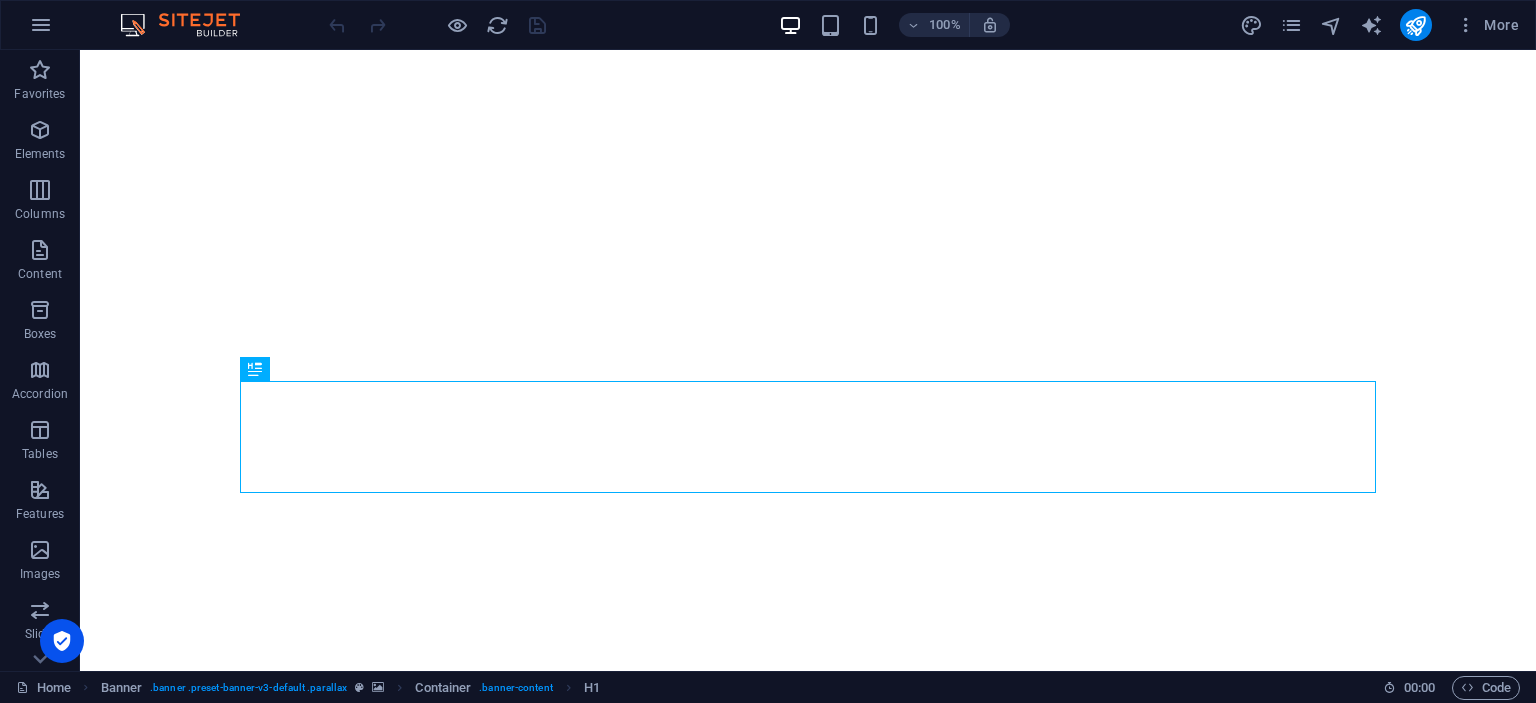 scroll, scrollTop: 0, scrollLeft: 0, axis: both 